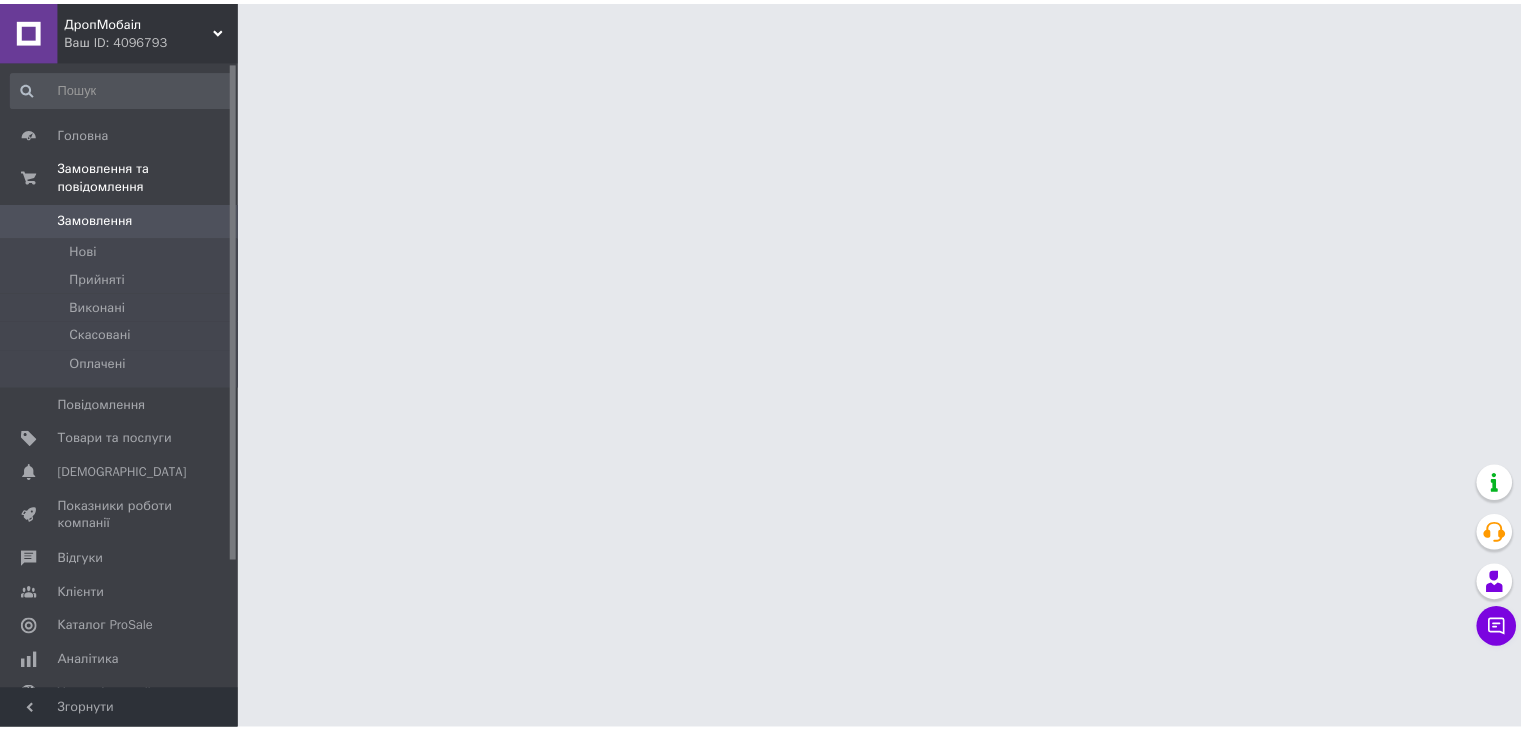 scroll, scrollTop: 0, scrollLeft: 0, axis: both 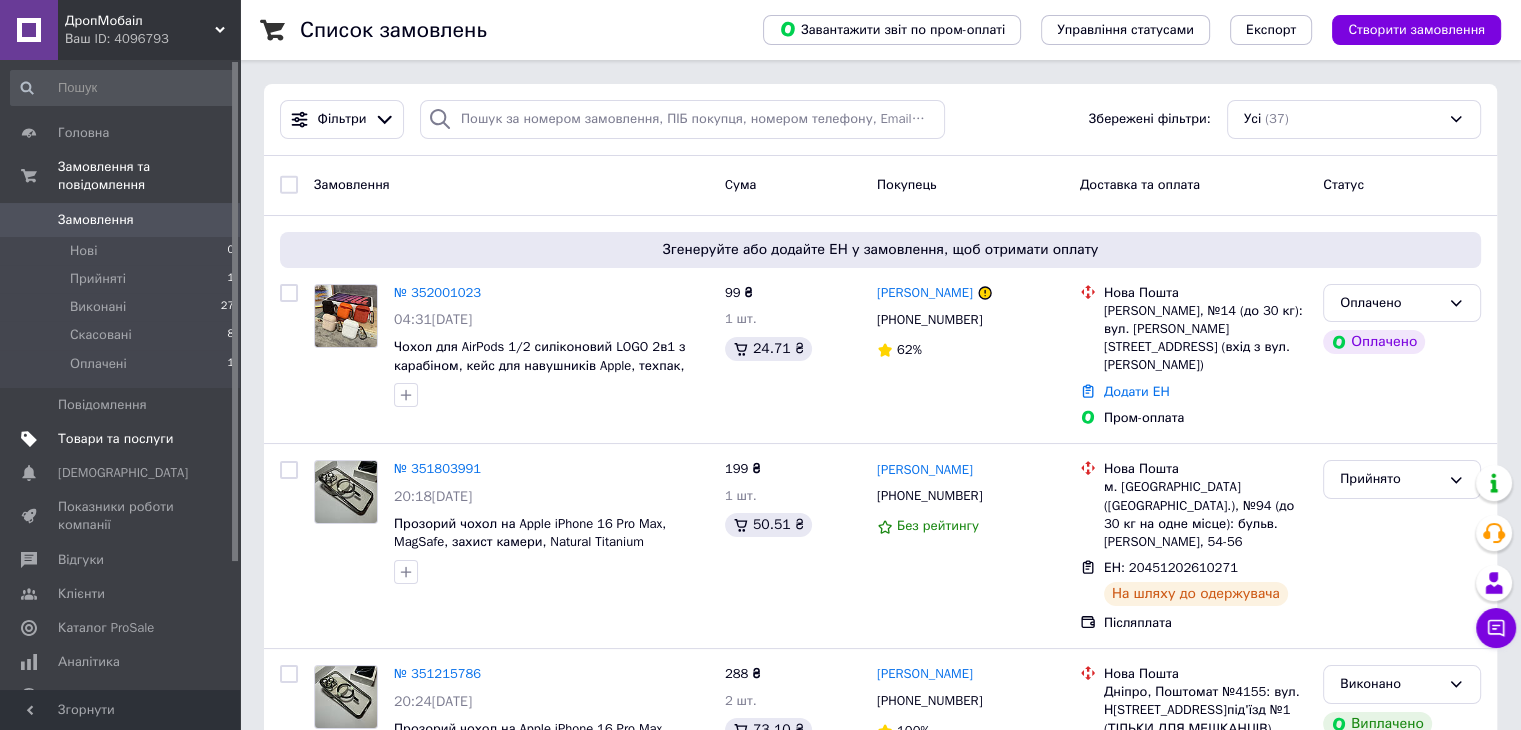 click on "Товари та послуги" at bounding box center [115, 439] 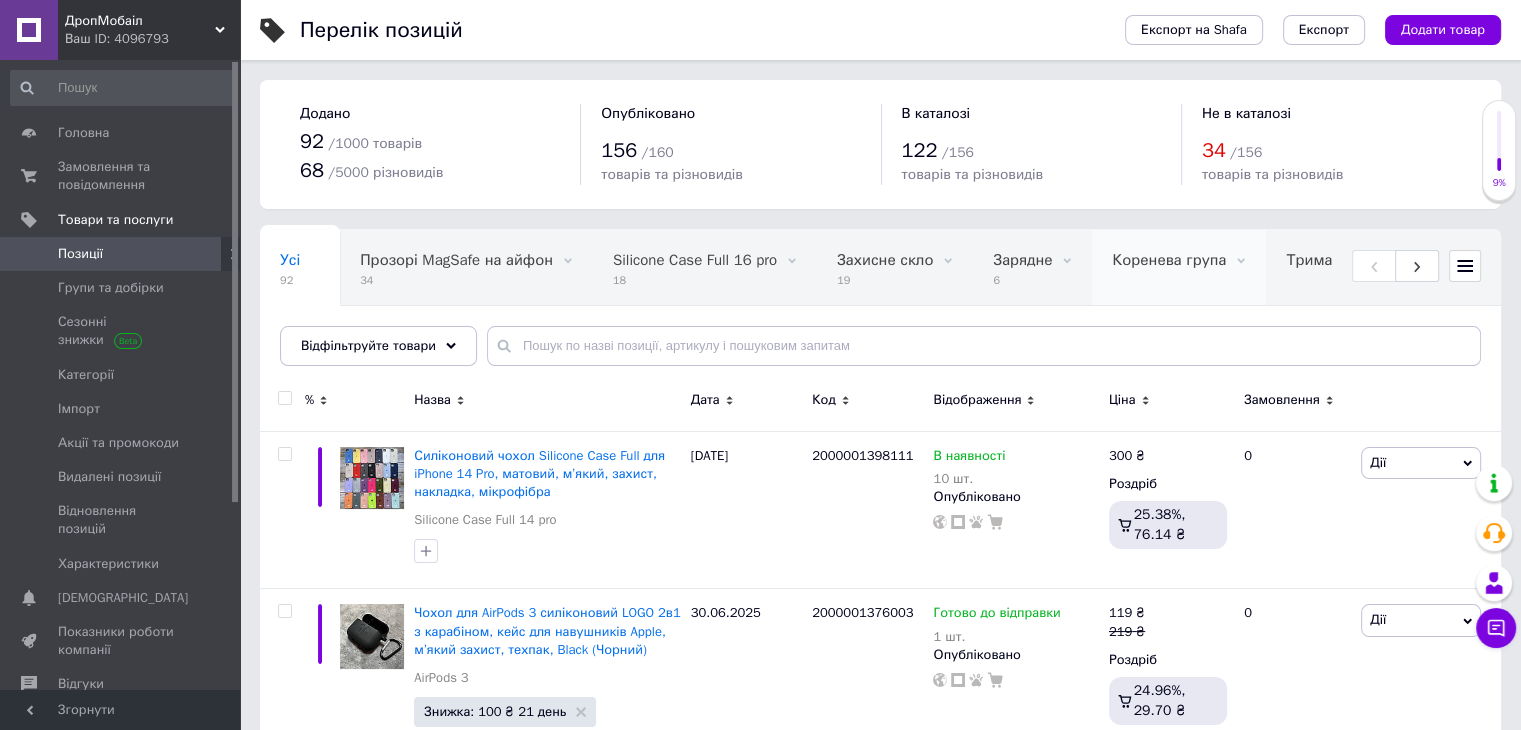 scroll, scrollTop: 100, scrollLeft: 0, axis: vertical 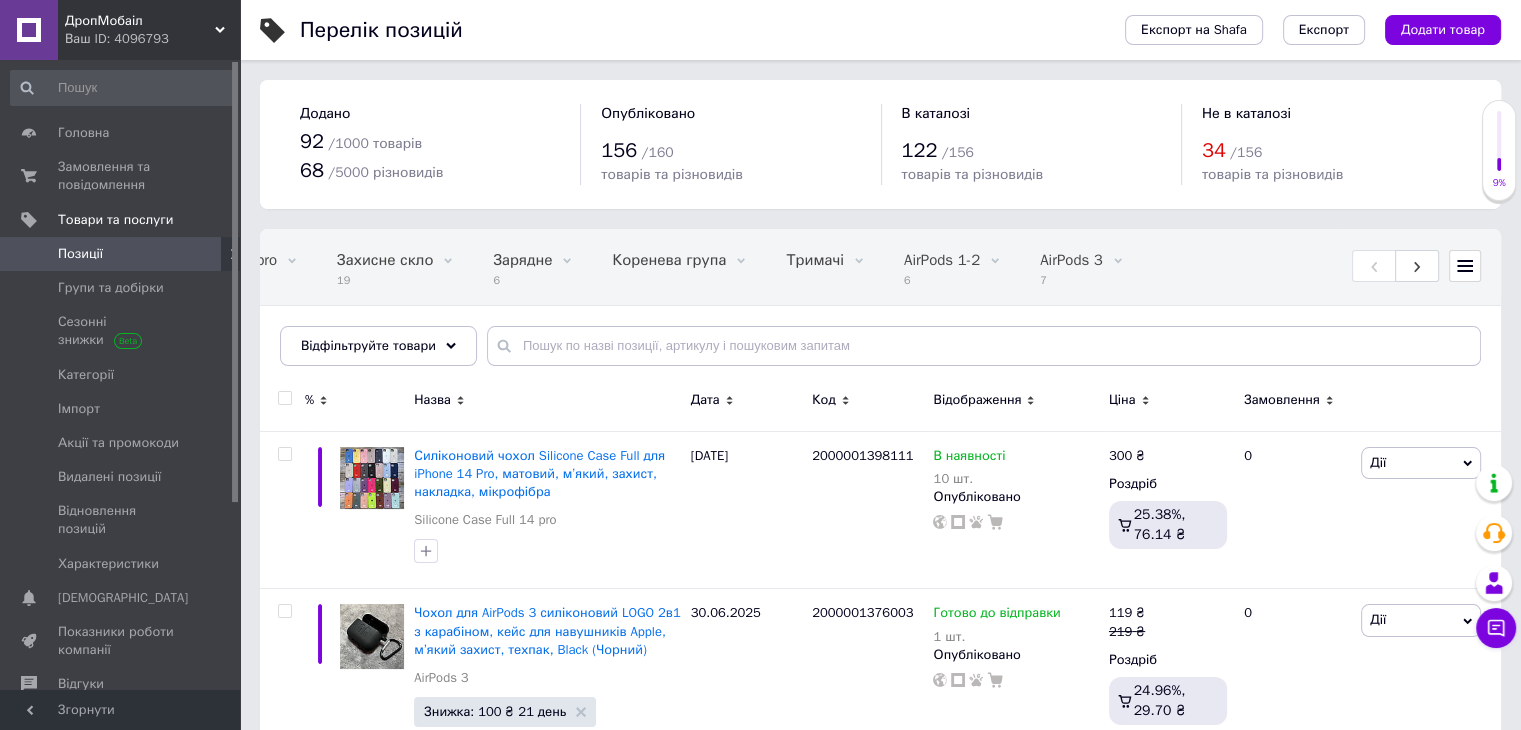 click on "Silicone Case Full 14 pro" at bounding box center (-138, 336) 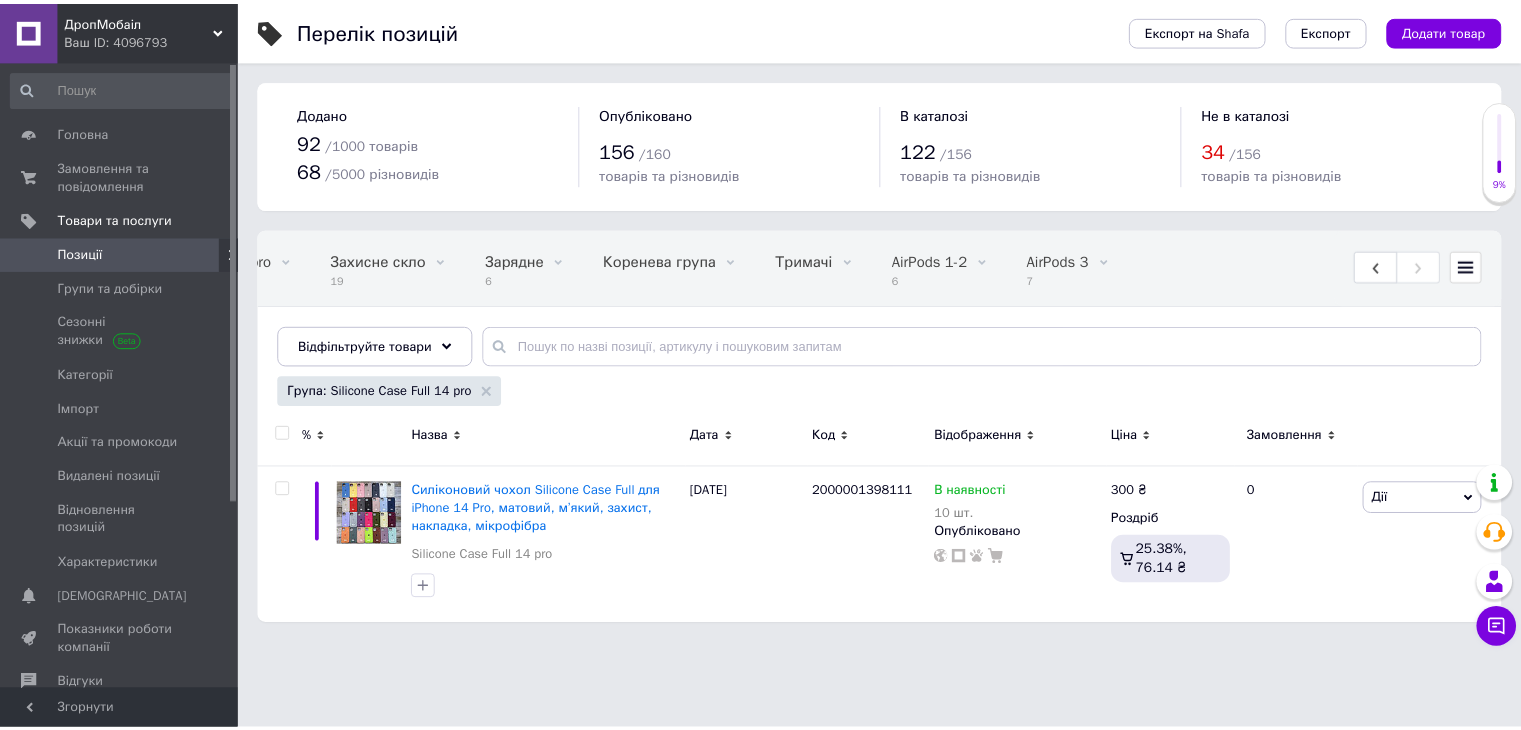 scroll, scrollTop: 0, scrollLeft: 502, axis: horizontal 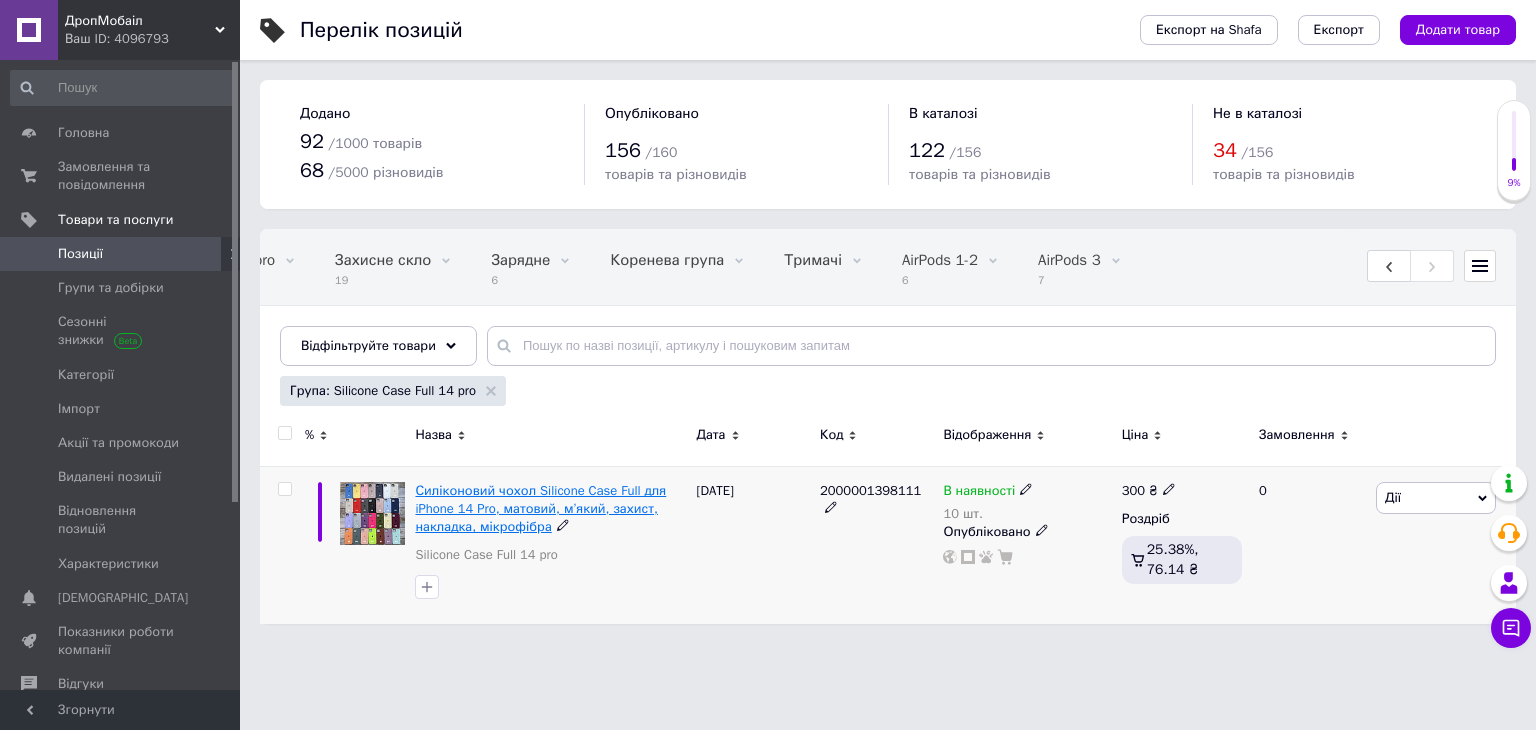 click on "Силіконовий чохол Silicone Case Full для iPhone 14 Pro, матовий, м’який, захист, накладка, мікрофібра" at bounding box center [540, 508] 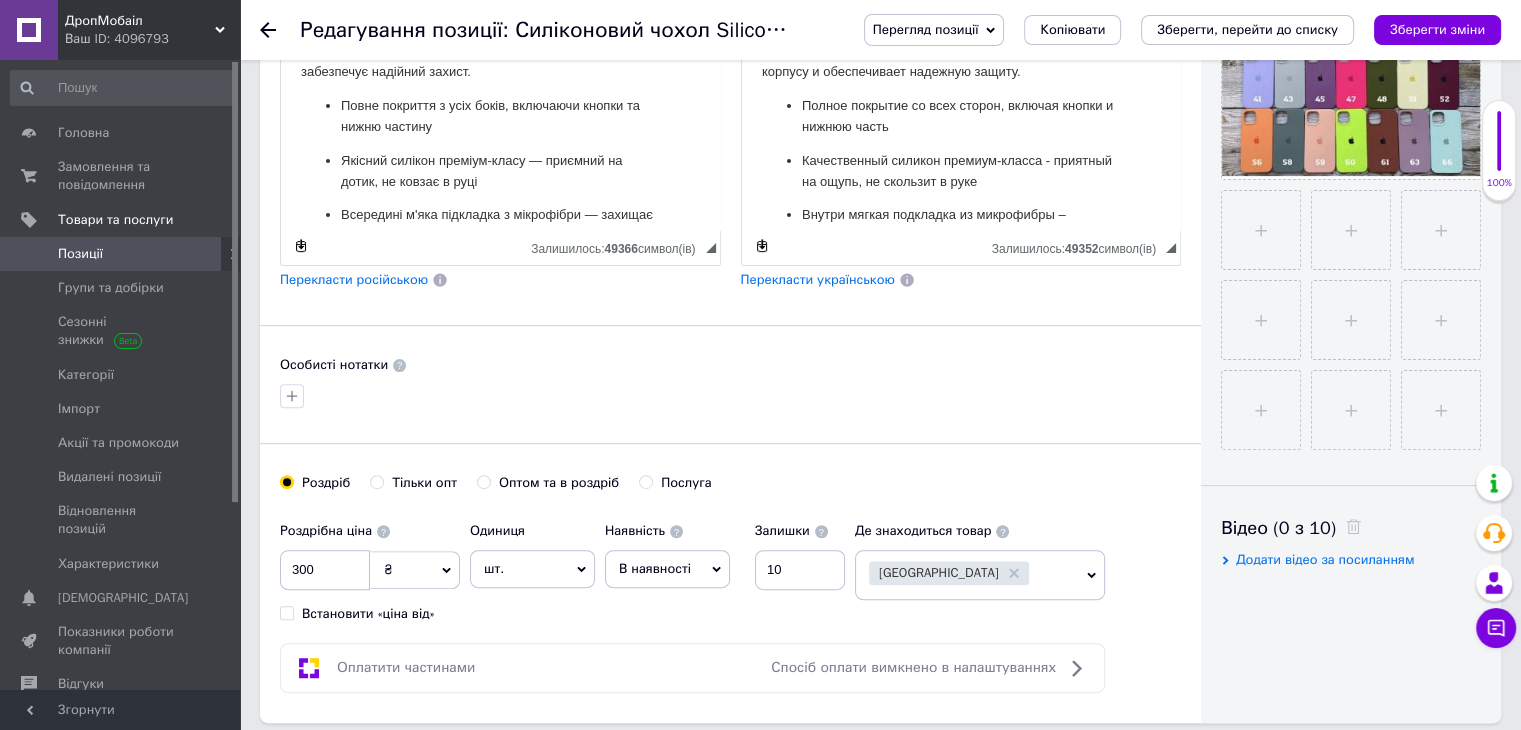 scroll, scrollTop: 600, scrollLeft: 0, axis: vertical 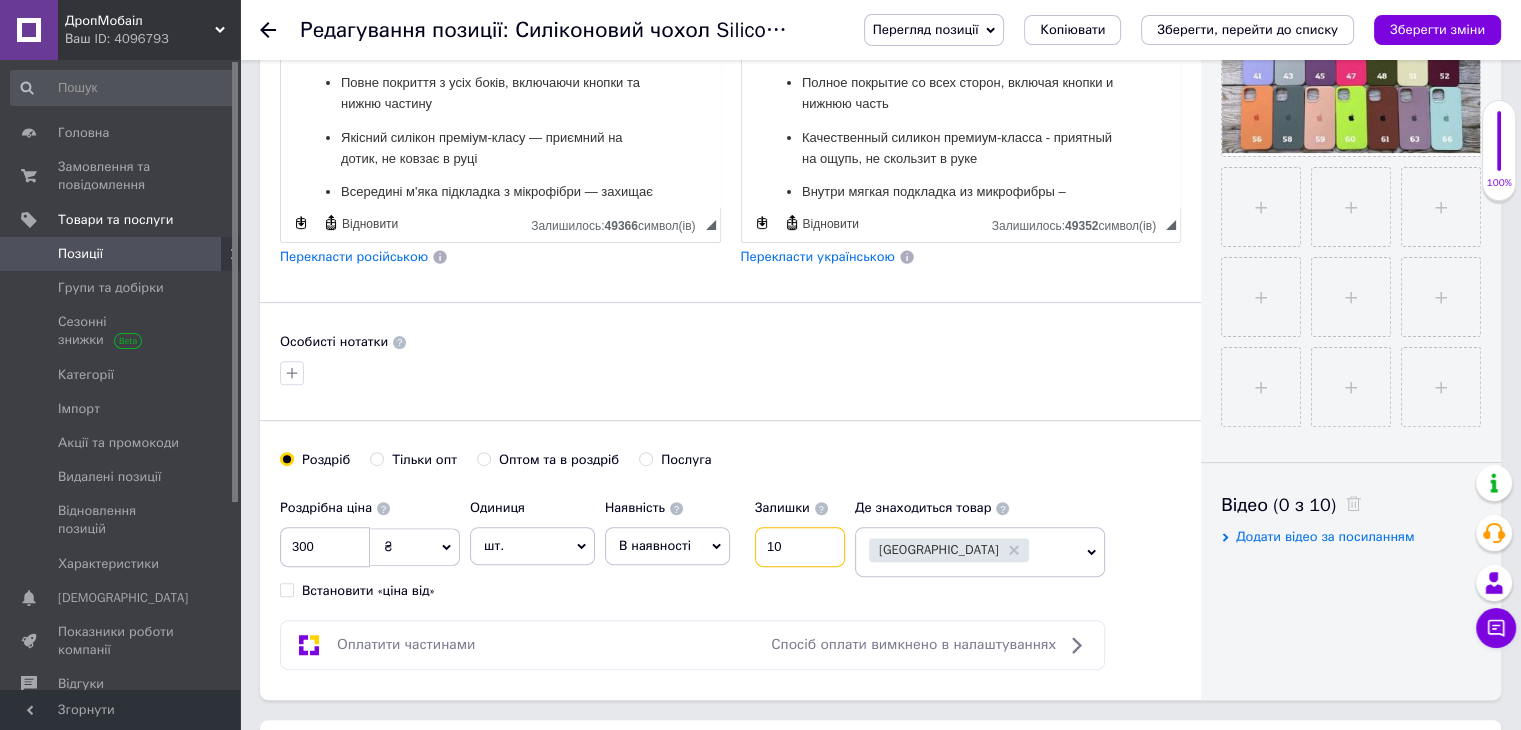 click on "10" at bounding box center [800, 547] 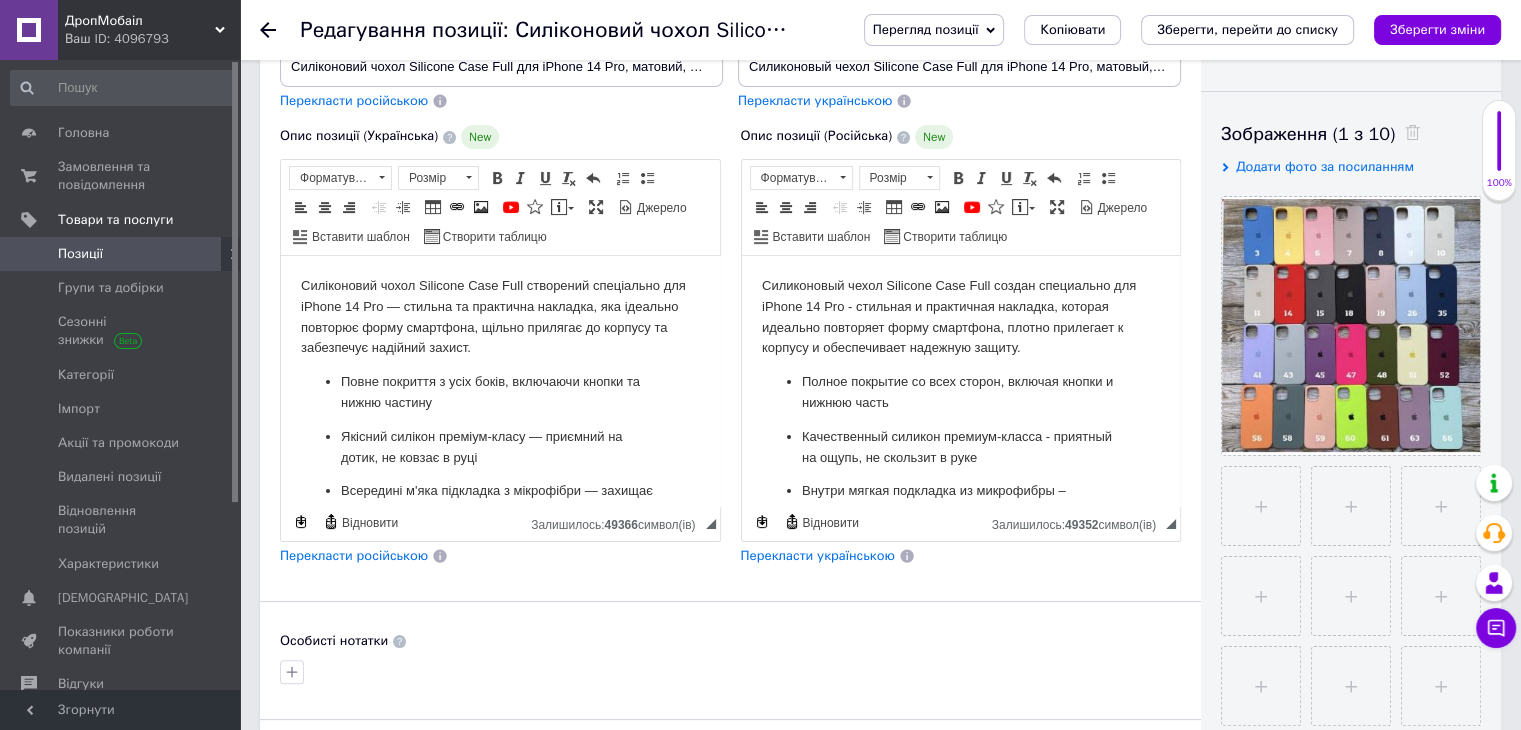 scroll, scrollTop: 300, scrollLeft: 0, axis: vertical 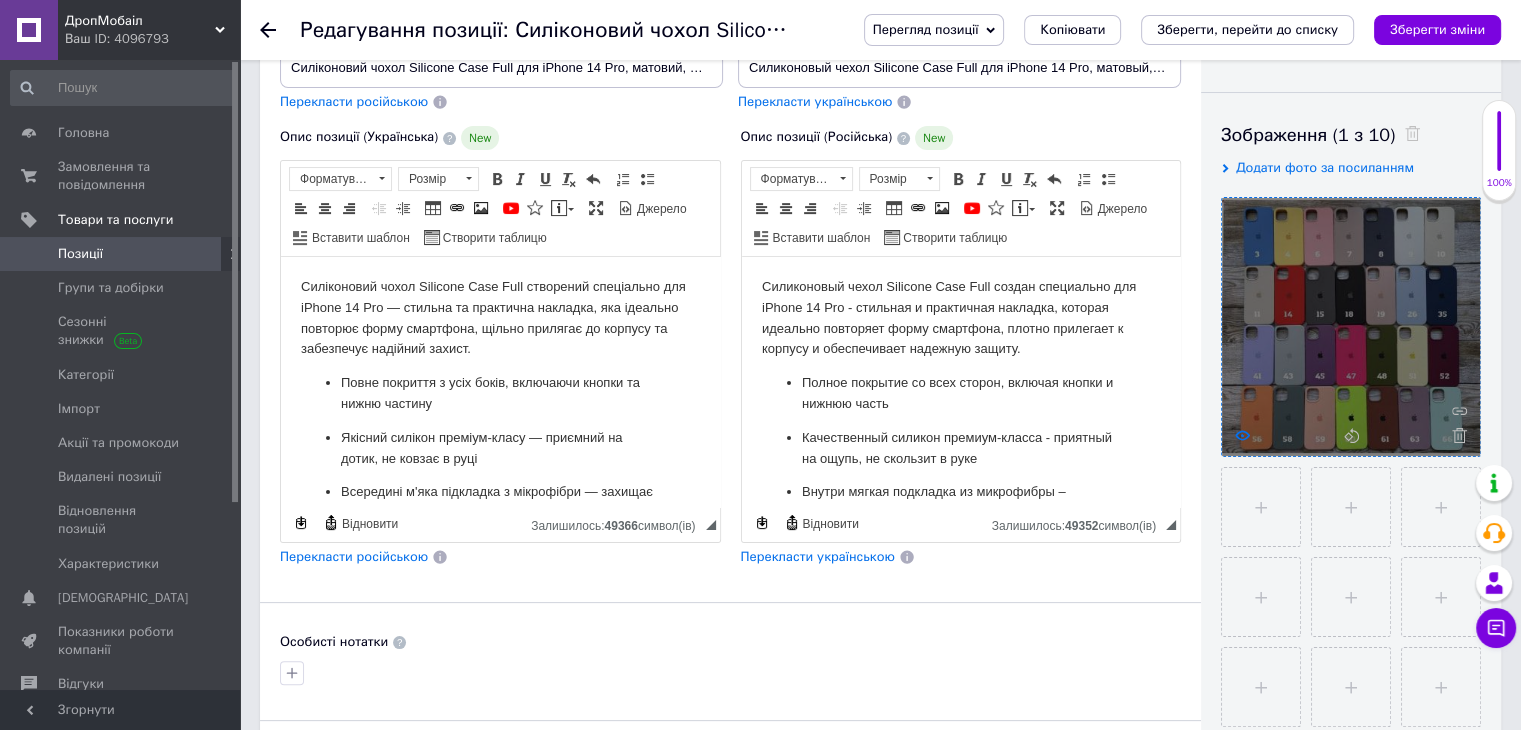 type on "16" 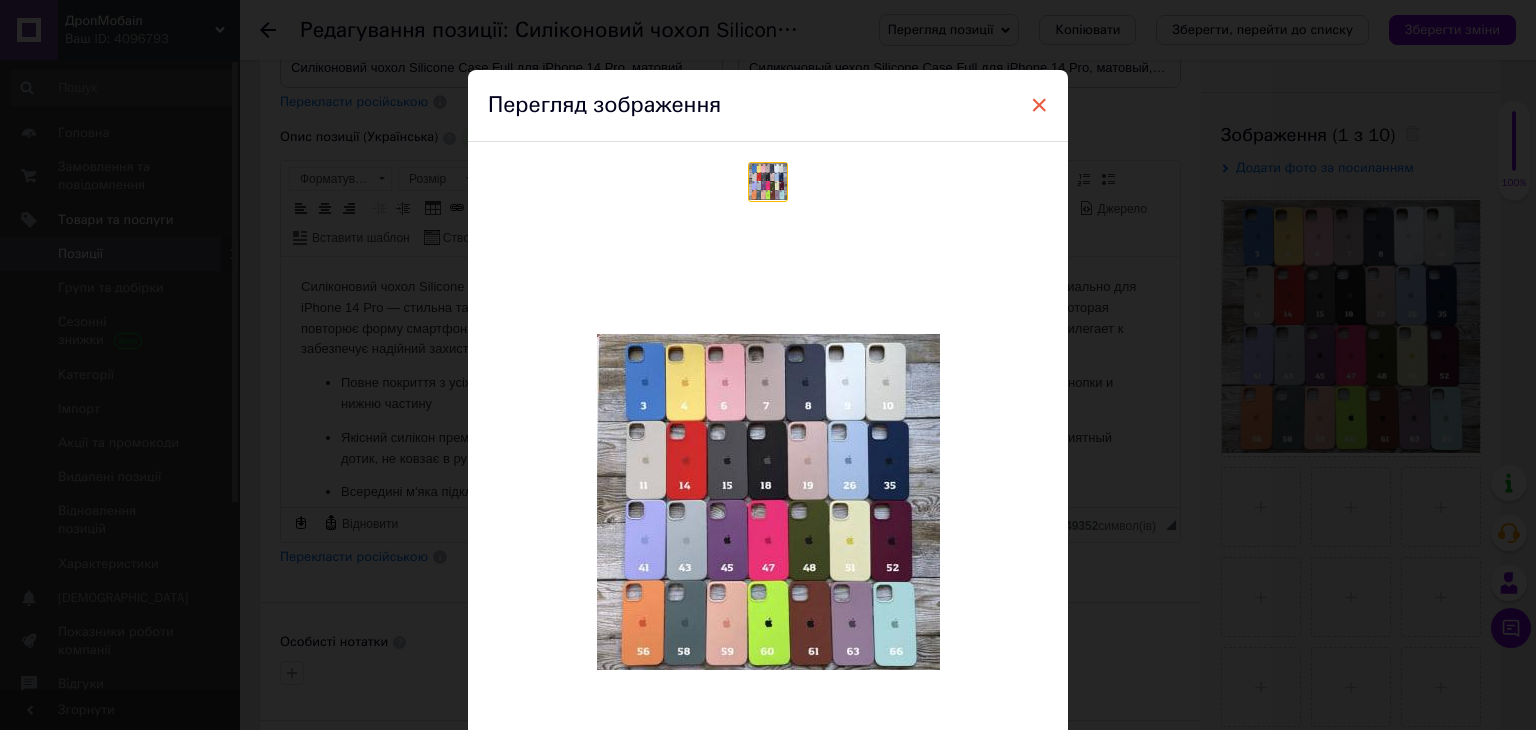 click on "×" at bounding box center (1039, 105) 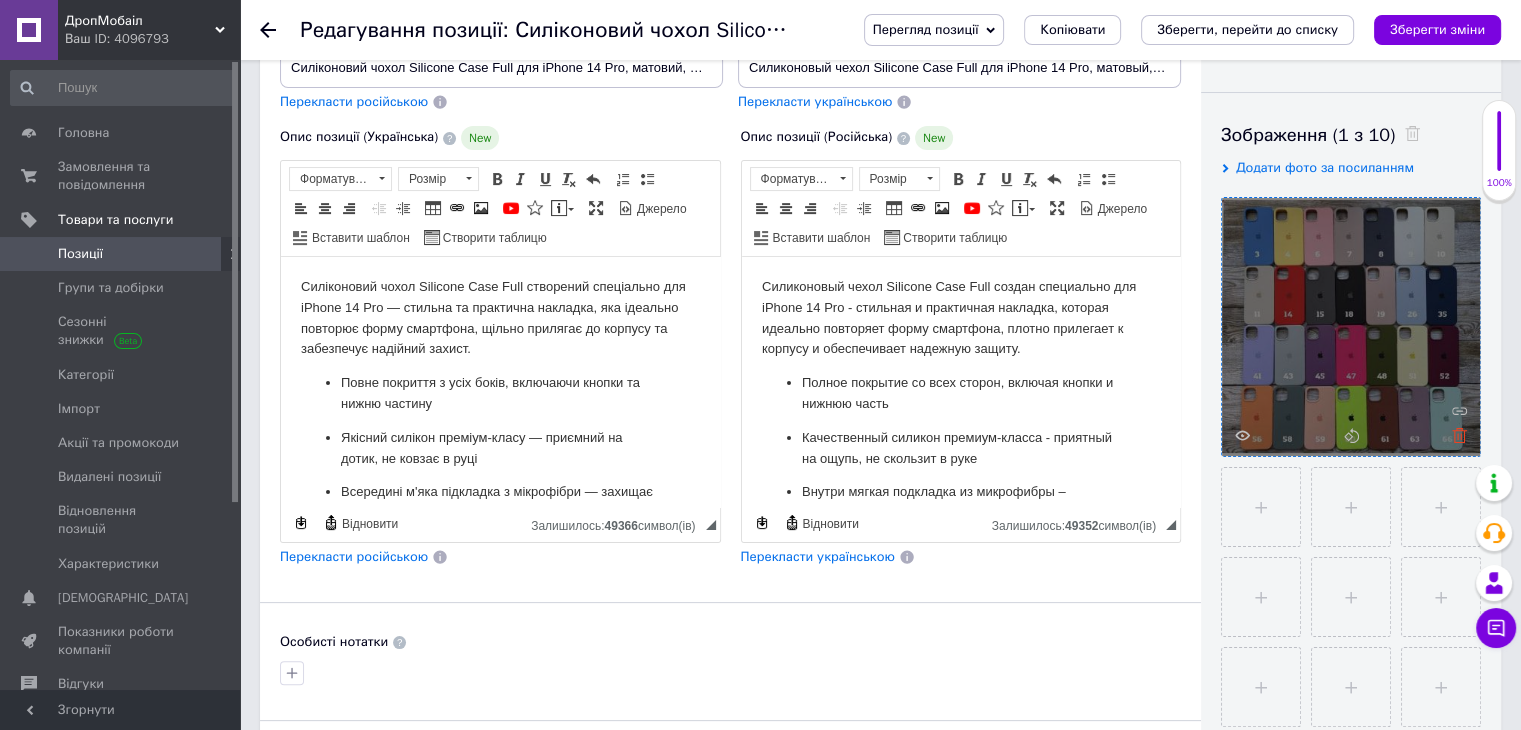 click 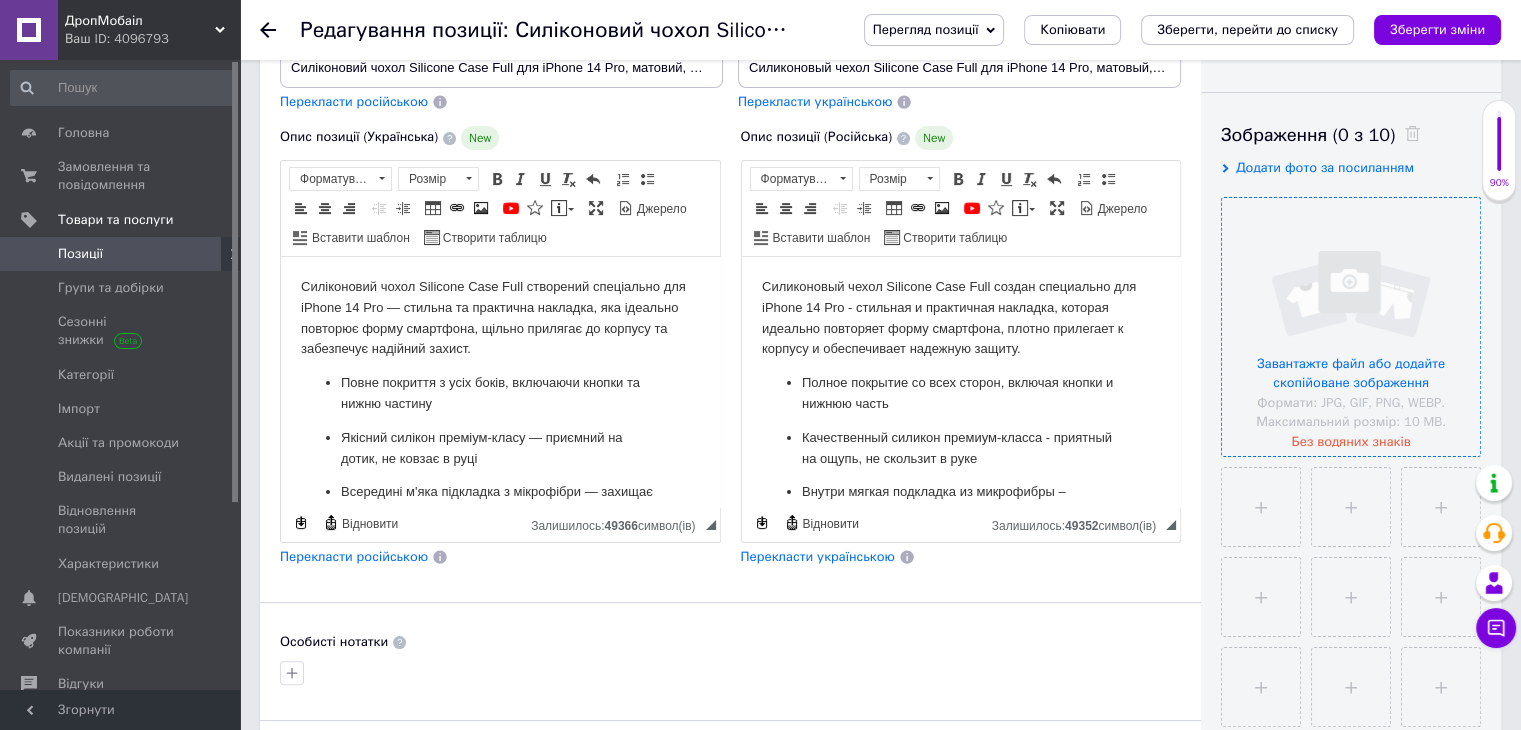 click at bounding box center (1351, 327) 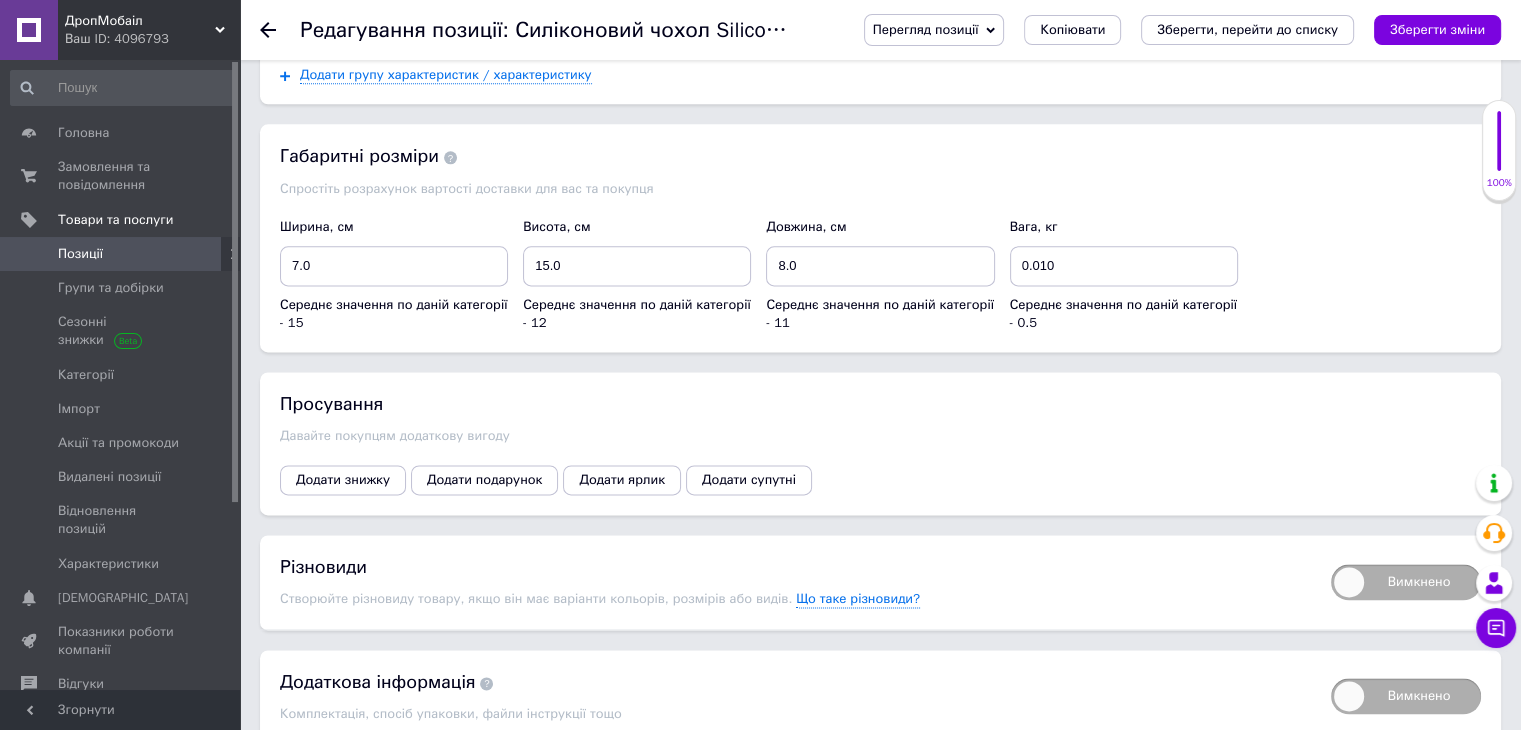 scroll, scrollTop: 2681, scrollLeft: 0, axis: vertical 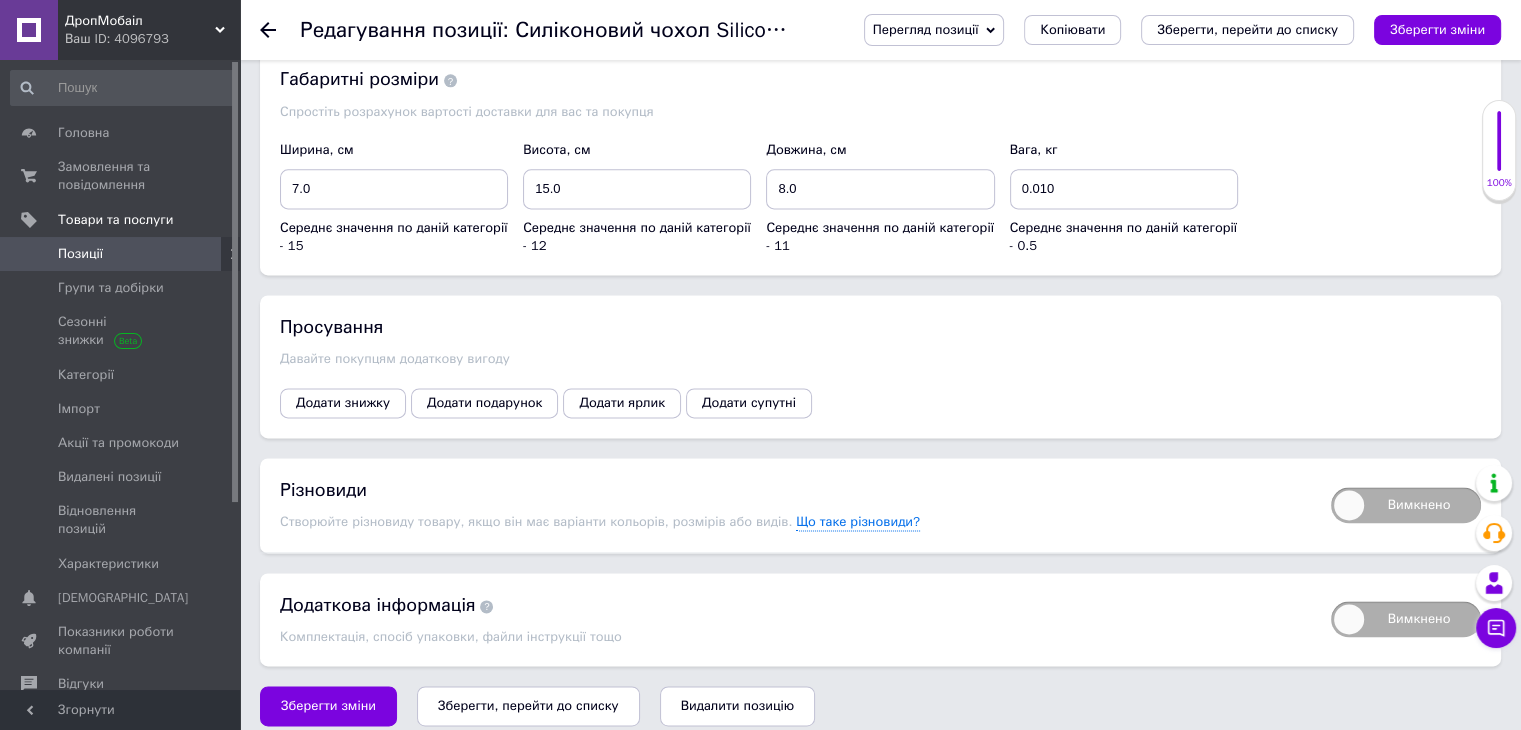 click on "Давайте покупцям додаткову вигоду" at bounding box center [880, 359] 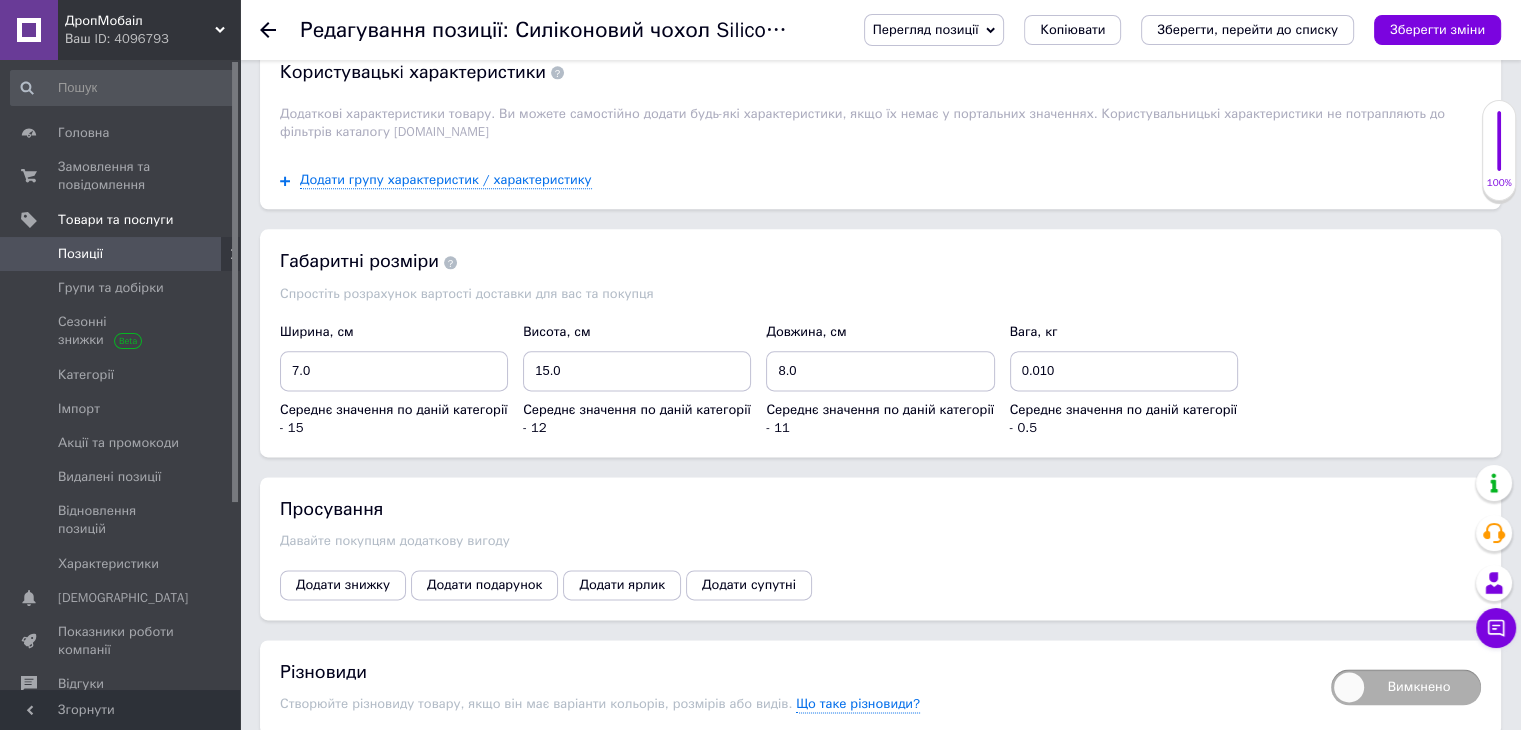 scroll, scrollTop: 2681, scrollLeft: 0, axis: vertical 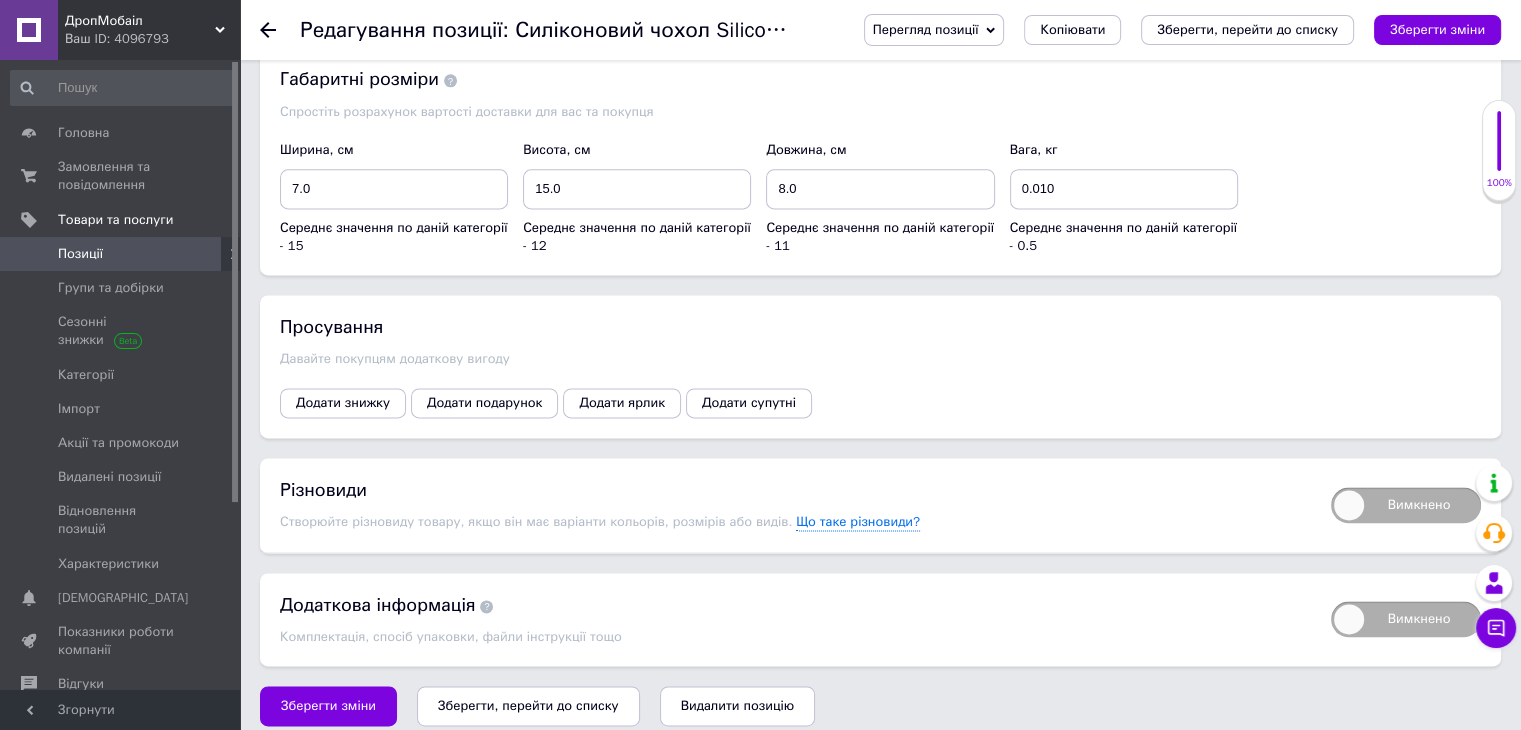 click on "Вимкнено" at bounding box center [1406, 505] 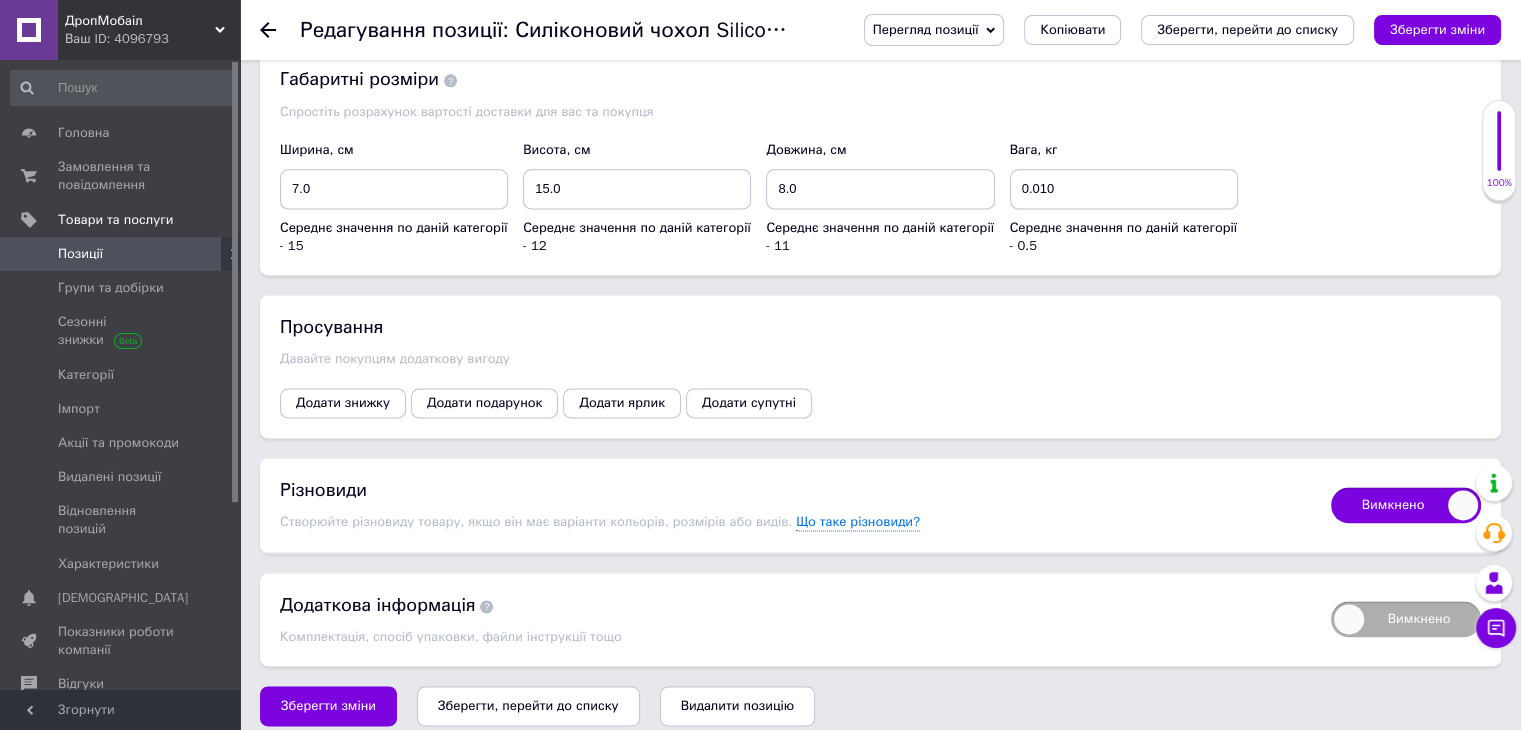 checkbox on "true" 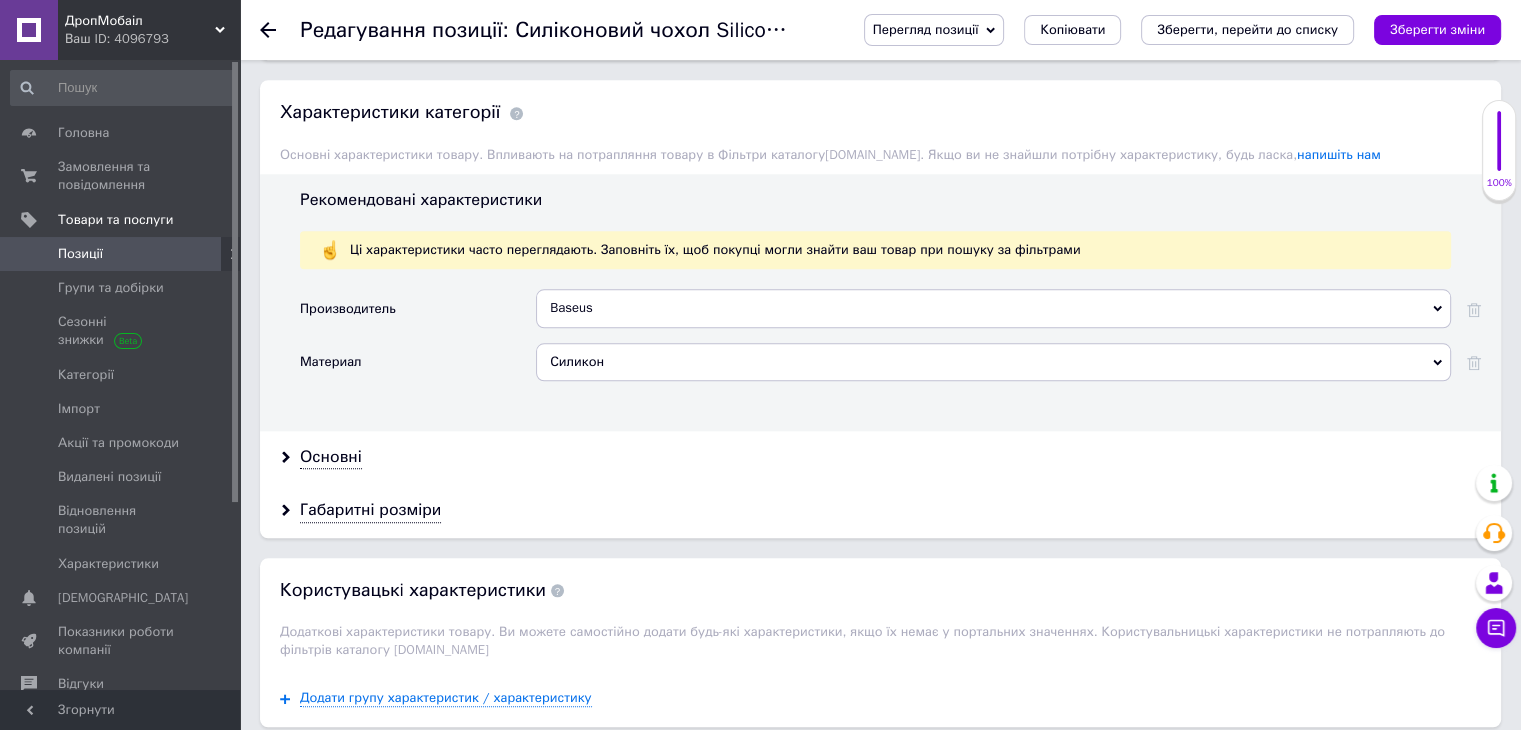 scroll, scrollTop: 2081, scrollLeft: 0, axis: vertical 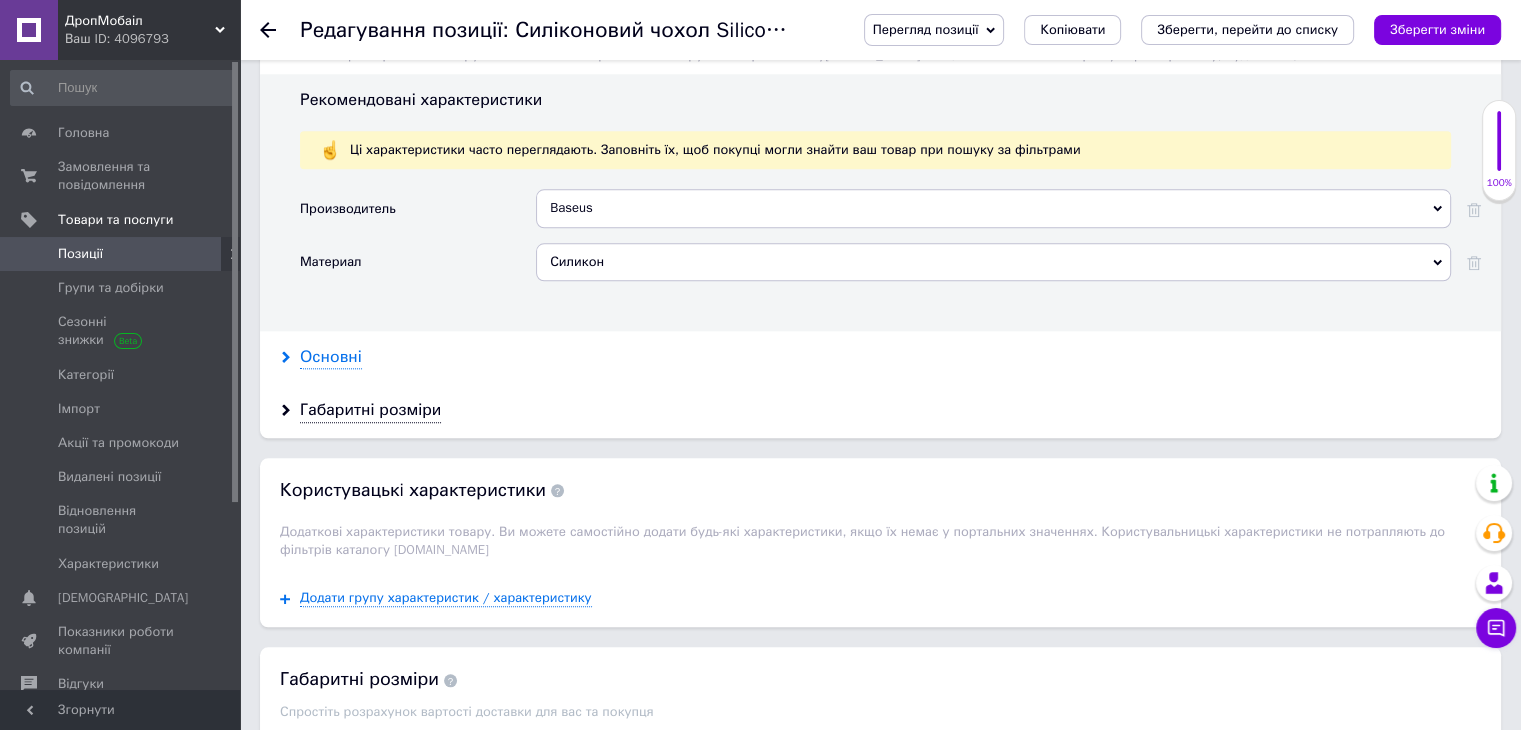 click on "Основні" at bounding box center [331, 357] 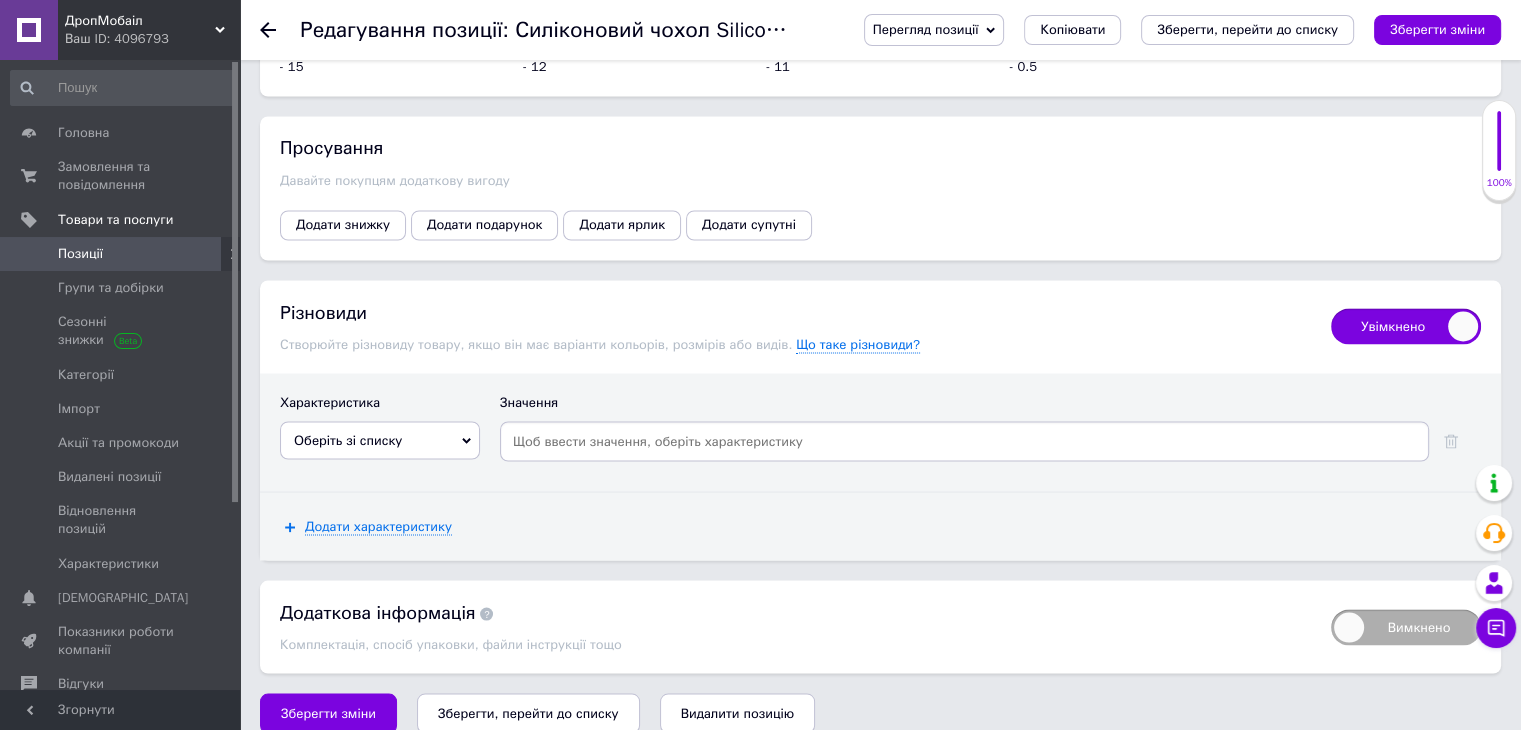 scroll, scrollTop: 3573, scrollLeft: 0, axis: vertical 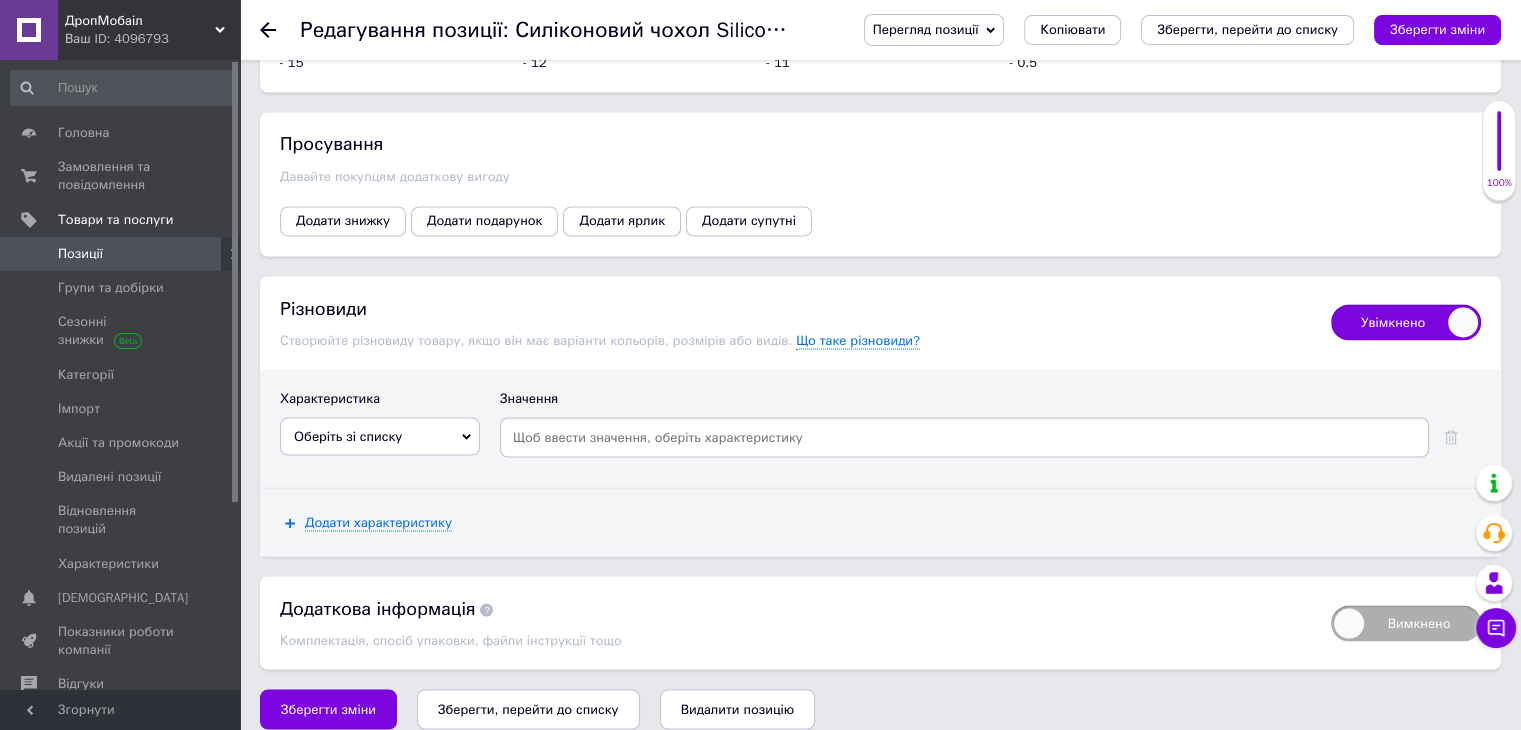 click on "Оберіть зі списку" at bounding box center (380, 436) 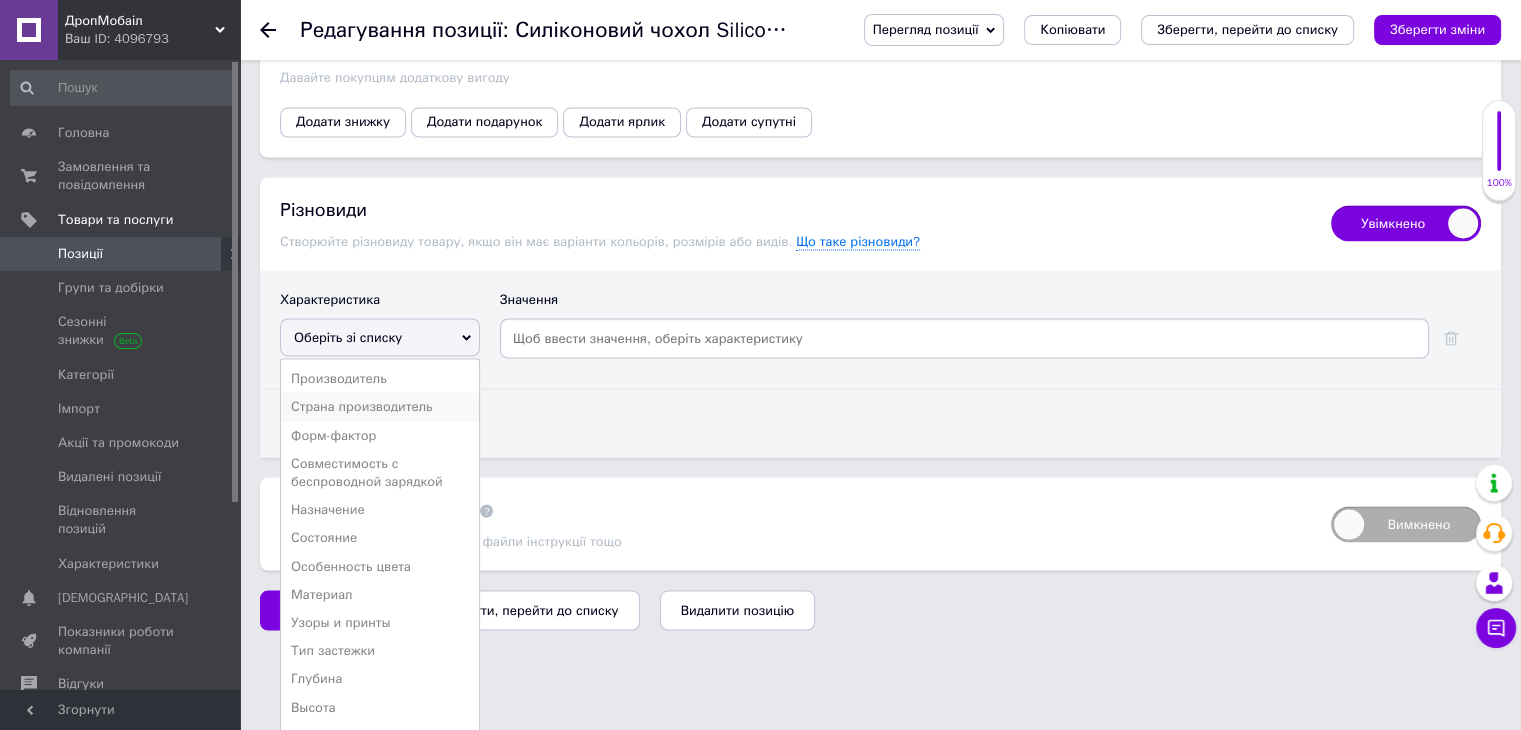 scroll, scrollTop: 3734, scrollLeft: 0, axis: vertical 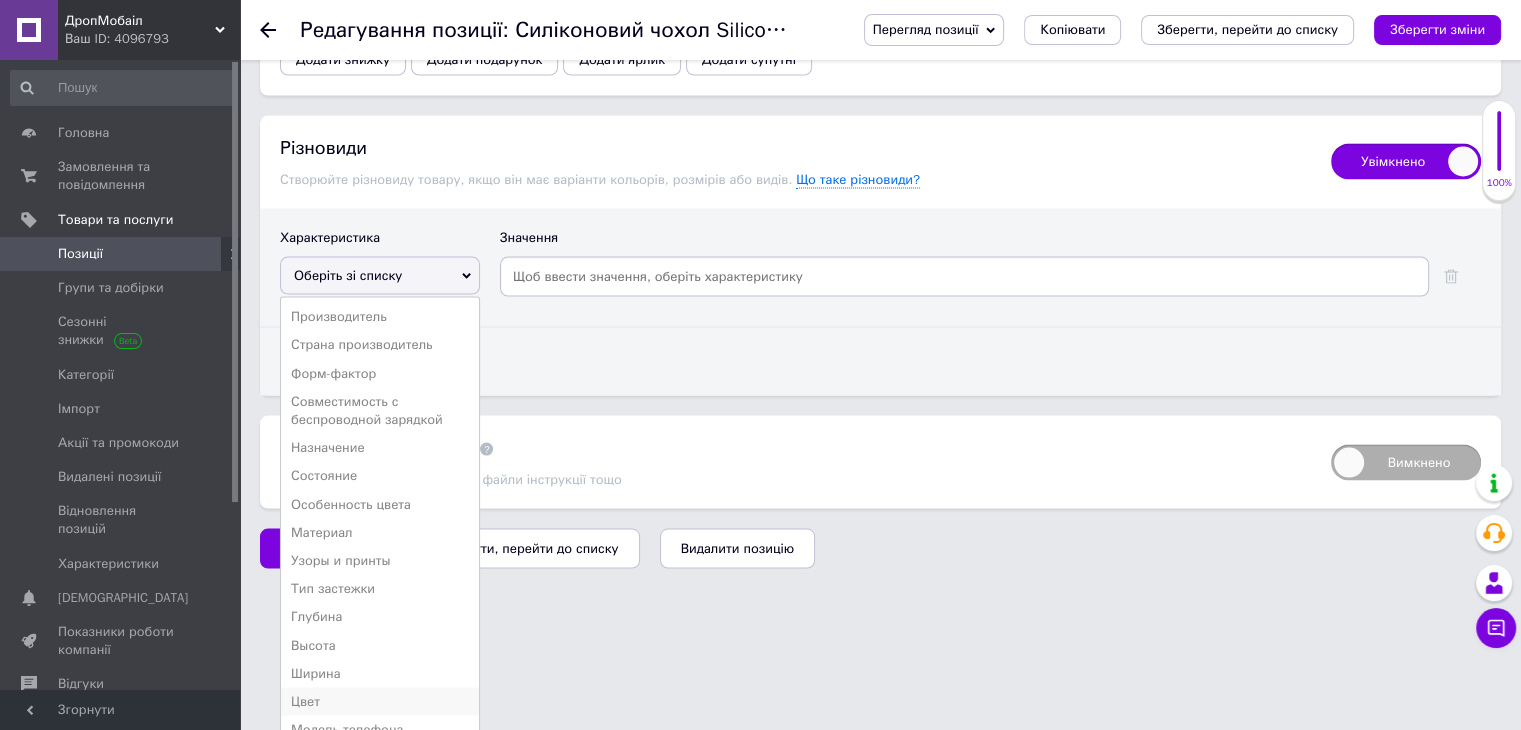 click on "Цвет" at bounding box center (380, 701) 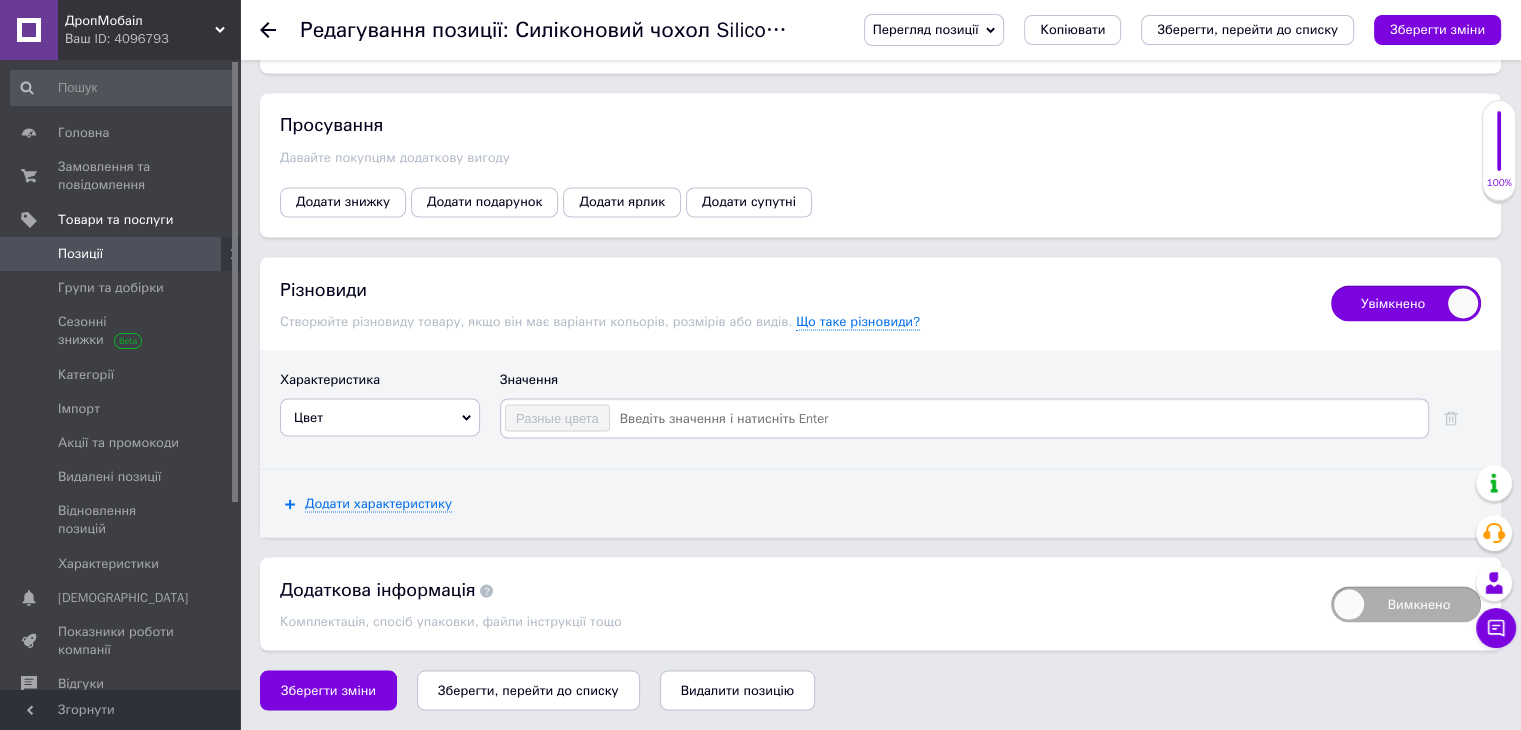scroll, scrollTop: 3573, scrollLeft: 0, axis: vertical 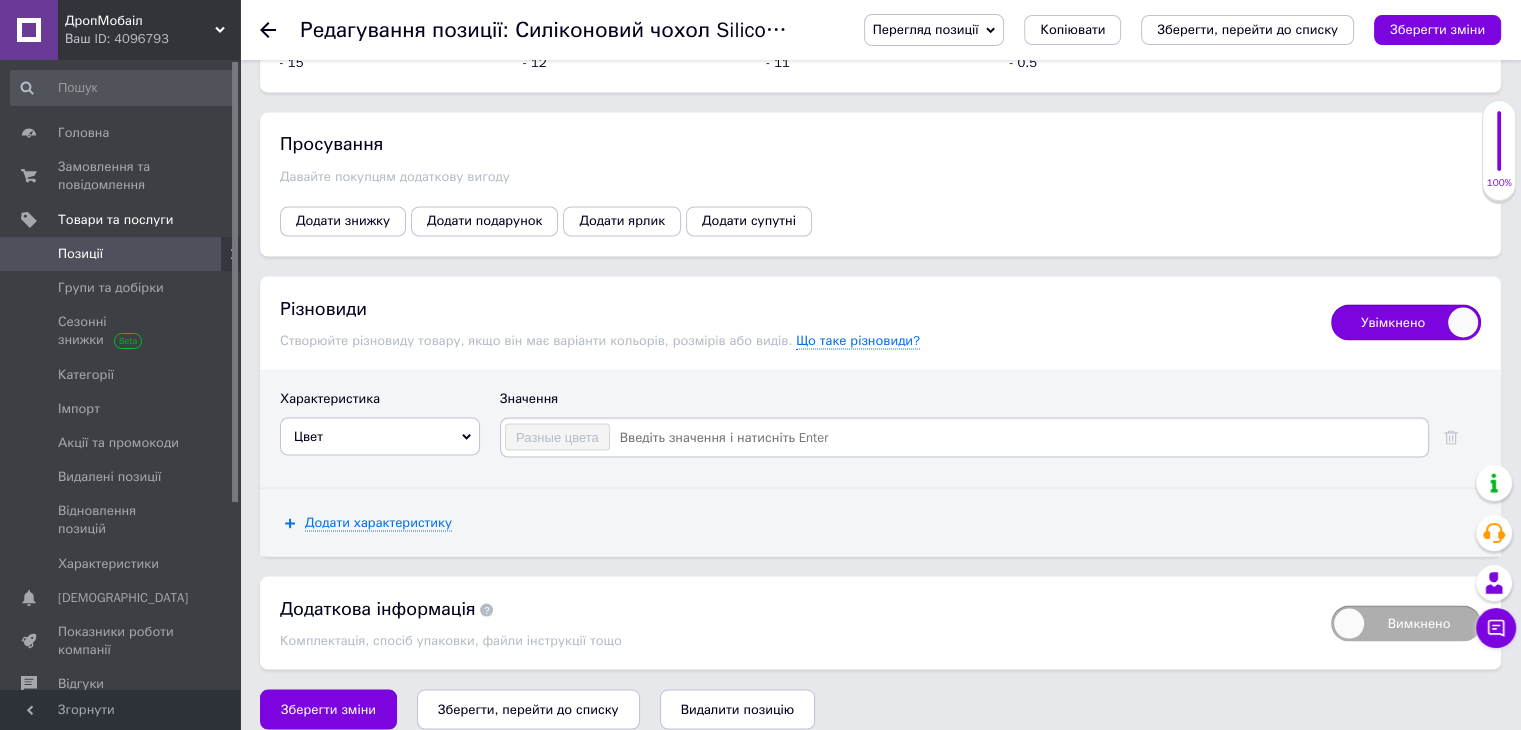 click on "Разные цвета" at bounding box center [557, 436] 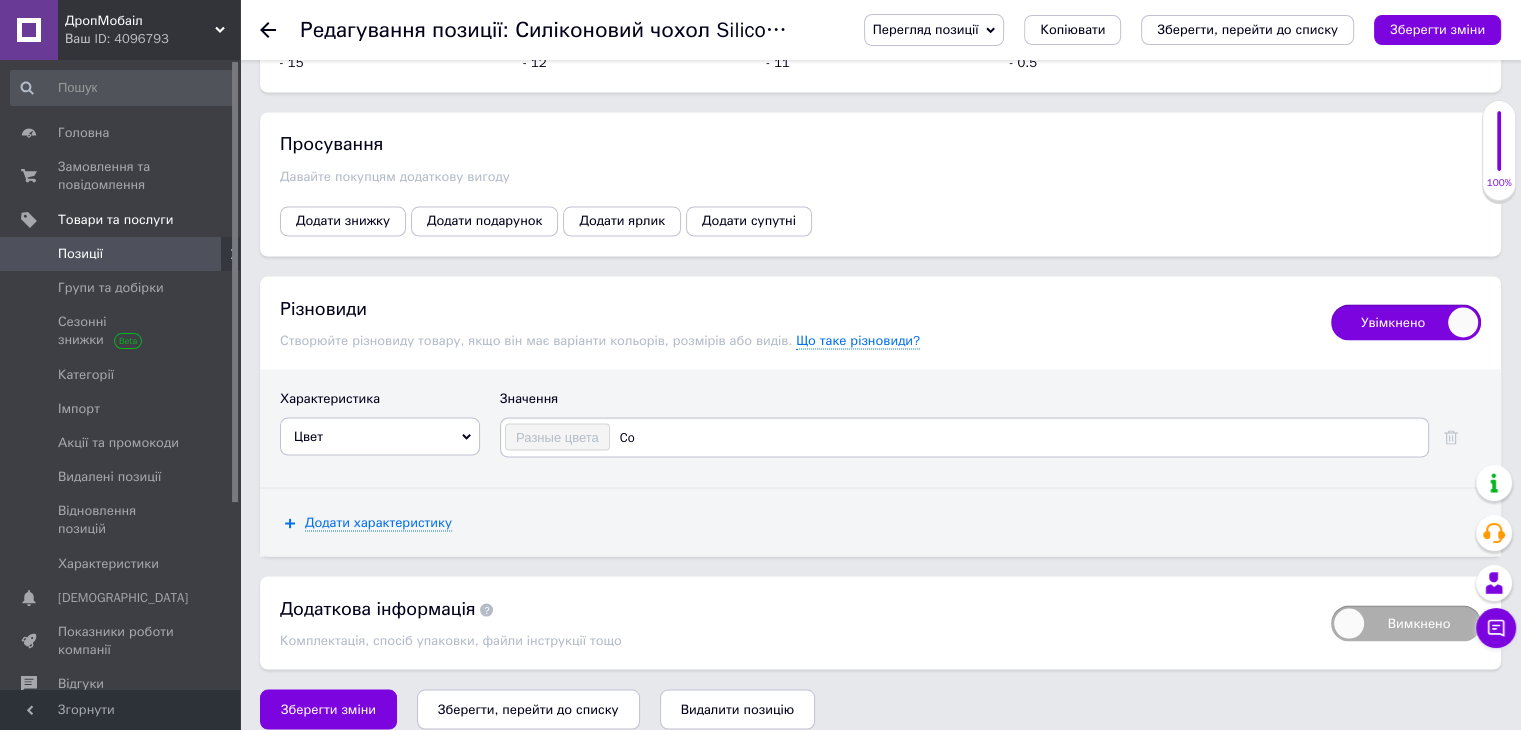 type on "C" 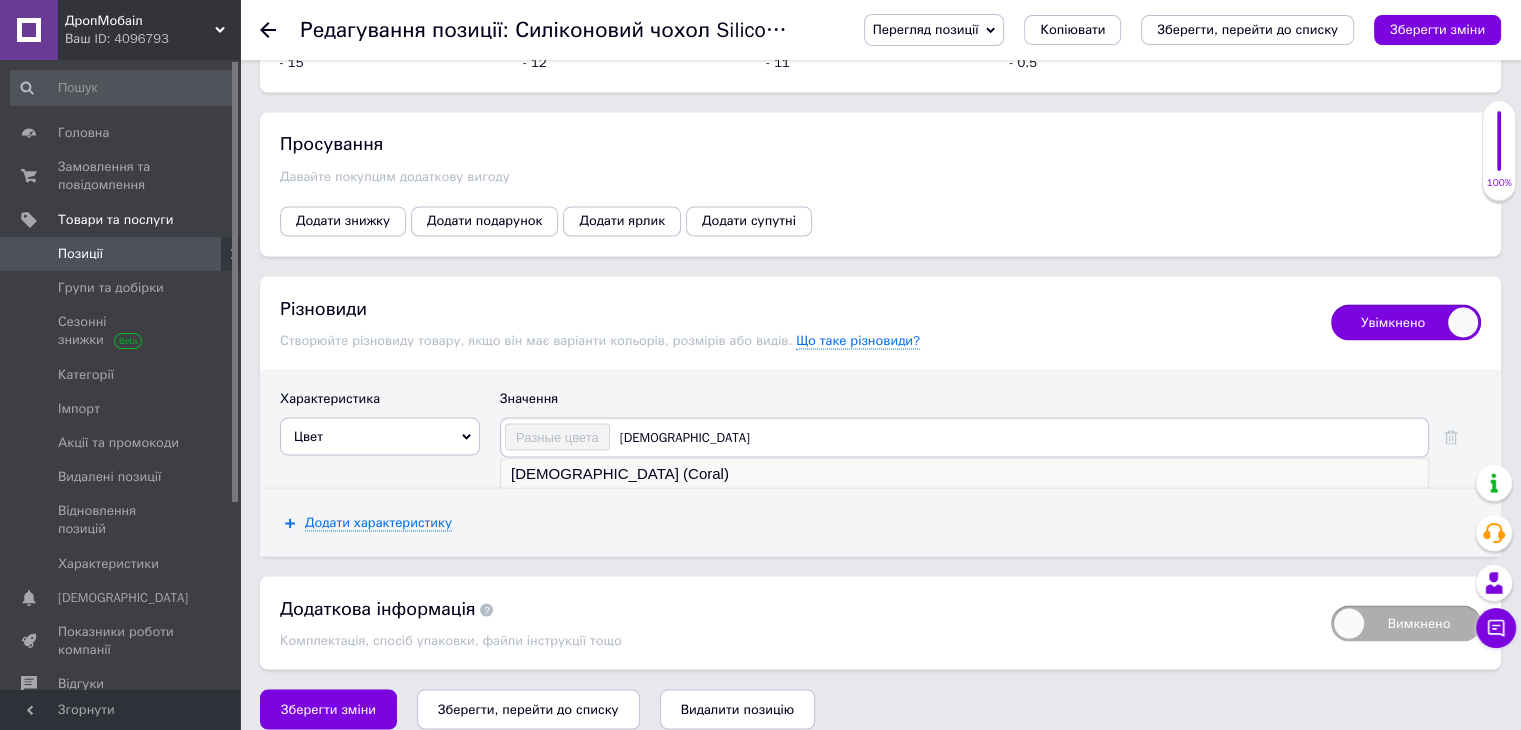 type on "[DEMOGRAPHIC_DATA]" 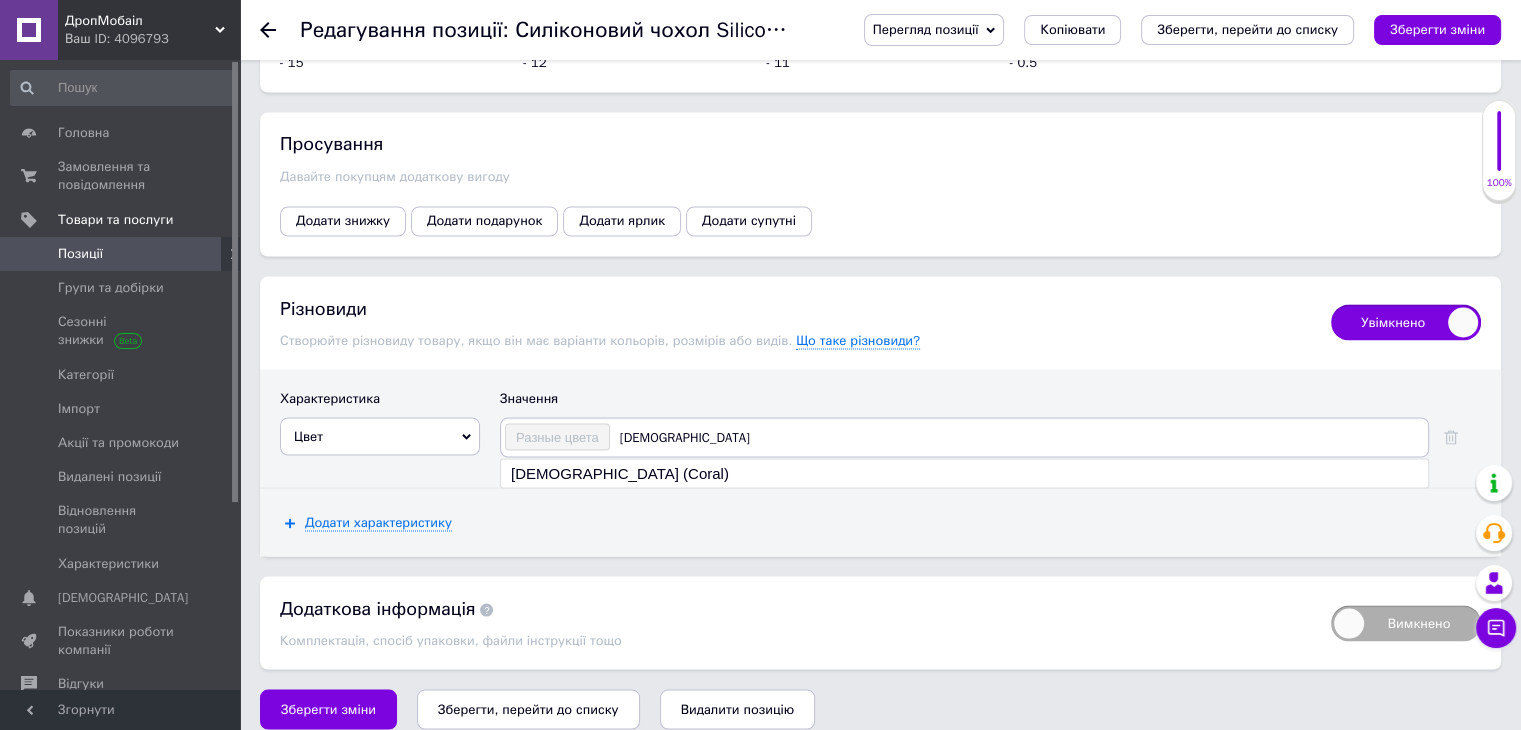 click on "[DEMOGRAPHIC_DATA] (Coral)" at bounding box center (964, 473) 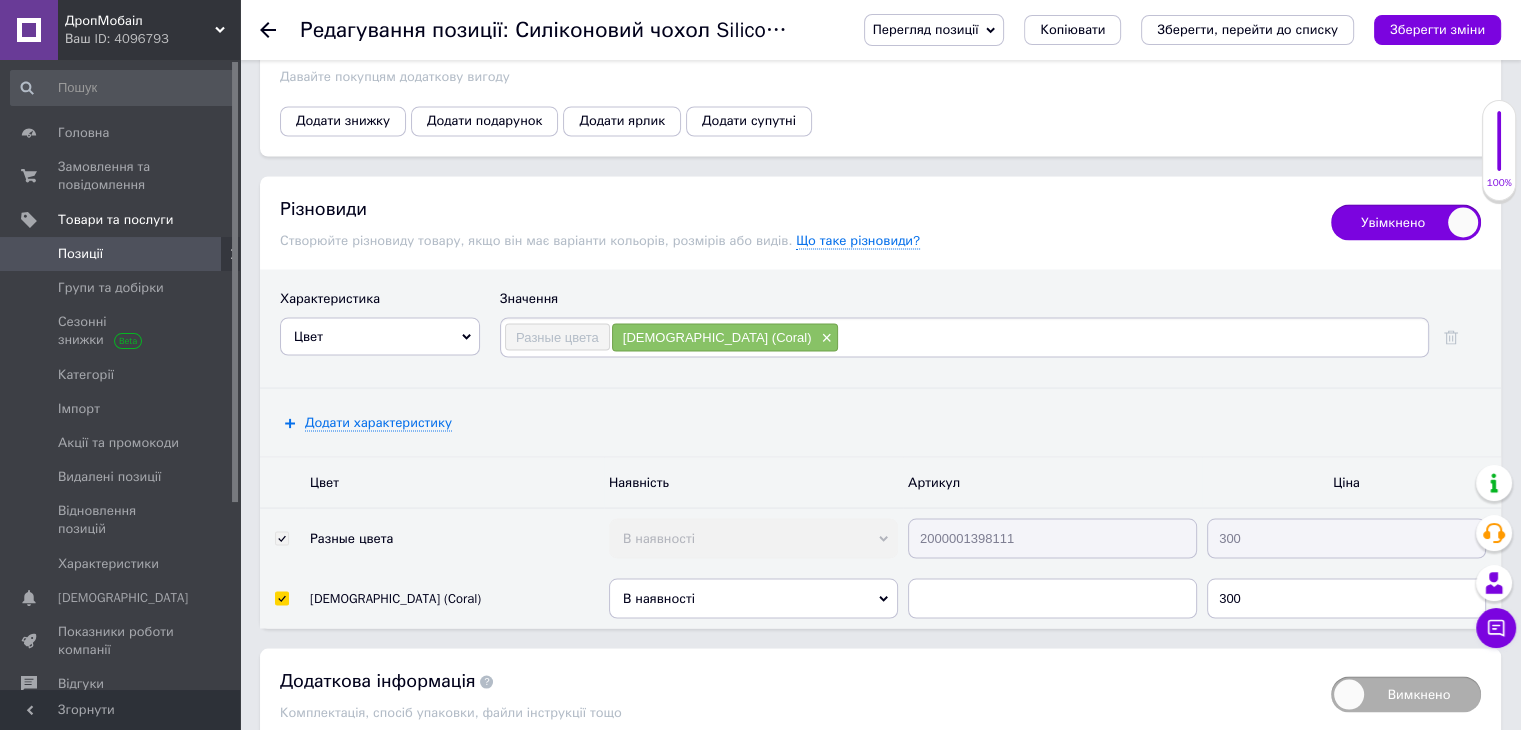 scroll, scrollTop: 3744, scrollLeft: 0, axis: vertical 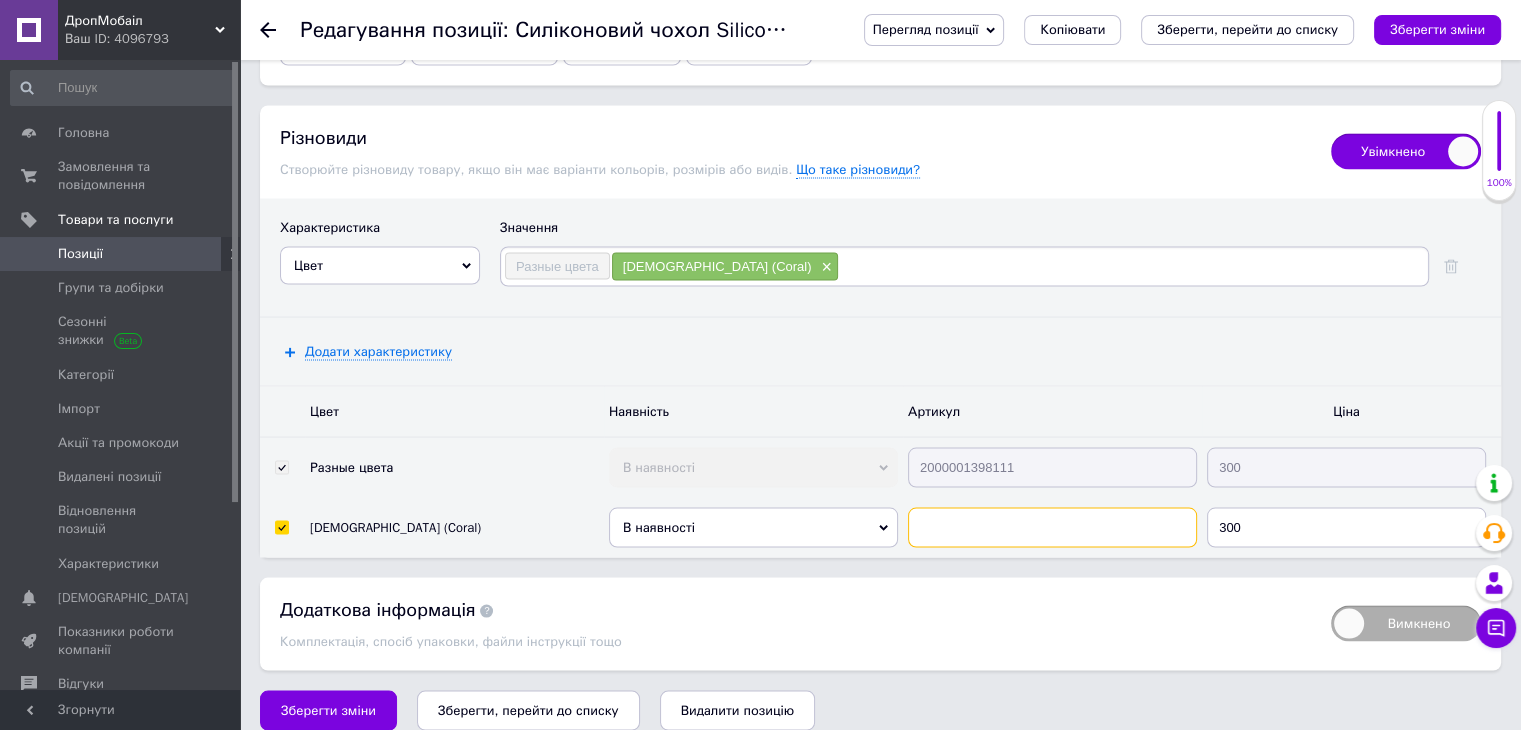 click at bounding box center [1052, 527] 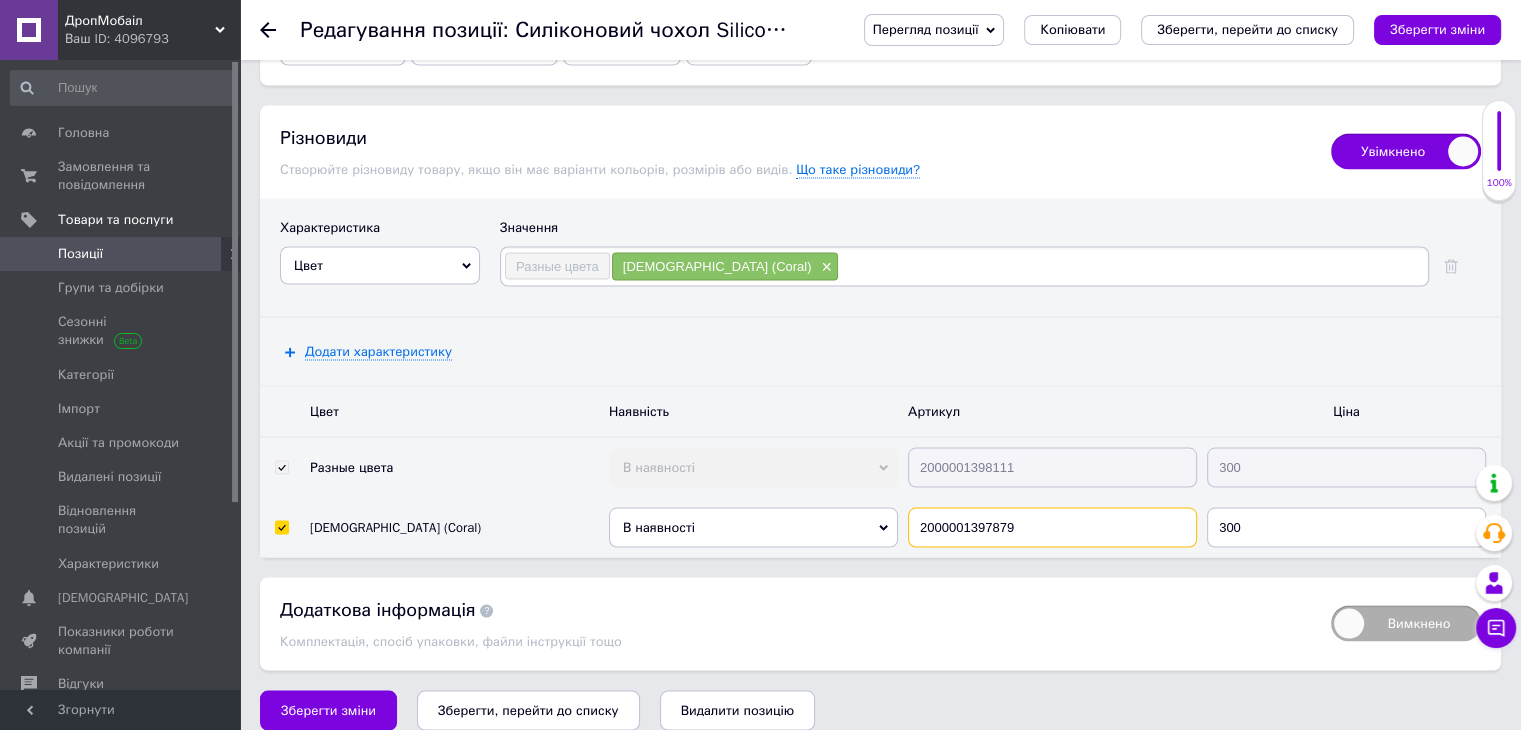 type on "2000001397879" 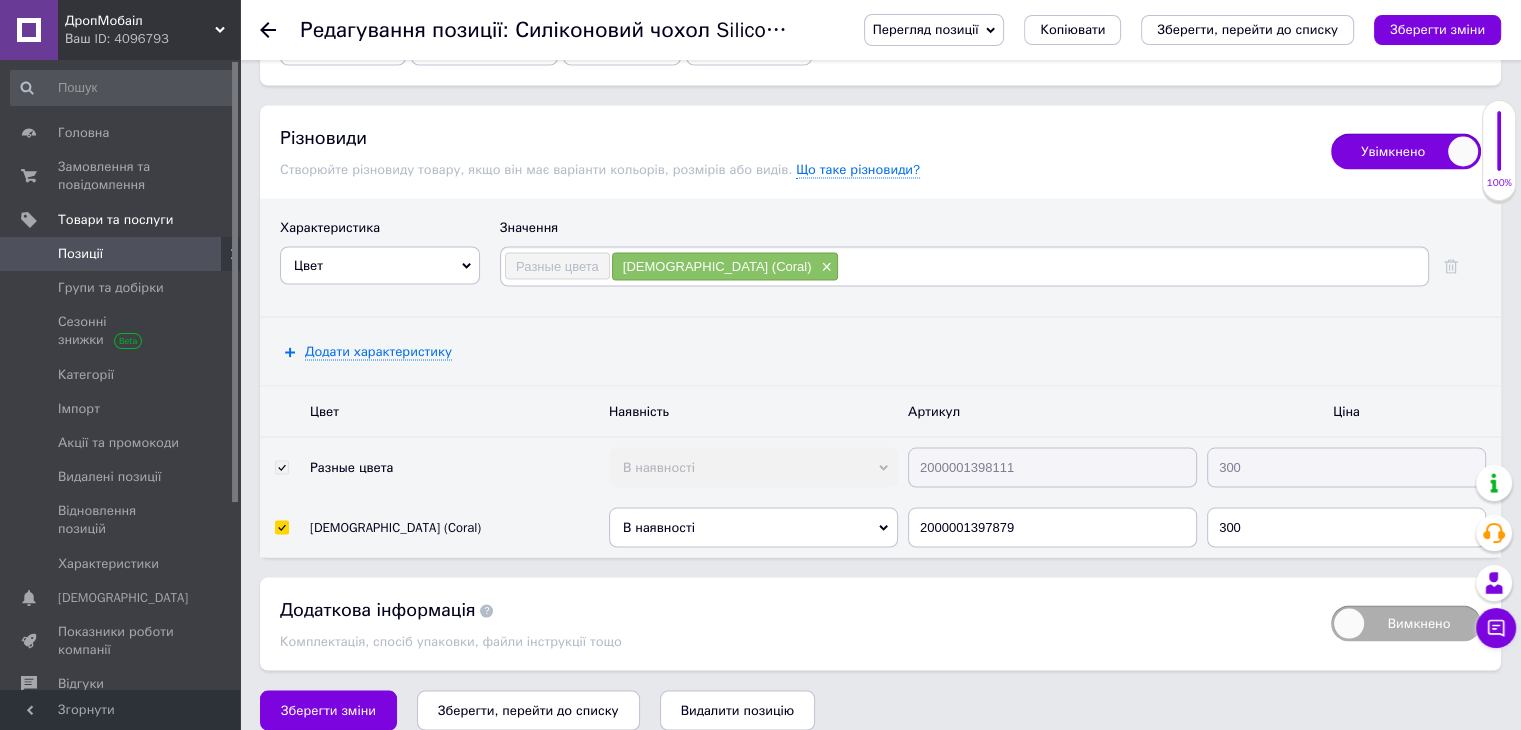 click on "В наявності" at bounding box center [753, 527] 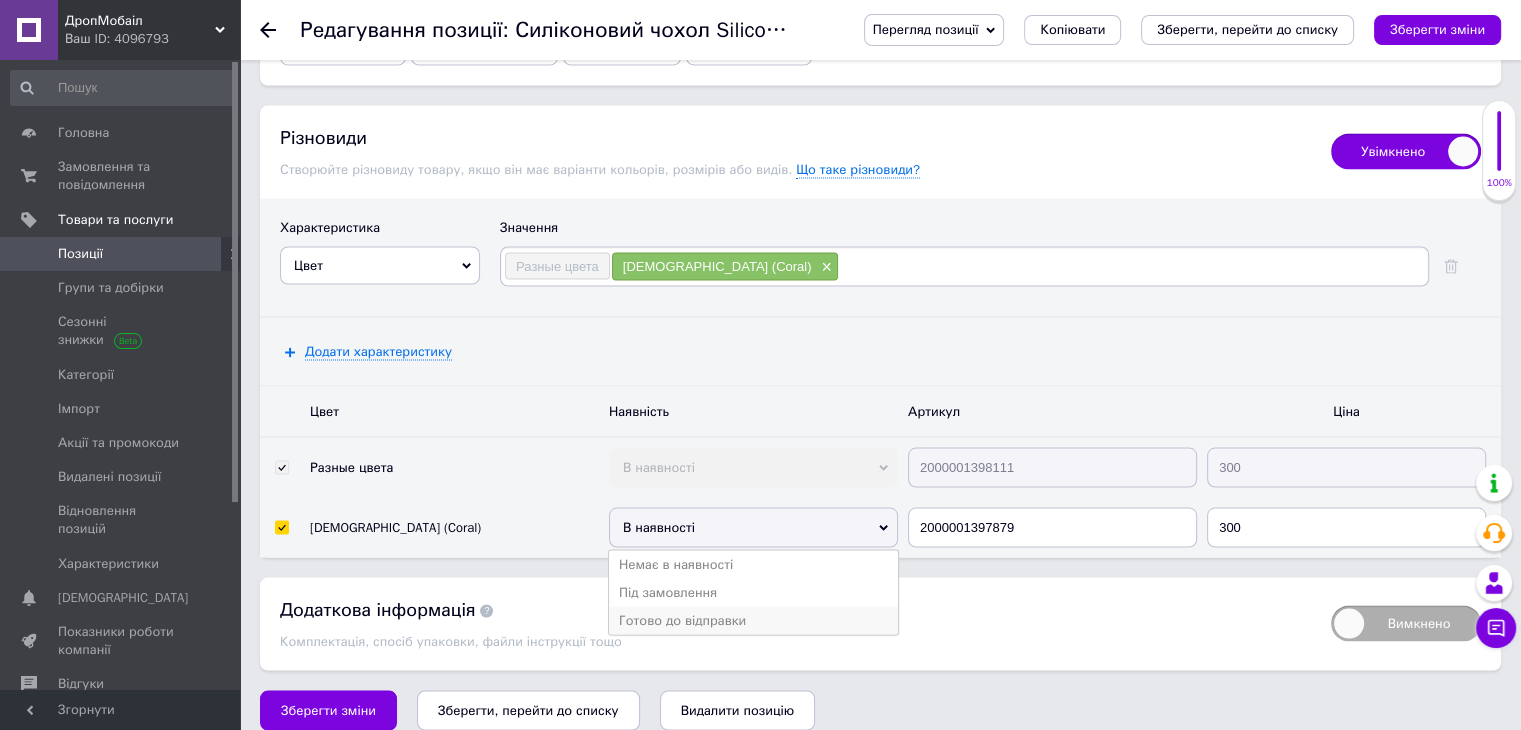 click on "Готово до відправки" at bounding box center [753, 620] 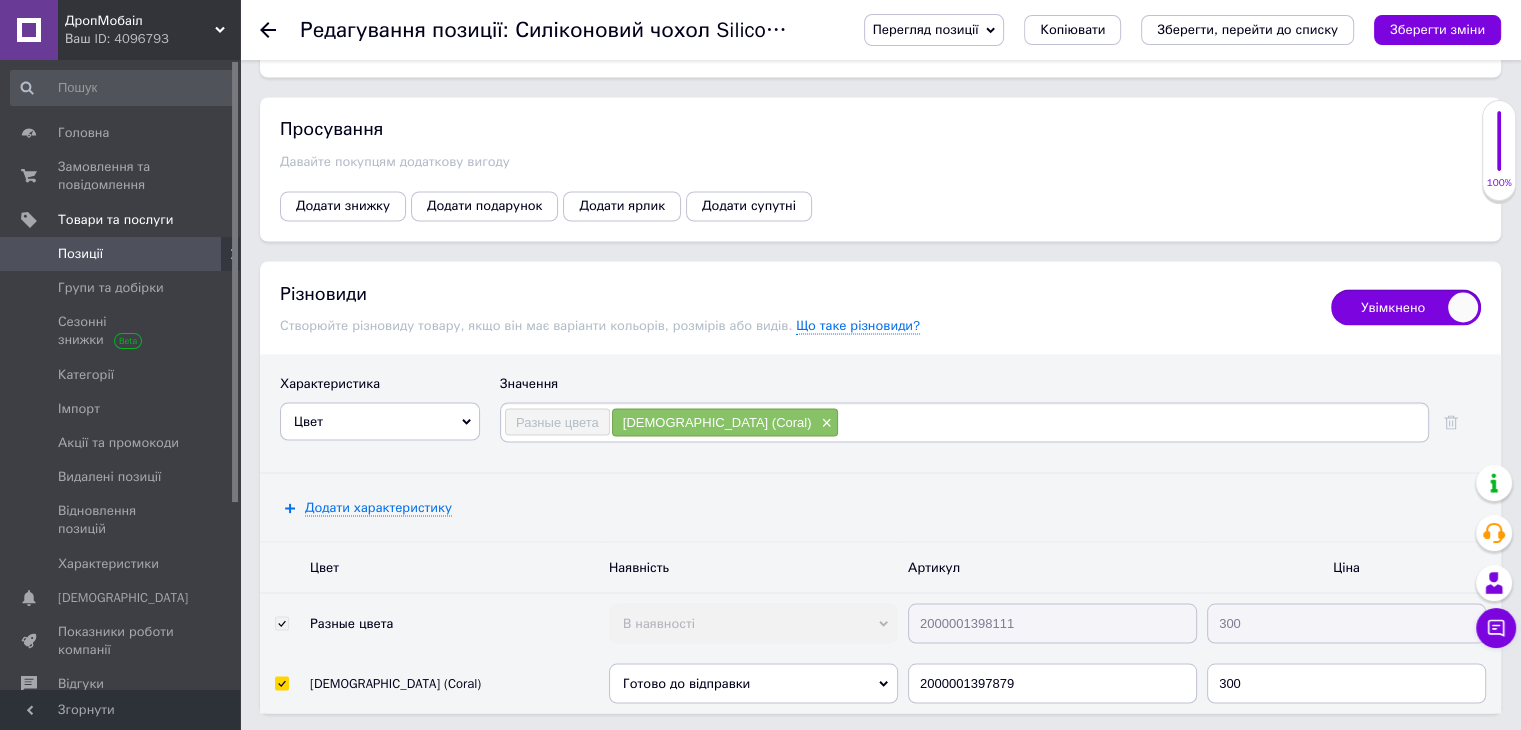 scroll, scrollTop: 3744, scrollLeft: 0, axis: vertical 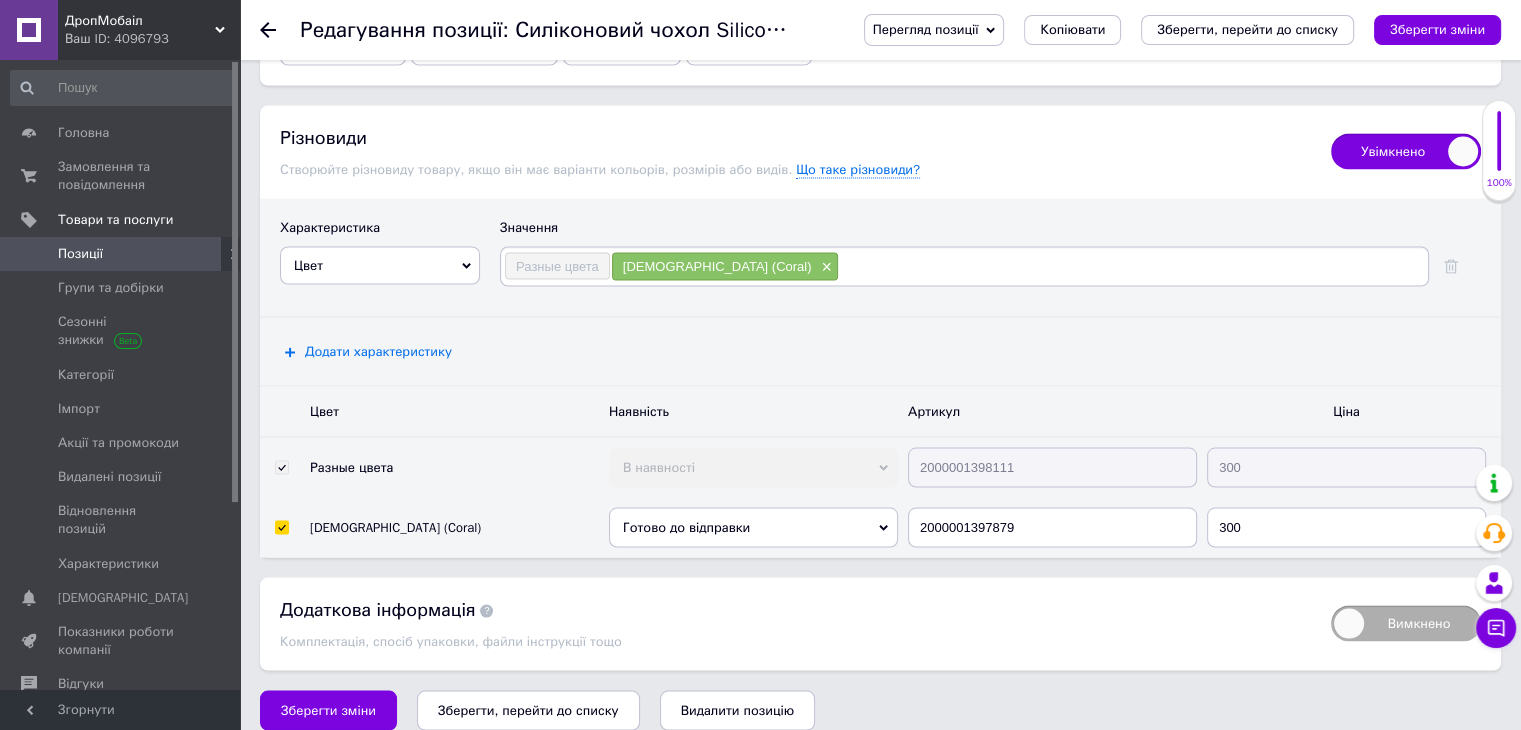 click on "Додати характеристику" at bounding box center (378, 351) 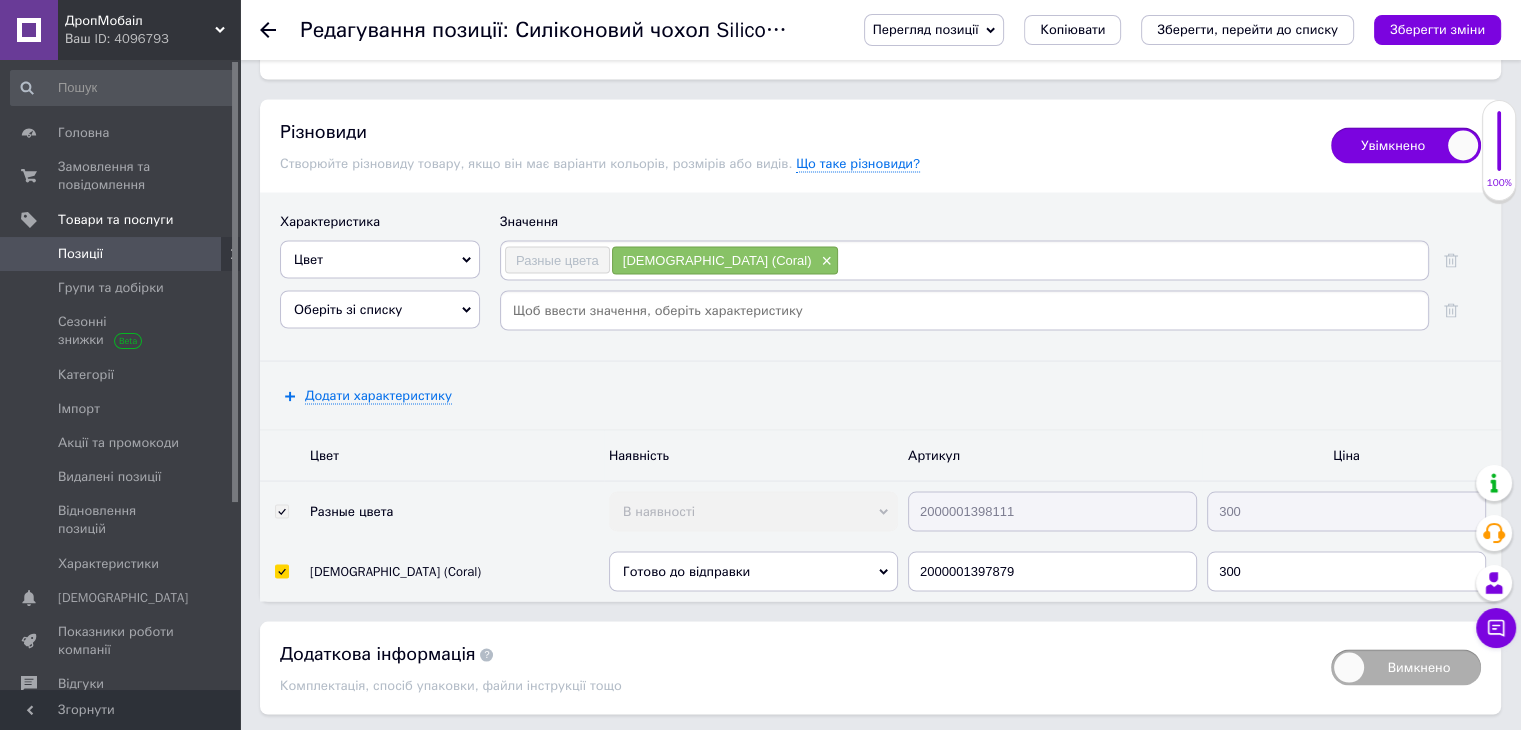 scroll, scrollTop: 3793, scrollLeft: 0, axis: vertical 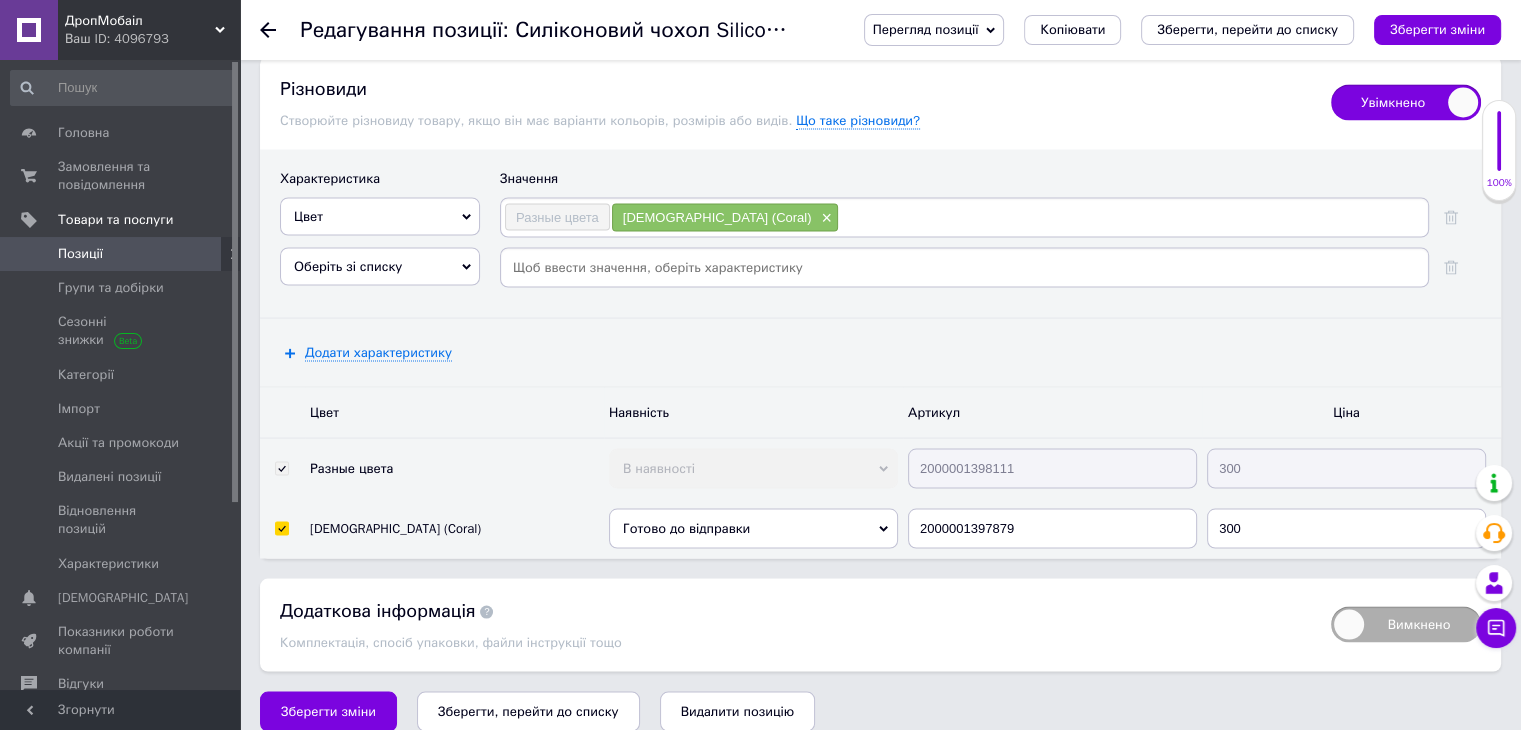 click at bounding box center [964, 267] 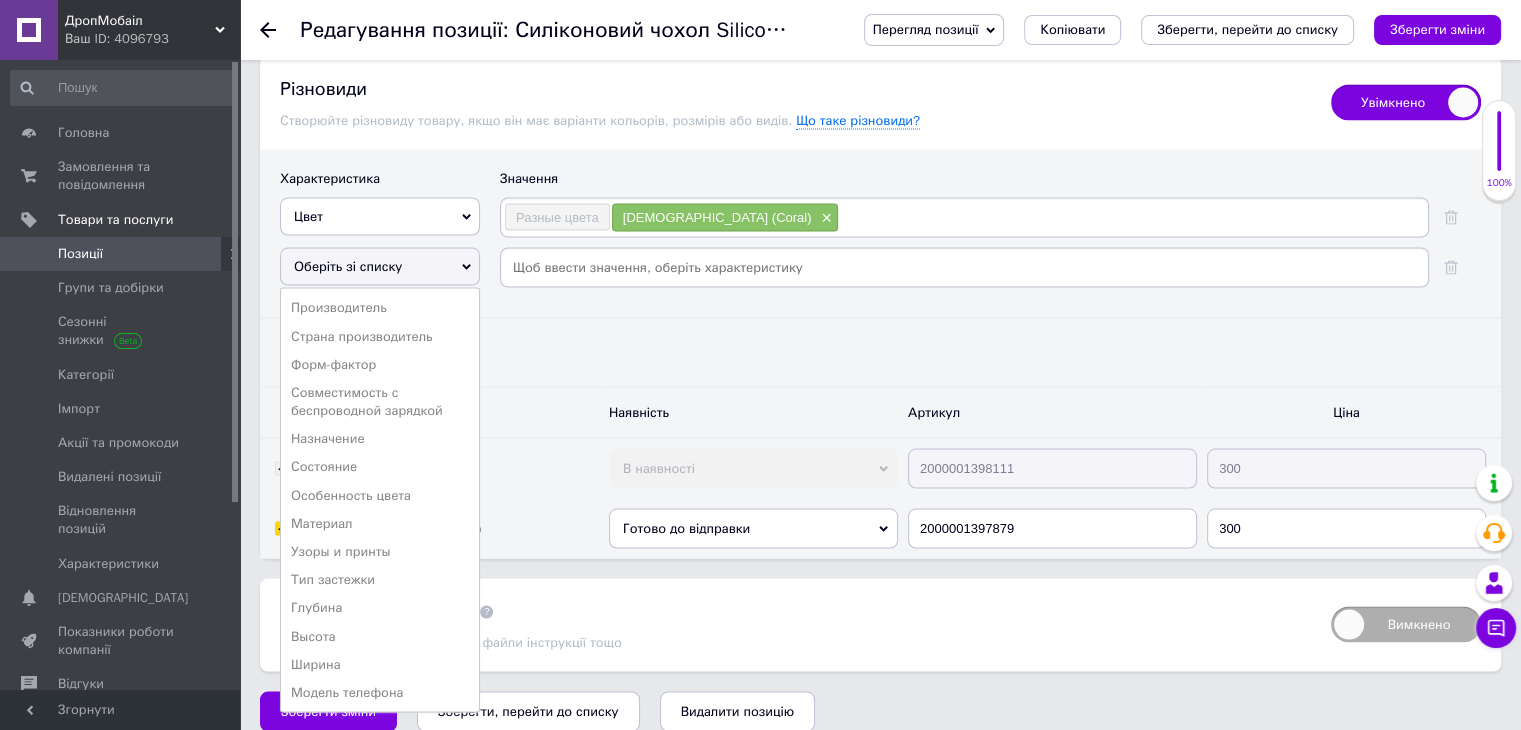 click on "Оберіть зі списку" at bounding box center (380, 266) 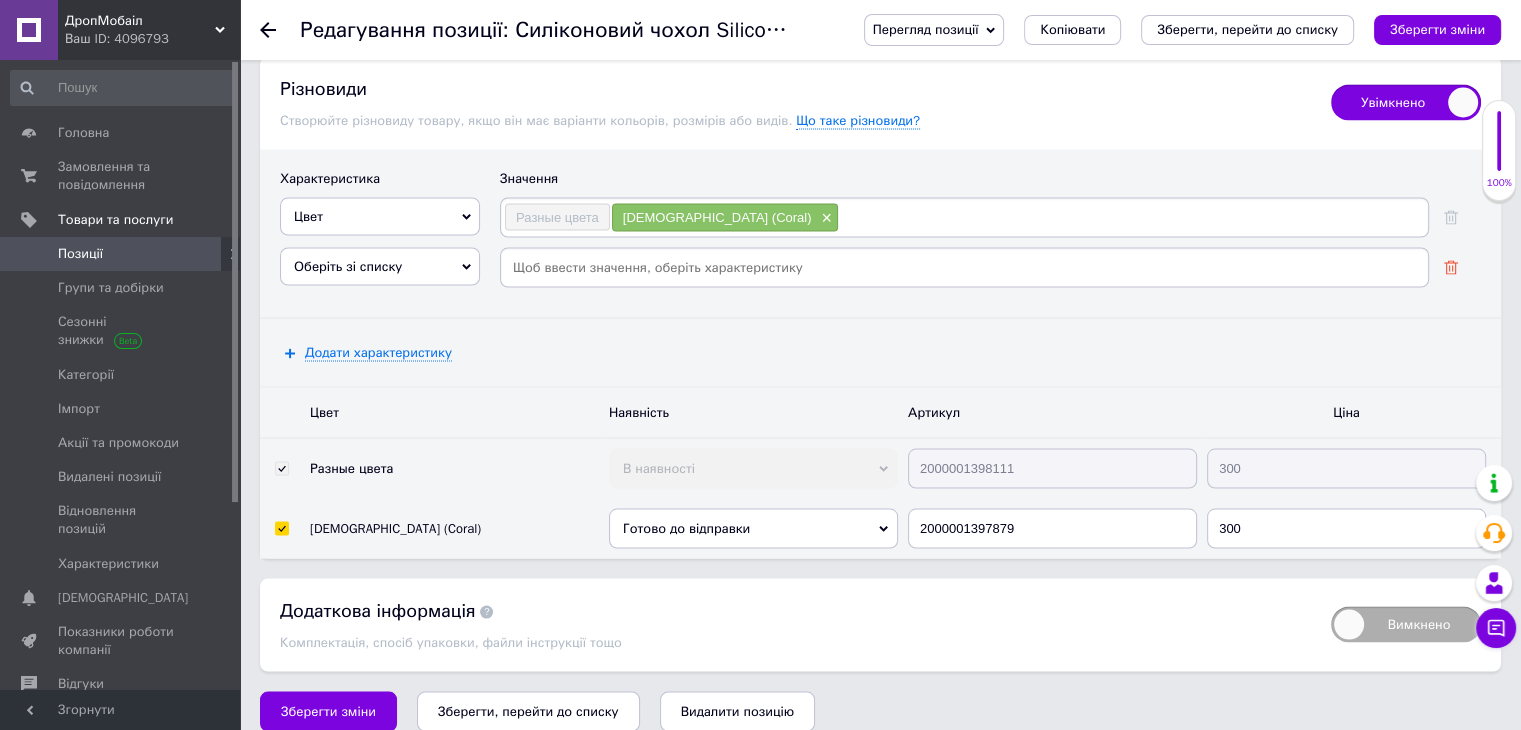 click 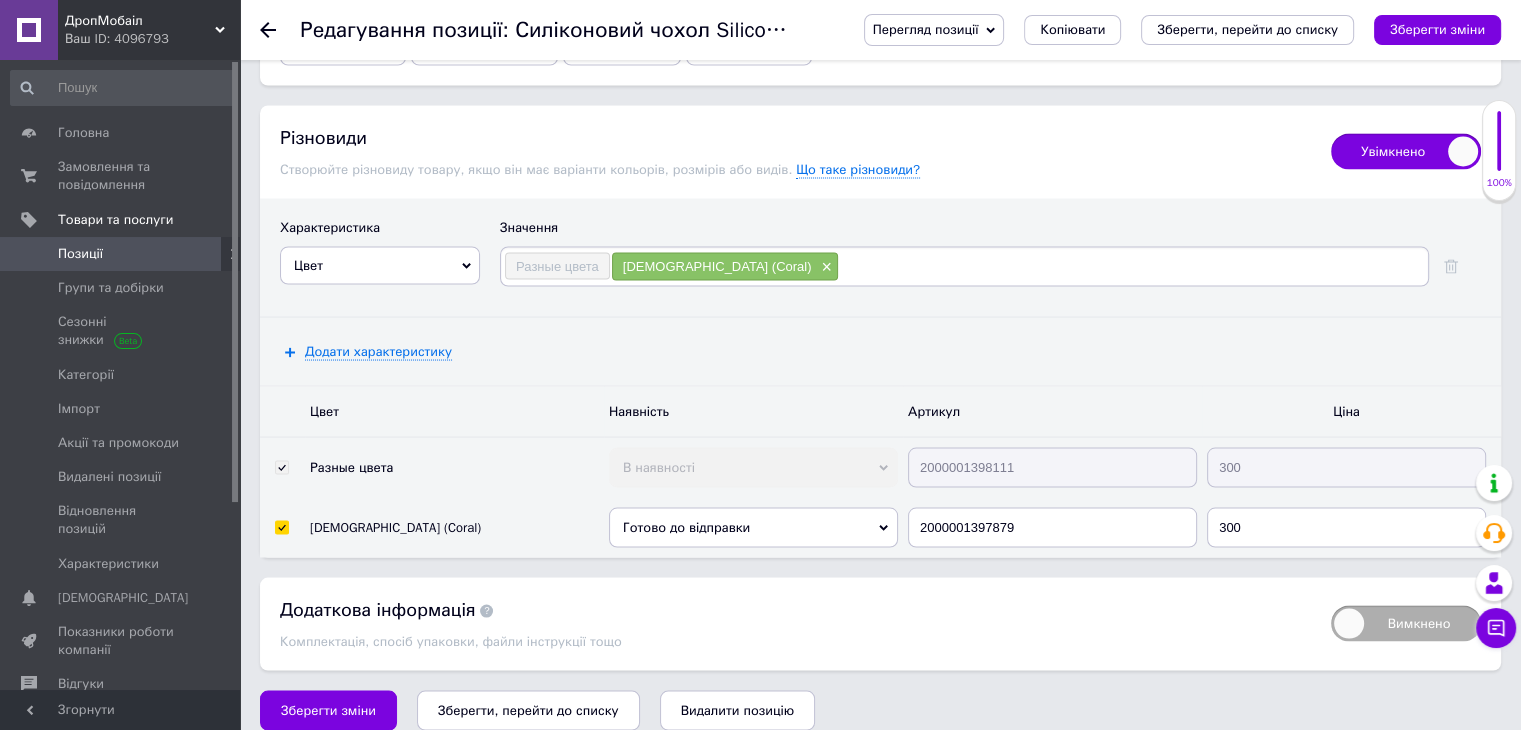 click at bounding box center (1132, 266) 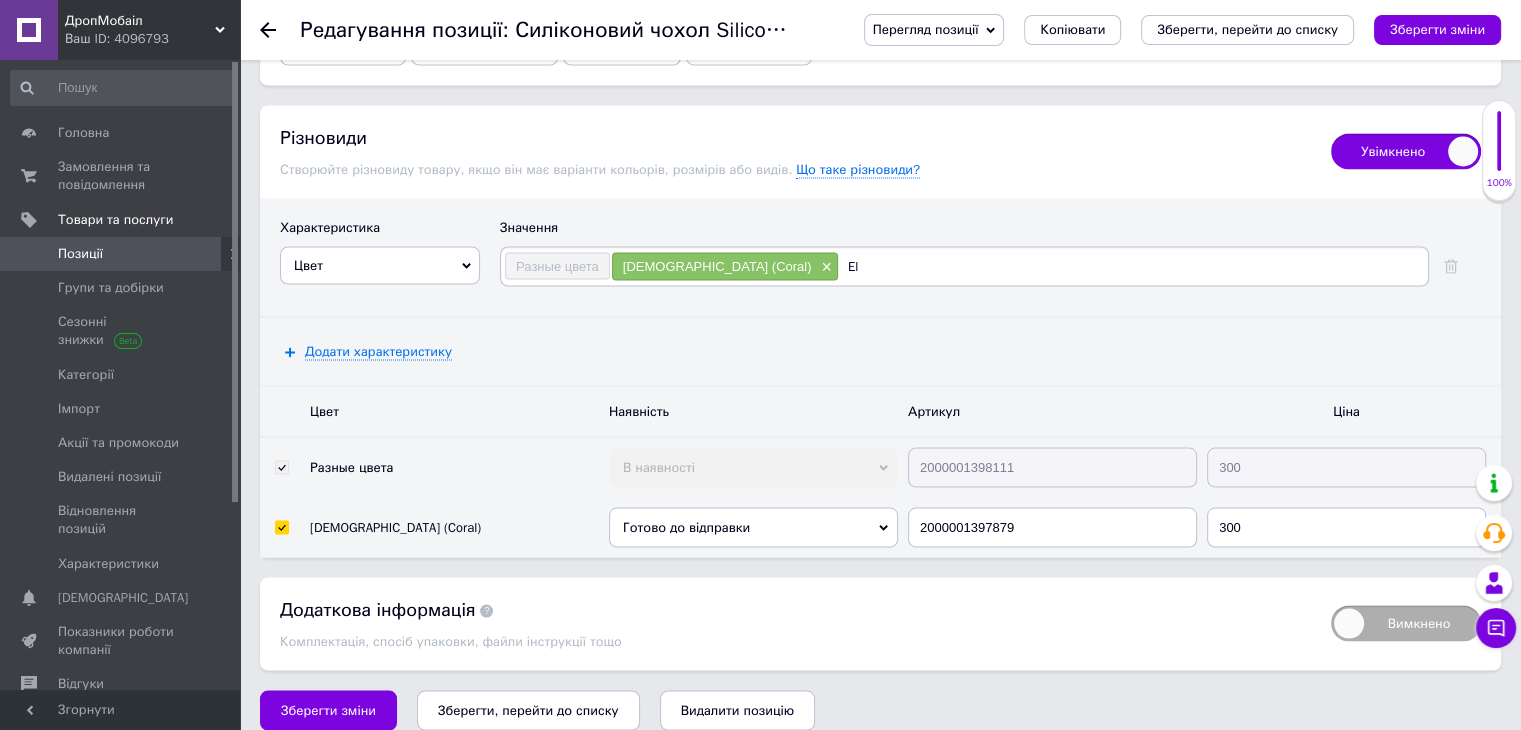 type on "E" 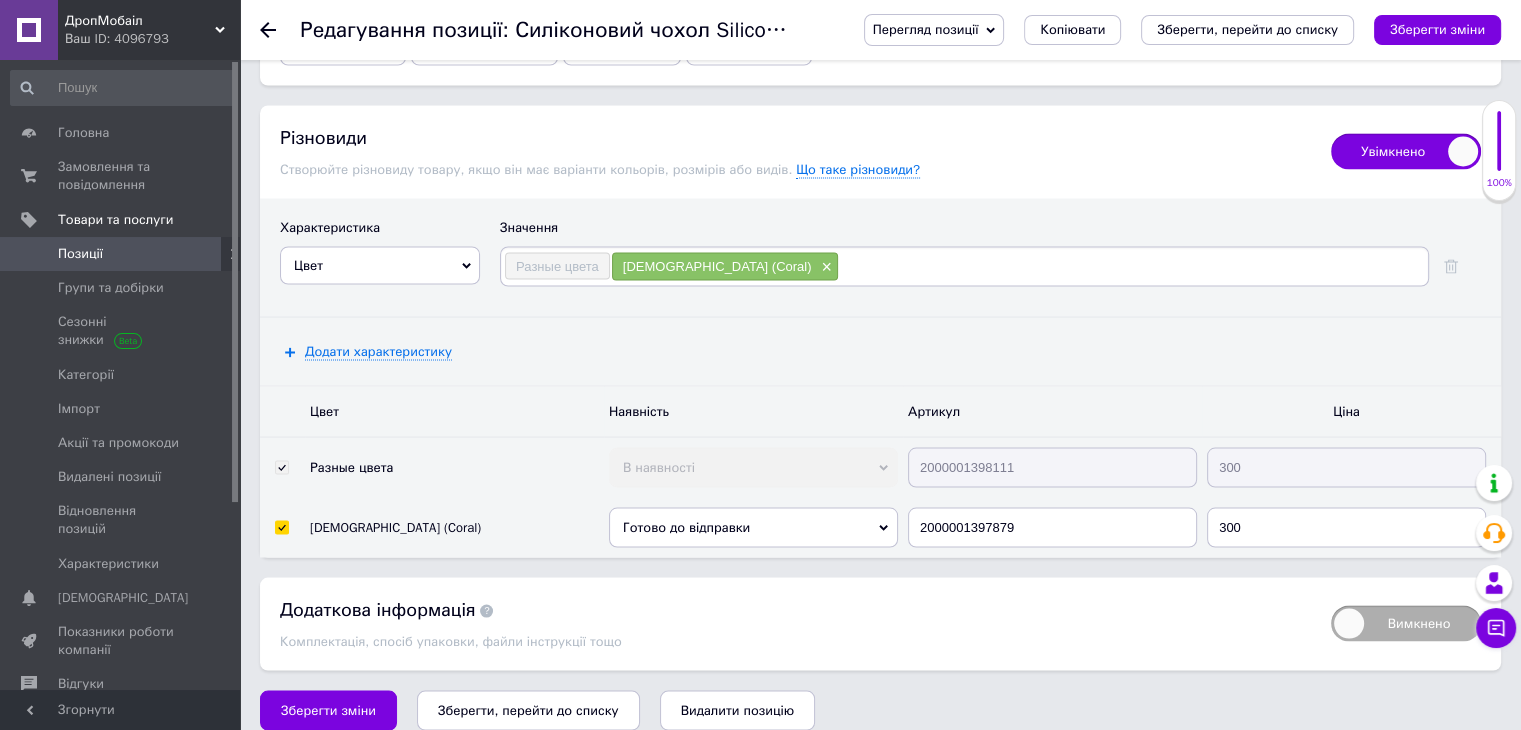 type on "т" 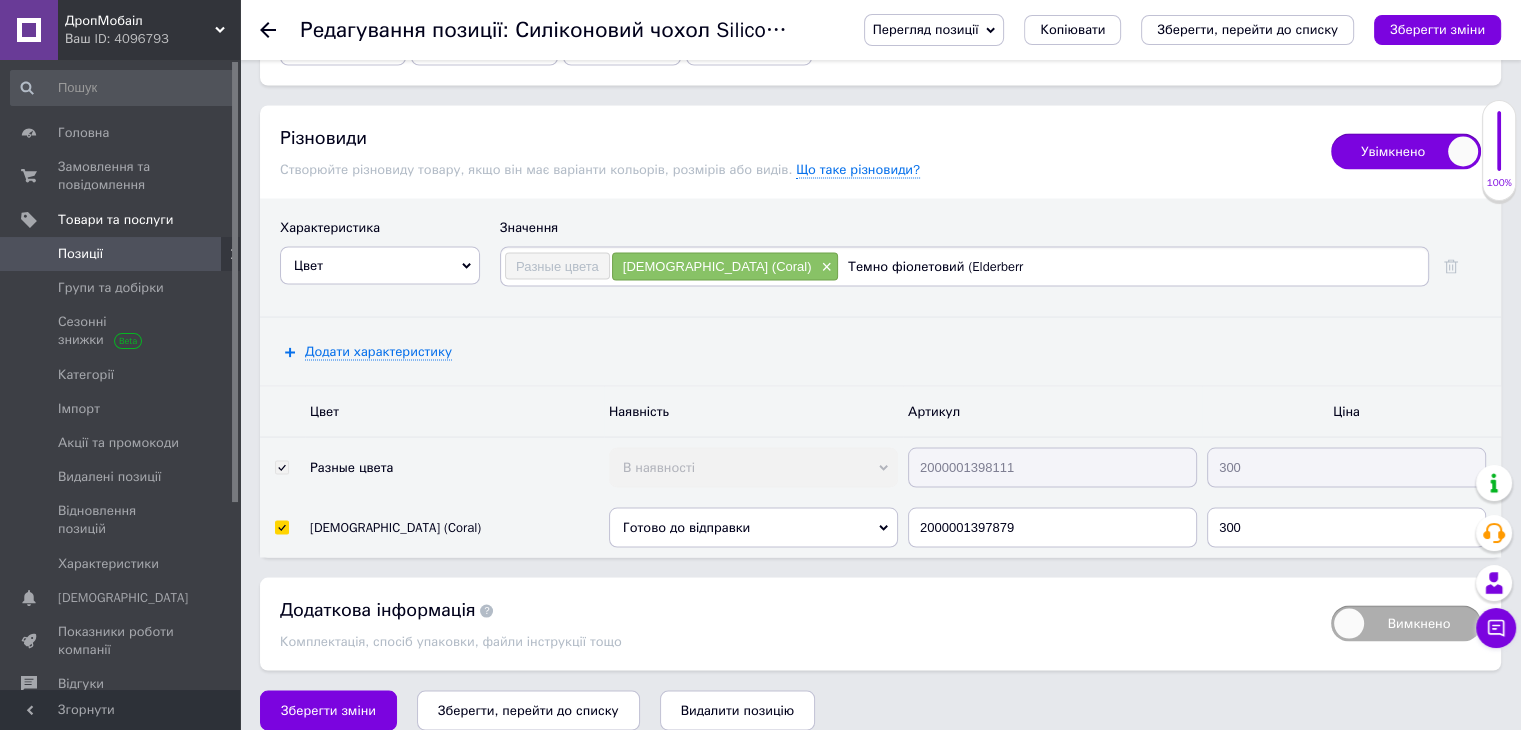 type on "Темно фіолетовий (Elderberry" 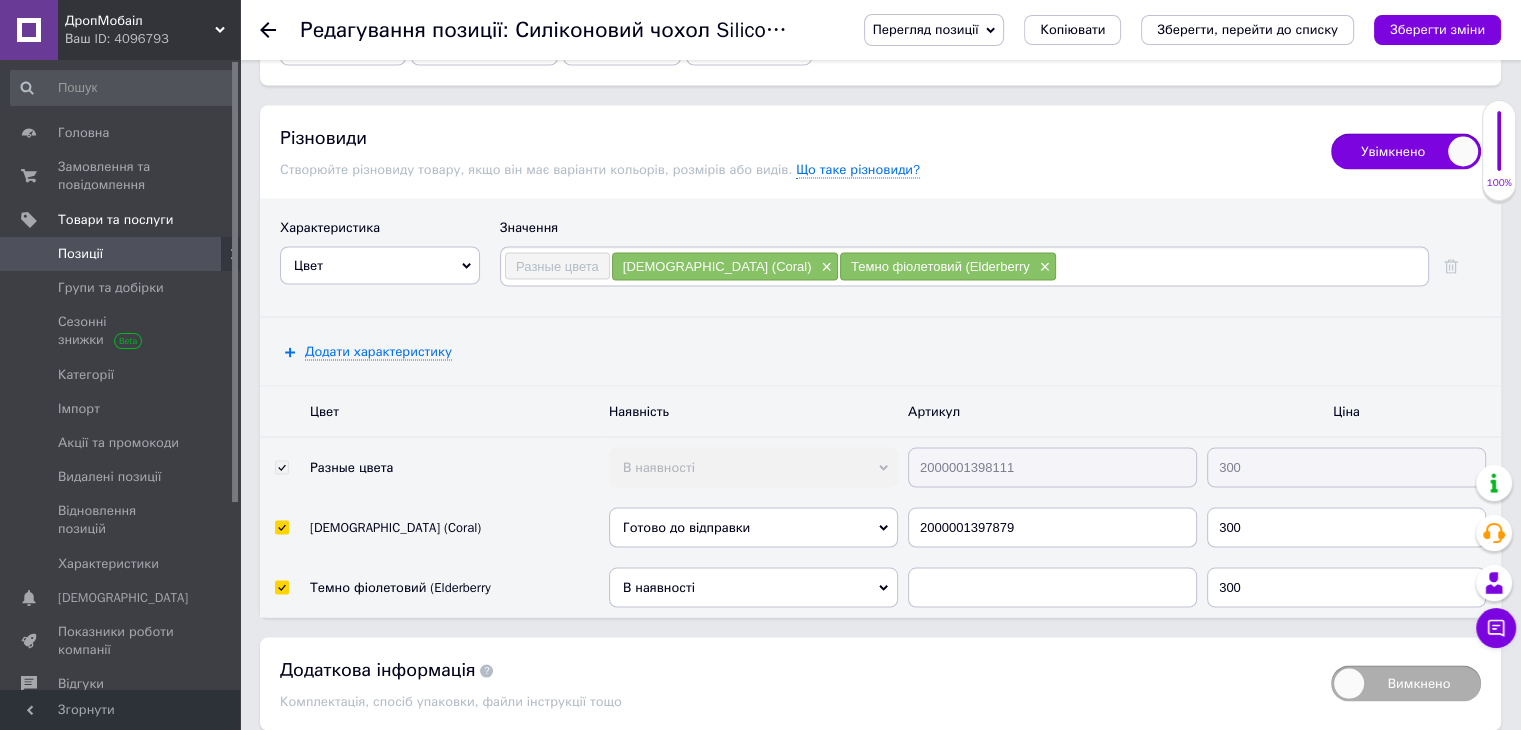 type 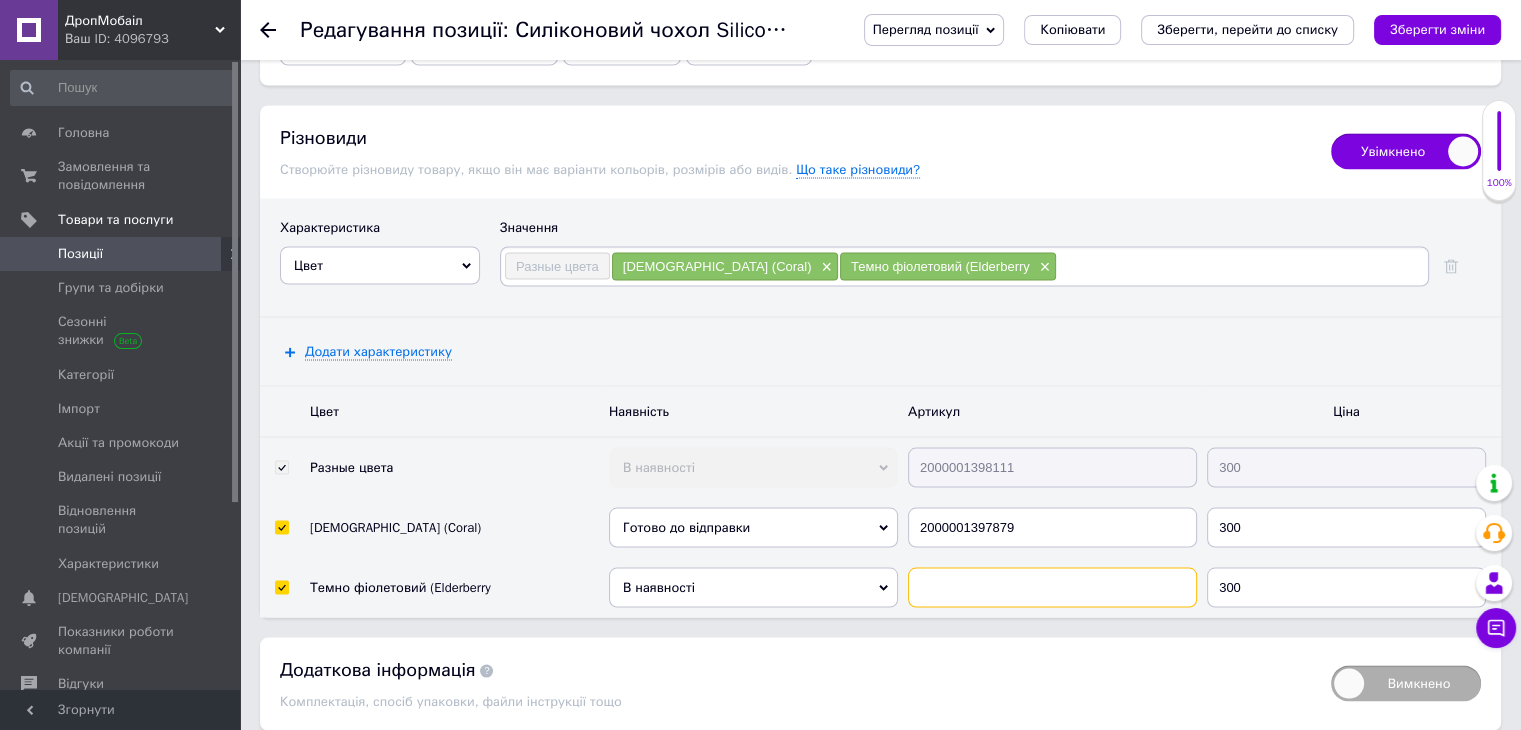 click at bounding box center (1052, 587) 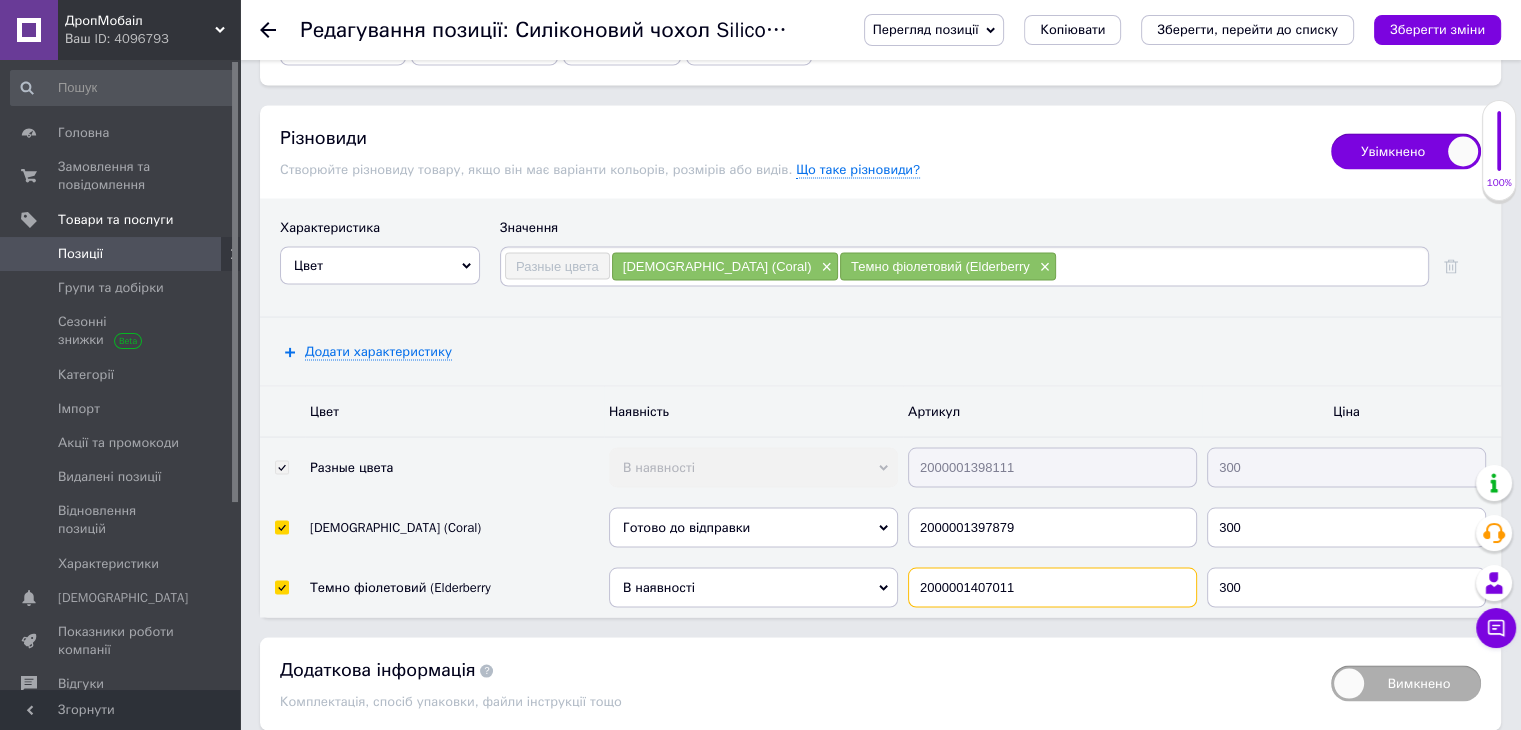 type on "2000001407011" 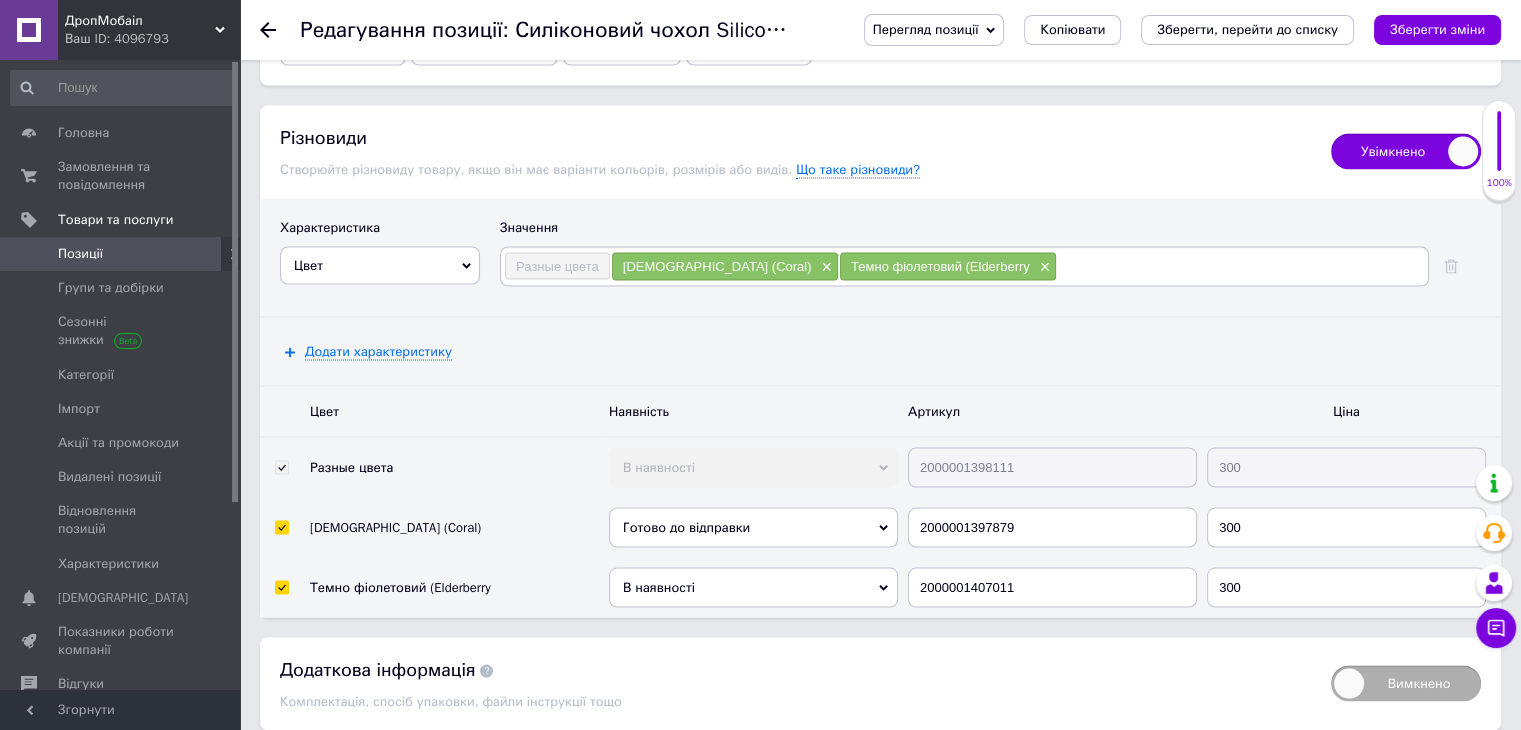 click on "В наявності" at bounding box center [753, 587] 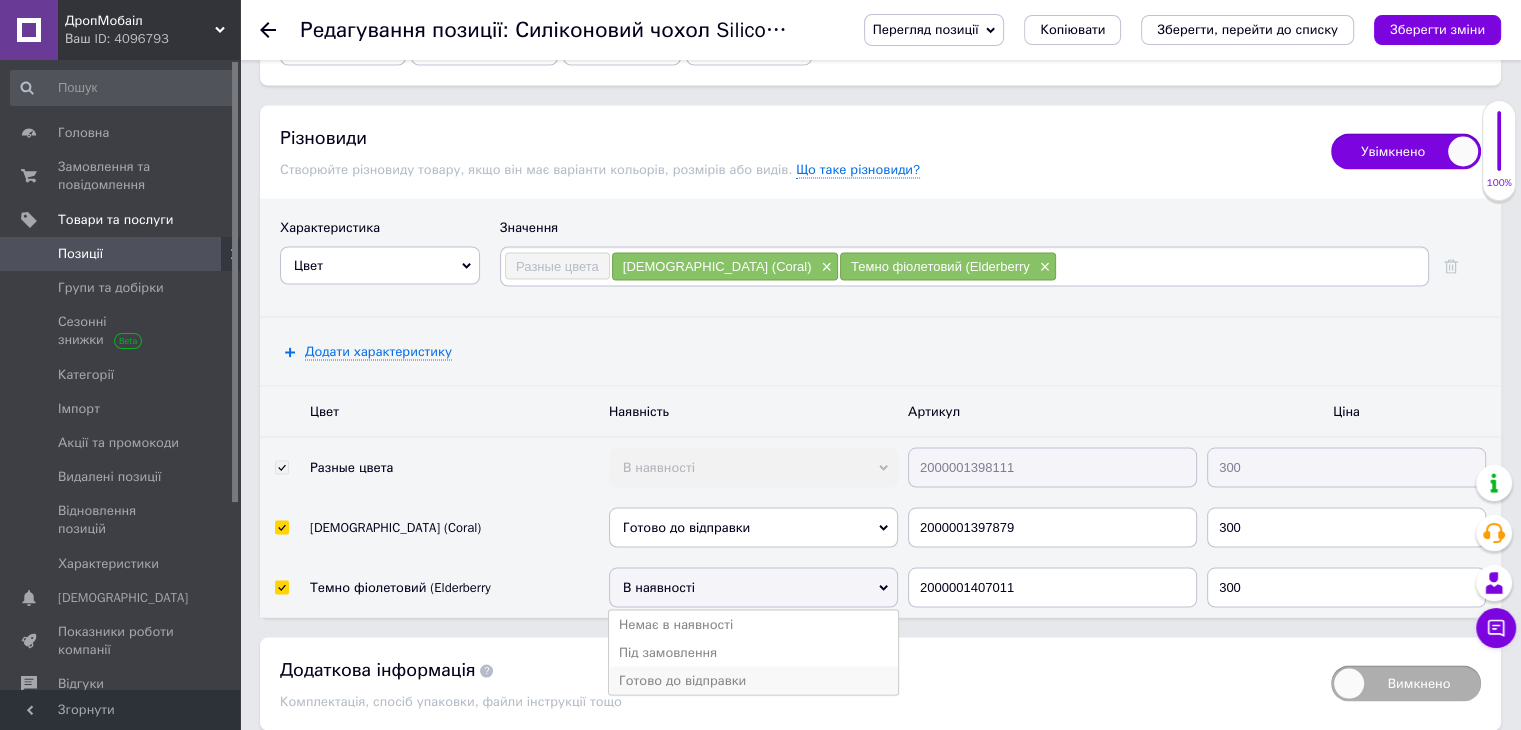 click on "Готово до відправки" at bounding box center (753, 680) 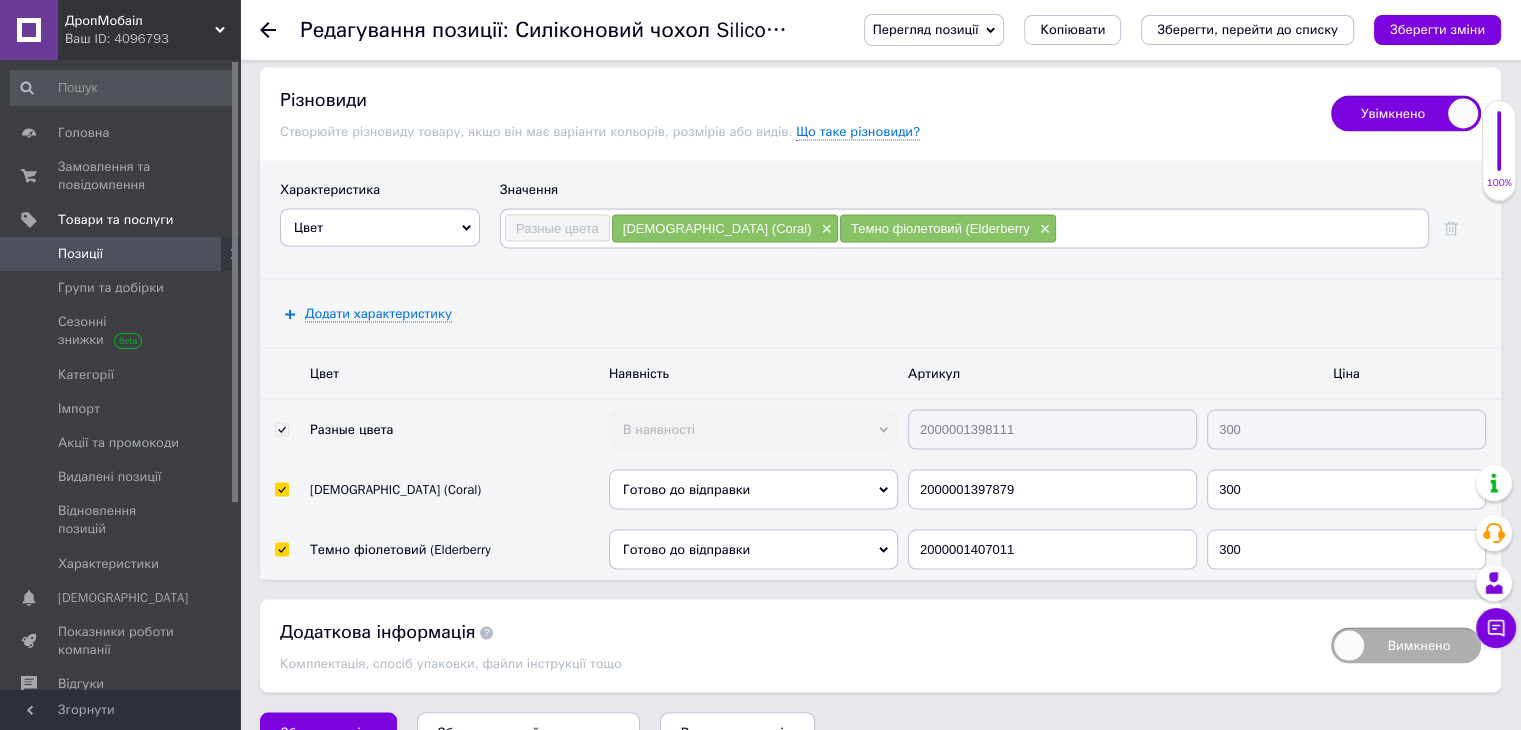 scroll, scrollTop: 3803, scrollLeft: 0, axis: vertical 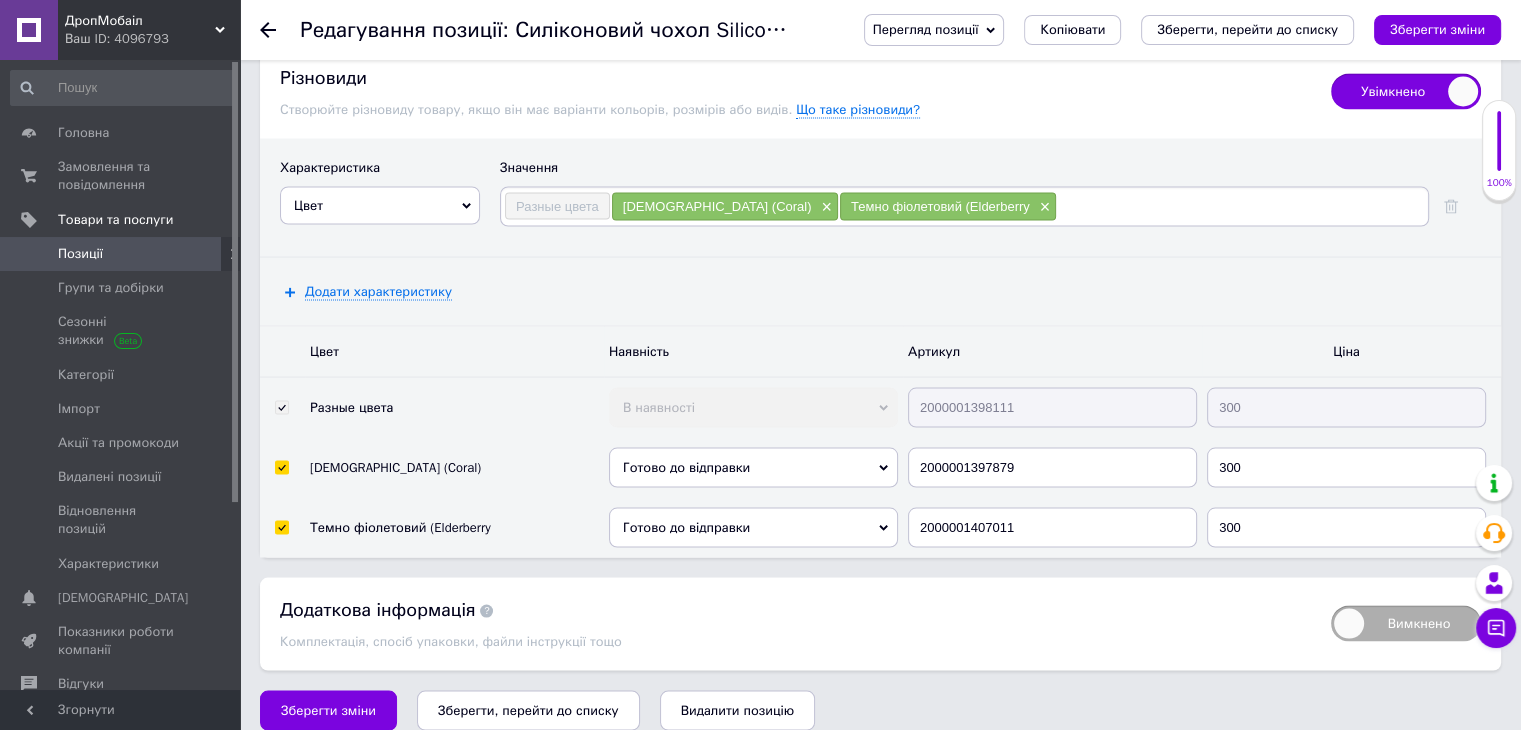 click at bounding box center [1241, 207] 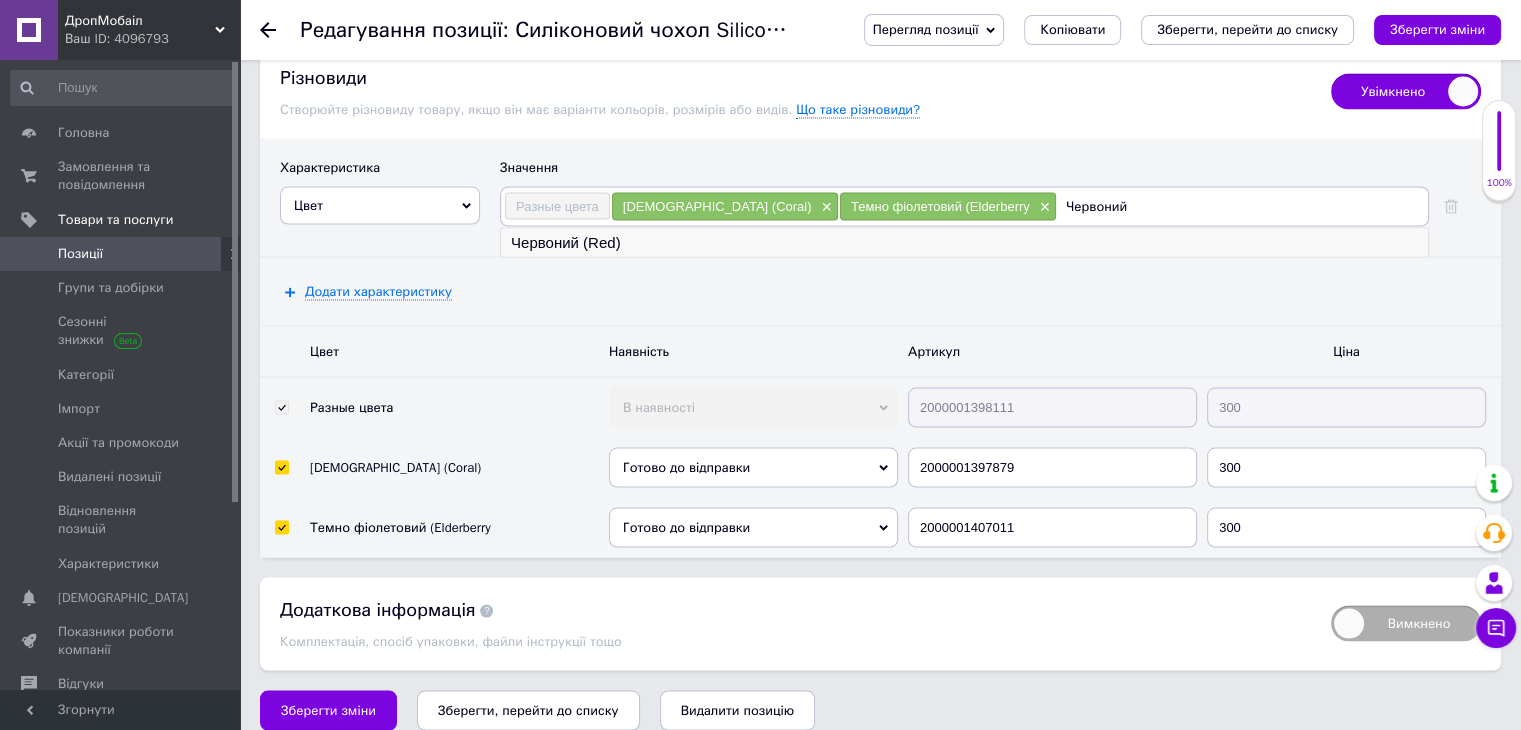 type on "Червоний" 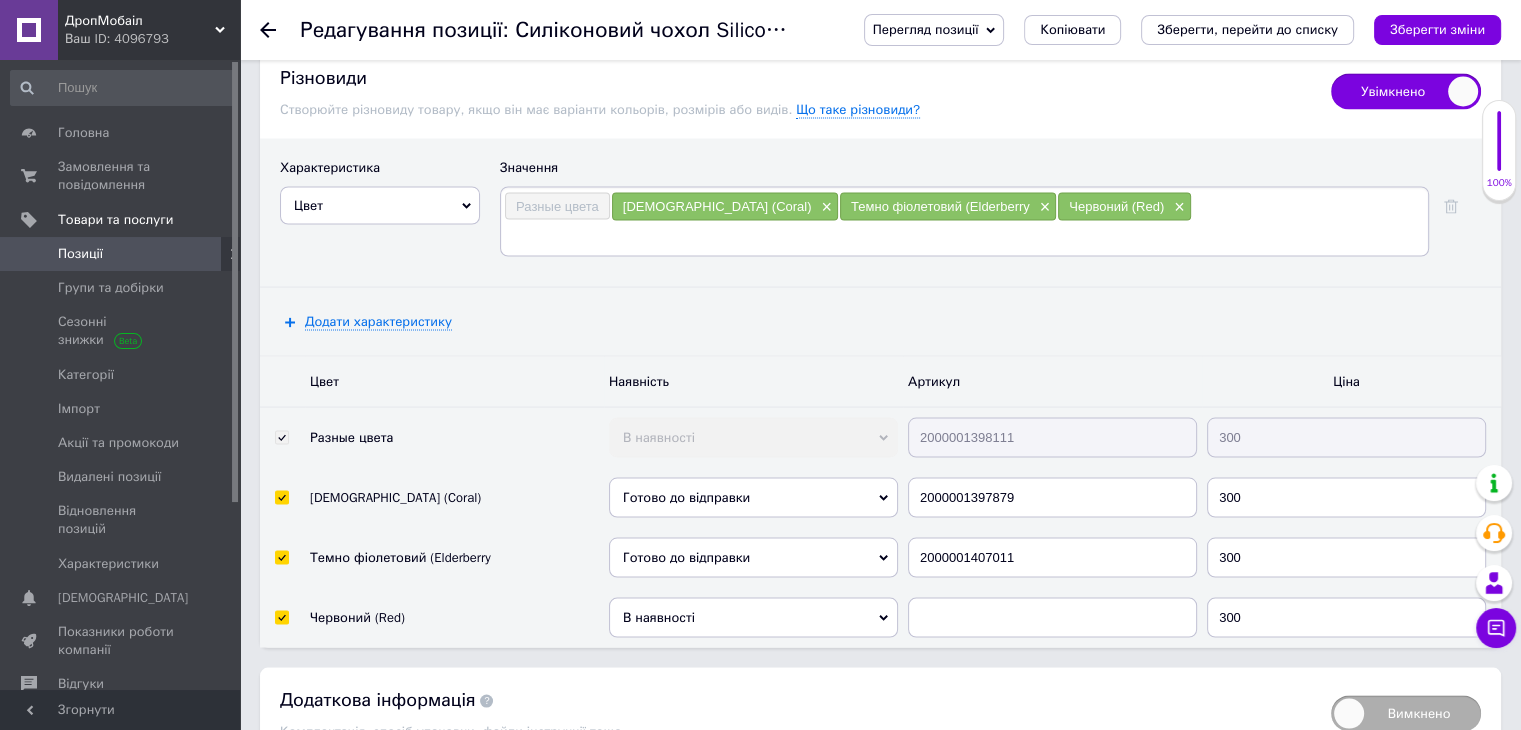 scroll, scrollTop: 3863, scrollLeft: 0, axis: vertical 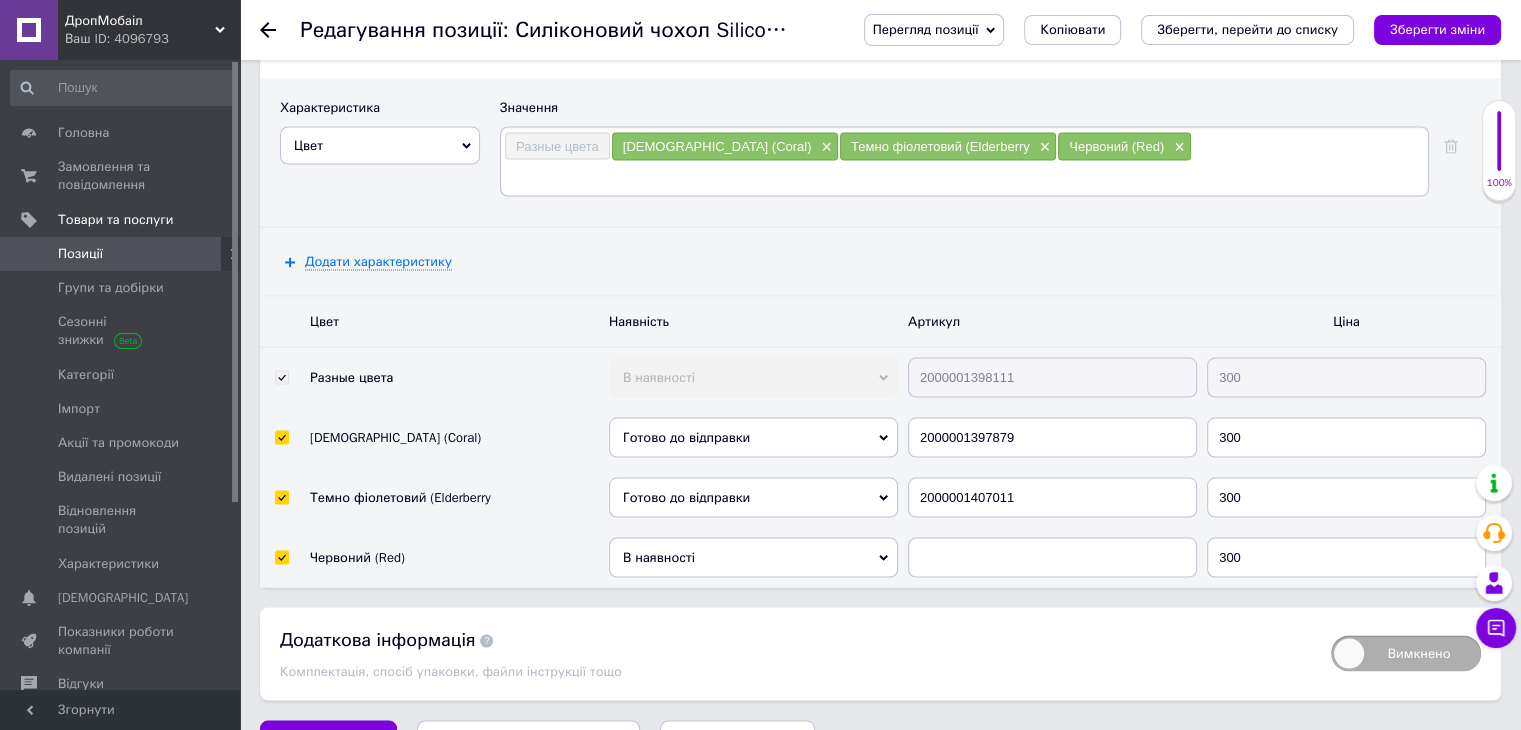 click on "В наявності" at bounding box center (753, 558) 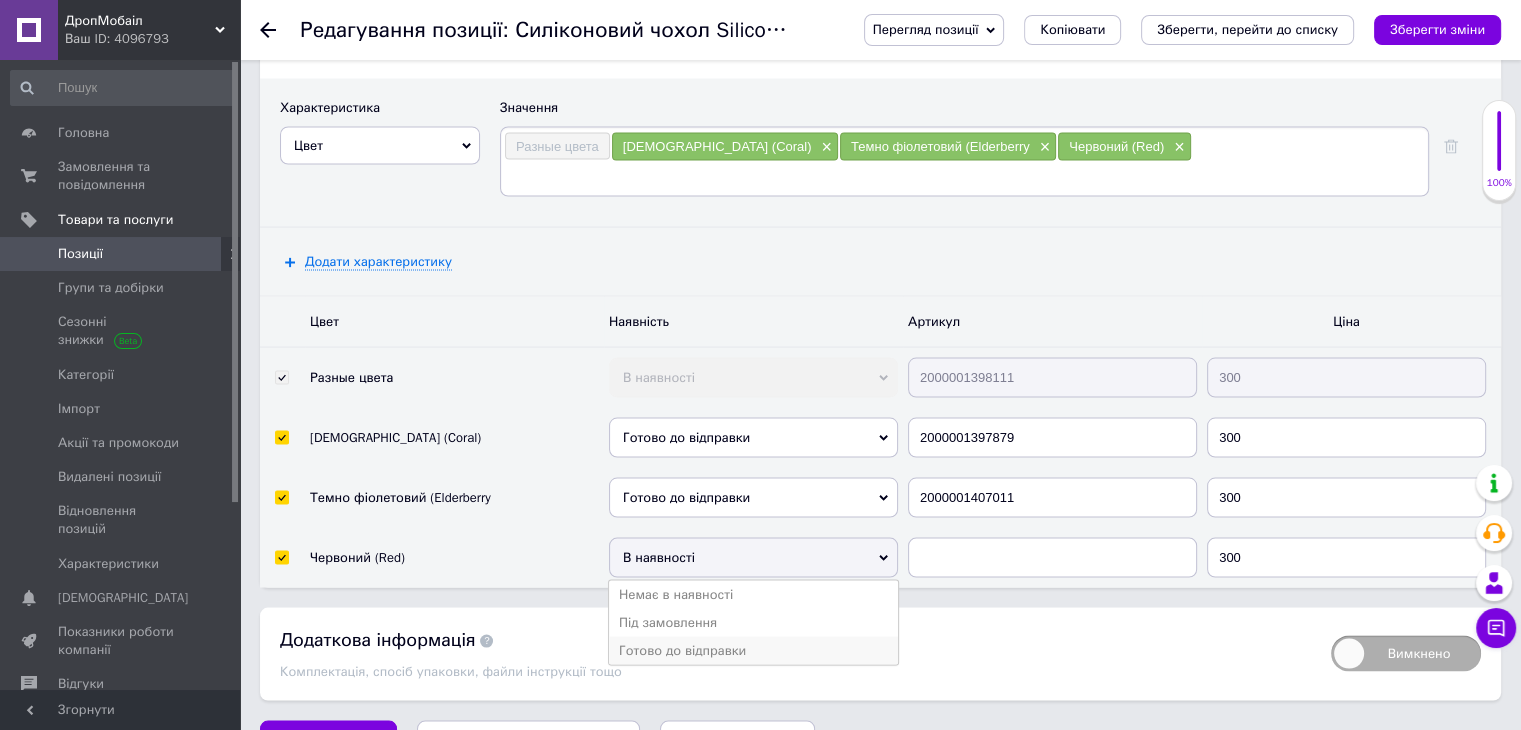 click on "Готово до відправки" at bounding box center [753, 651] 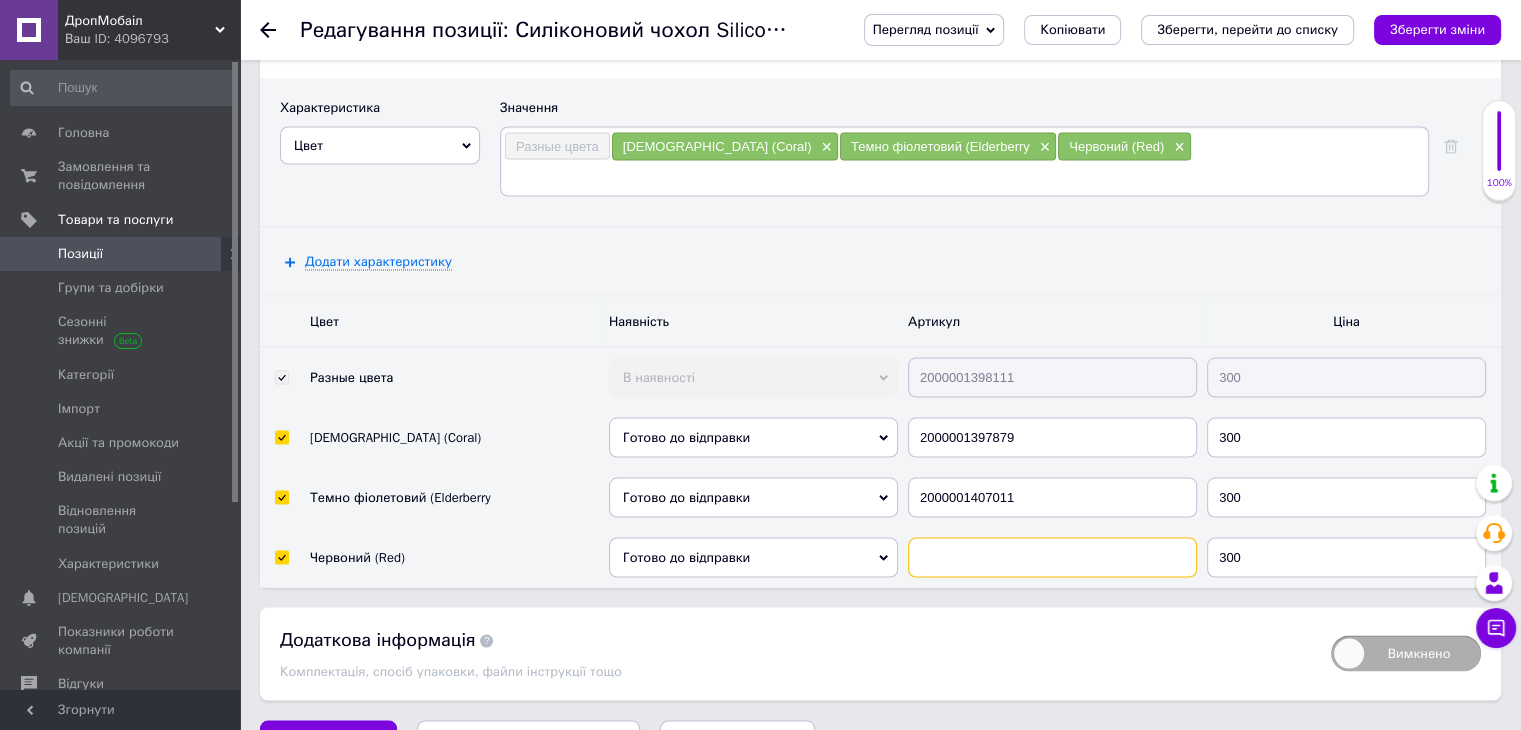 click at bounding box center (1052, 558) 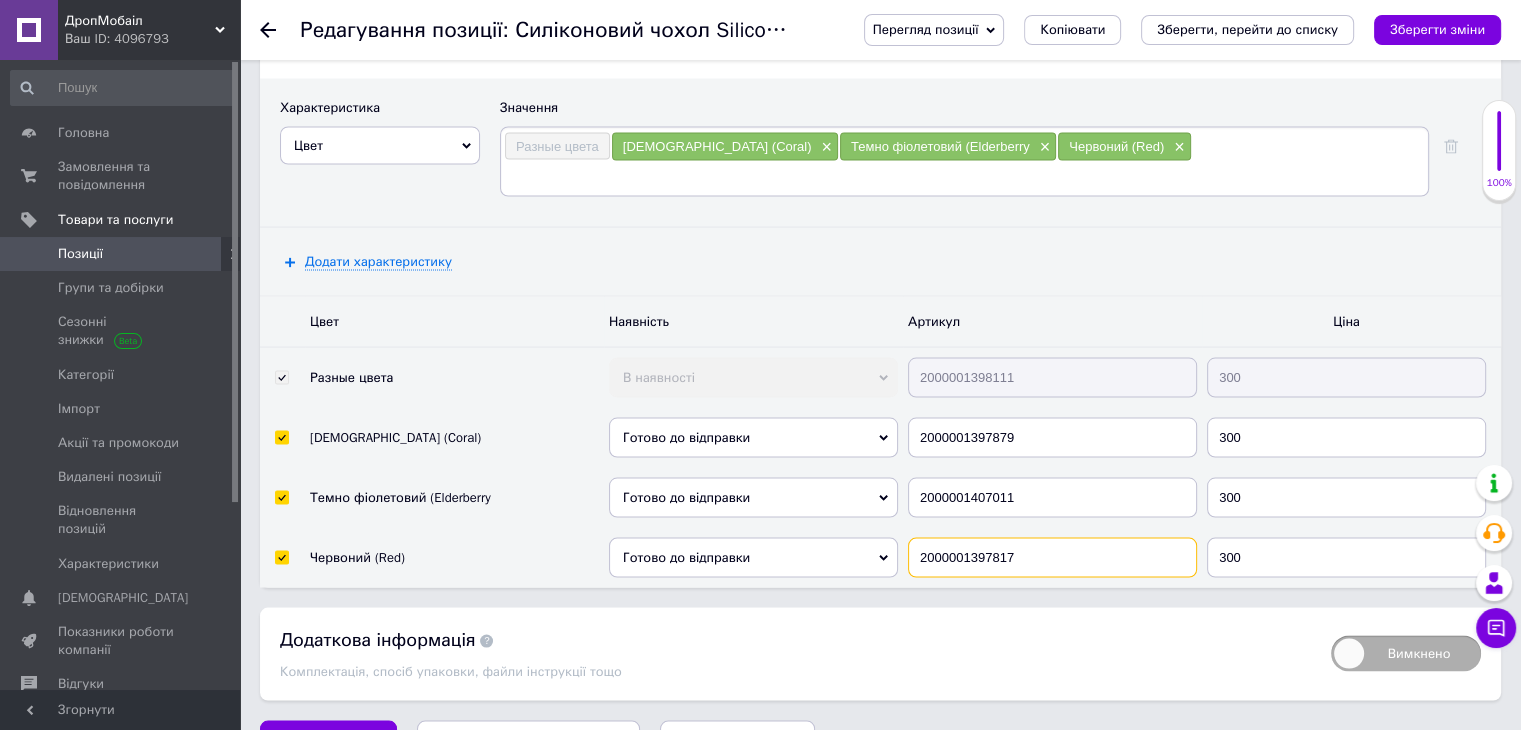 type on "2000001397817" 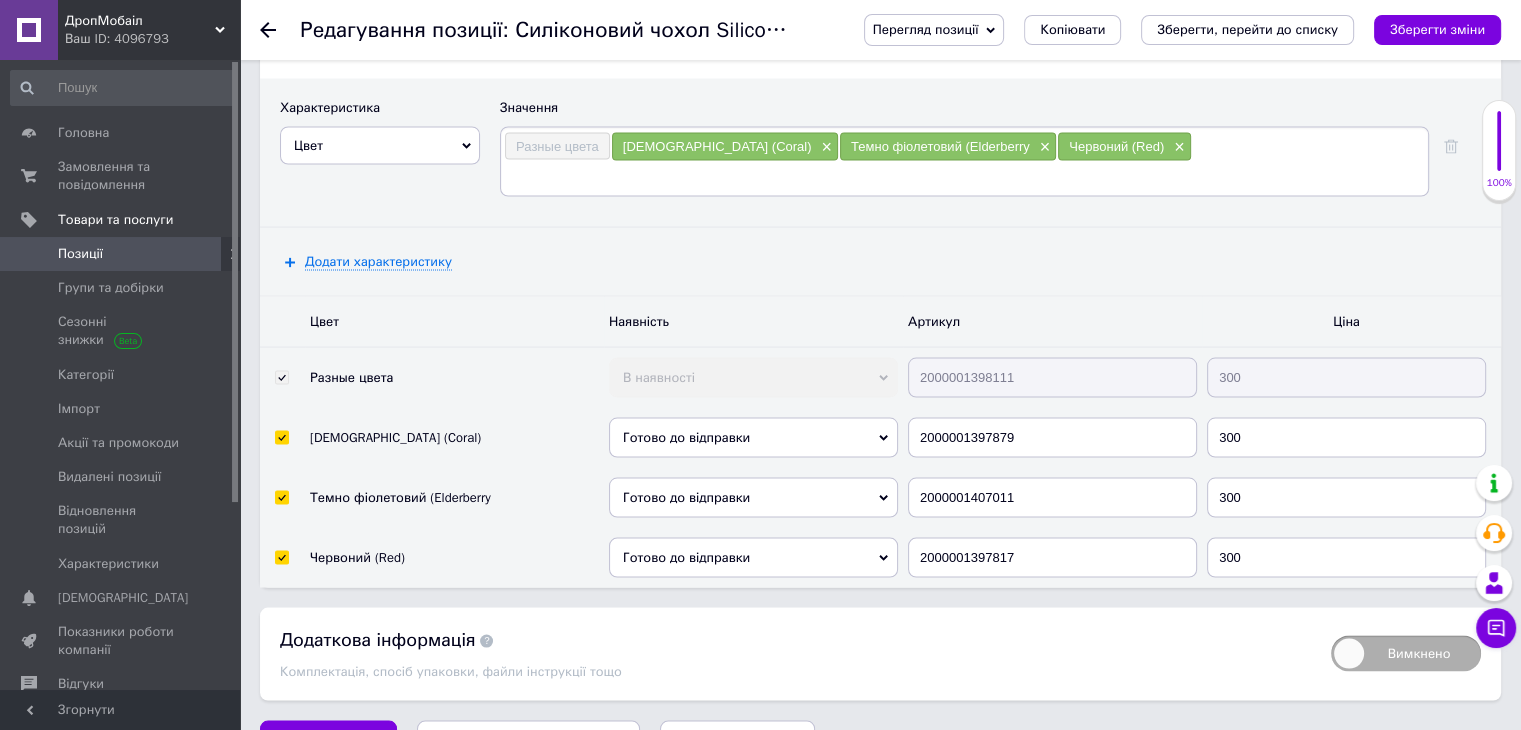 click at bounding box center (964, 177) 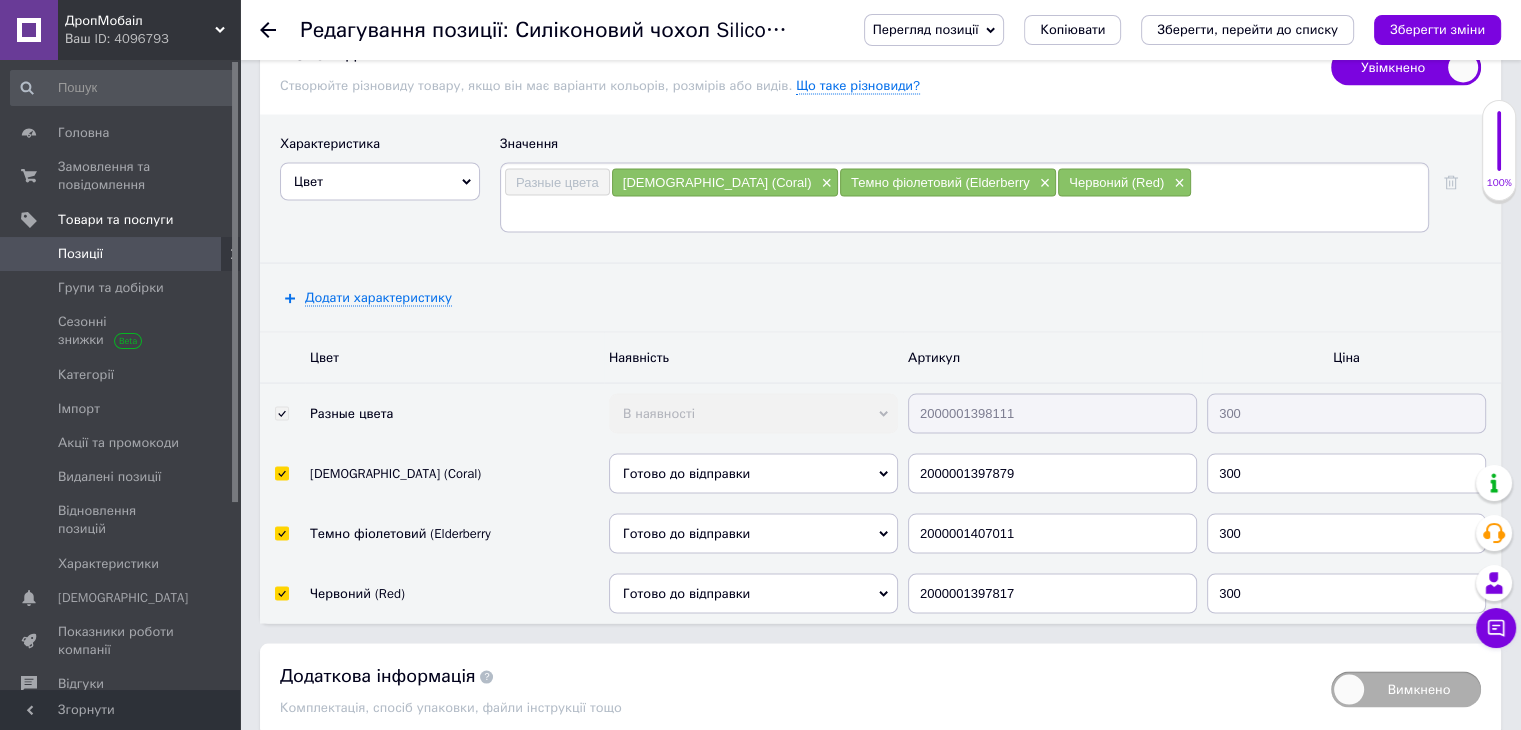 scroll, scrollTop: 3763, scrollLeft: 0, axis: vertical 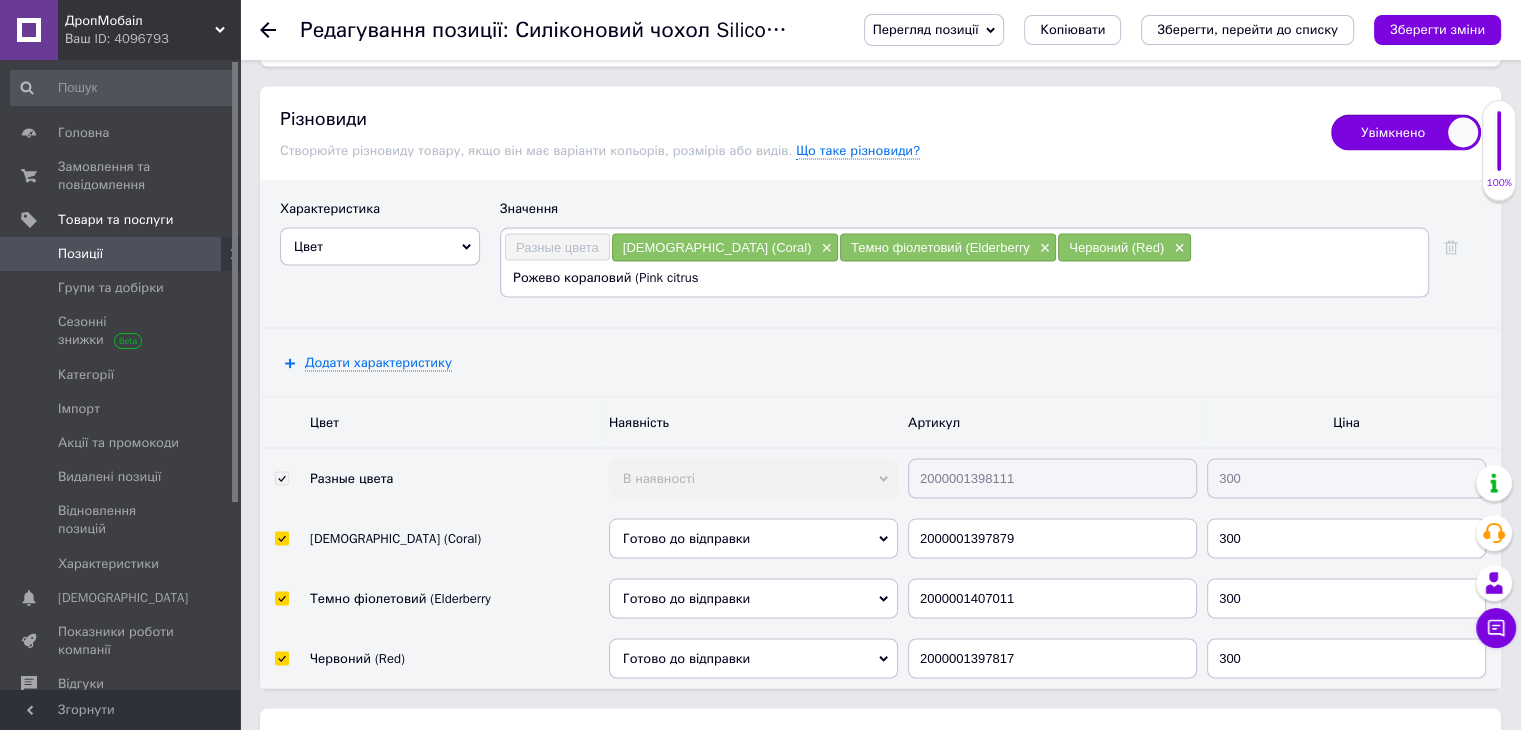type on "Рожево кораловий (Pink citrus)" 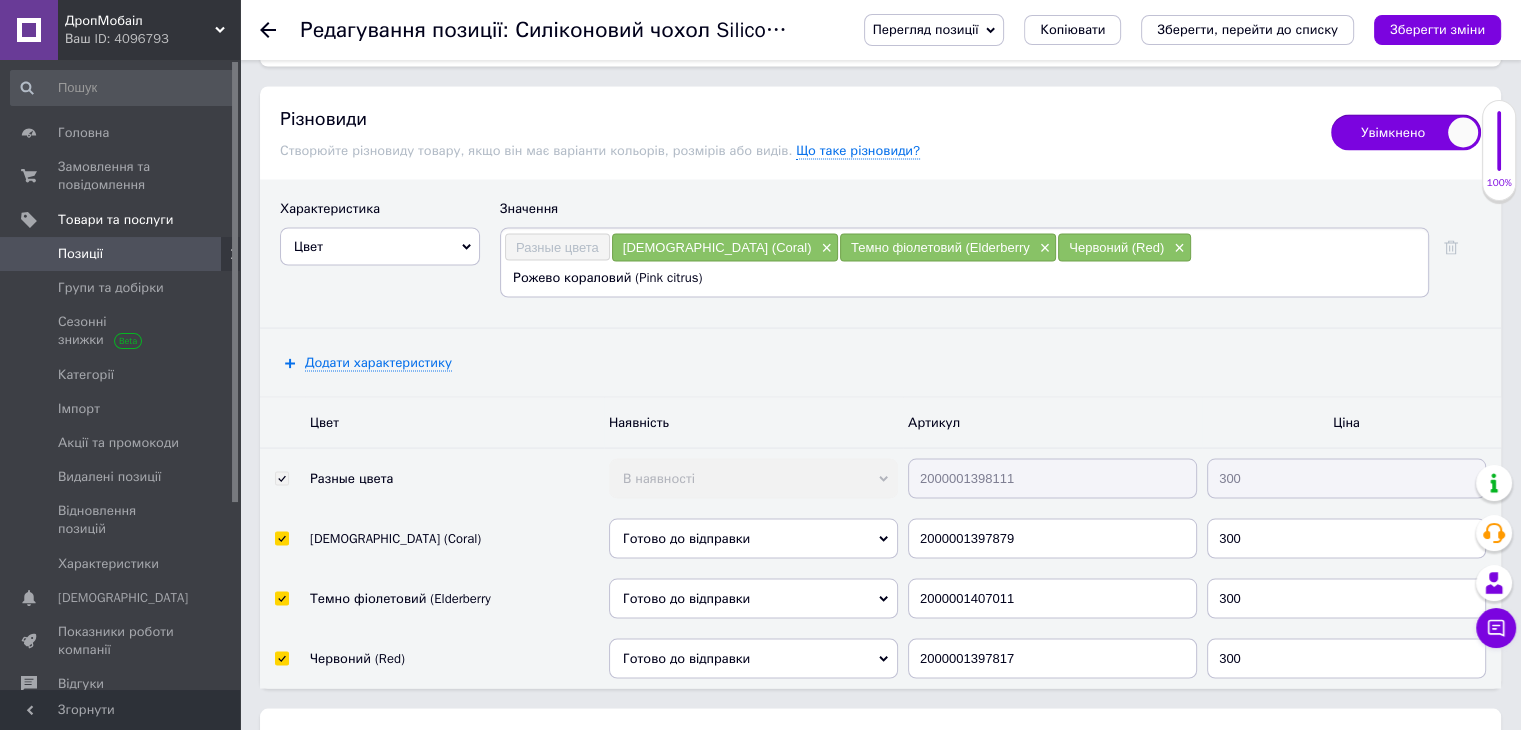 type 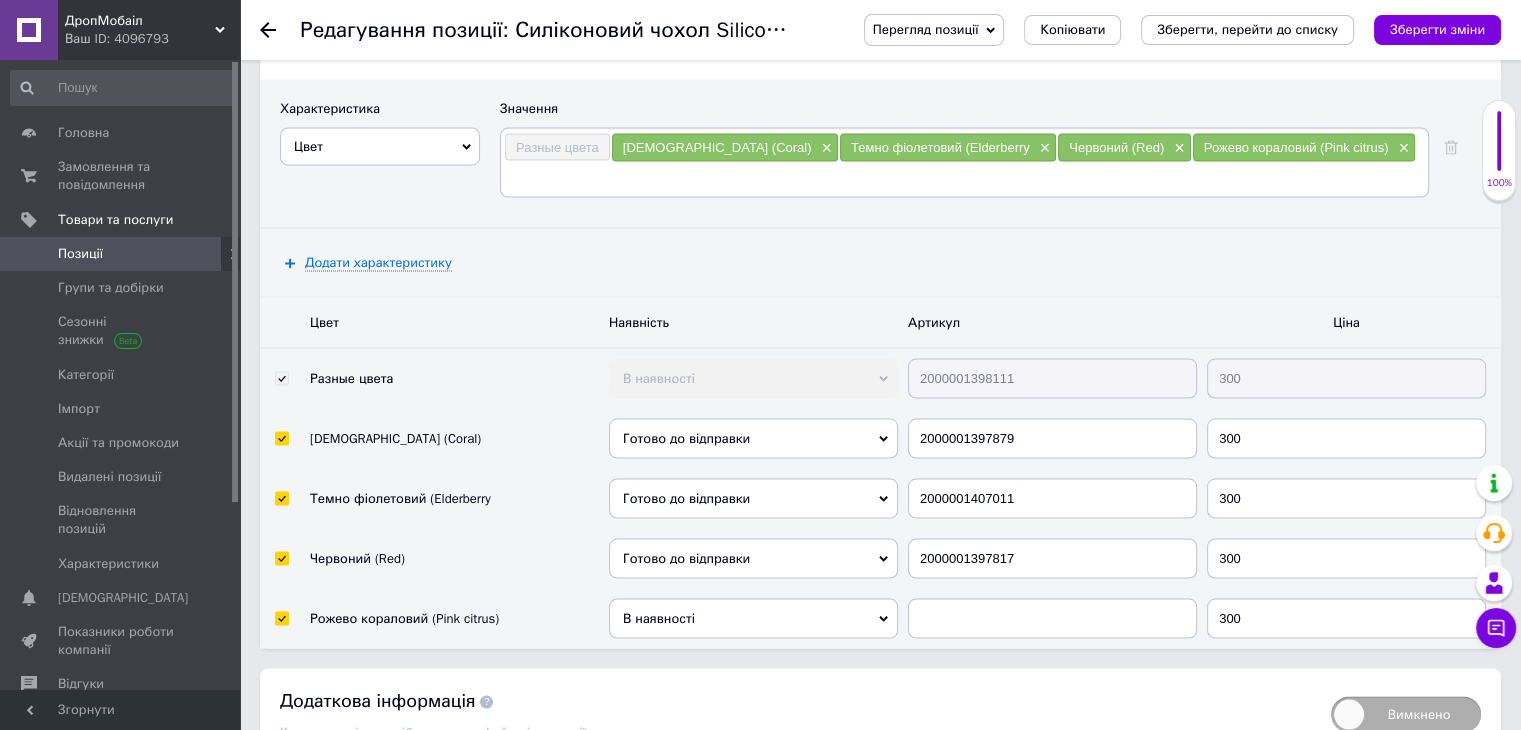 scroll, scrollTop: 3952, scrollLeft: 0, axis: vertical 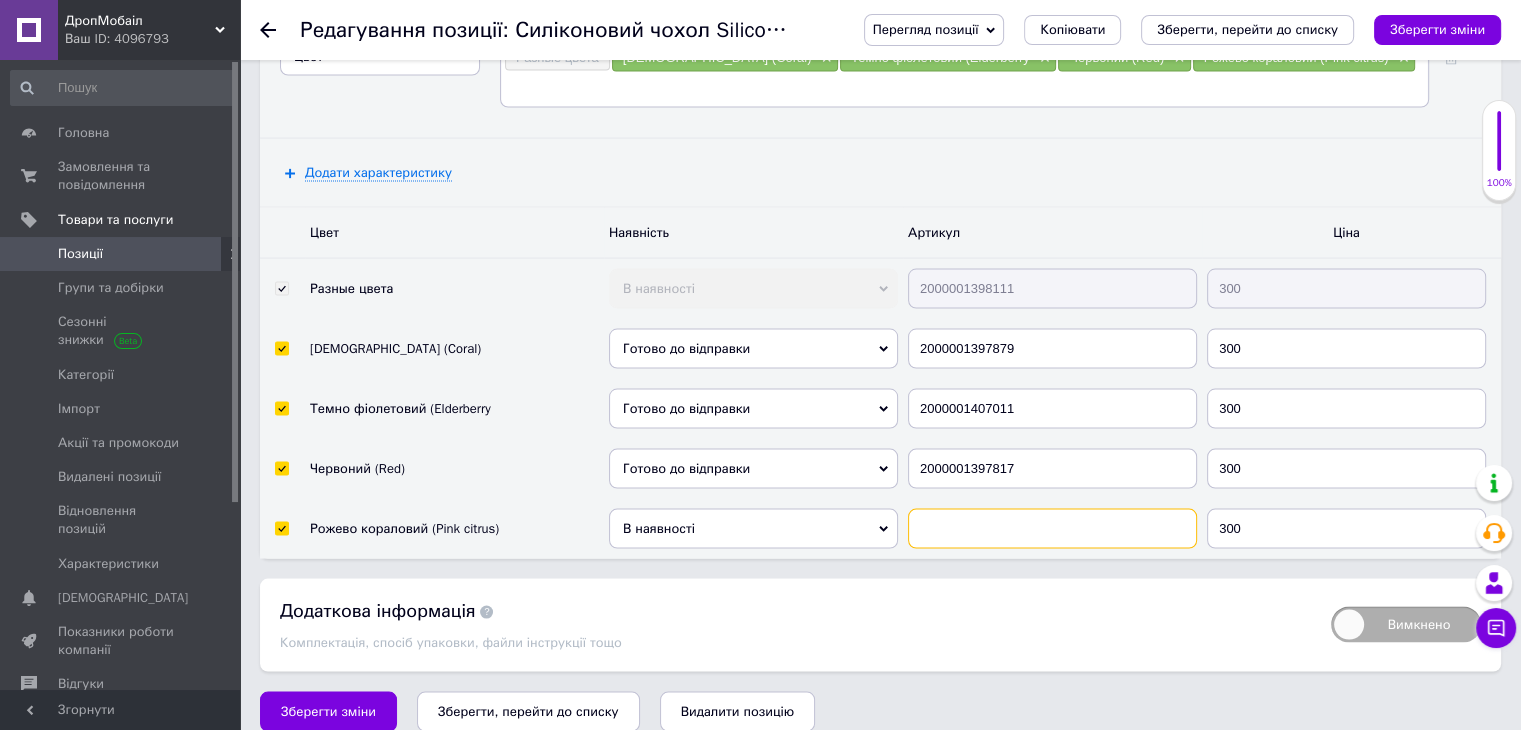 click at bounding box center (1052, 529) 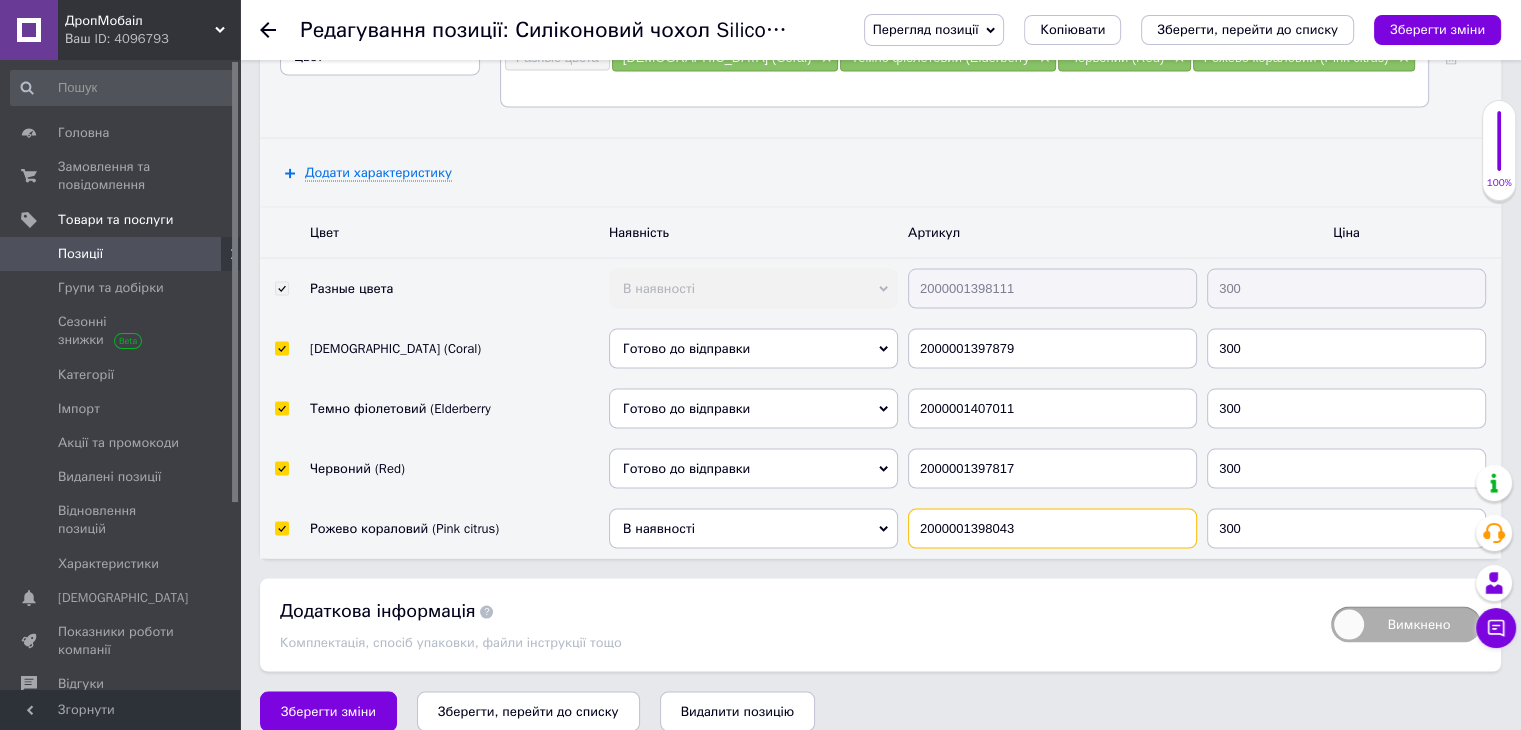 type on "2000001398043" 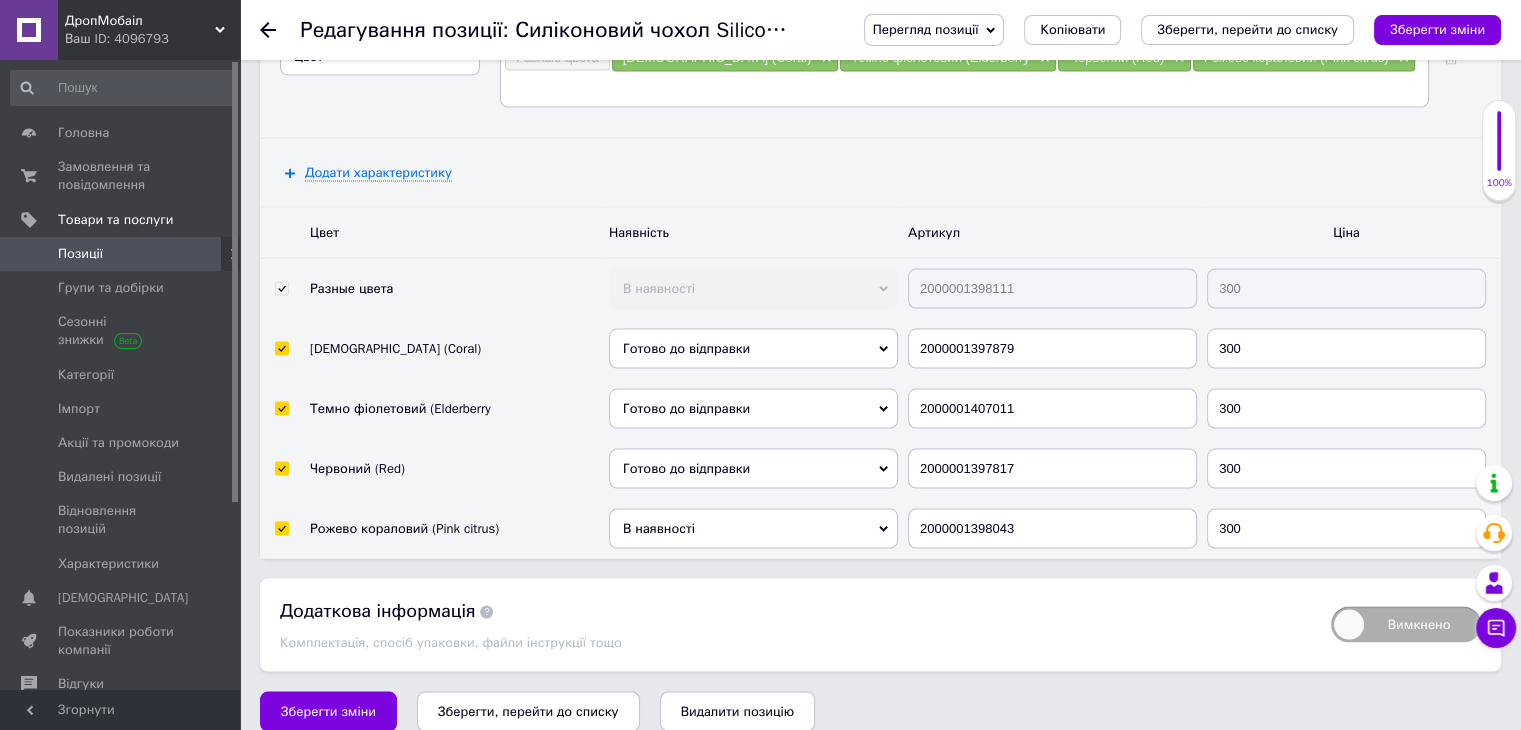 click on "В наявності" at bounding box center (753, 529) 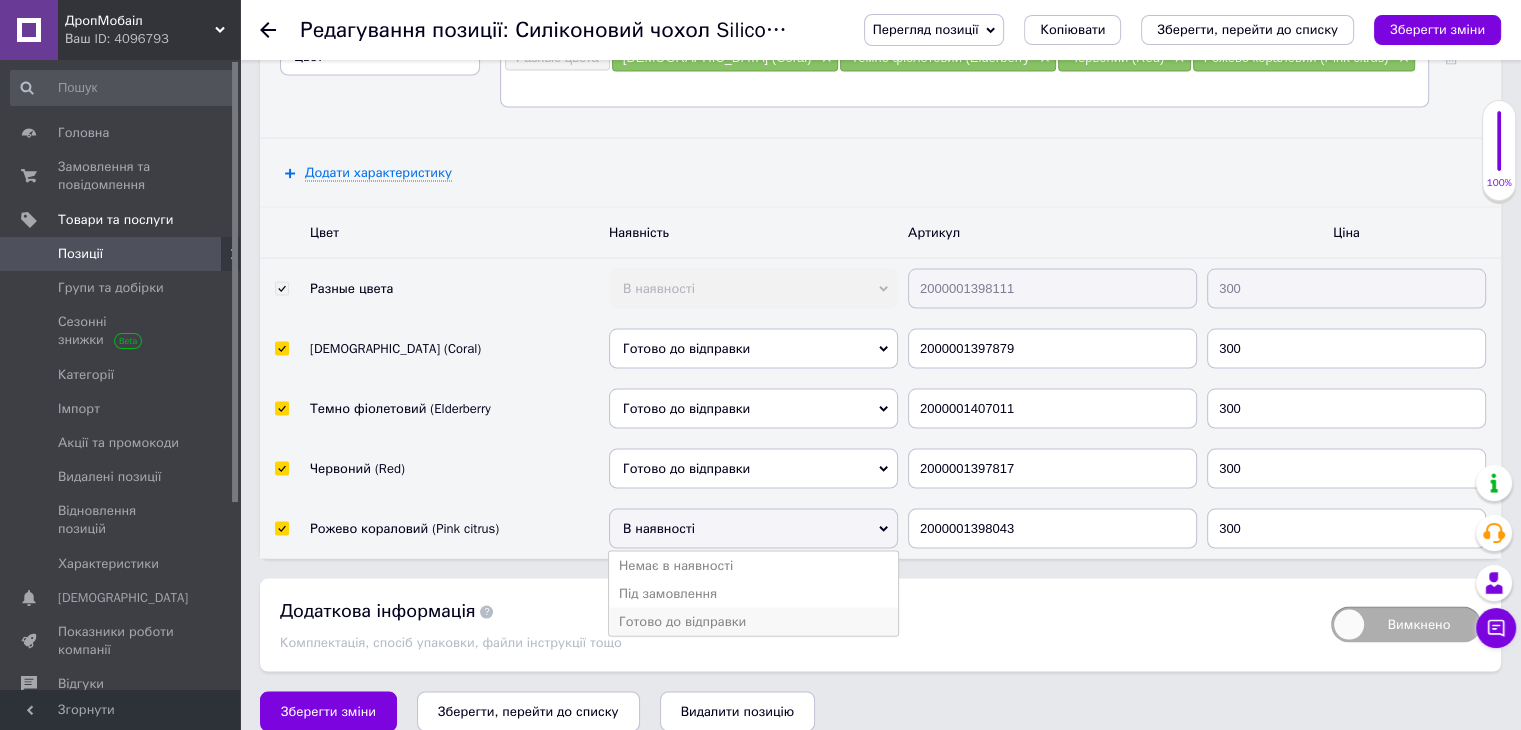 click on "Готово до відправки" at bounding box center [753, 622] 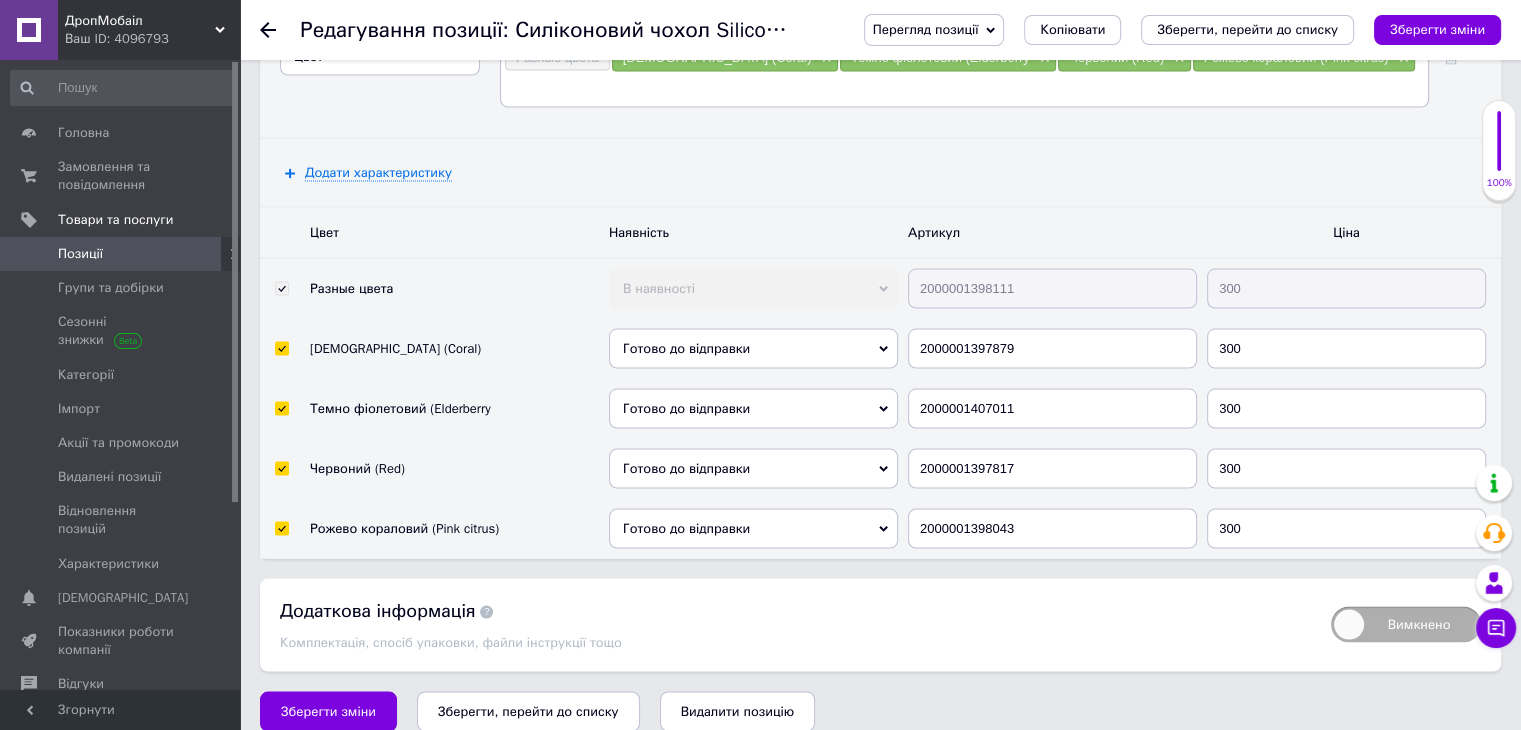 scroll, scrollTop: 3652, scrollLeft: 0, axis: vertical 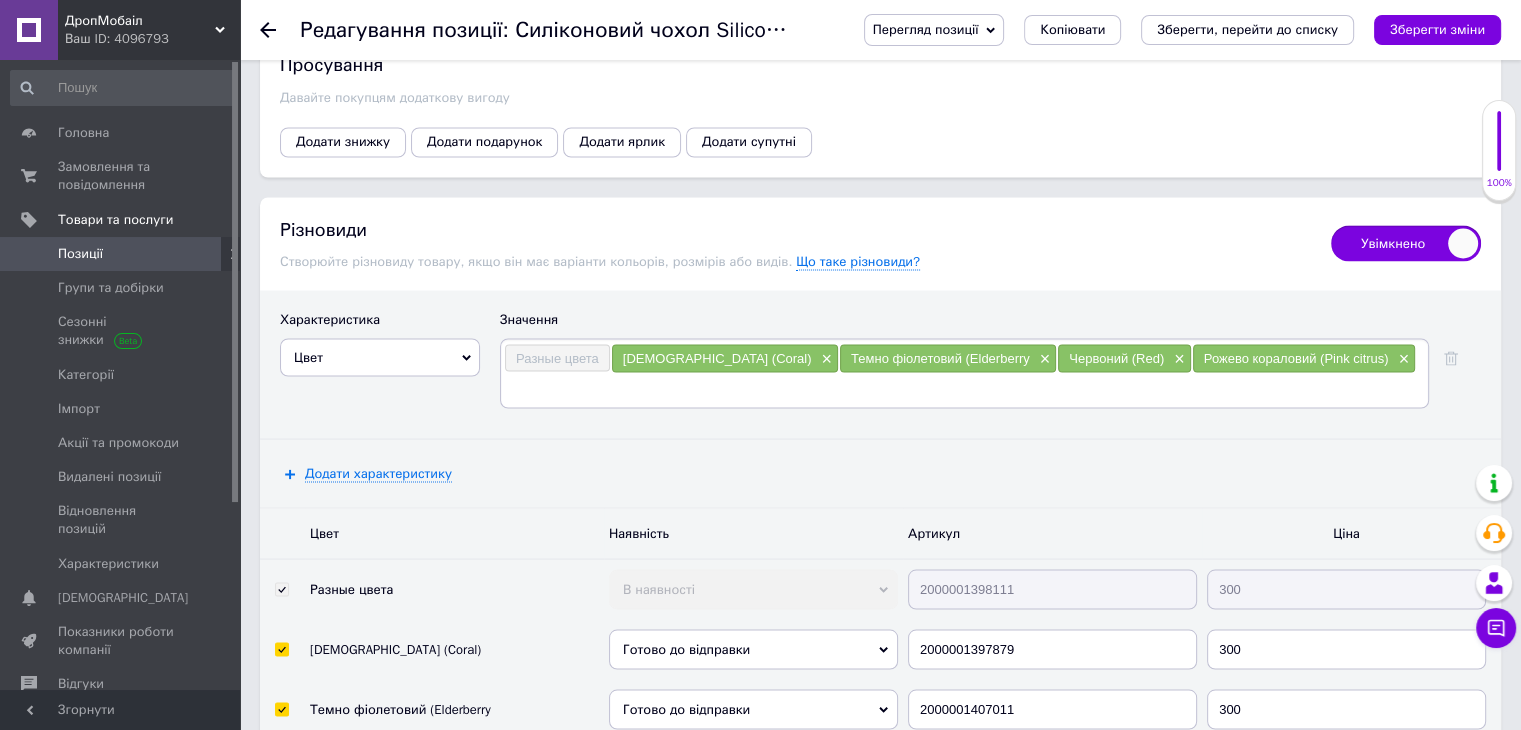 click on "Разные цвета Кораловий (Coral) × Темно фіолетовий (Elderberry × Червоний (Red) × Рожево кораловий (Pink citrus) ×" at bounding box center (964, 373) 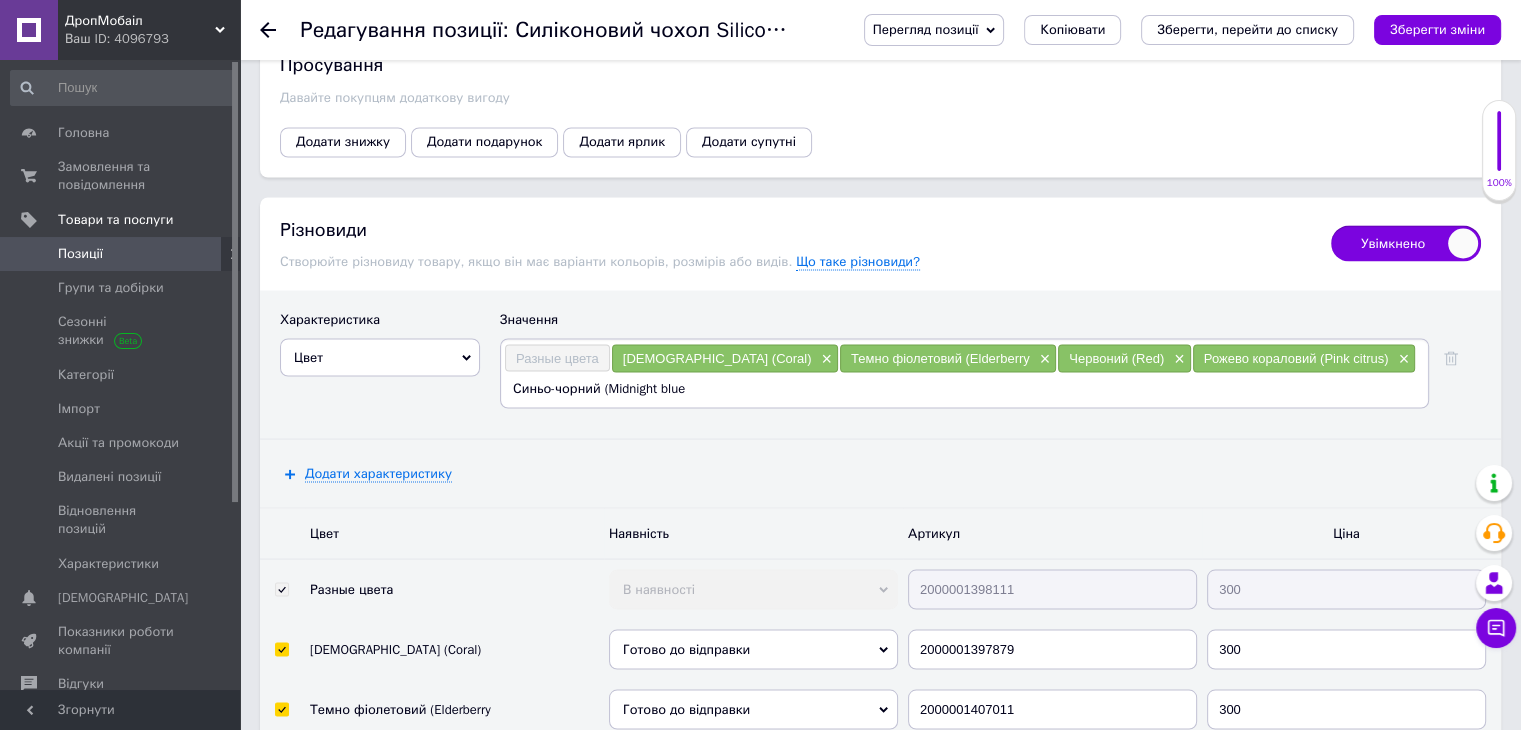 type on "Синьо-чорний (Midnight blue)" 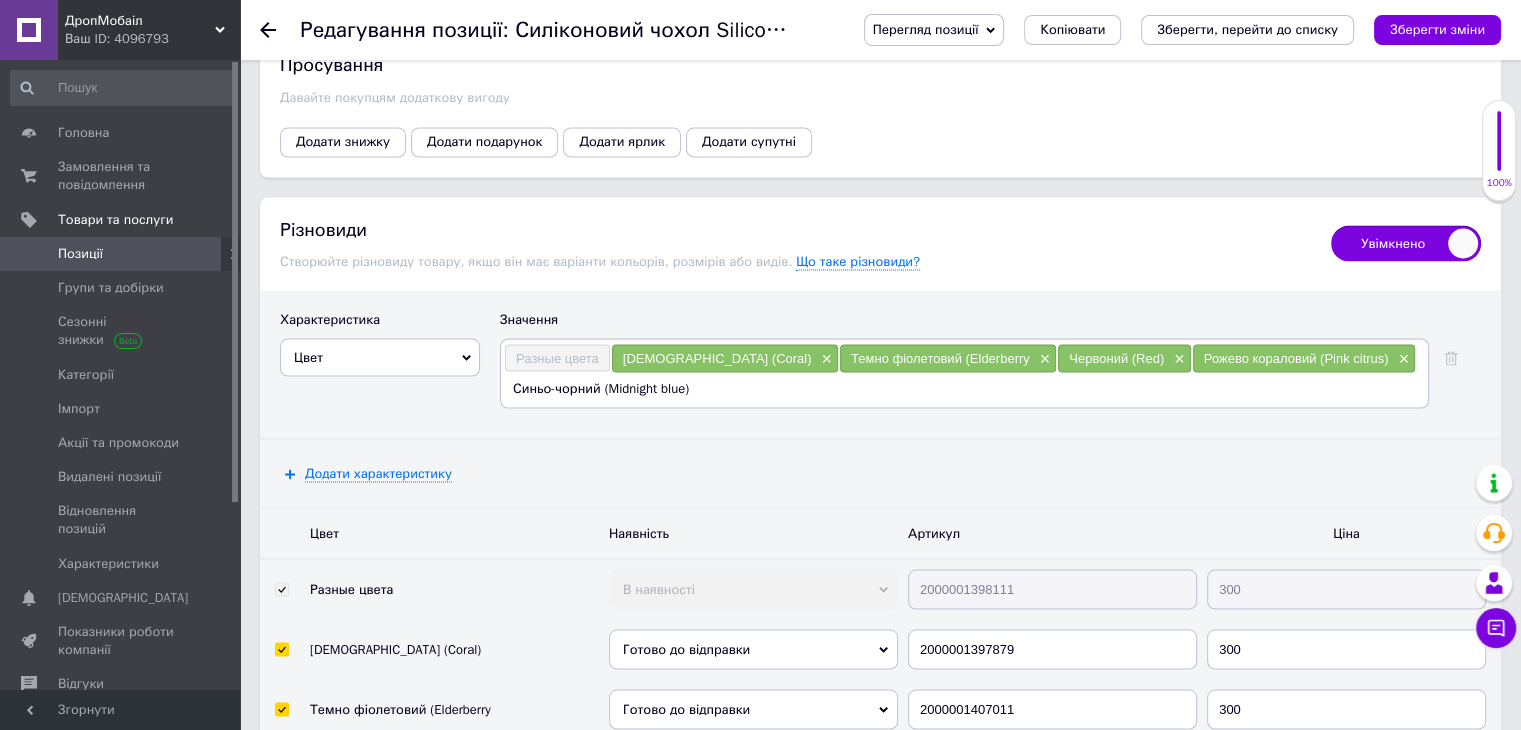 type 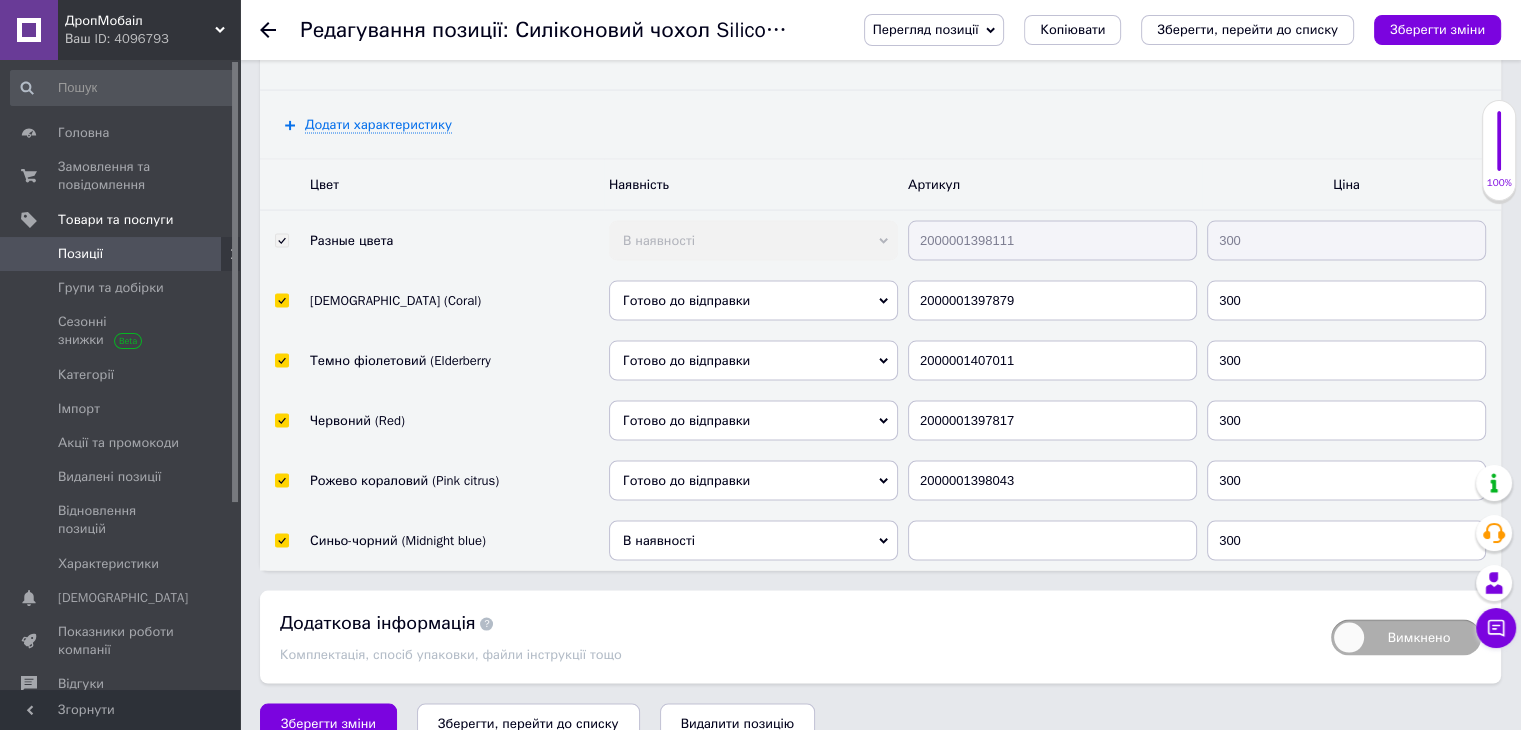scroll, scrollTop: 4012, scrollLeft: 0, axis: vertical 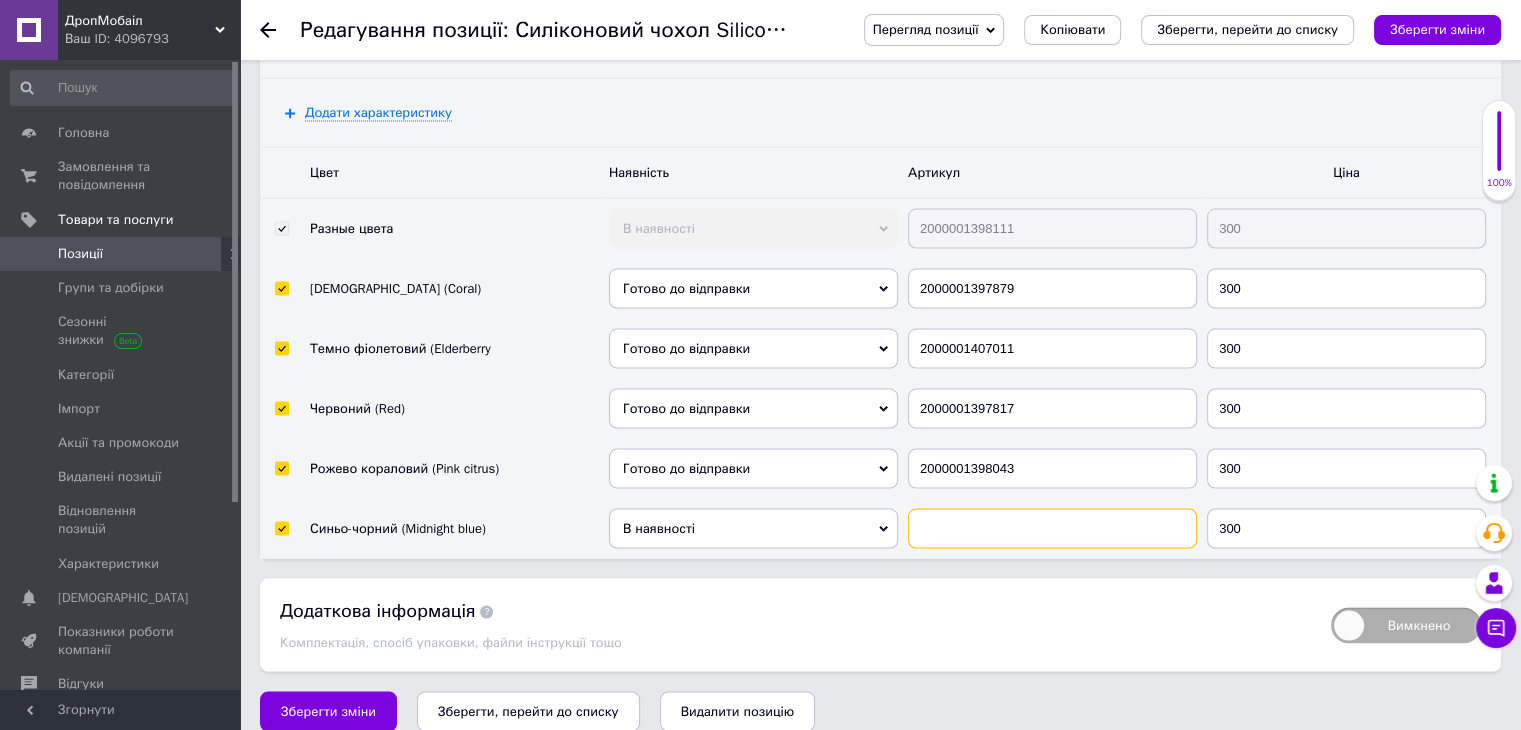 click at bounding box center [1052, 529] 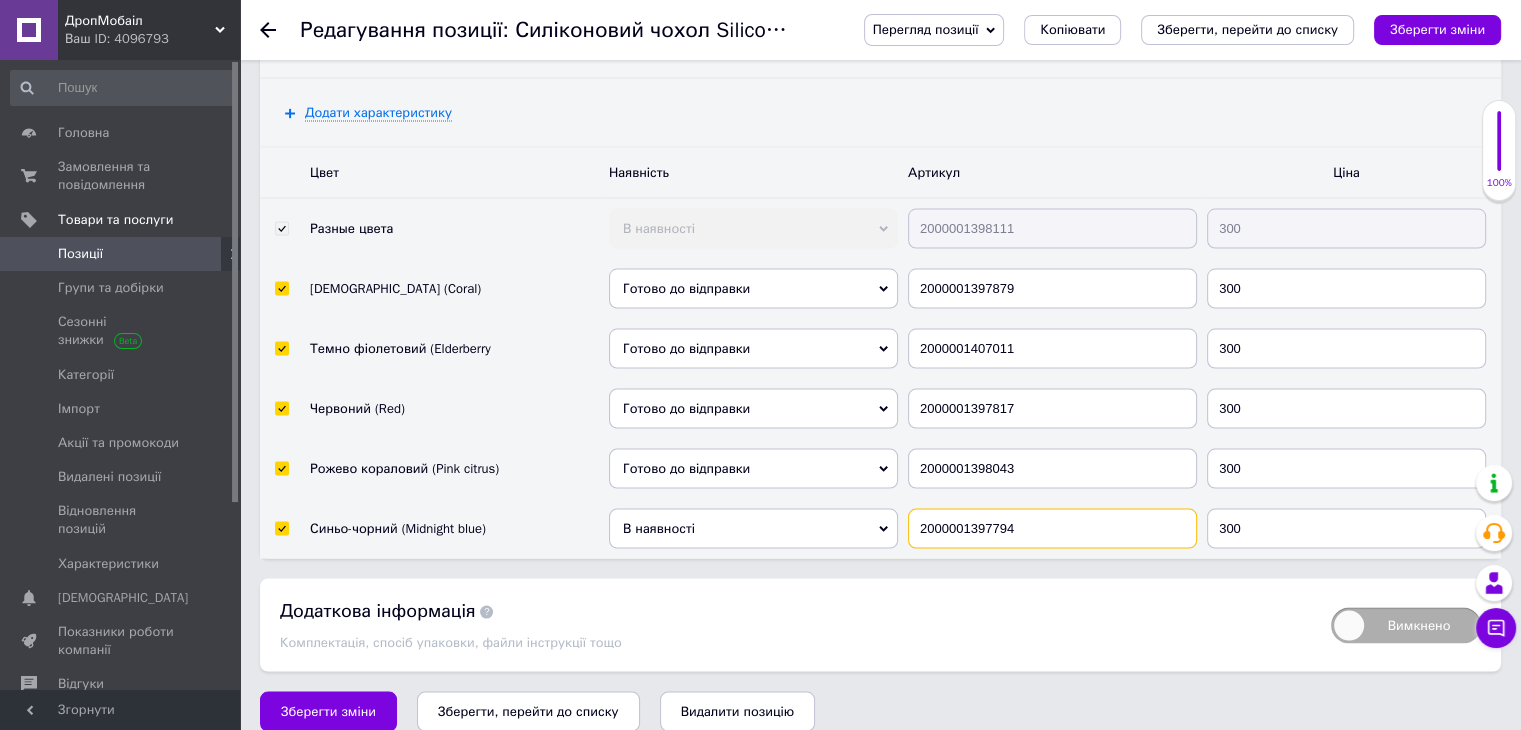 type on "2000001397794" 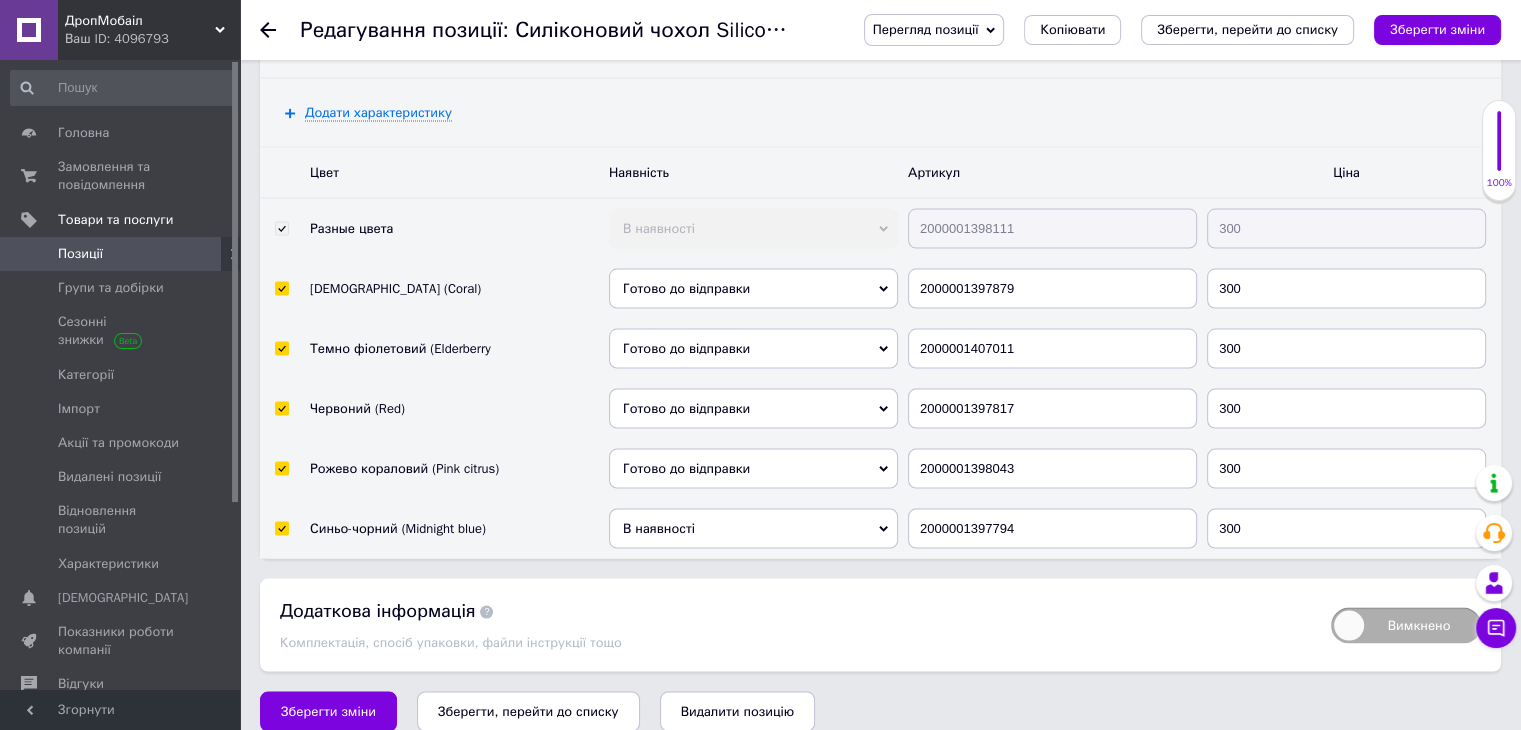 click on "В наявності" at bounding box center [753, 529] 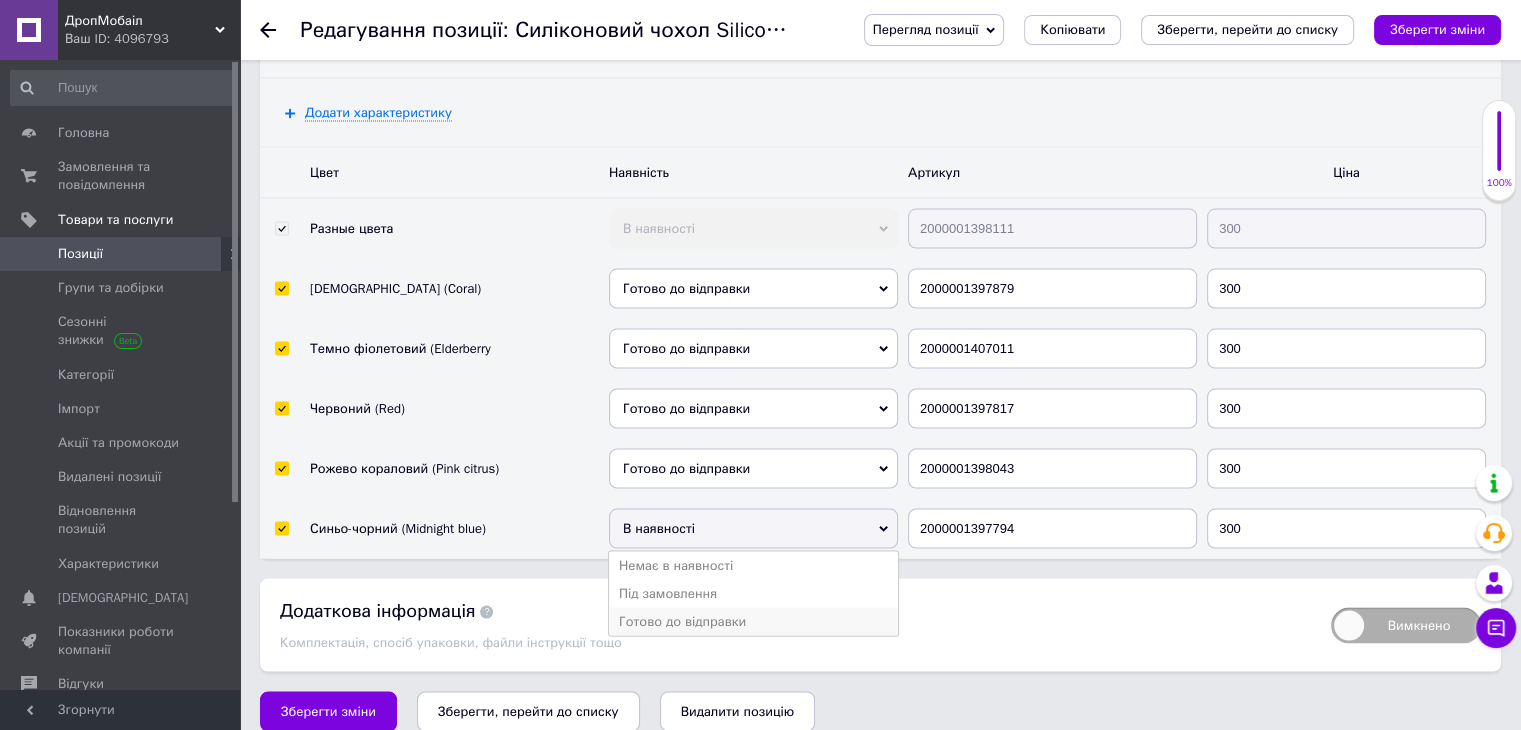 click on "Готово до відправки" at bounding box center [753, 622] 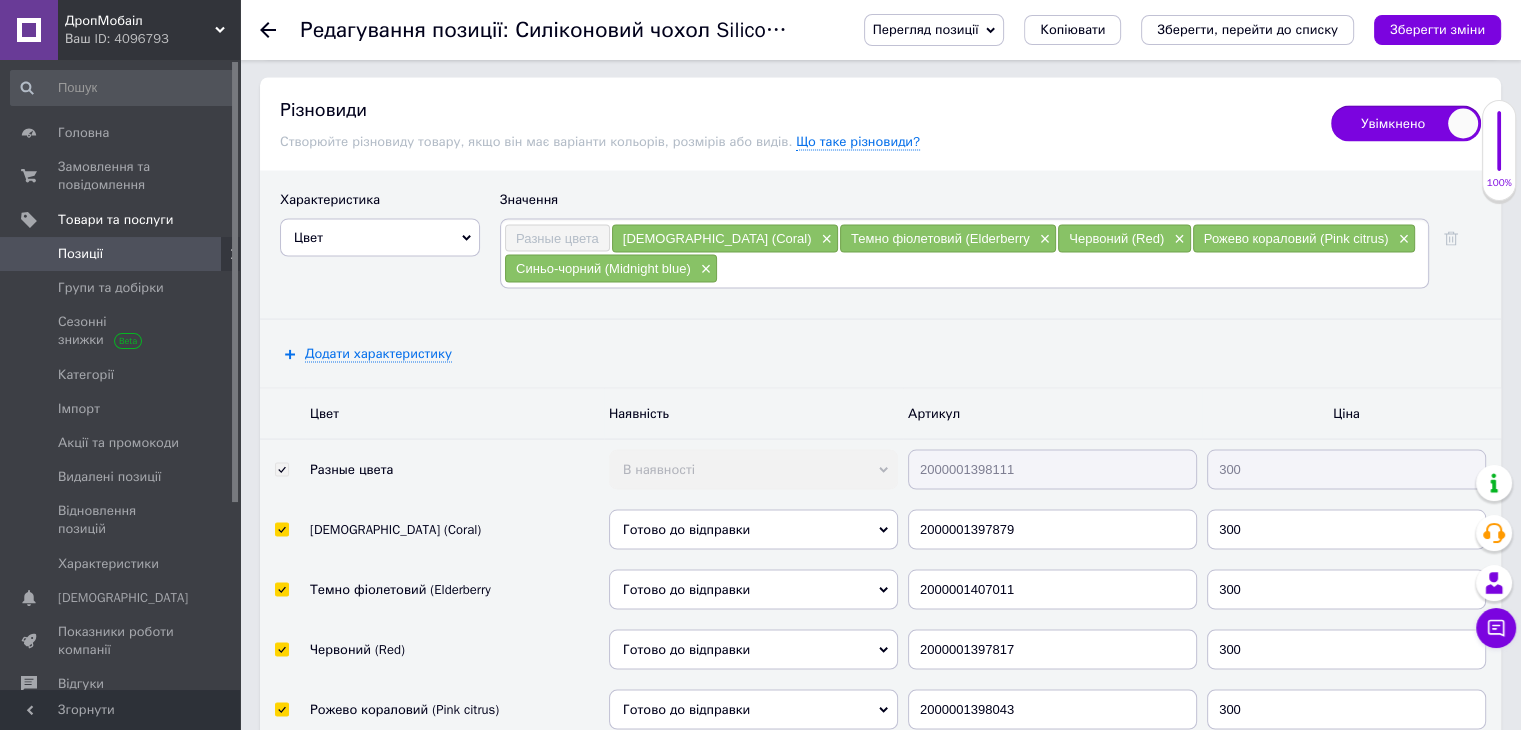 scroll, scrollTop: 3612, scrollLeft: 0, axis: vertical 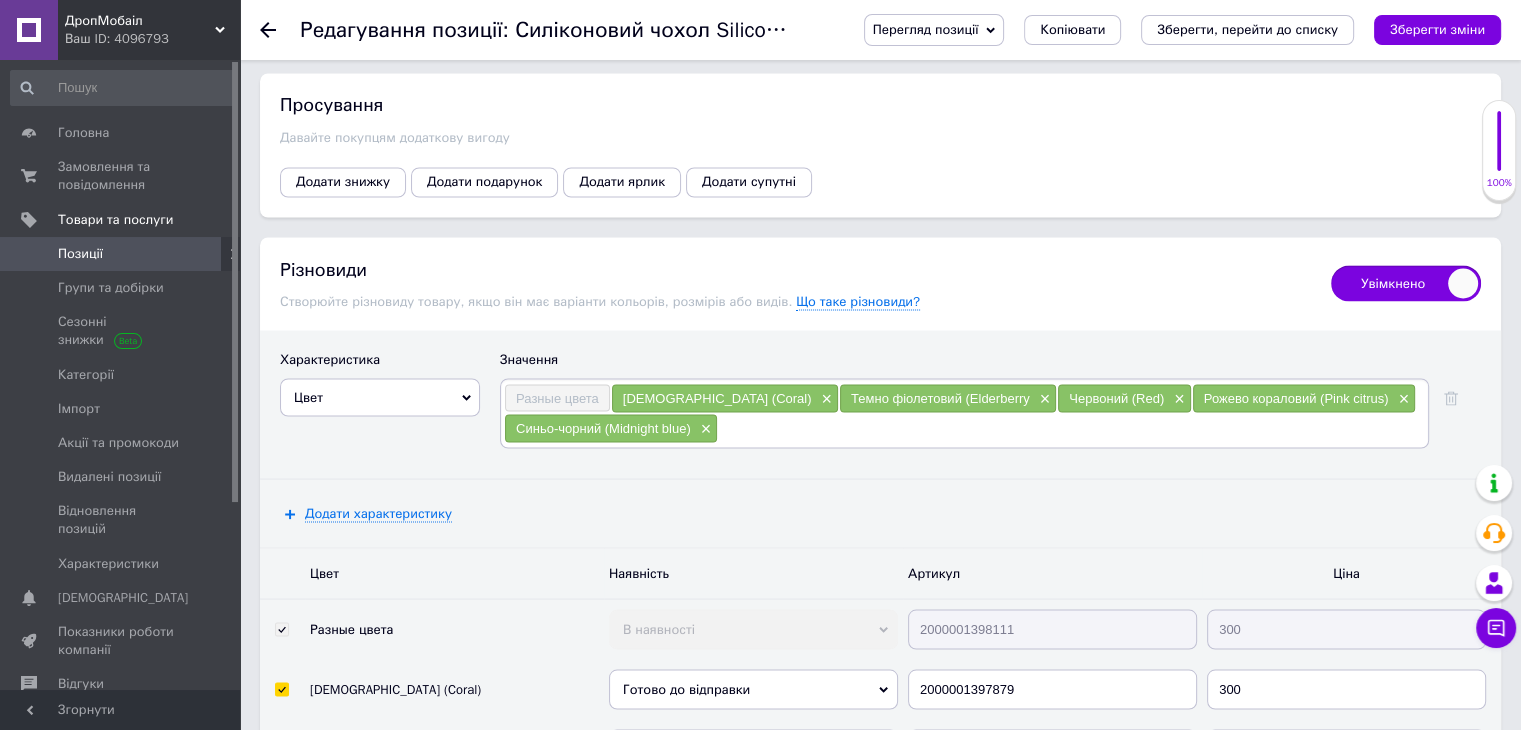 click at bounding box center (1071, 428) 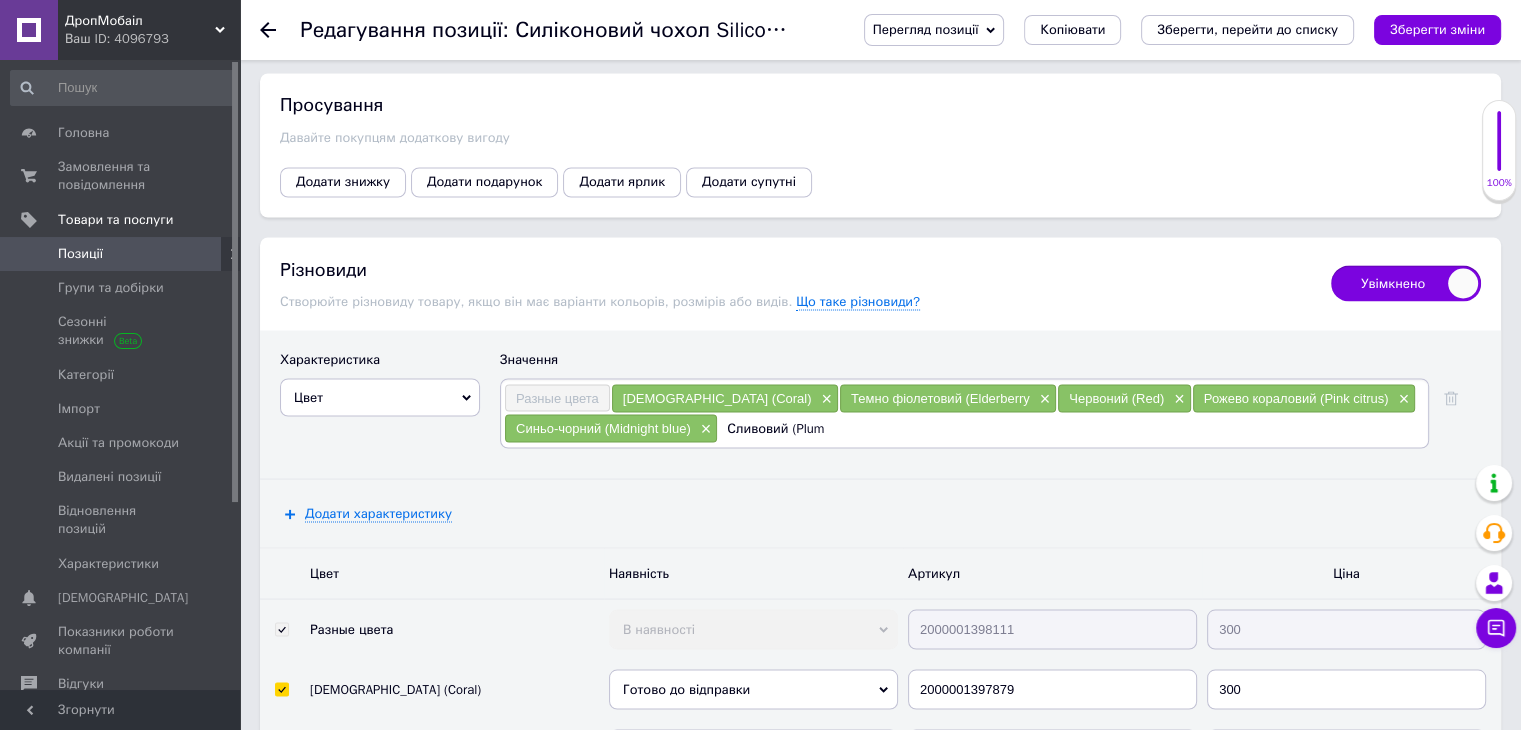 type on "Сливовий (Plum)" 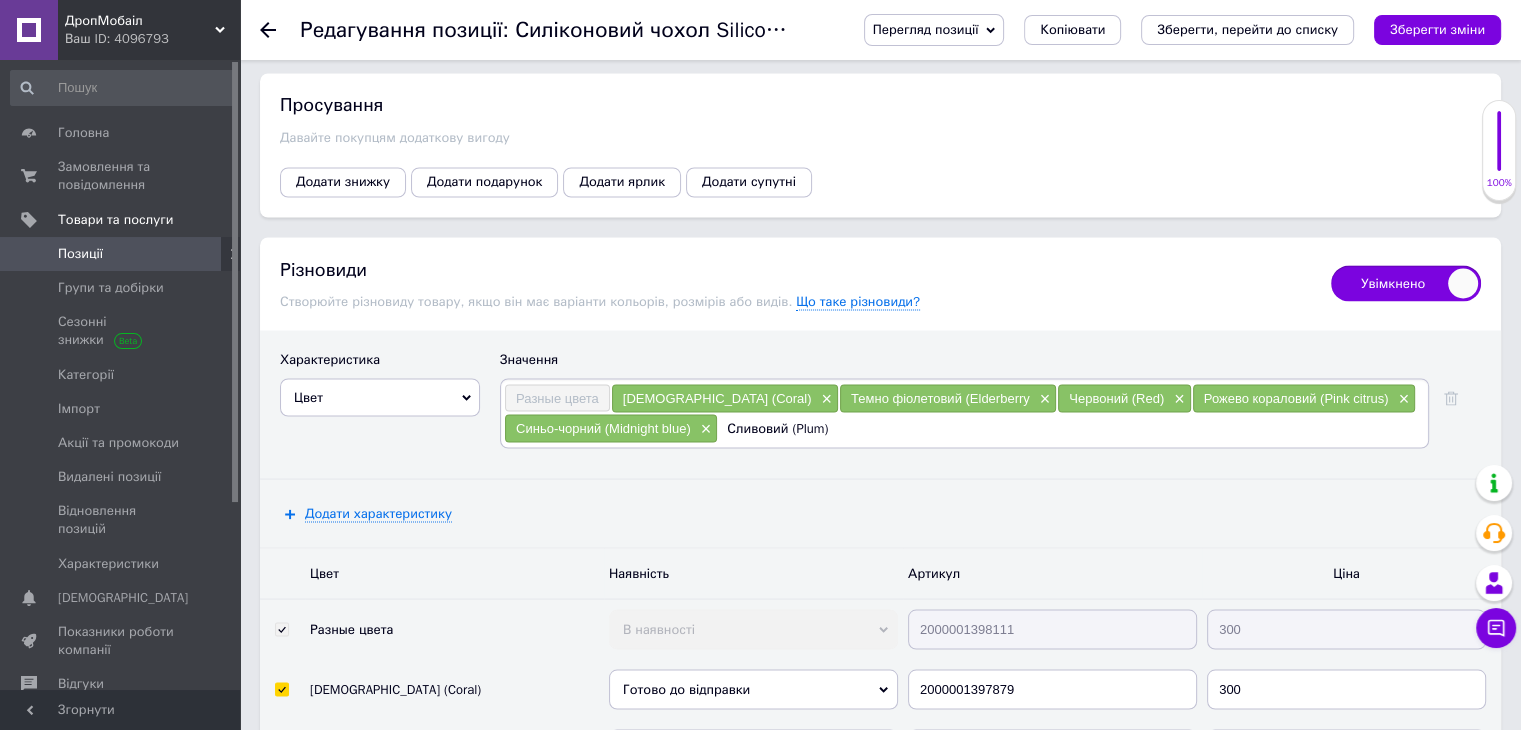 type 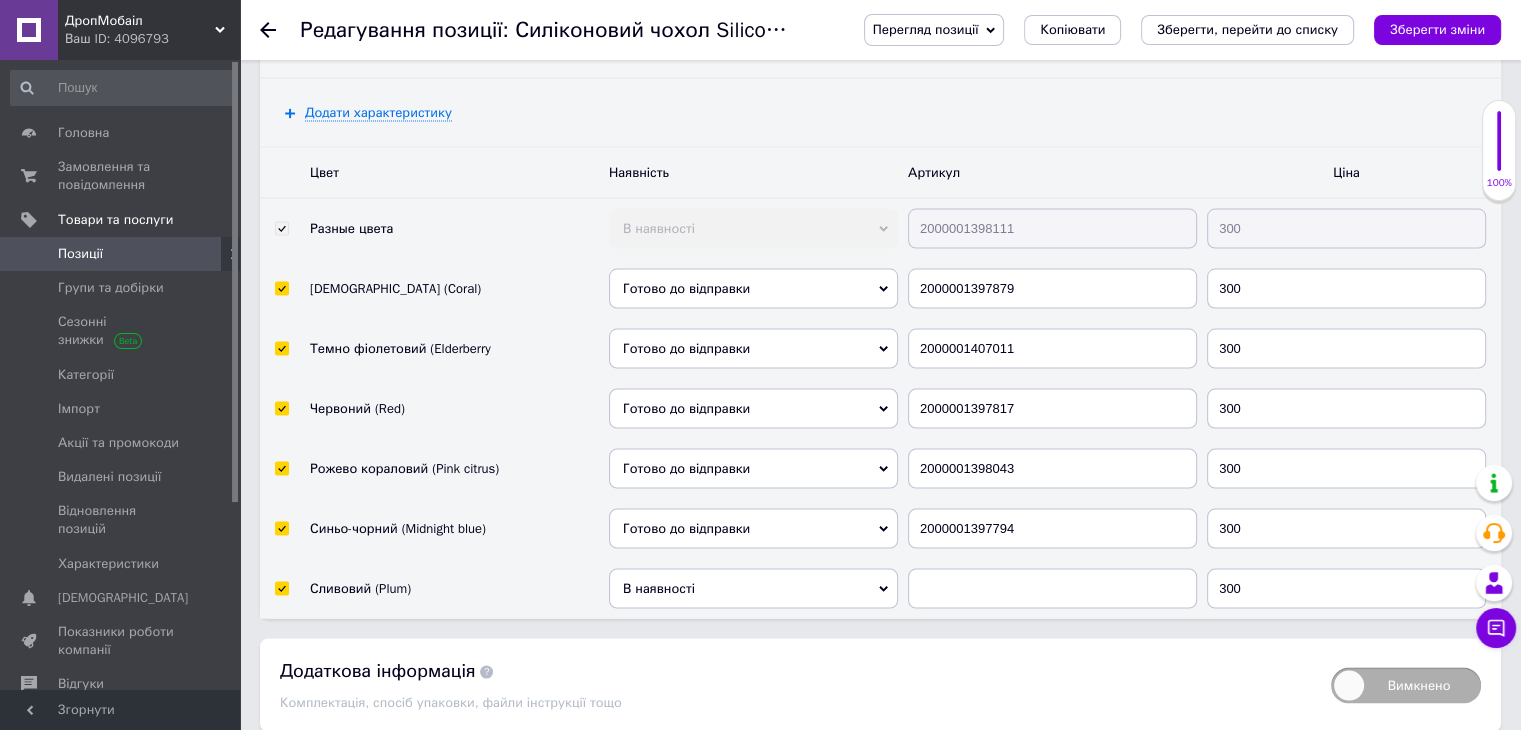 scroll, scrollTop: 4071, scrollLeft: 0, axis: vertical 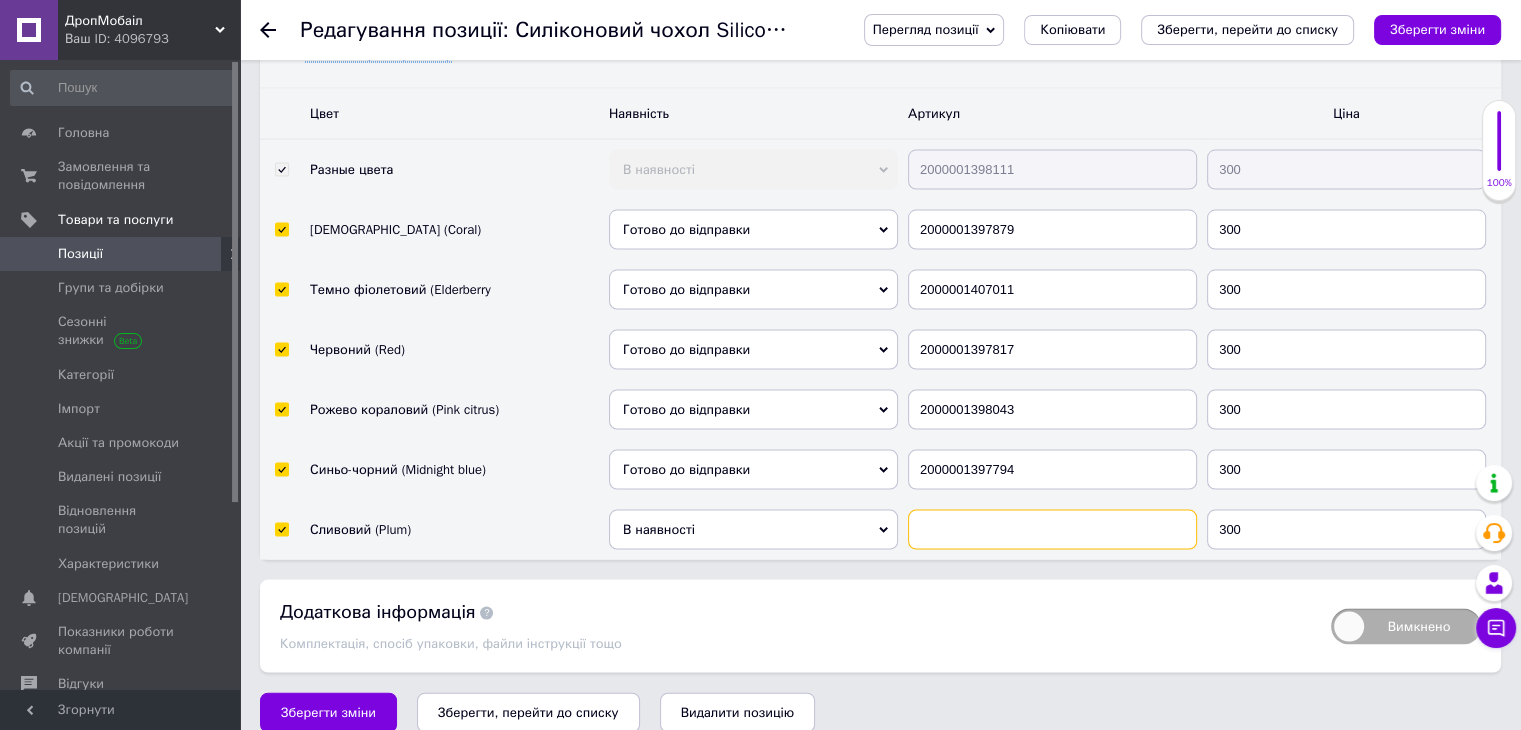 click at bounding box center (1052, 530) 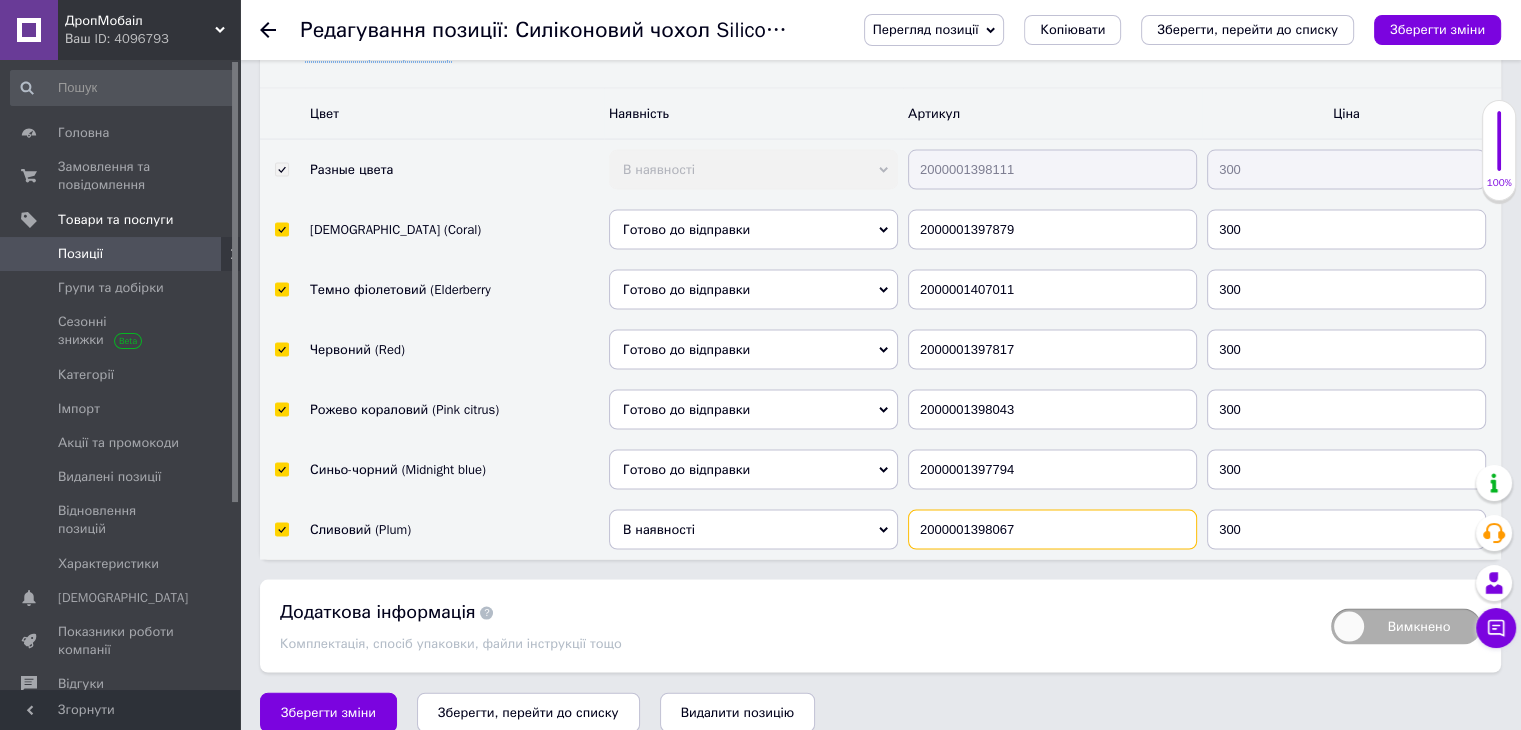 type on "2000001398067" 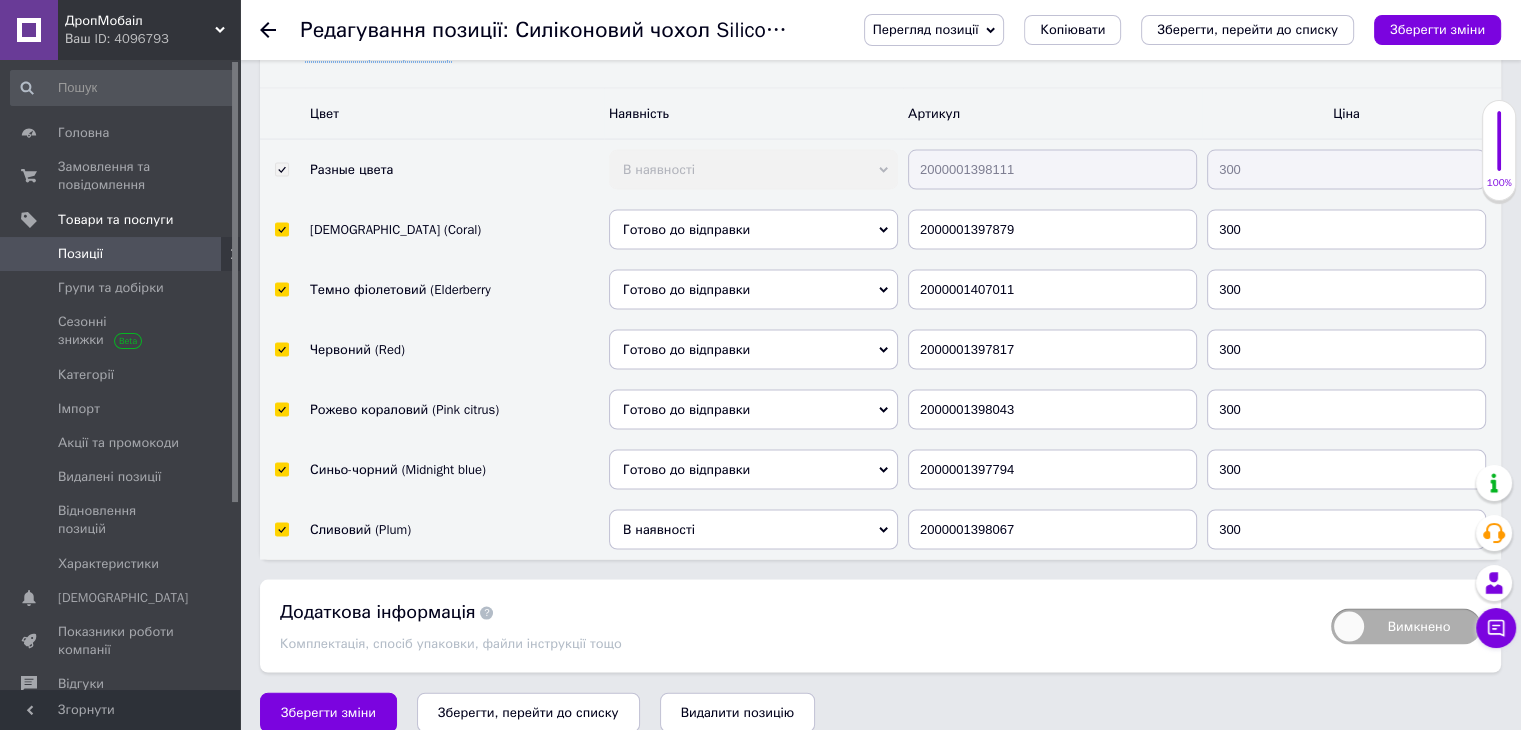 click on "В наявності" at bounding box center [753, 530] 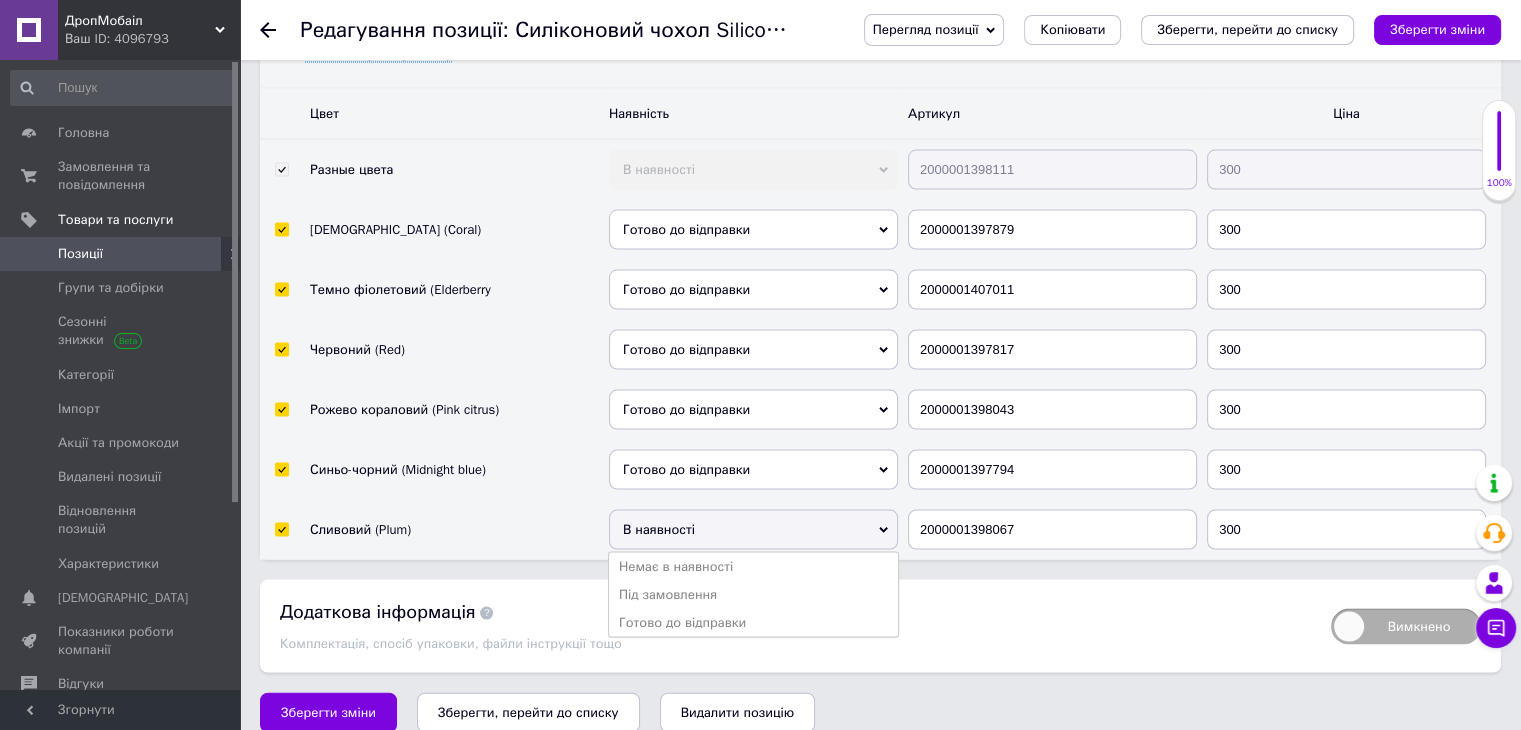 click on "Готово до відправки" at bounding box center [753, 623] 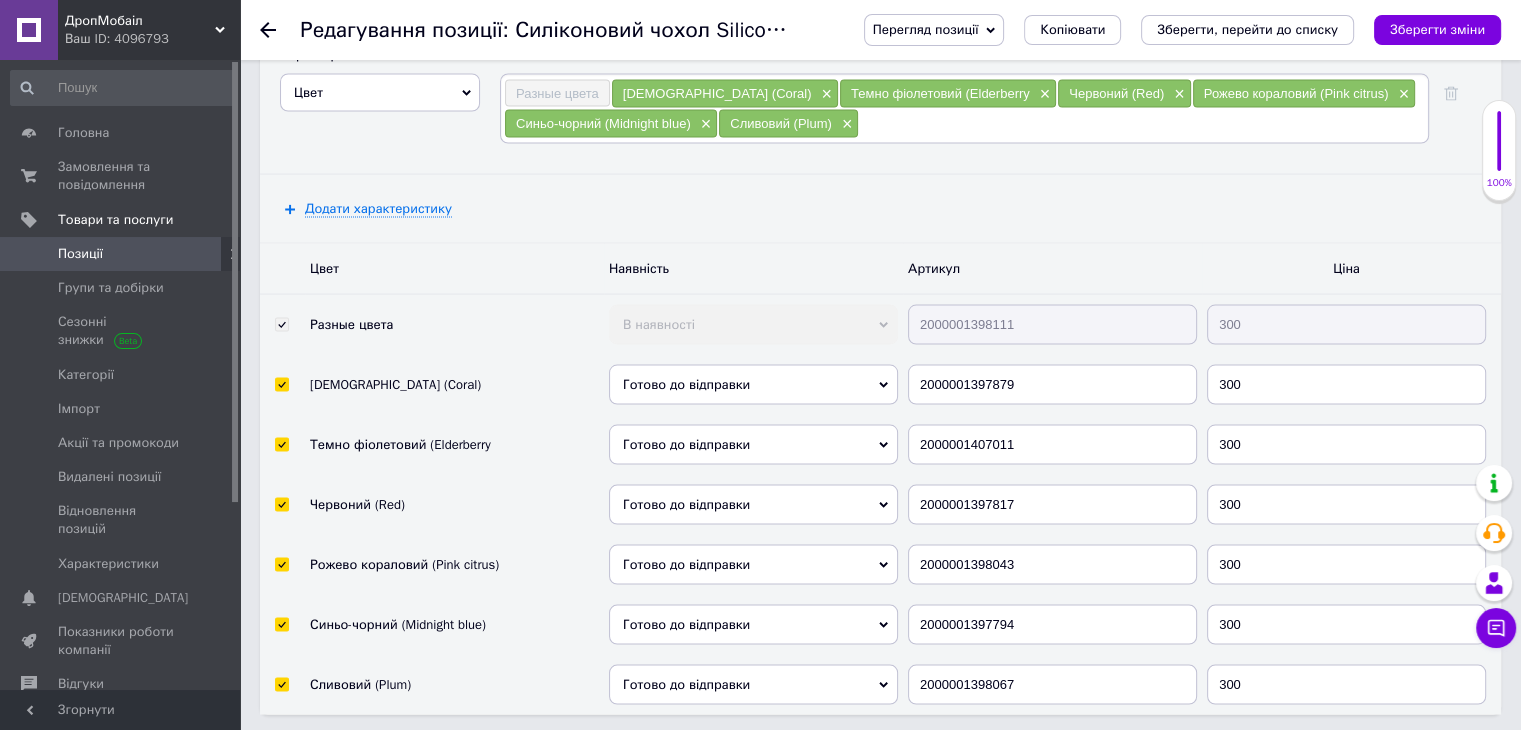 scroll, scrollTop: 3771, scrollLeft: 0, axis: vertical 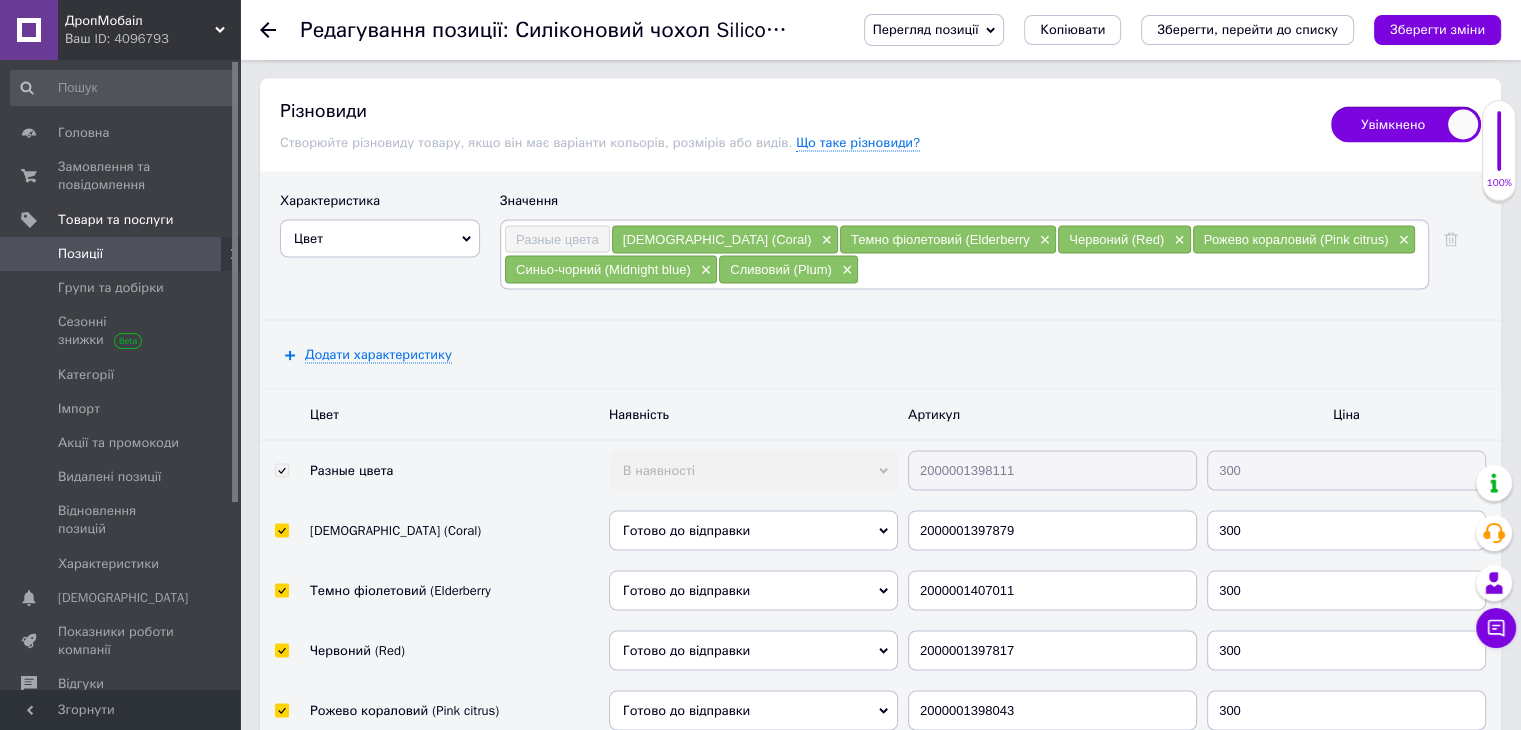 click at bounding box center (1142, 269) 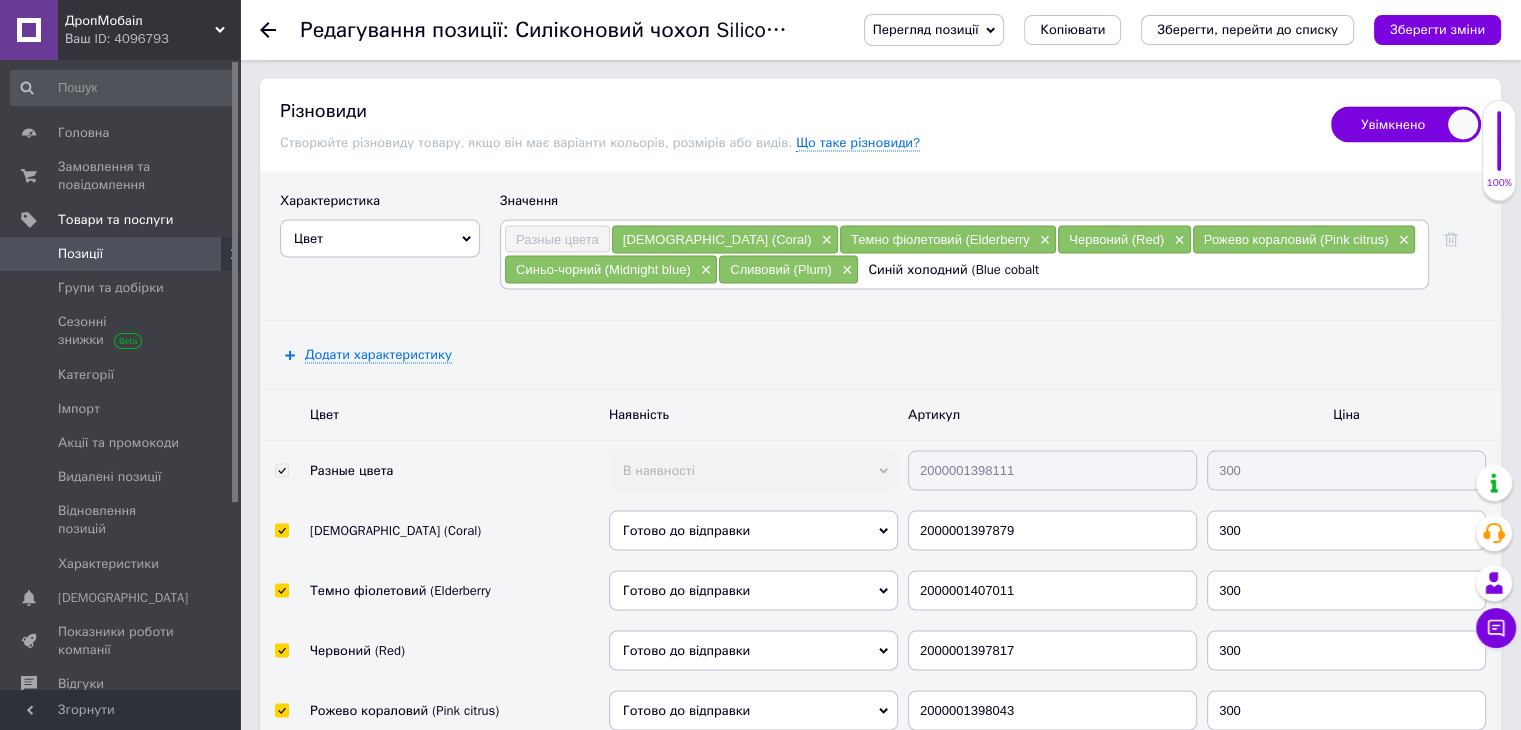 type on "Синій холодний (Blue cobalt)" 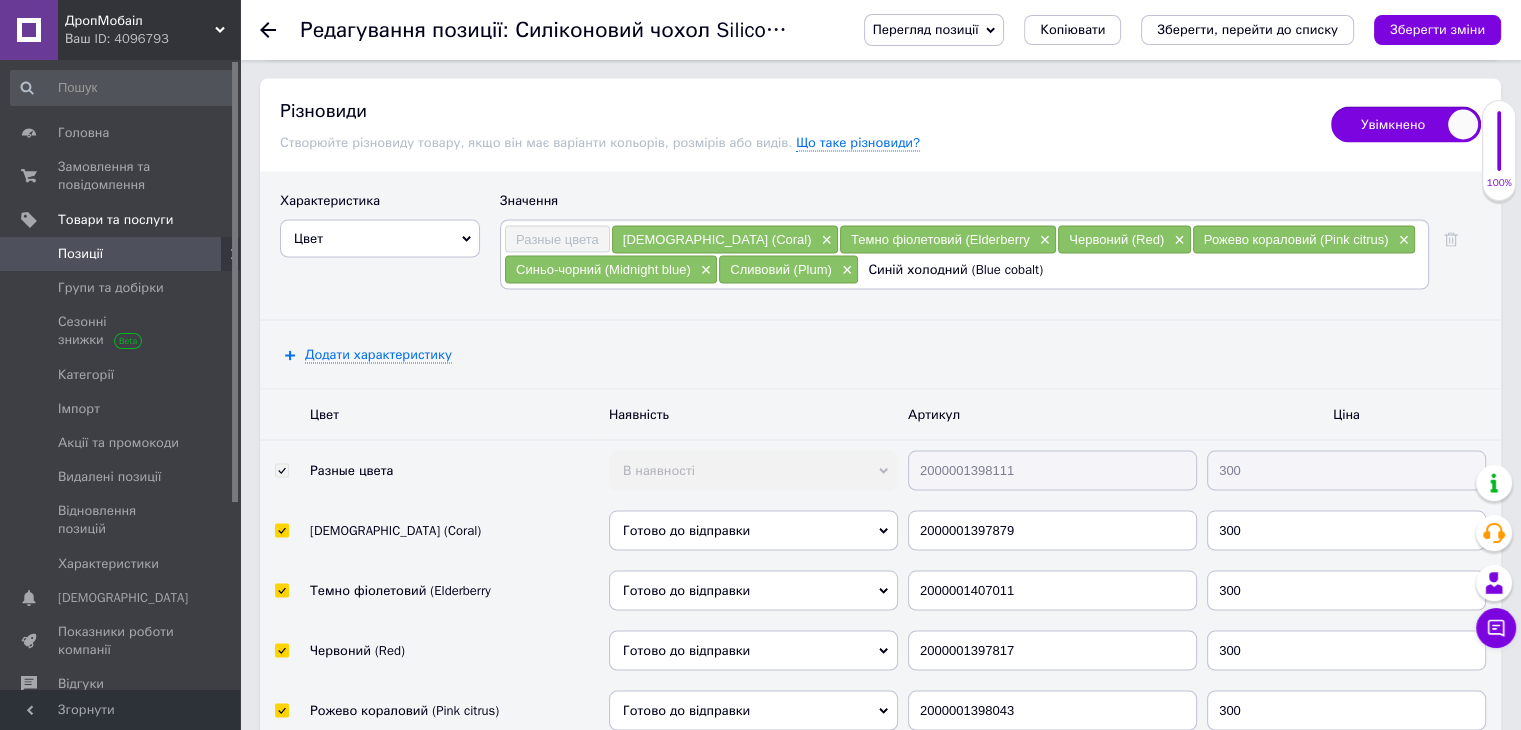type 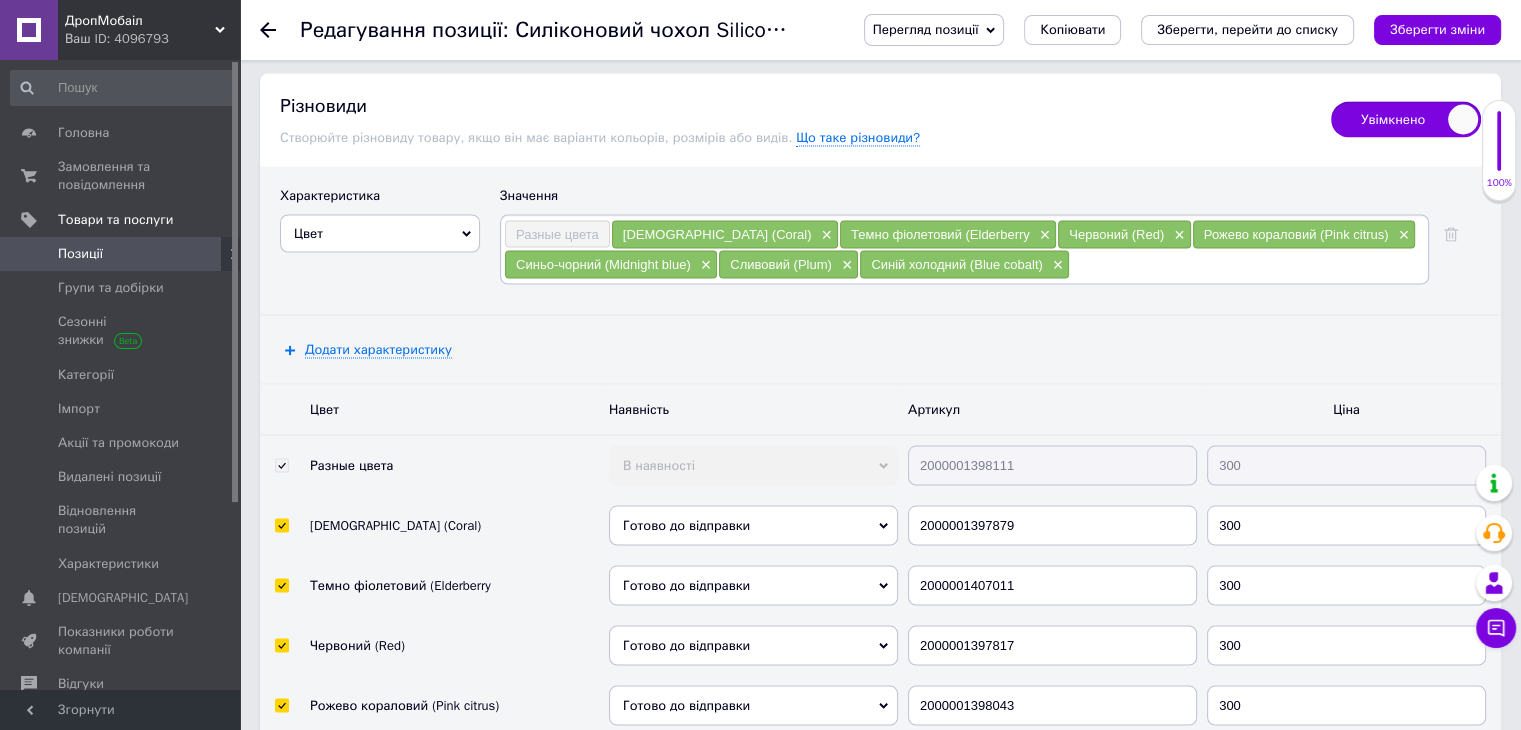 scroll, scrollTop: 4131, scrollLeft: 0, axis: vertical 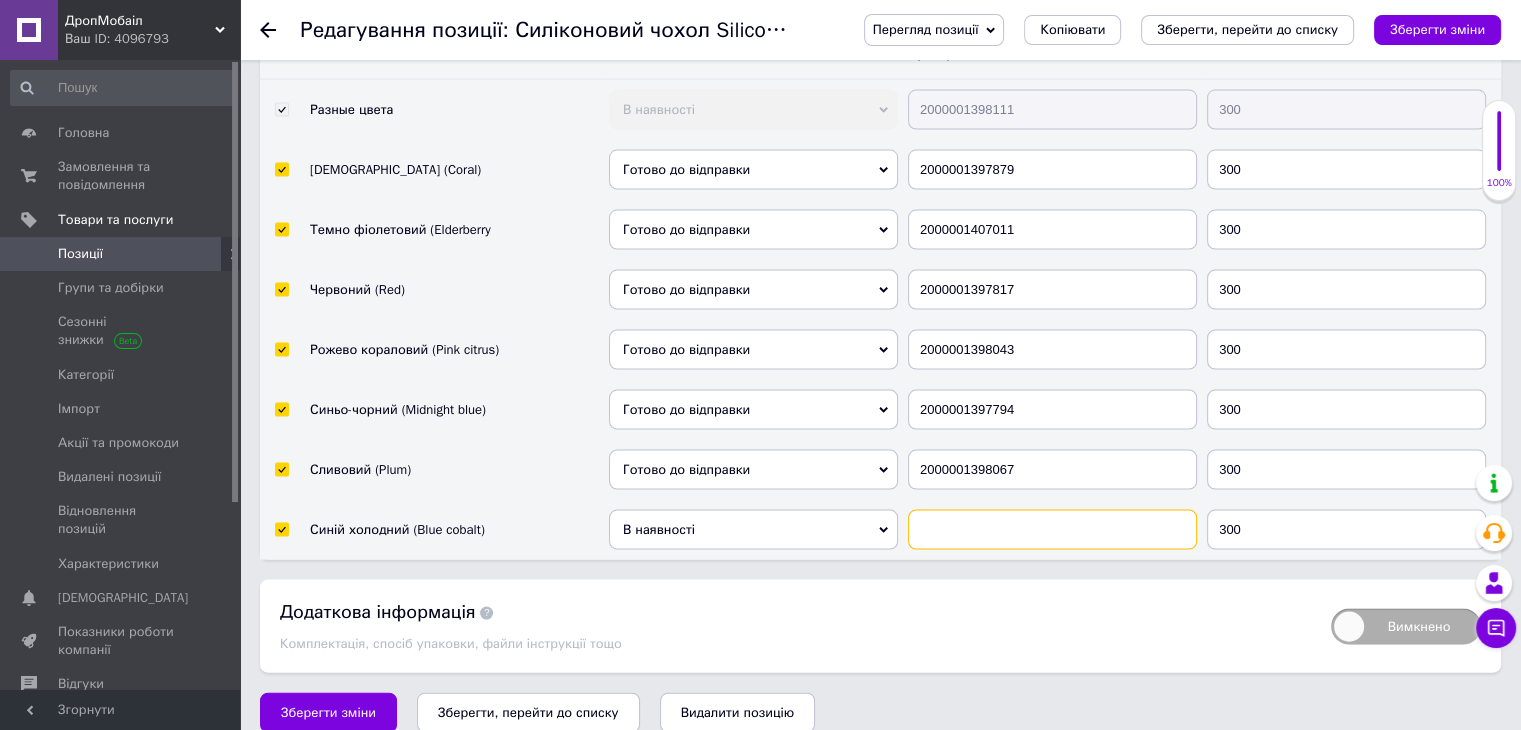 click at bounding box center (1052, 530) 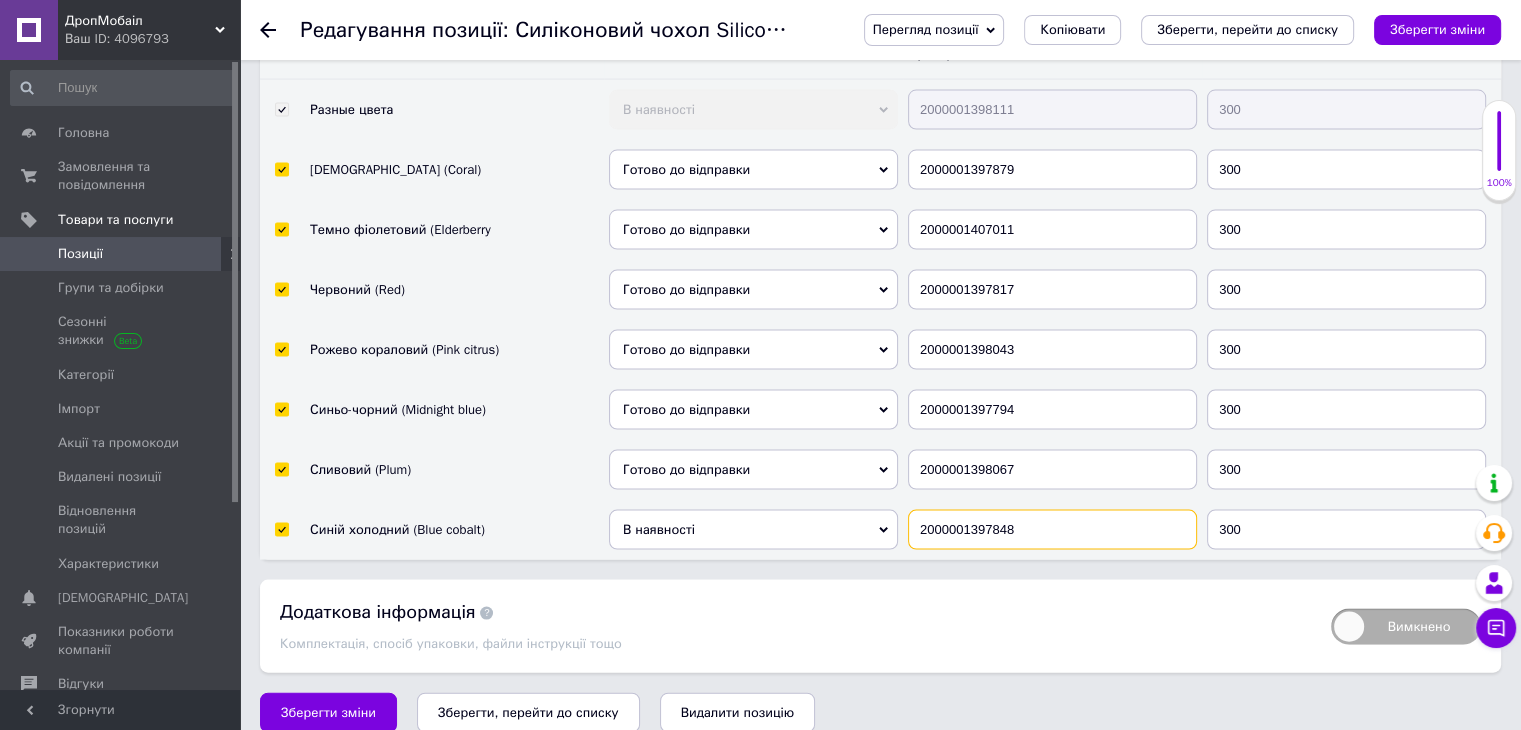type on "2000001397848" 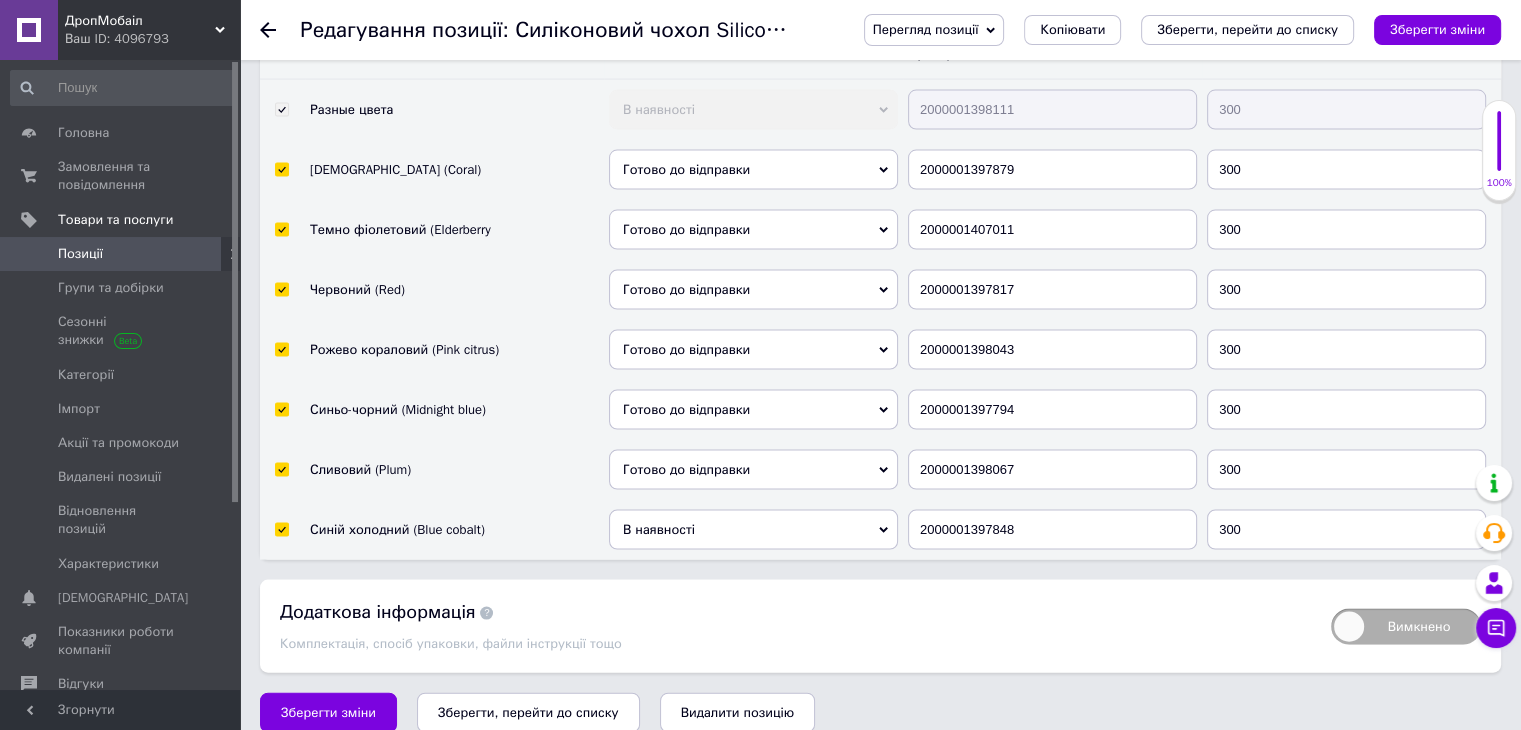 click on "В наявності" at bounding box center [753, 530] 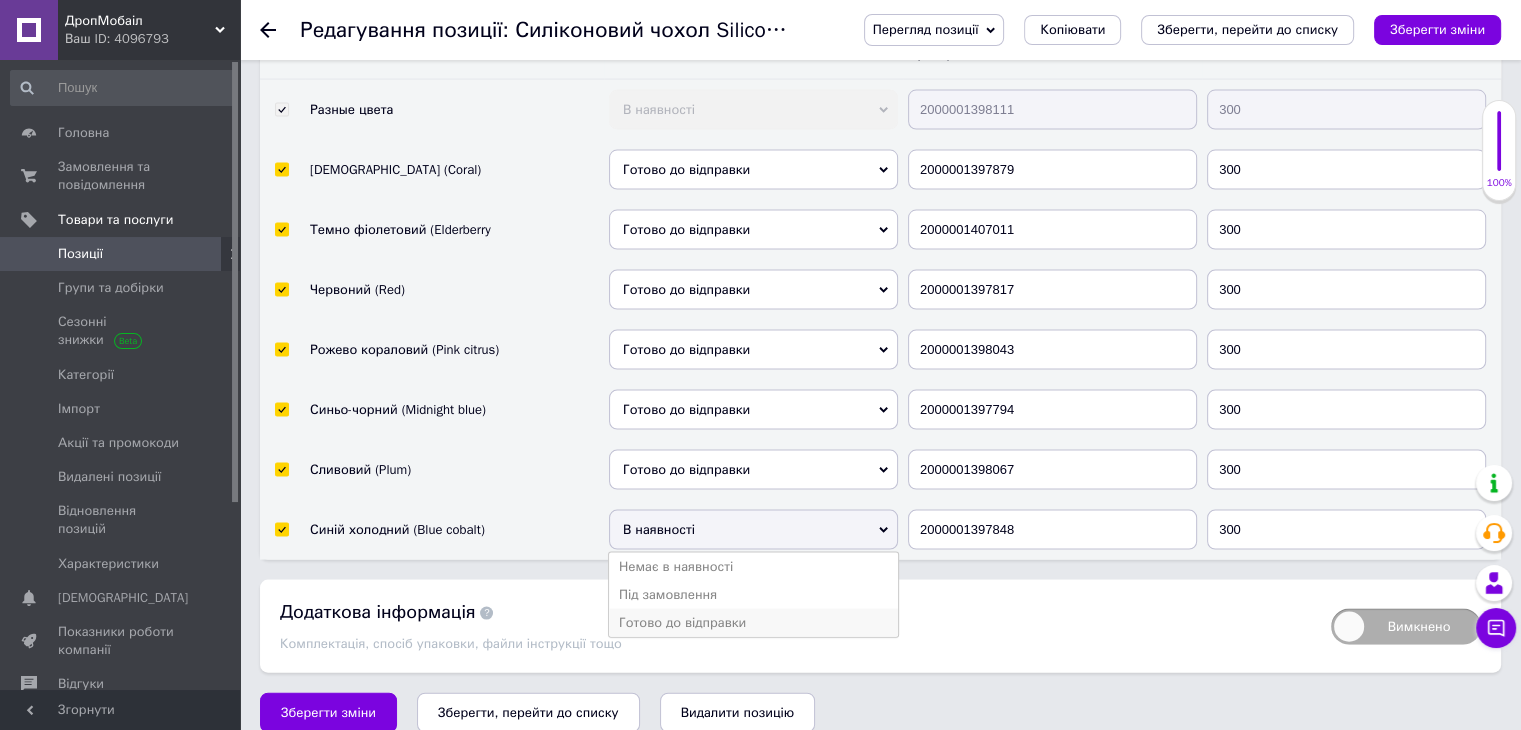 click on "Готово до відправки" at bounding box center (753, 623) 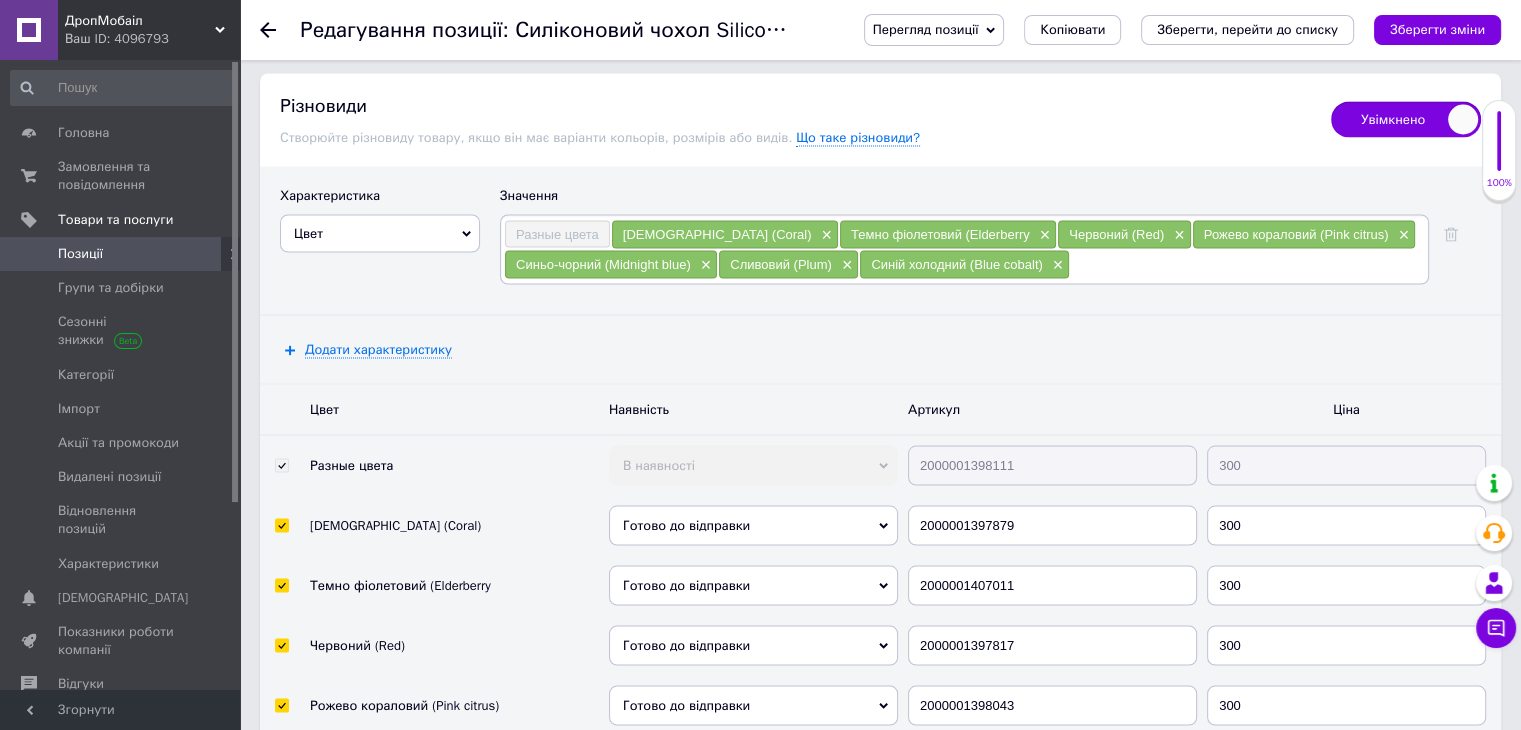 scroll, scrollTop: 3731, scrollLeft: 0, axis: vertical 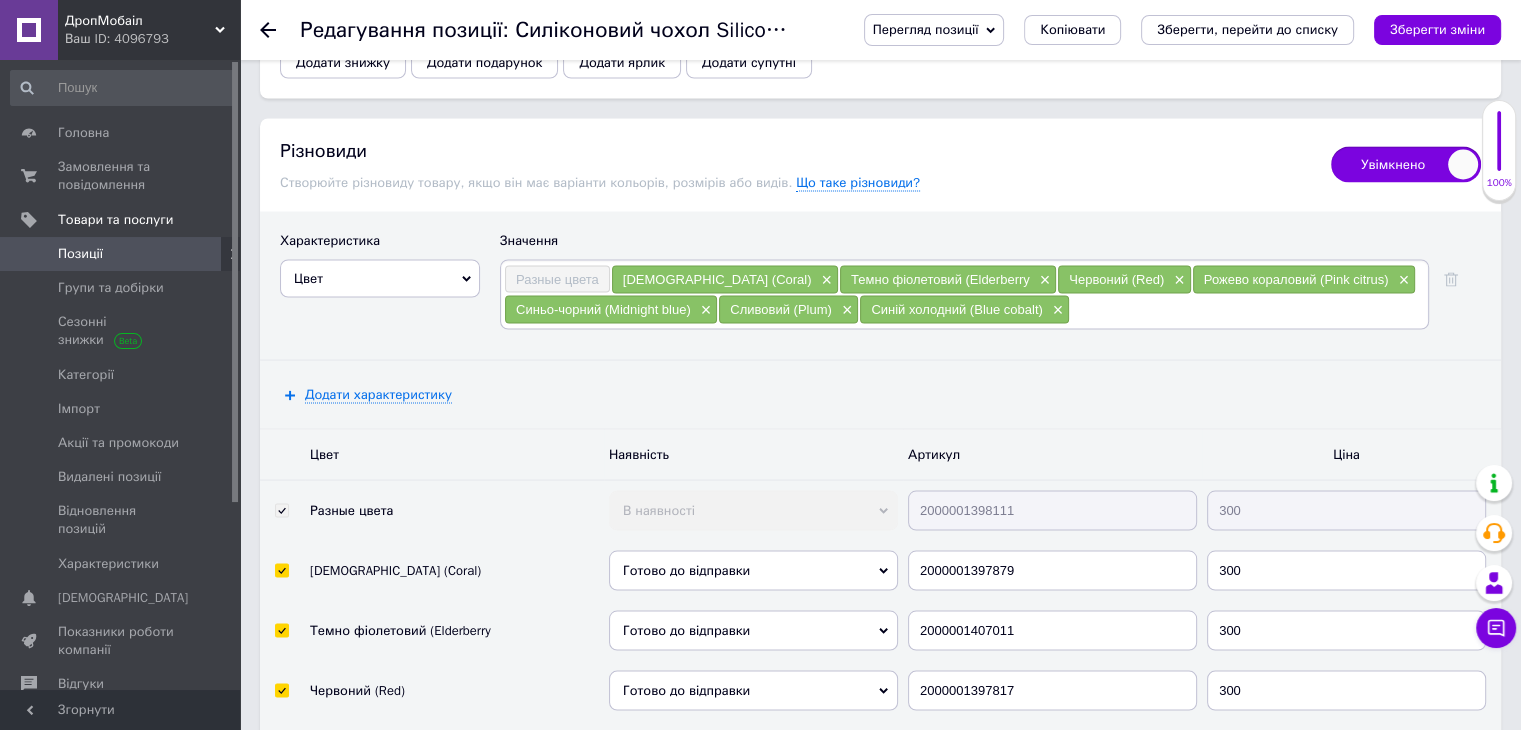 click at bounding box center (1247, 309) 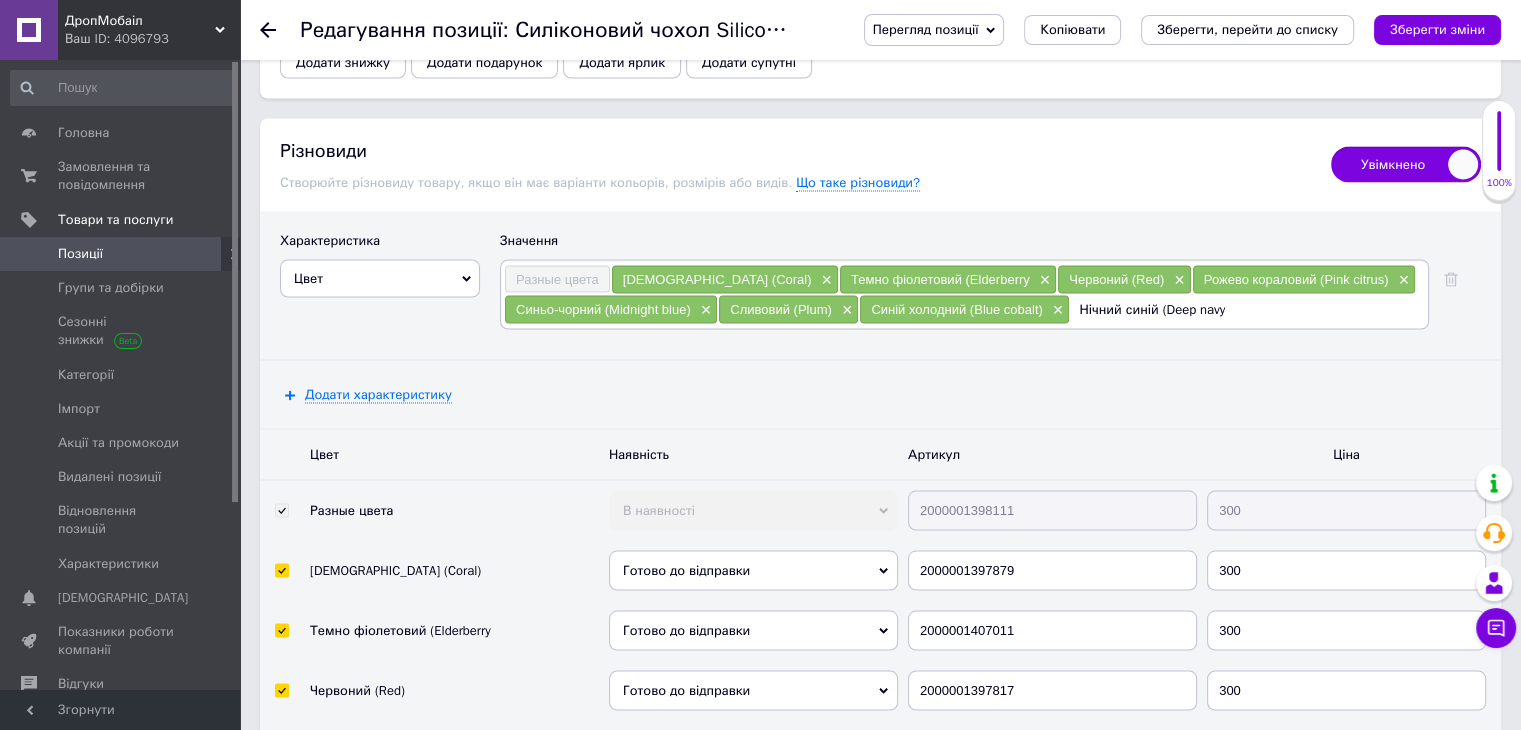 type on "Нічний синій (Deep navy)" 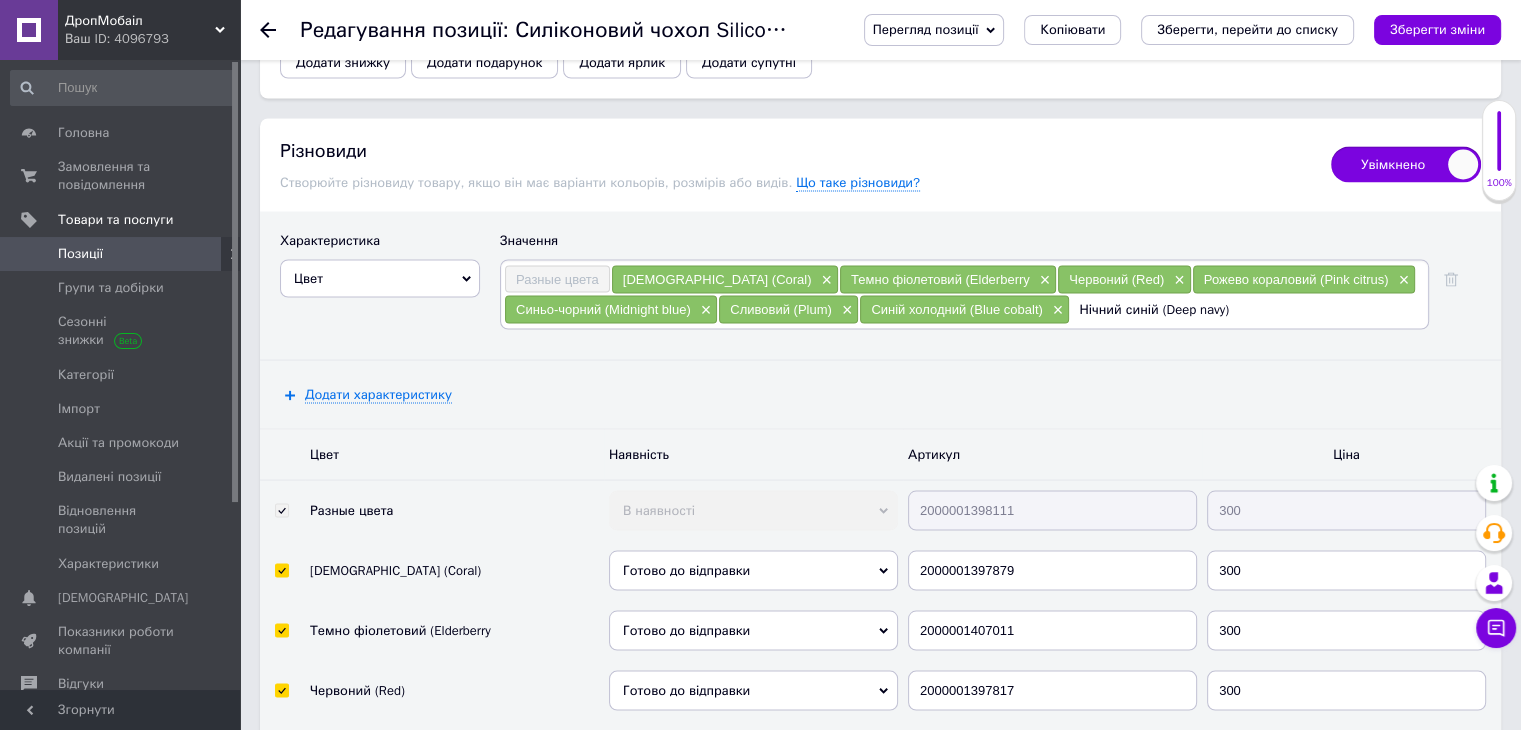type 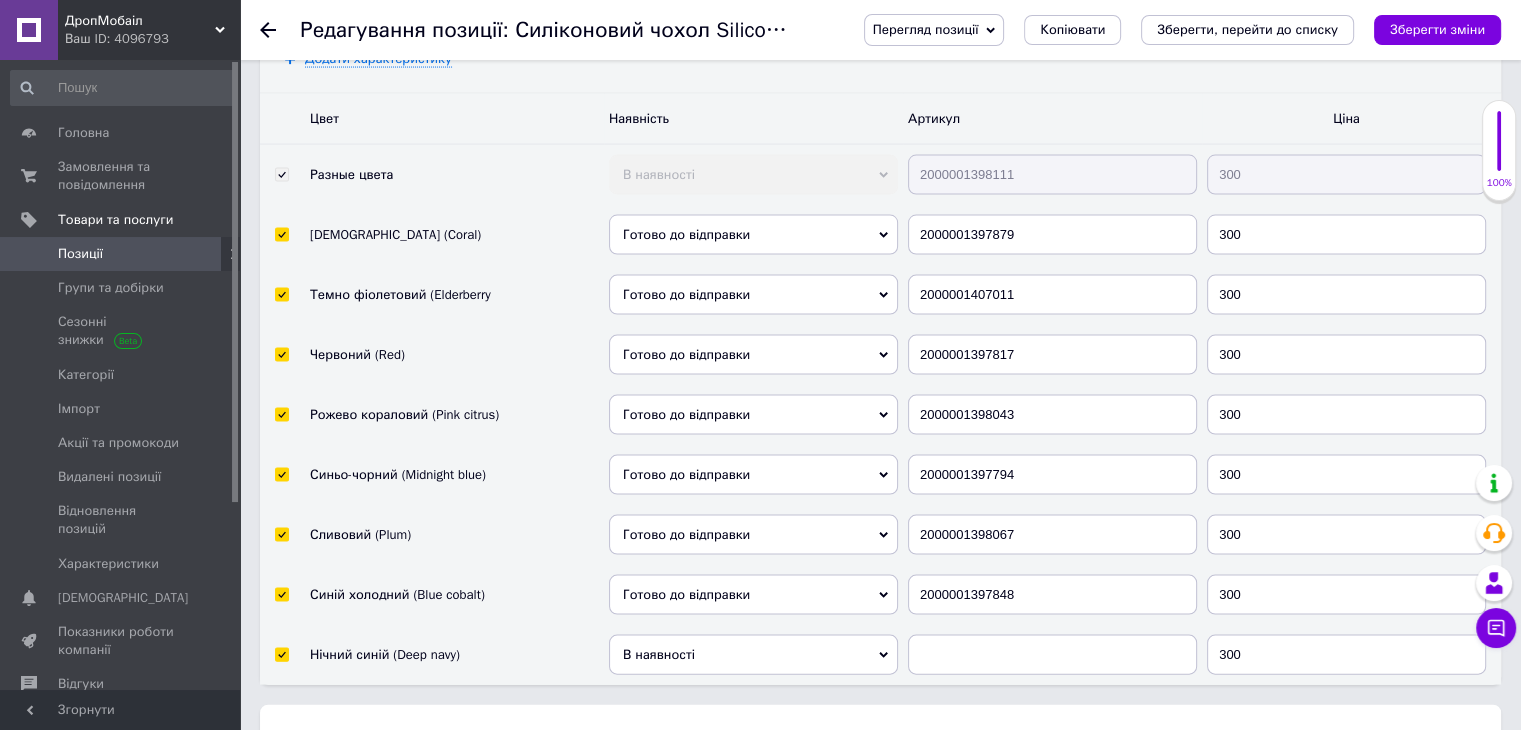 scroll, scrollTop: 4220, scrollLeft: 0, axis: vertical 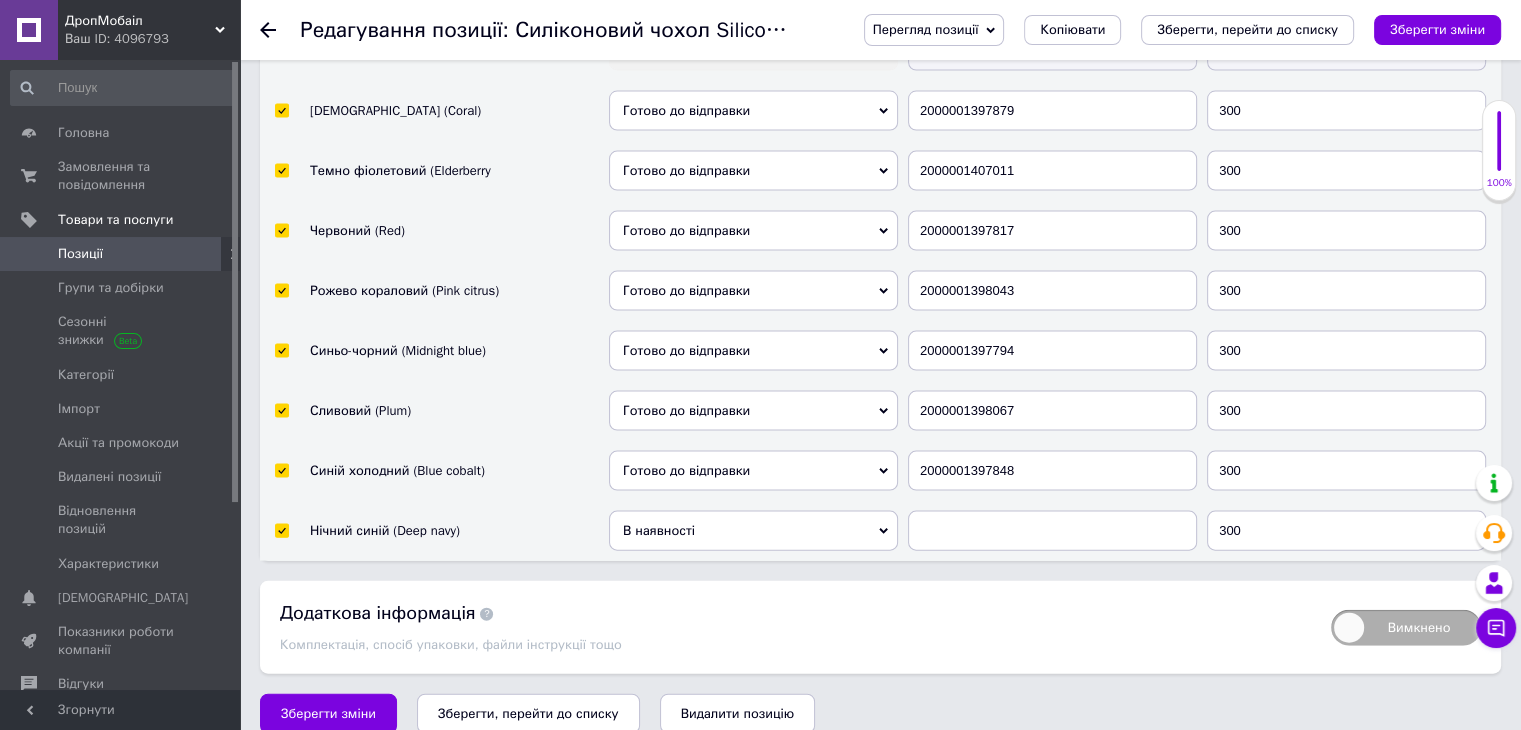 click on "В наявності" at bounding box center (753, 531) 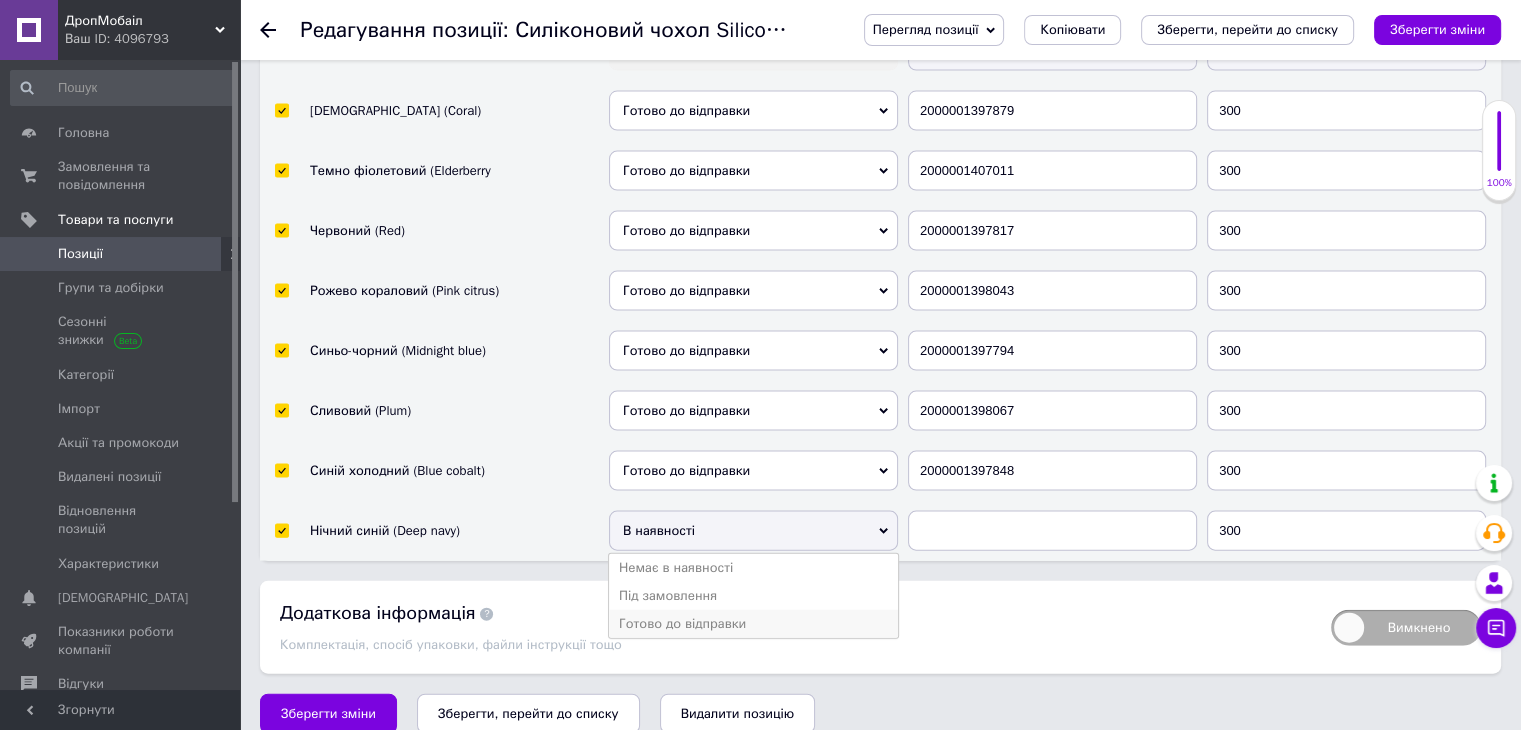 click on "Готово до відправки" at bounding box center [753, 624] 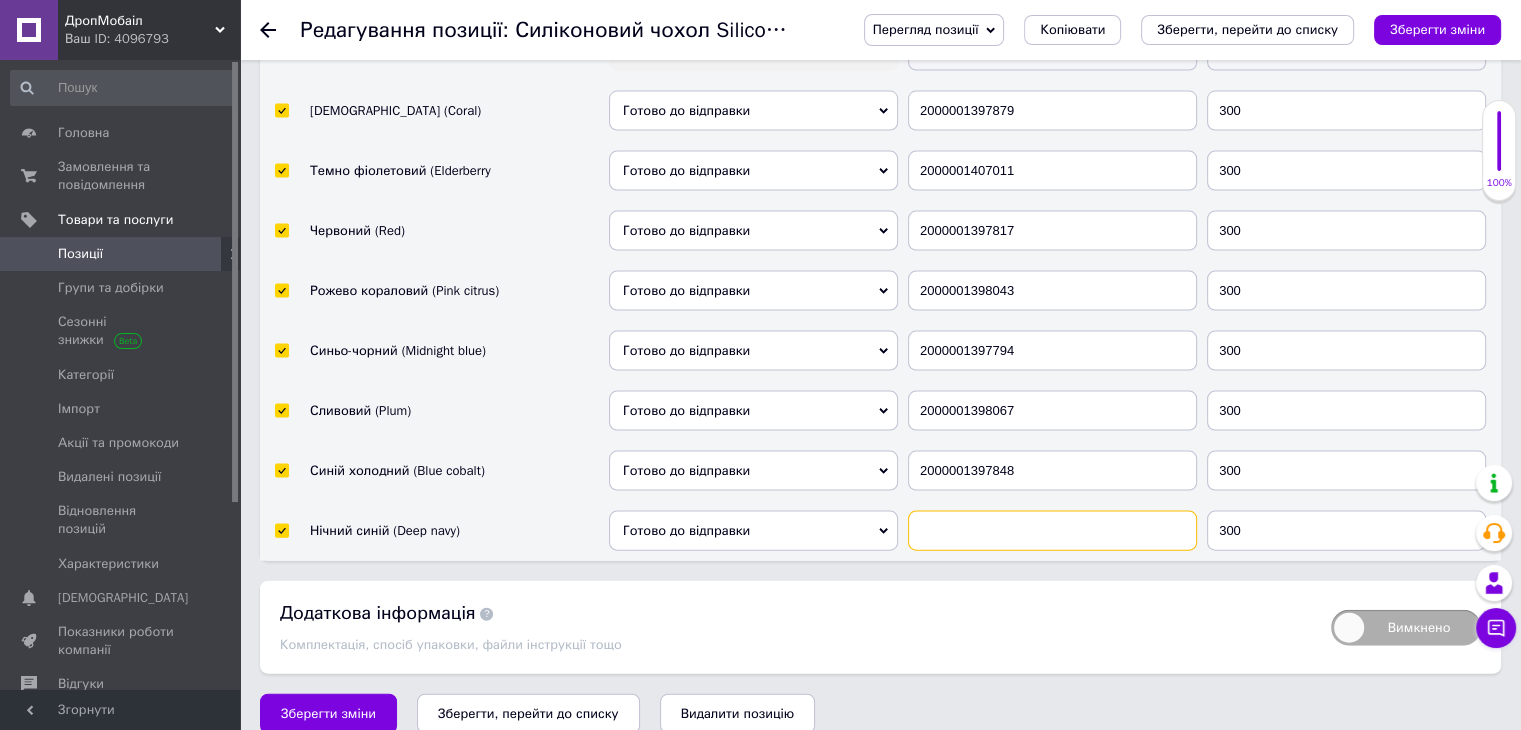click at bounding box center (1052, 531) 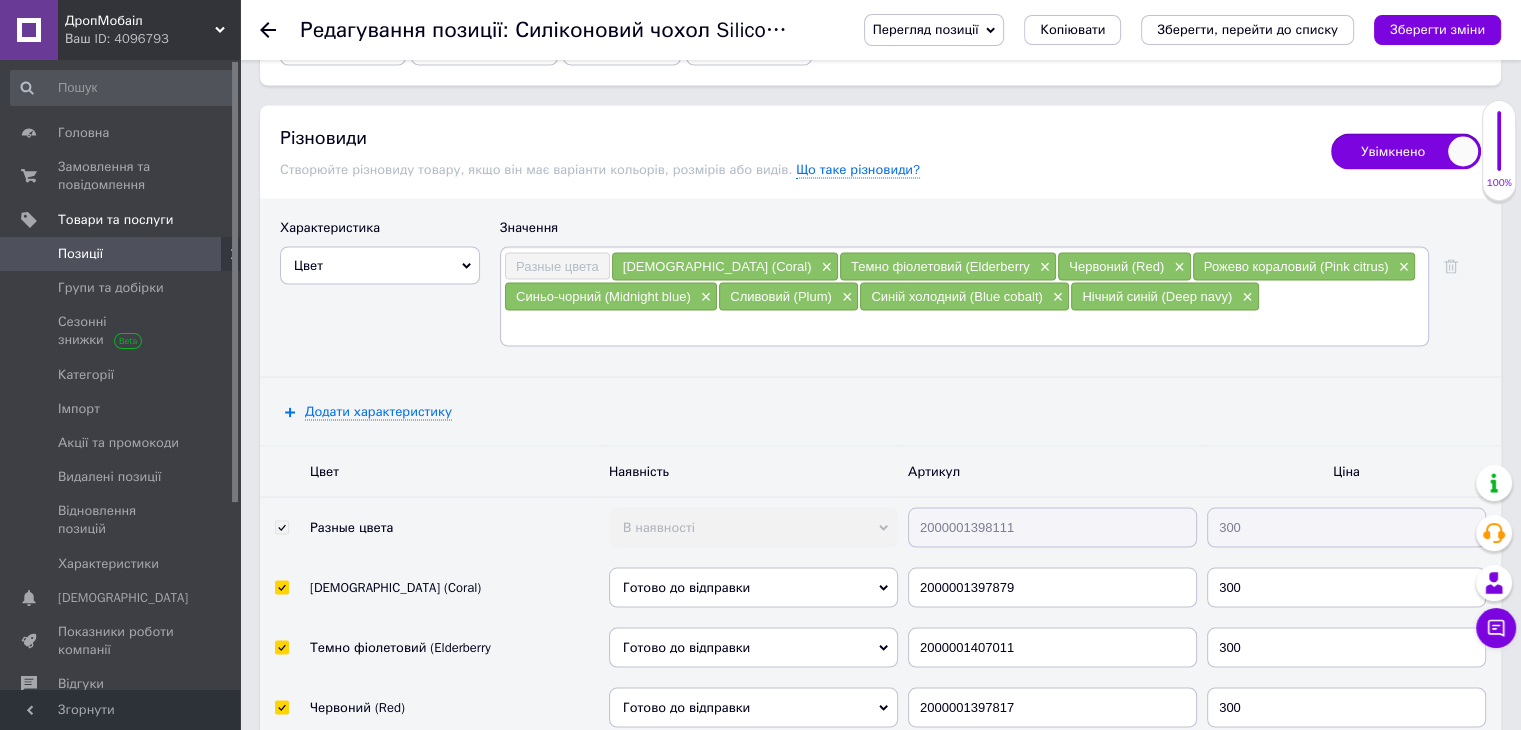 scroll, scrollTop: 3720, scrollLeft: 0, axis: vertical 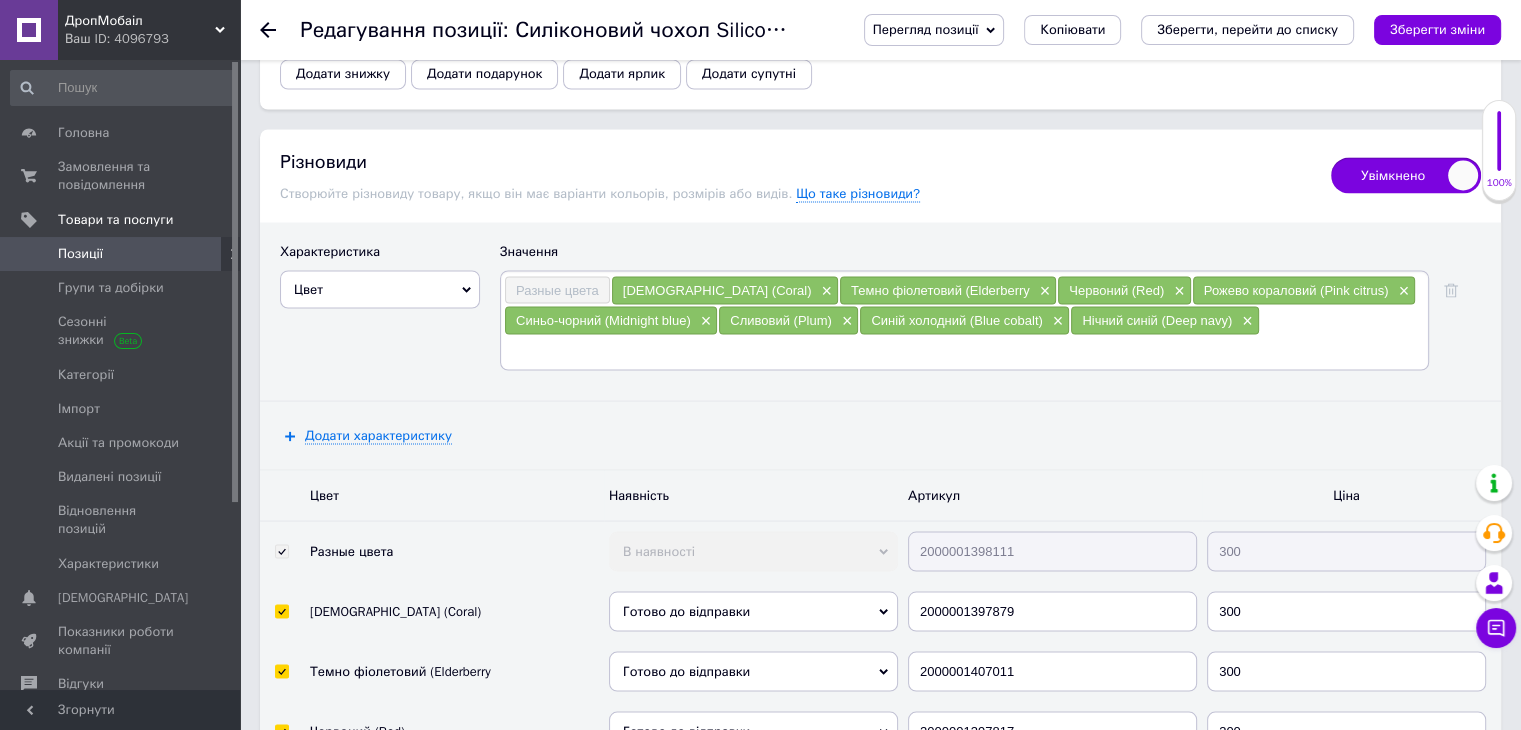 type on "2000001398029" 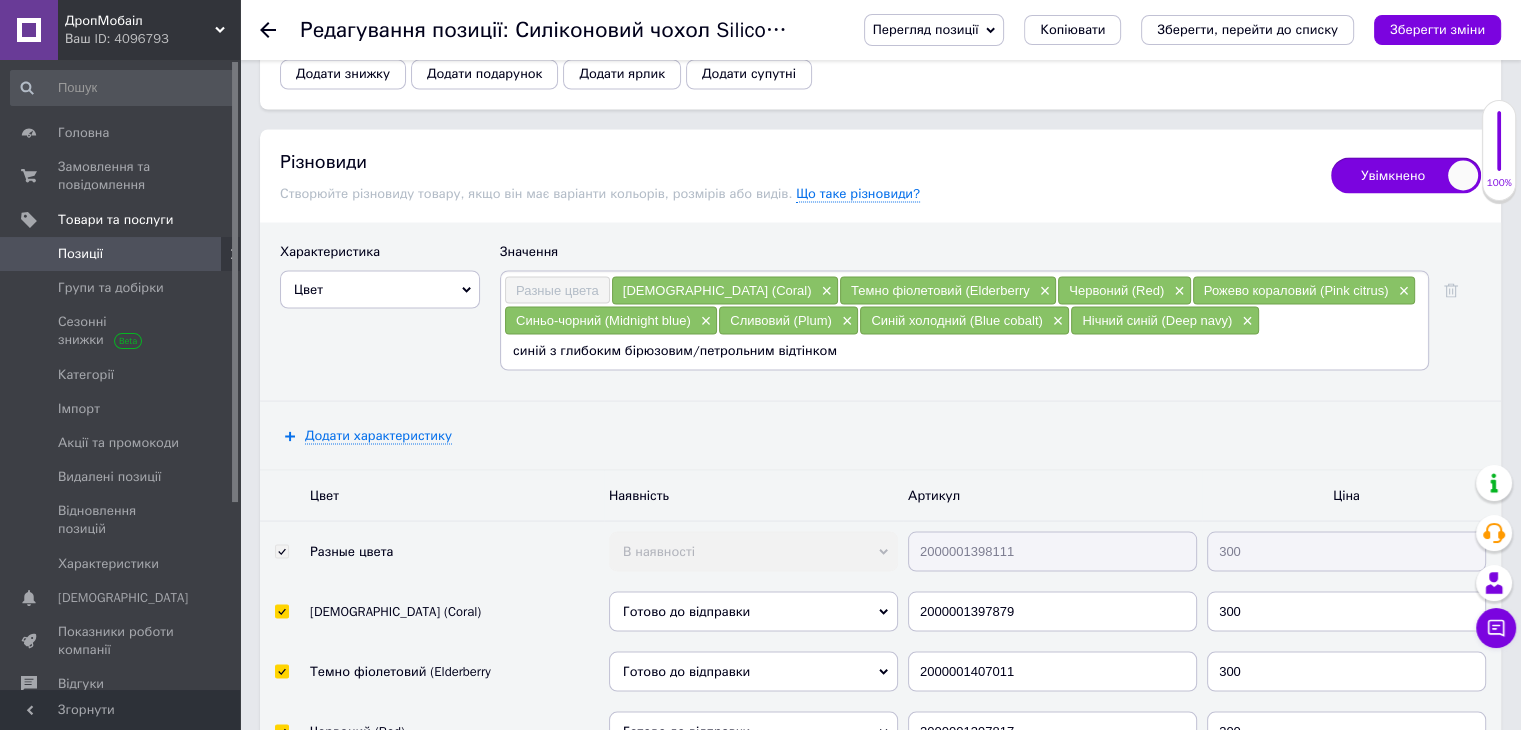 click on "синій з глибоким бірюзовим/петрольним відтінком" at bounding box center [964, 350] 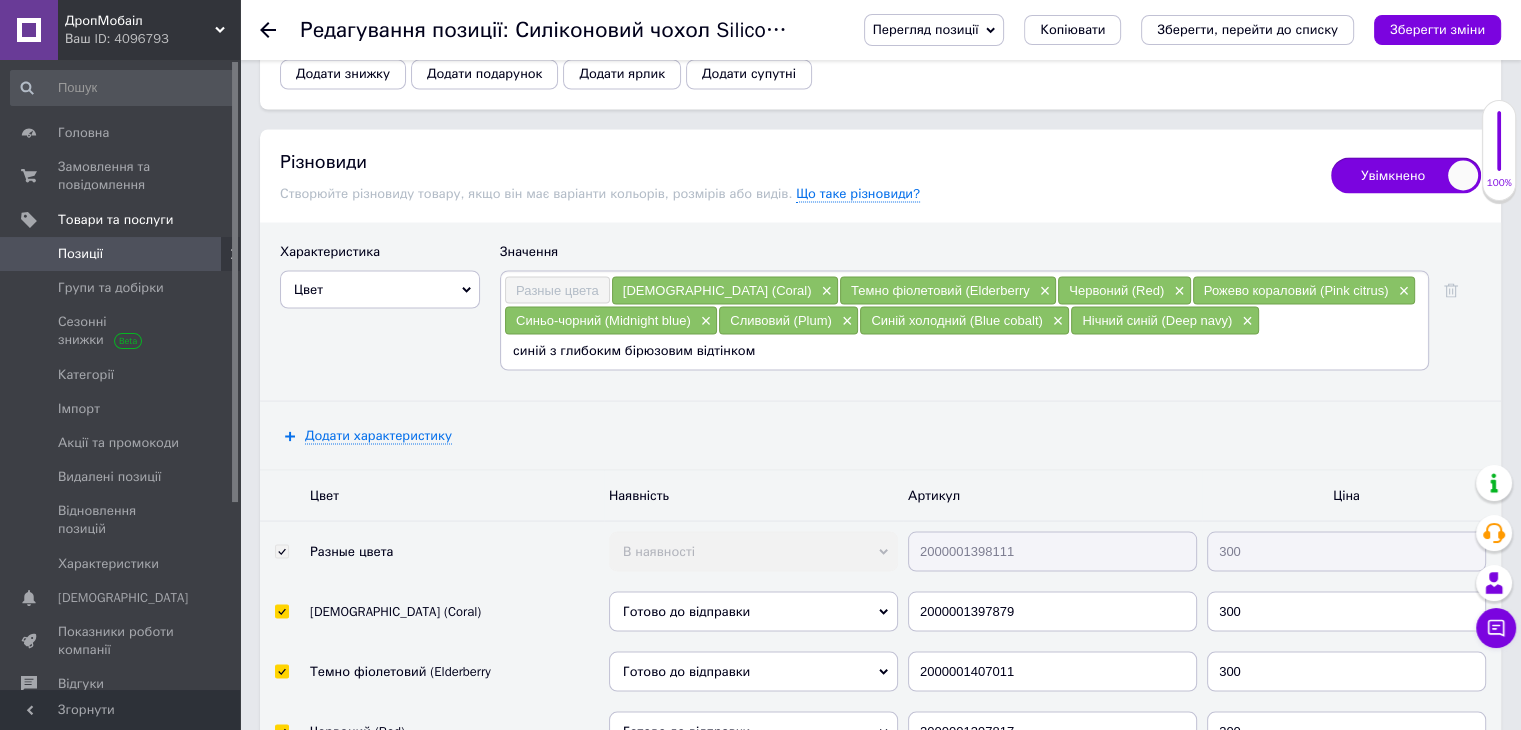 click on "синій з глибоким бірюзовим відтінком" at bounding box center [964, 350] 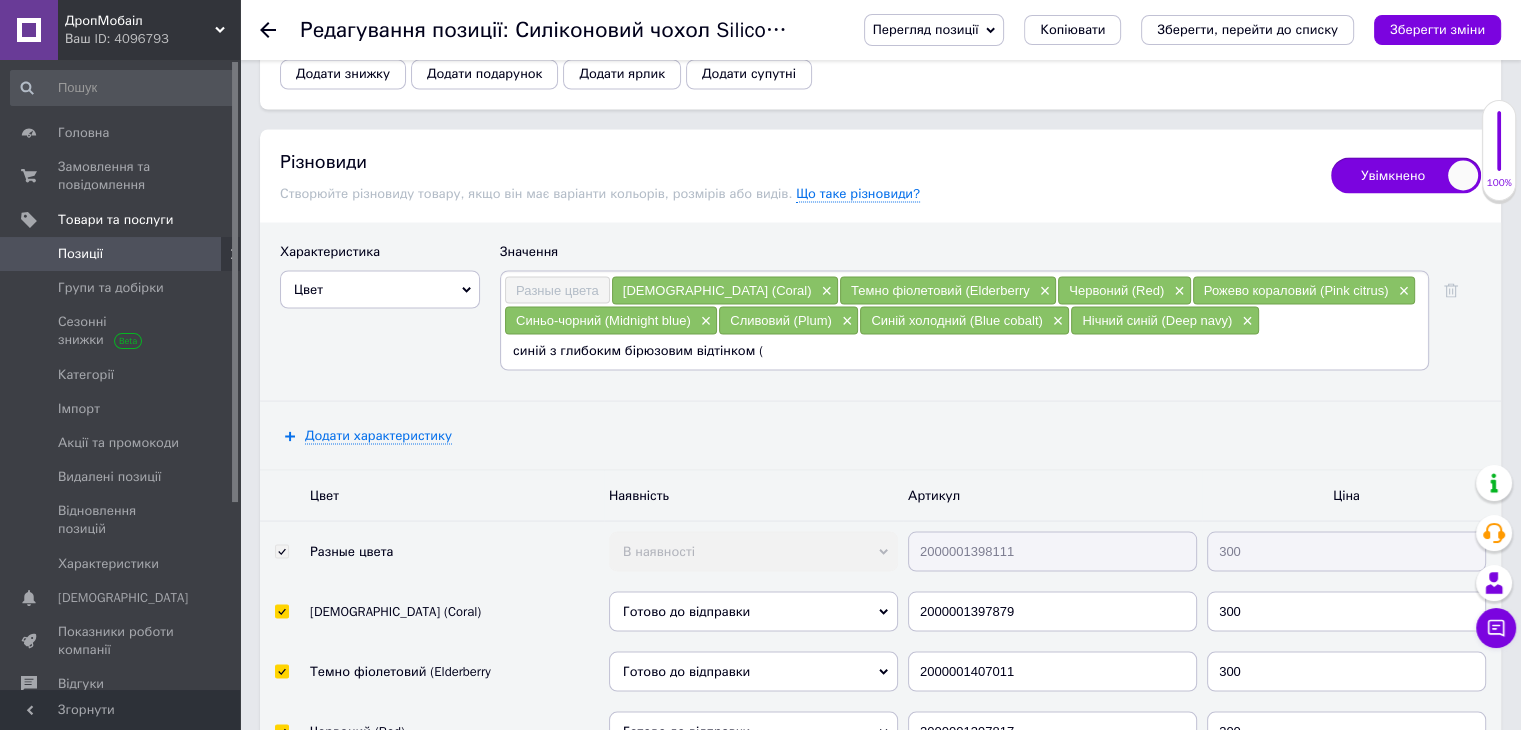 paste on "Abyss Blue" 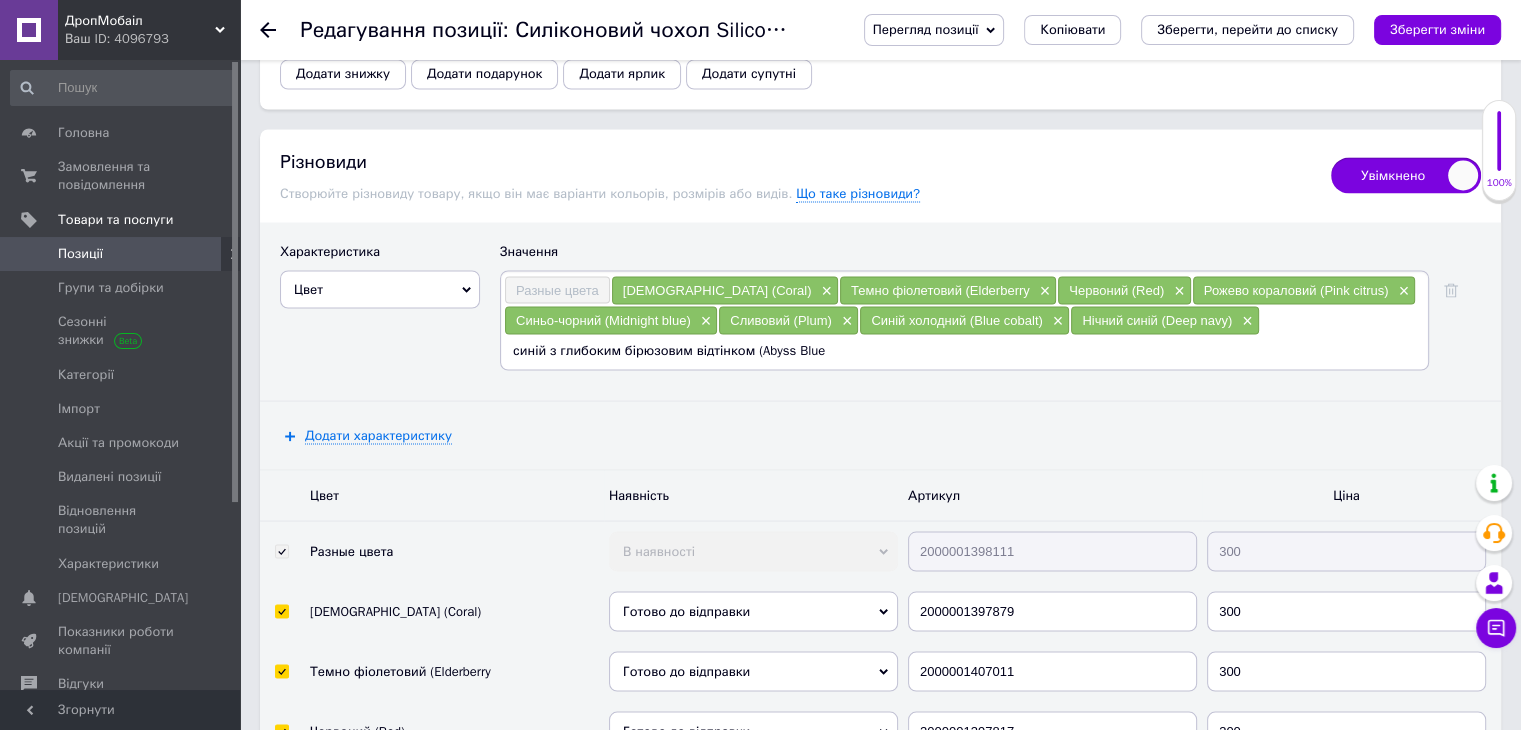 type on "синій з глибоким бірюзовим відтінком (Abyss Blue)" 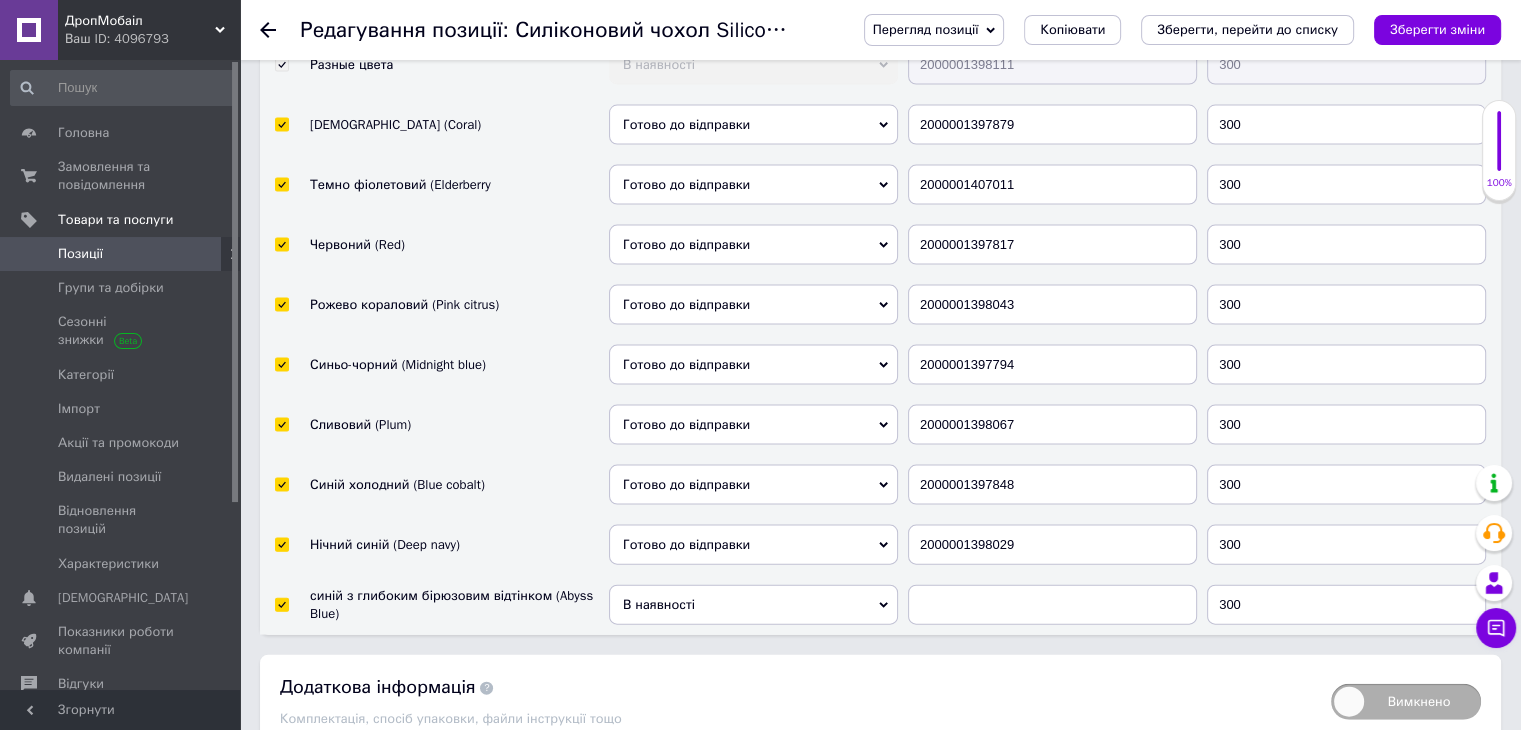 scroll, scrollTop: 4280, scrollLeft: 0, axis: vertical 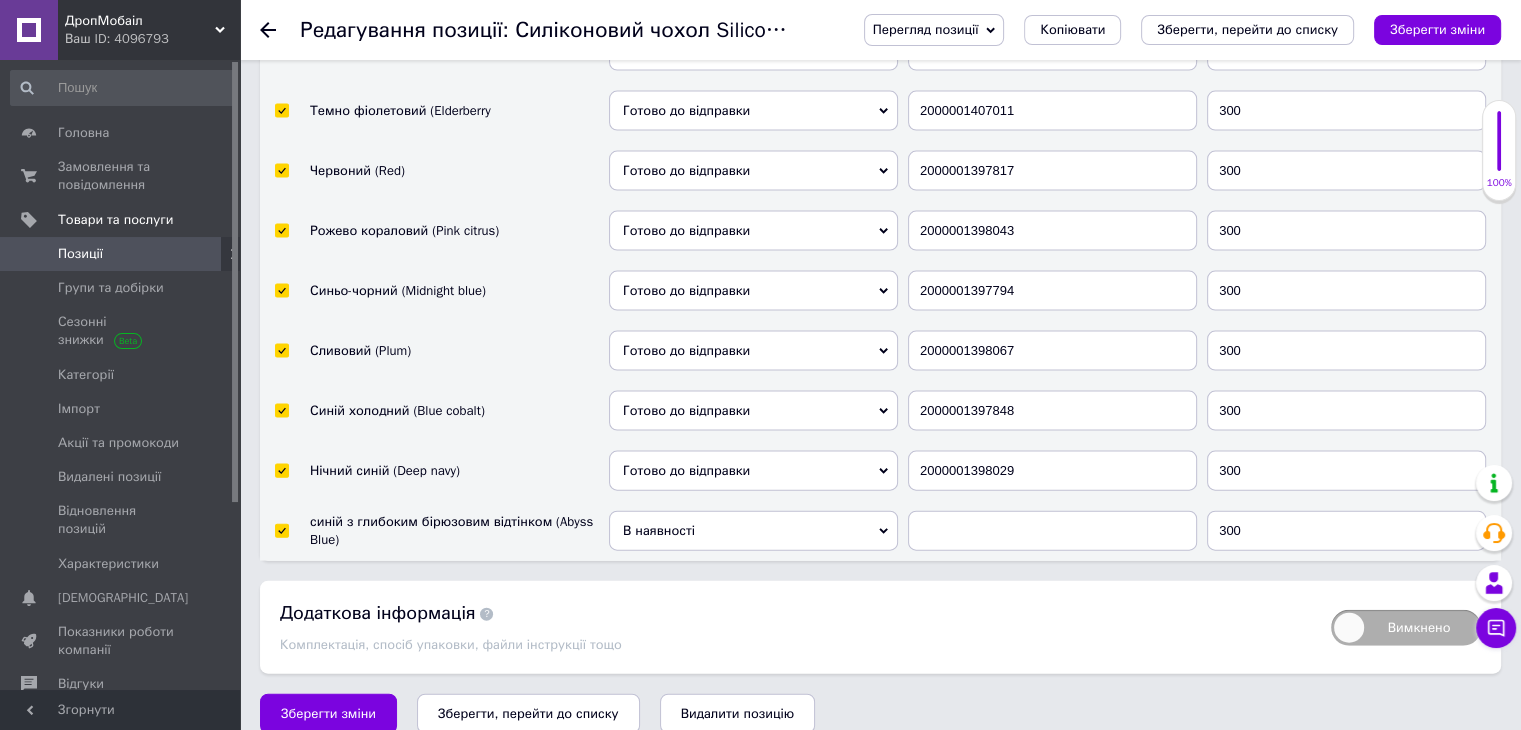type 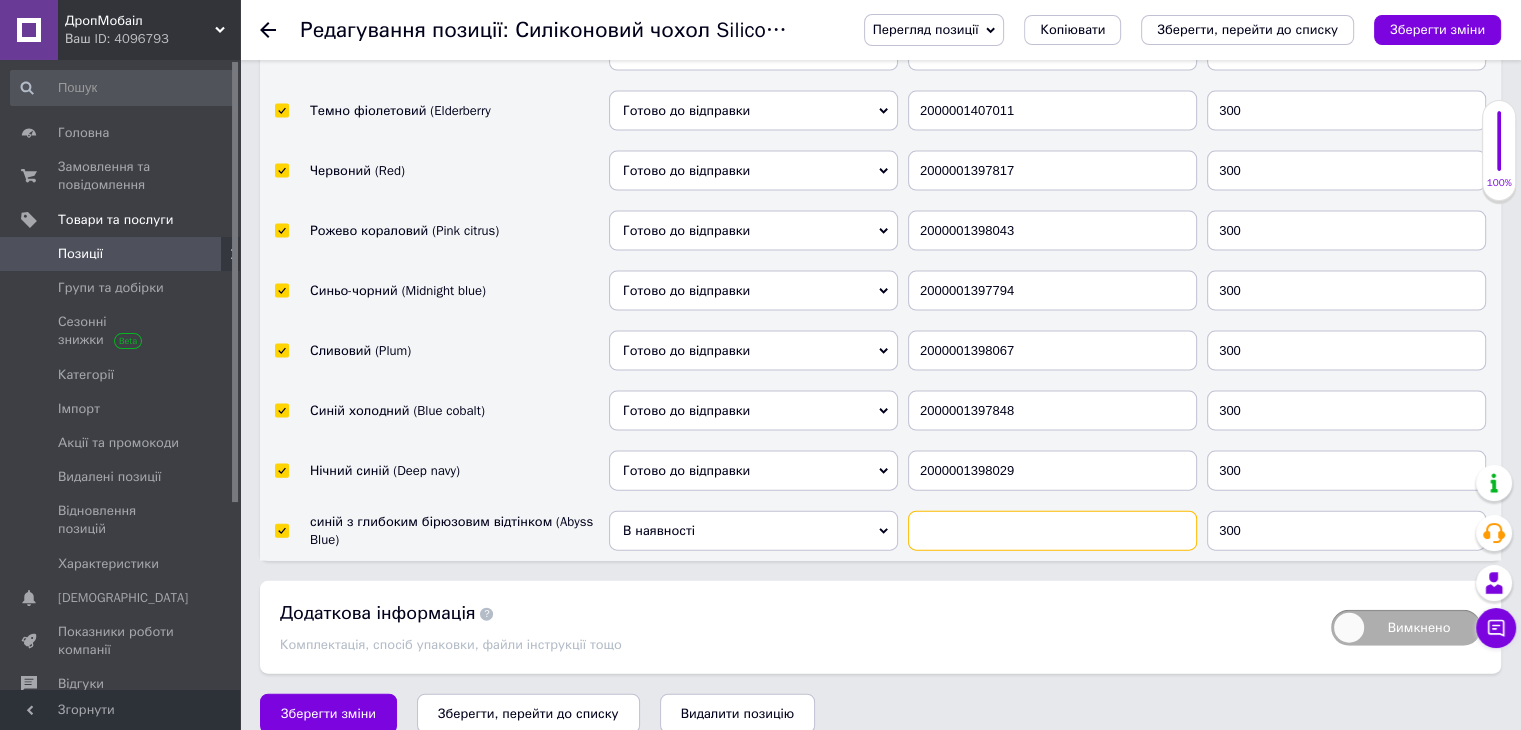 click at bounding box center [1052, 531] 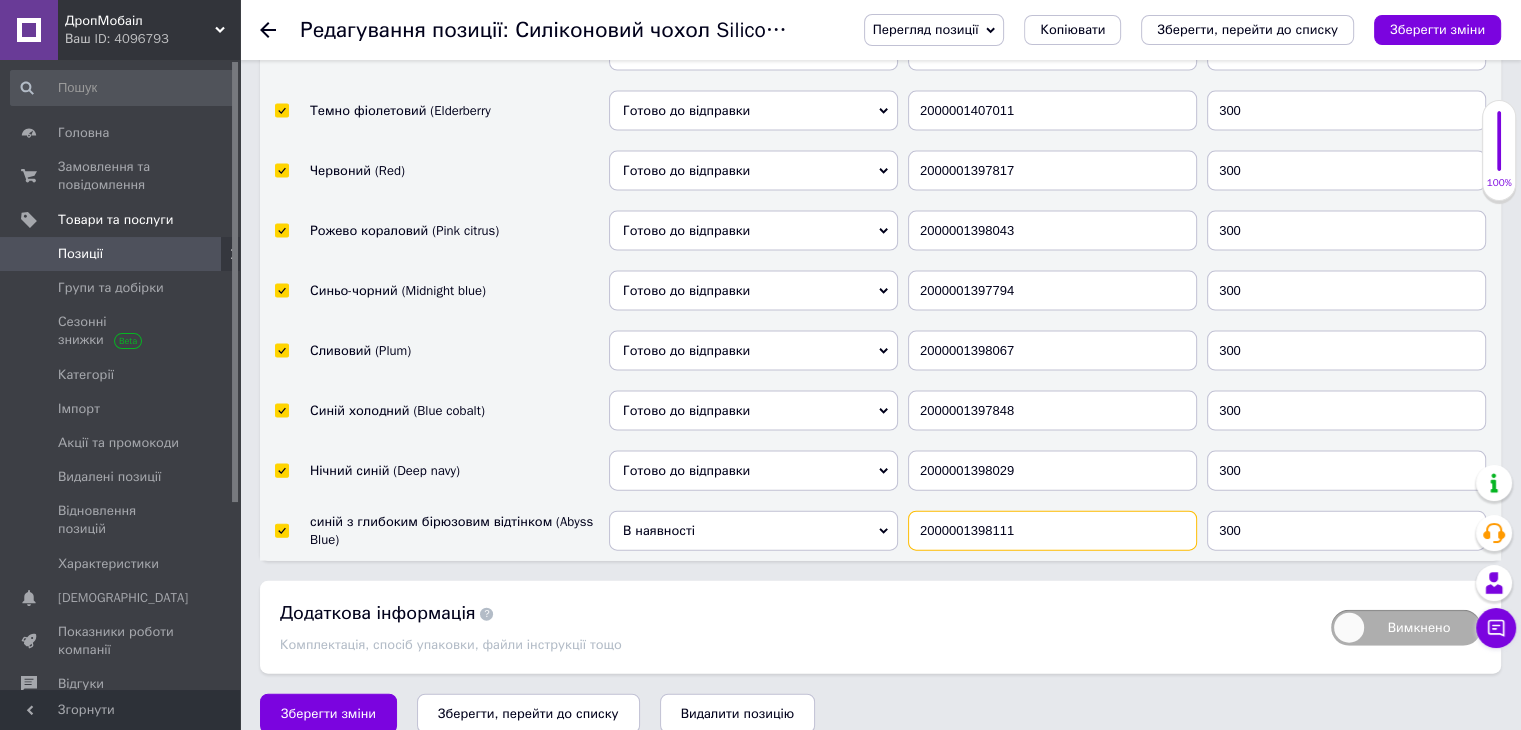 type on "2000001398111" 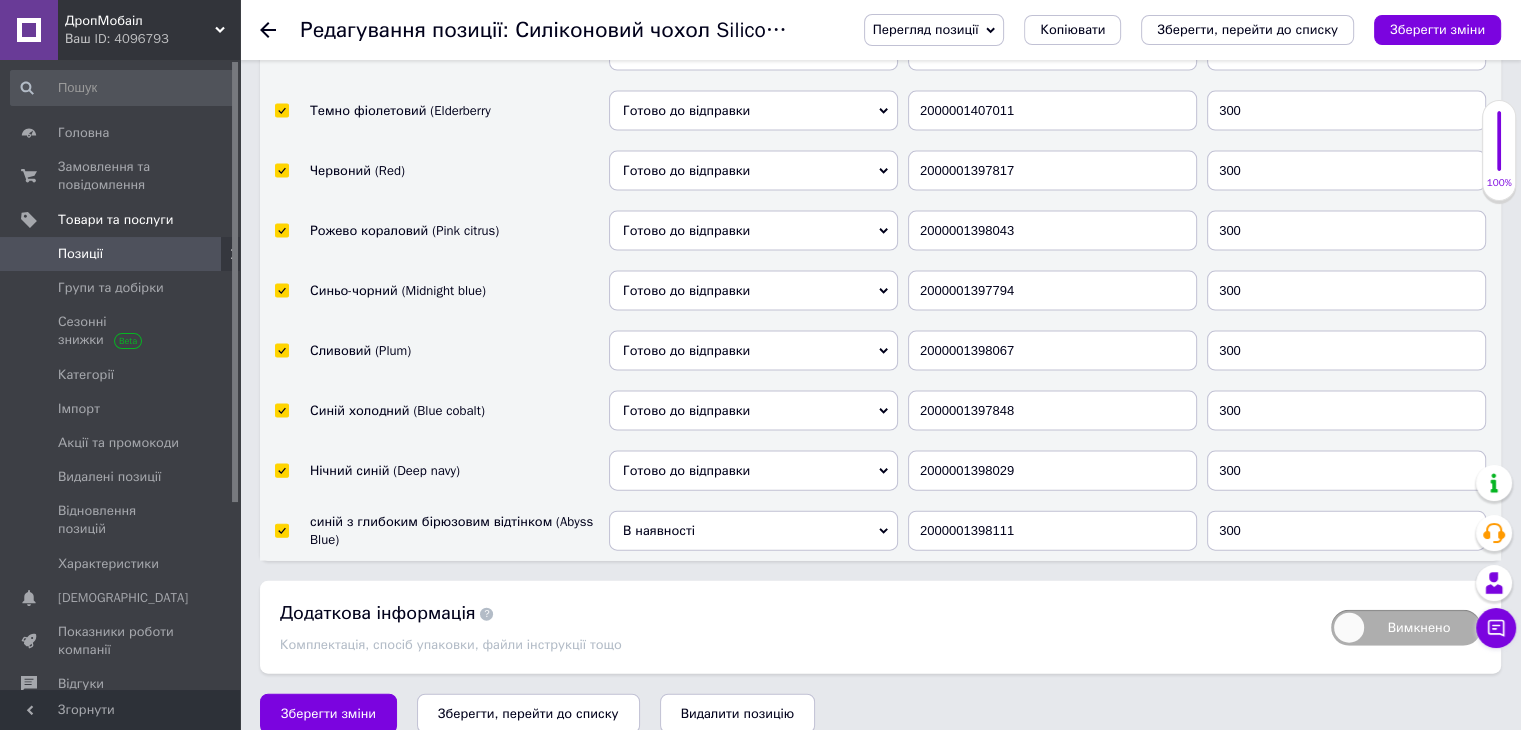 click on "В наявності" at bounding box center (753, 531) 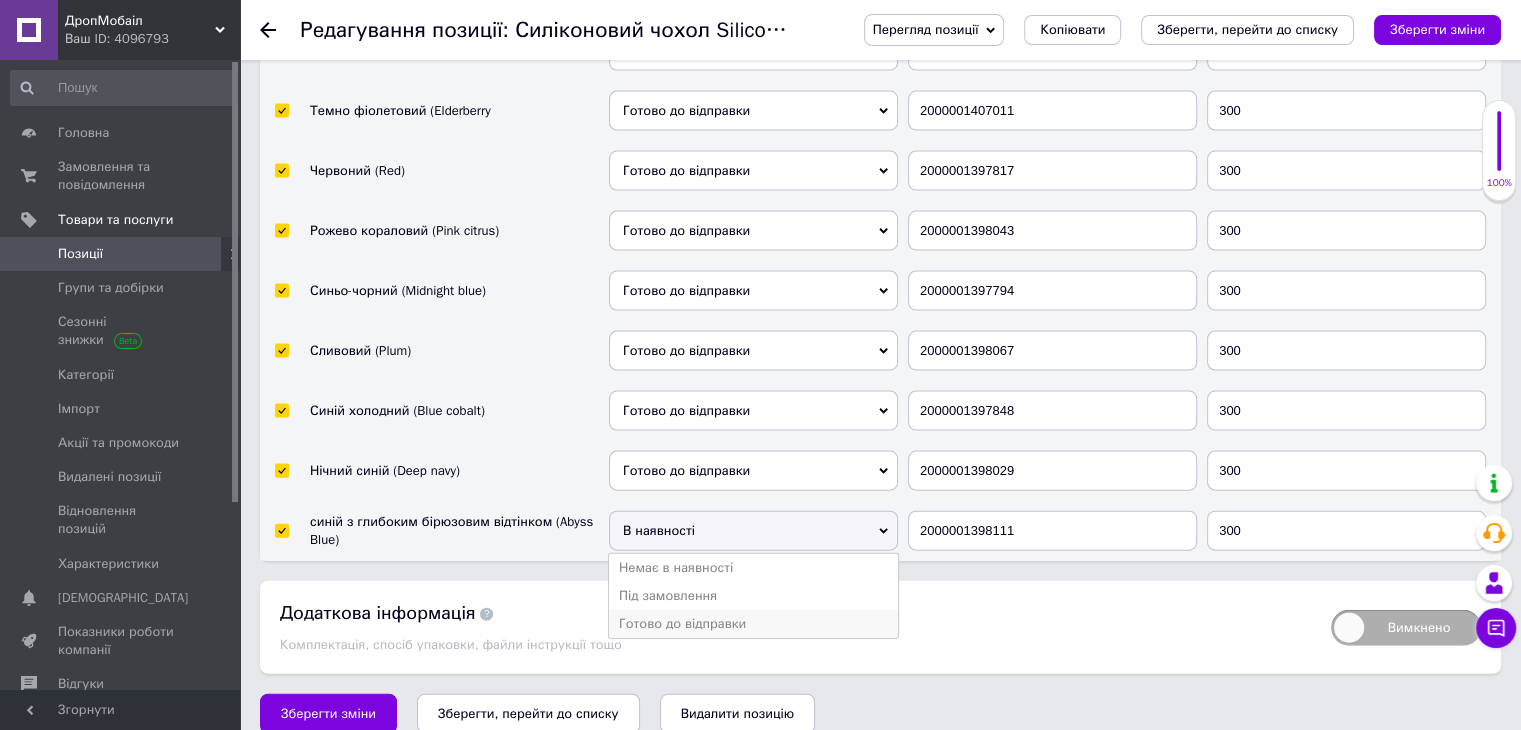 click on "Готово до відправки" at bounding box center [753, 624] 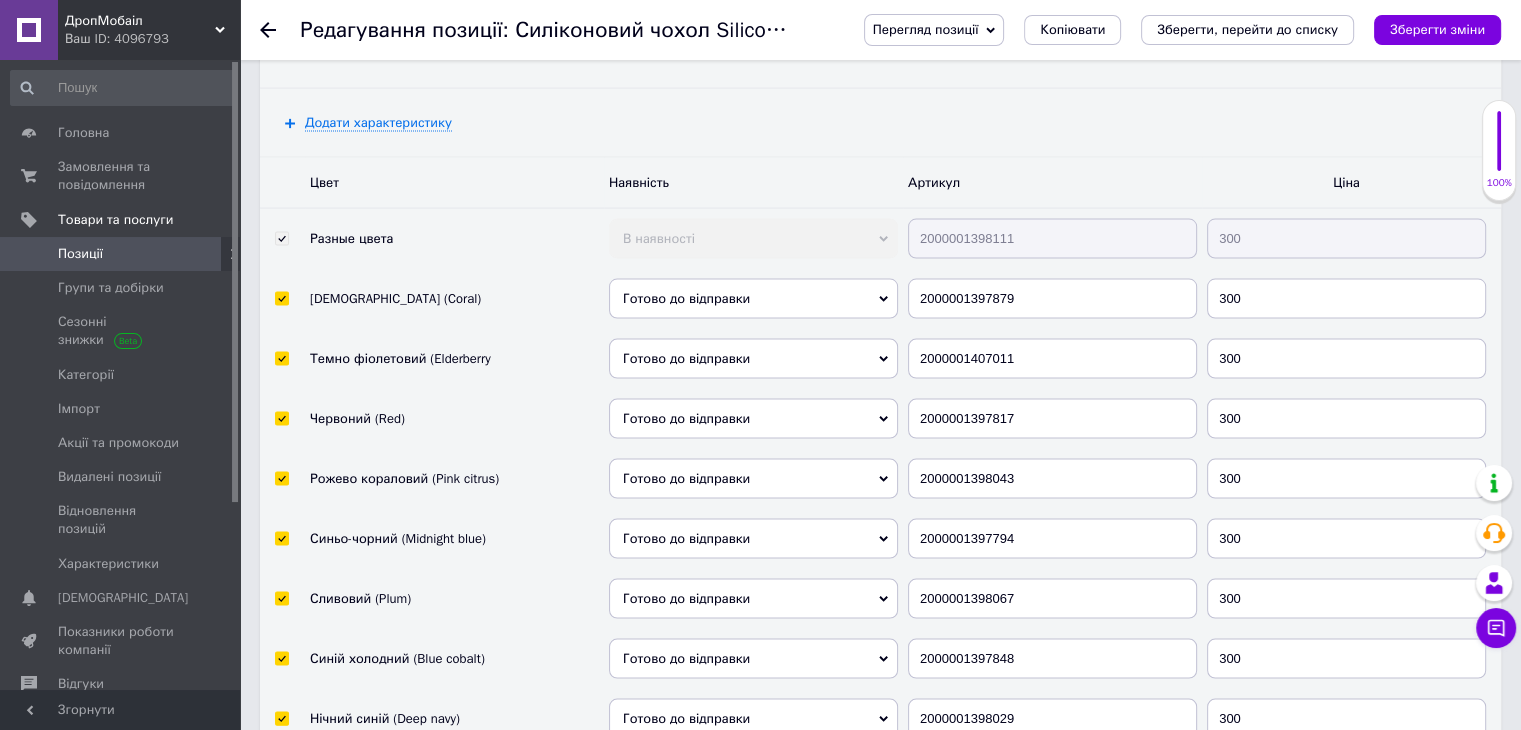 scroll, scrollTop: 3880, scrollLeft: 0, axis: vertical 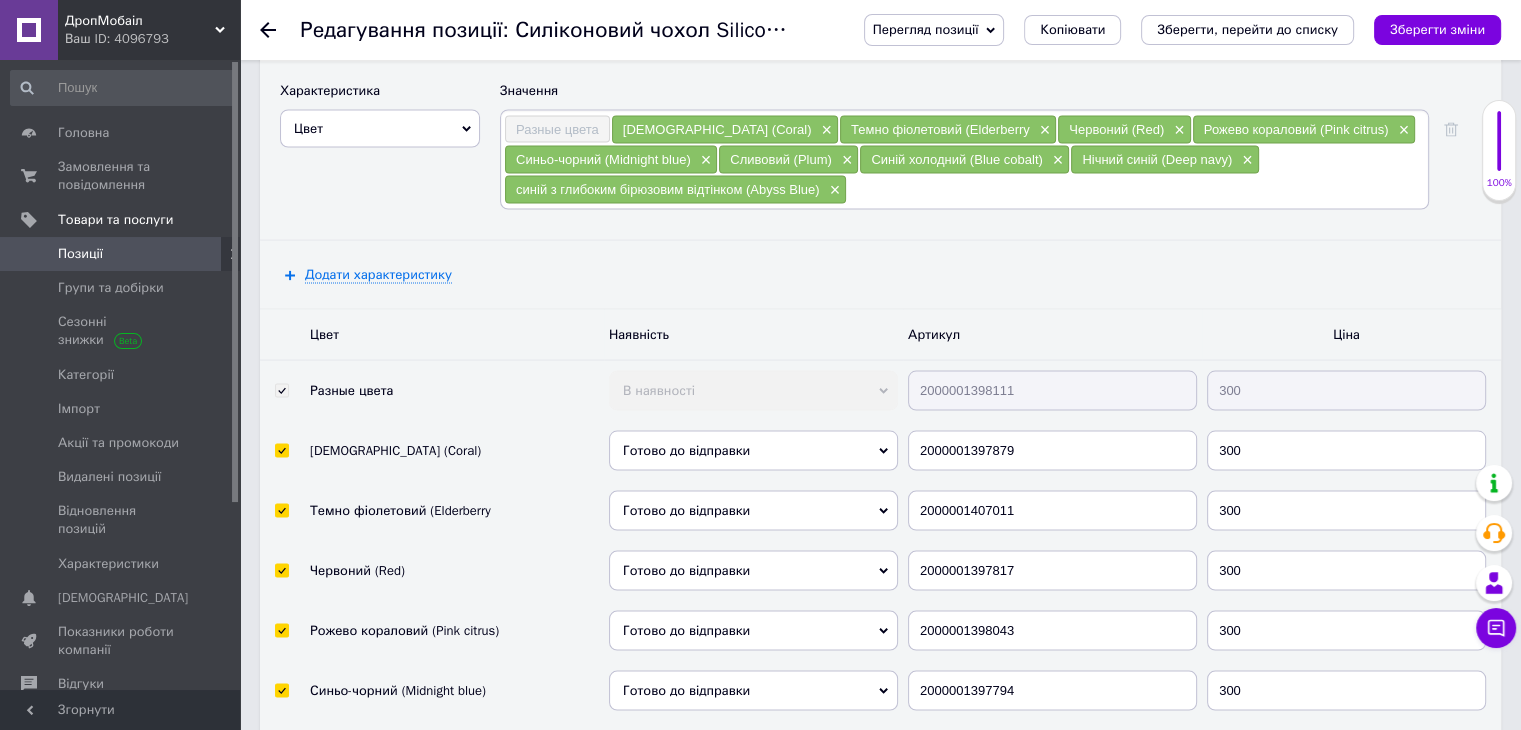 click at bounding box center (1136, 190) 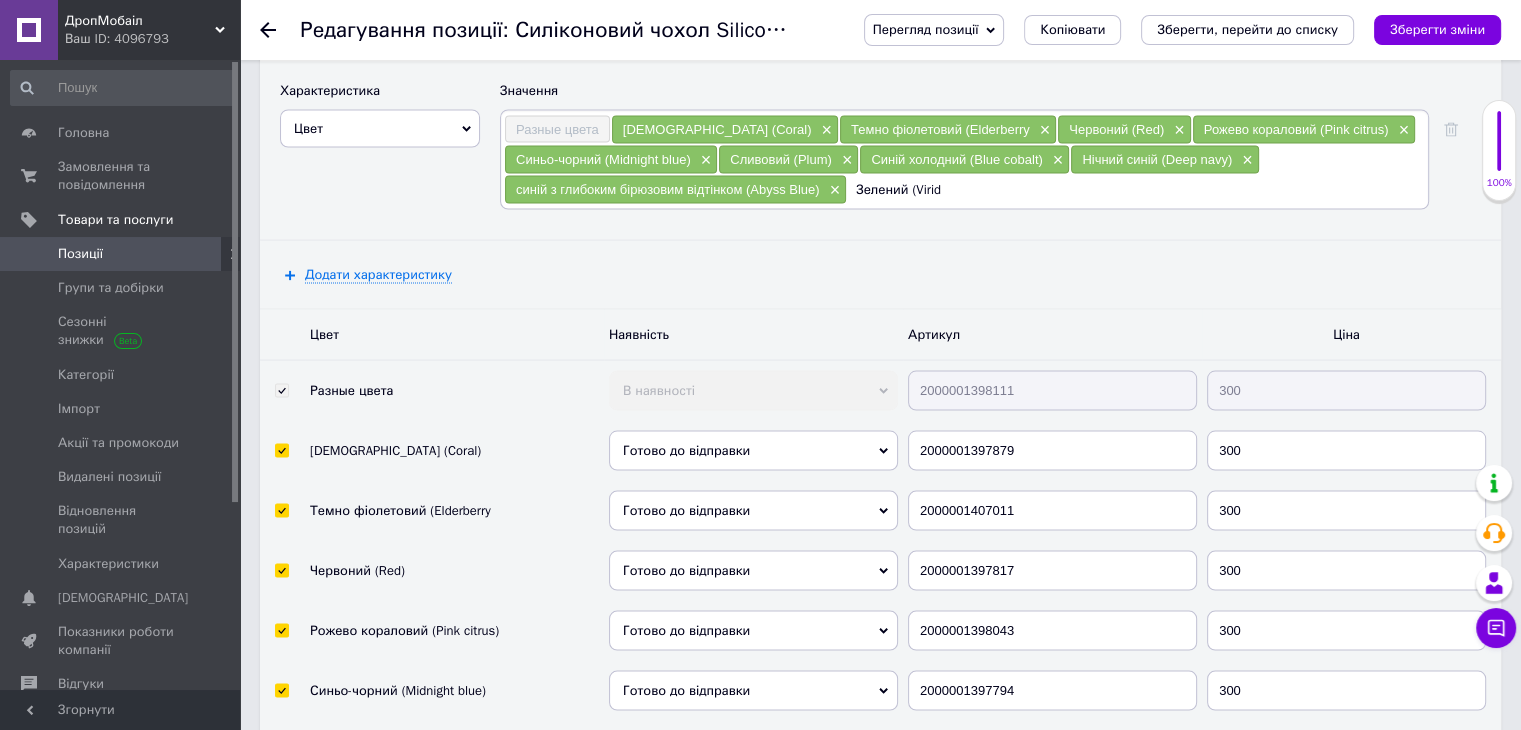 type on "Зелений (Virid)" 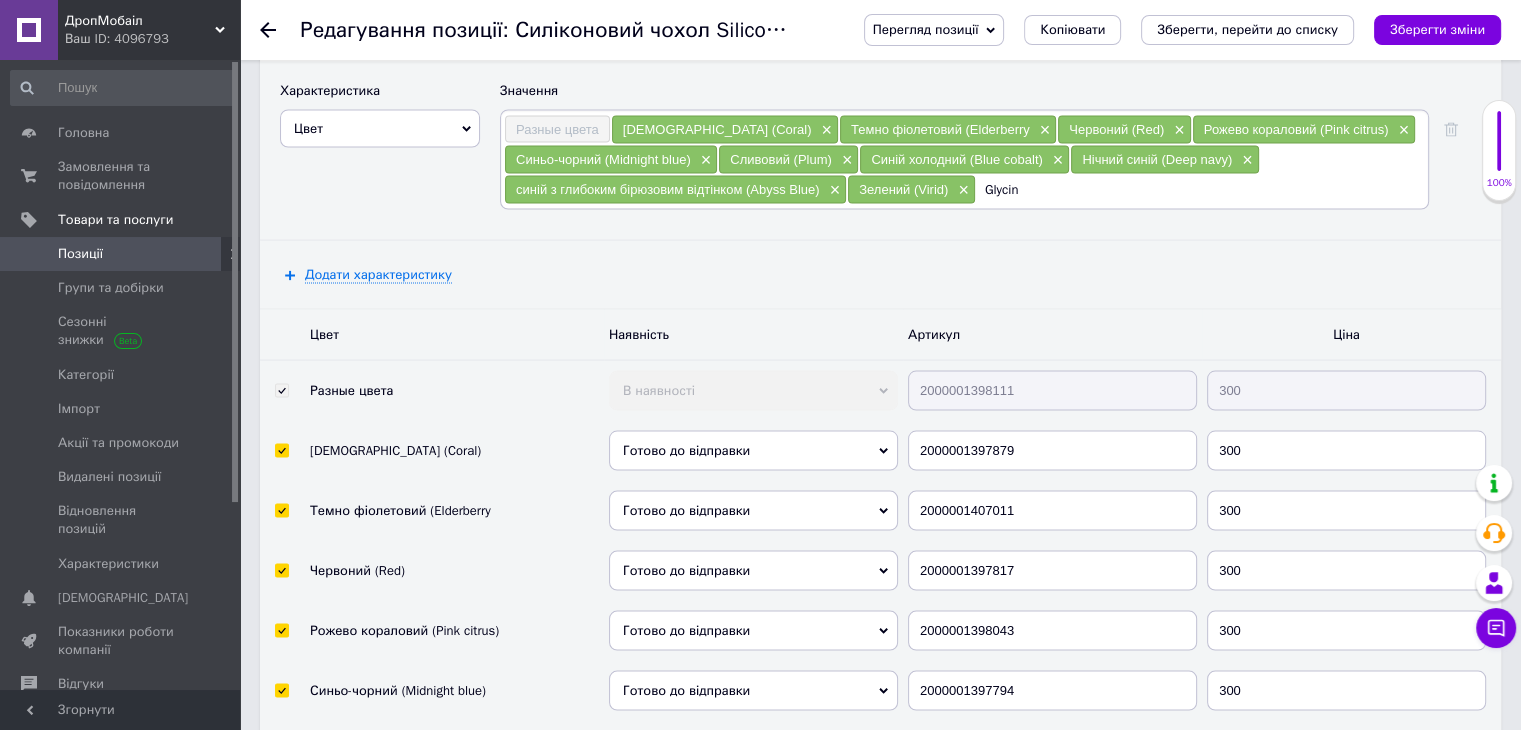 type on "[MEDICAL_DATA]" 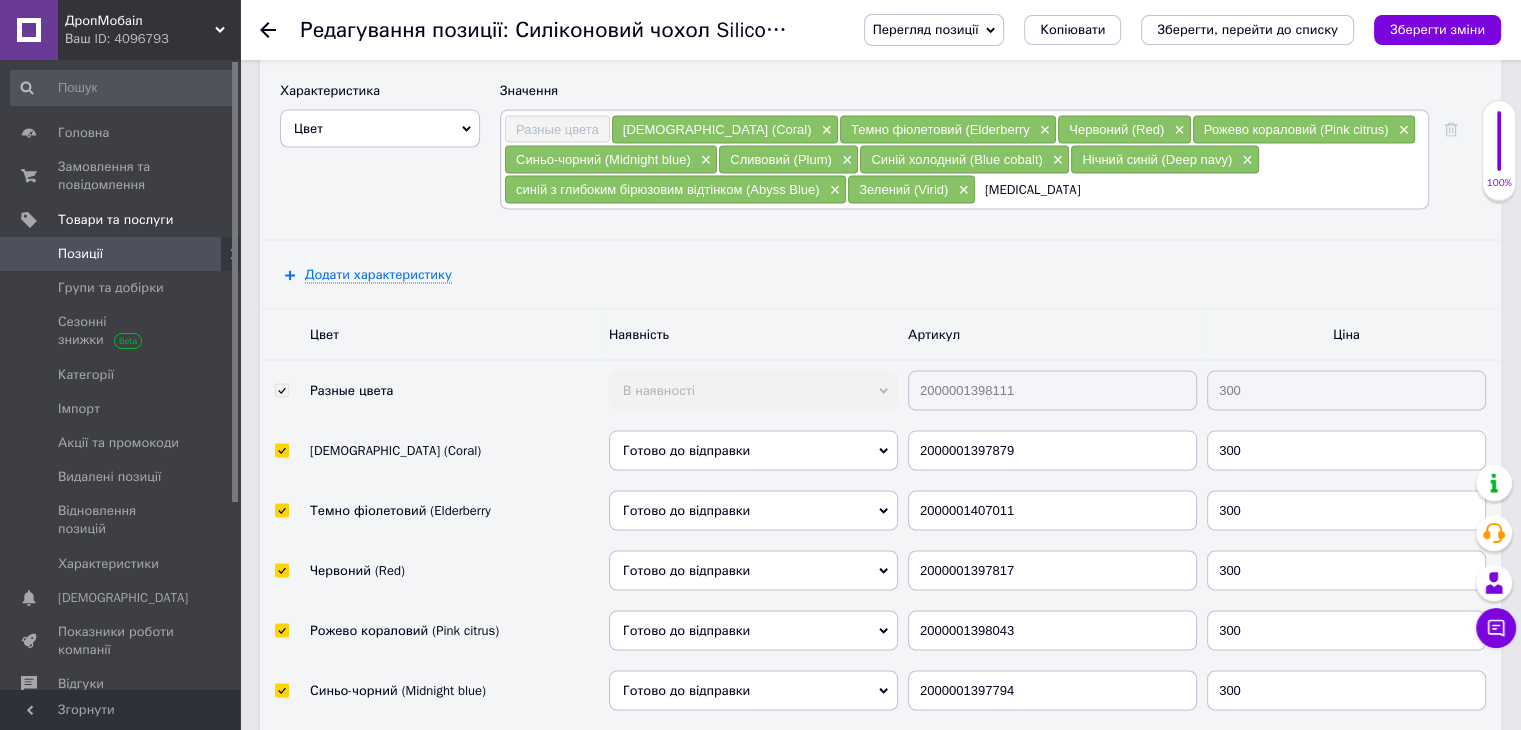 type 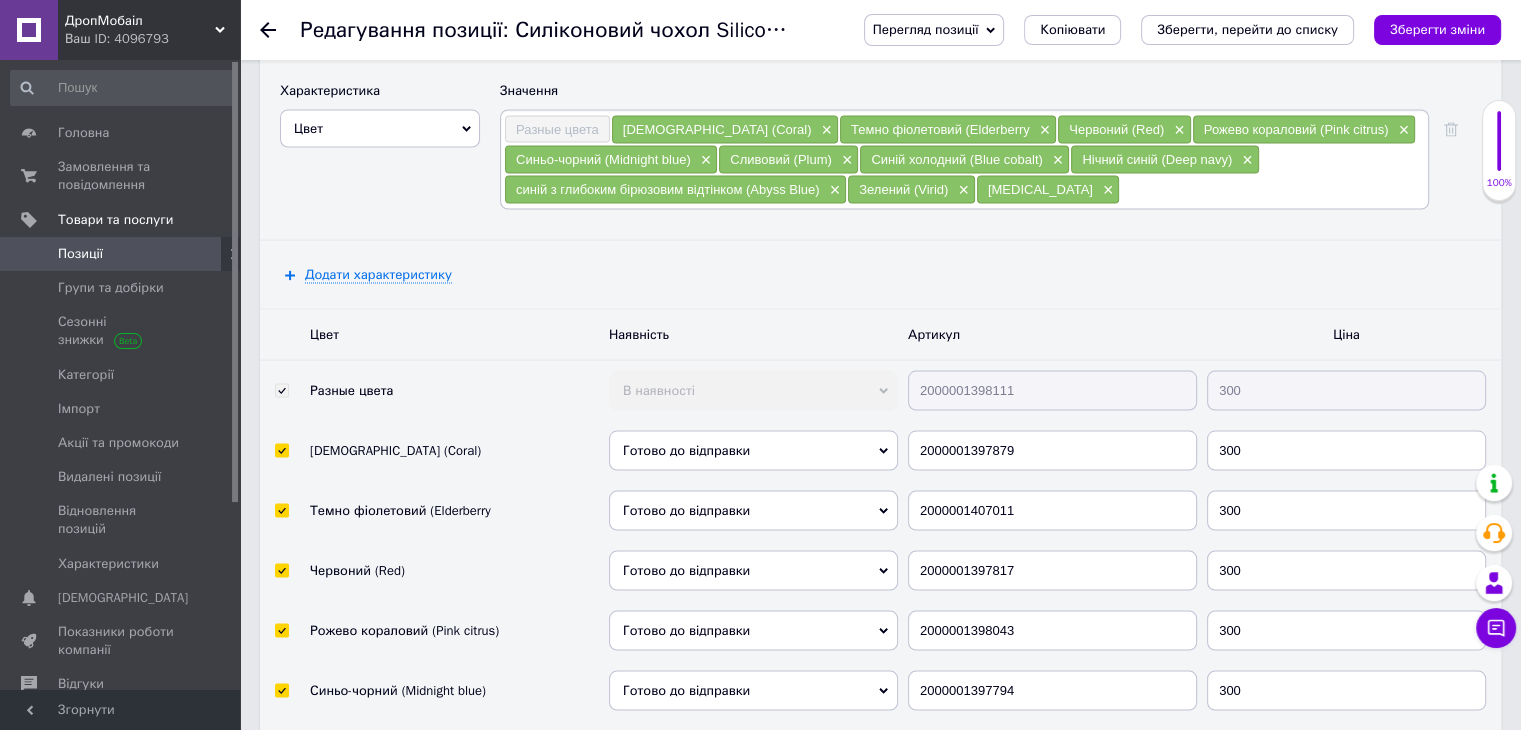 scroll, scrollTop: 4399, scrollLeft: 0, axis: vertical 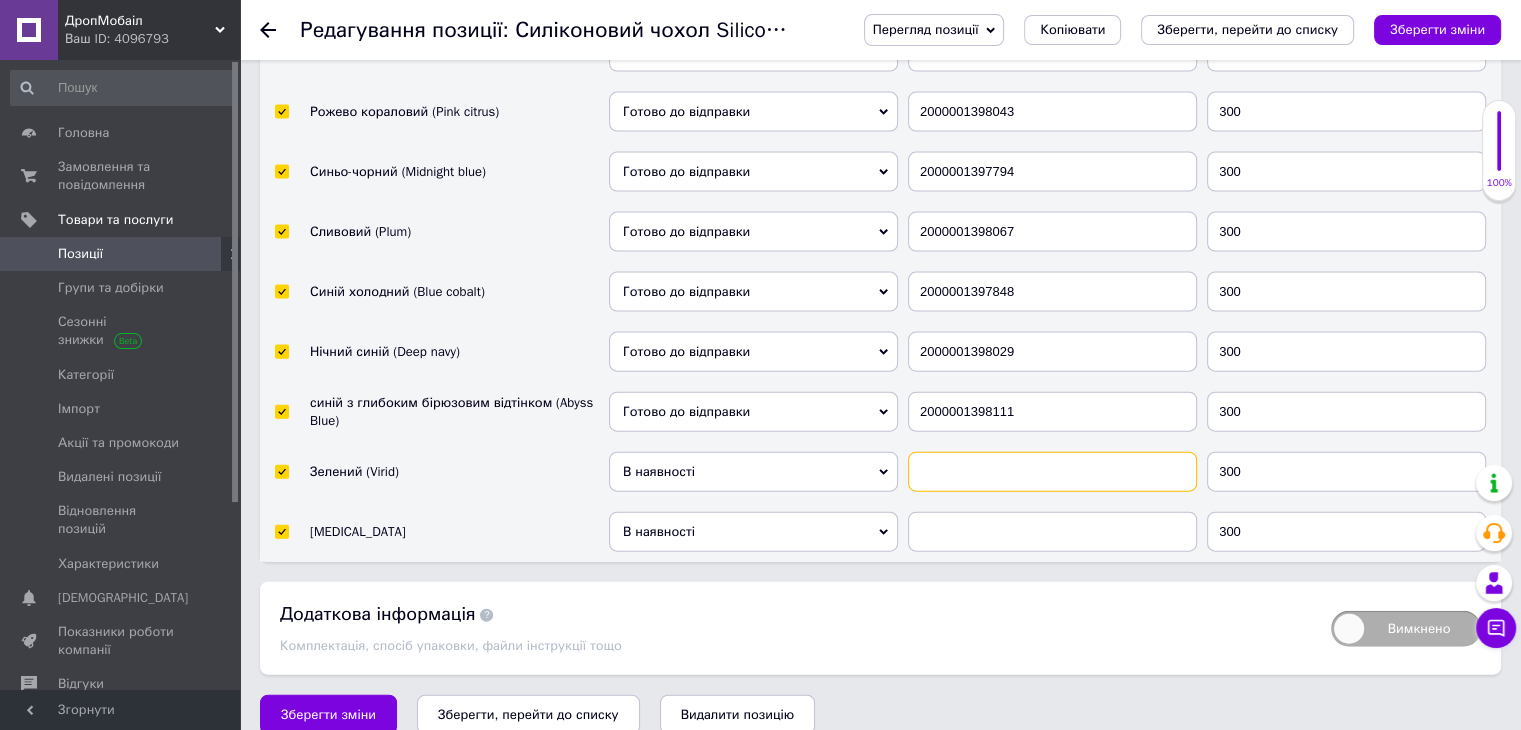 click at bounding box center [1052, 472] 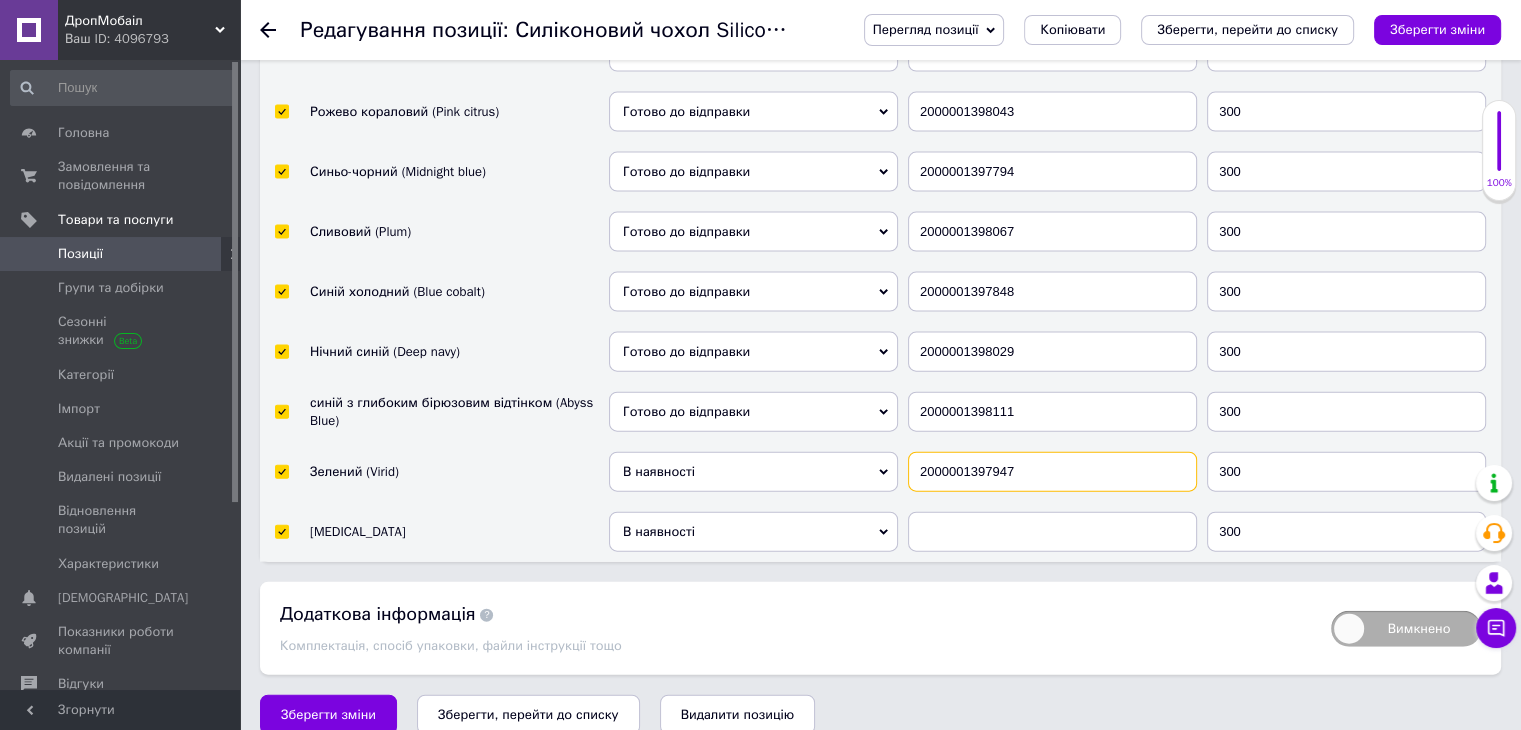 type on "2000001397947" 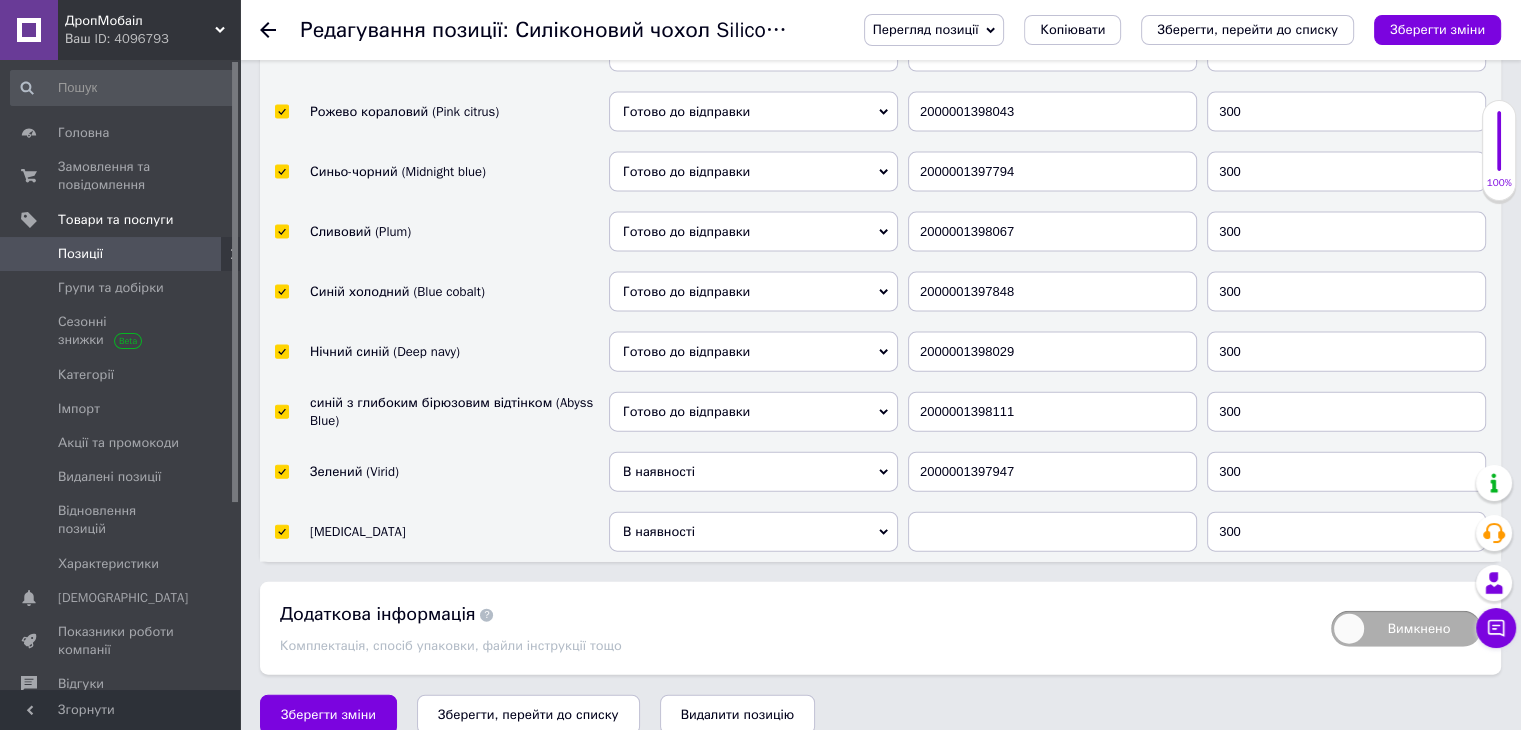 click on "В наявності" at bounding box center (753, 472) 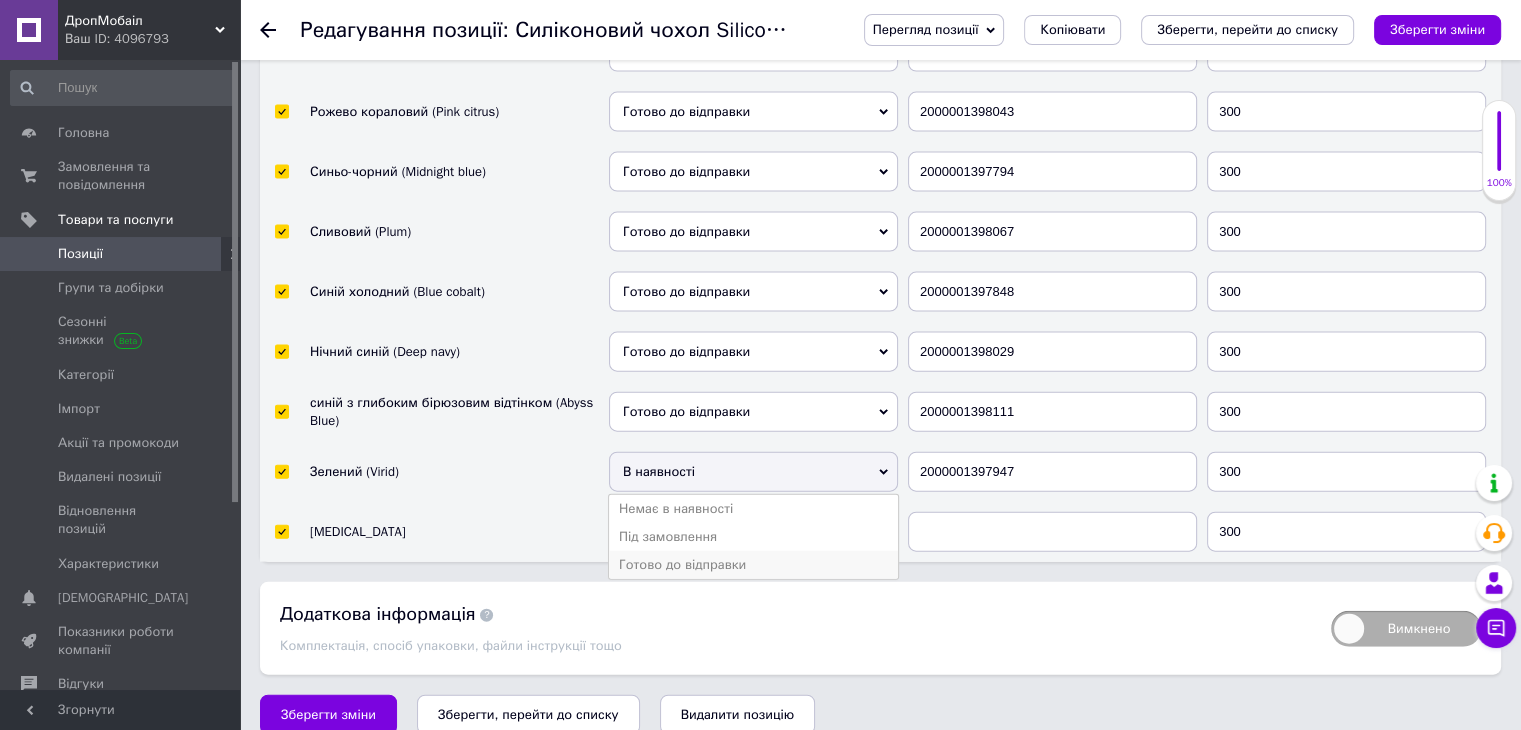 click on "Готово до відправки" at bounding box center [753, 565] 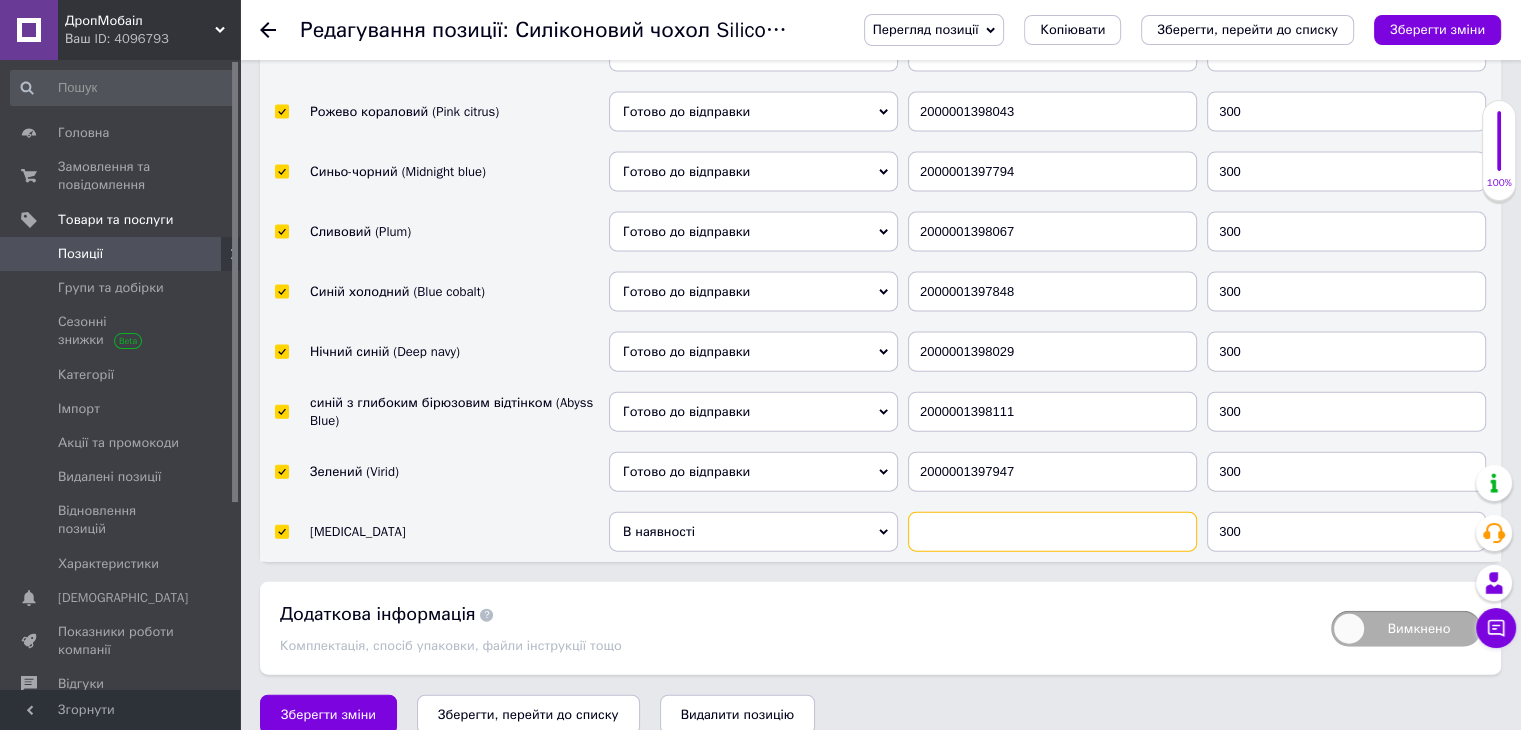 click at bounding box center (1052, 532) 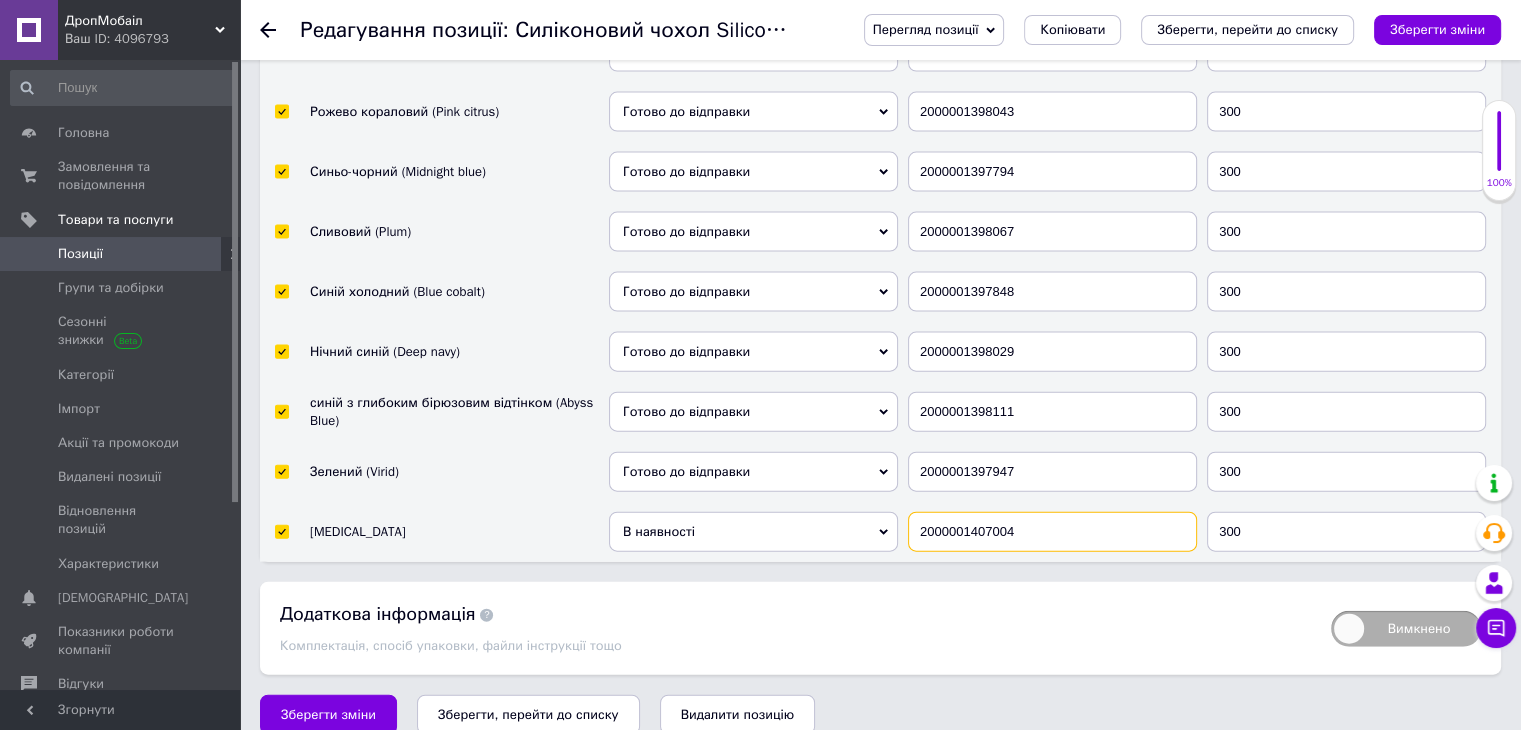 type on "2000001407004" 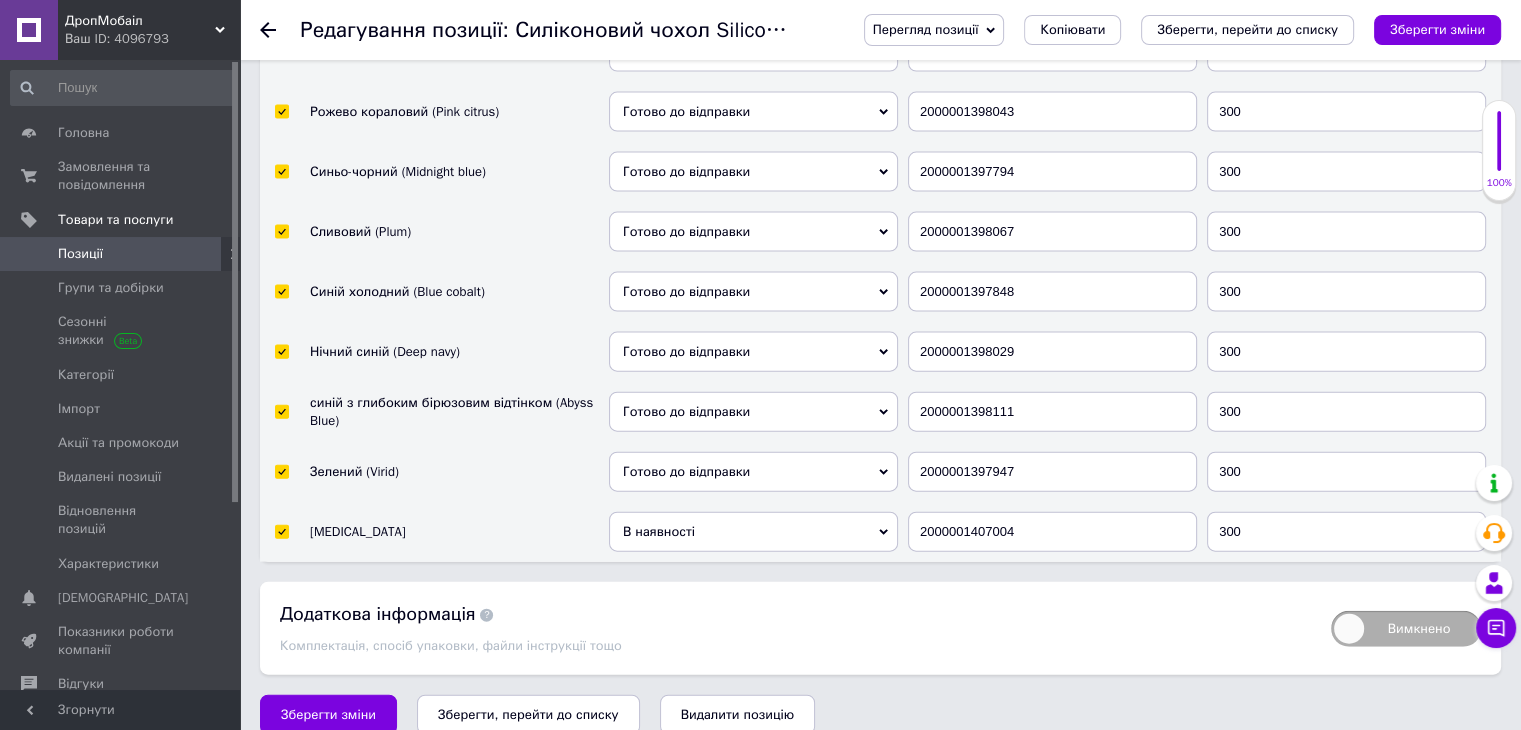 click on "В наявності" at bounding box center [753, 532] 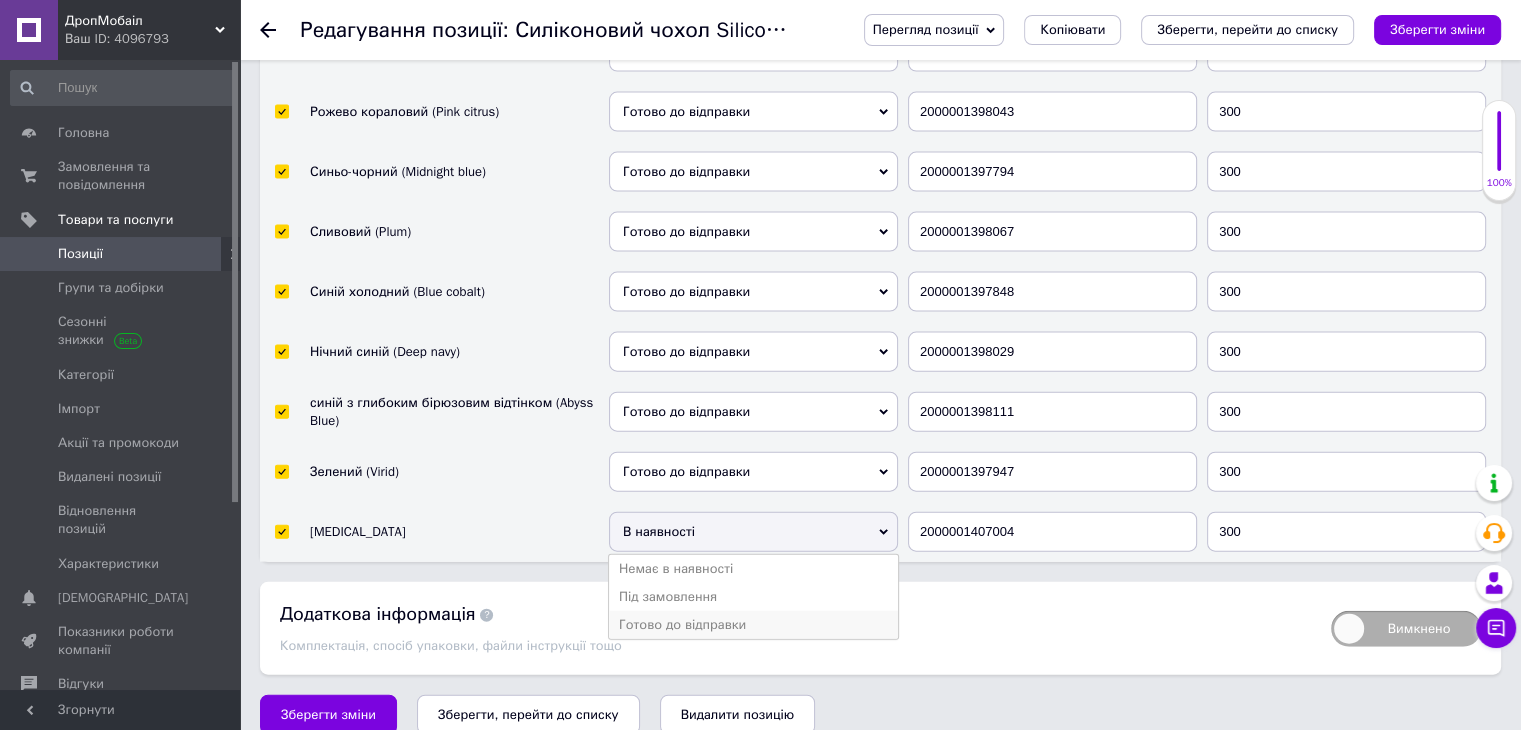 click on "Готово до відправки" at bounding box center [753, 625] 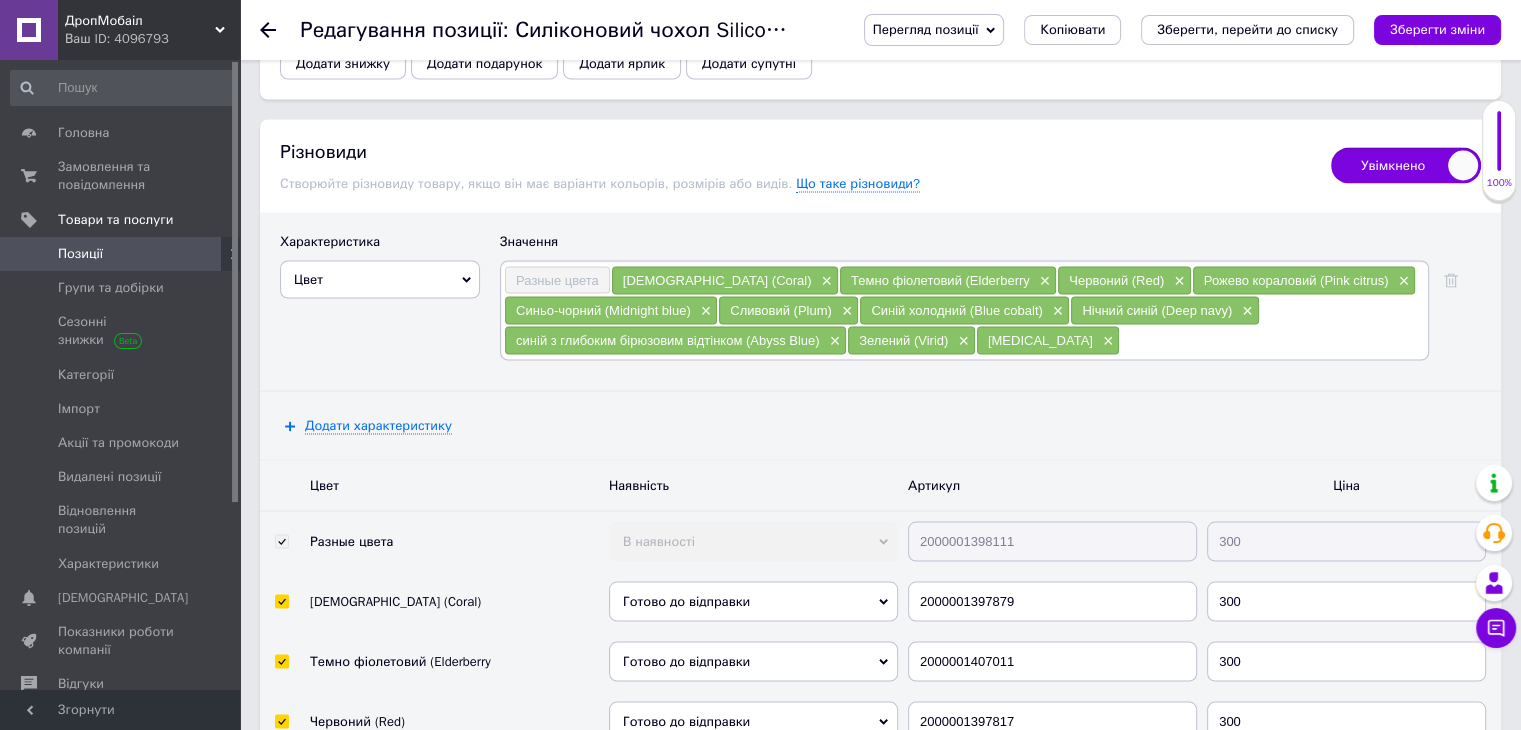 scroll, scrollTop: 3699, scrollLeft: 0, axis: vertical 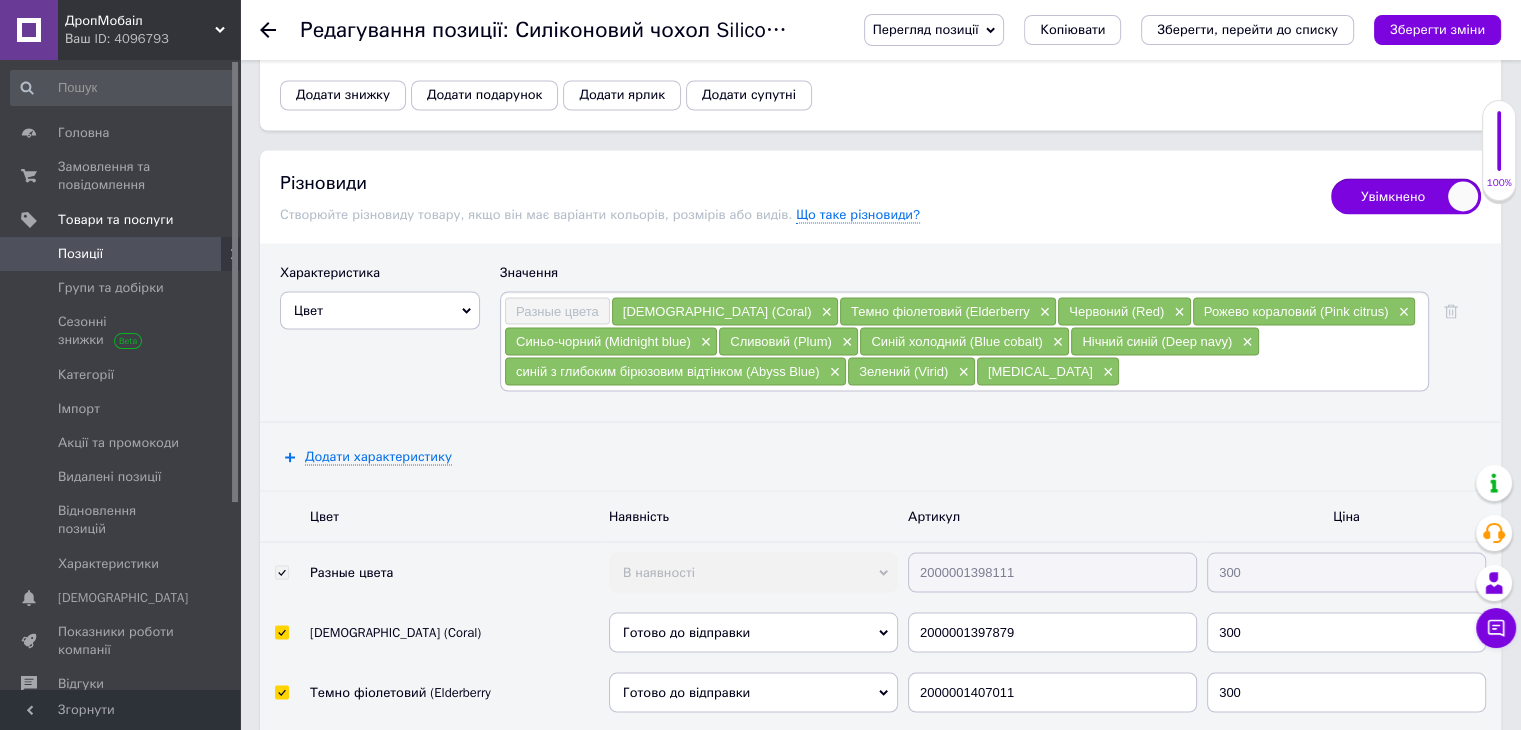 click at bounding box center (1272, 371) 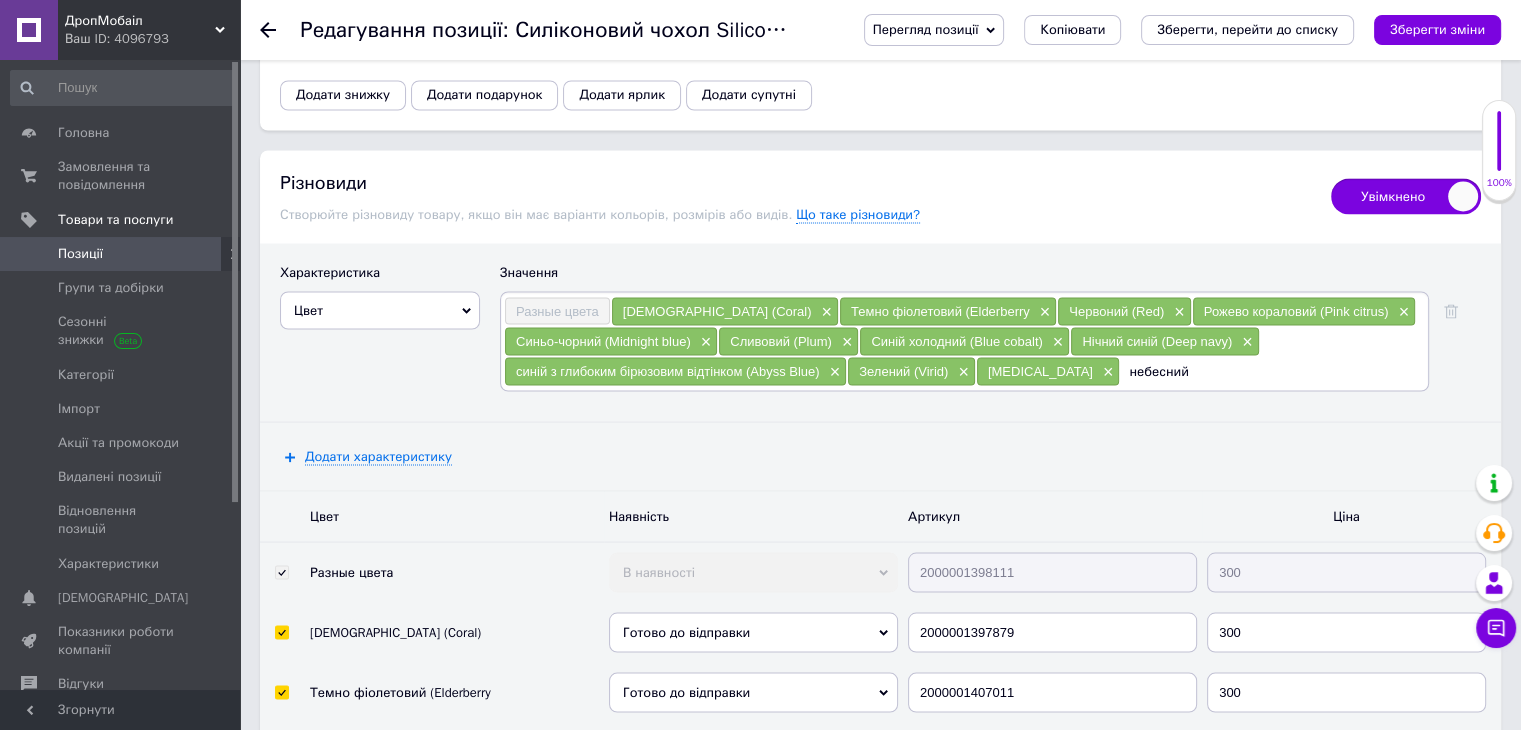 click on "небесний" at bounding box center [1272, 371] 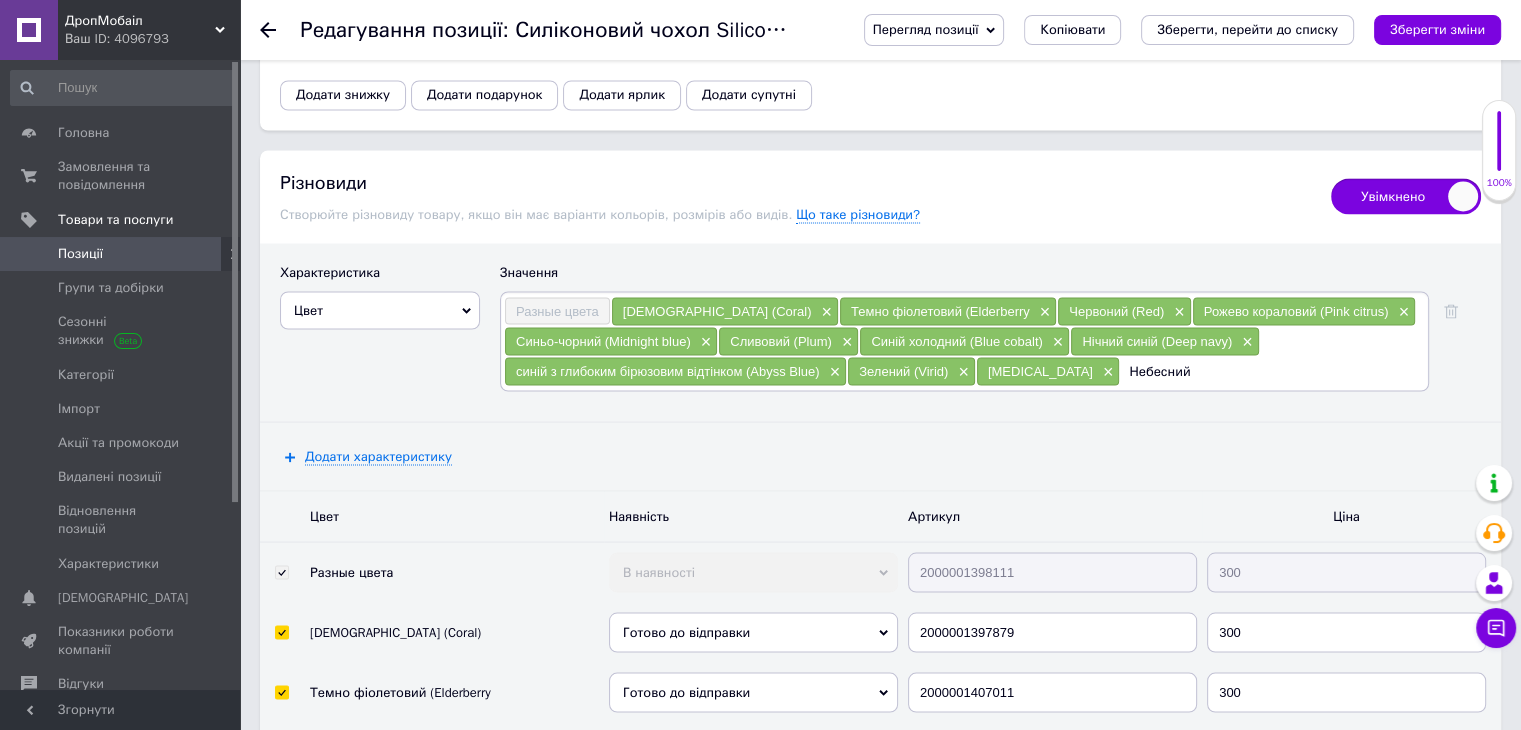 click on "Небесний" at bounding box center (1272, 371) 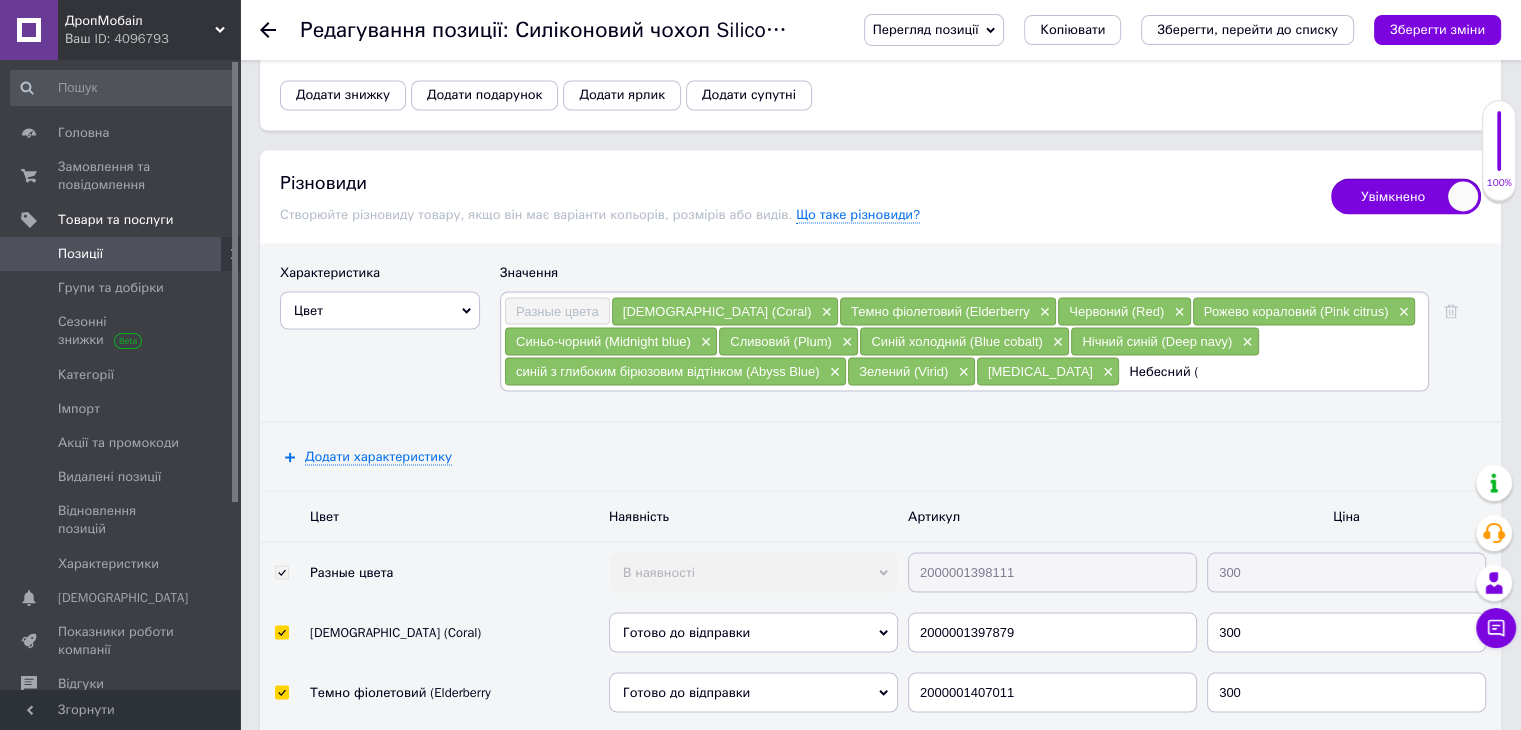 paste on "Light Blue" 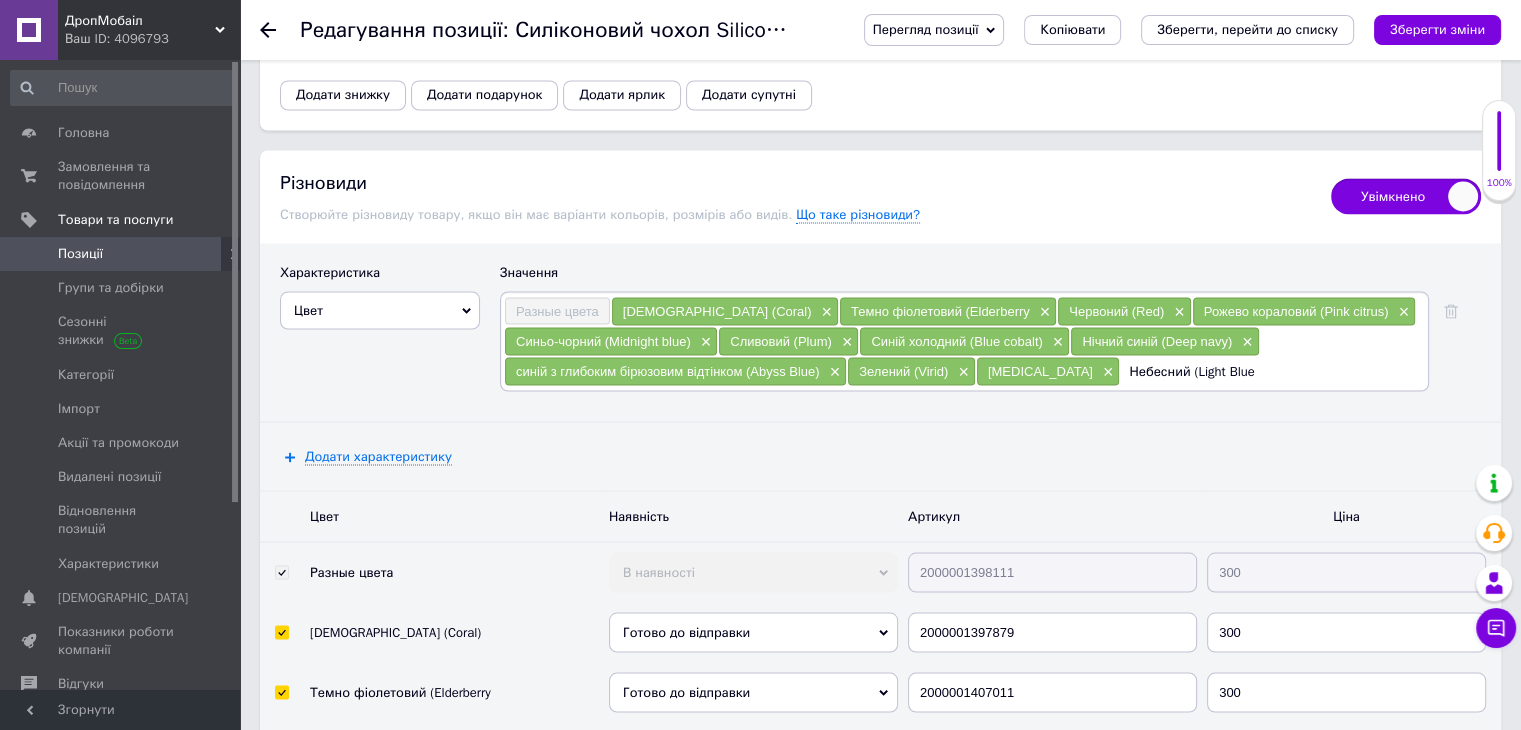 type on "Небесний (Light Blue)" 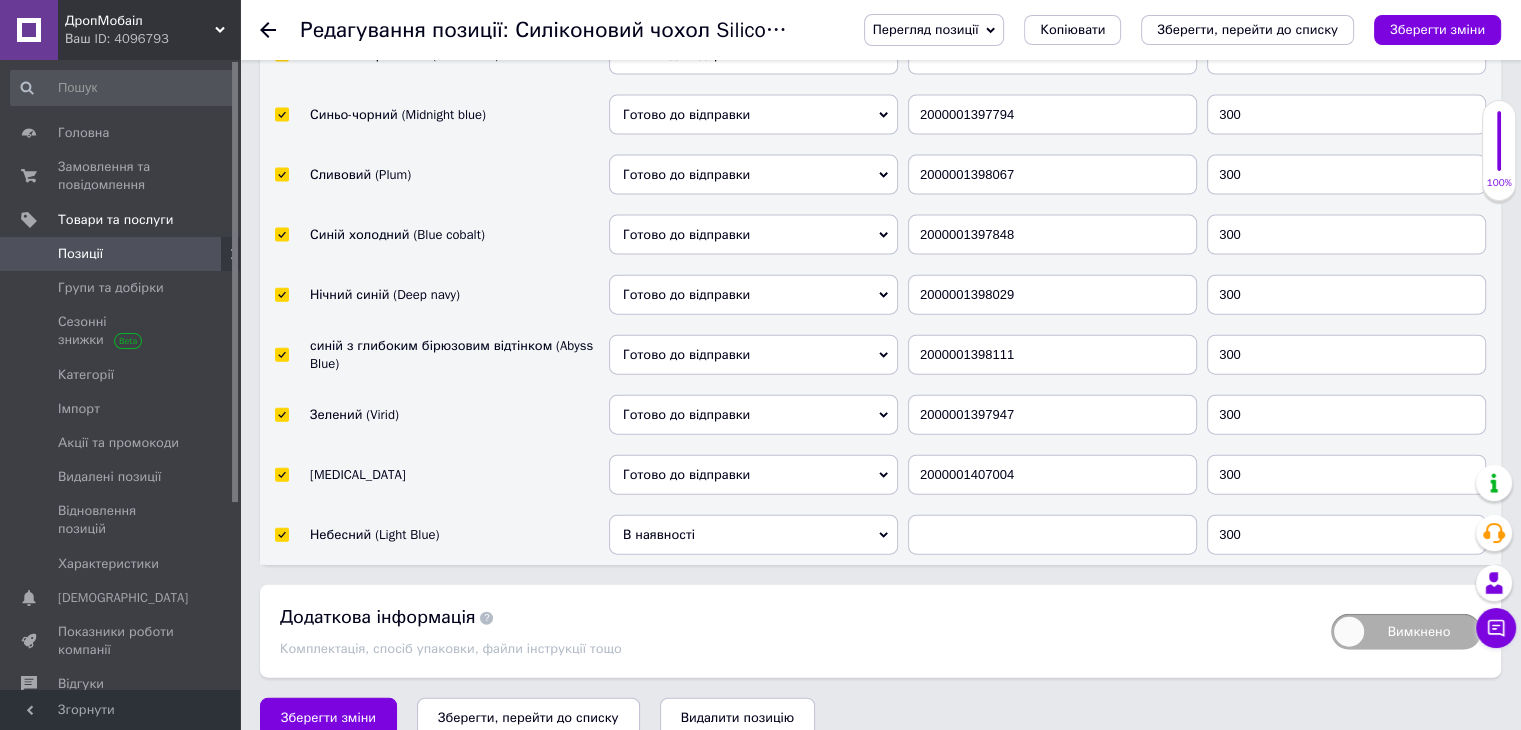scroll, scrollTop: 4488, scrollLeft: 0, axis: vertical 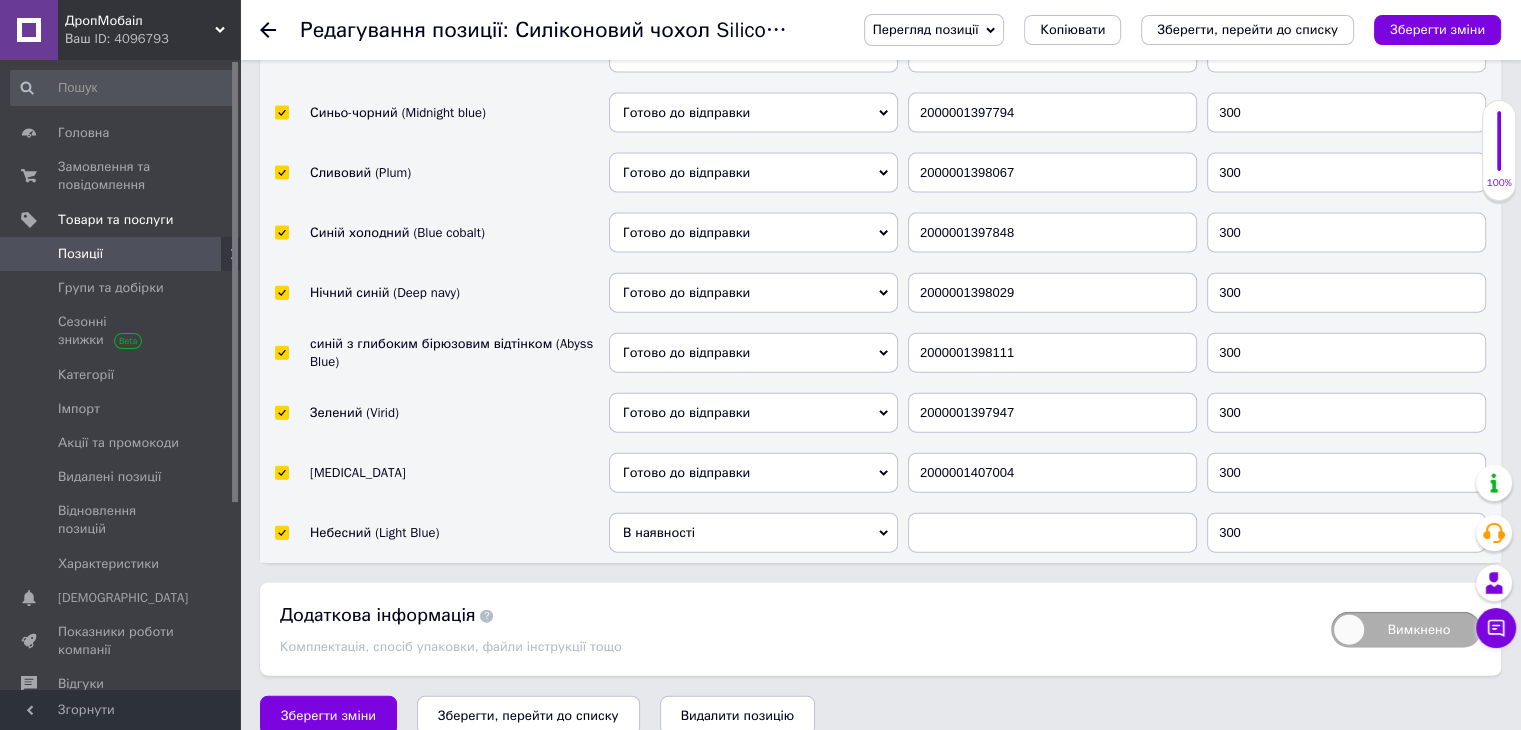 type 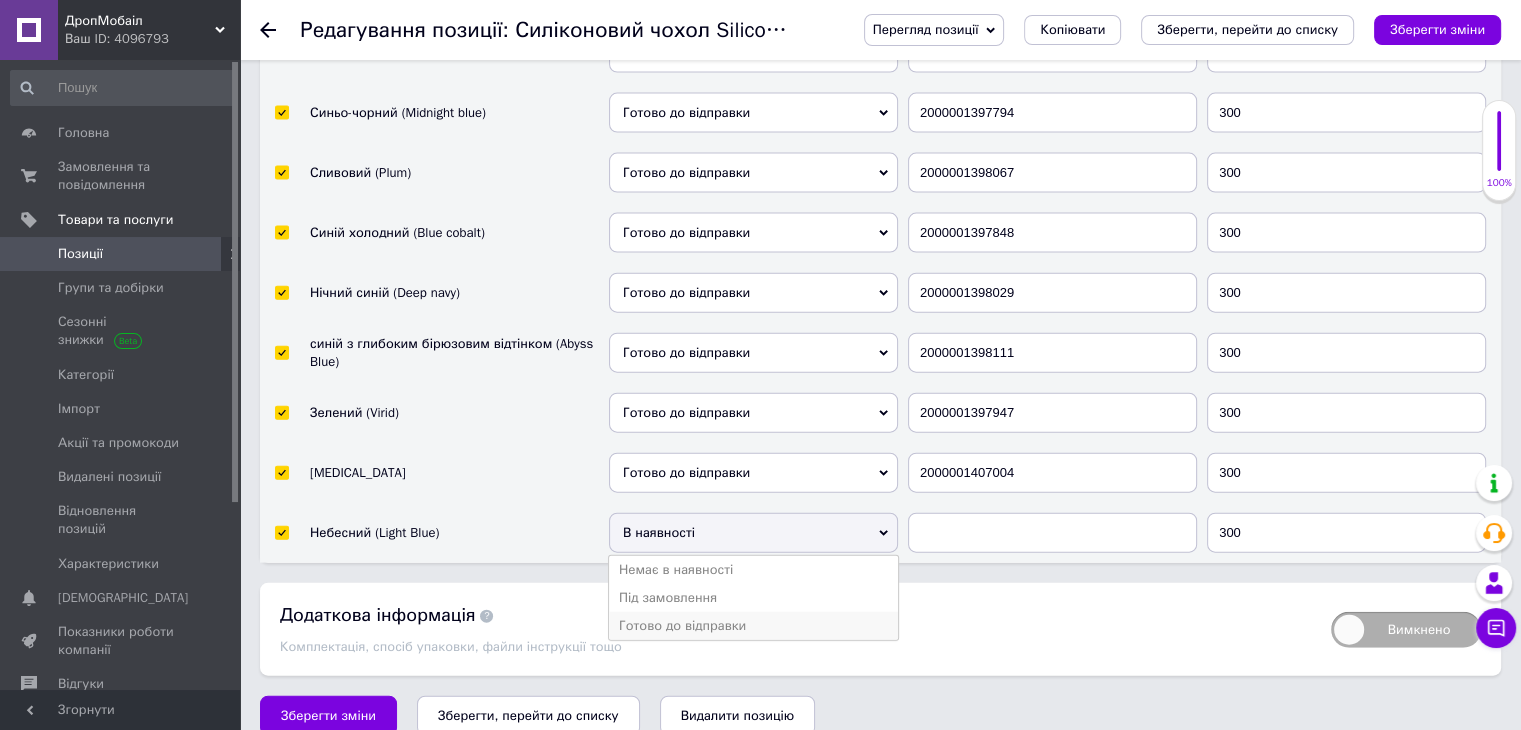 click on "Готово до відправки" at bounding box center [753, 626] 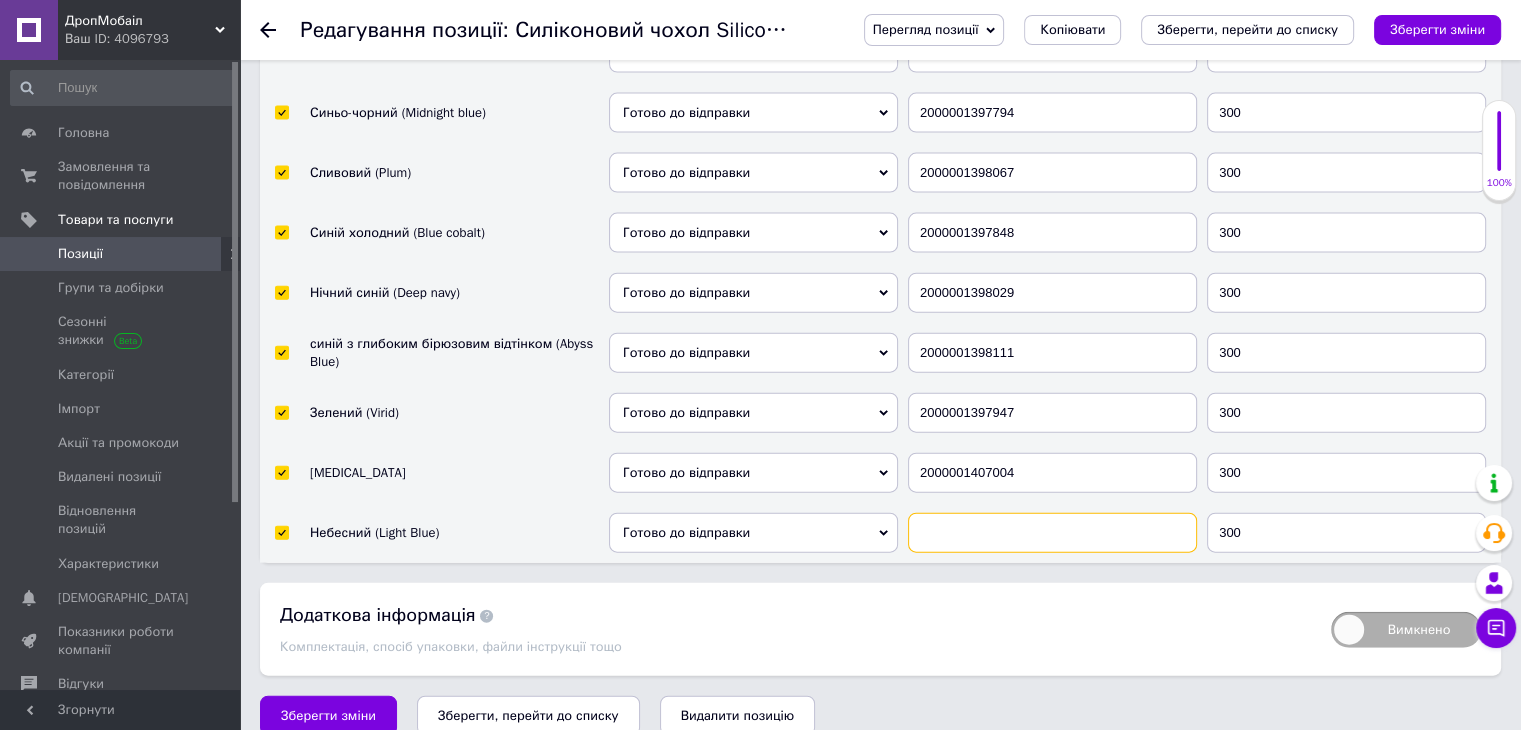 click at bounding box center [1052, 533] 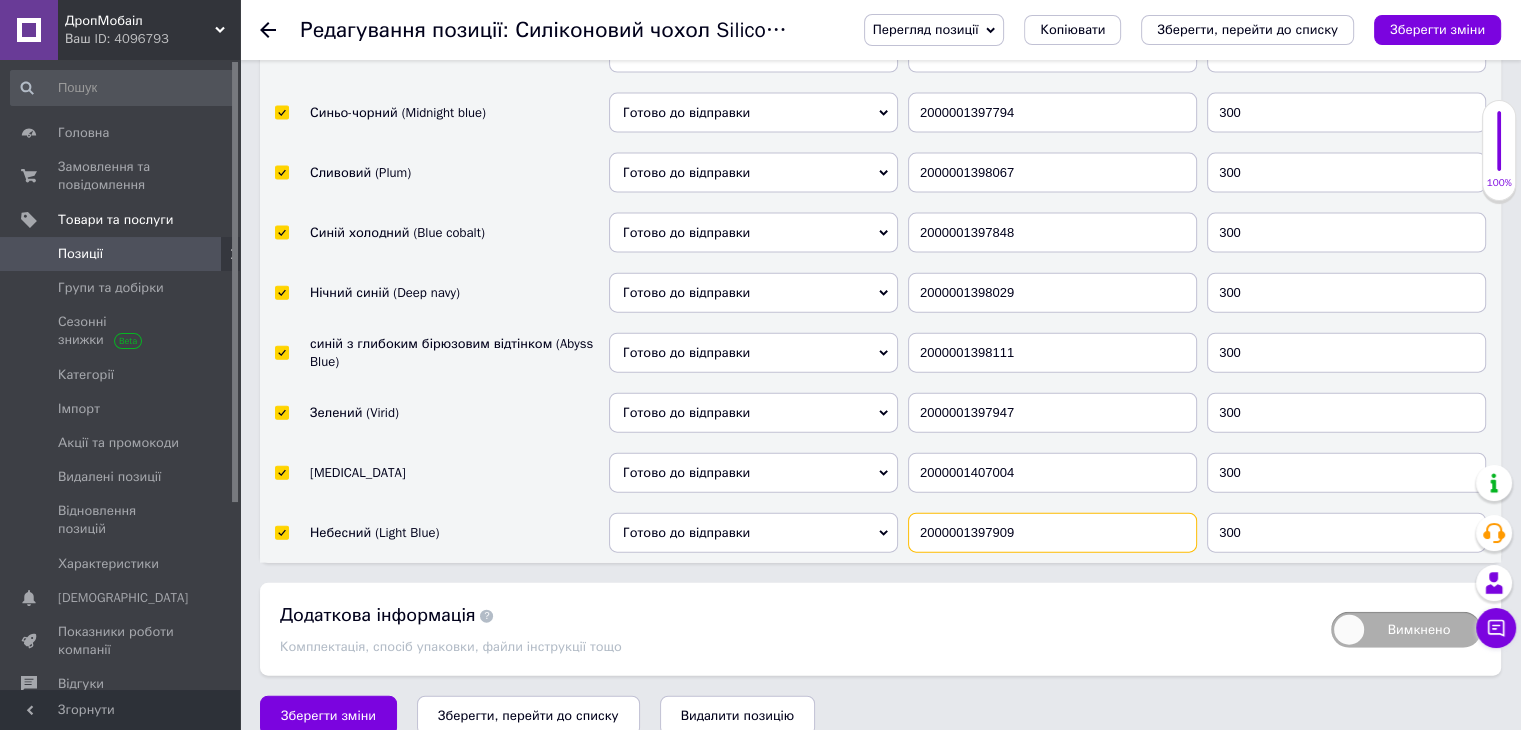 type on "2000001397909" 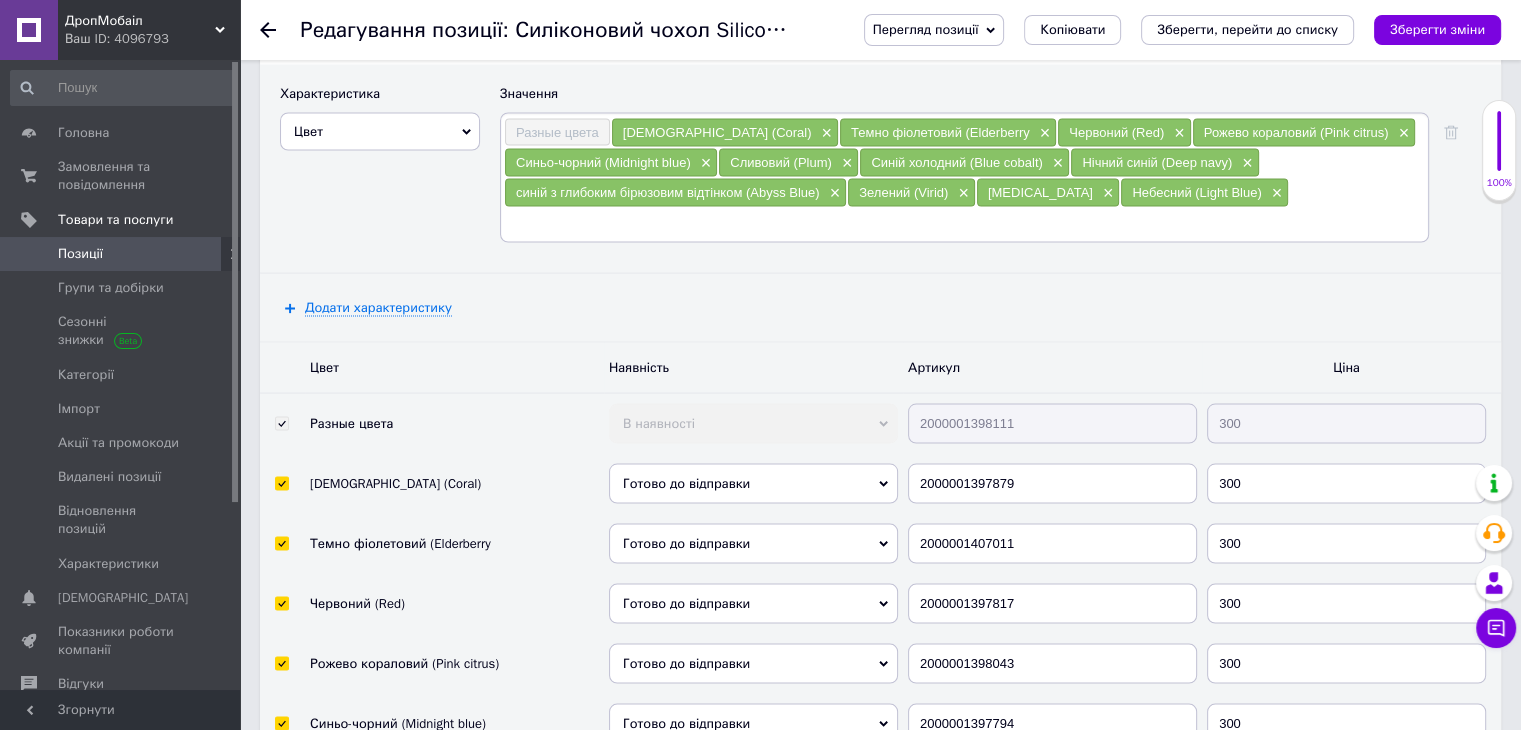 scroll, scrollTop: 3688, scrollLeft: 0, axis: vertical 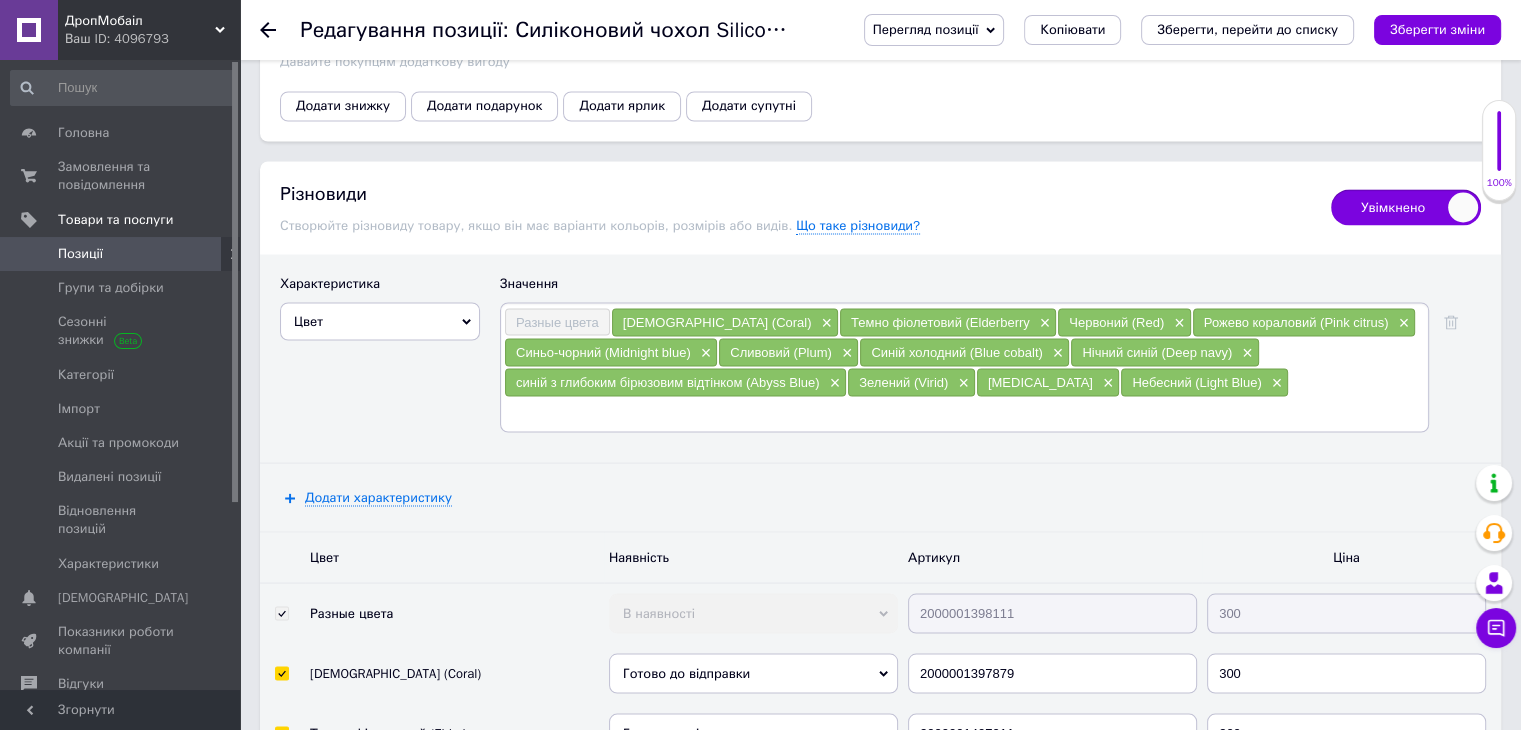 click on "Разные цвета Кораловий (Coral) × Темно фіолетовий (Elderberry × Червоний (Red) × Рожево кораловий (Pink citrus) × Синьо-чорний (Midnight blue) × Сливовий (Plum) × Синій холодний (Blue cobalt) × Нічний синій (Deep navy) × синій з глибоким бірюзовим відтінком (Abyss Blue) × Зелений (Virid) × [MEDICAL_DATA] × Небесний (Light Blue) ×" at bounding box center (964, 367) 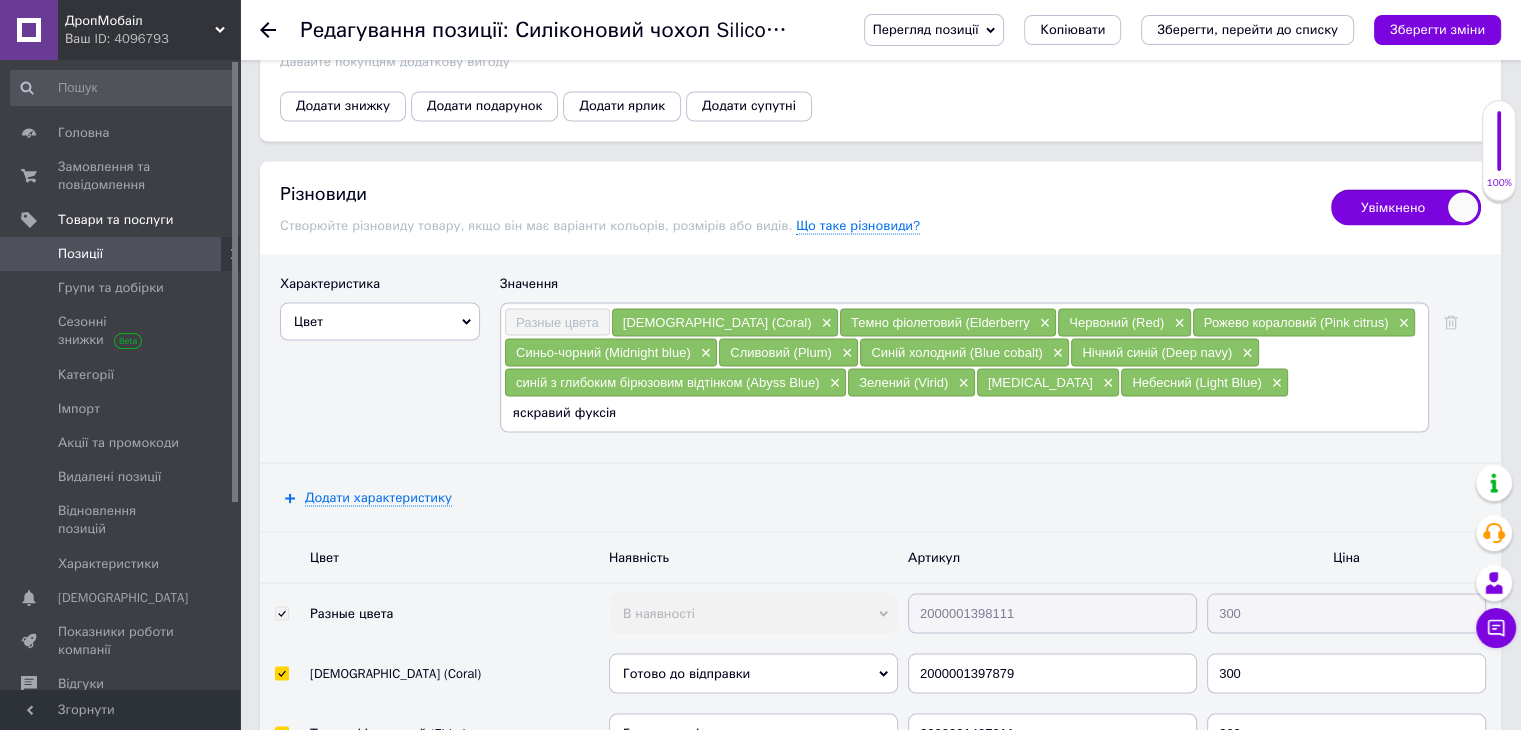click on "яскравий фуксія" at bounding box center [964, 412] 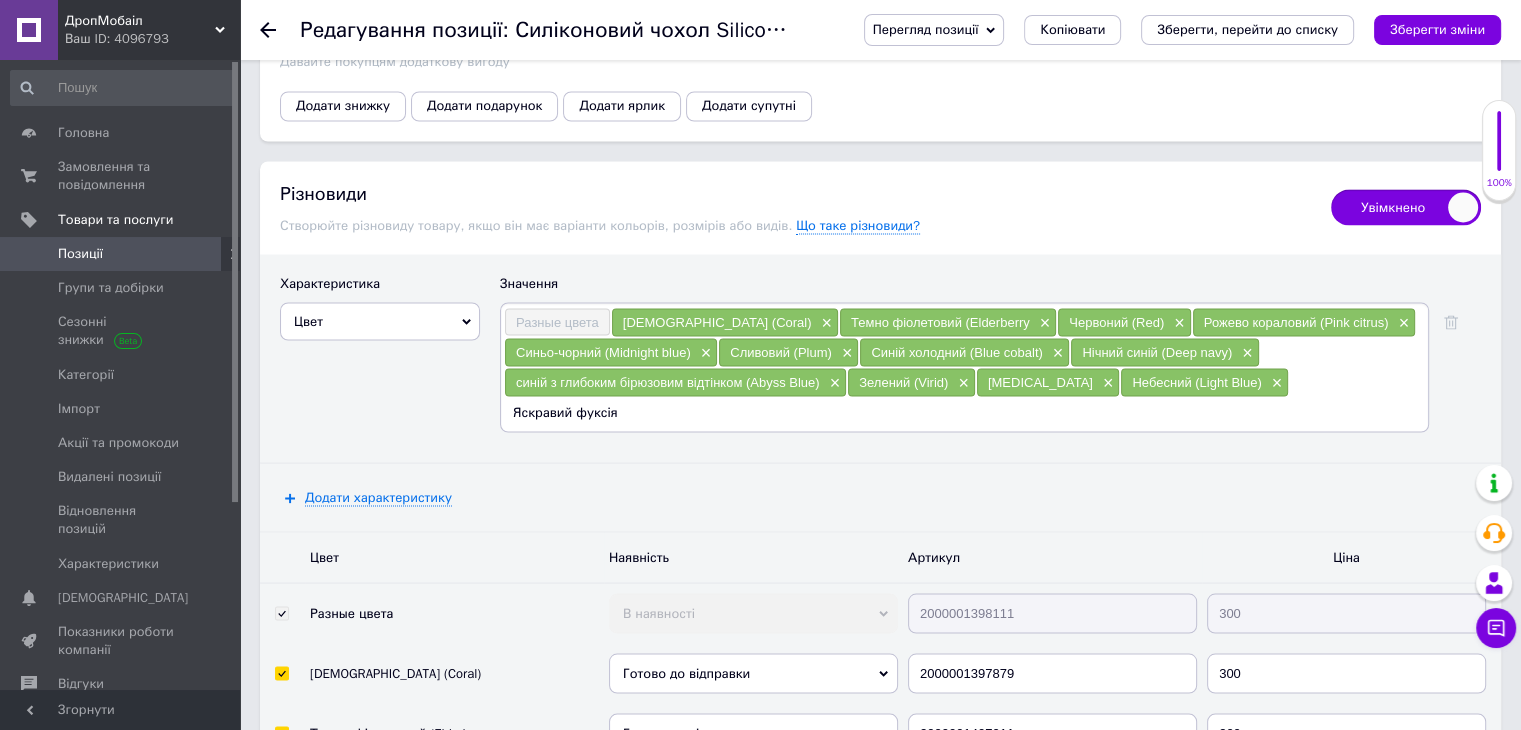 click on "Яскравий фуксія" at bounding box center (964, 412) 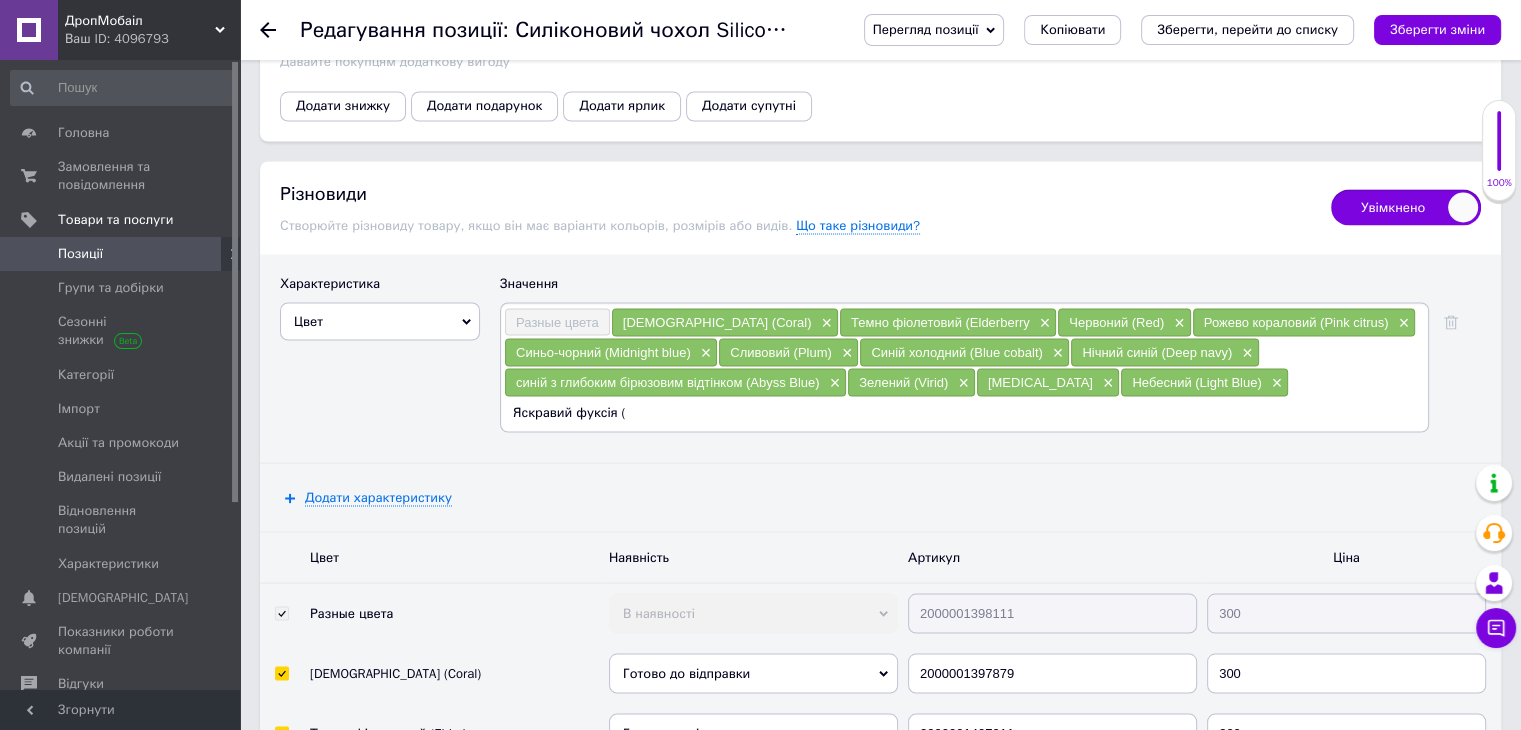 paste on "Hot Pink" 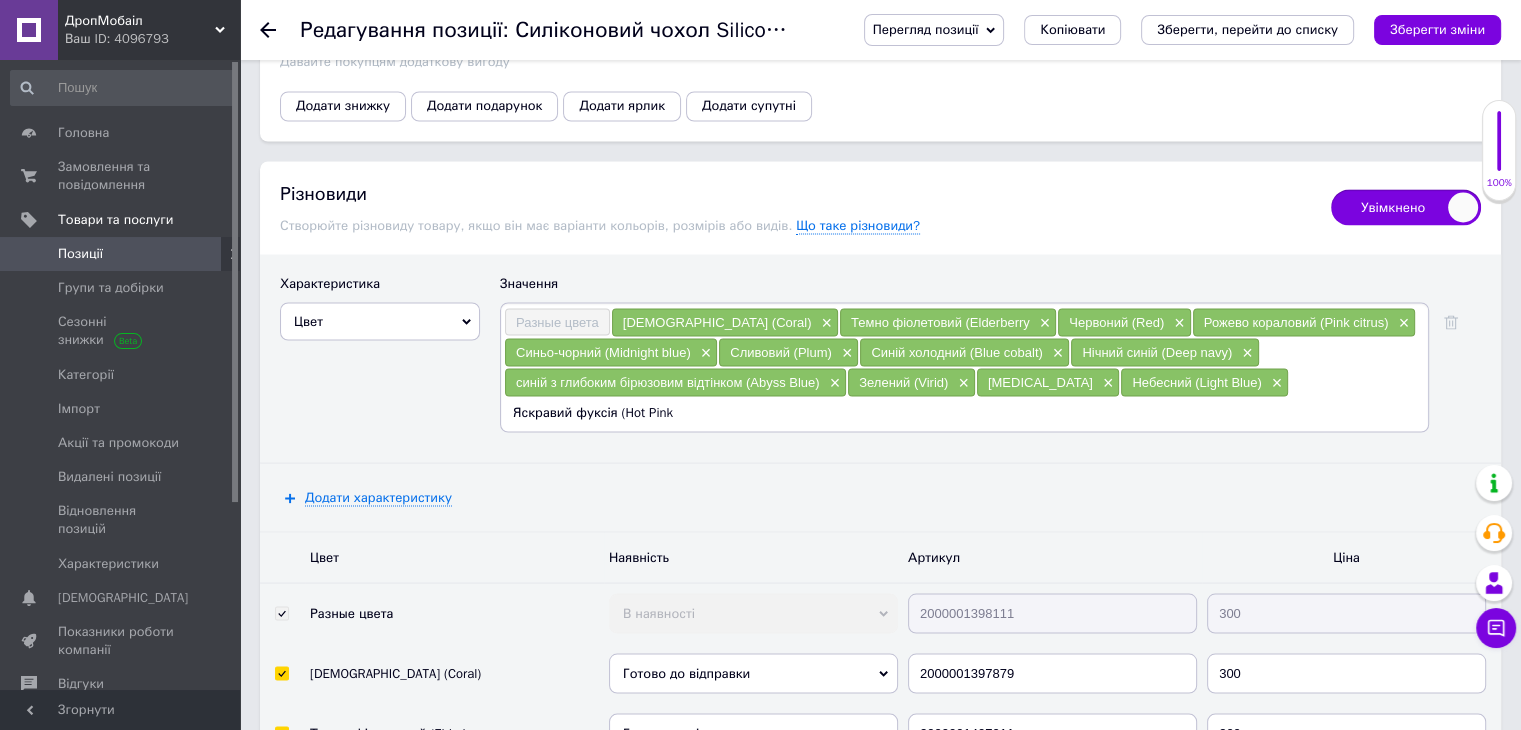 type on "Яскравий фуксія (Hot Pink)" 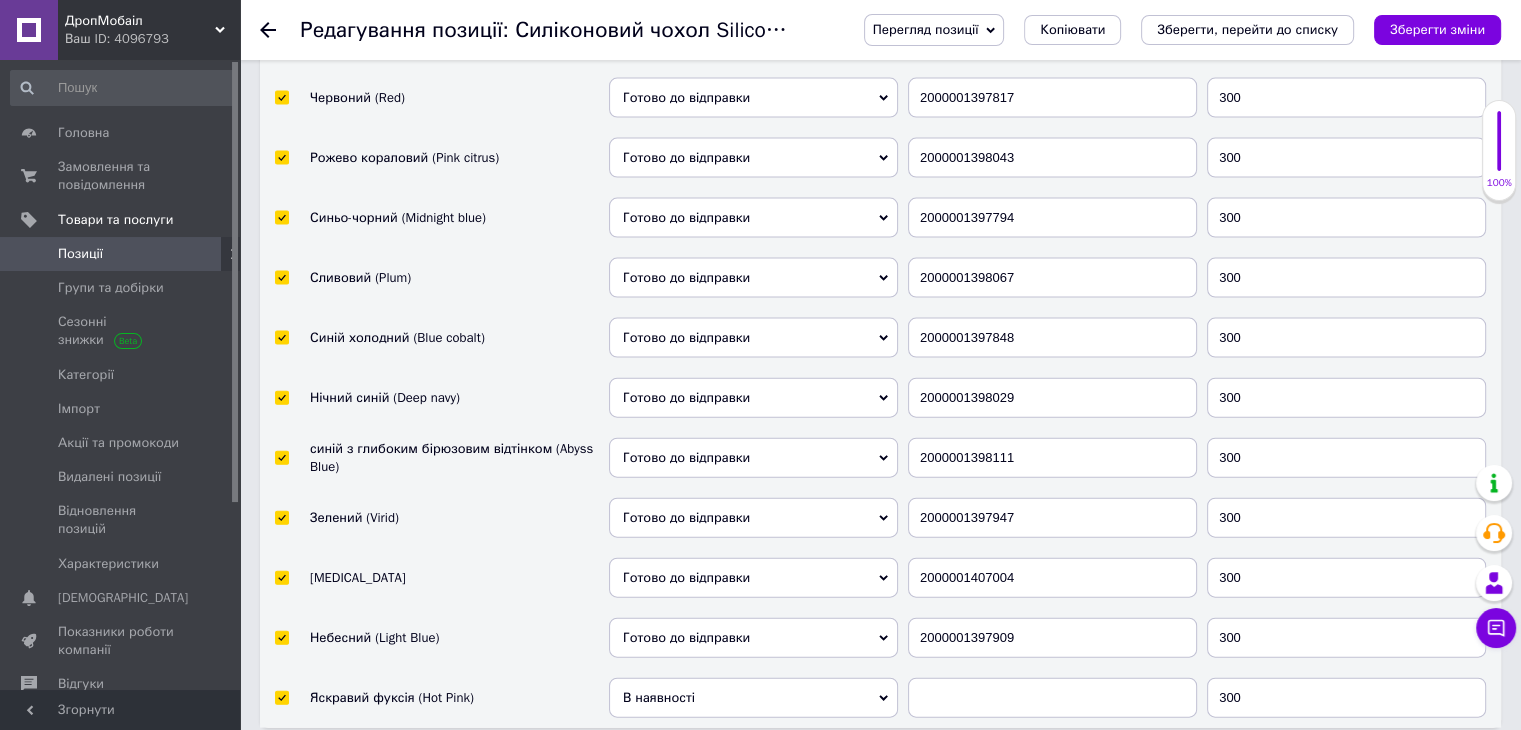 scroll, scrollTop: 4547, scrollLeft: 0, axis: vertical 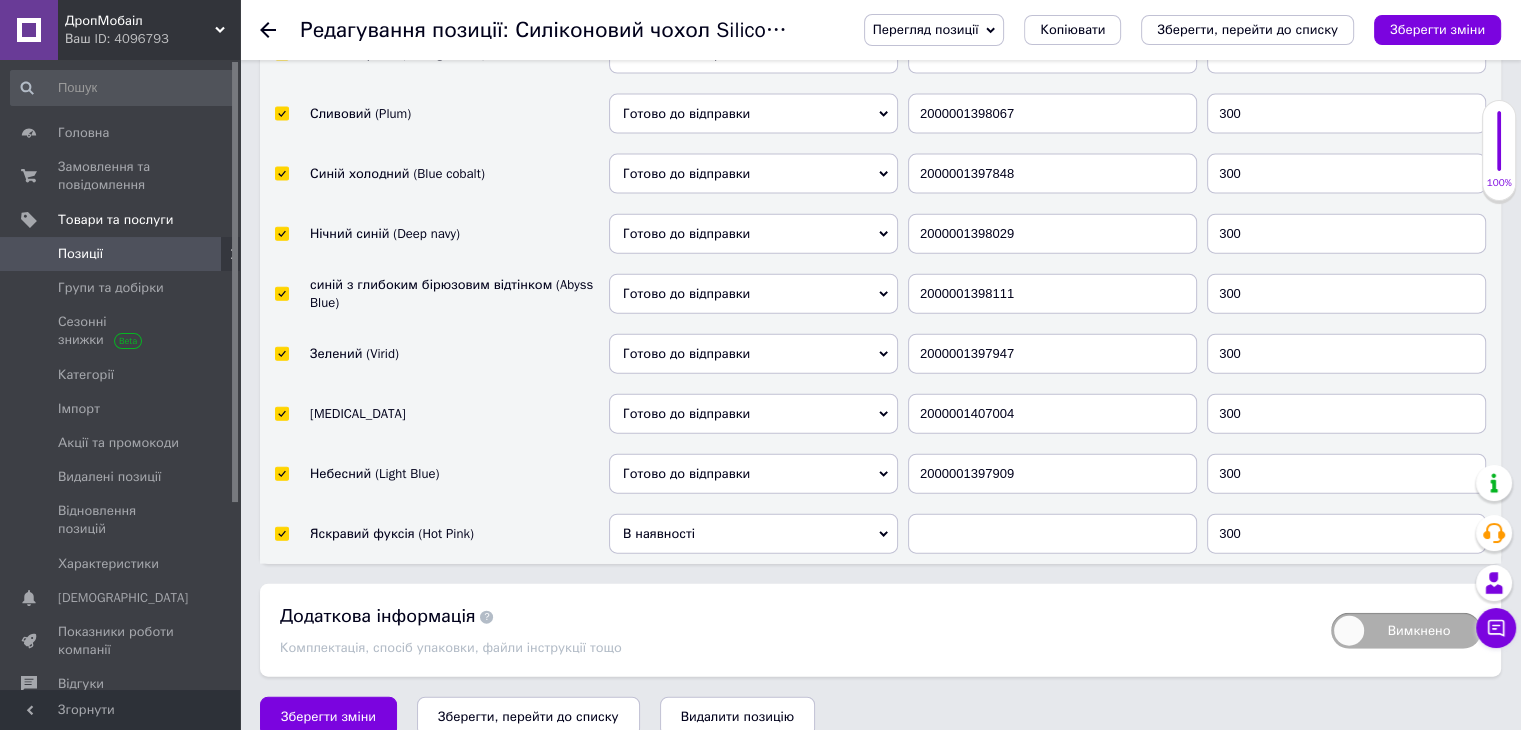 type 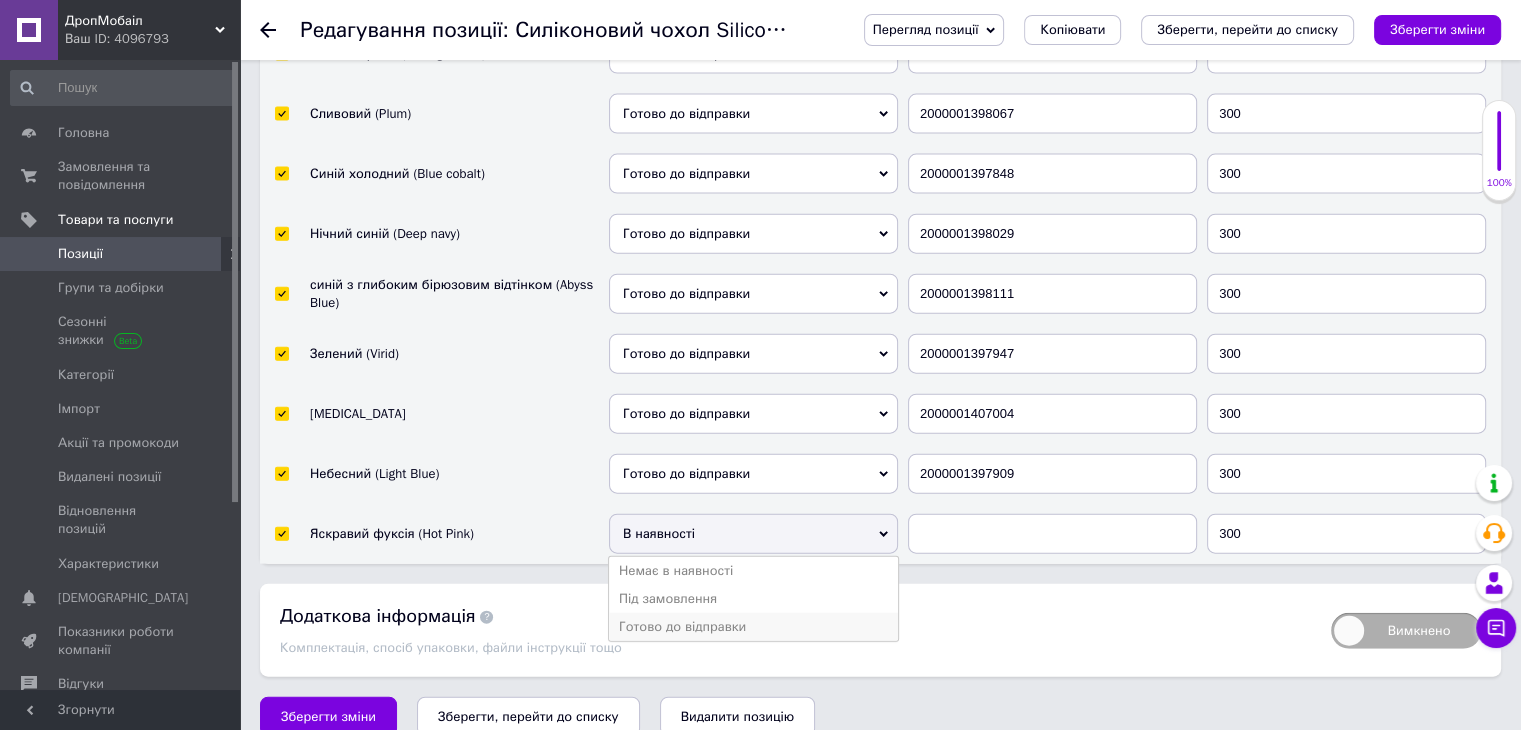 click on "Готово до відправки" at bounding box center (753, 627) 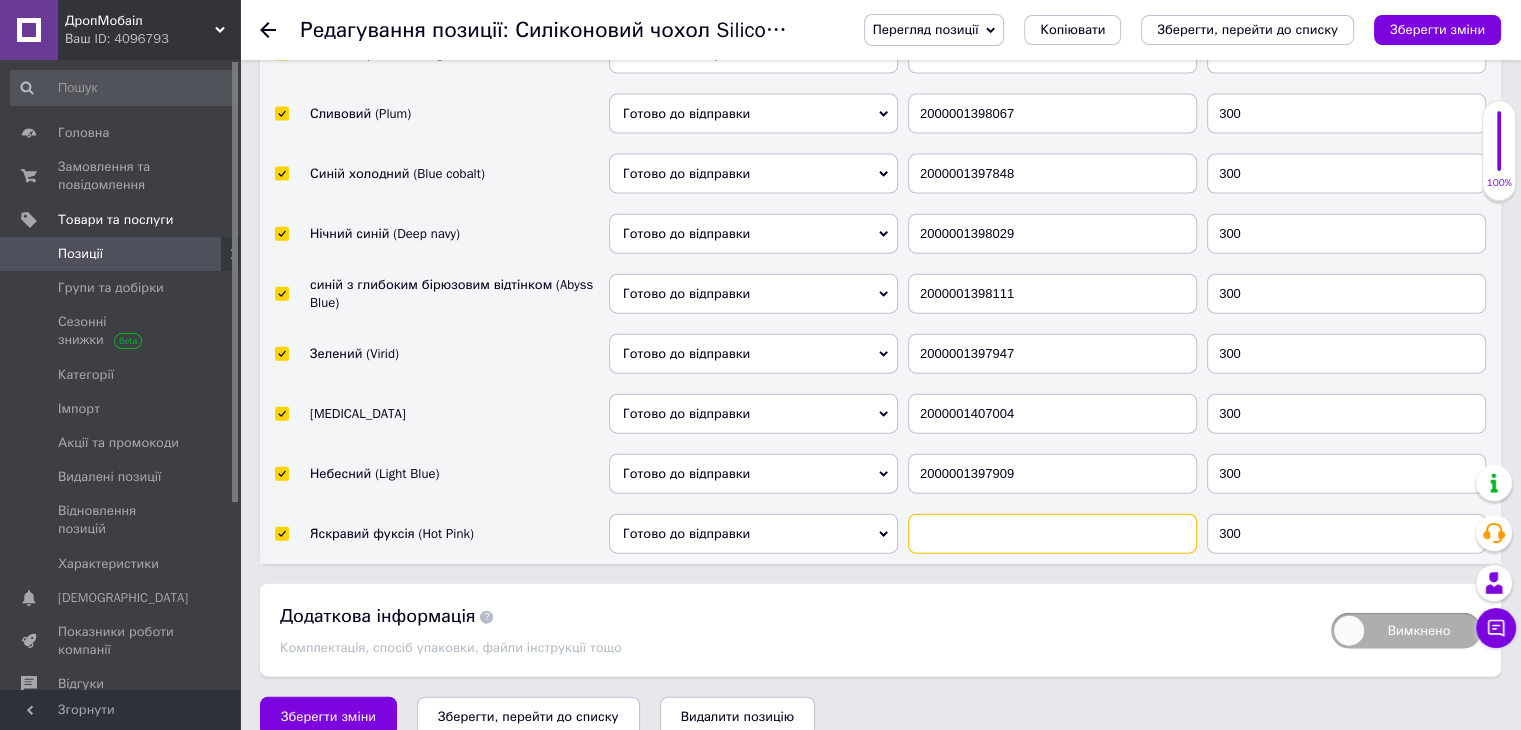 click at bounding box center [1052, 534] 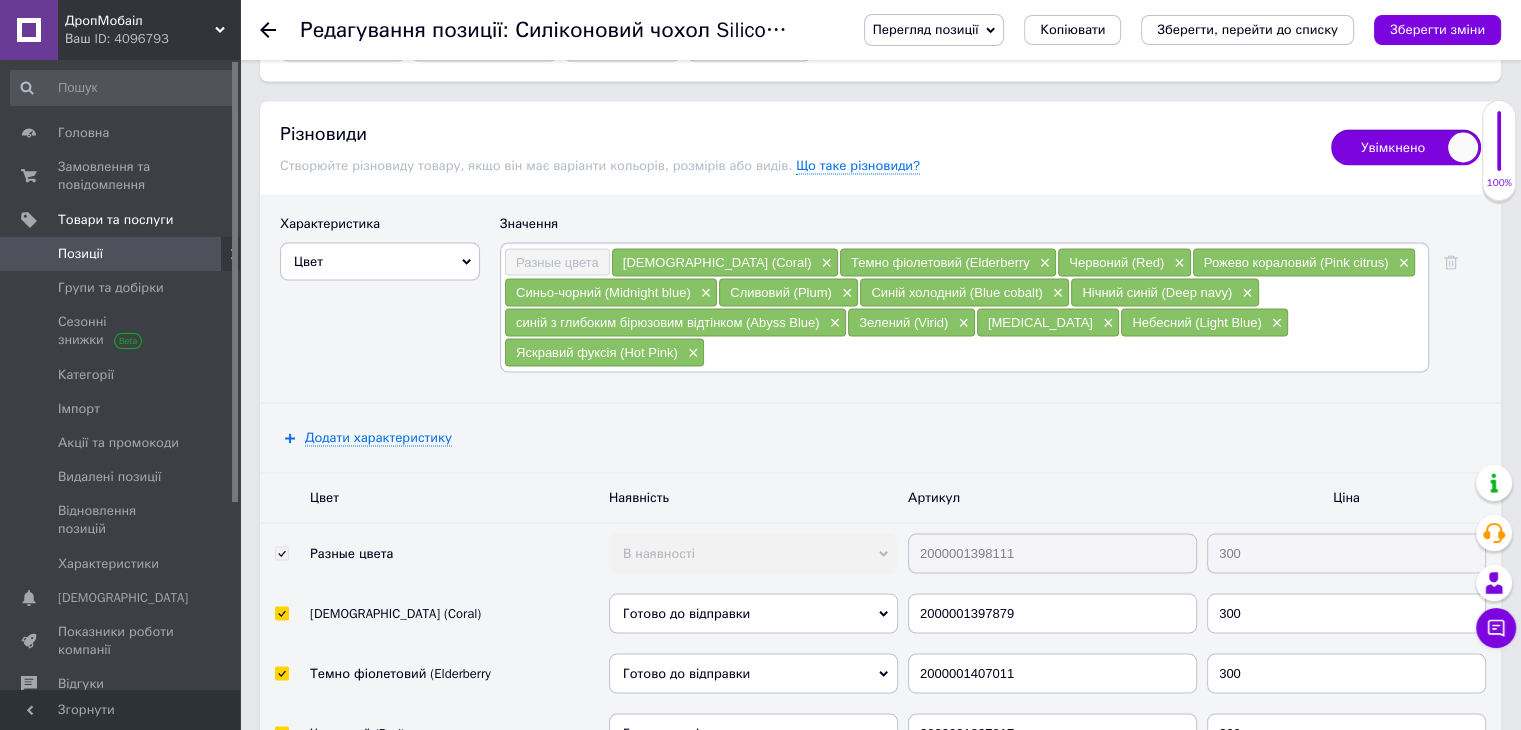 scroll, scrollTop: 3747, scrollLeft: 0, axis: vertical 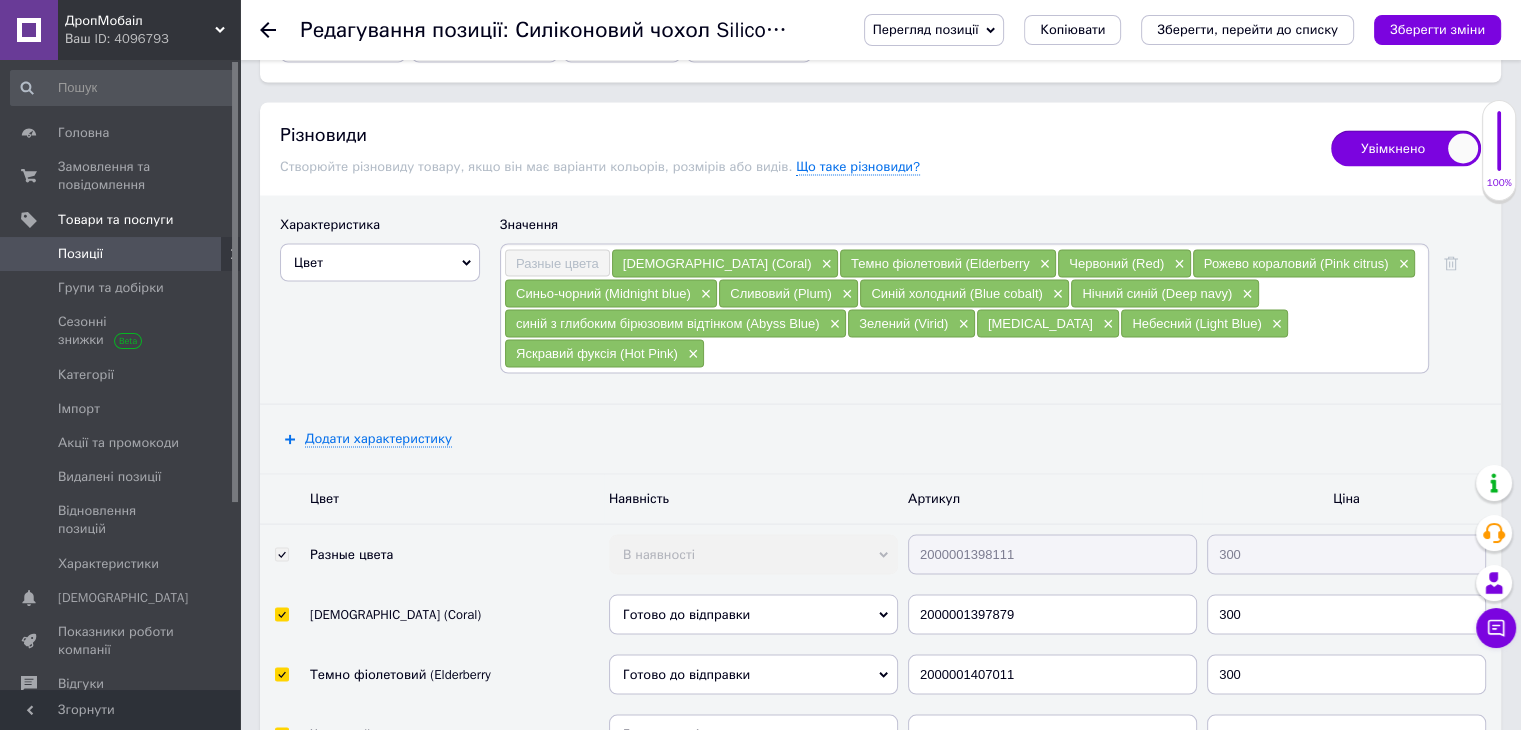 type on "2000001397930" 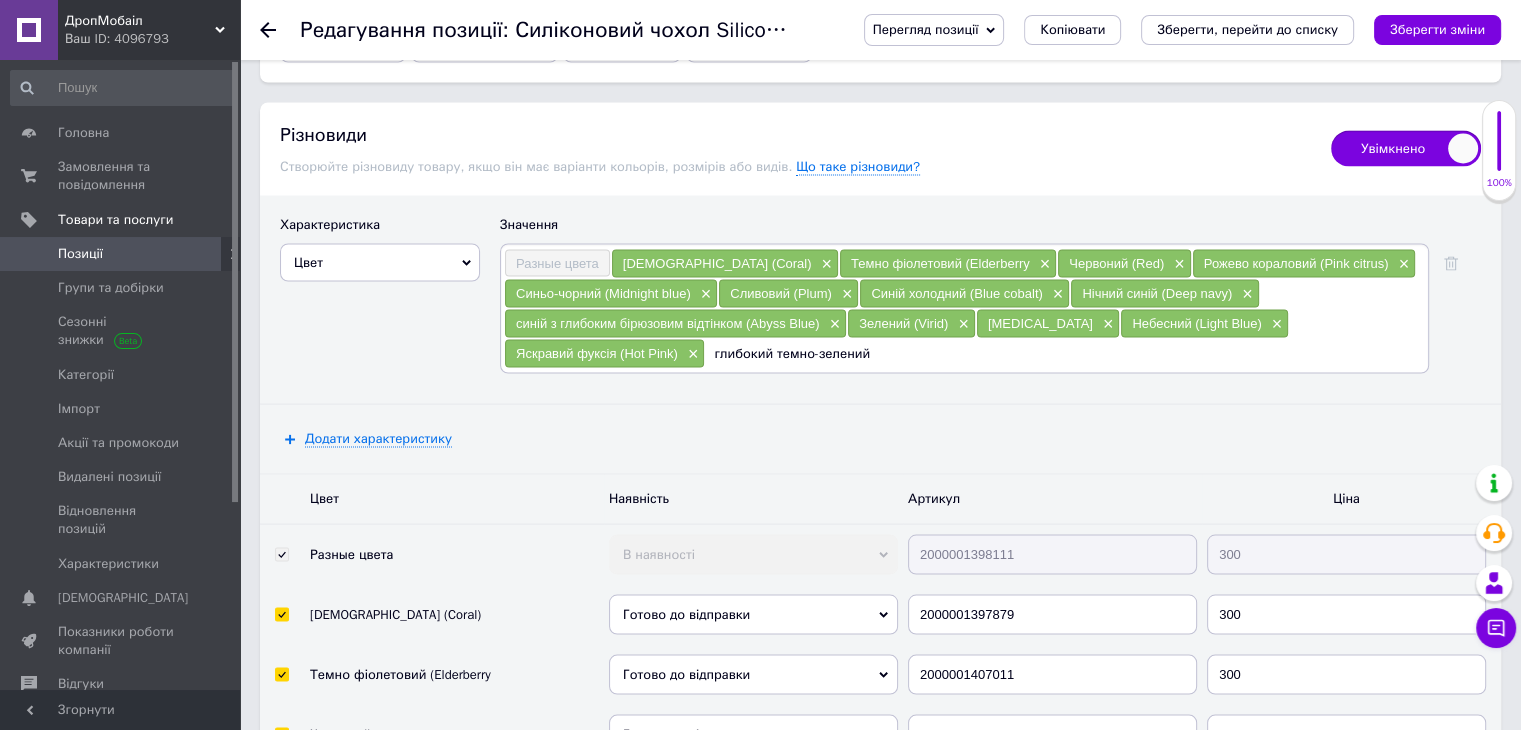 click on "глибокий темно-зелений" at bounding box center (1065, 353) 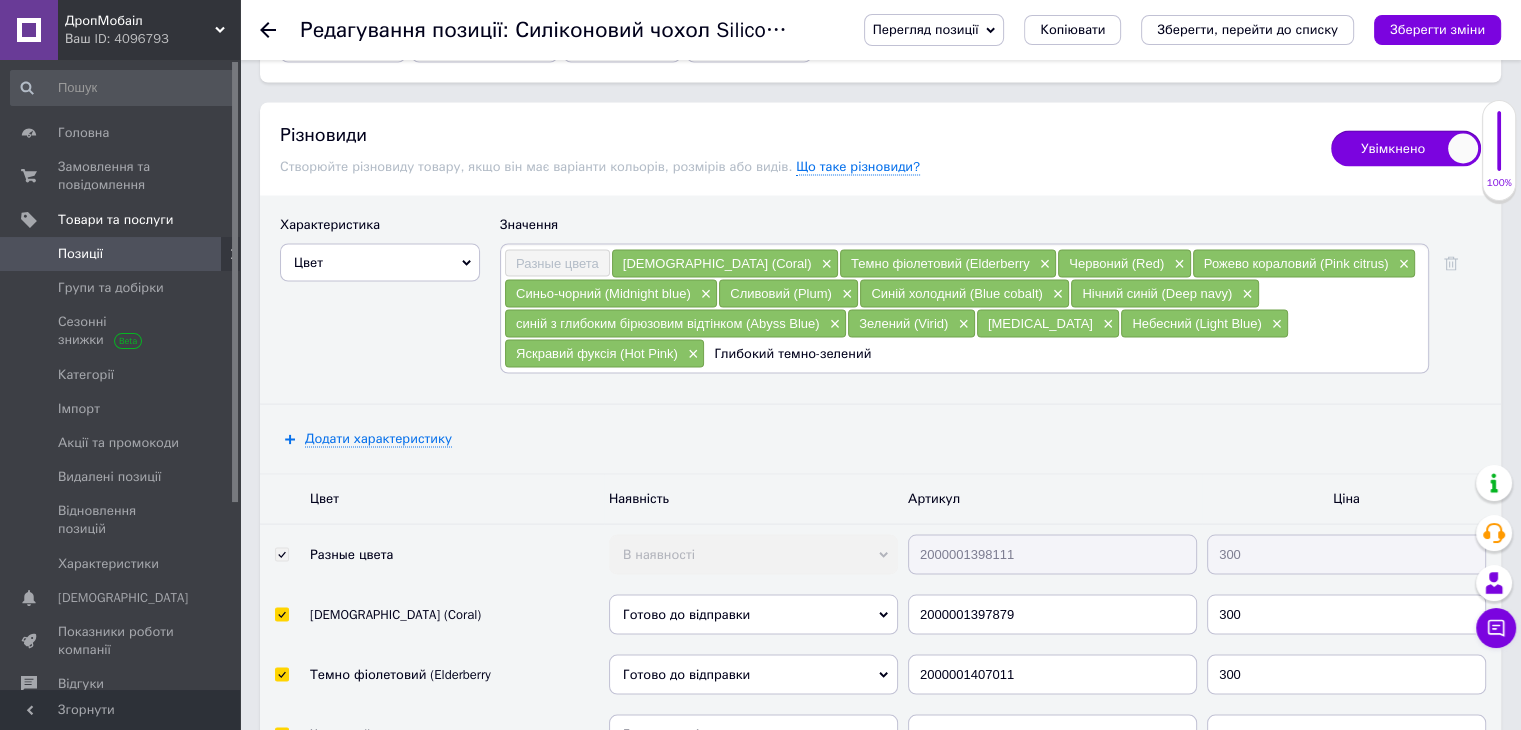 click on "Глибокий темно-зелений" at bounding box center (1065, 353) 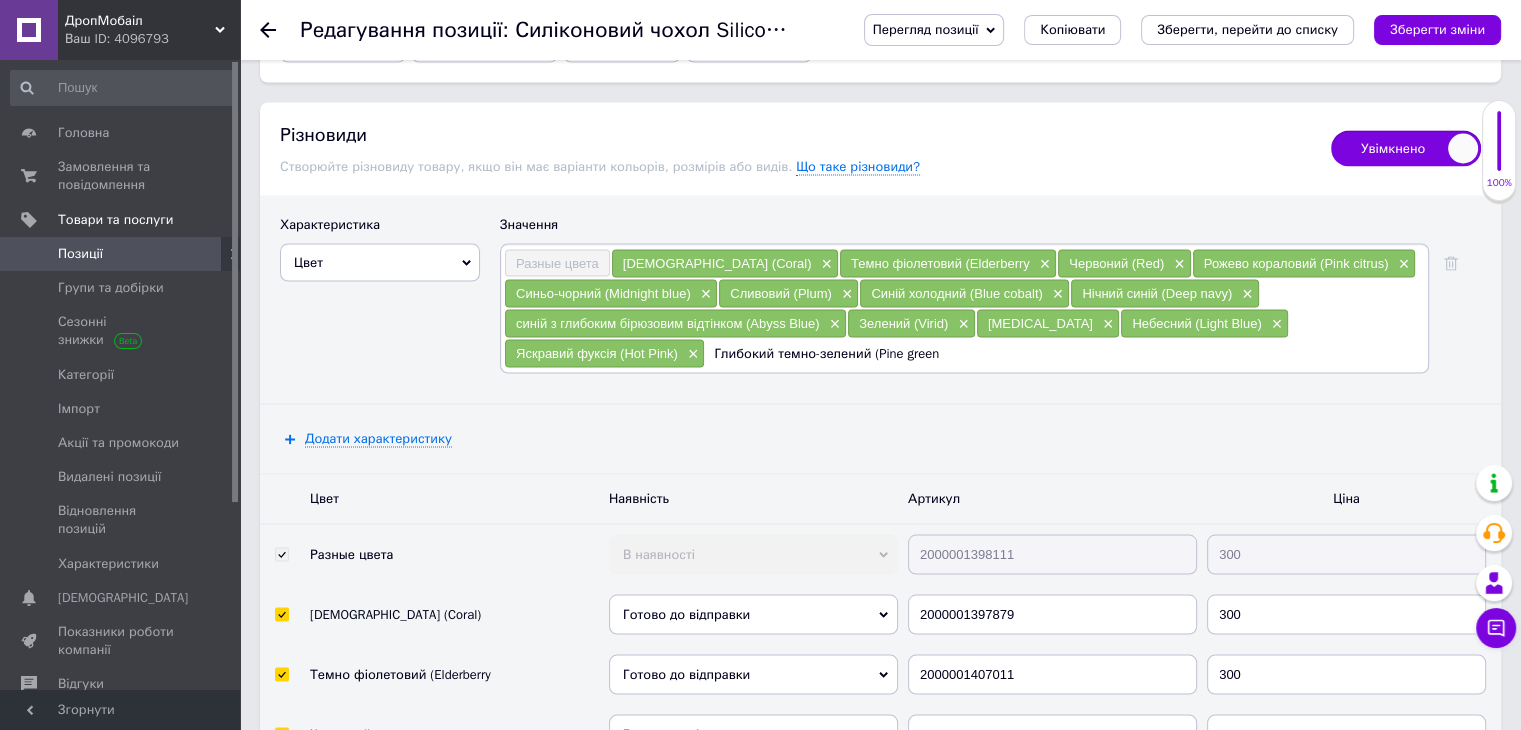 type on "Глибокий темно-зелений (Pine green)" 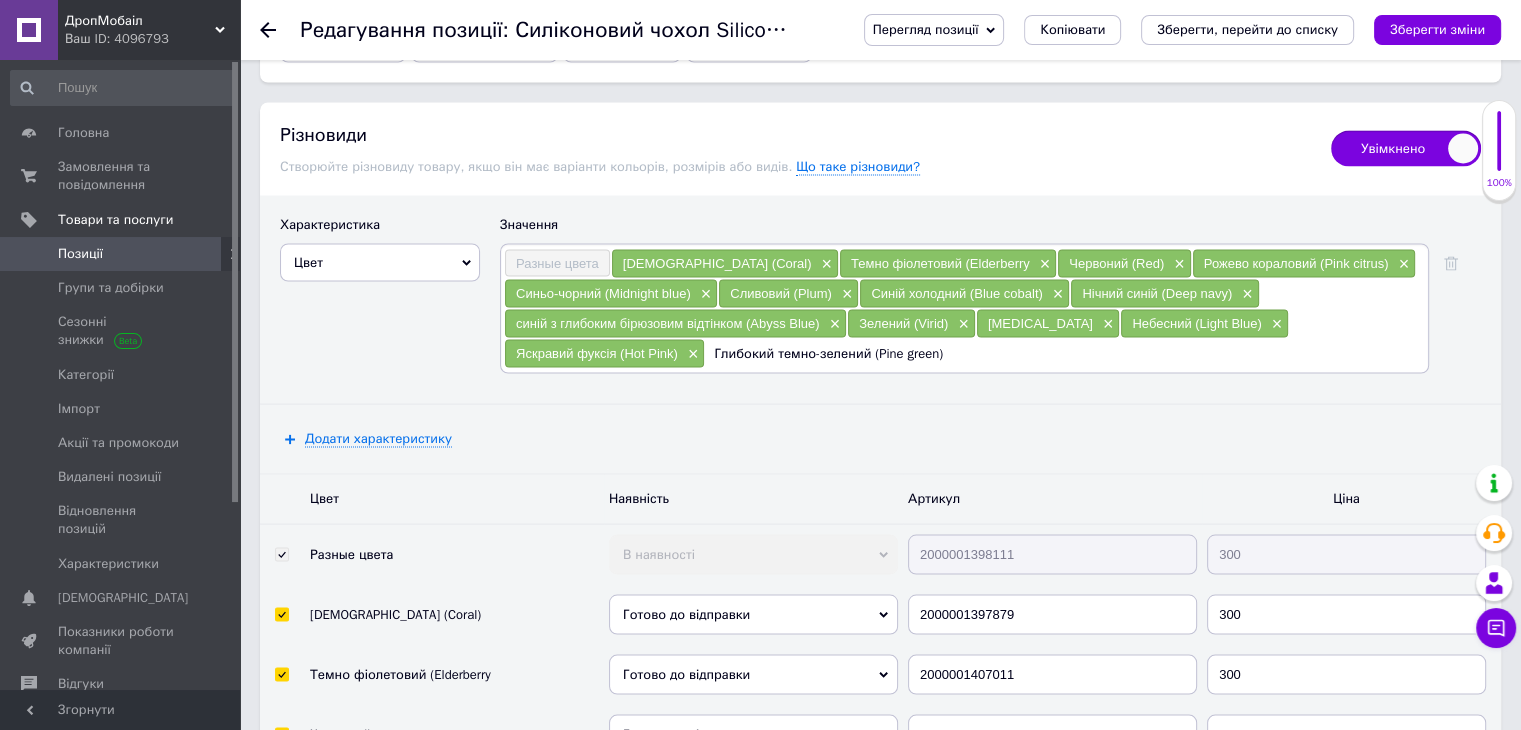type 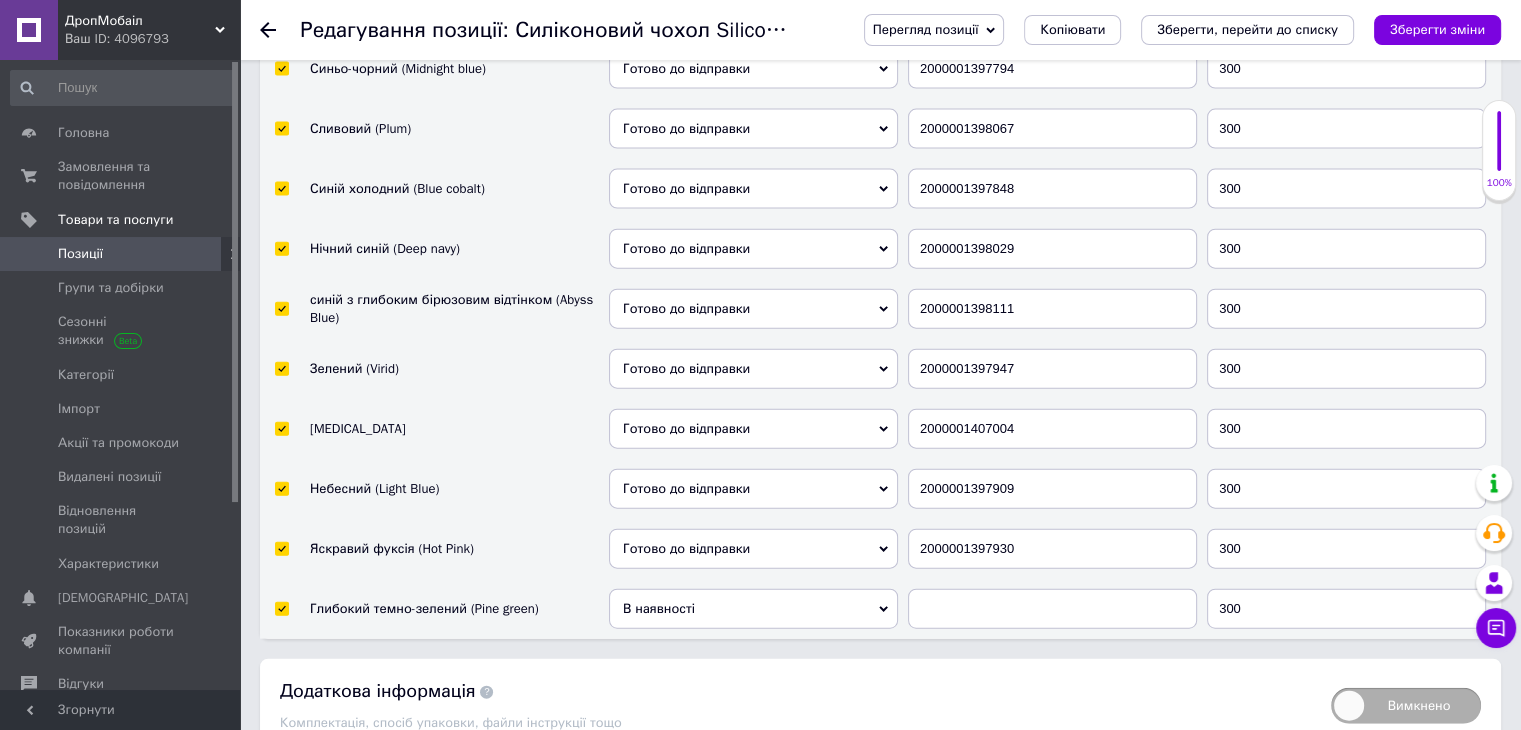scroll, scrollTop: 4607, scrollLeft: 0, axis: vertical 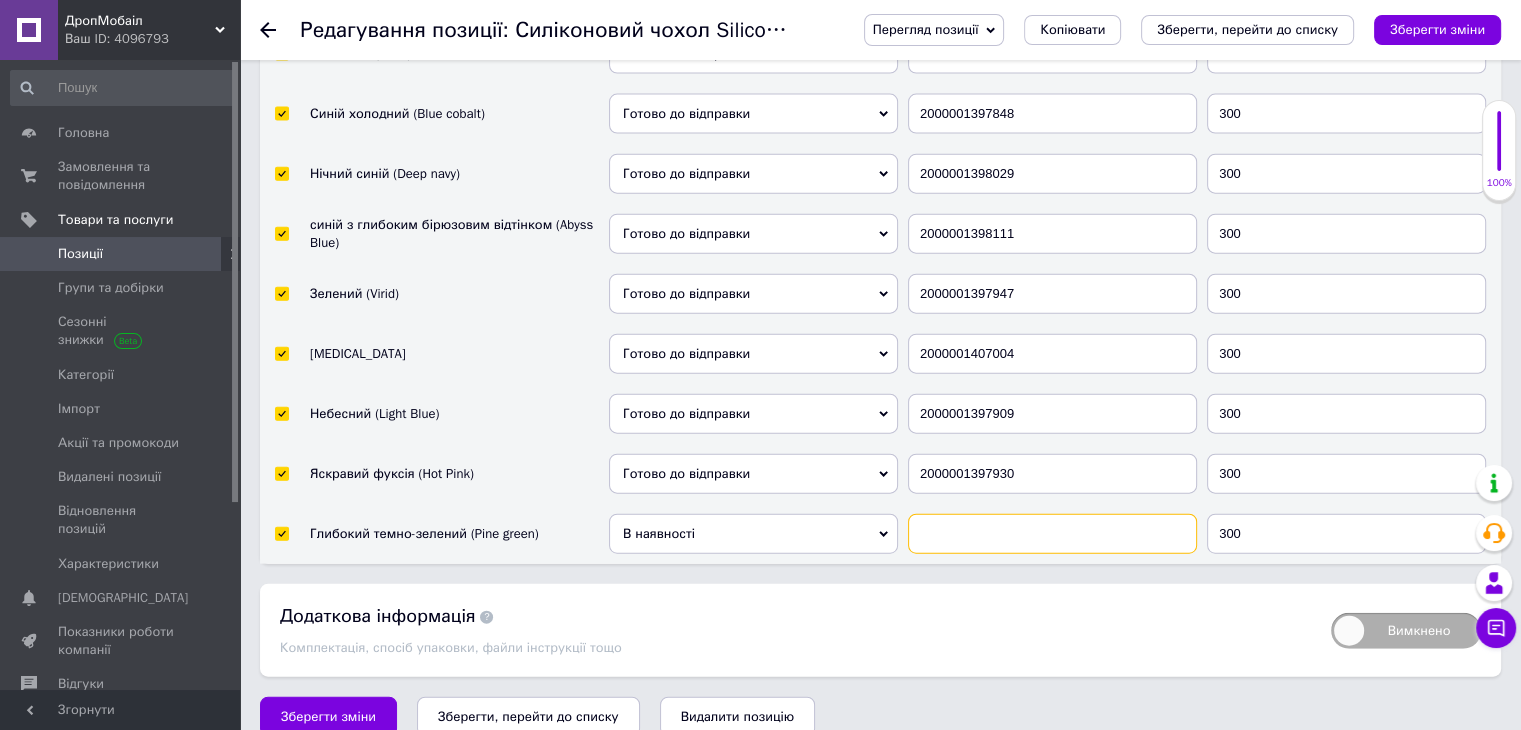 click at bounding box center (1052, 534) 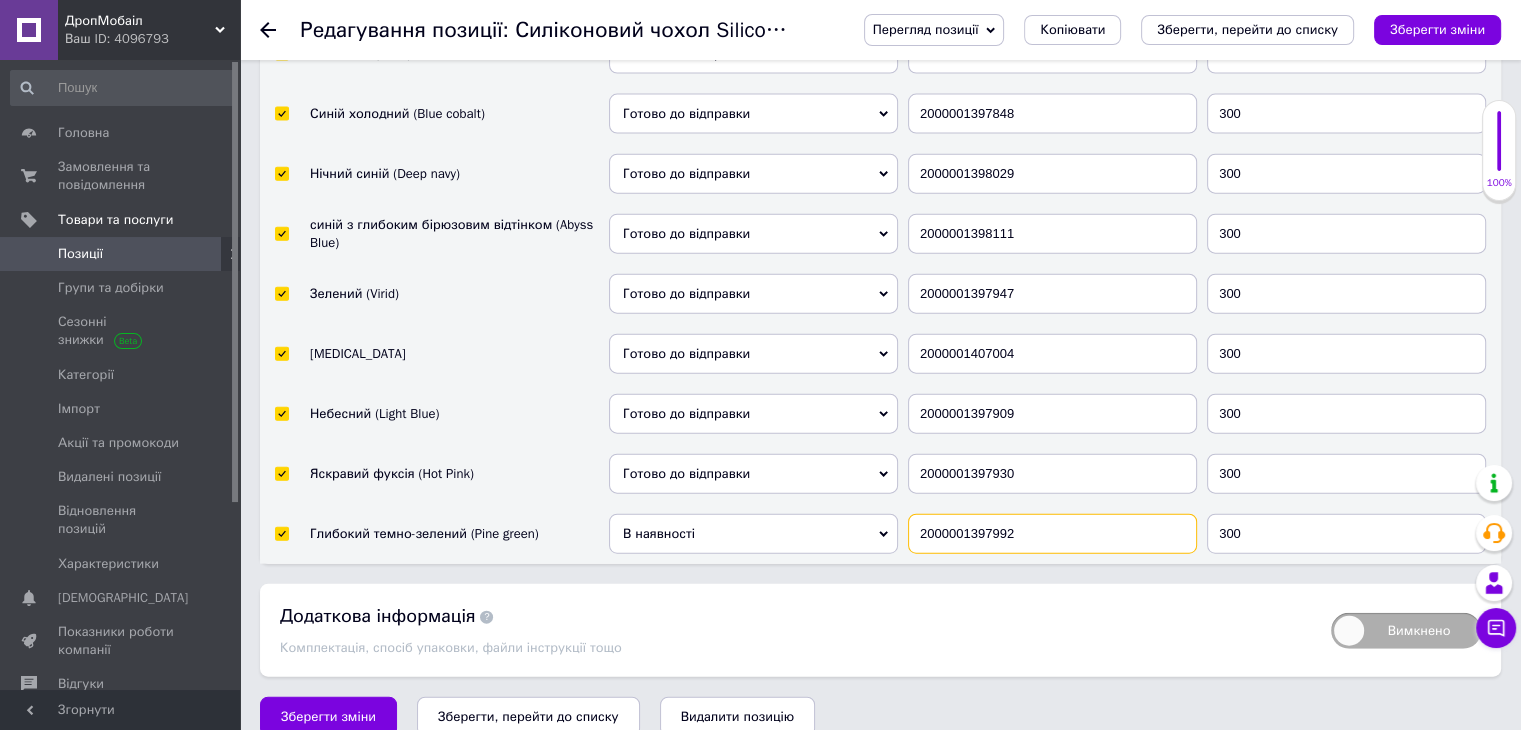 type on "2000001397992" 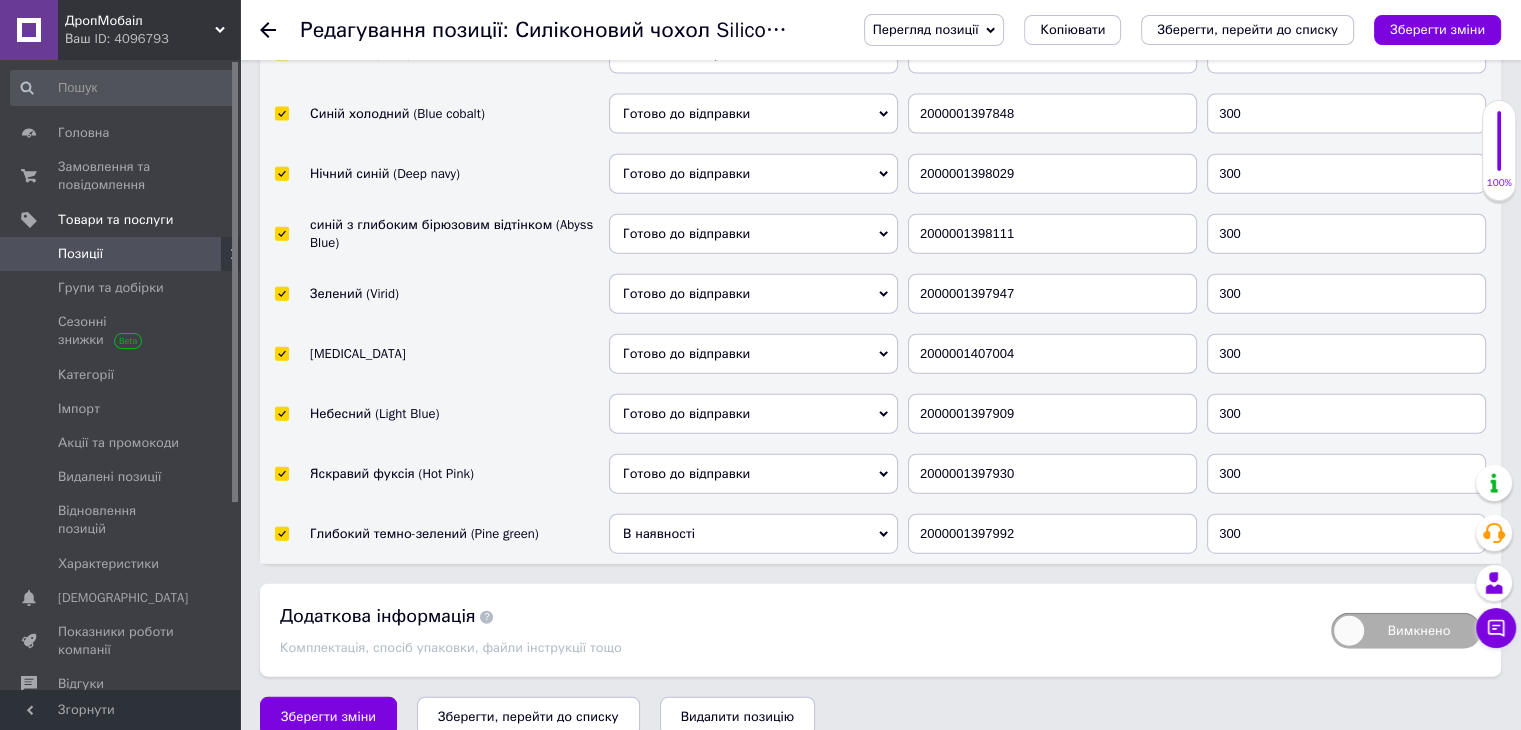 click on "В наявності" at bounding box center [753, 534] 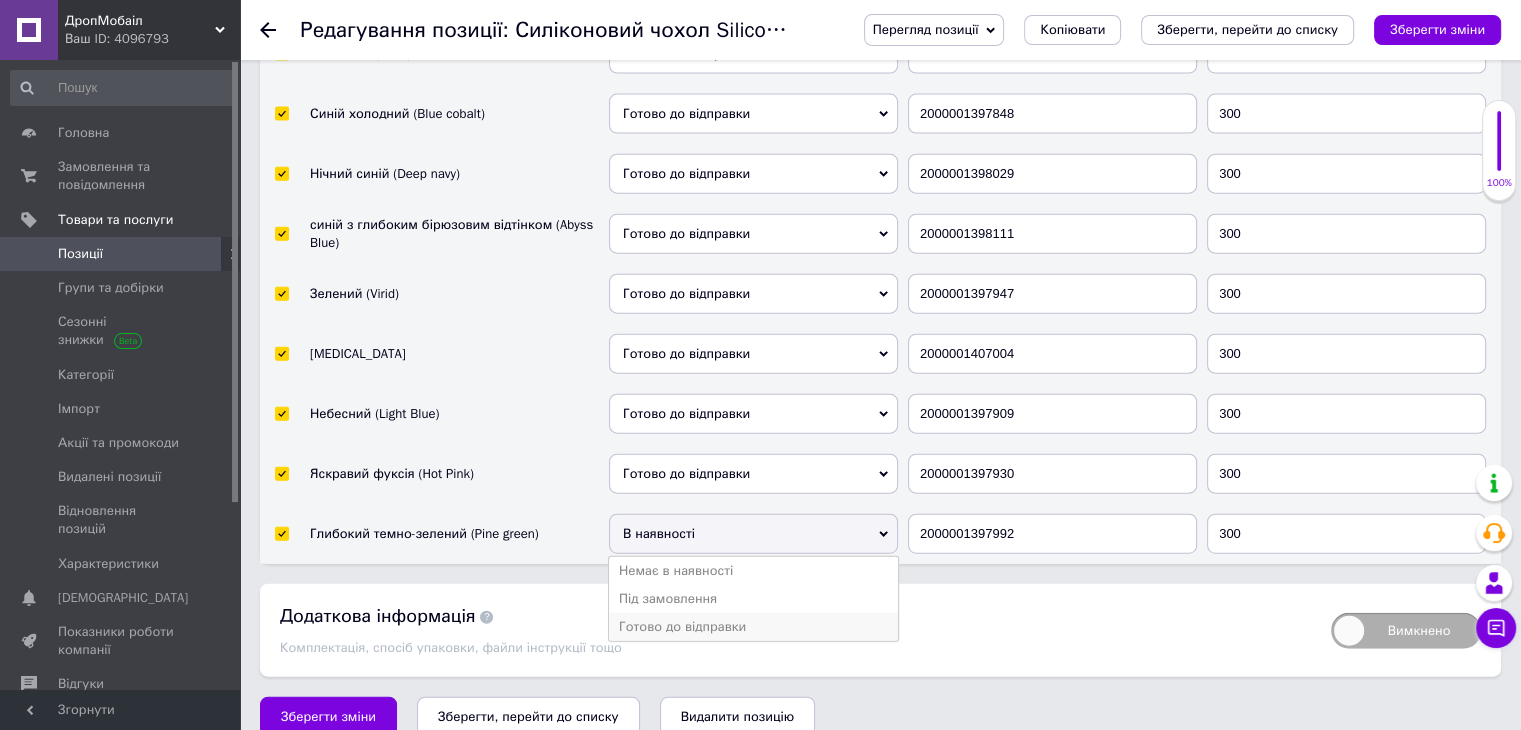 click on "Готово до відправки" at bounding box center [753, 627] 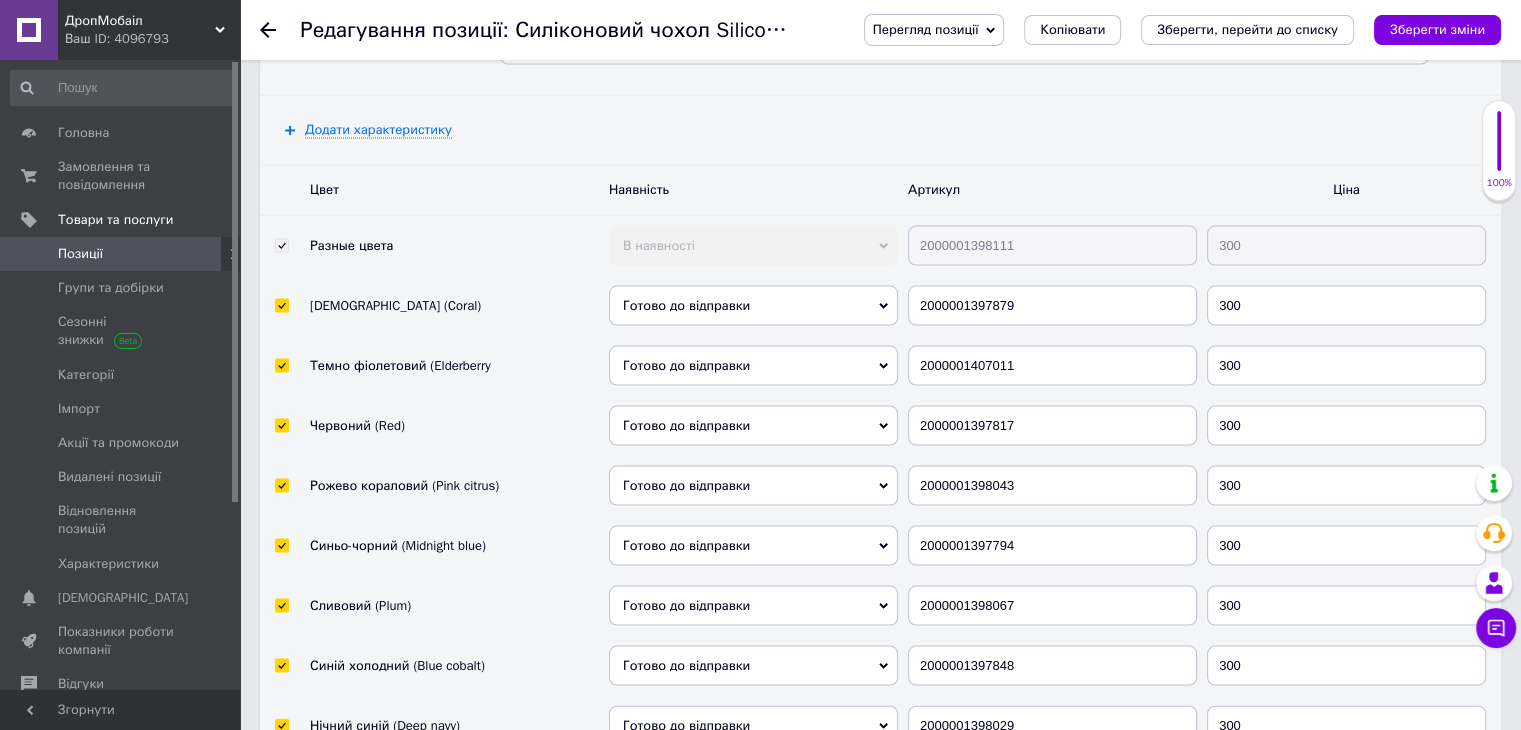 scroll, scrollTop: 3907, scrollLeft: 0, axis: vertical 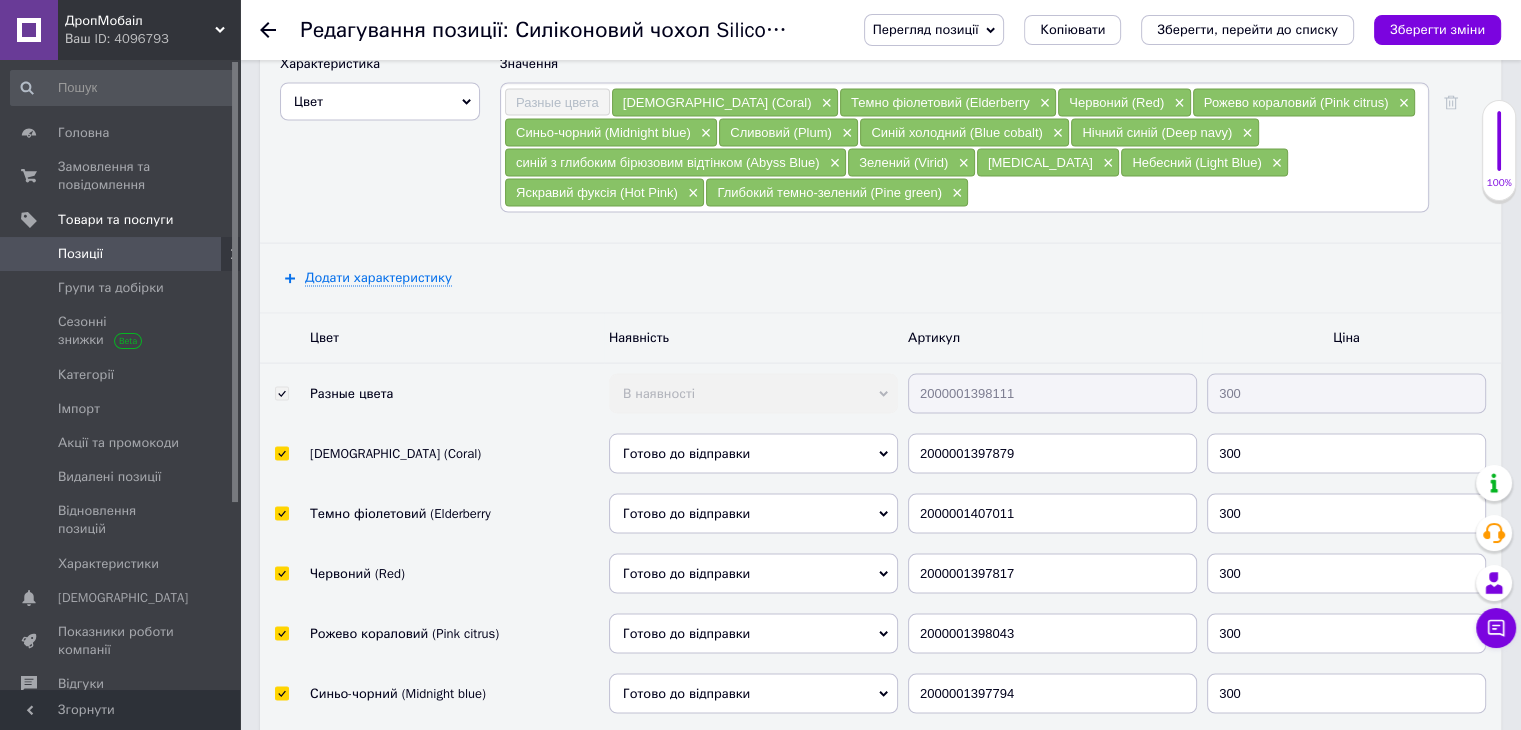 click at bounding box center (1197, 193) 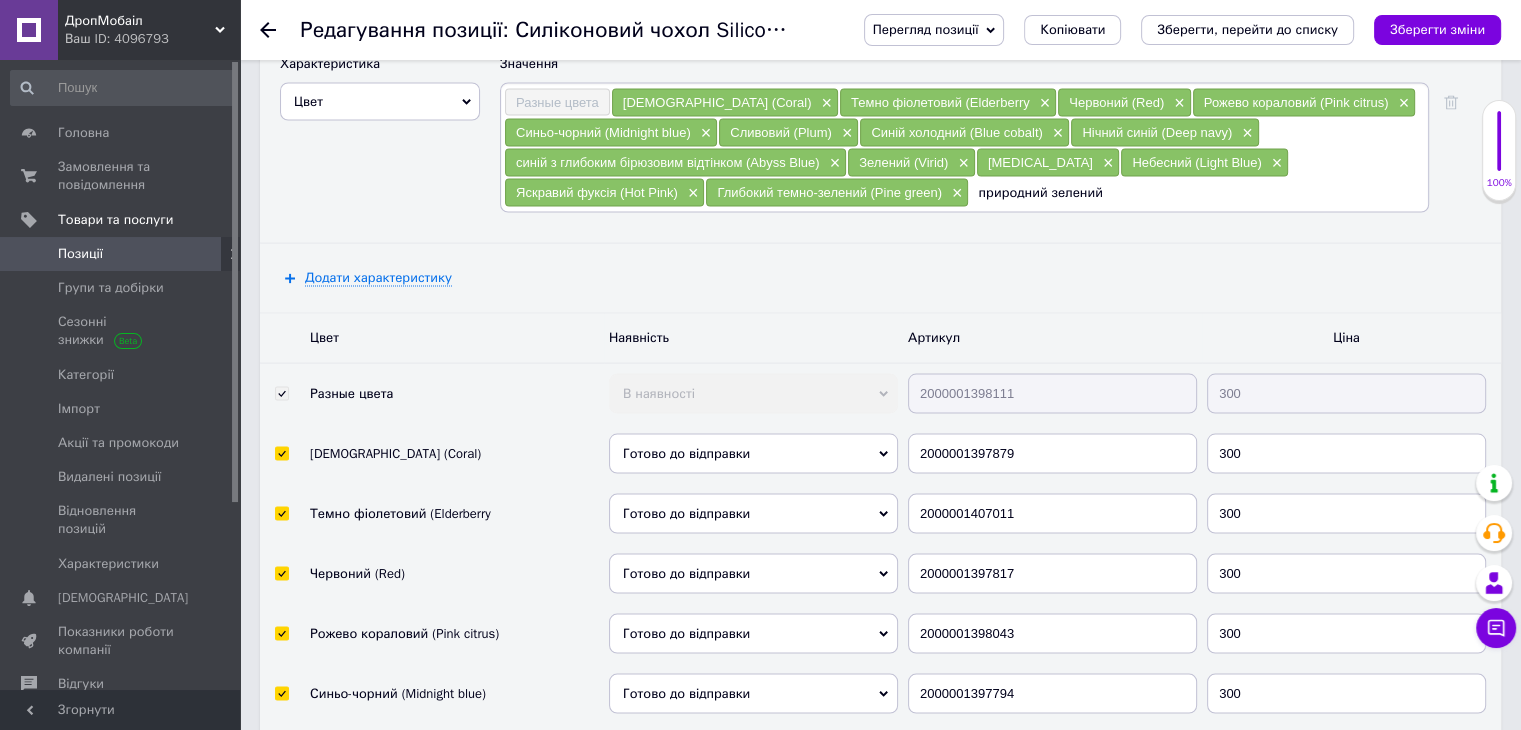 click on "природний зелений" at bounding box center (1197, 193) 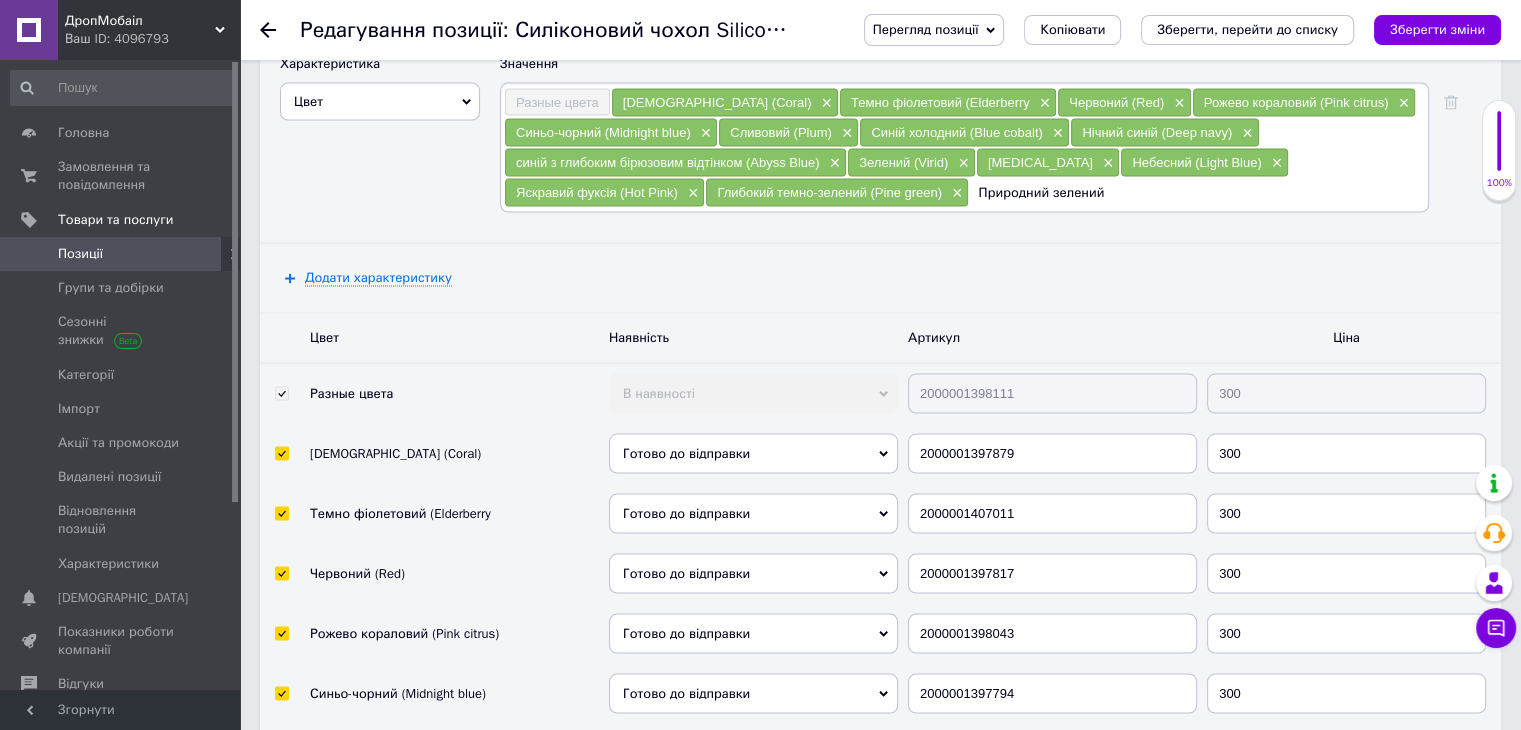 click on "Природний зелений" at bounding box center (1197, 193) 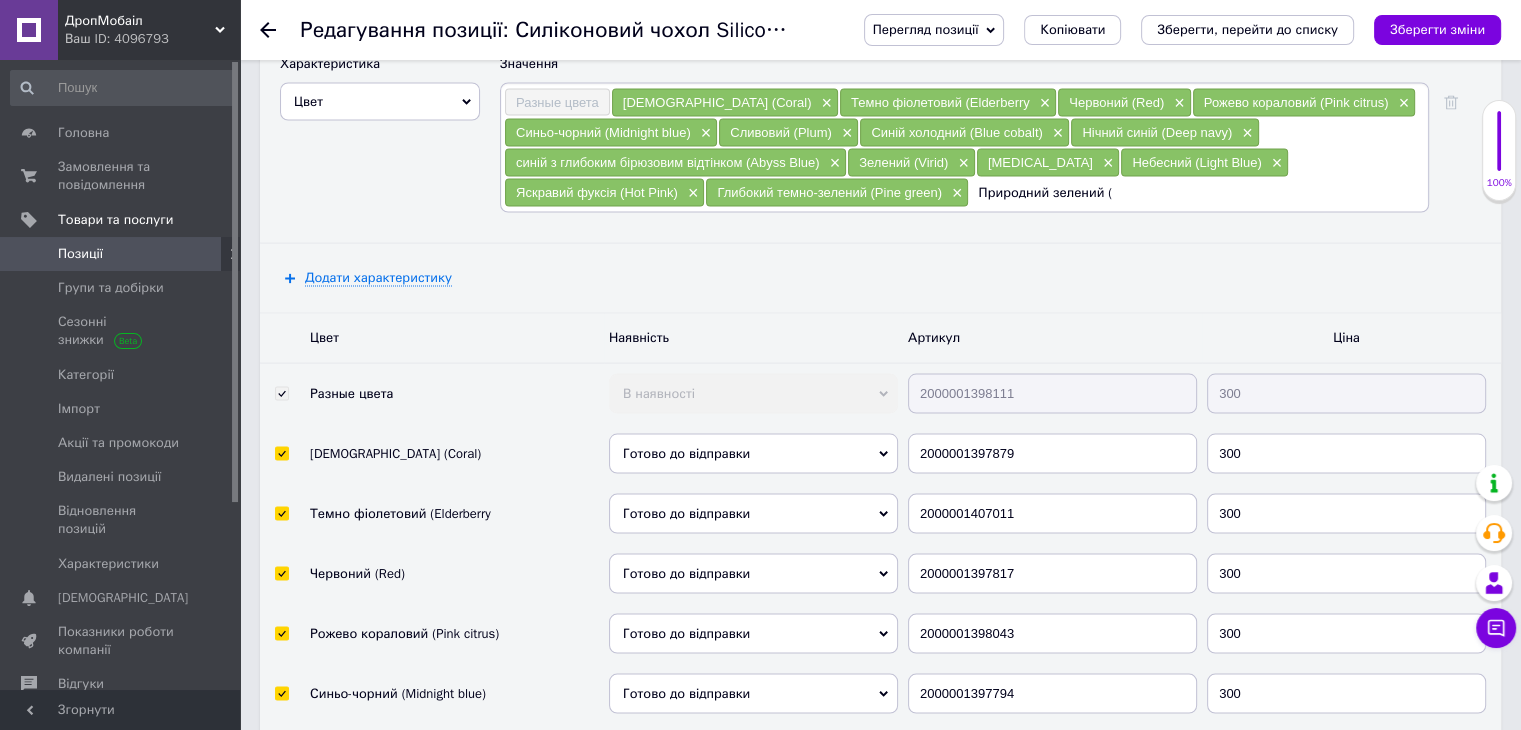 paste on "Forest Green" 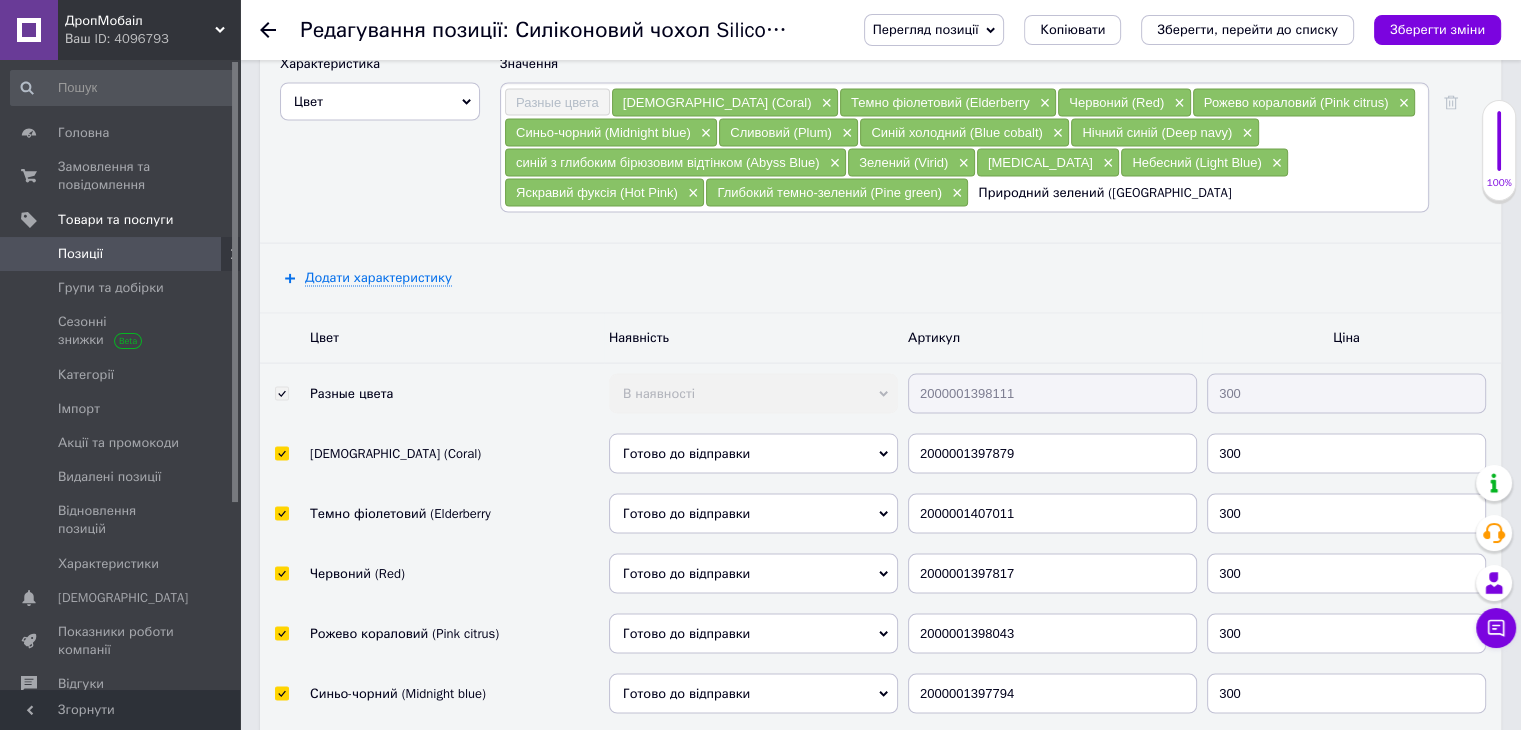type on "Природний зелений ([GEOGRAPHIC_DATA])" 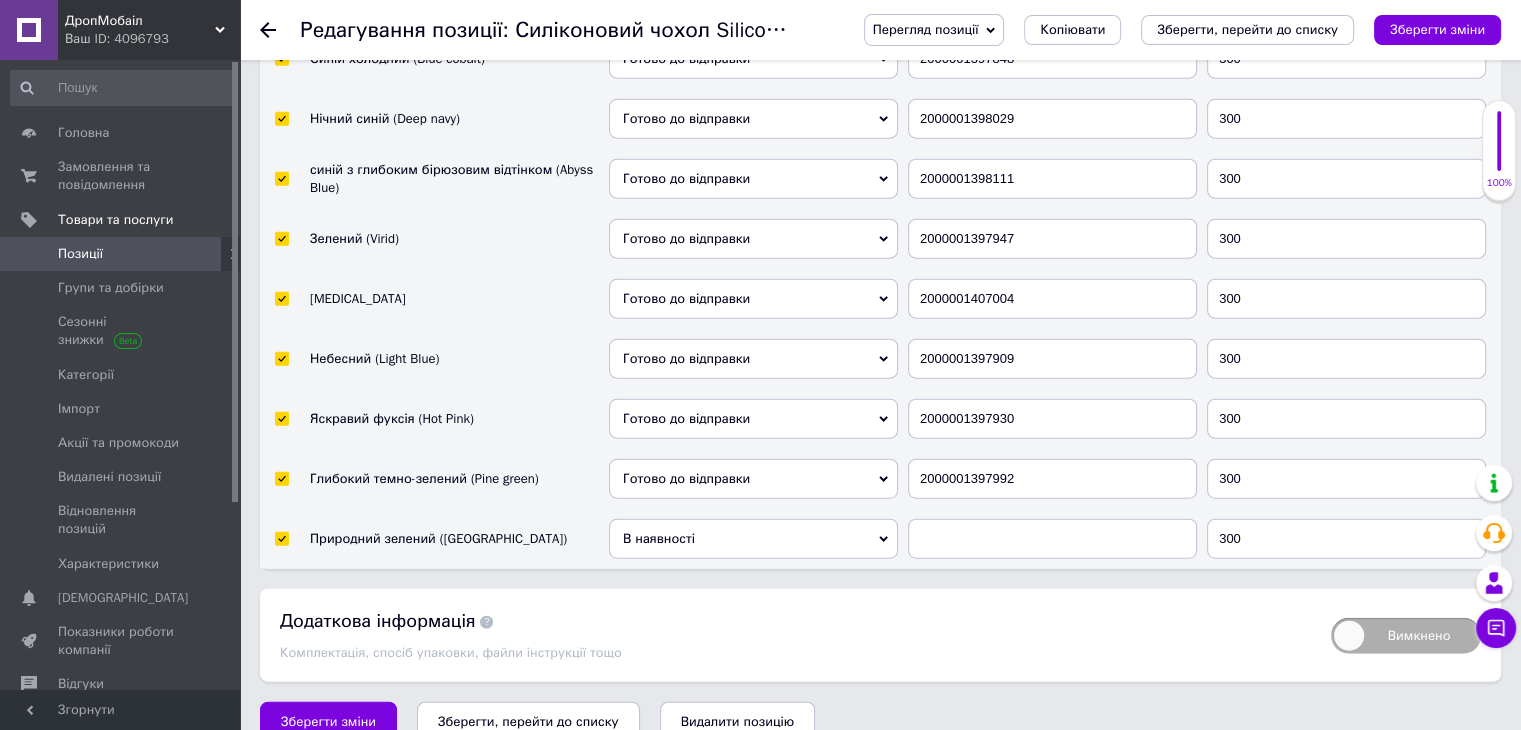 scroll, scrollTop: 4696, scrollLeft: 0, axis: vertical 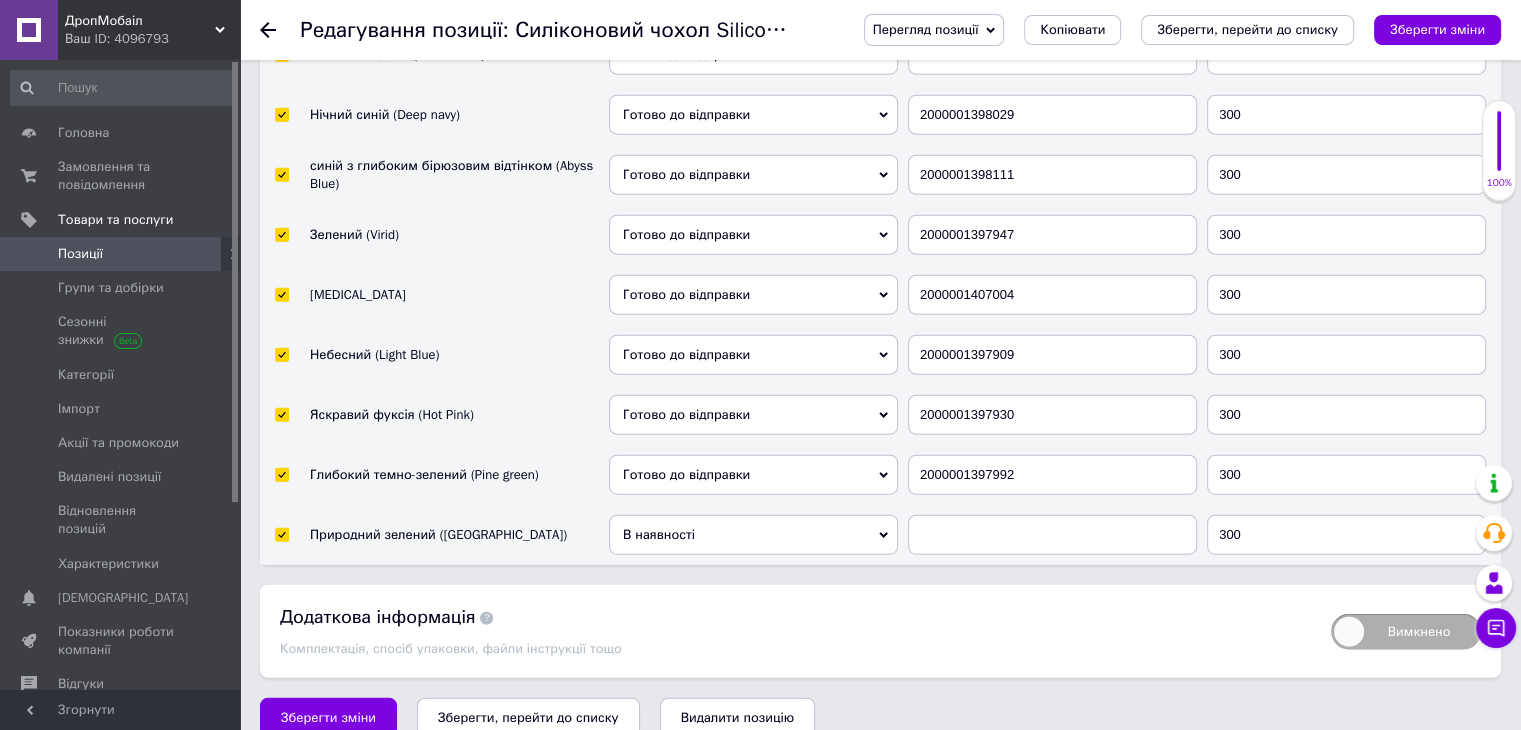 type 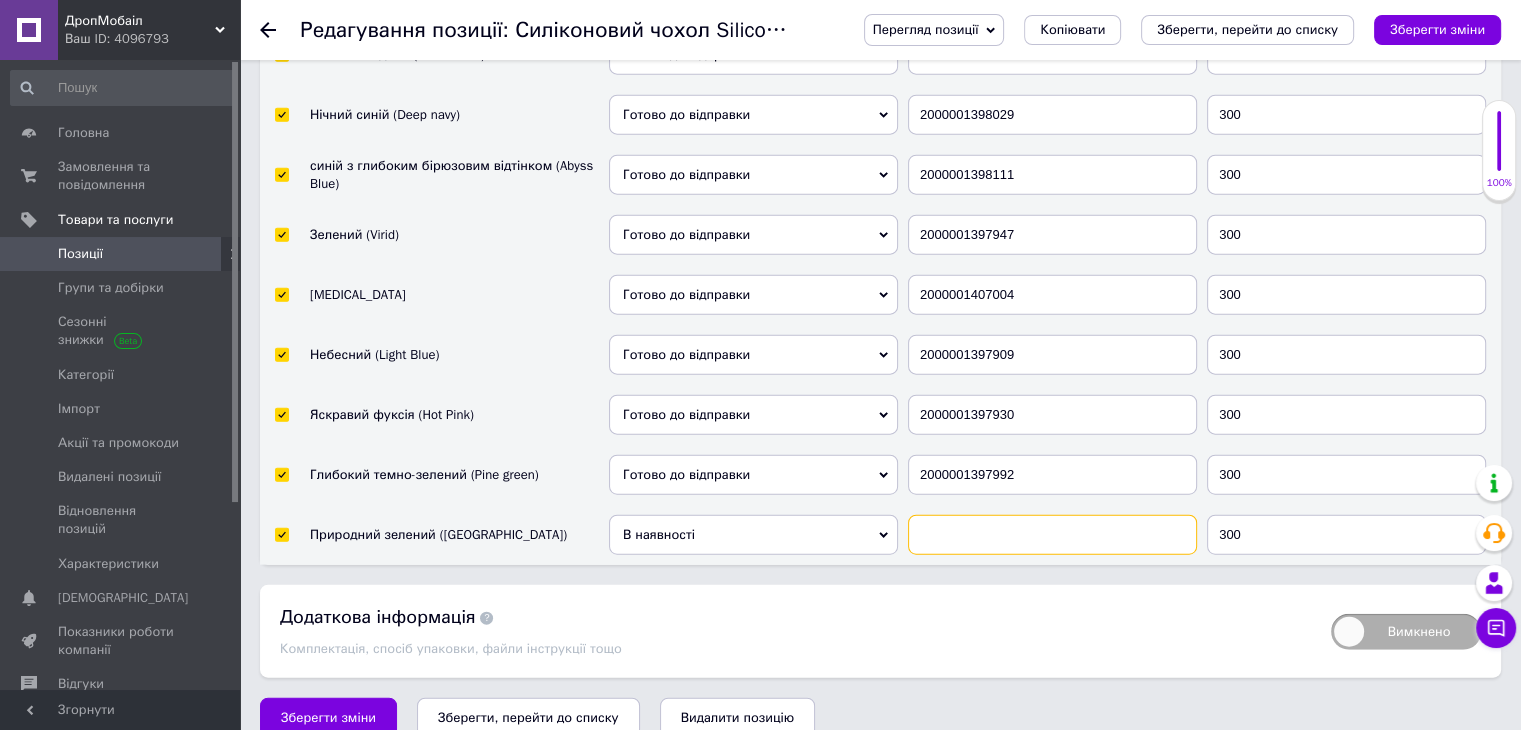 click at bounding box center (1052, 535) 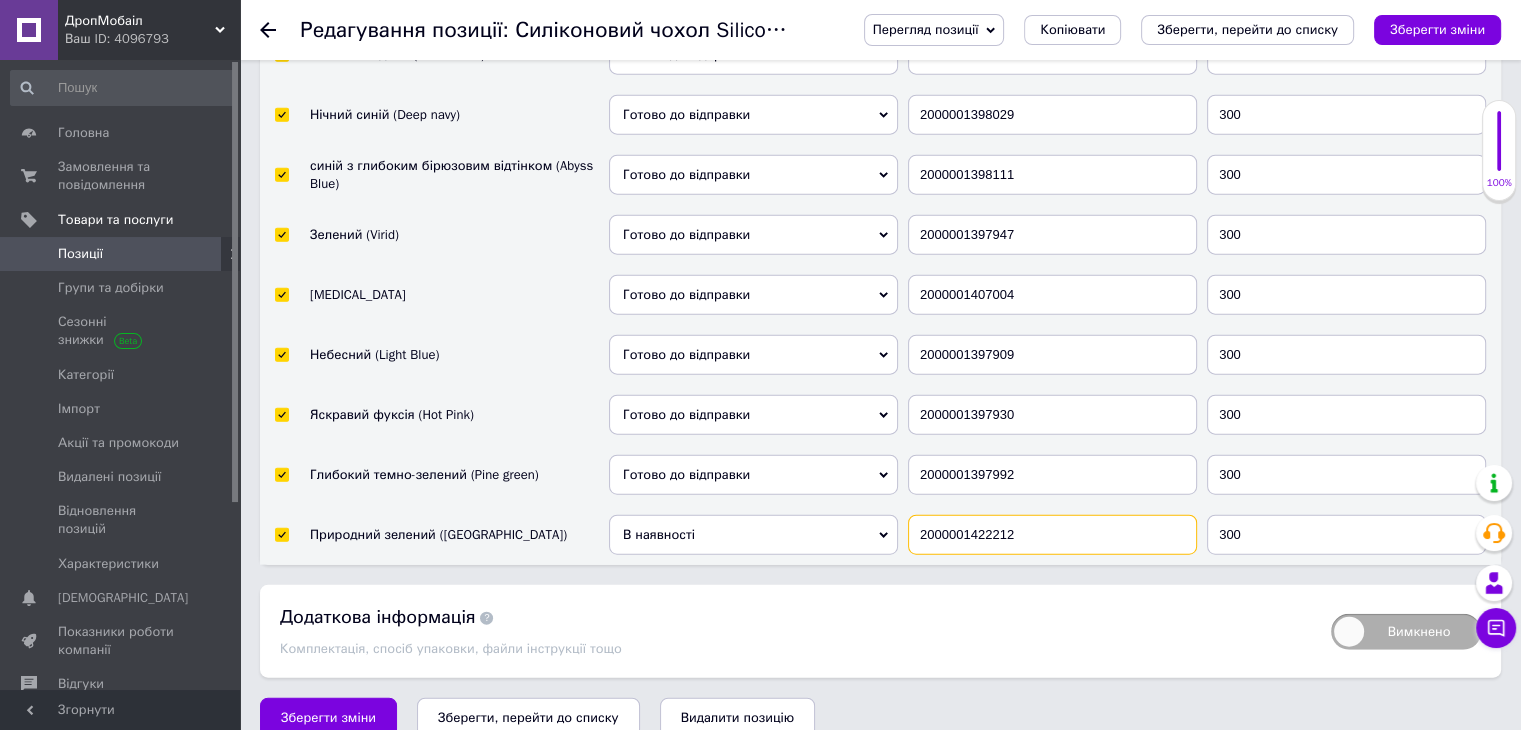 type on "2000001422212" 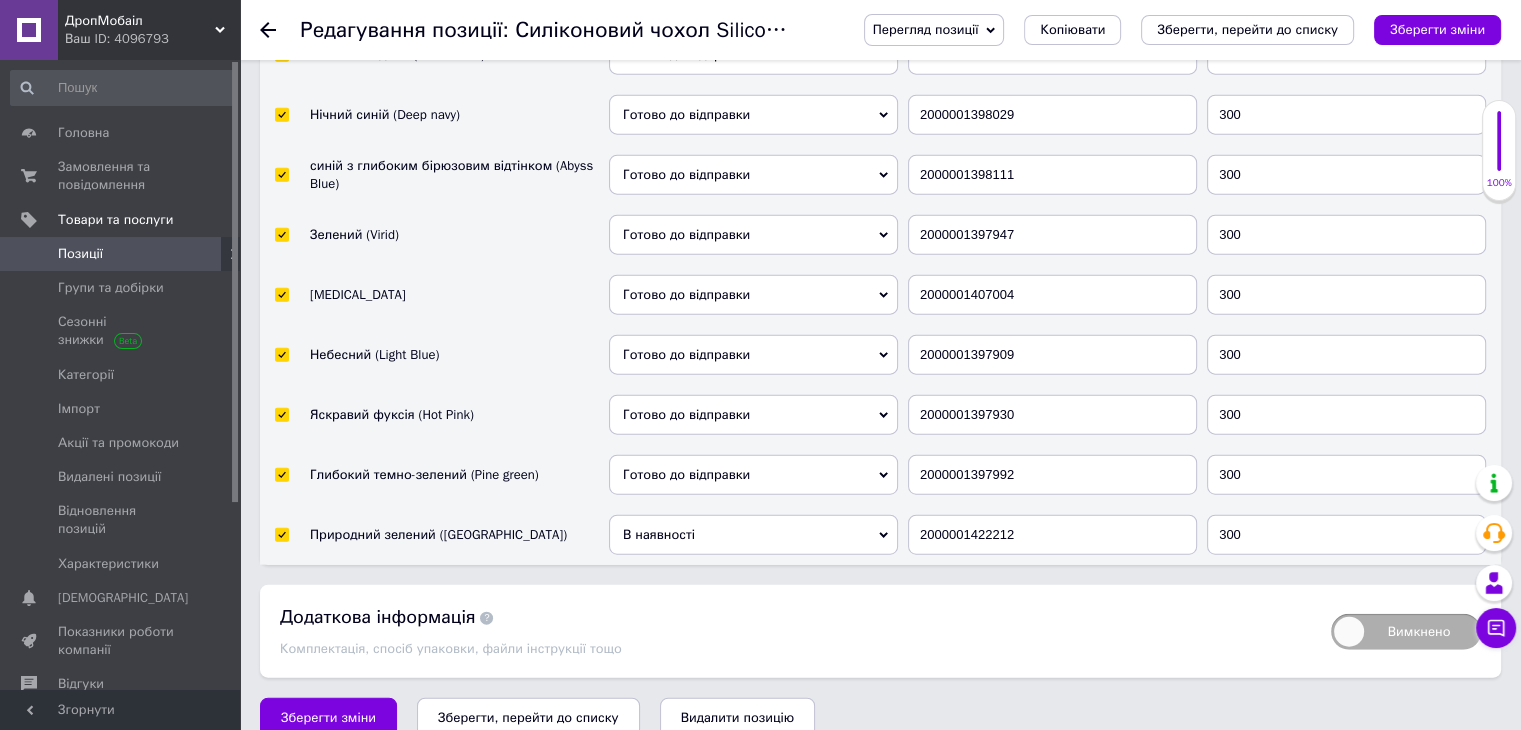 click on "В наявності" at bounding box center [753, 535] 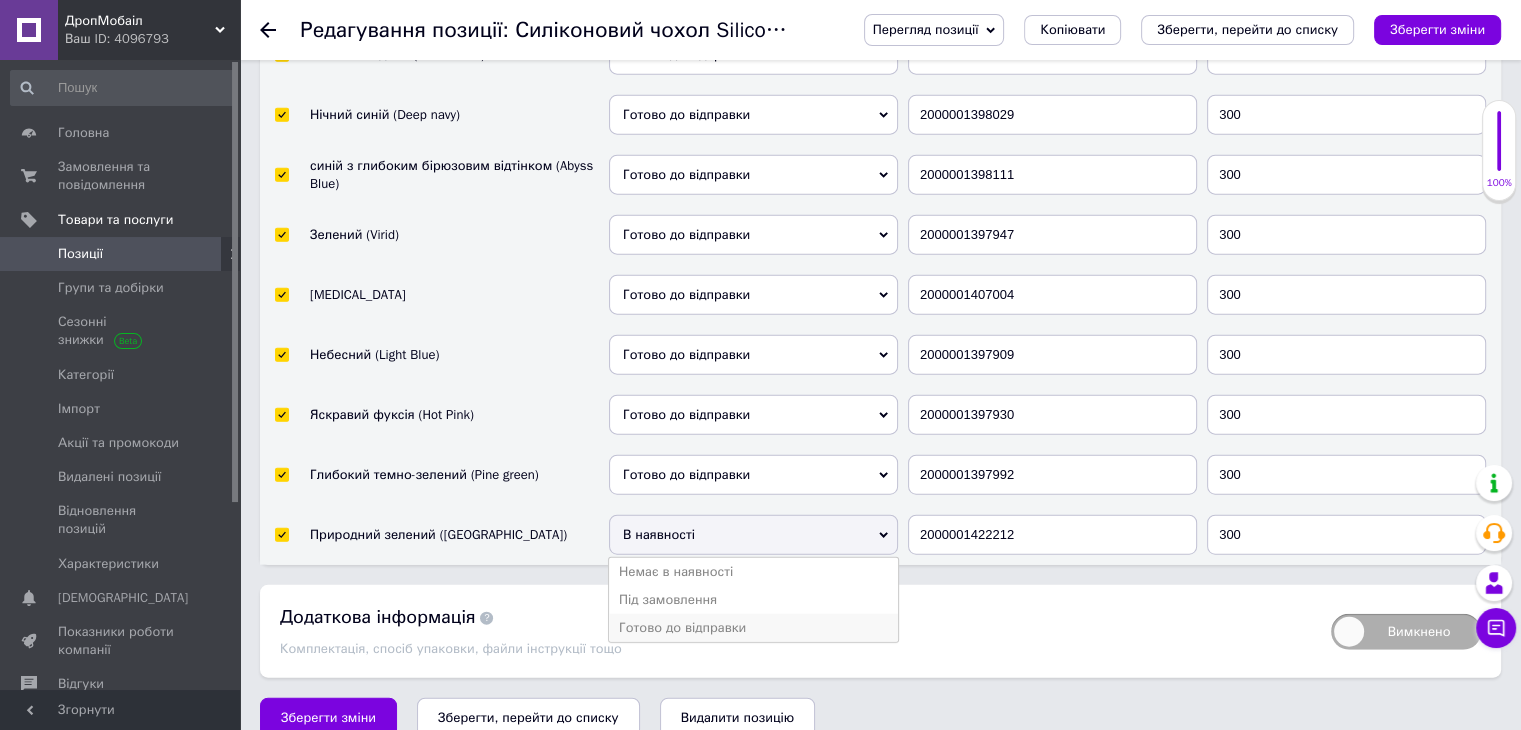 click on "Готово до відправки" at bounding box center [753, 628] 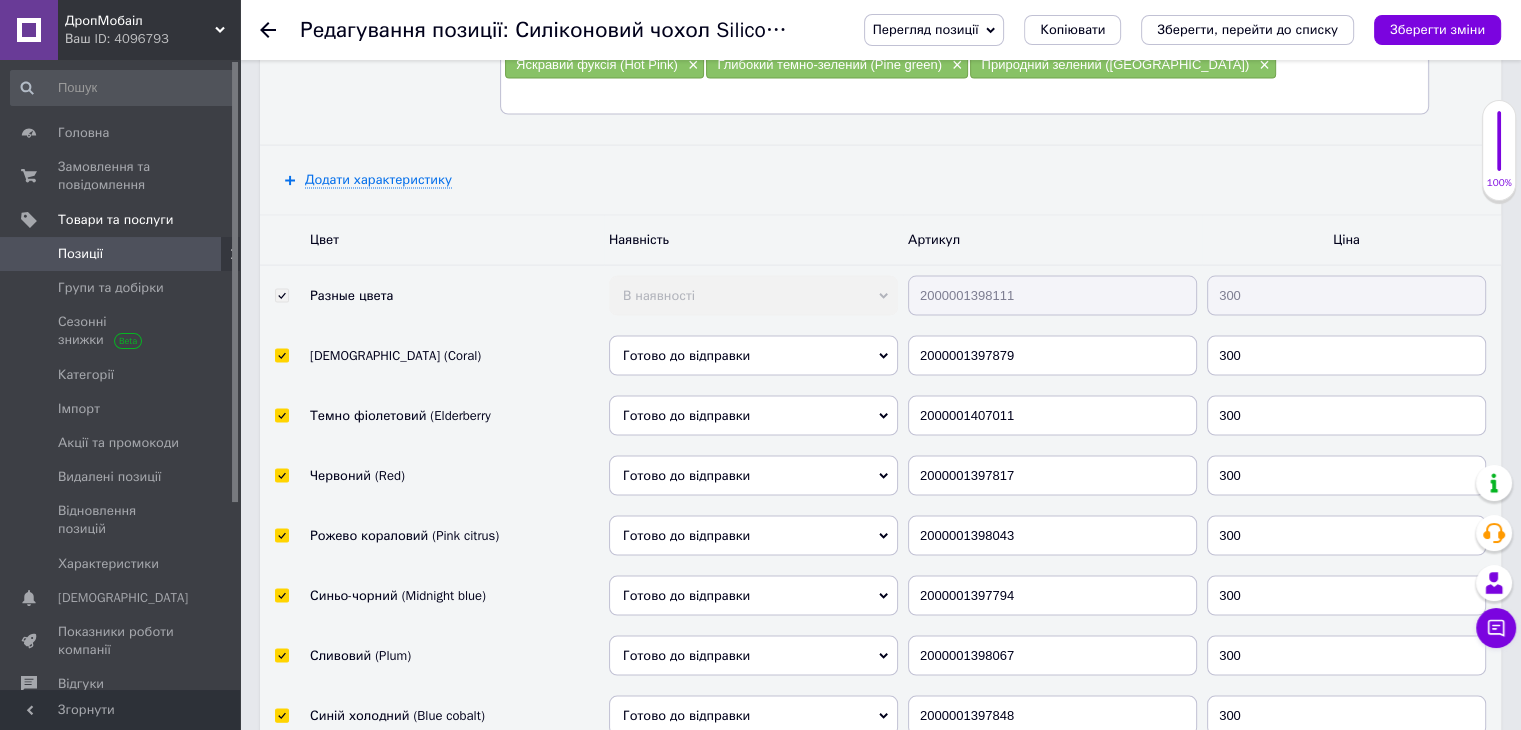 scroll, scrollTop: 3796, scrollLeft: 0, axis: vertical 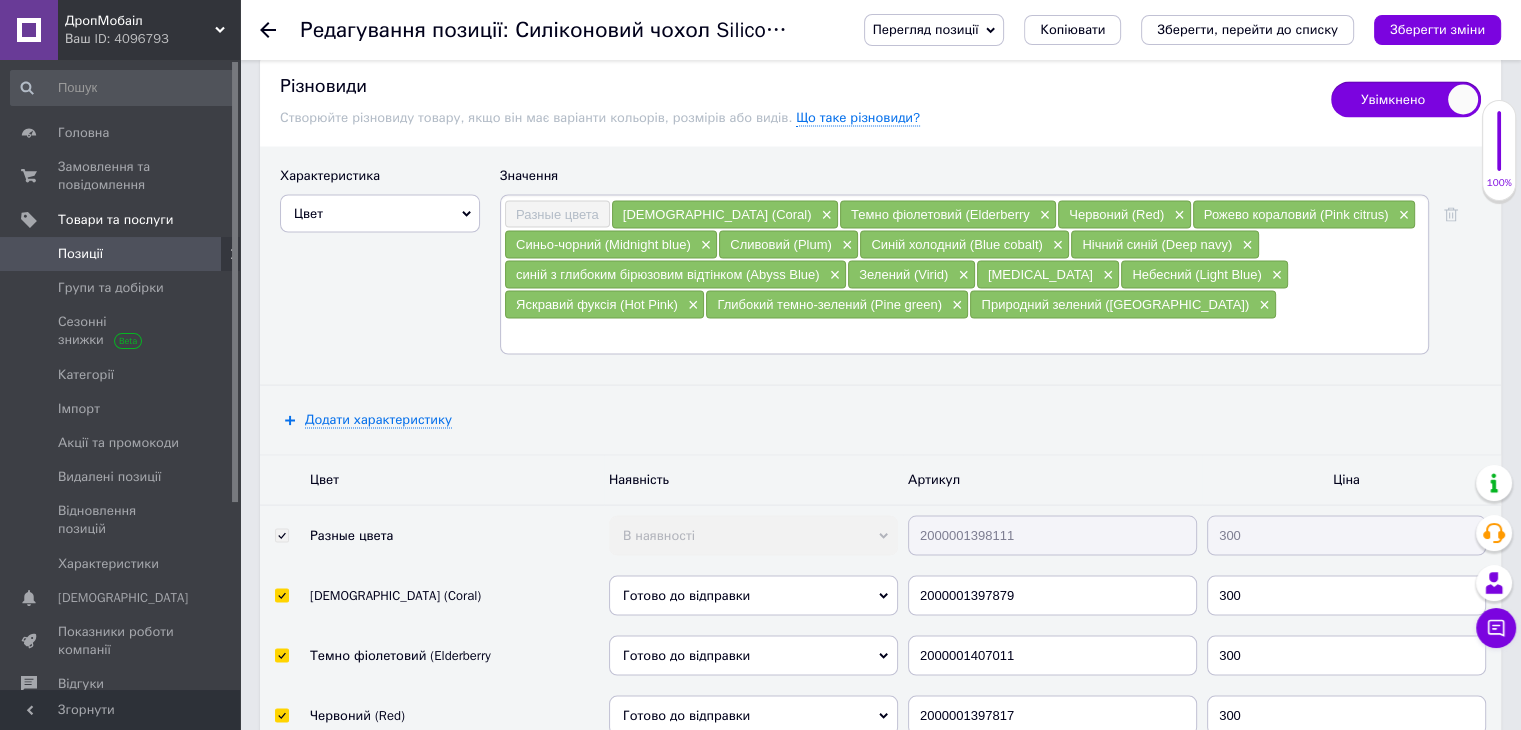 click on "Разные цвета Кораловий (Coral) × Темно фіолетовий (Elderberry × Червоний (Red) × Рожево кораловий (Pink citrus) × Синьо-чорний (Midnight blue) × Сливовий (Plum) × Синій холодний (Blue cobalt) × Нічний синій (Deep navy) × синій з глибоким бірюзовим відтінком (Abyss Blue) × Зелений (Virid) × [MEDICAL_DATA] × Небесний (Light Blue) × Яскравий фуксія (Hot Pink) × Глибокий темно-зелений (Pine green) × Природний зелений (Forest Green) ×" at bounding box center (964, 274) 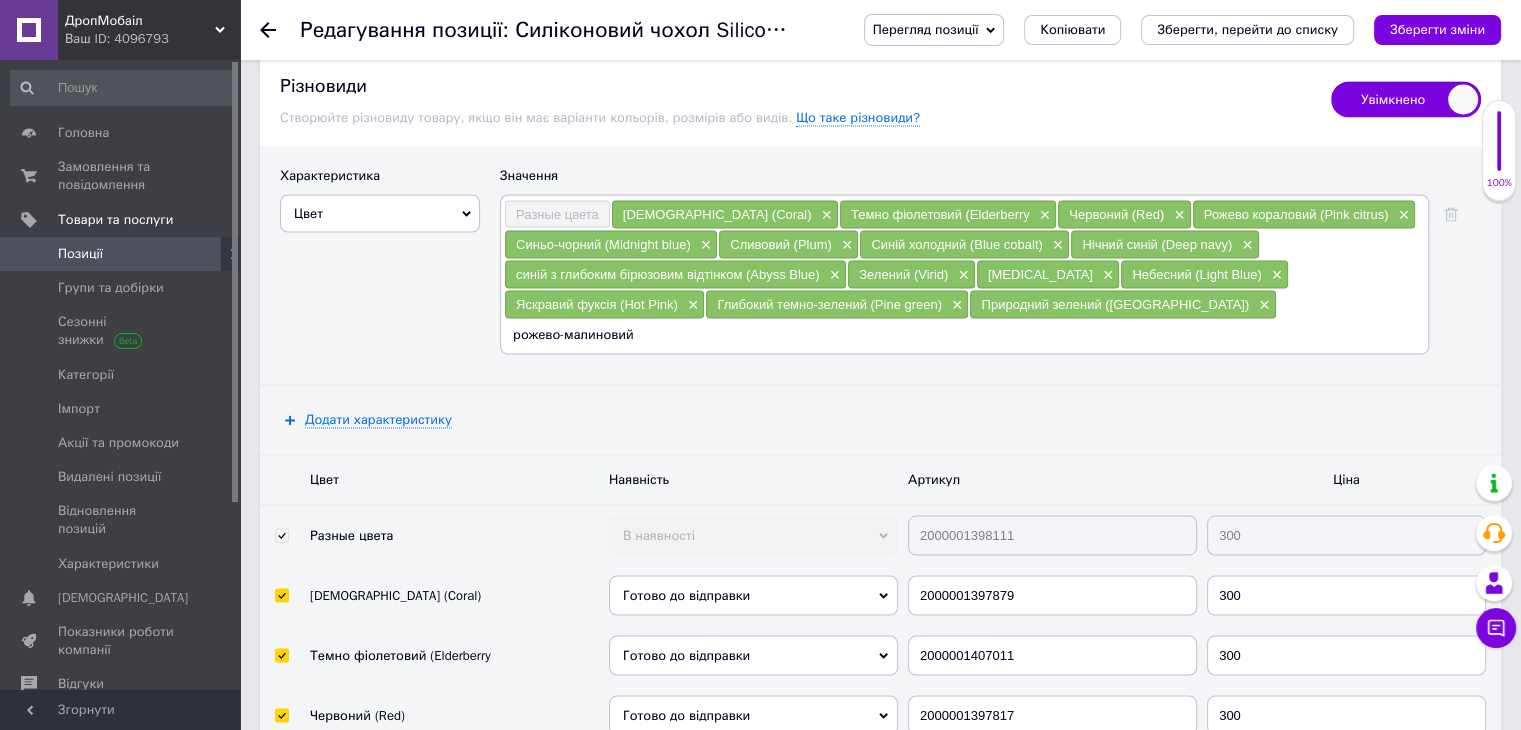 click on "рожево-малиновий" at bounding box center [964, 334] 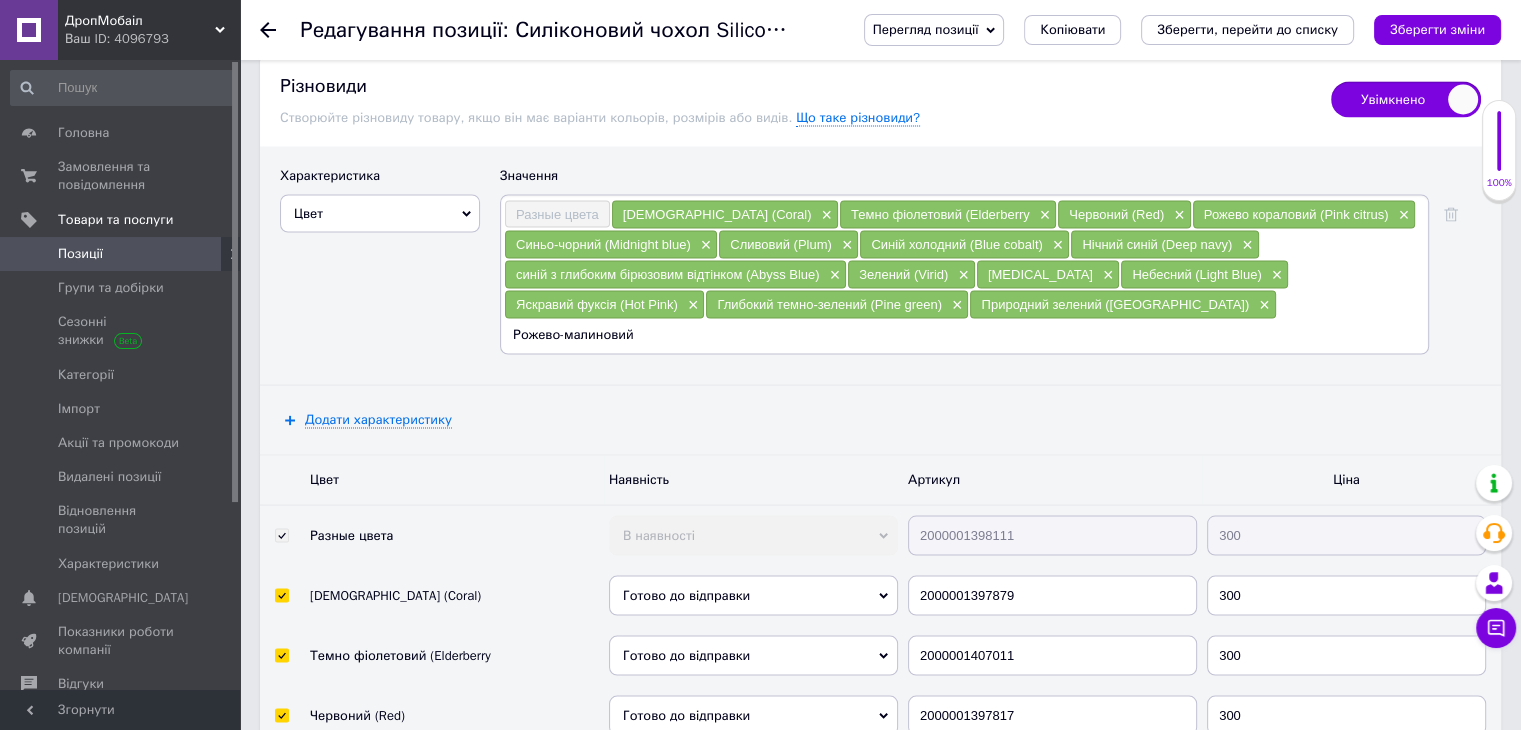 click on "Рожево-малиновий" at bounding box center (964, 334) 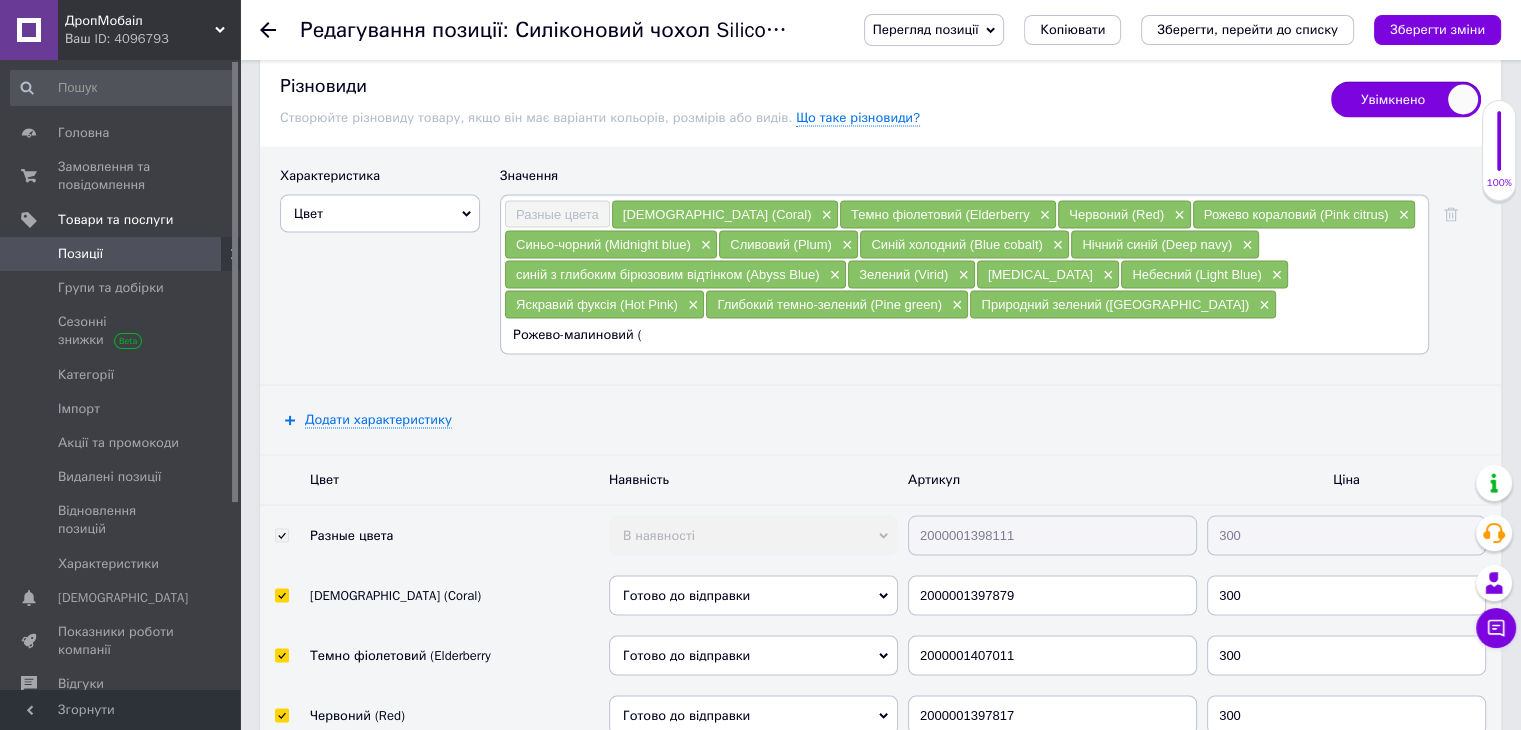 paste on "Dragon Fruit" 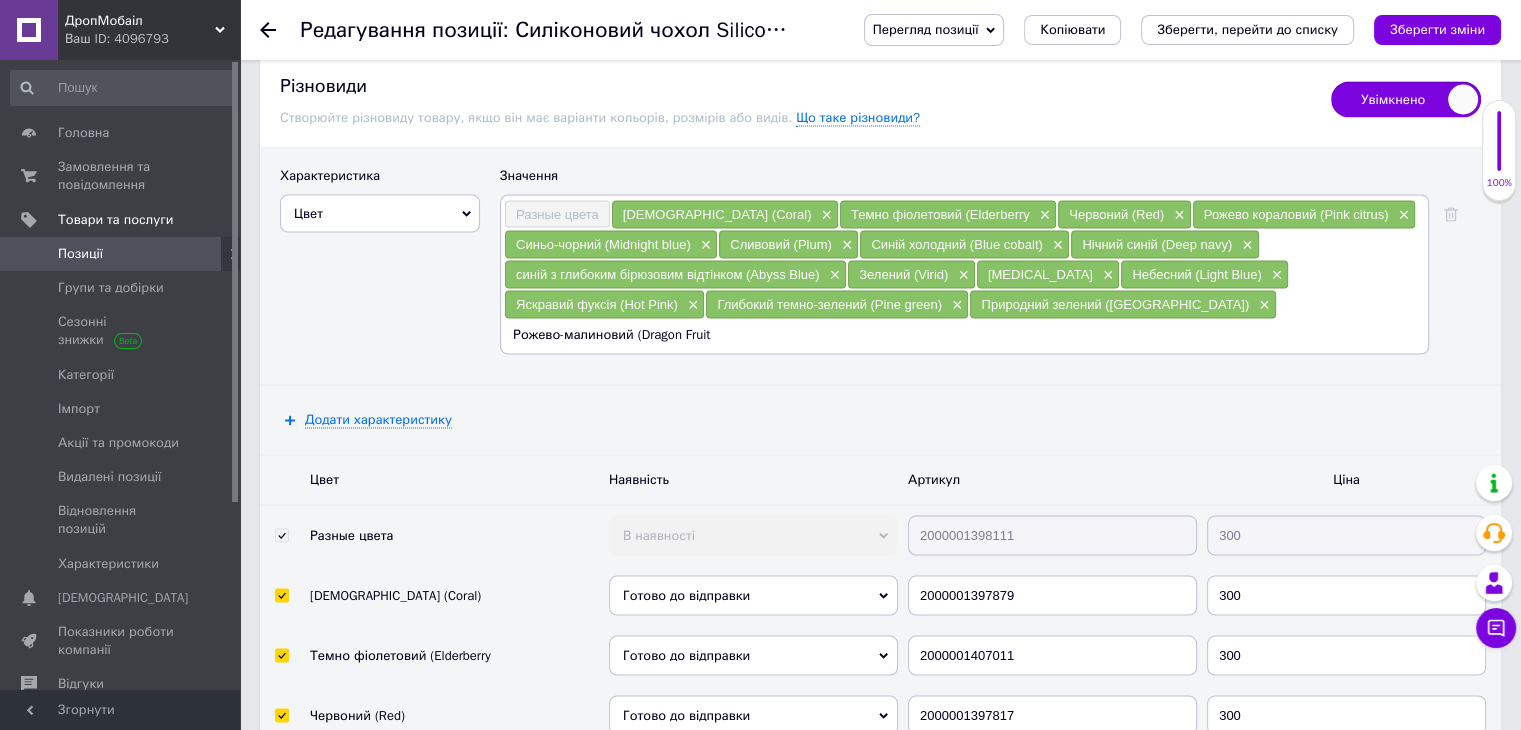 type on "Рожево-малиновий (Dragon Fruit)" 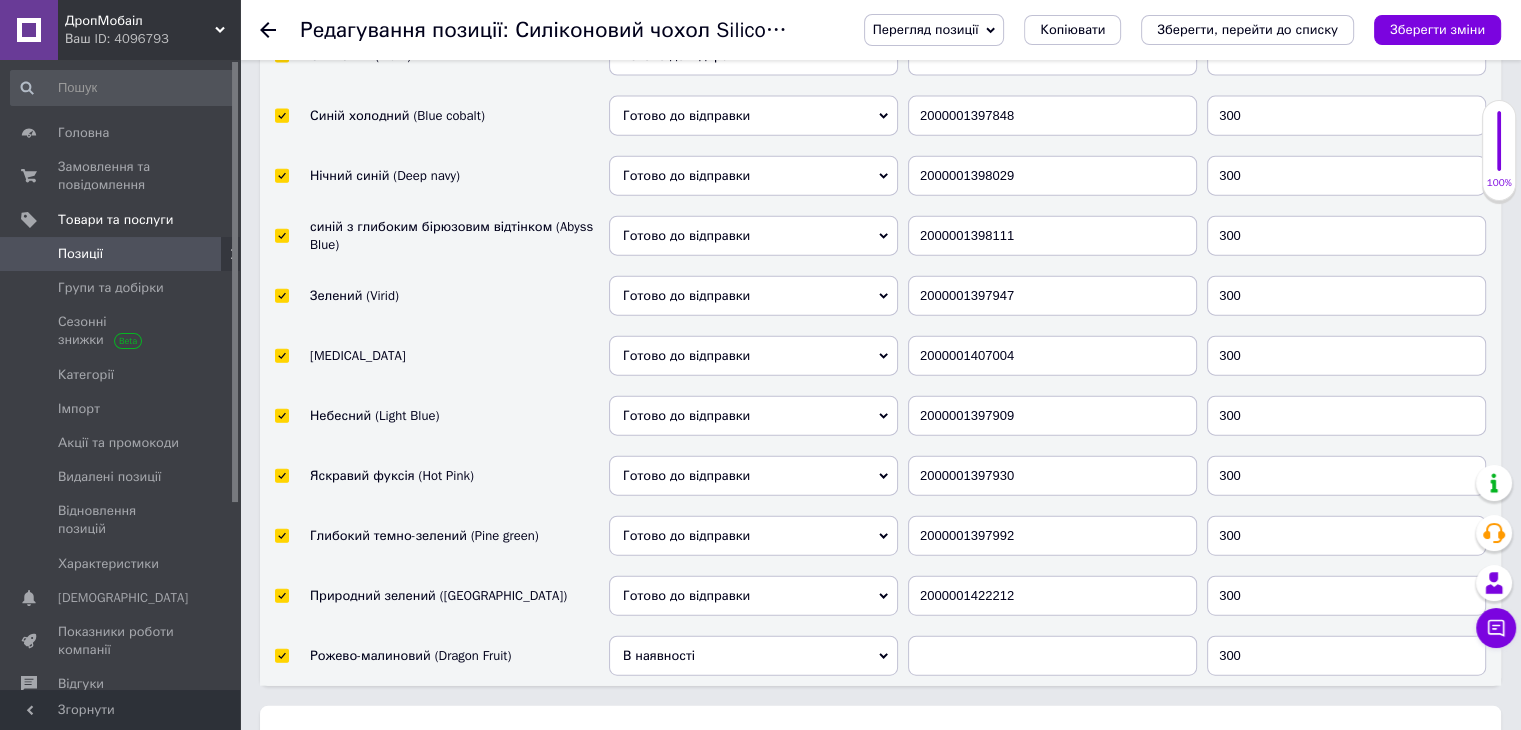 scroll, scrollTop: 4756, scrollLeft: 0, axis: vertical 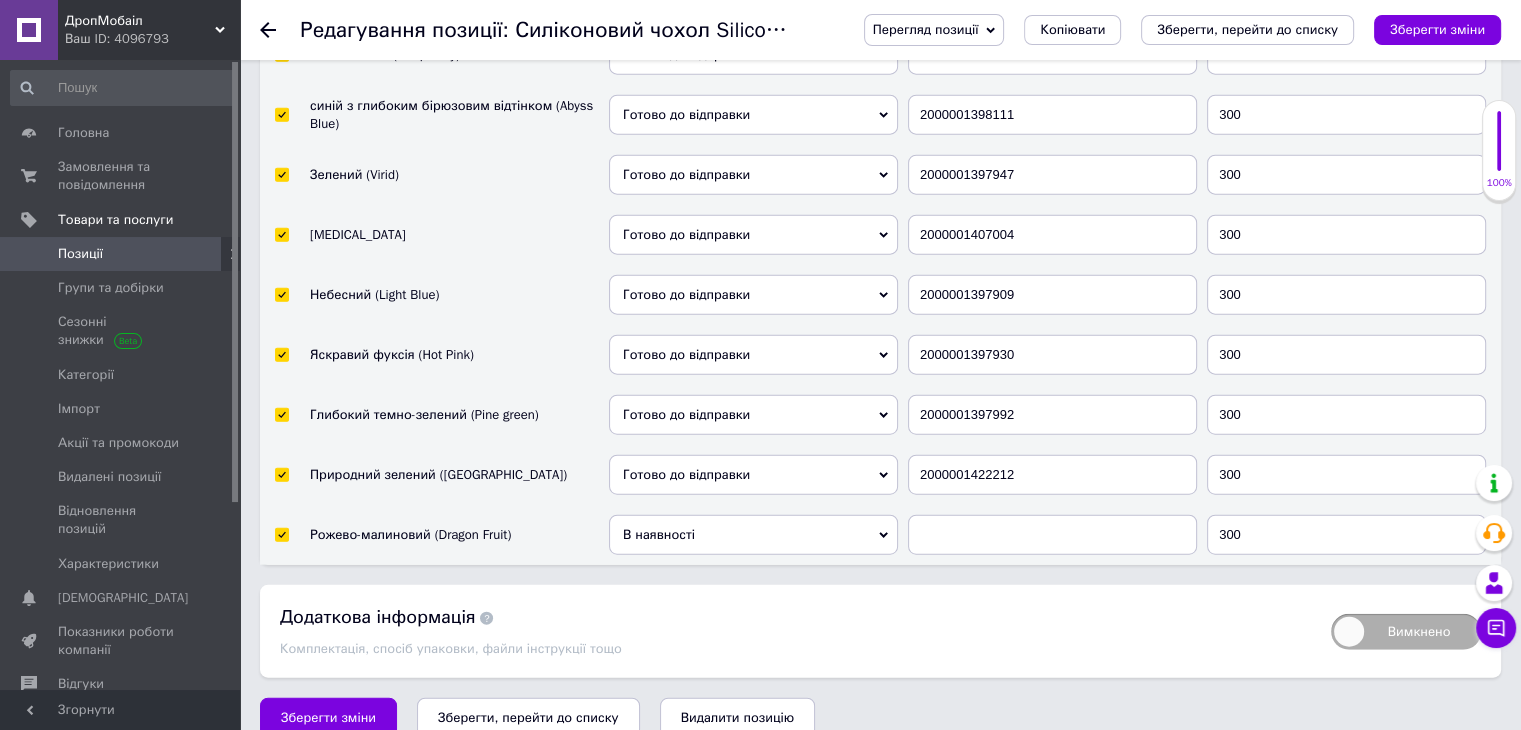 type 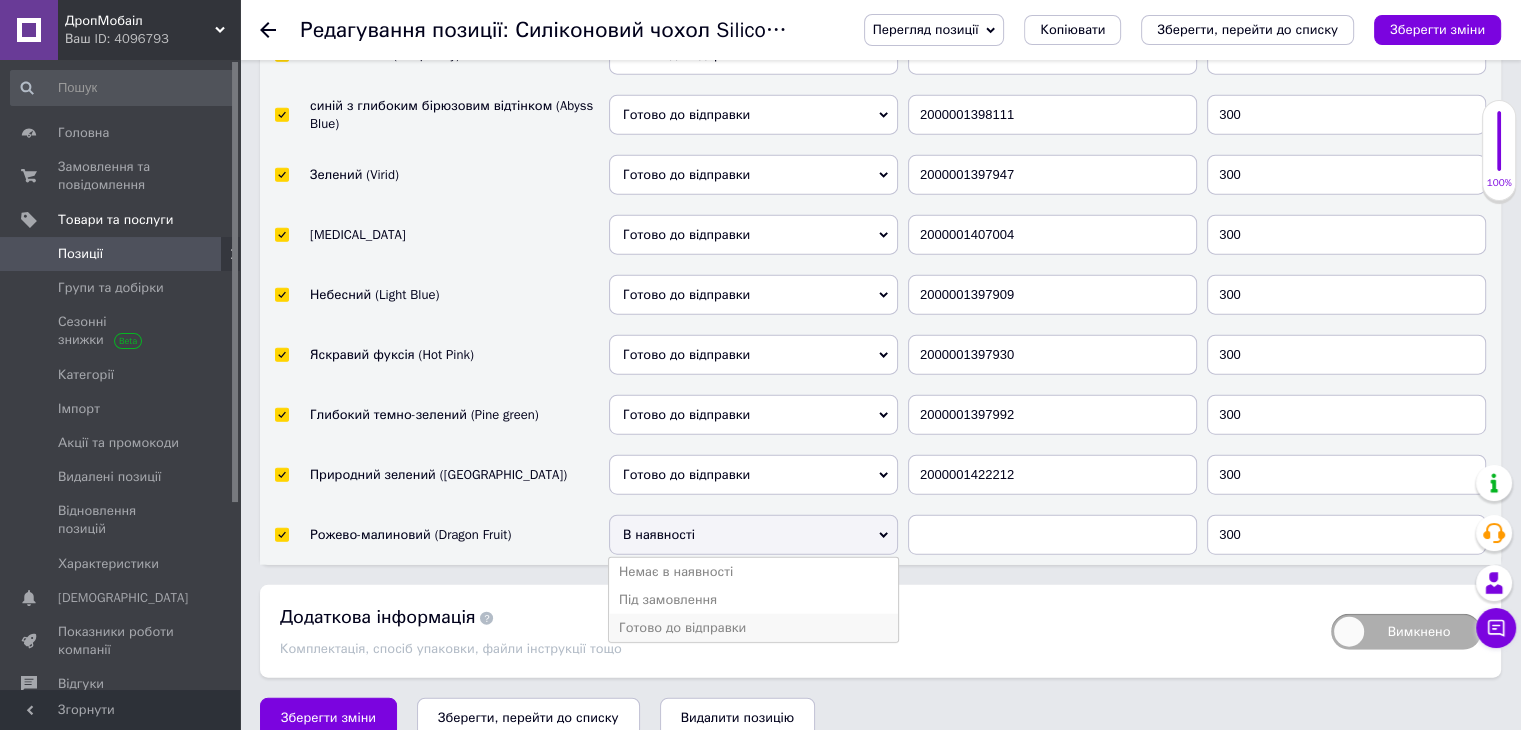 click on "Готово до відправки" at bounding box center (753, 628) 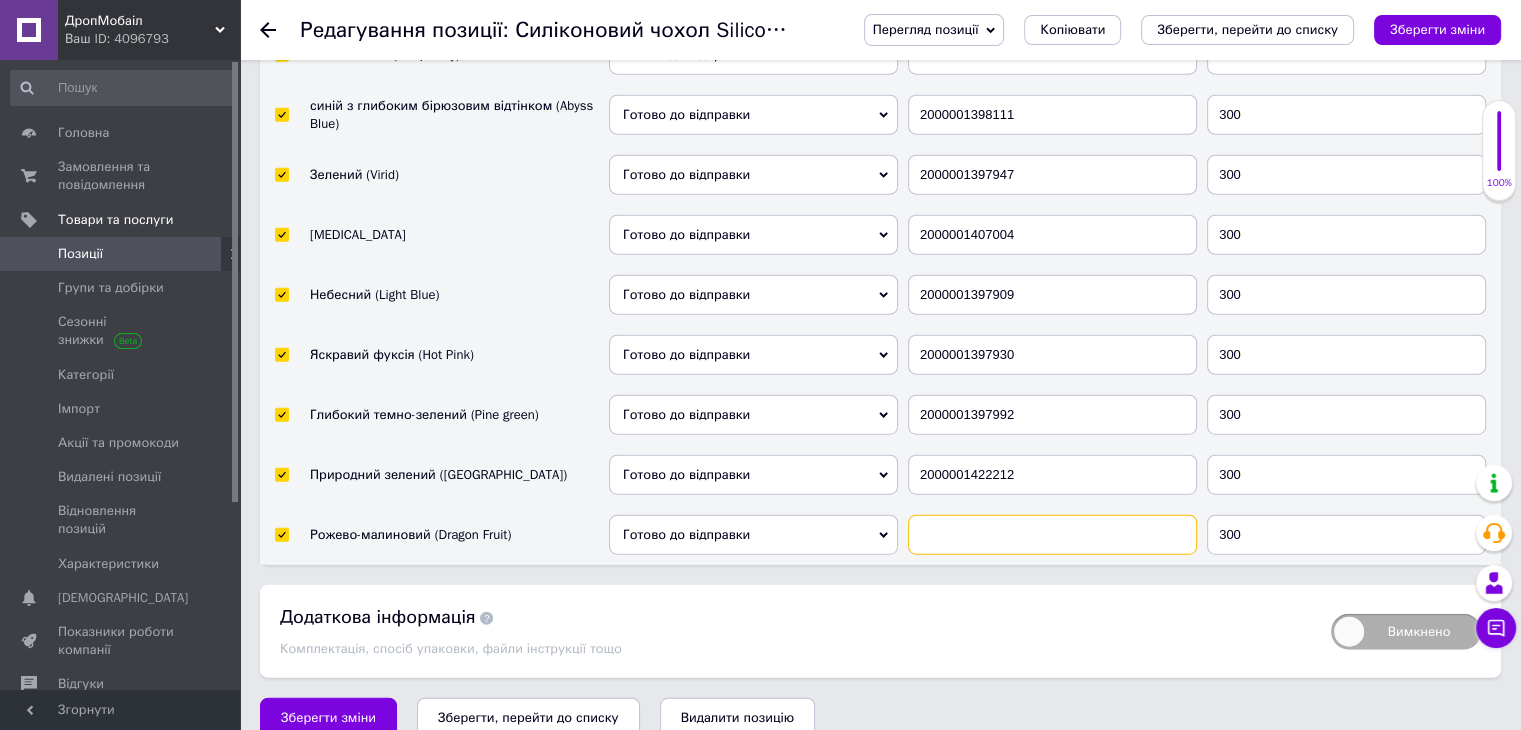 click at bounding box center [1052, 535] 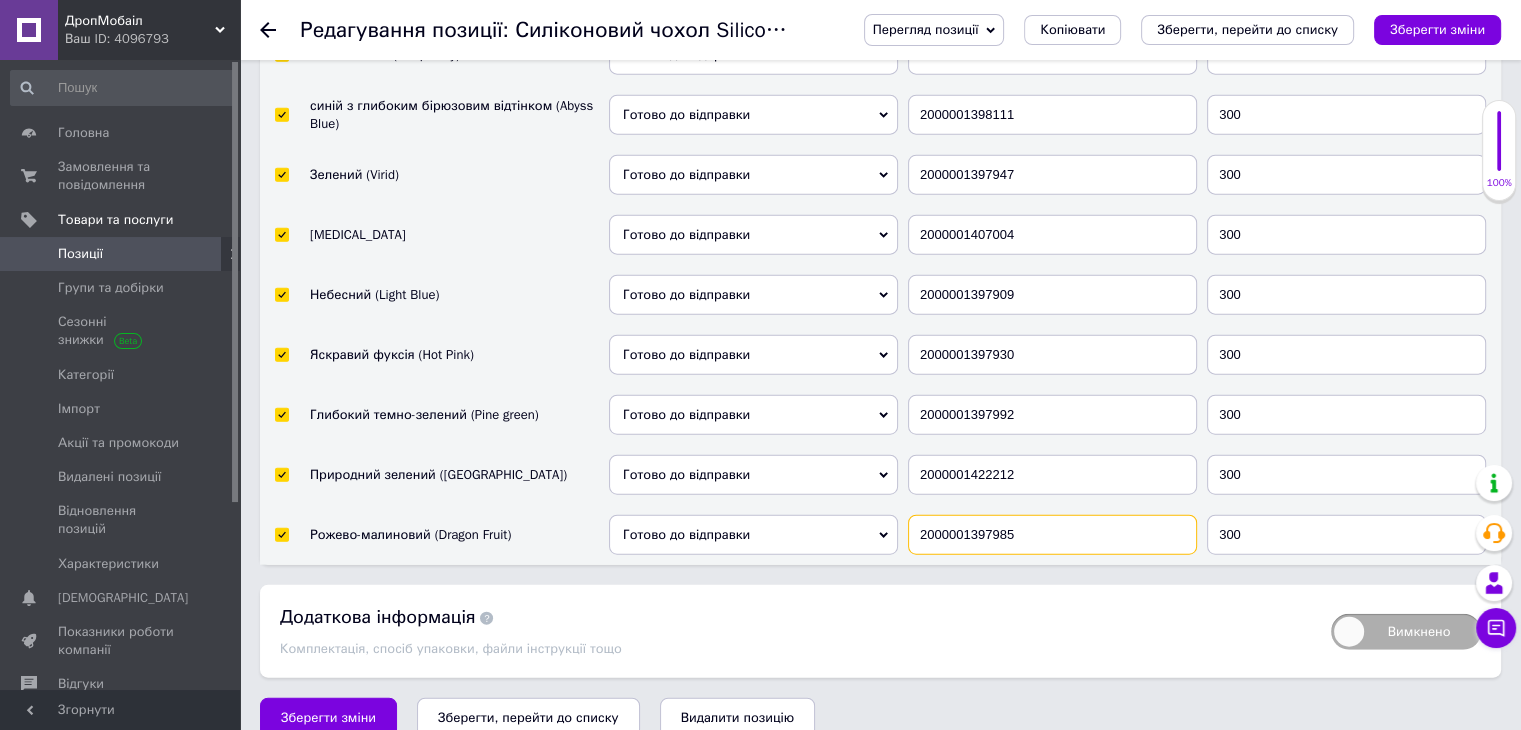 scroll, scrollTop: 3956, scrollLeft: 0, axis: vertical 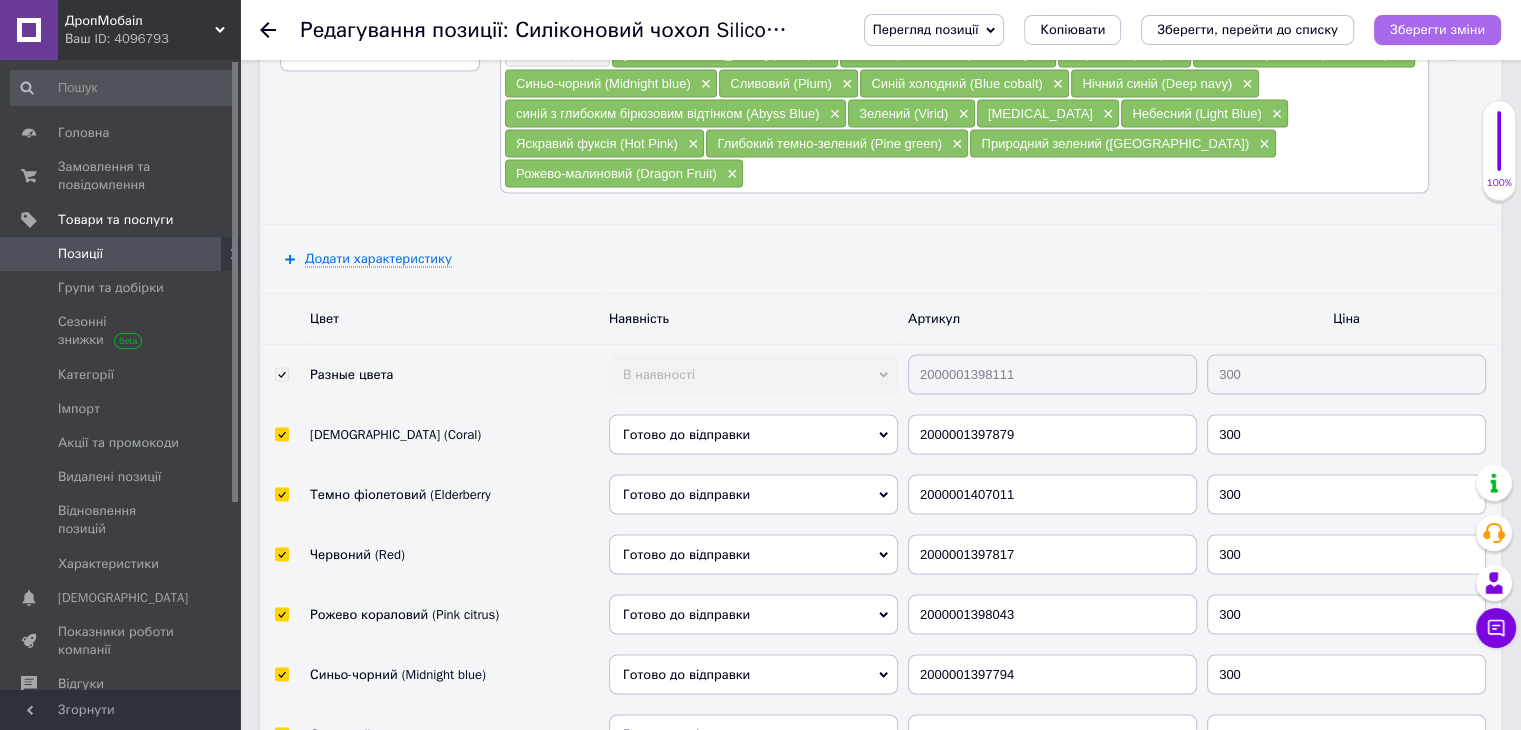 type on "2000001397985" 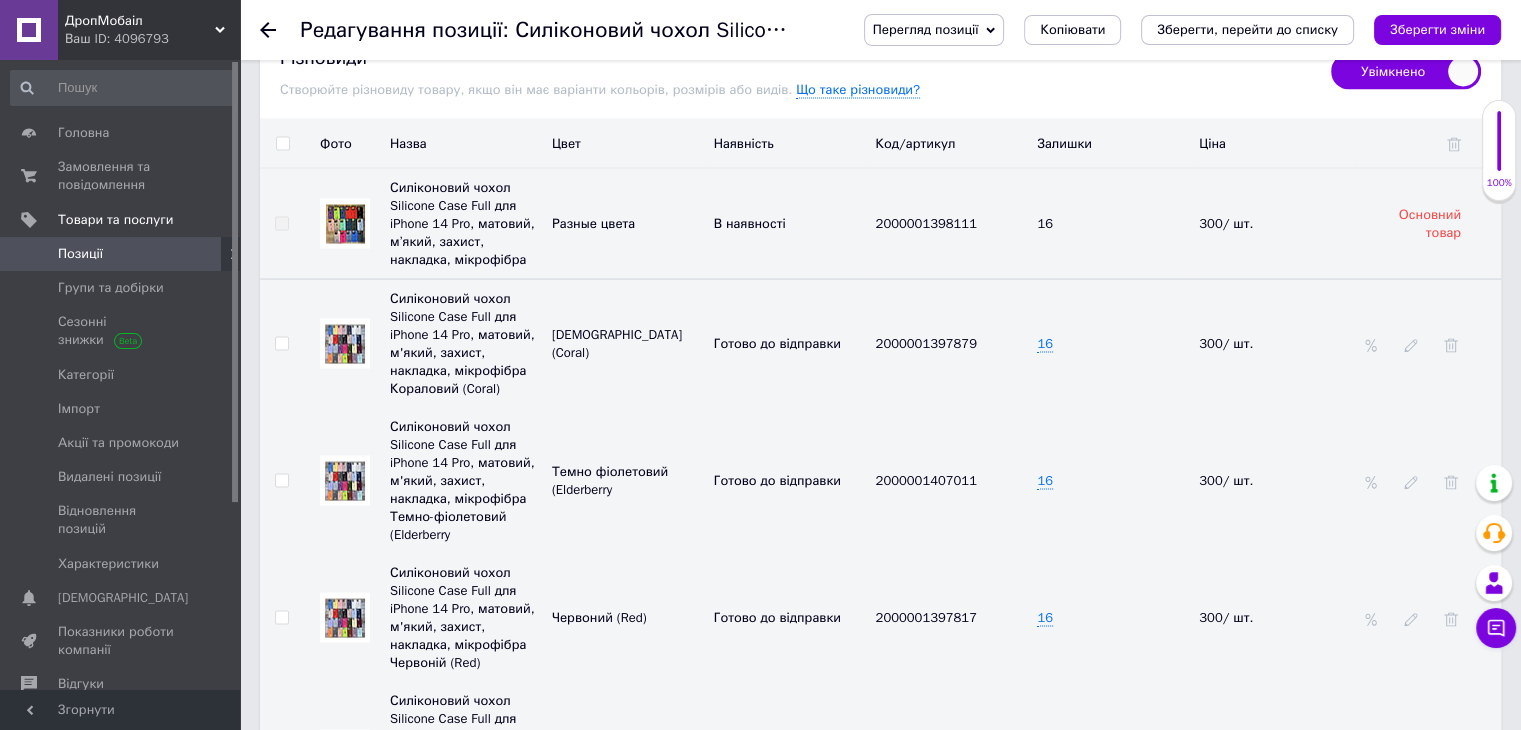 scroll, scrollTop: 3856, scrollLeft: 0, axis: vertical 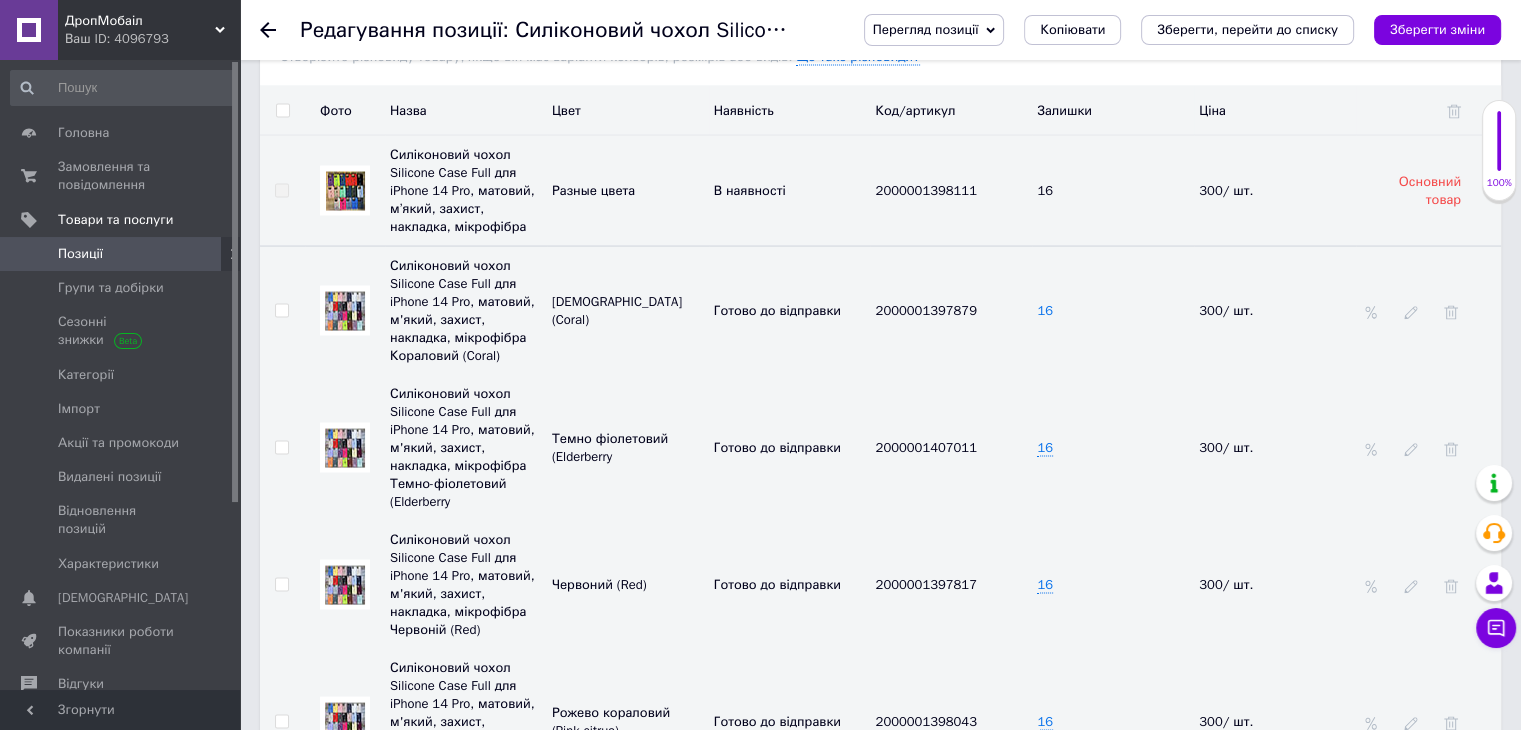 click on "16" at bounding box center (1045, 311) 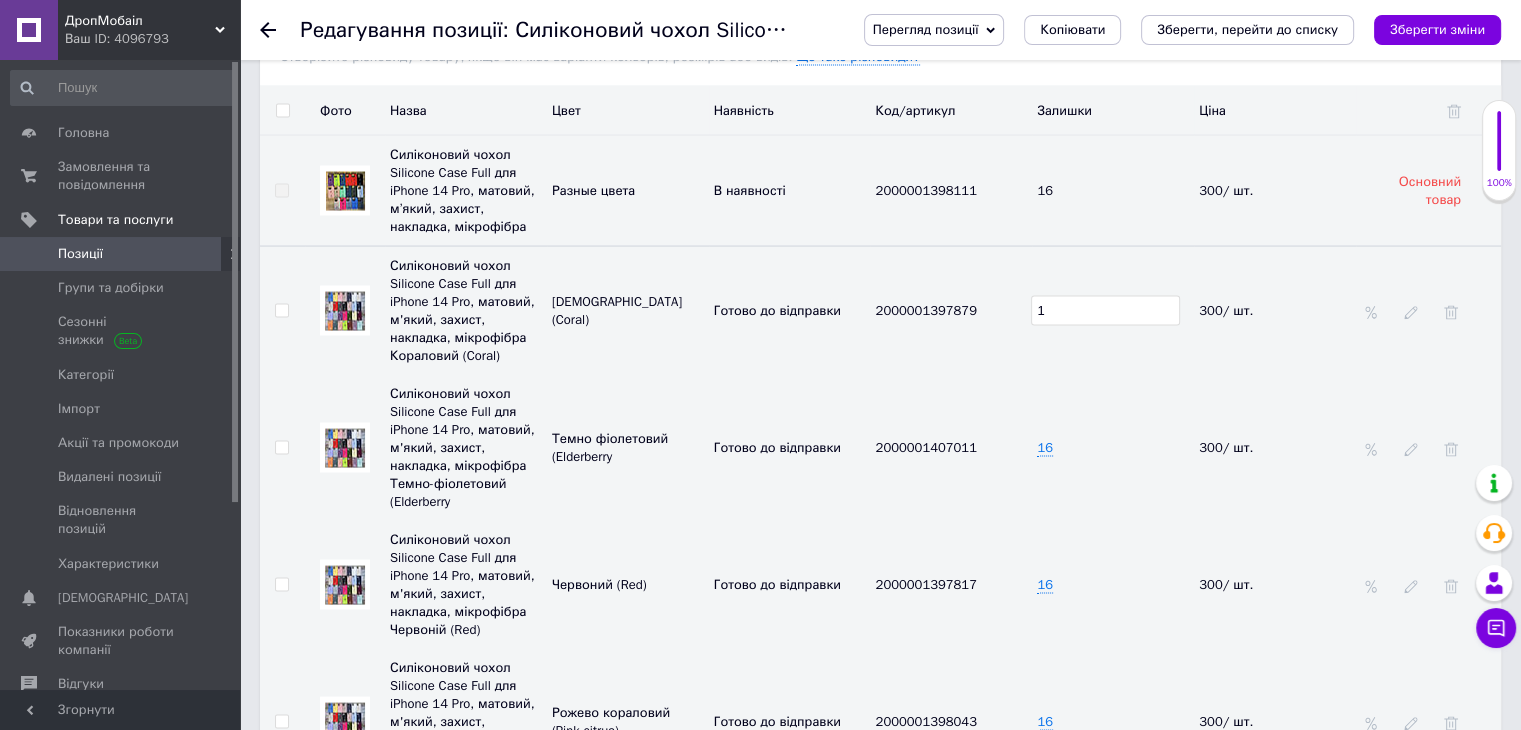 type on "1" 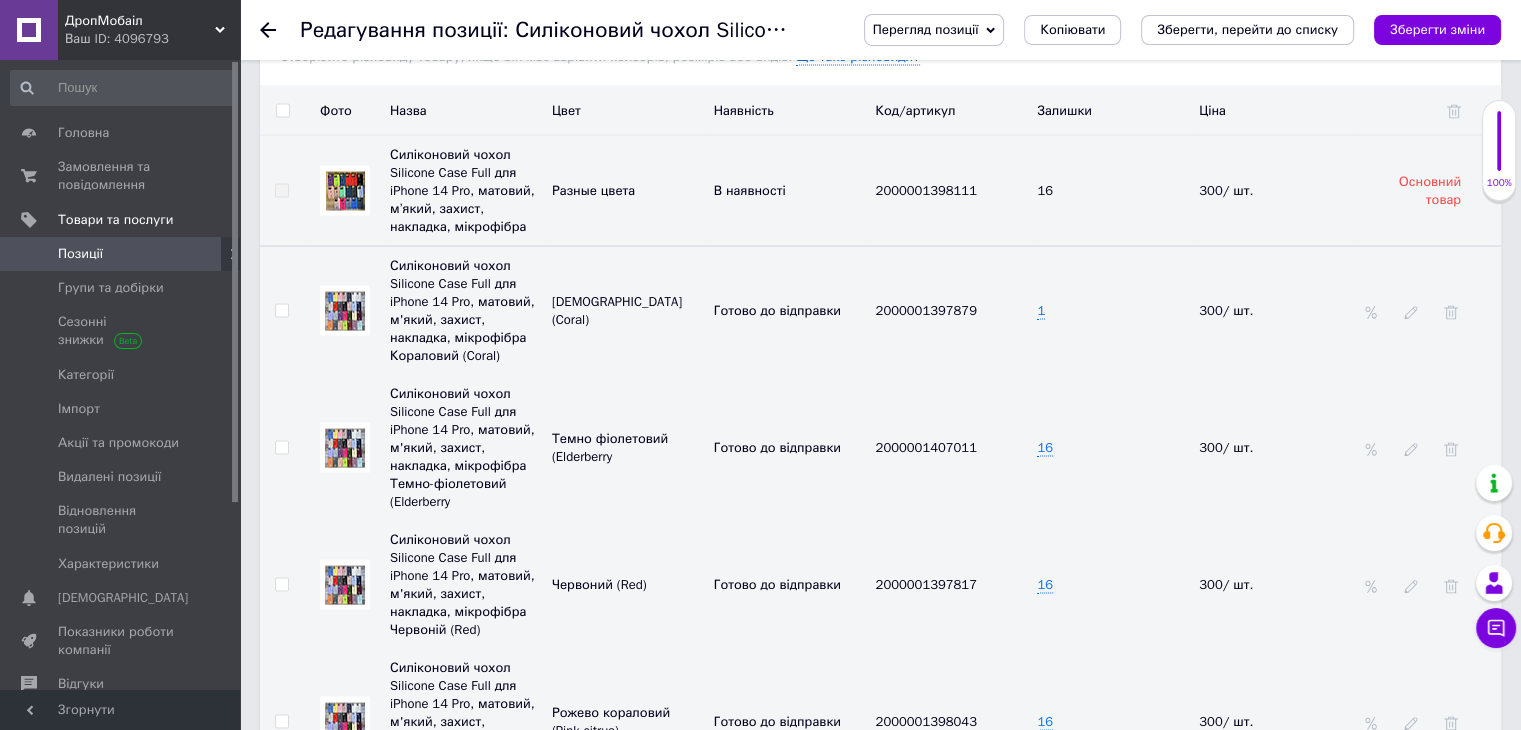 click at bounding box center [345, 311] 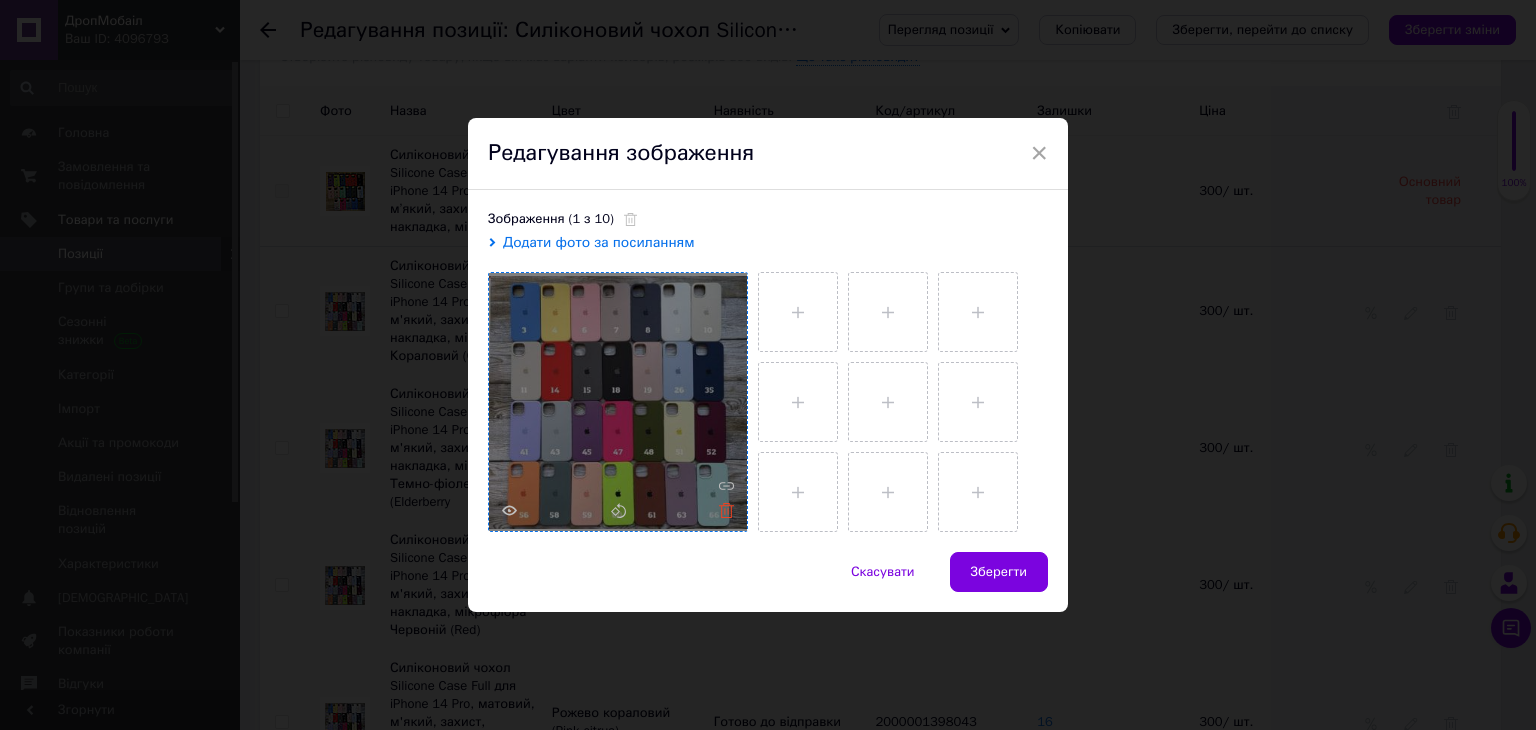 click 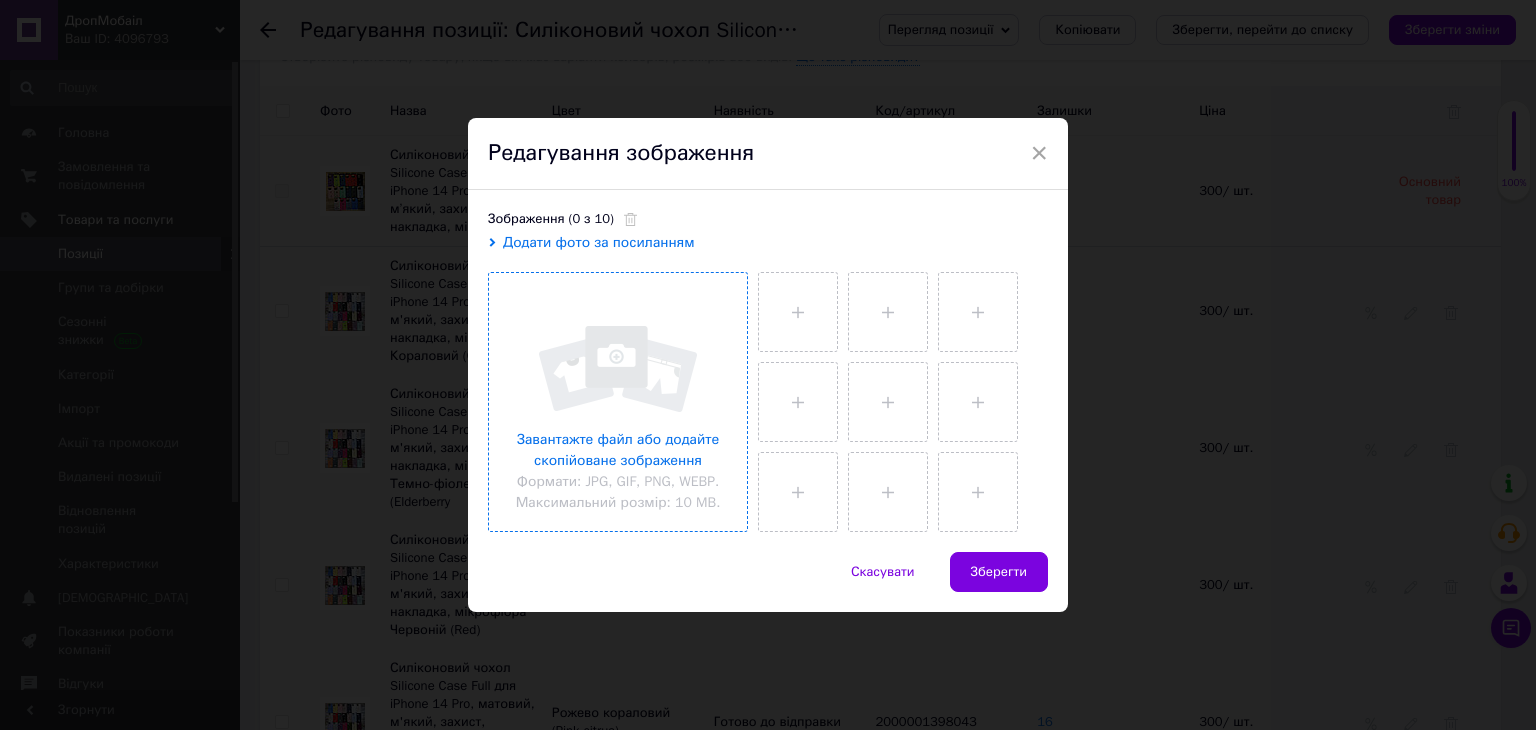 click at bounding box center [618, 402] 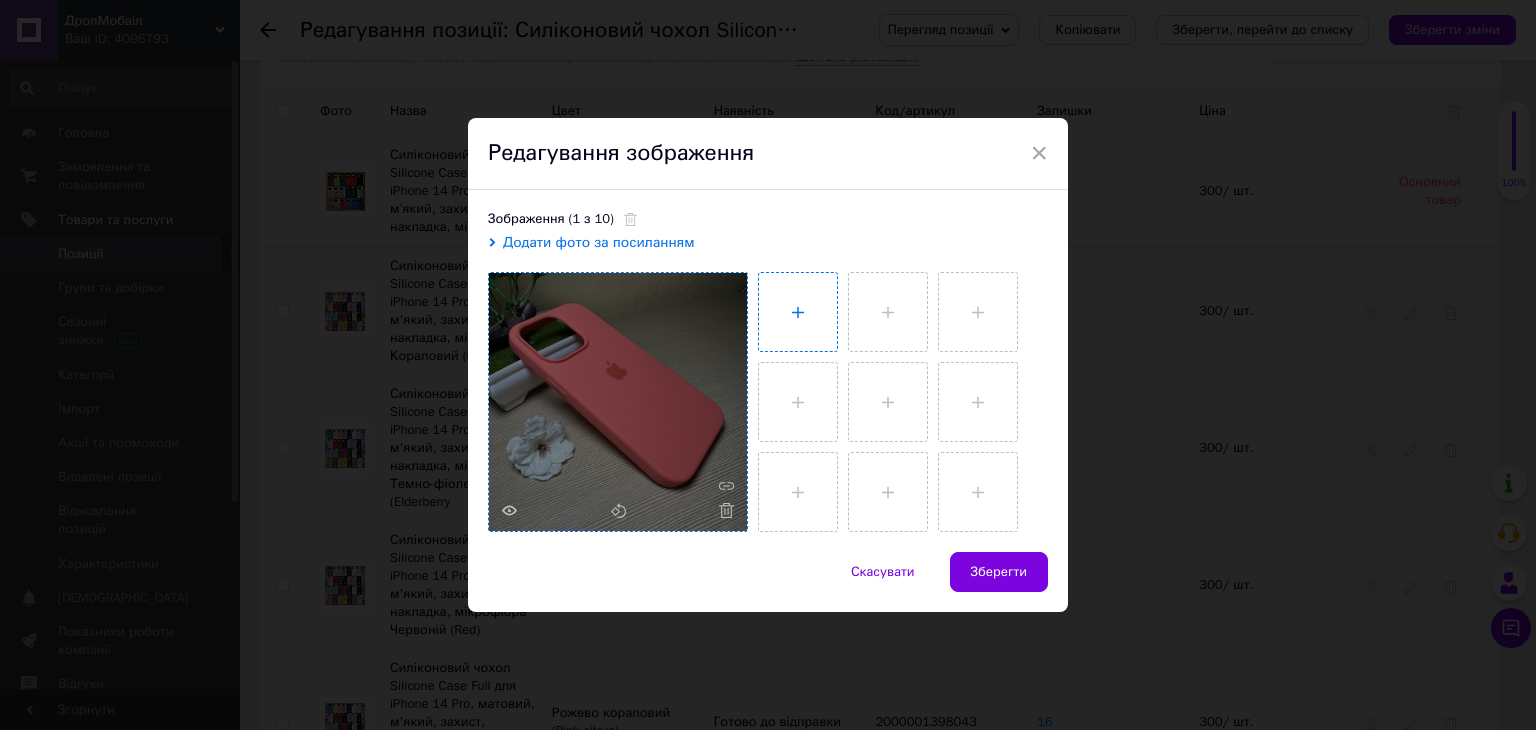 click at bounding box center [798, 312] 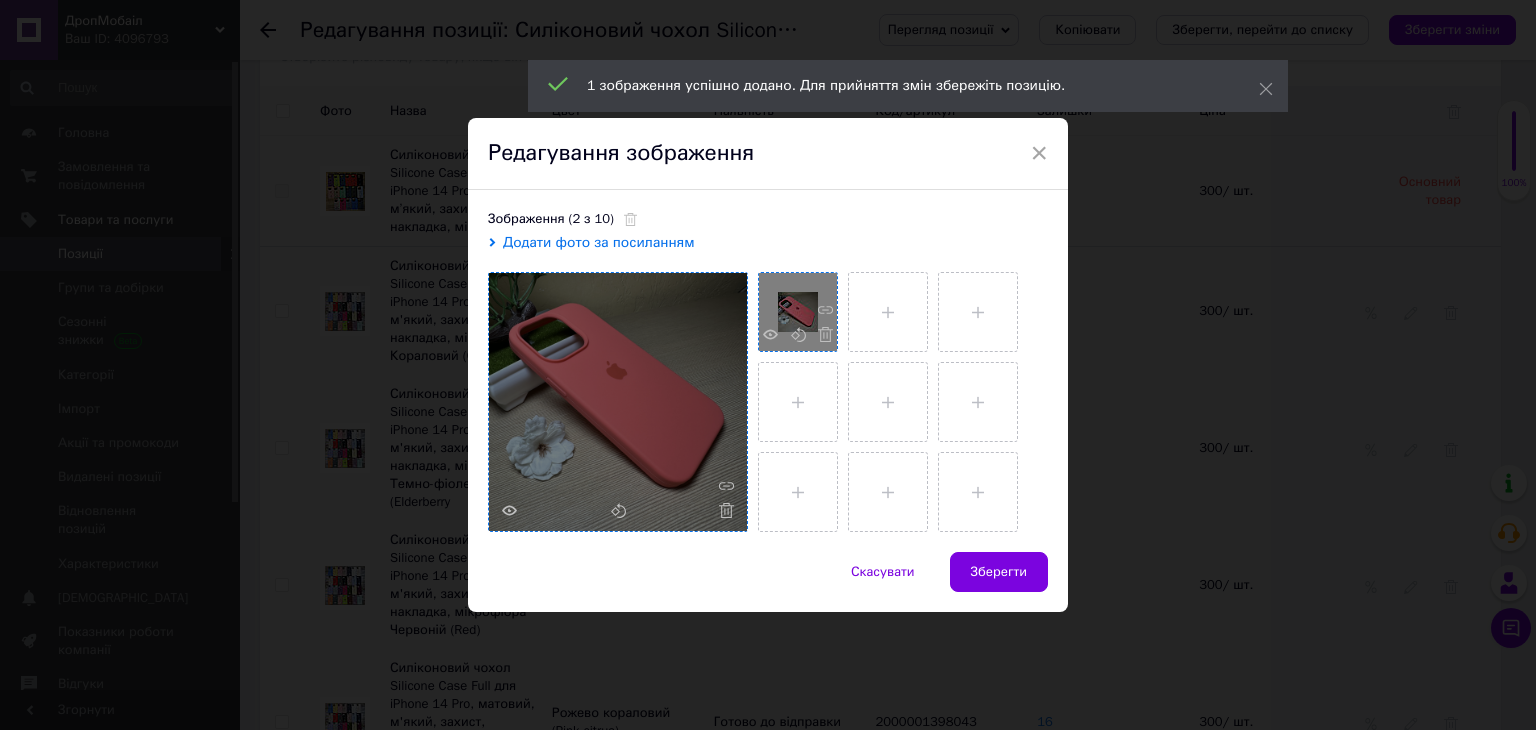 click at bounding box center (798, 312) 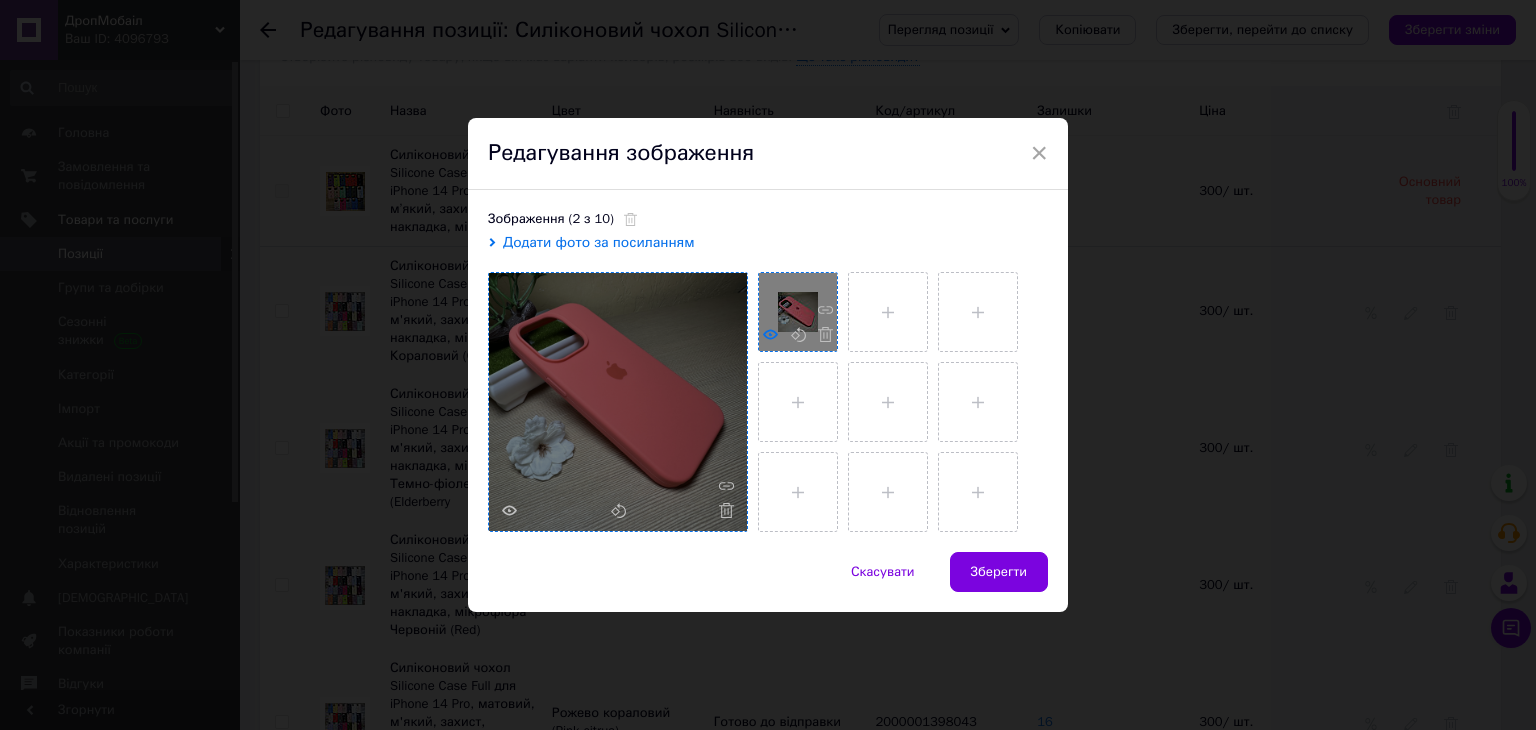click 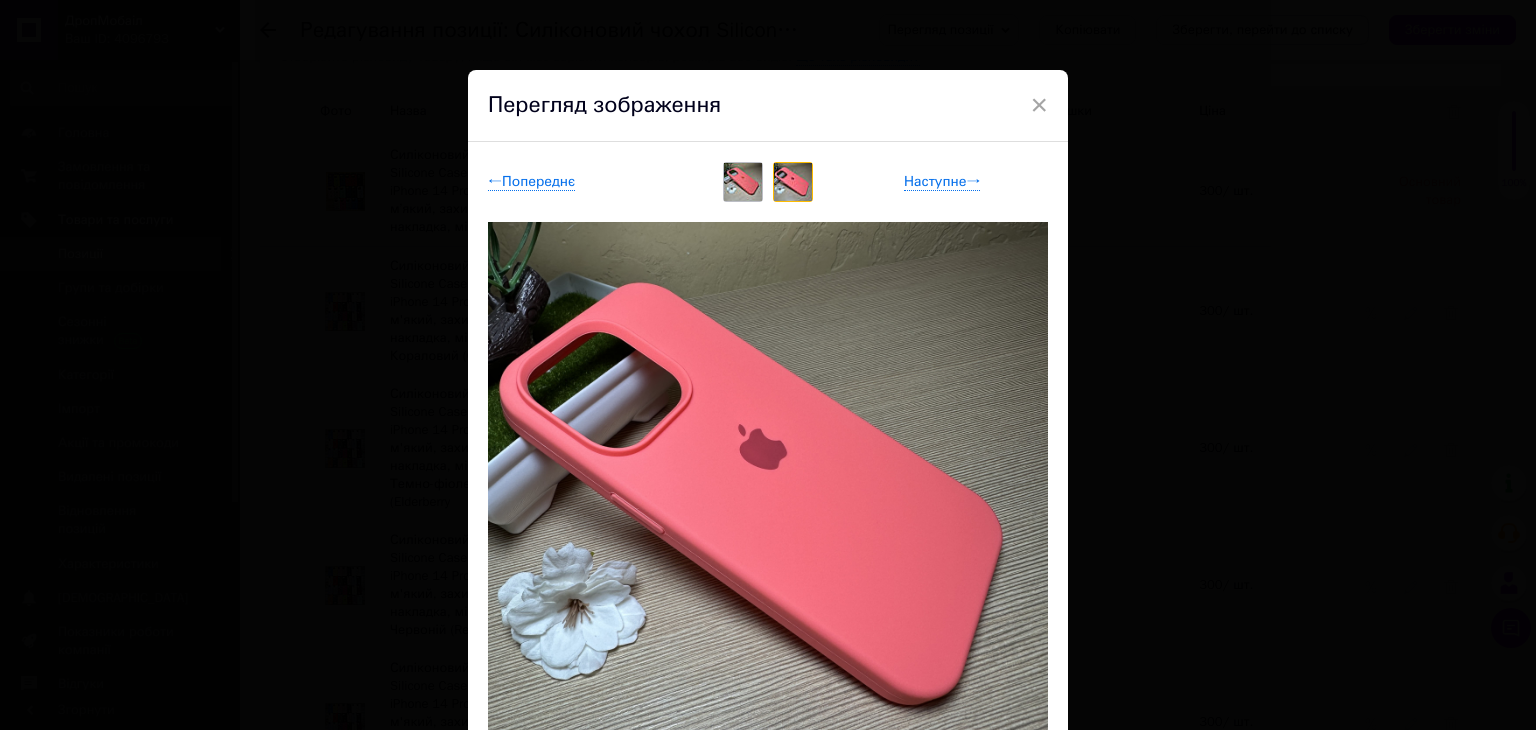 click at bounding box center [743, 182] 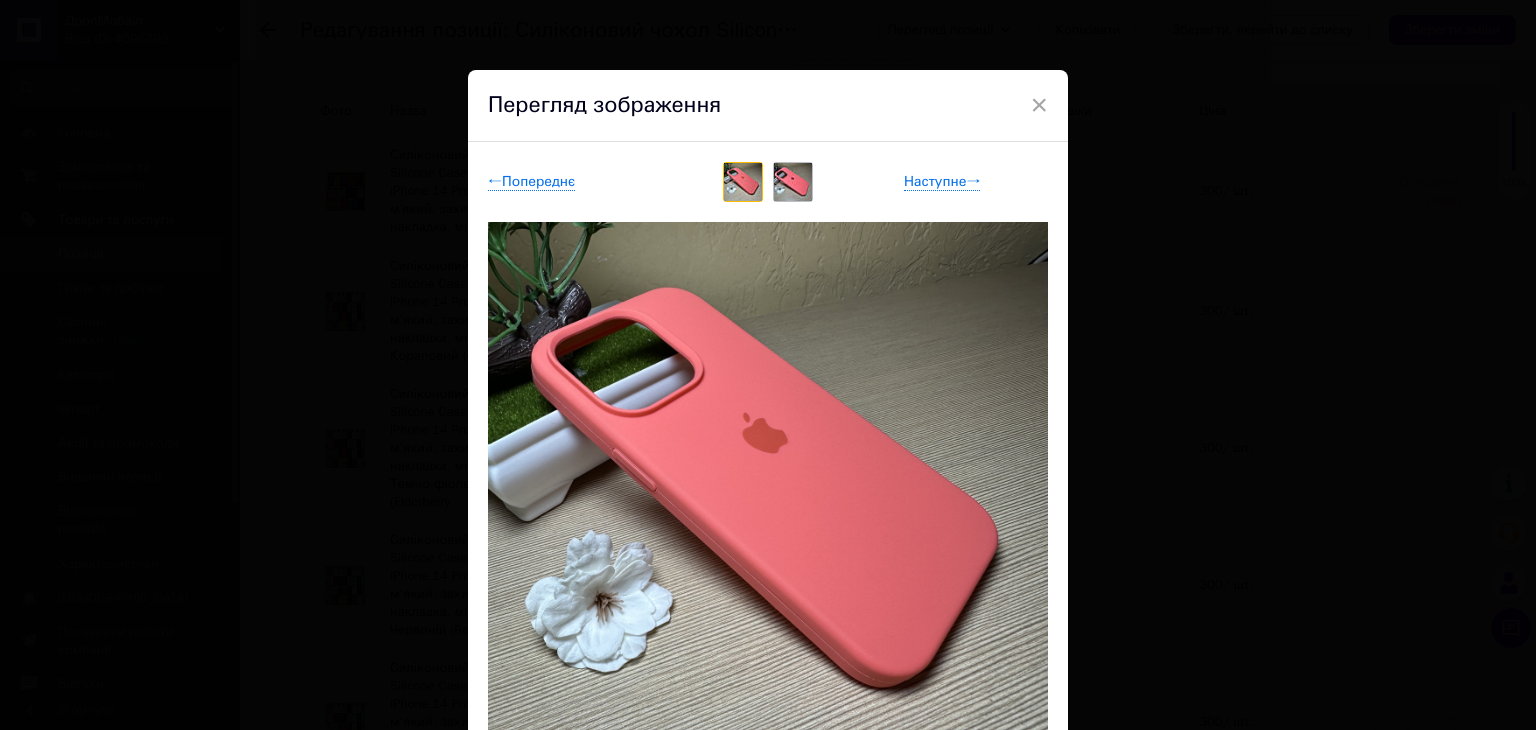 click at bounding box center [793, 182] 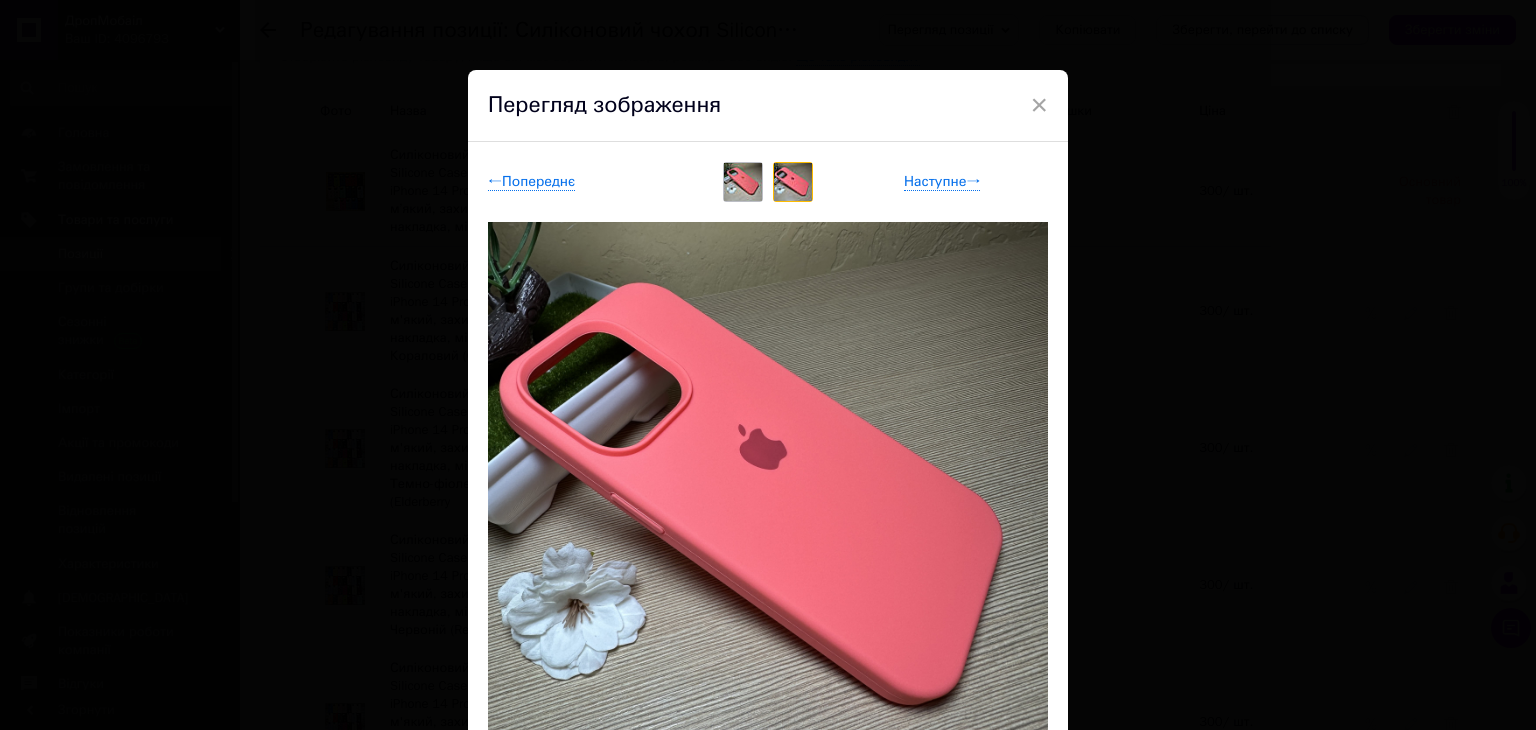 click at bounding box center [768, 182] 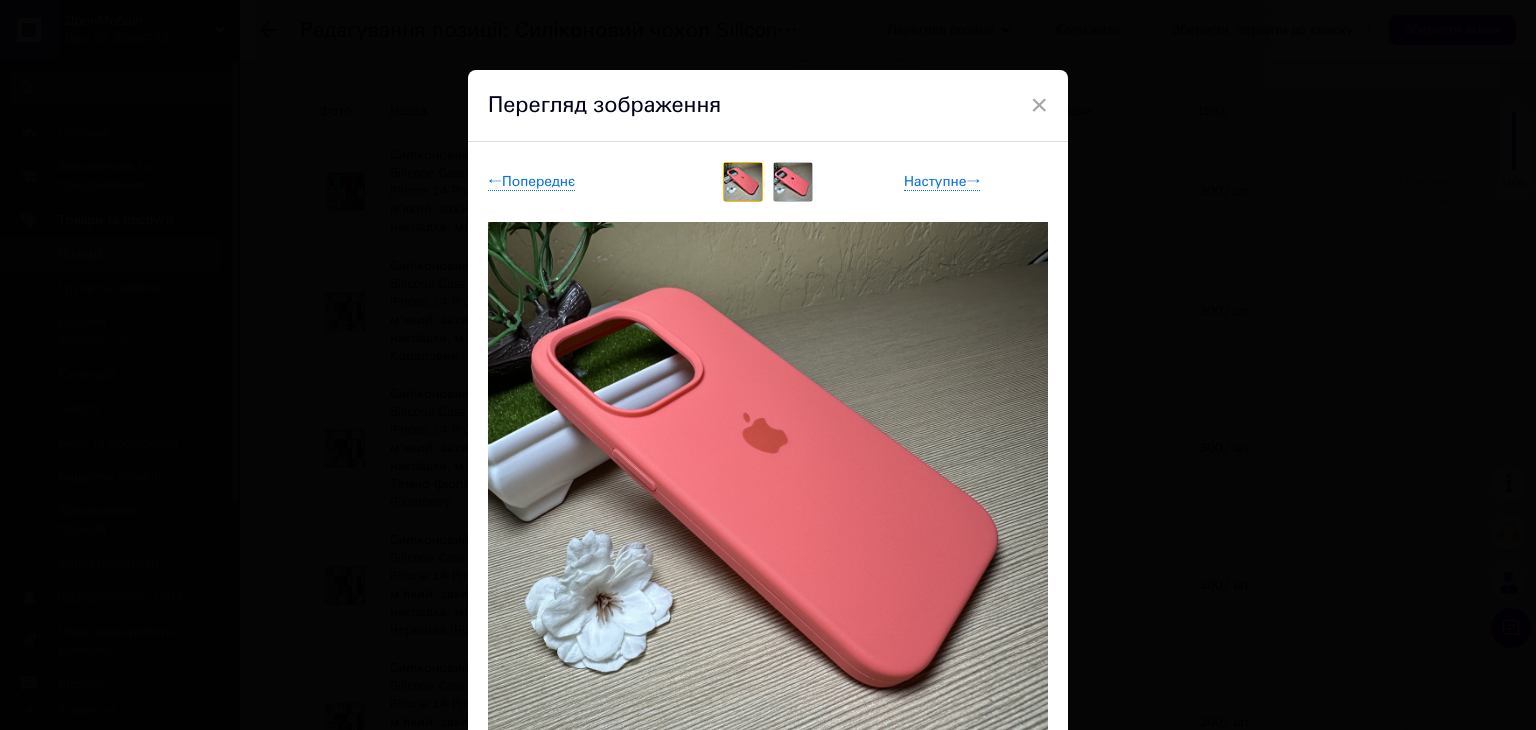 click at bounding box center (793, 182) 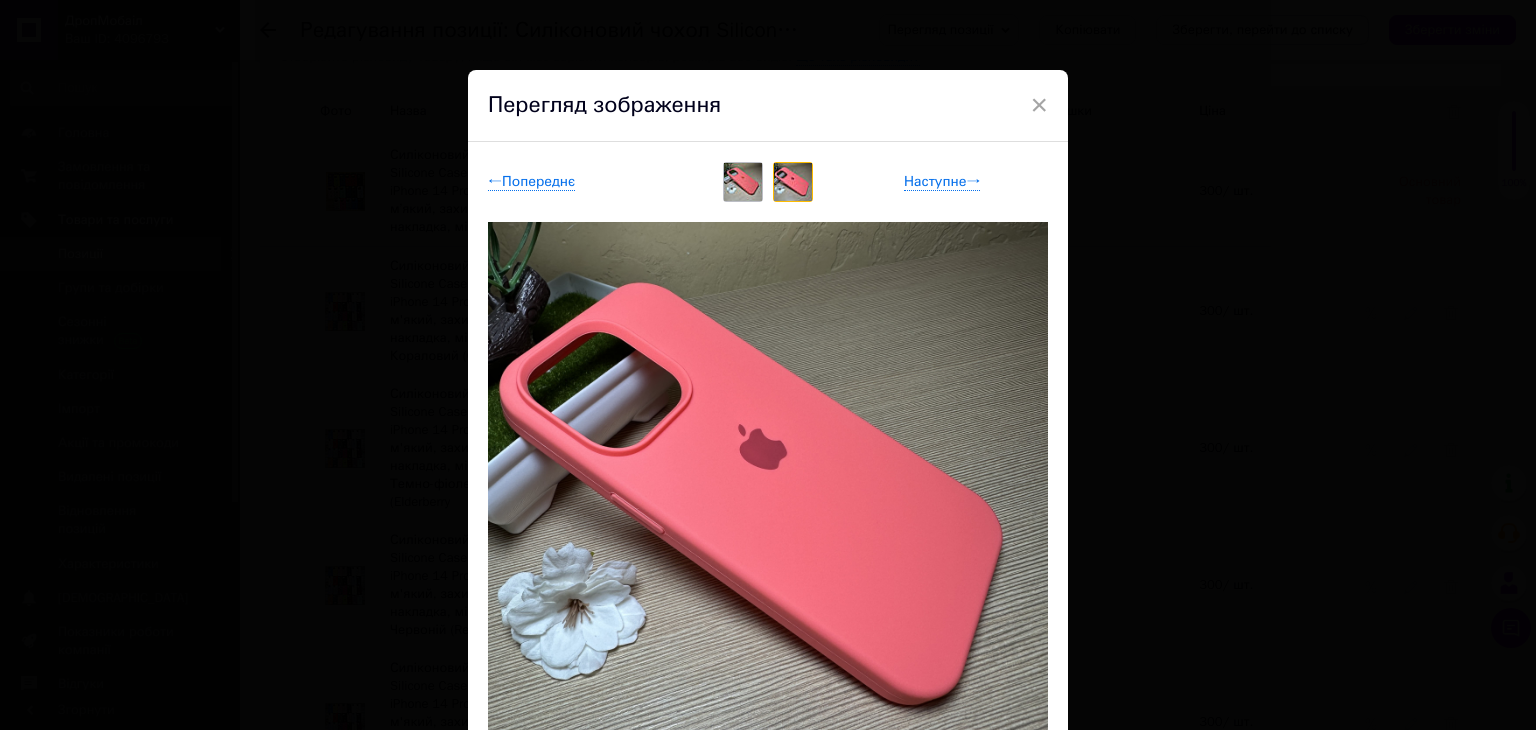 click at bounding box center (743, 182) 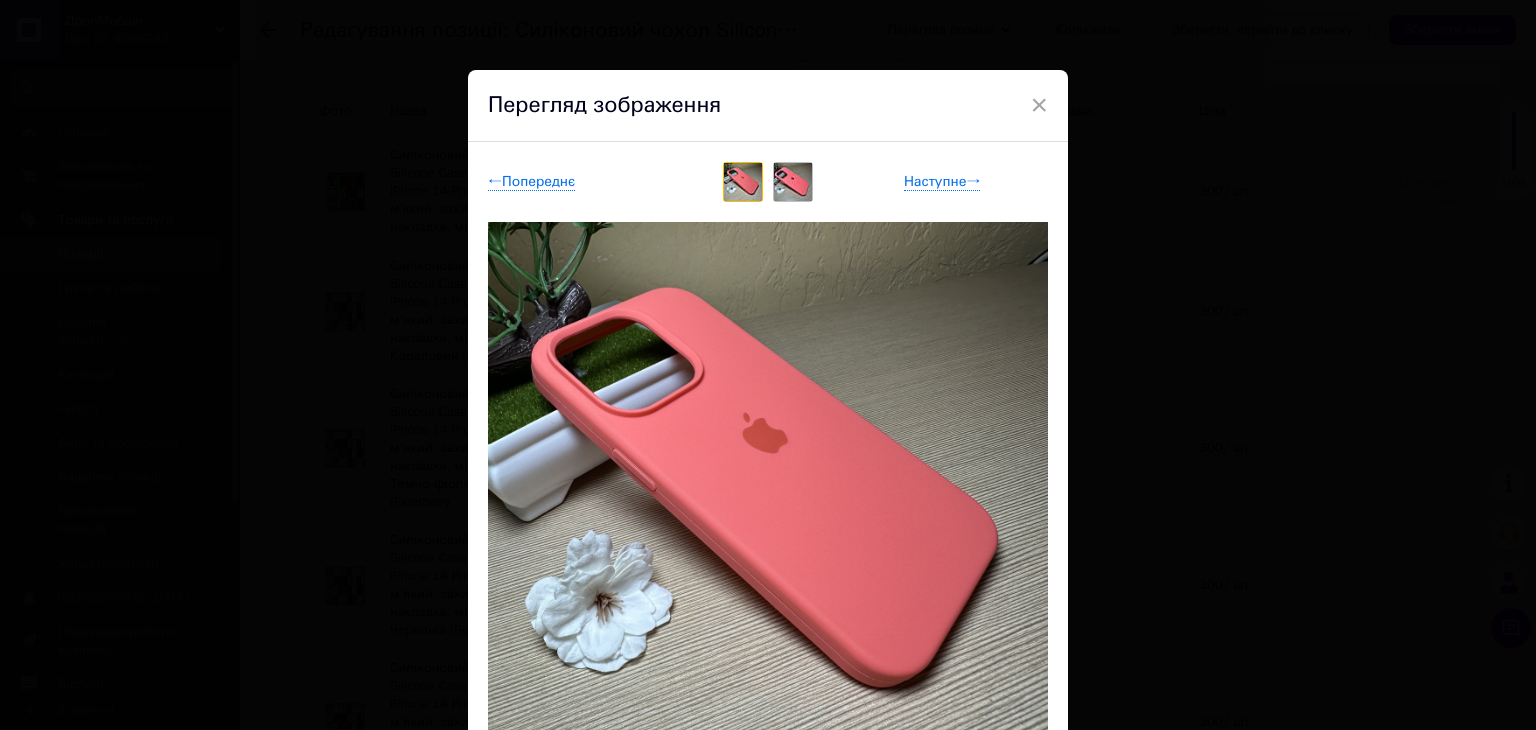 click at bounding box center [793, 182] 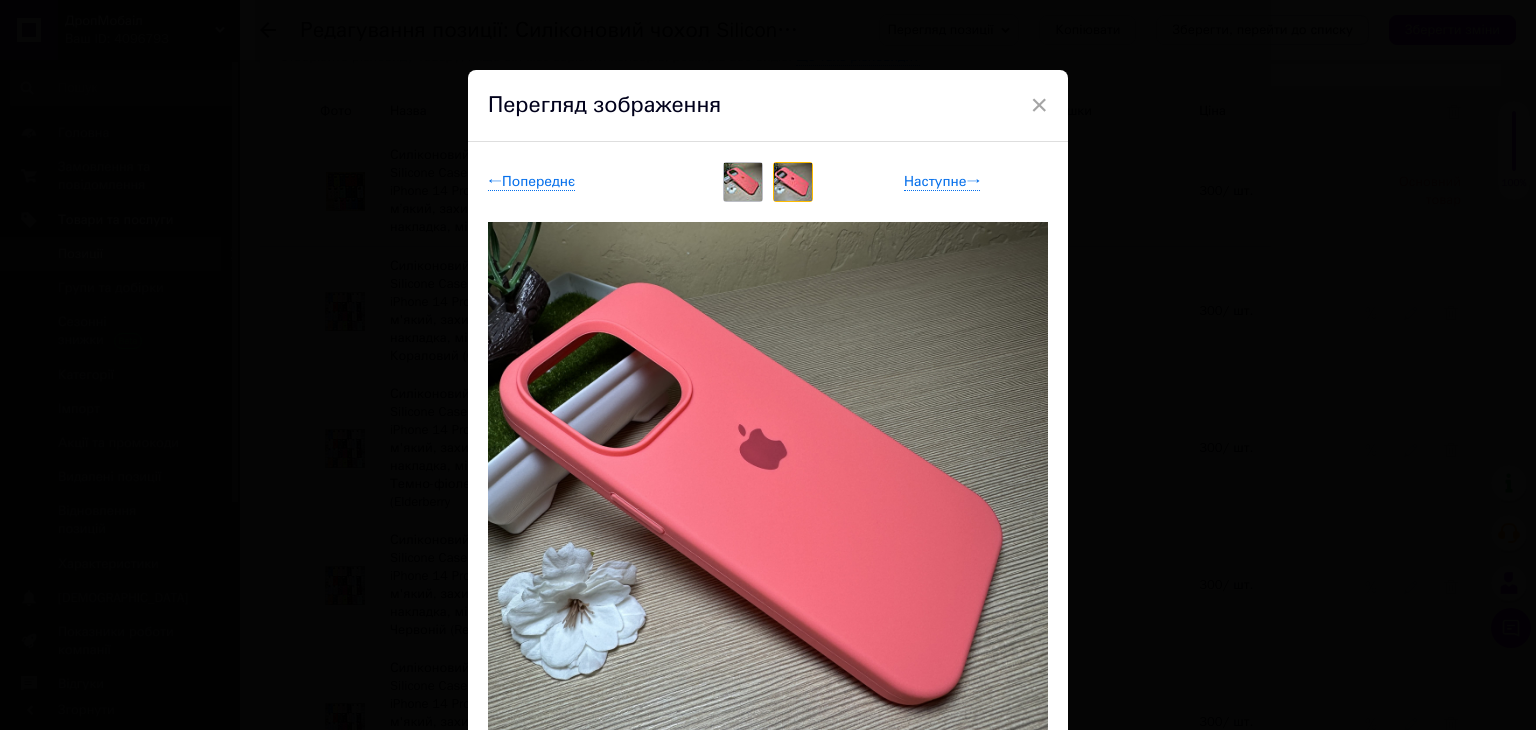 click at bounding box center [743, 182] 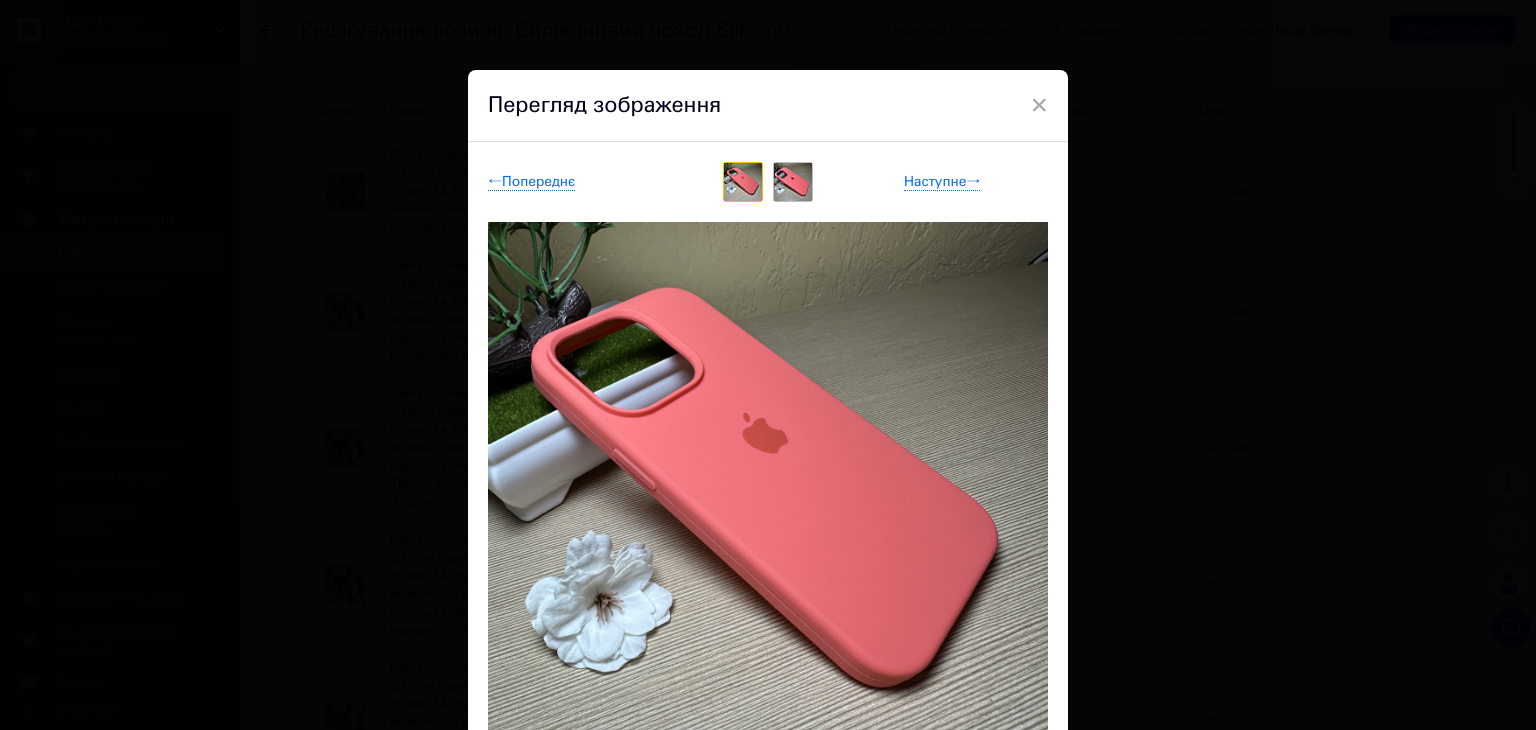 click at bounding box center [793, 182] 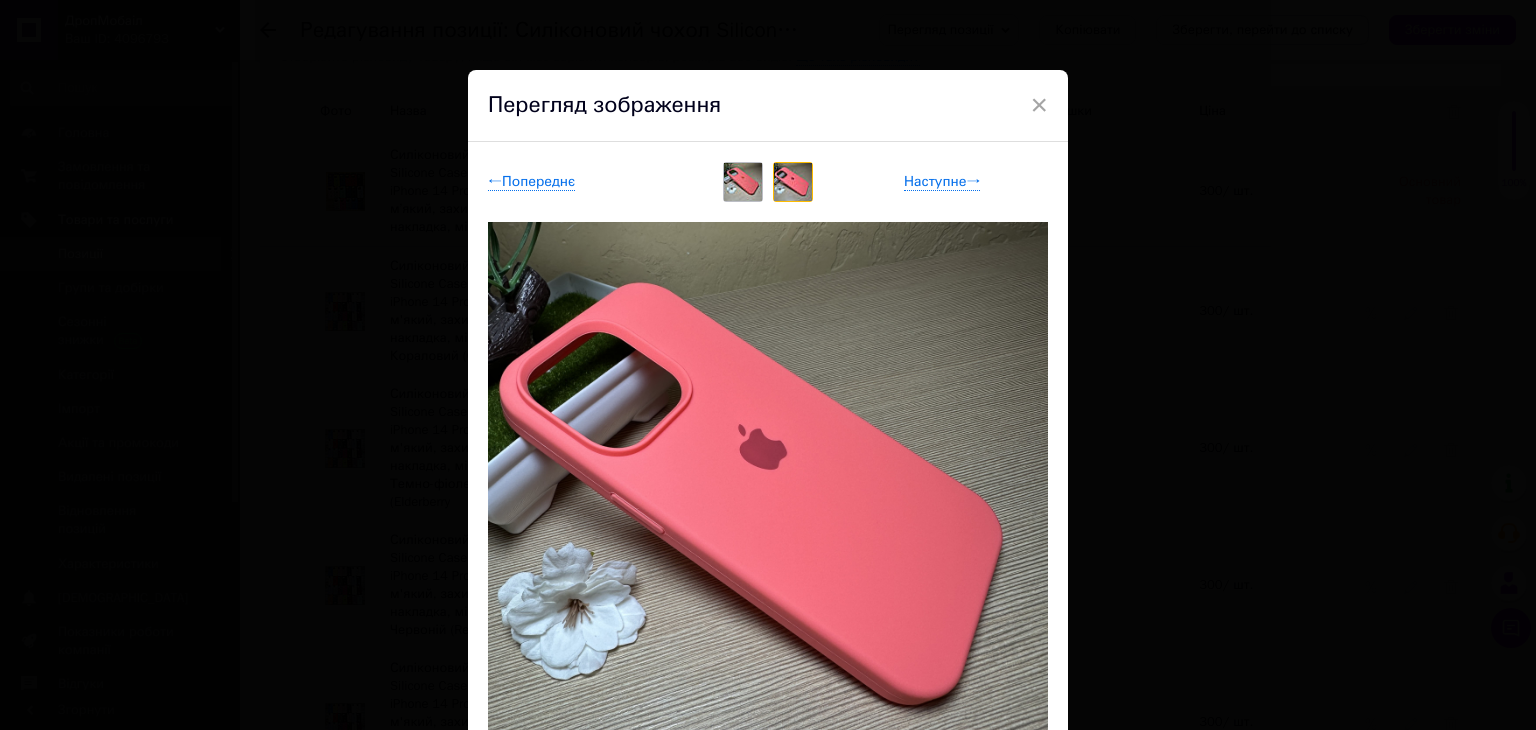click at bounding box center (743, 182) 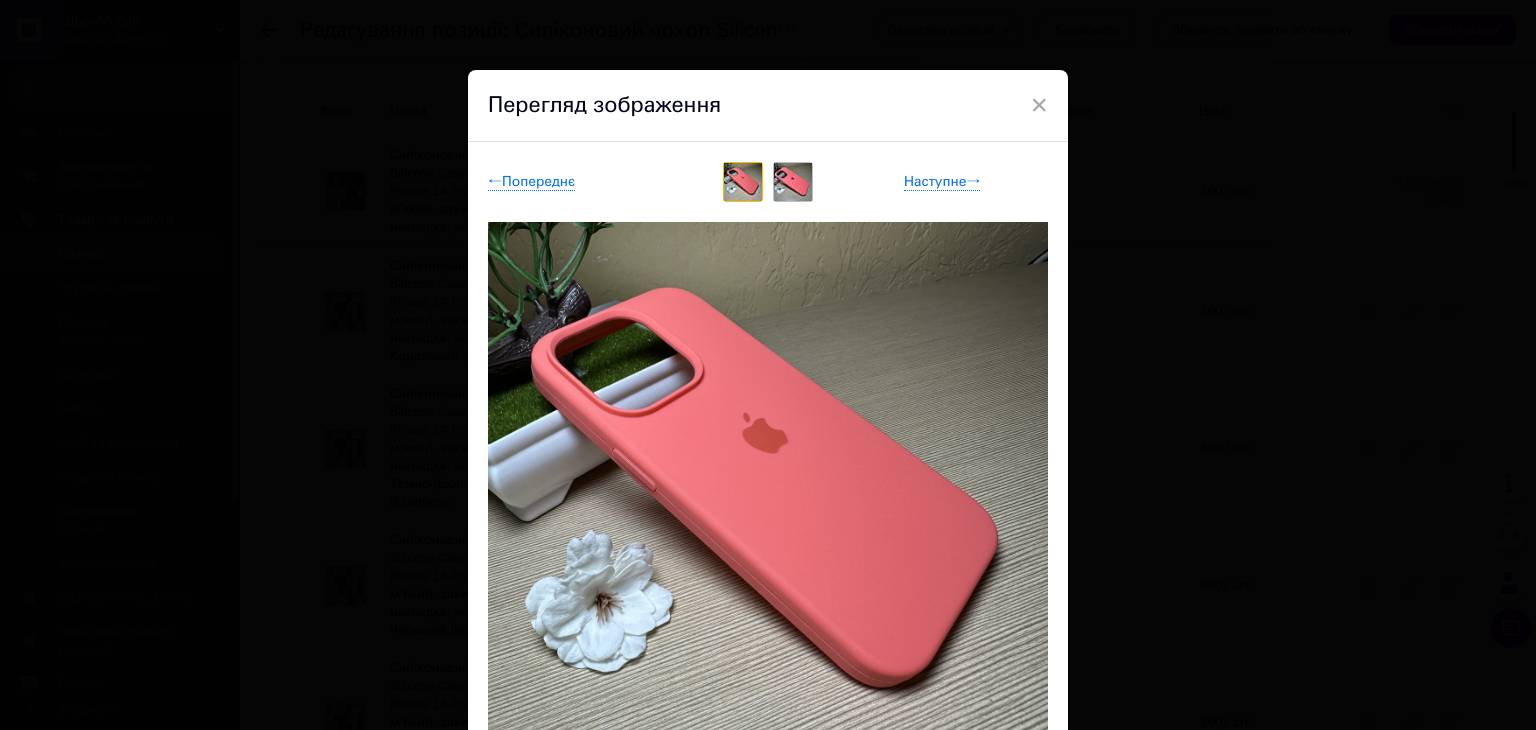 click at bounding box center [793, 182] 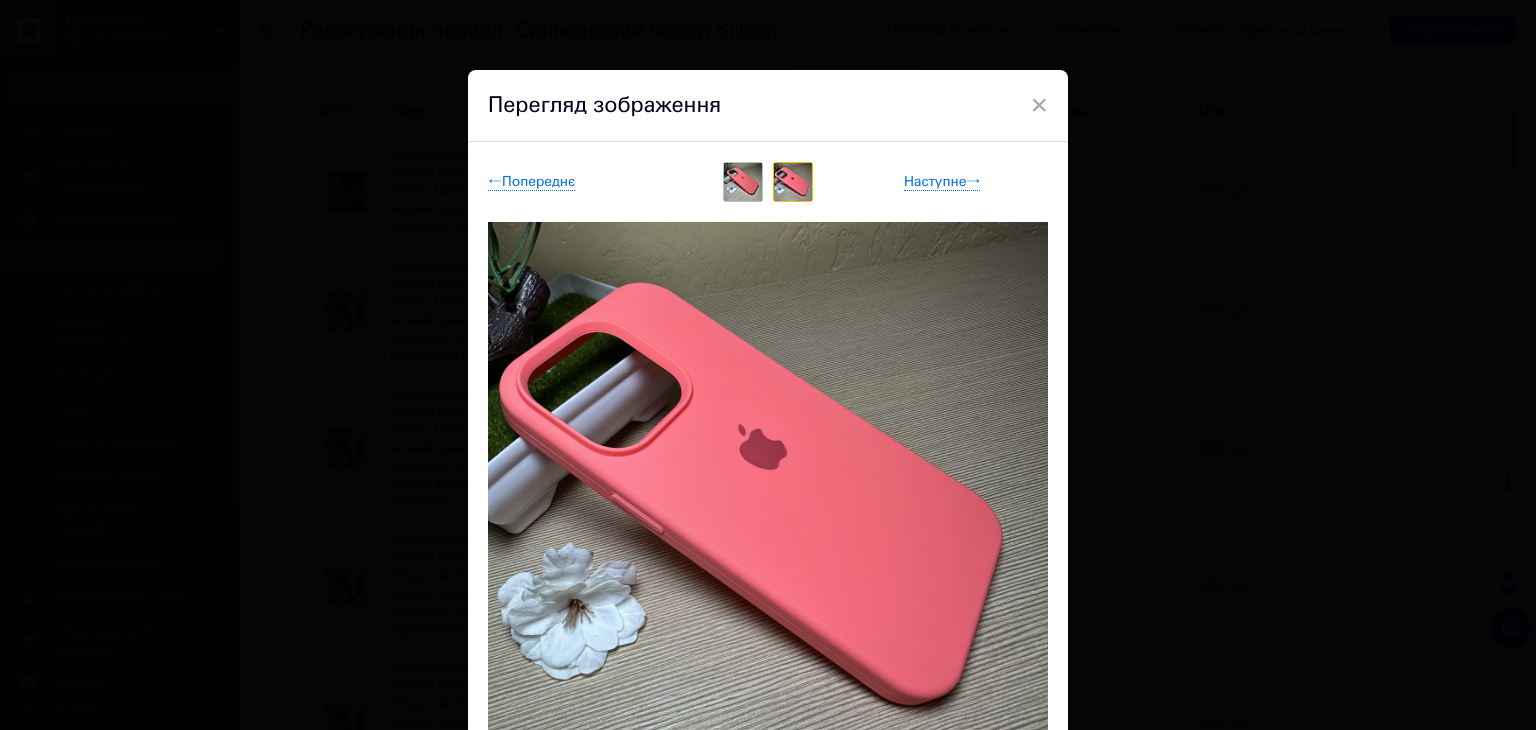 click at bounding box center (743, 182) 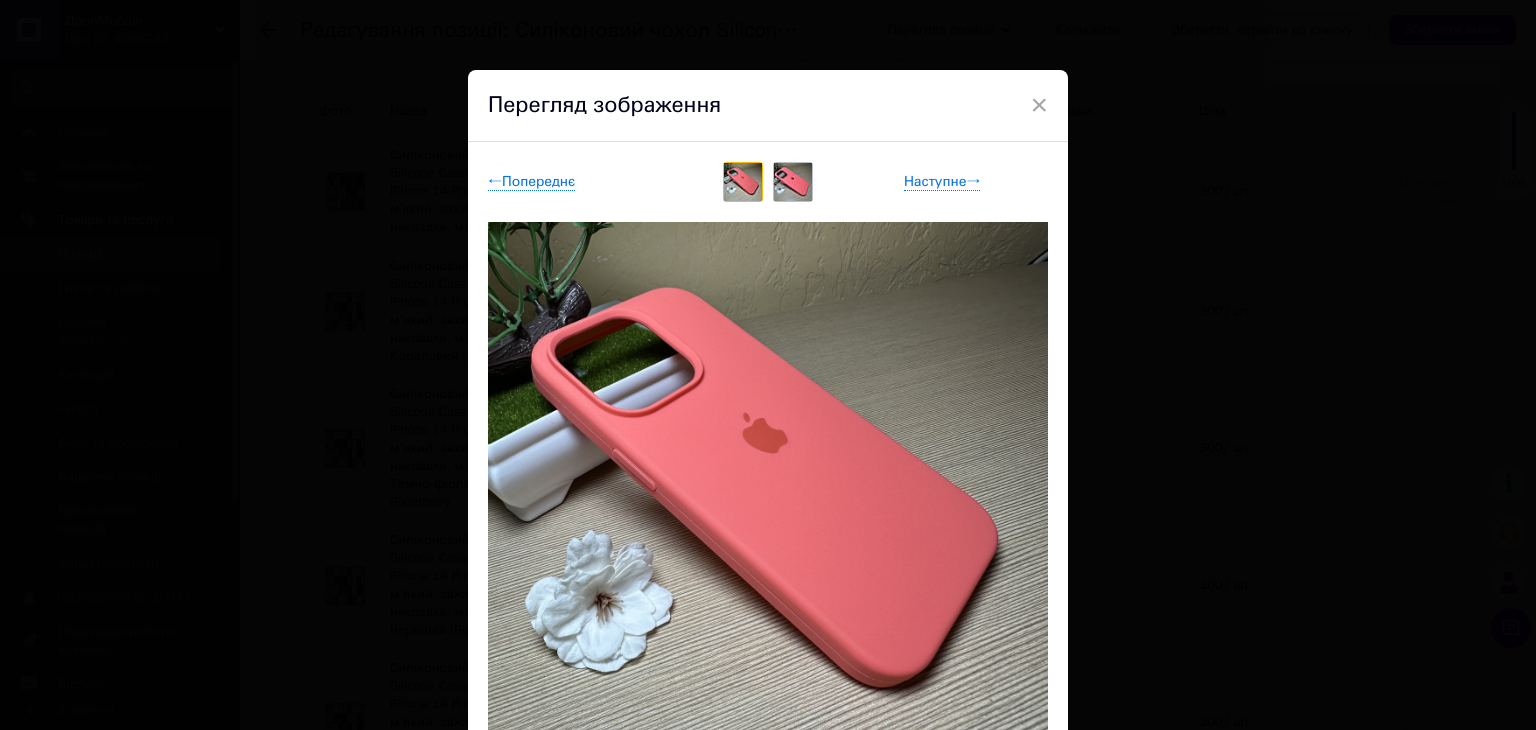 click at bounding box center [793, 182] 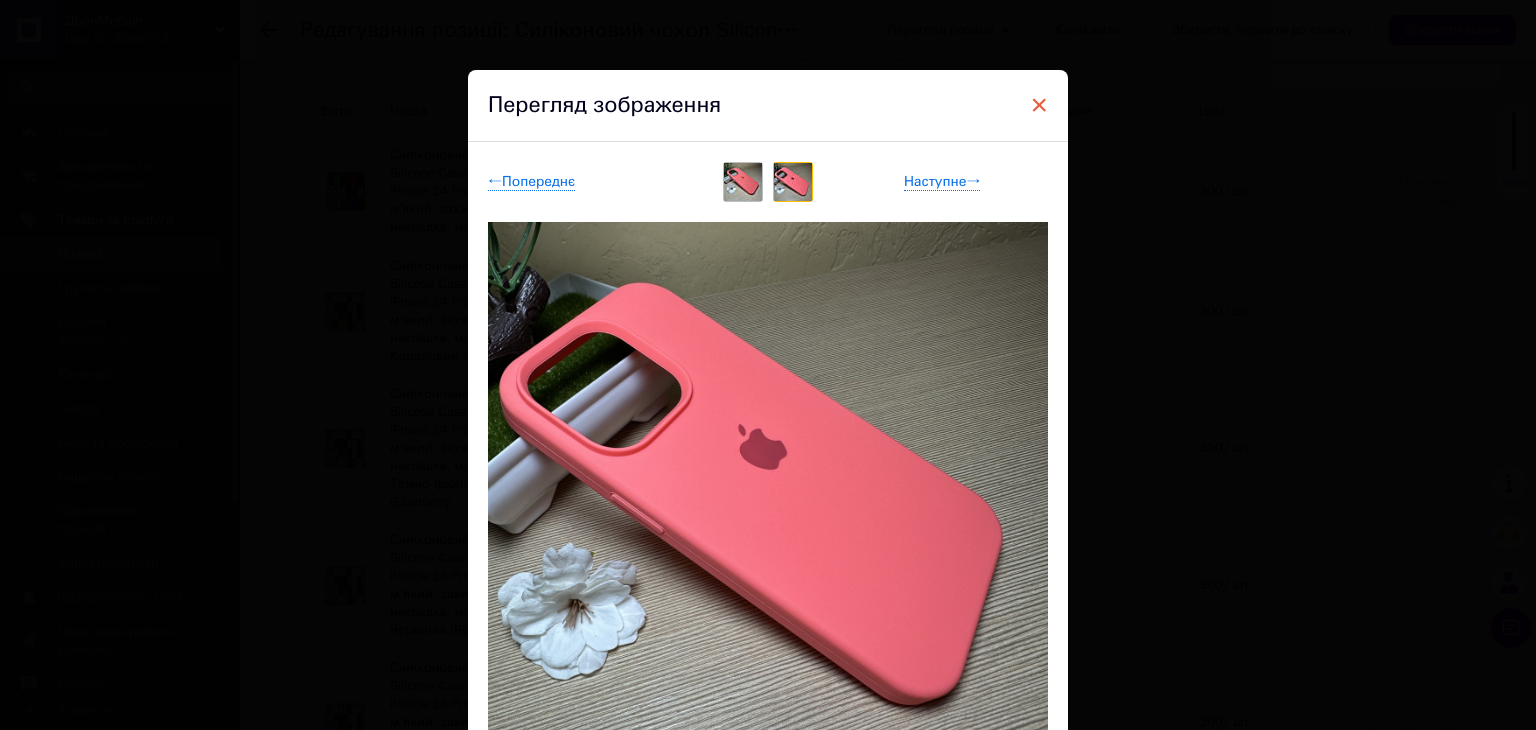 click on "×" at bounding box center (1039, 105) 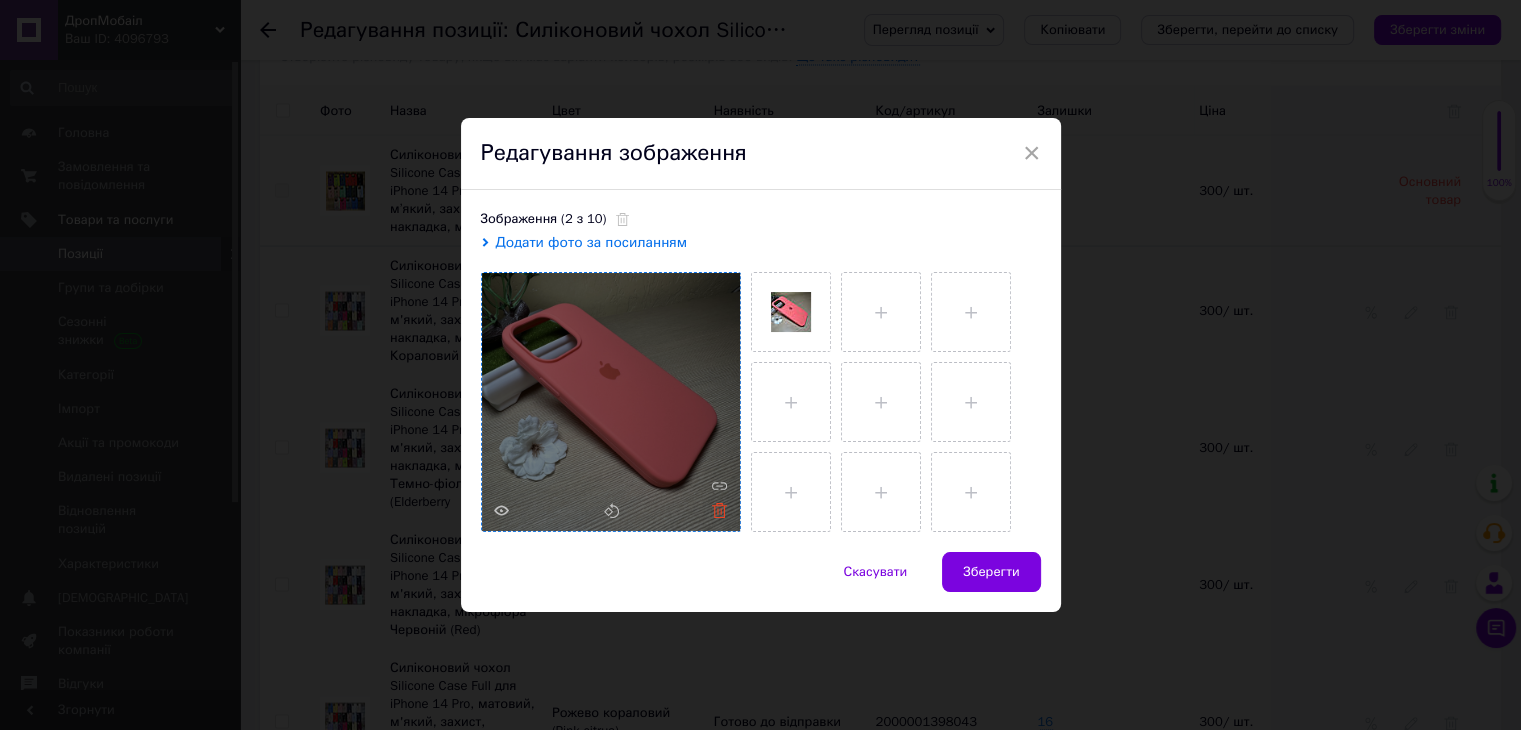 click 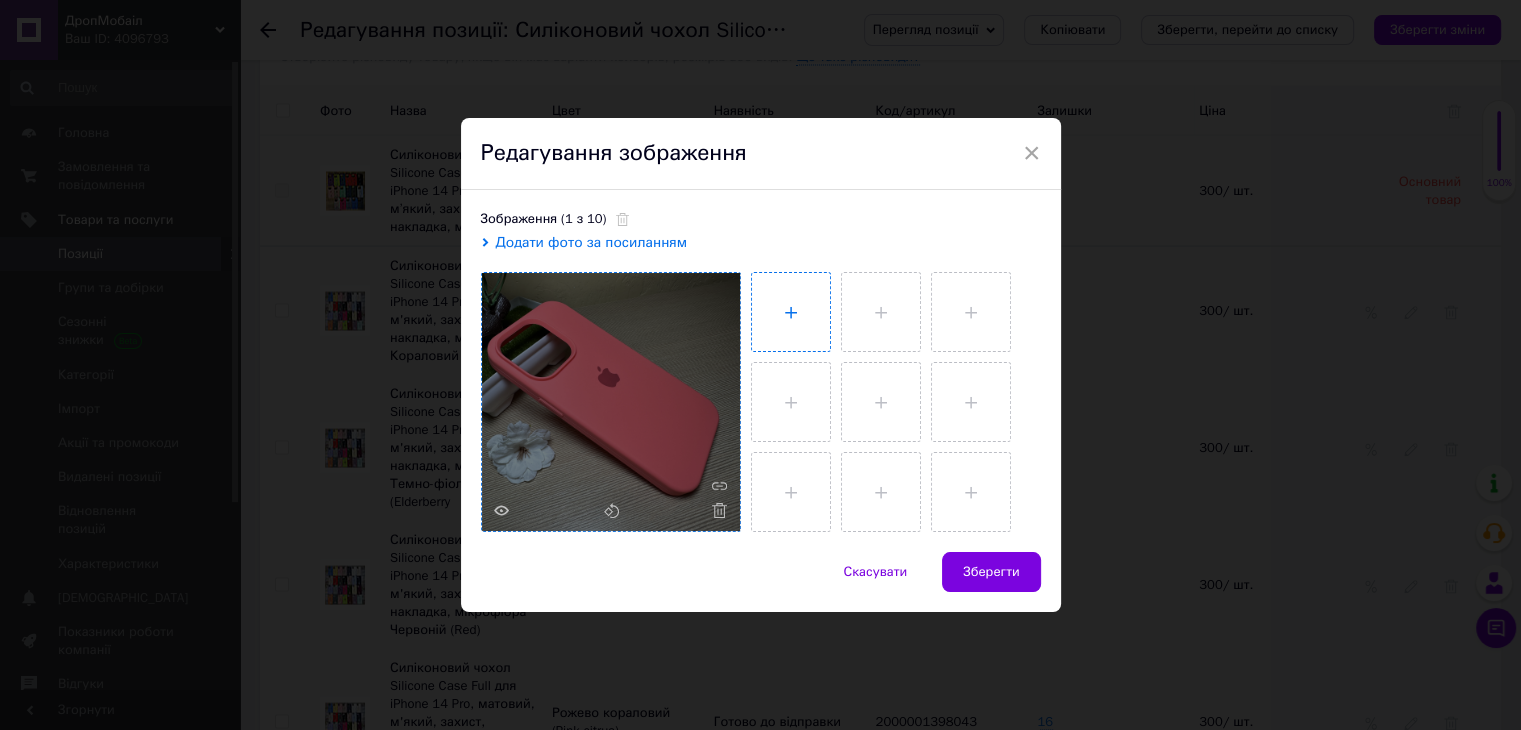 click at bounding box center [791, 312] 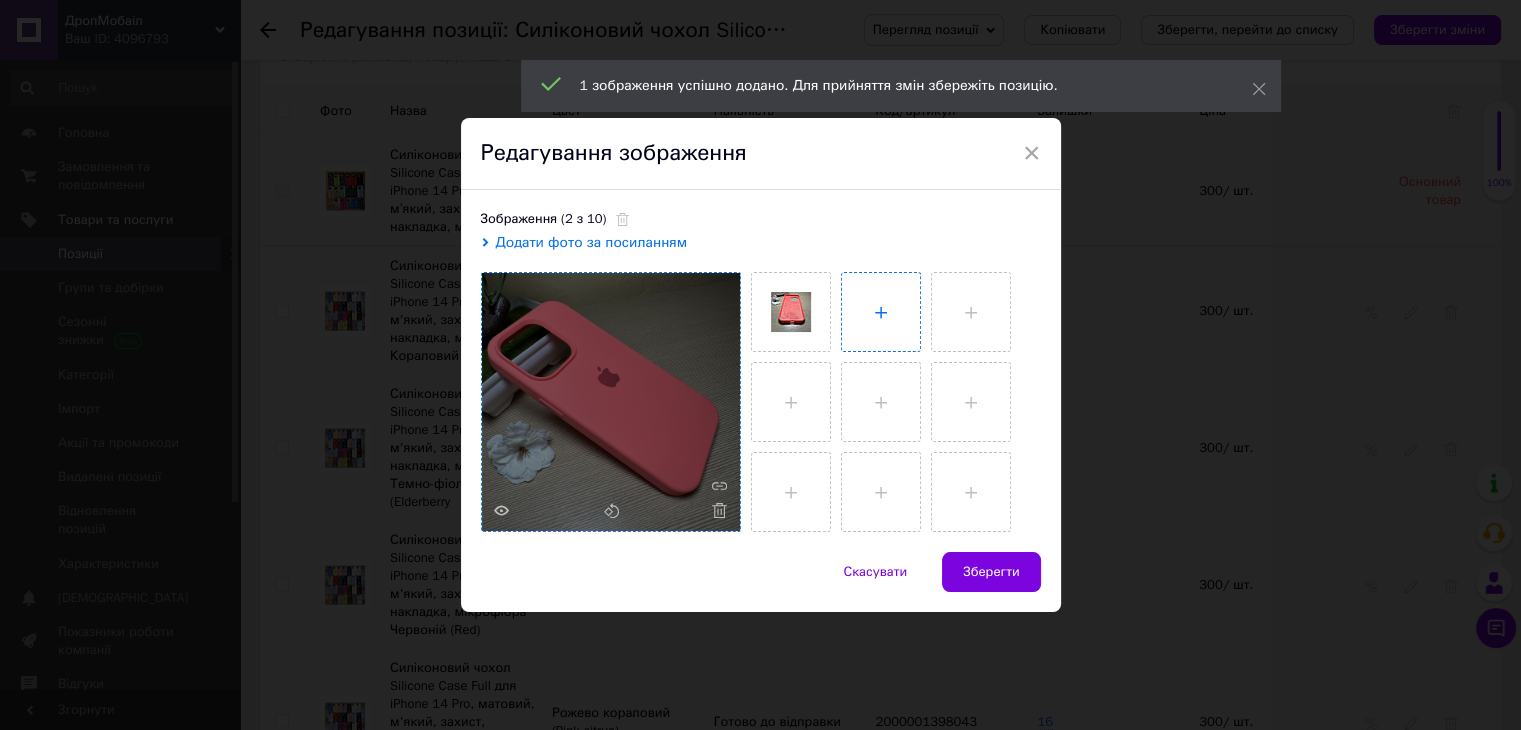 click at bounding box center [881, 312] 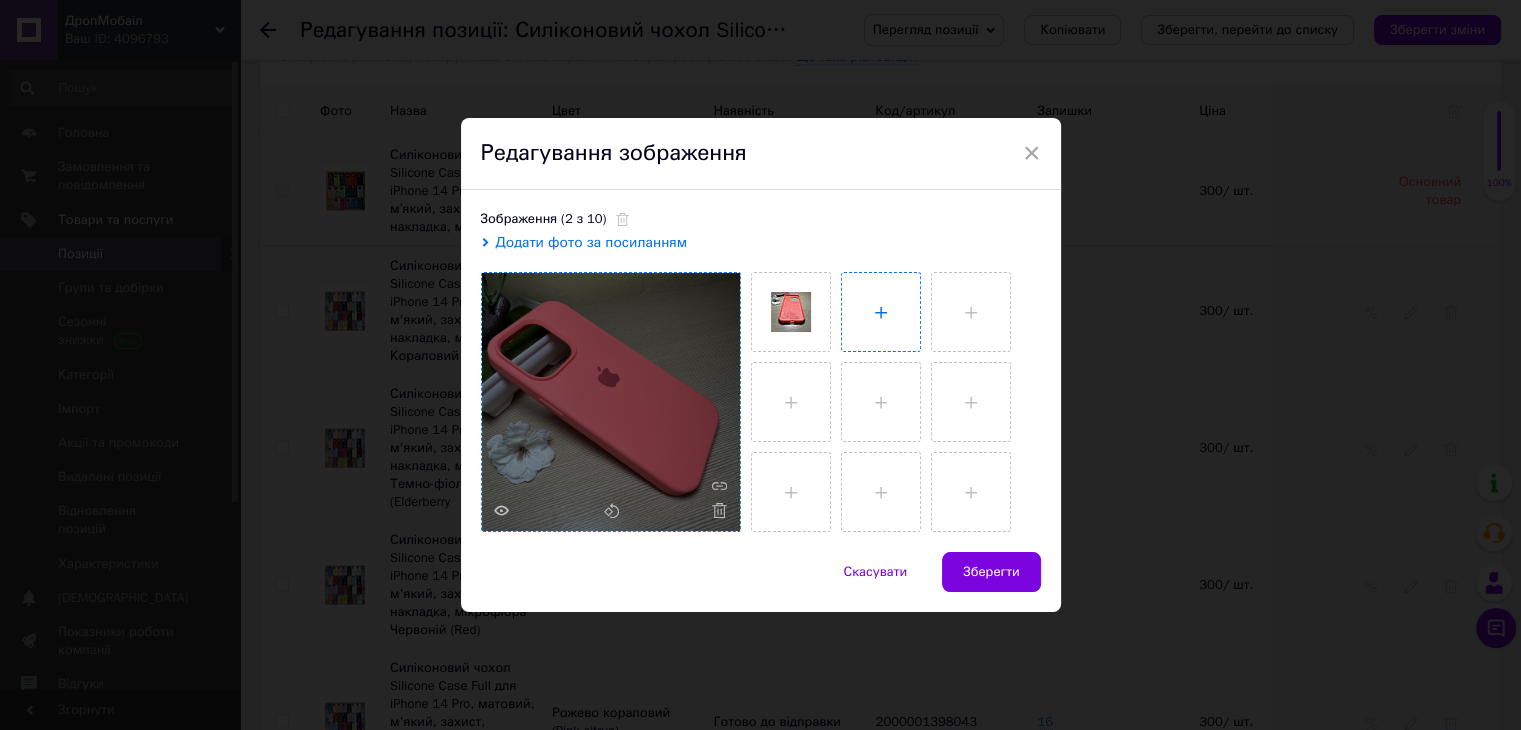type on "C:\fakepath\IMG_8547.JPG" 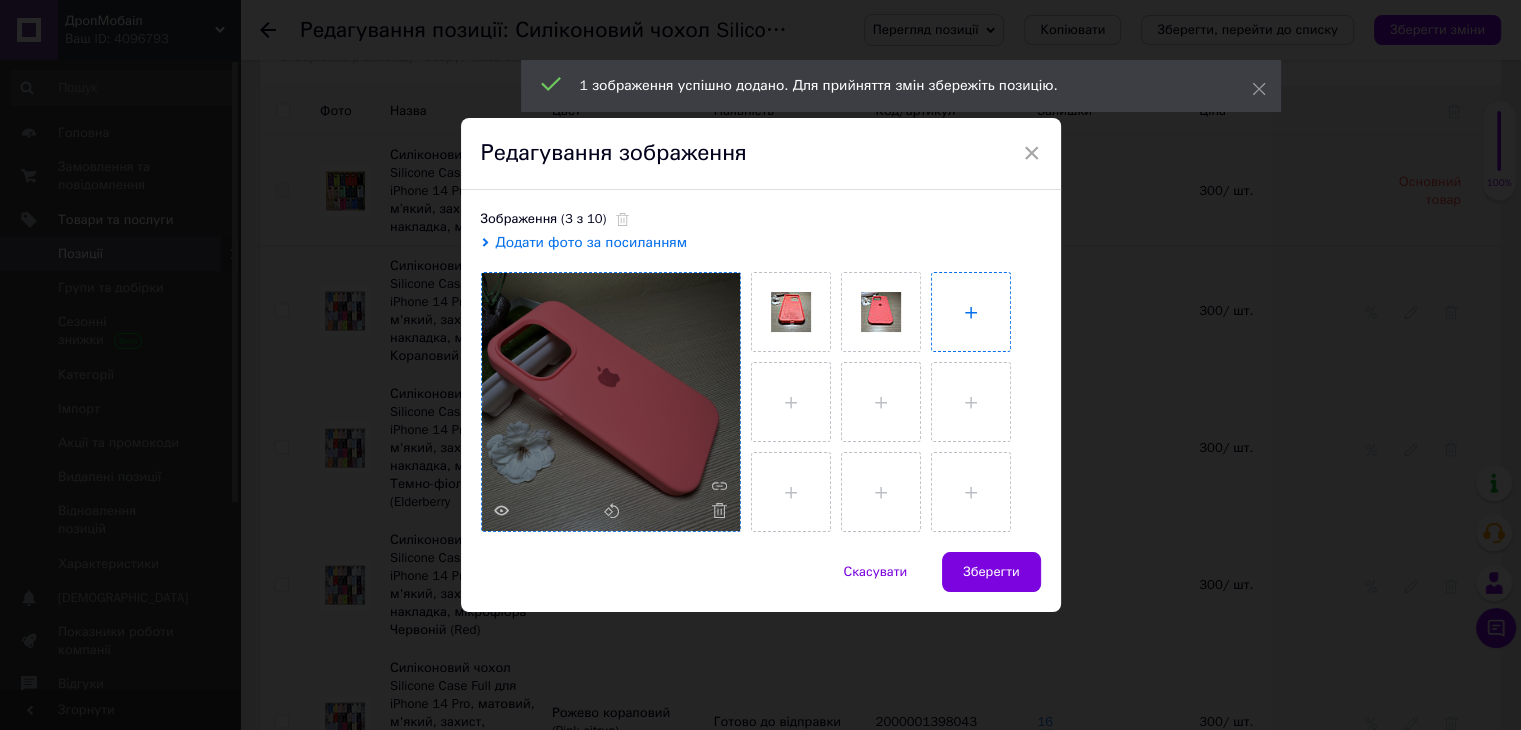 click at bounding box center [971, 312] 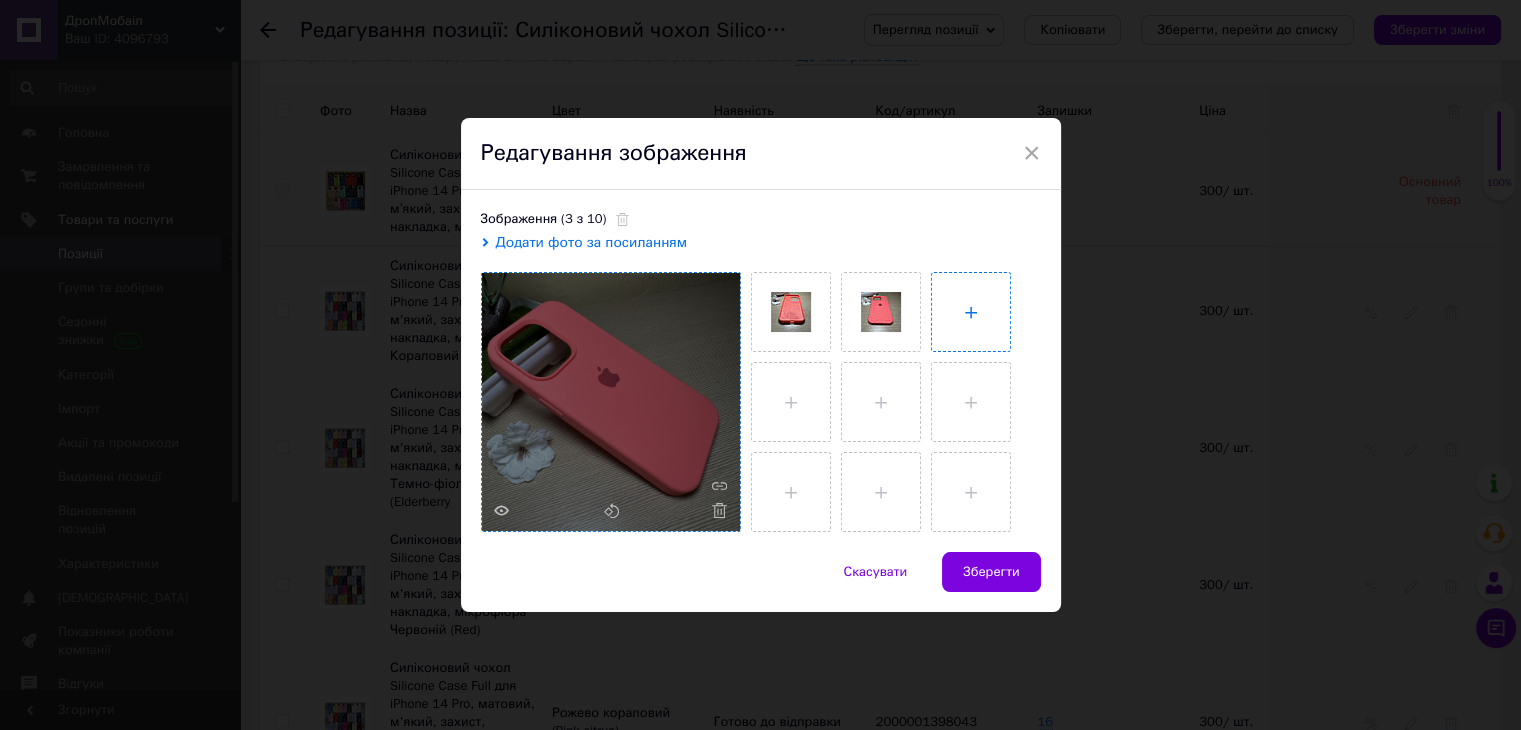 type on "C:\fakepath\IMG_8546.JPG" 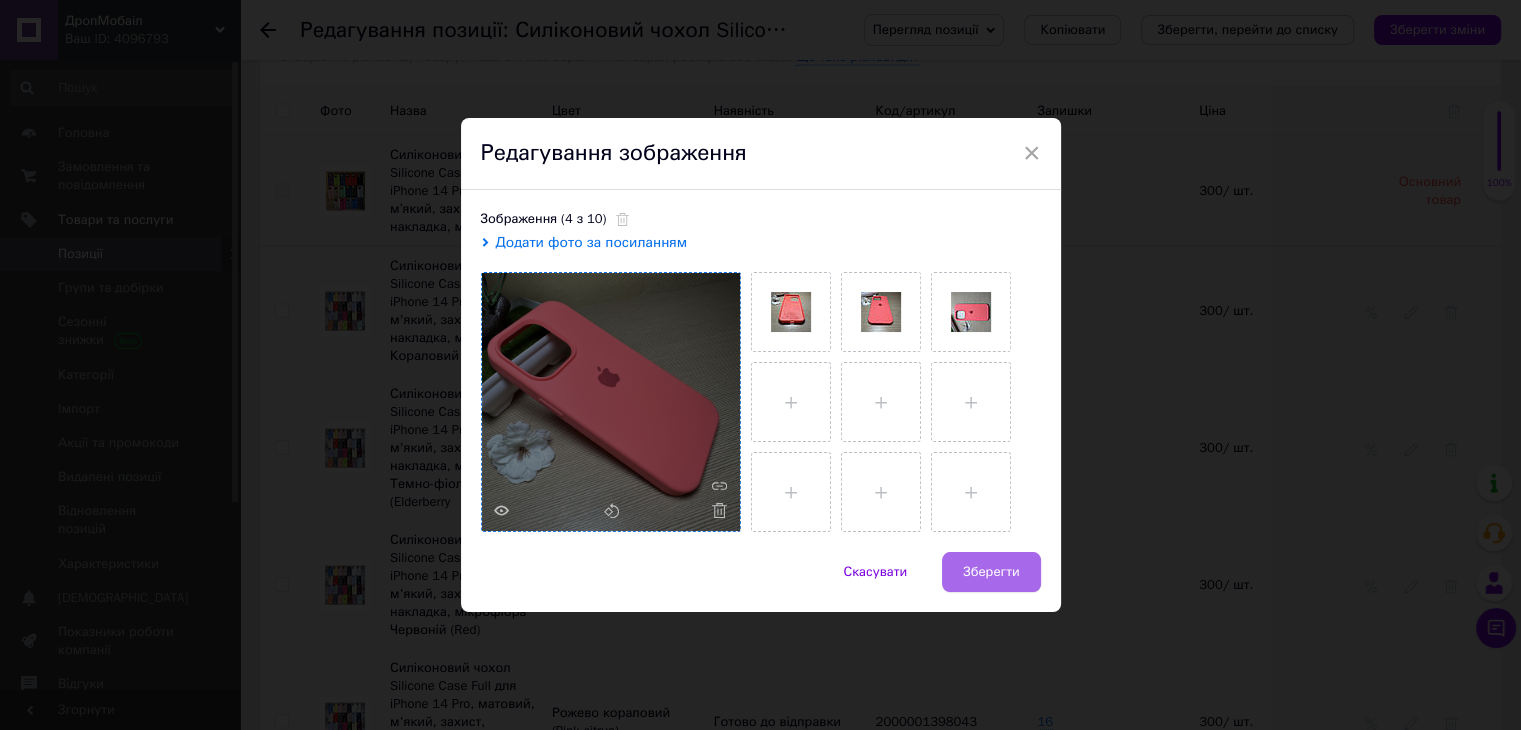 click on "Зберегти" at bounding box center [991, 572] 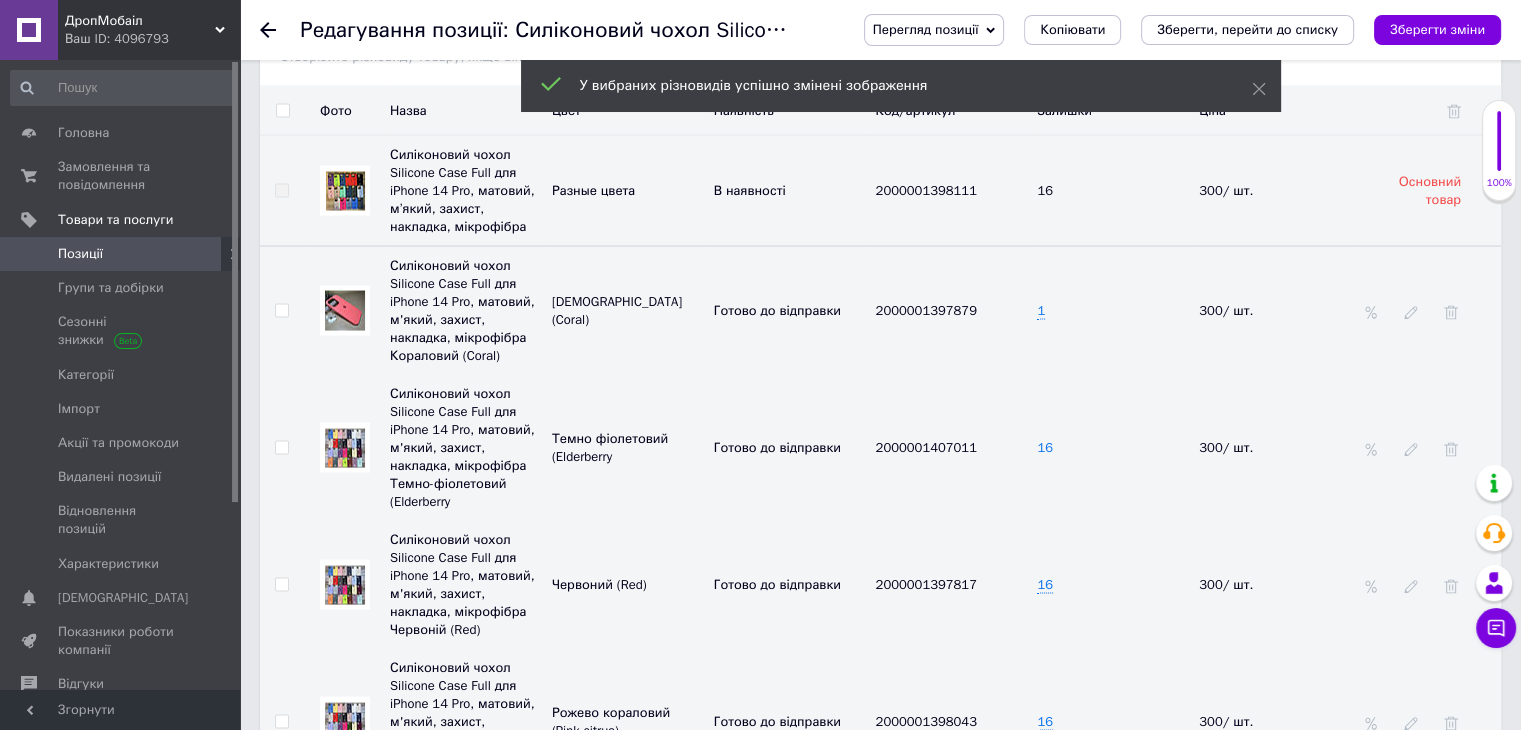 click on "16" at bounding box center [1045, 448] 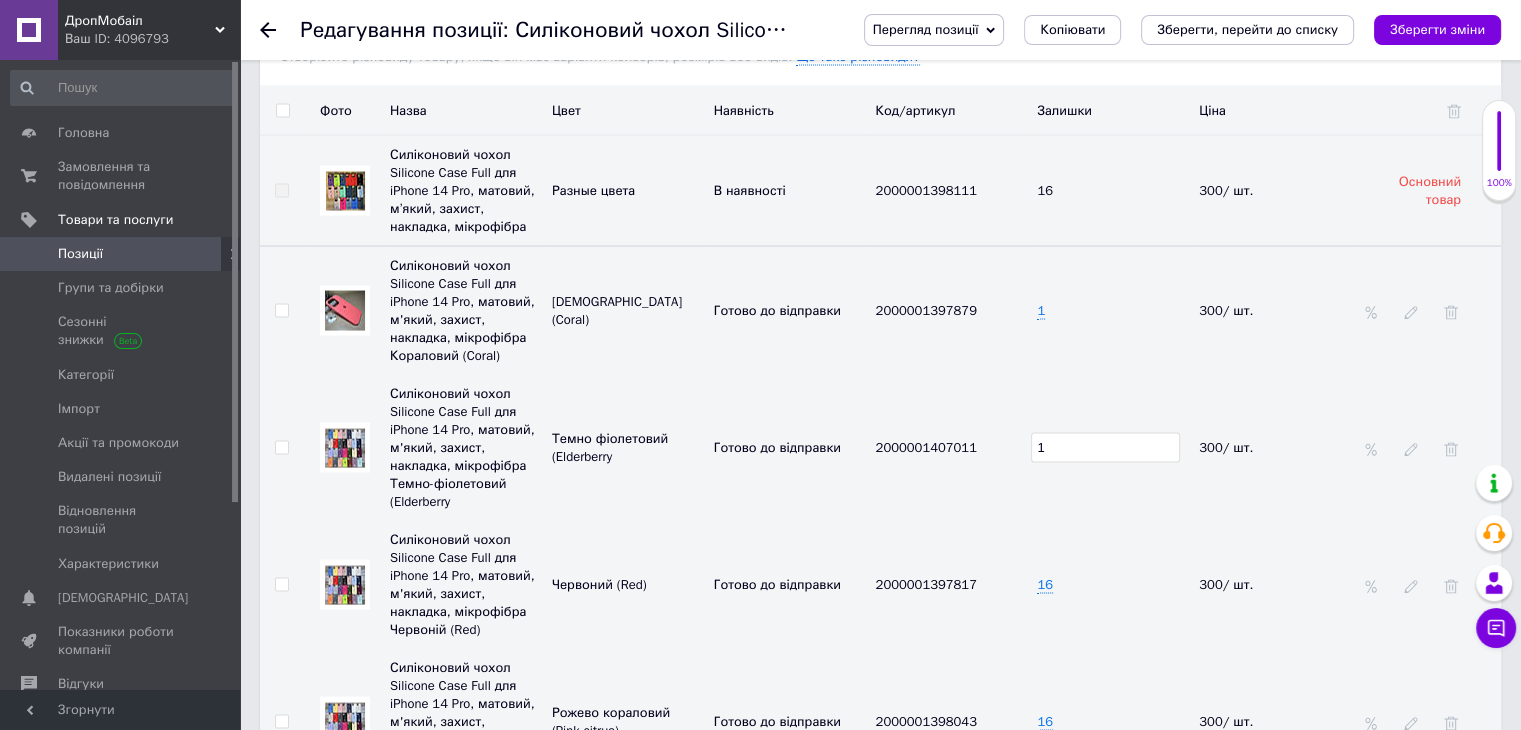 type on "1" 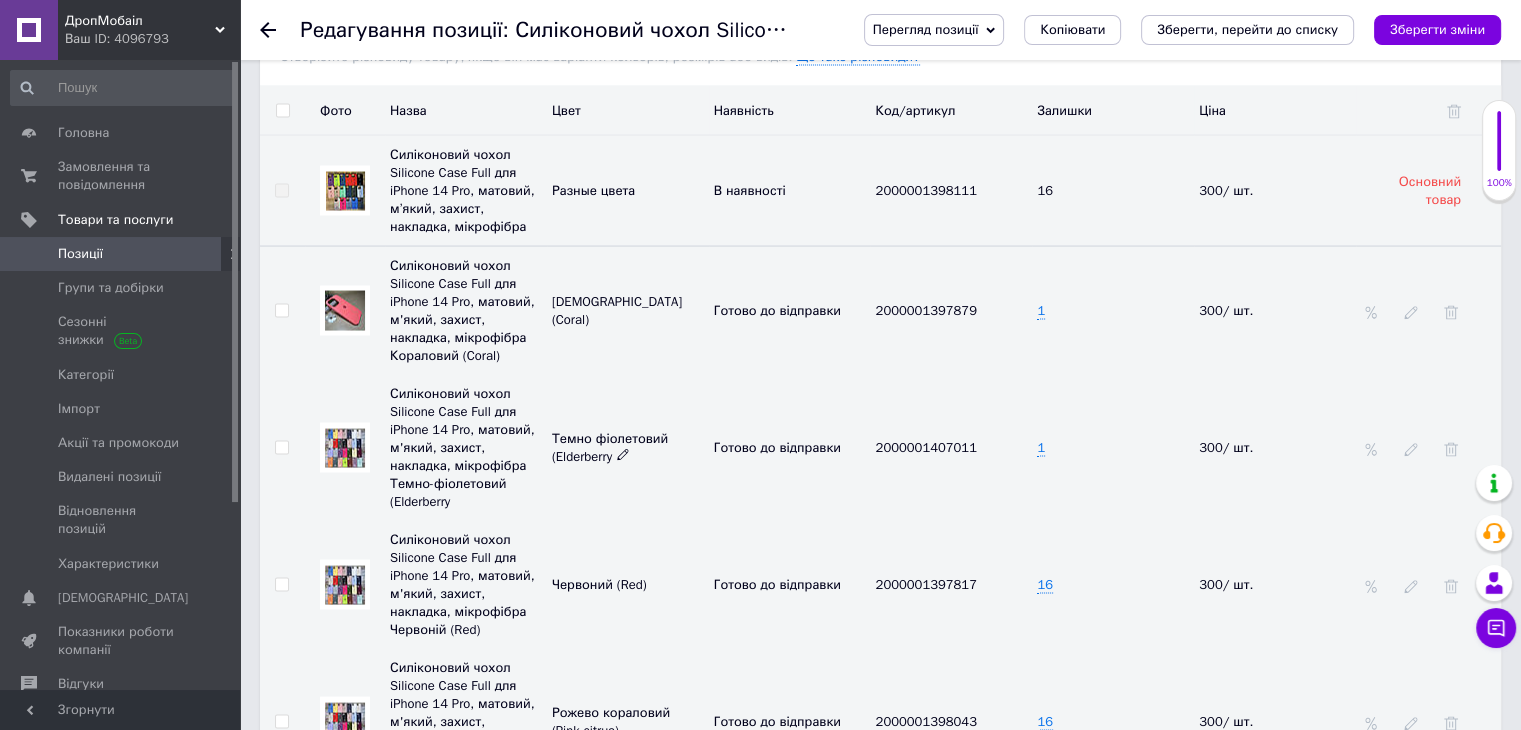 click 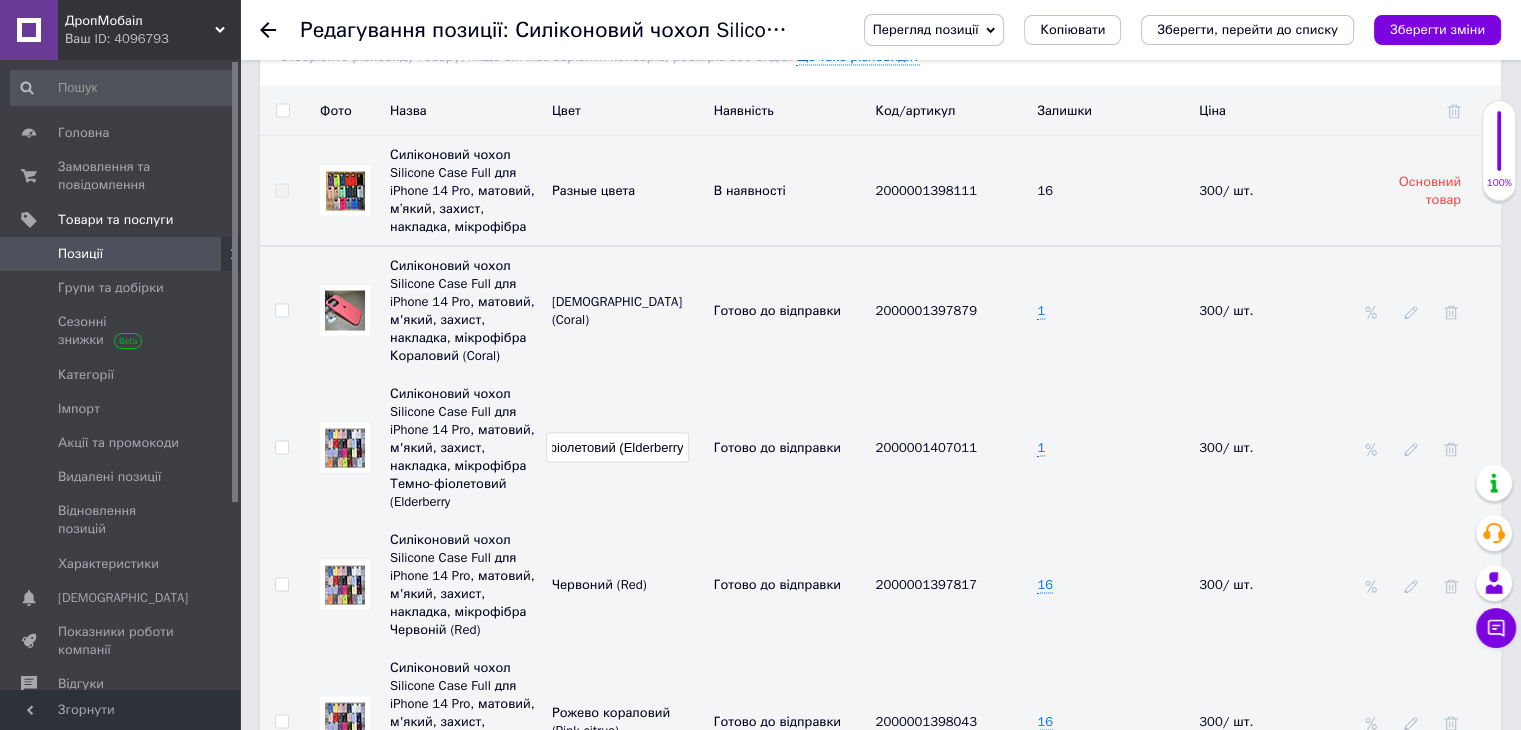 scroll, scrollTop: 0, scrollLeft: 52, axis: horizontal 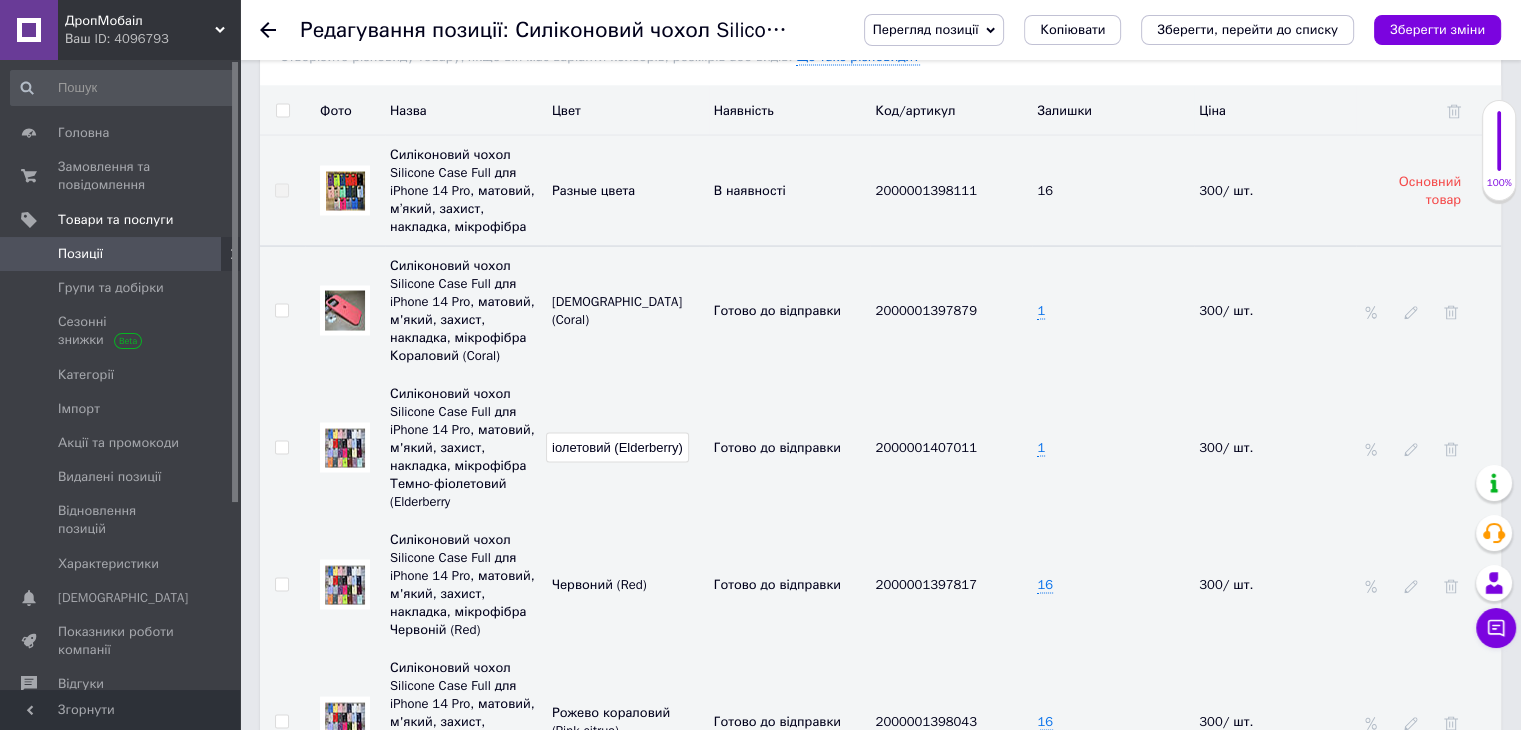 type on "Темно фіолетовий (Elderberry)" 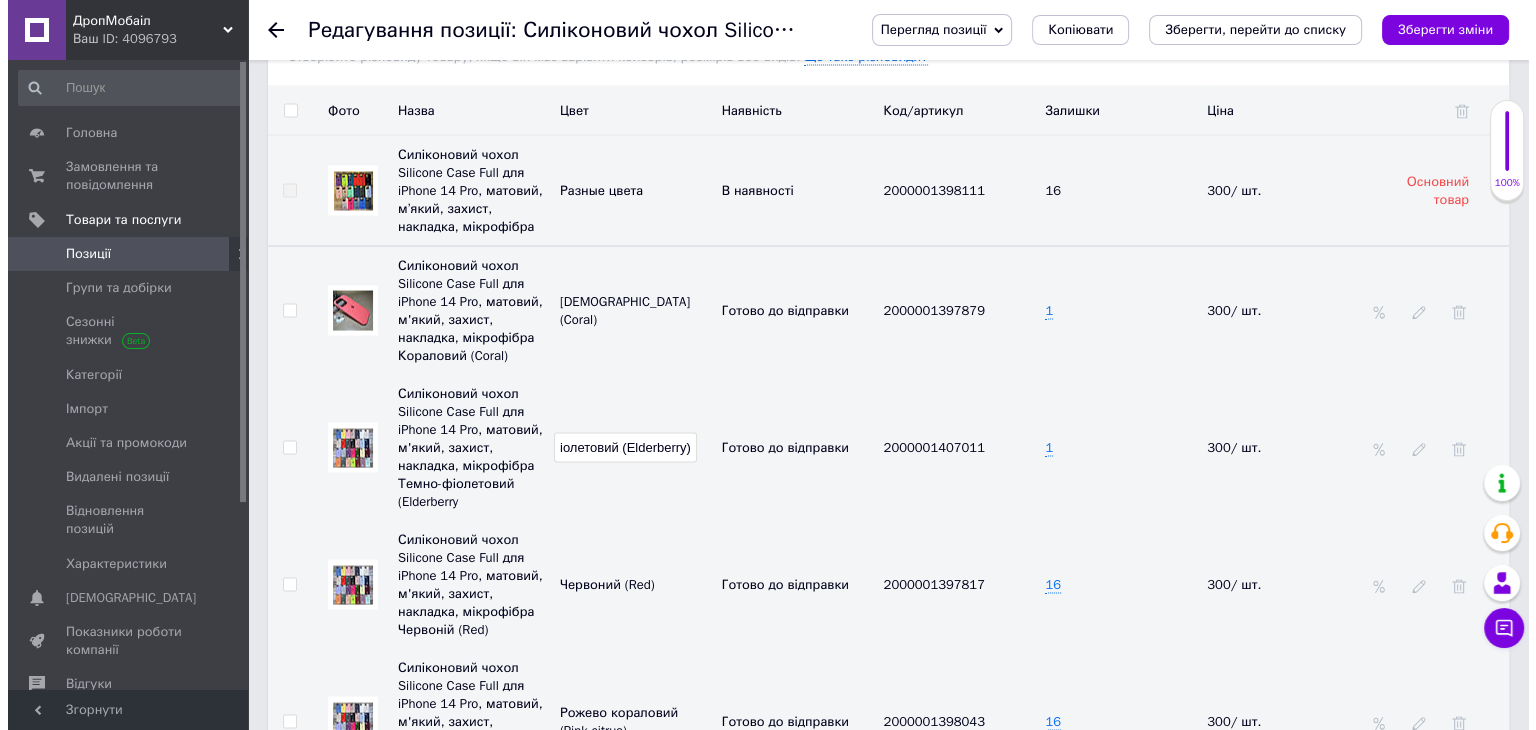 scroll, scrollTop: 0, scrollLeft: 0, axis: both 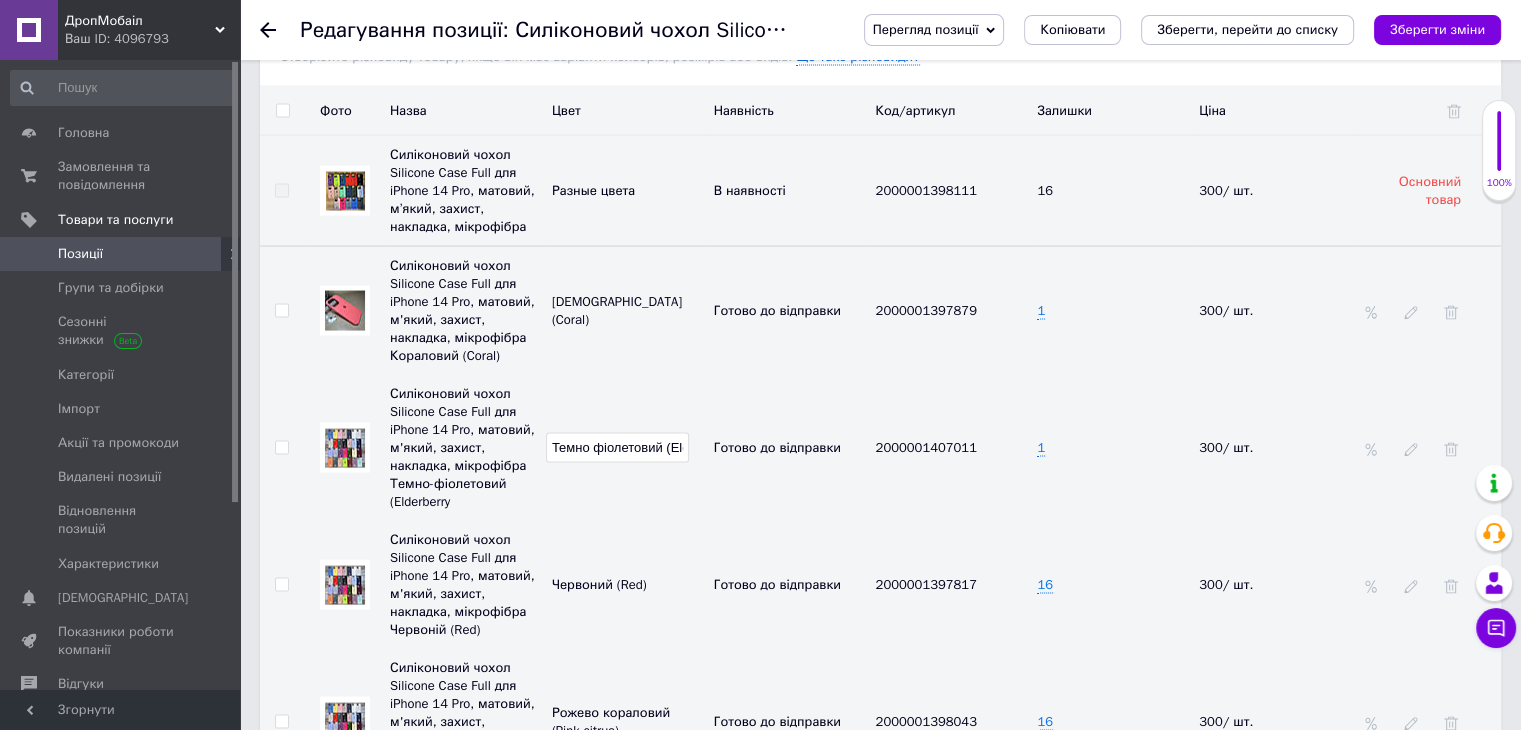 click on "Червоний (Red)" at bounding box center (628, 585) 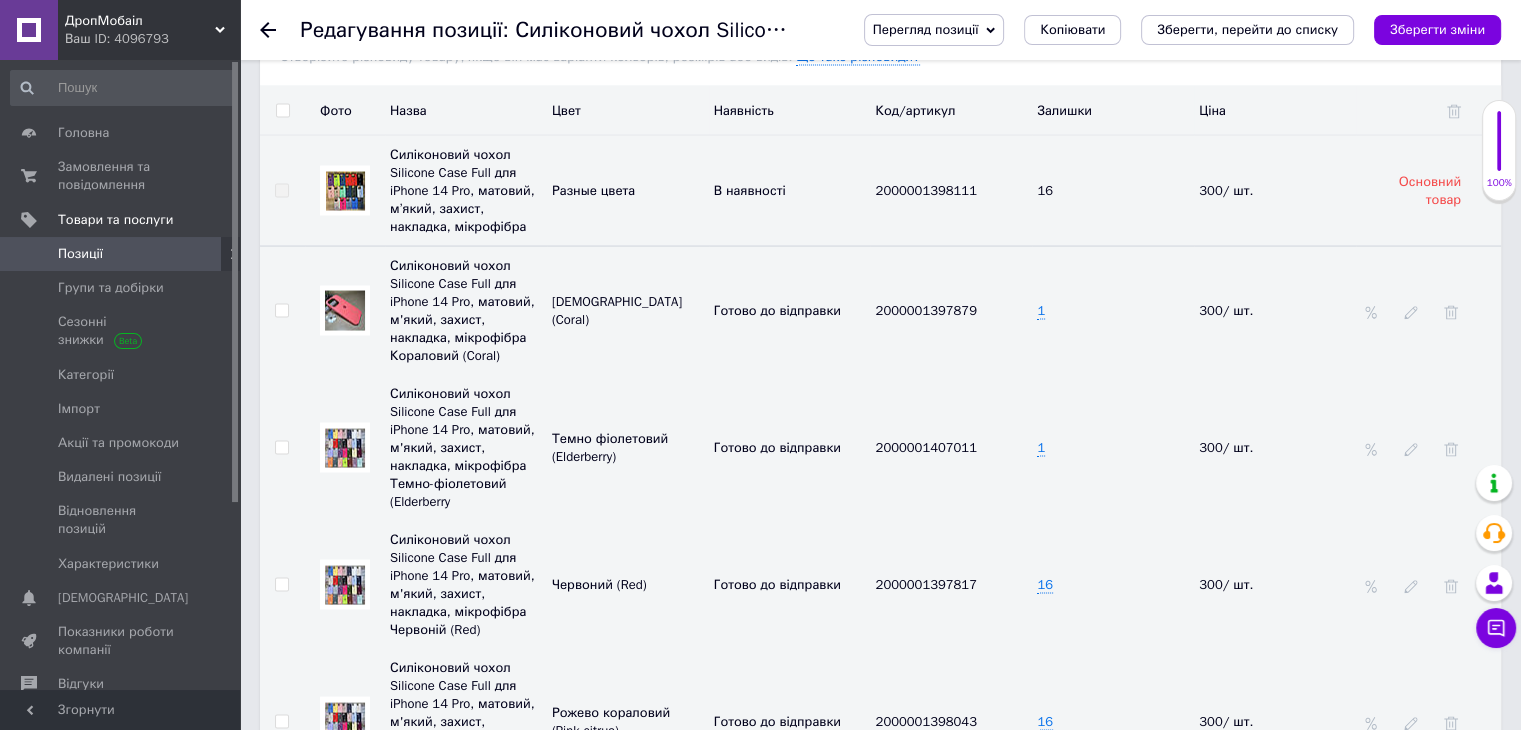 click at bounding box center [345, 448] 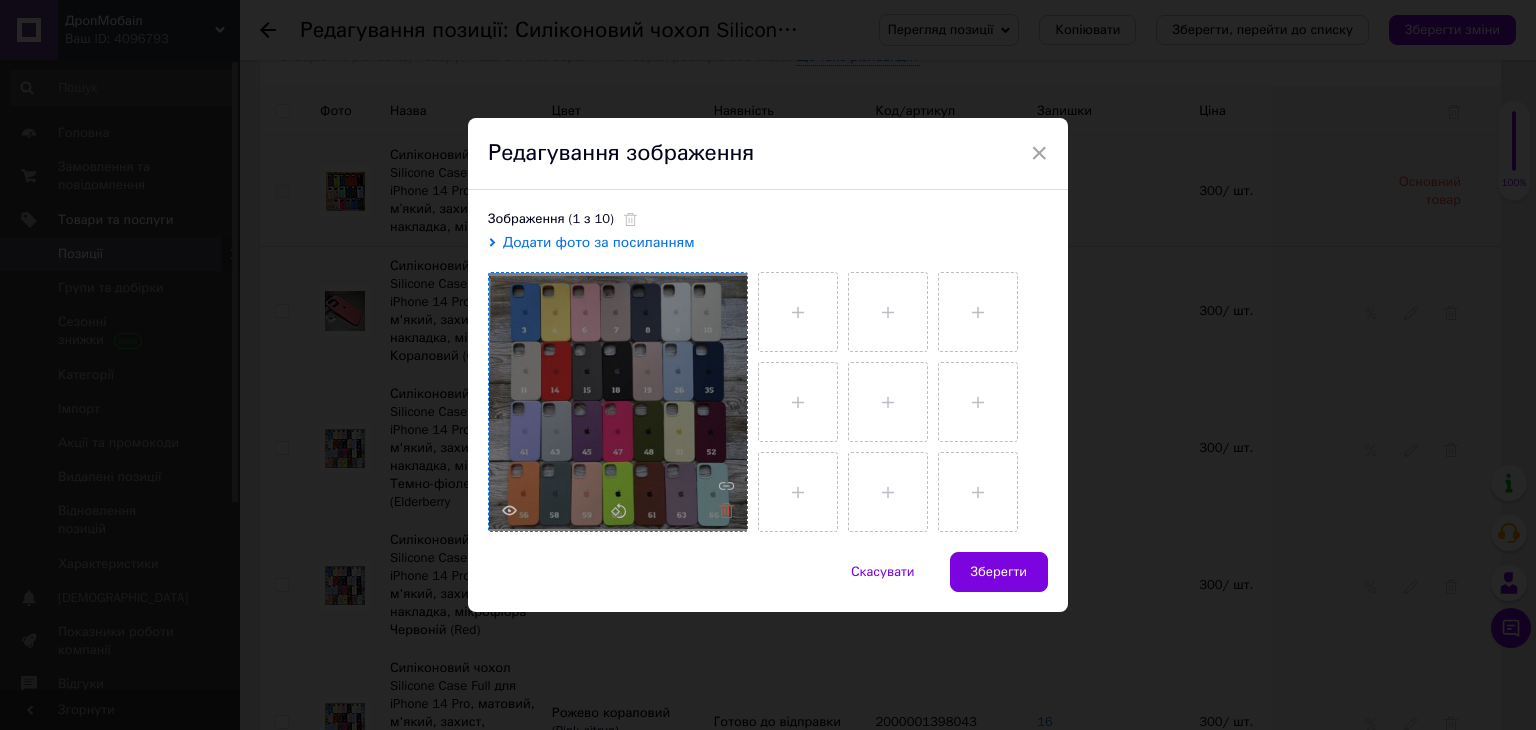 click 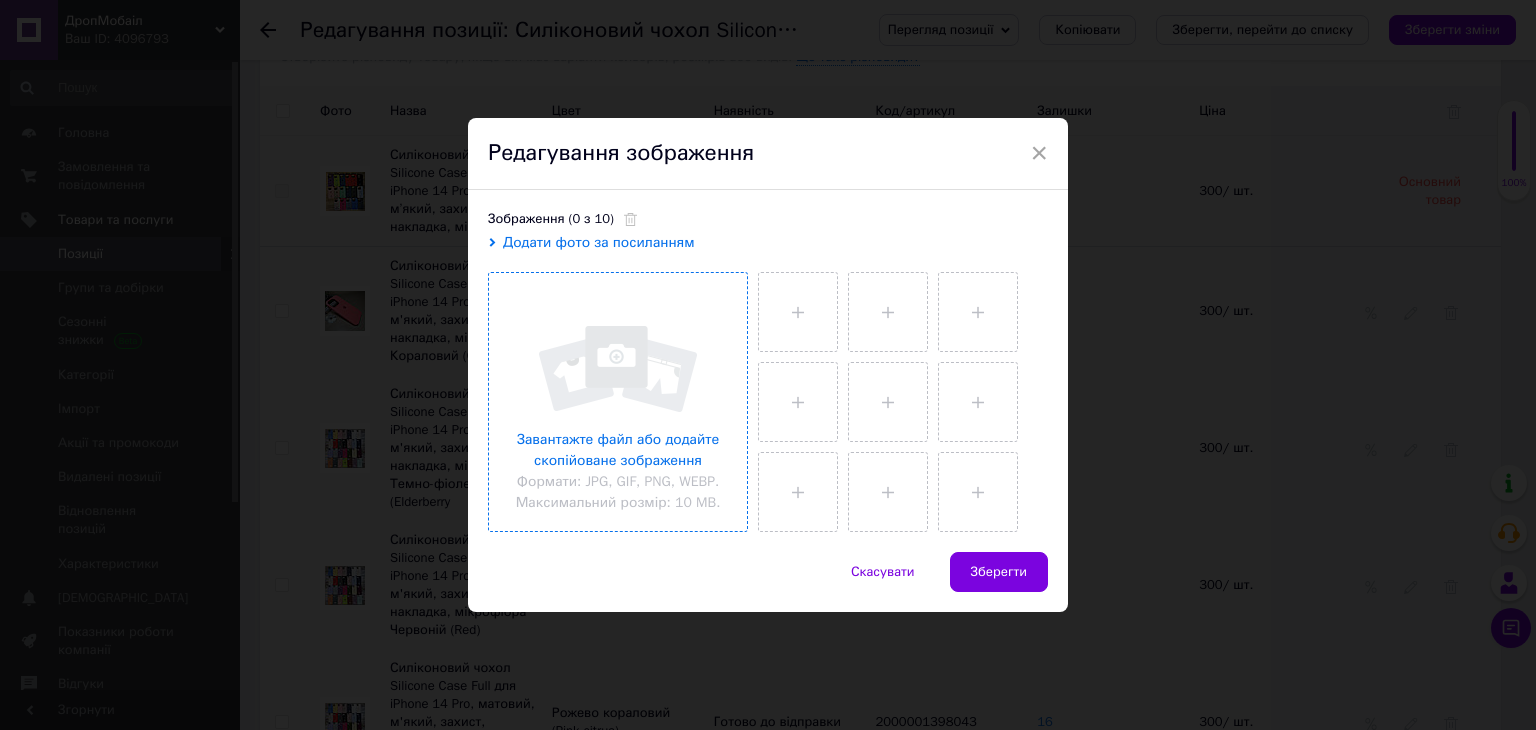 click at bounding box center (618, 402) 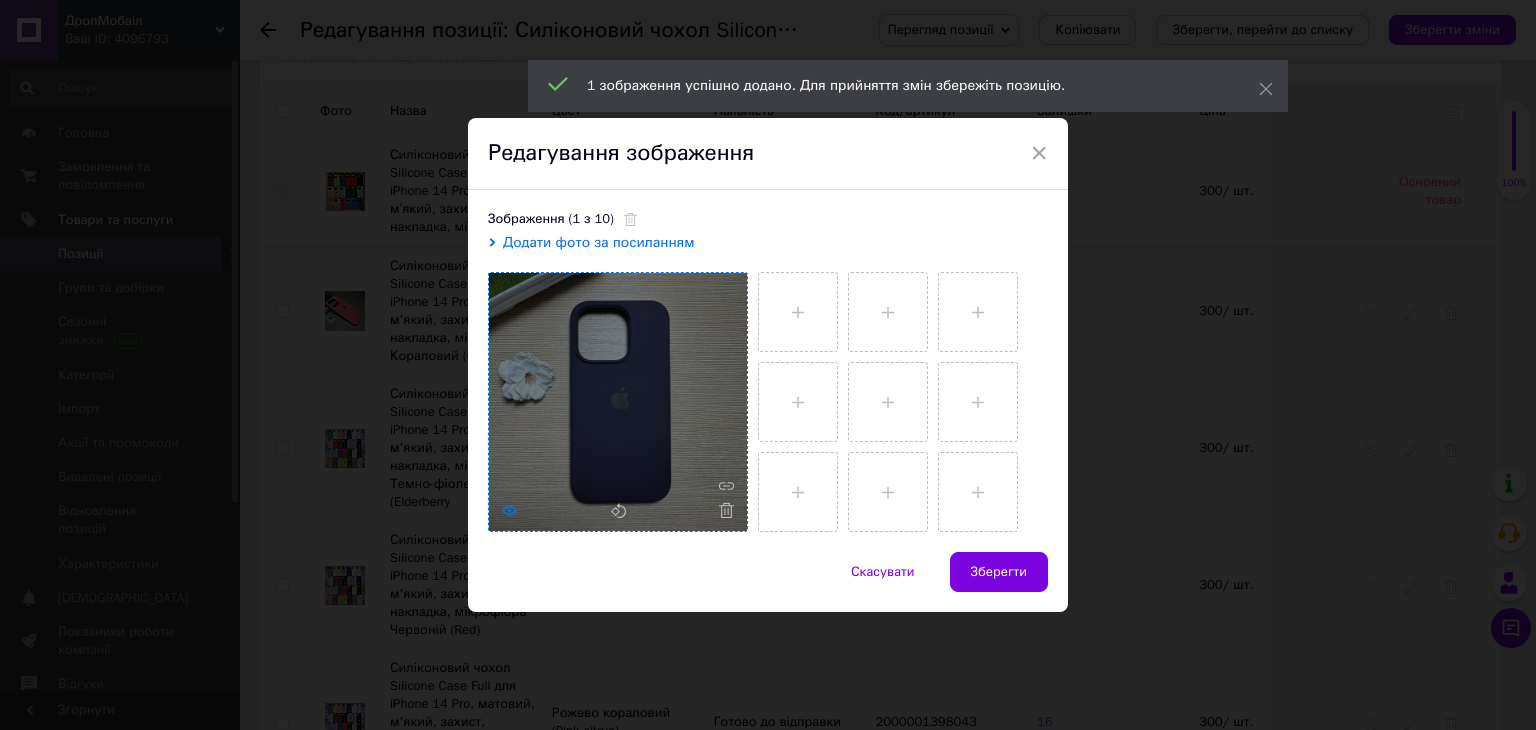 click 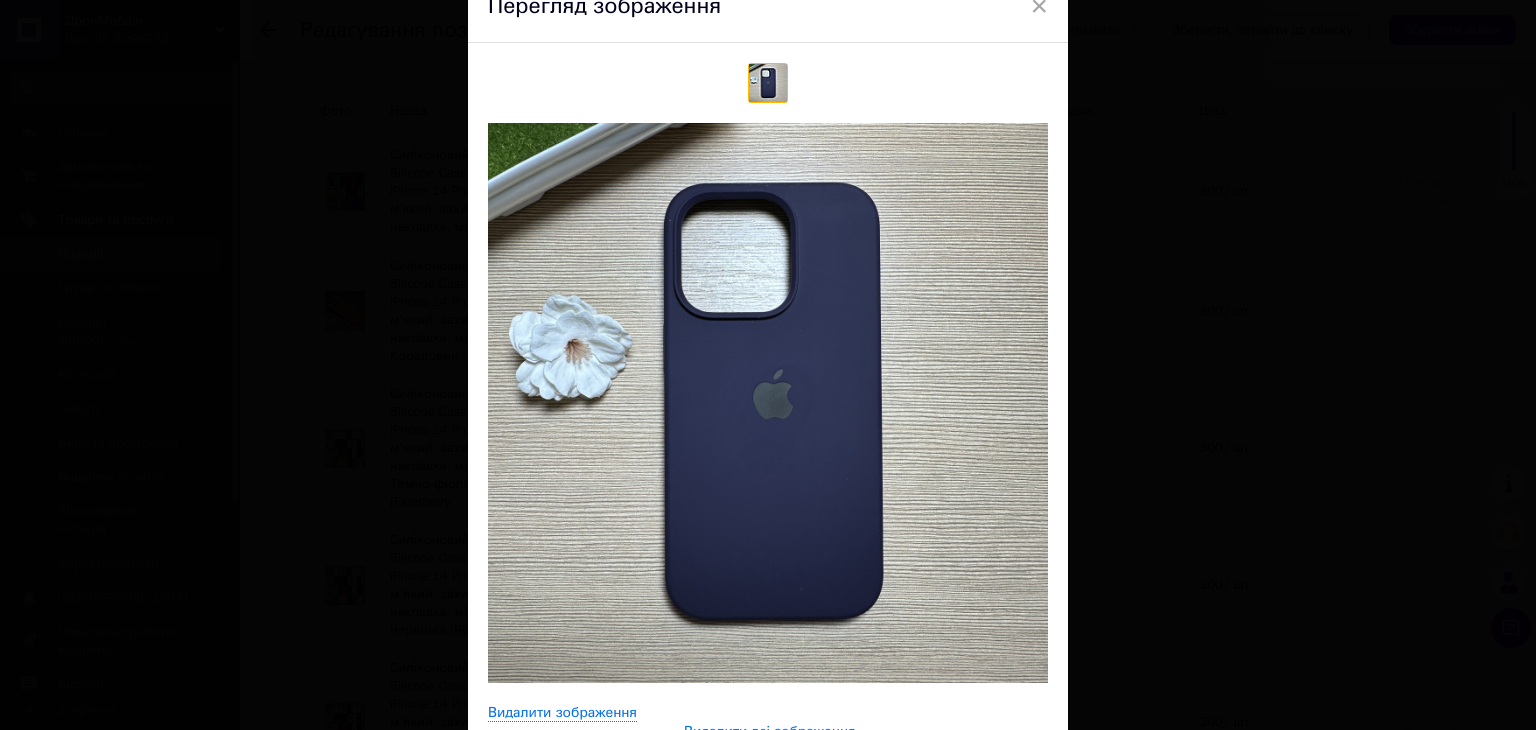 scroll, scrollTop: 0, scrollLeft: 0, axis: both 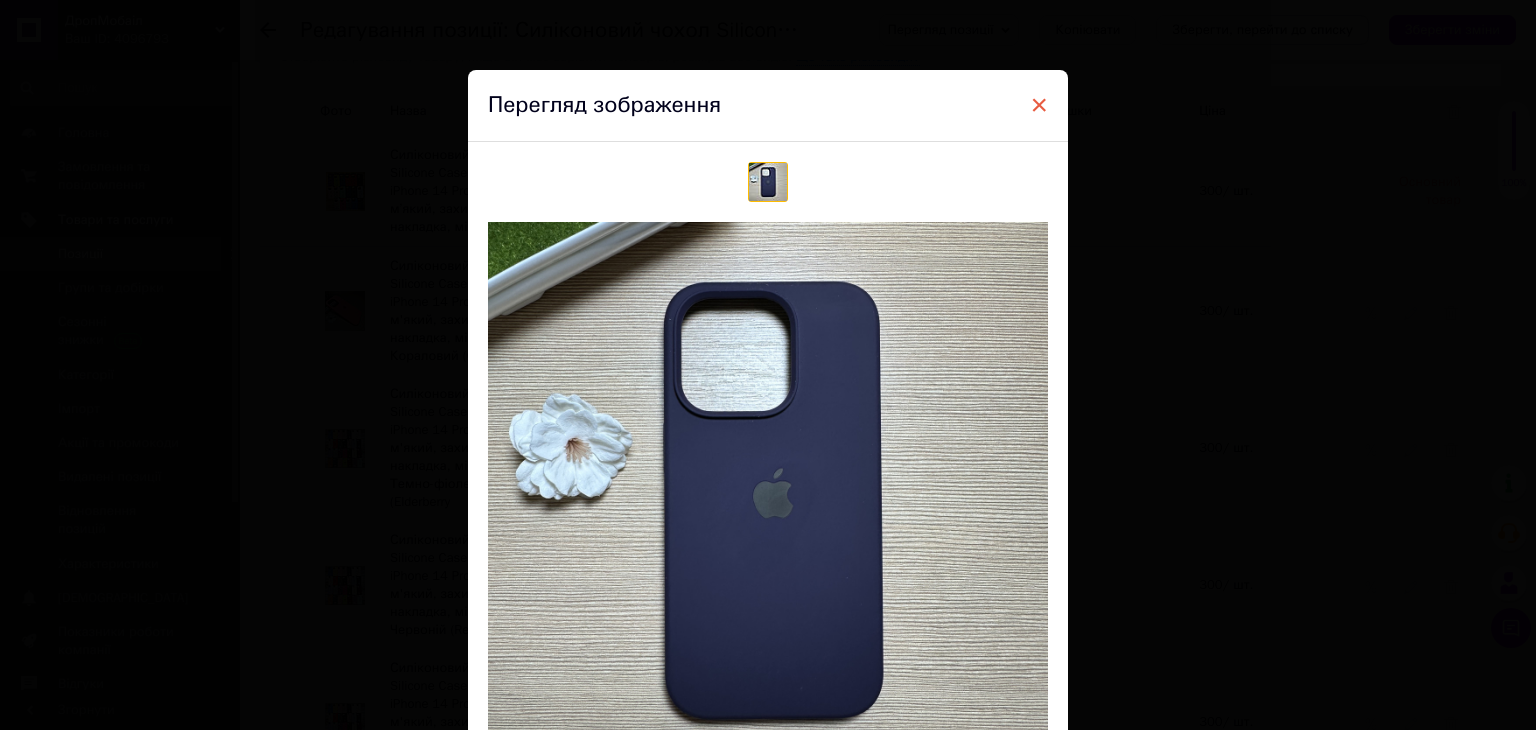 click on "×" at bounding box center [1039, 105] 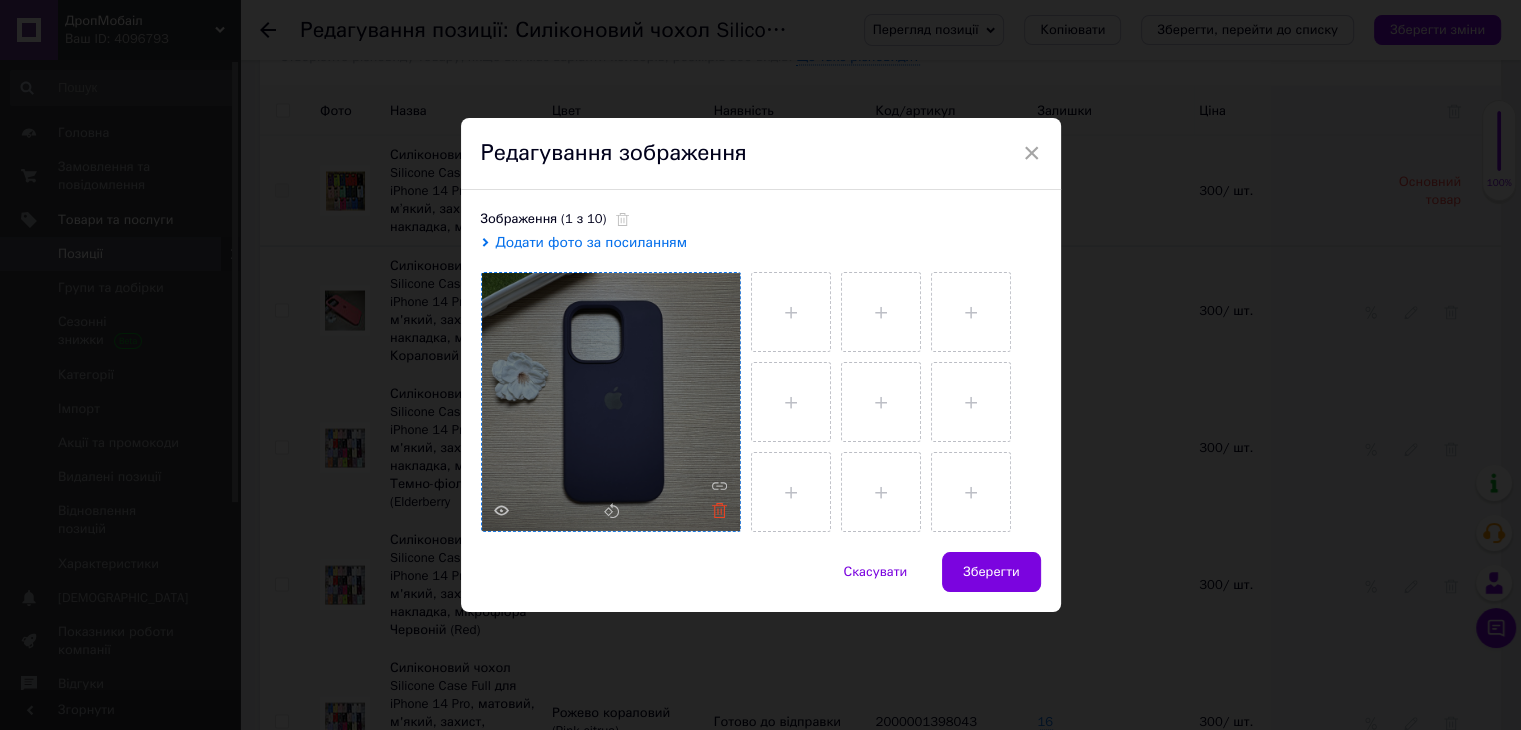 click 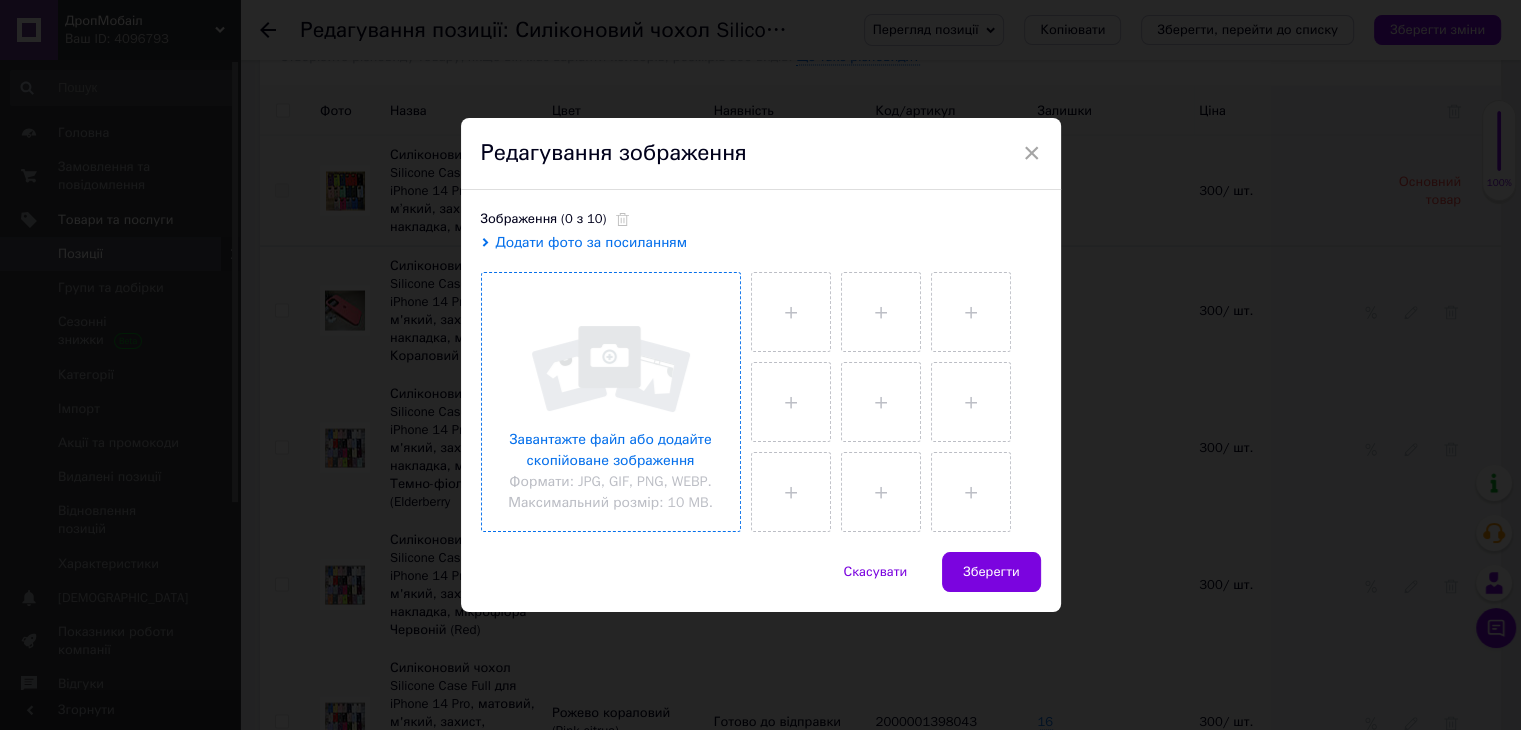 click at bounding box center [611, 402] 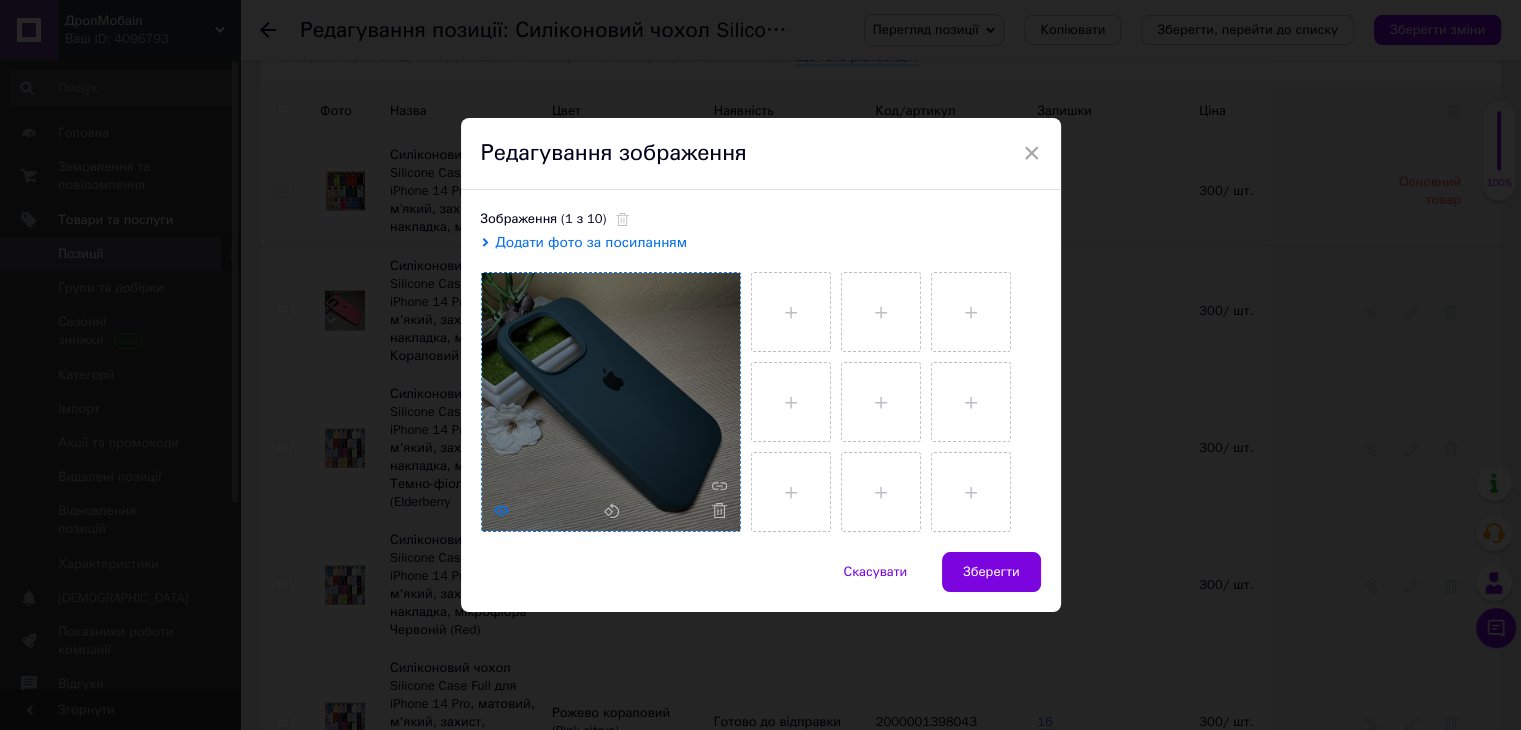 click 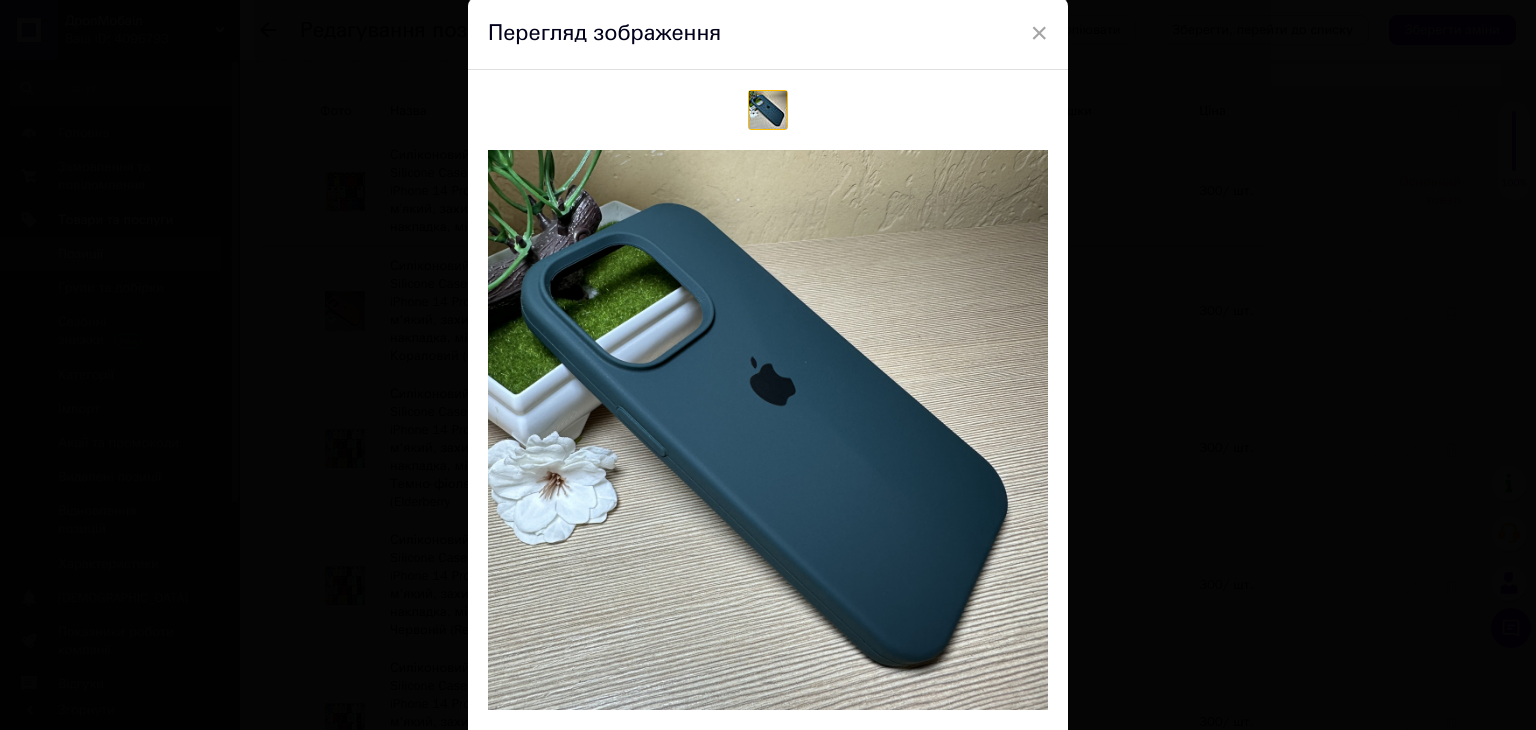 scroll, scrollTop: 0, scrollLeft: 0, axis: both 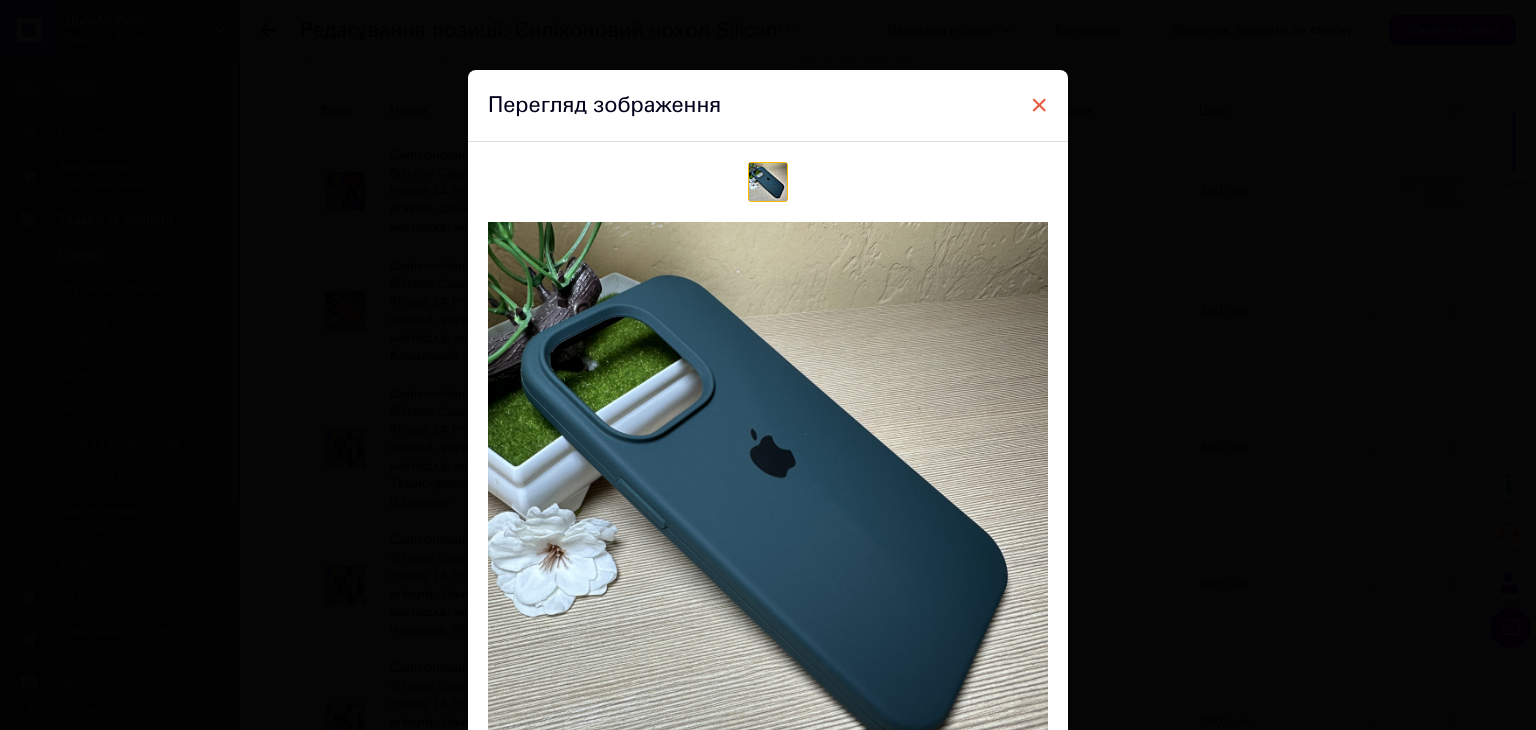 click on "×" at bounding box center [1039, 105] 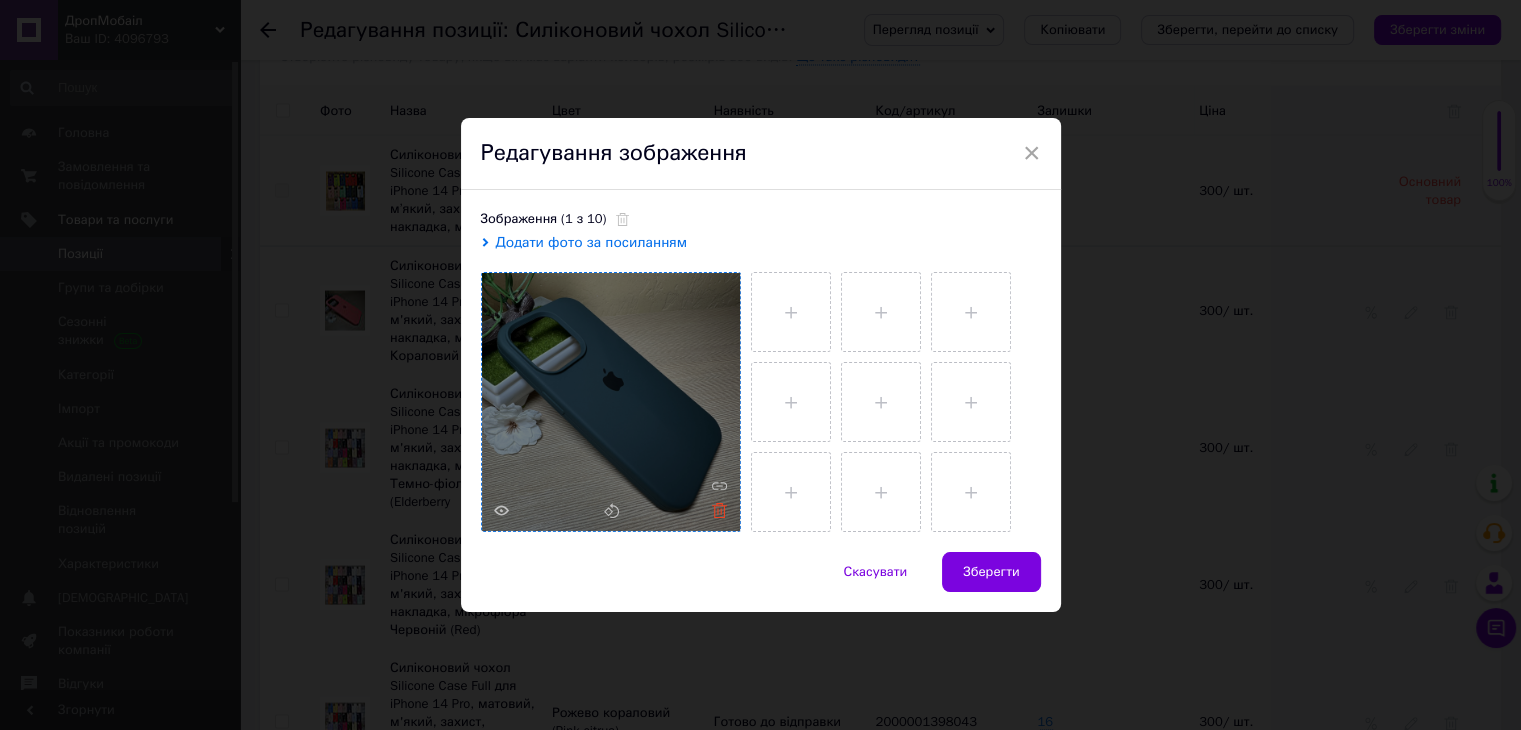 click 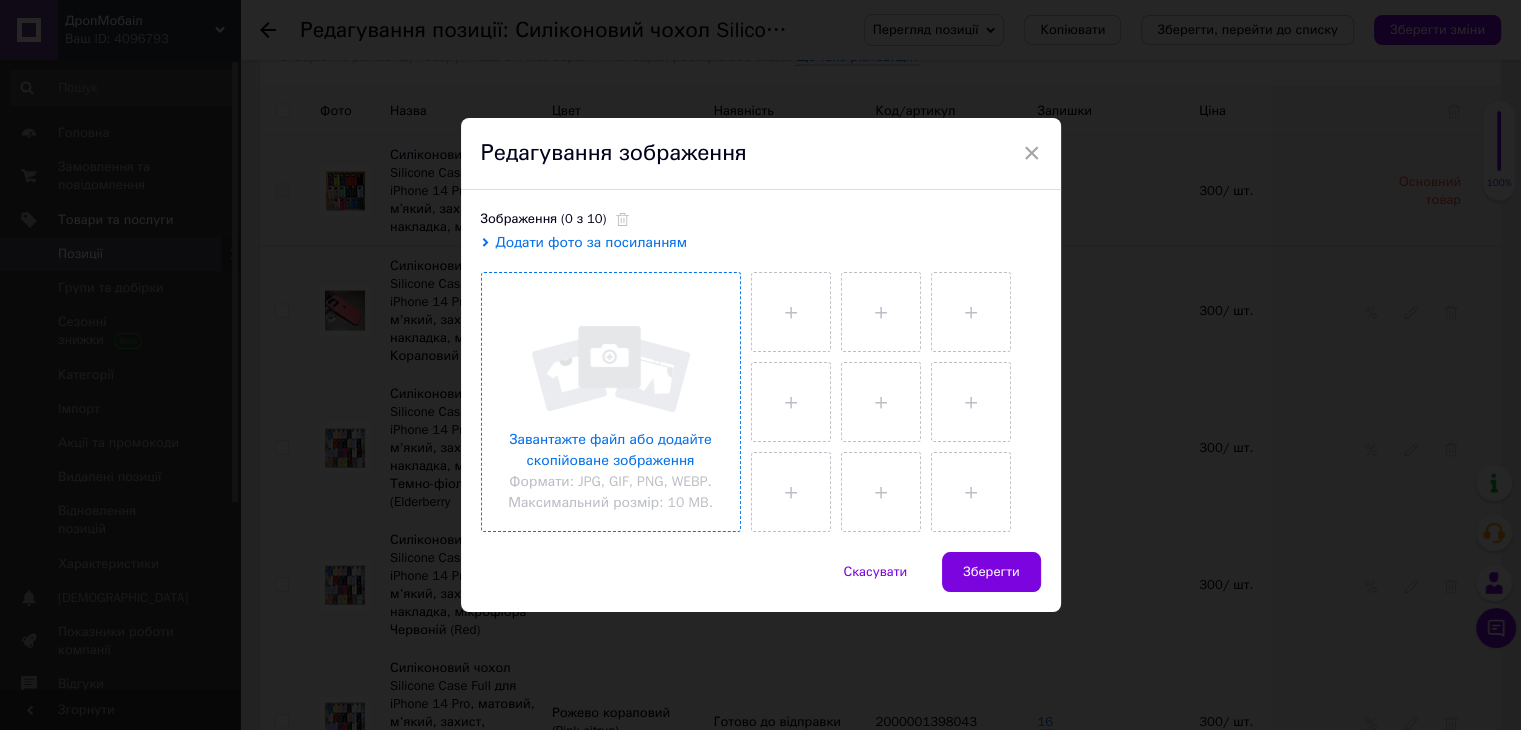 click at bounding box center (611, 402) 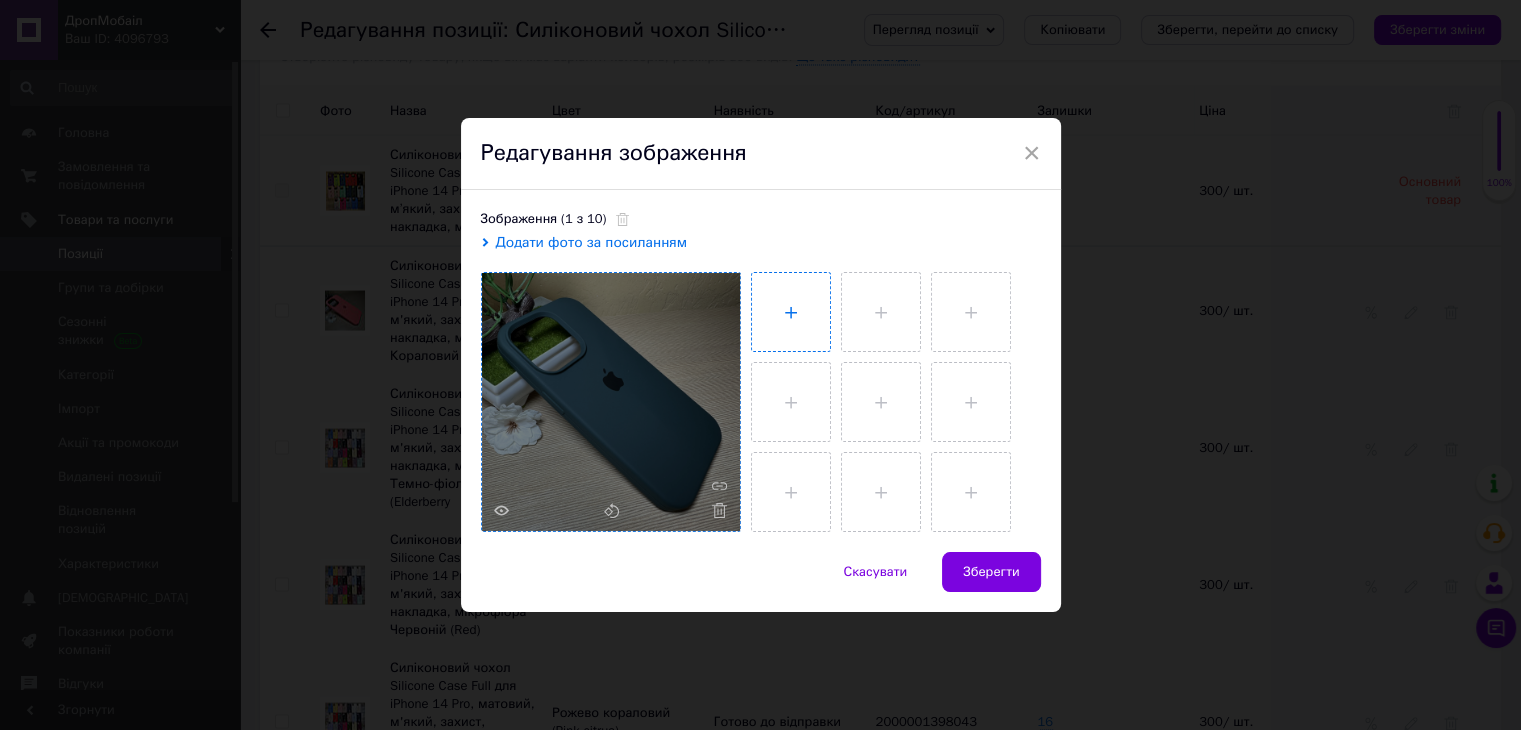 click at bounding box center [791, 312] 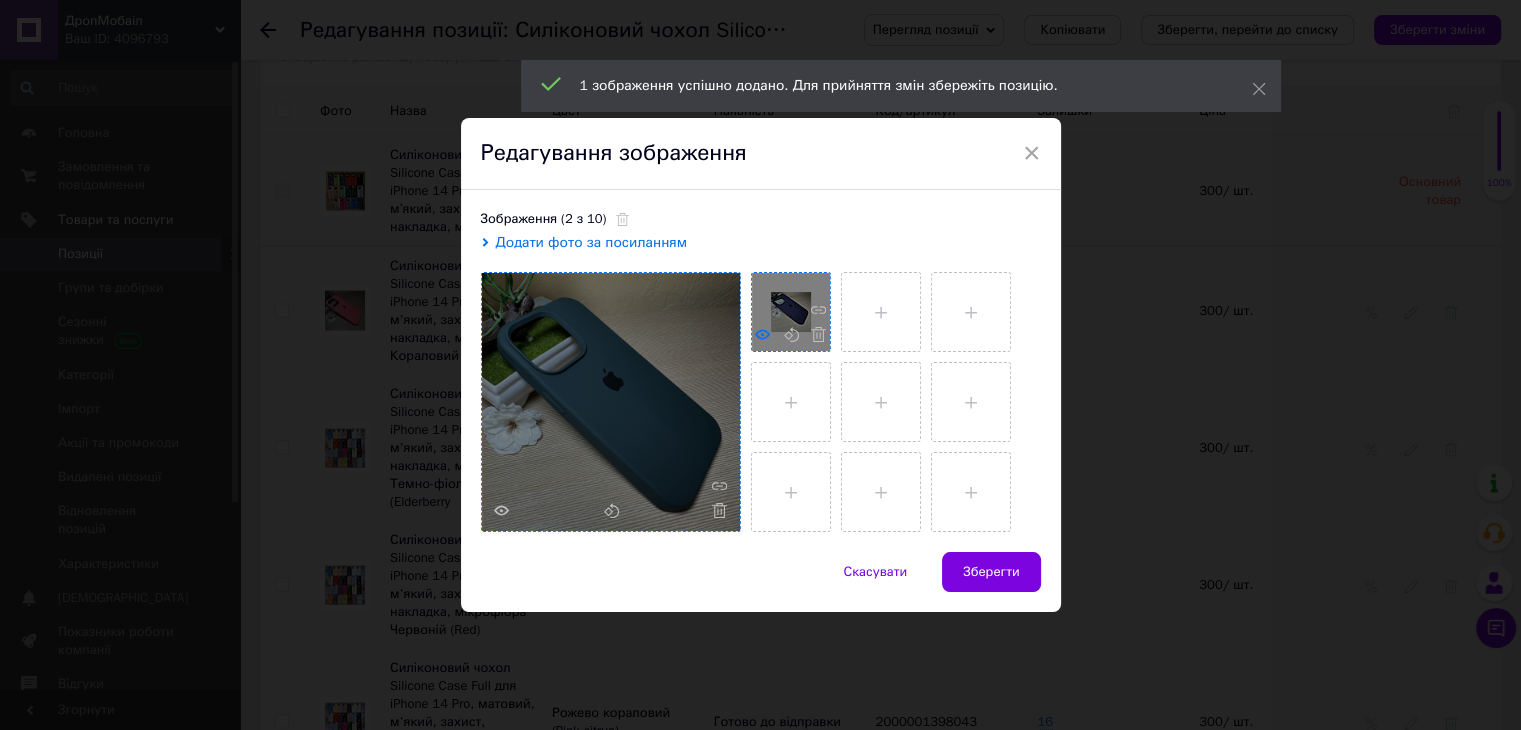 click 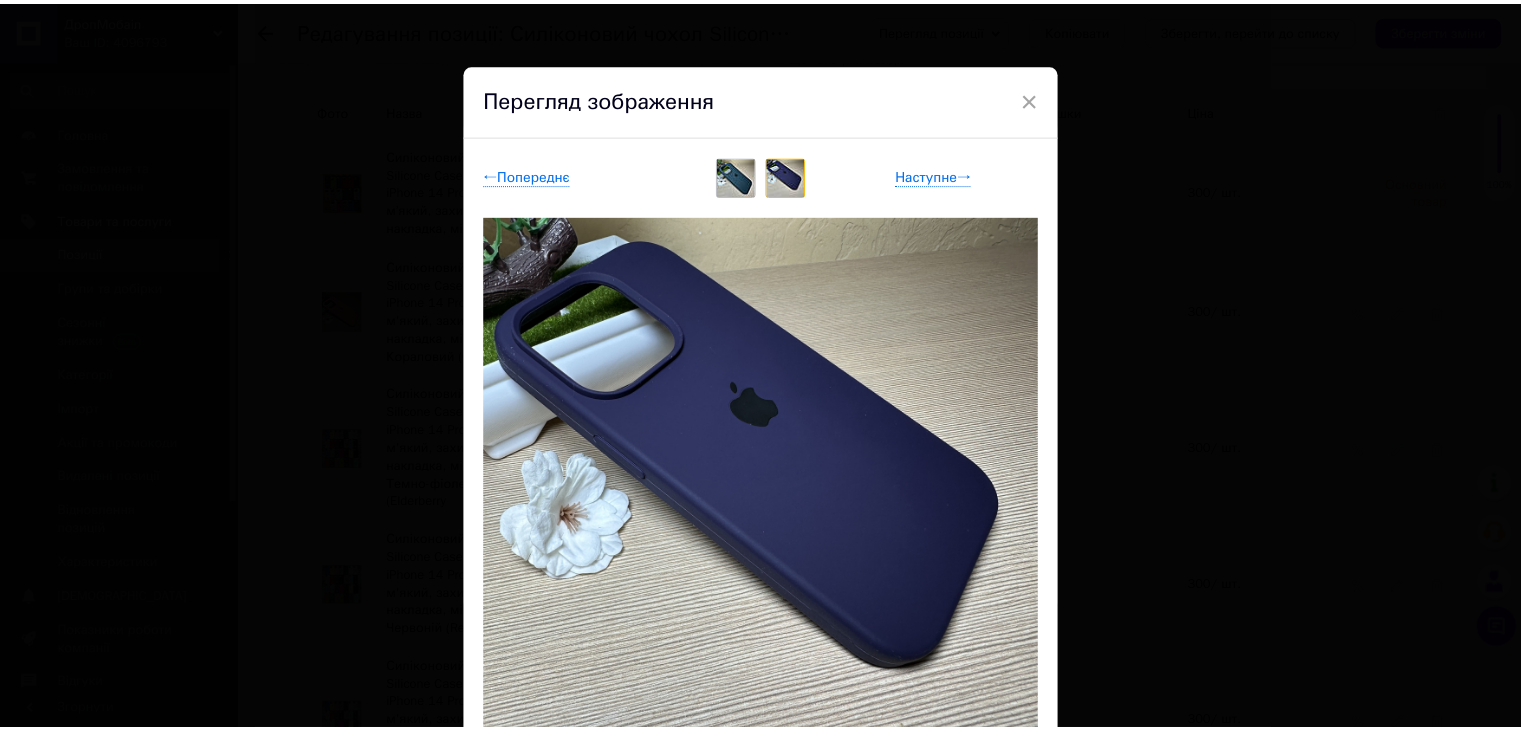 scroll, scrollTop: 0, scrollLeft: 0, axis: both 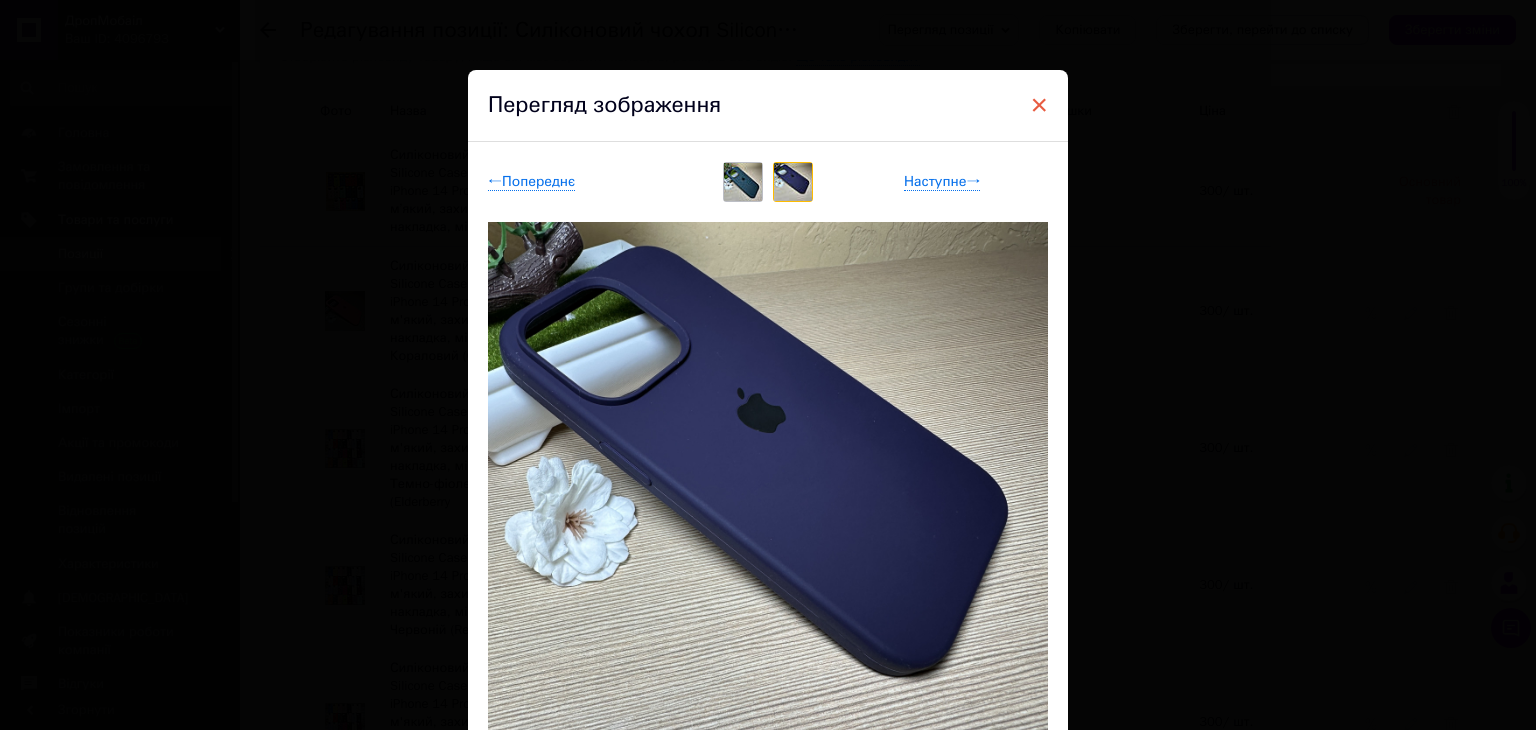click on "×" at bounding box center [1039, 105] 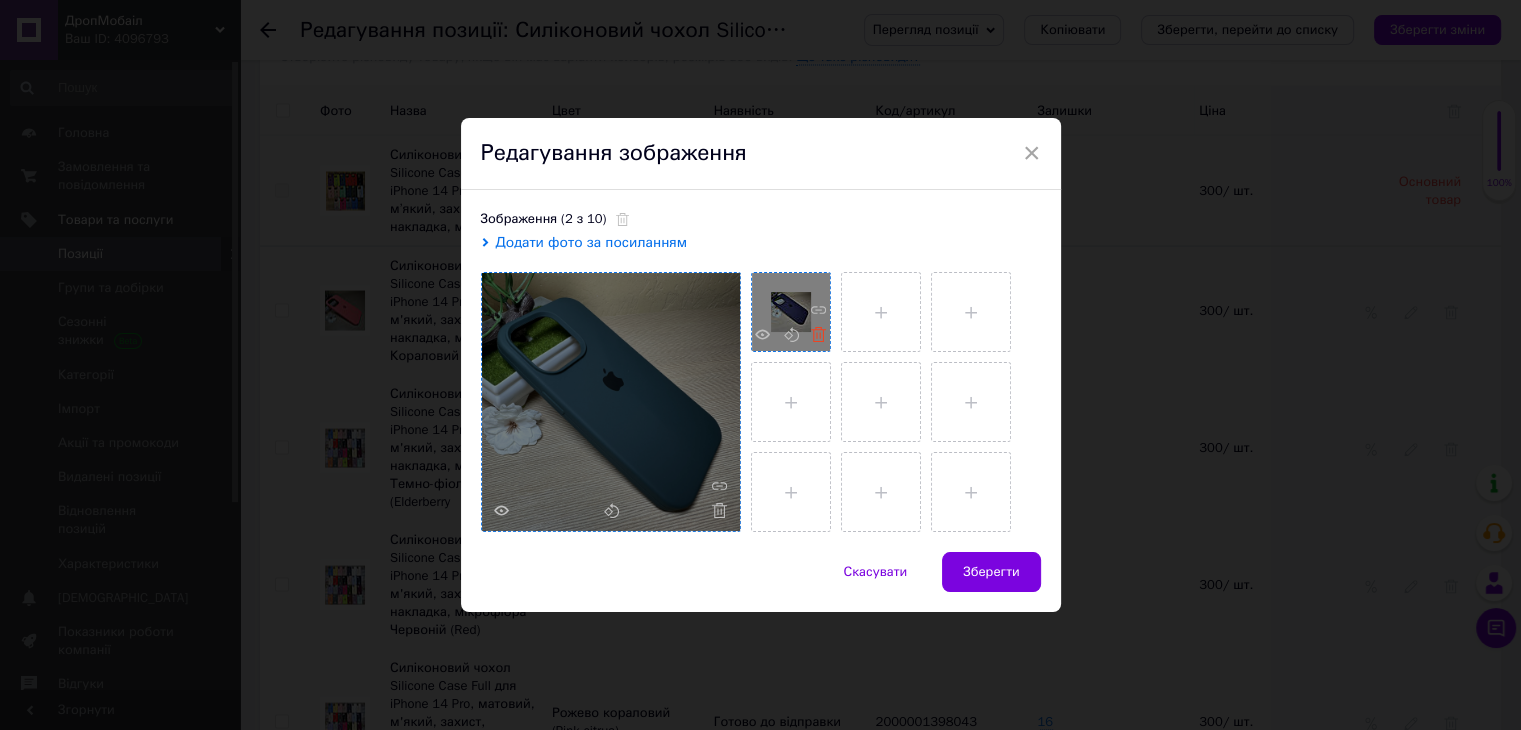 click 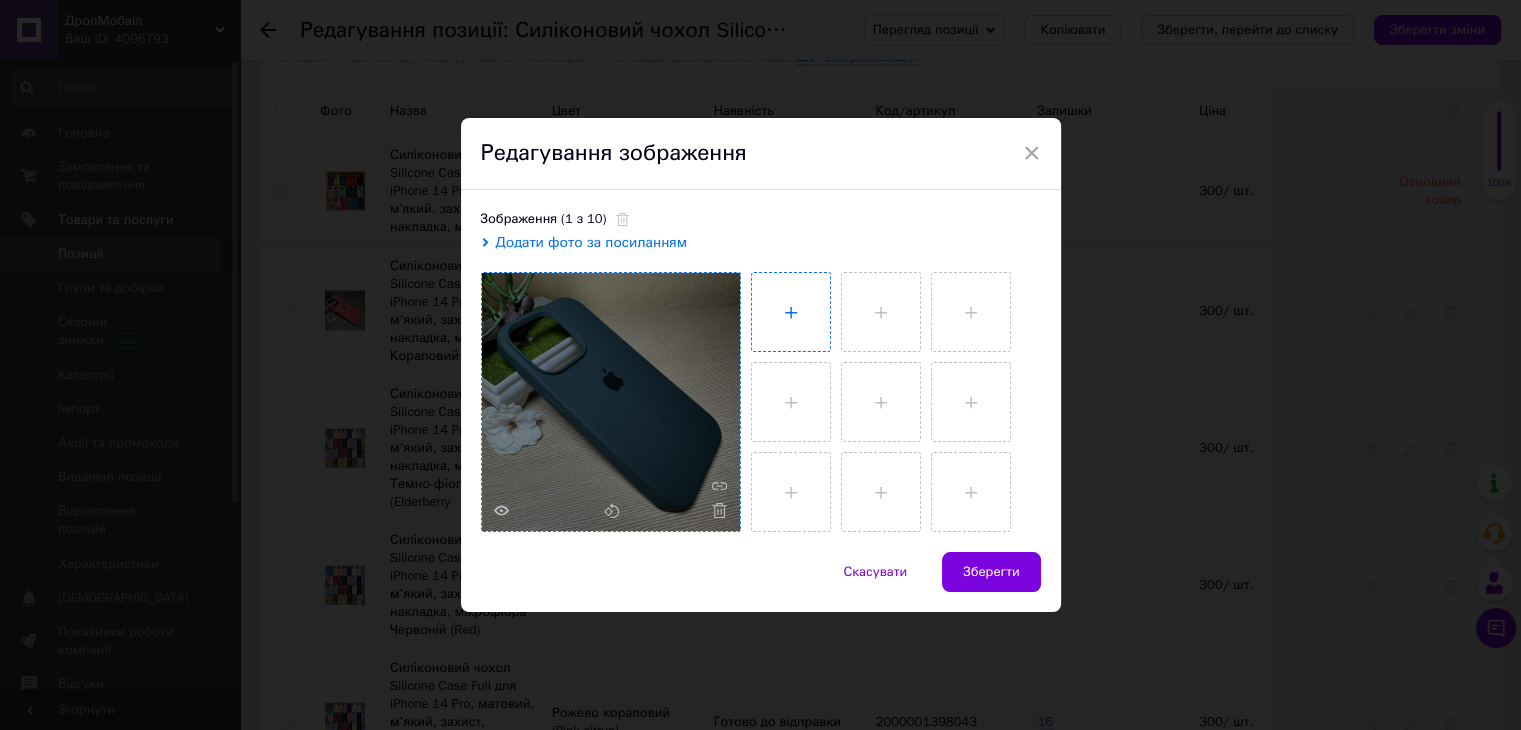 click at bounding box center (791, 312) 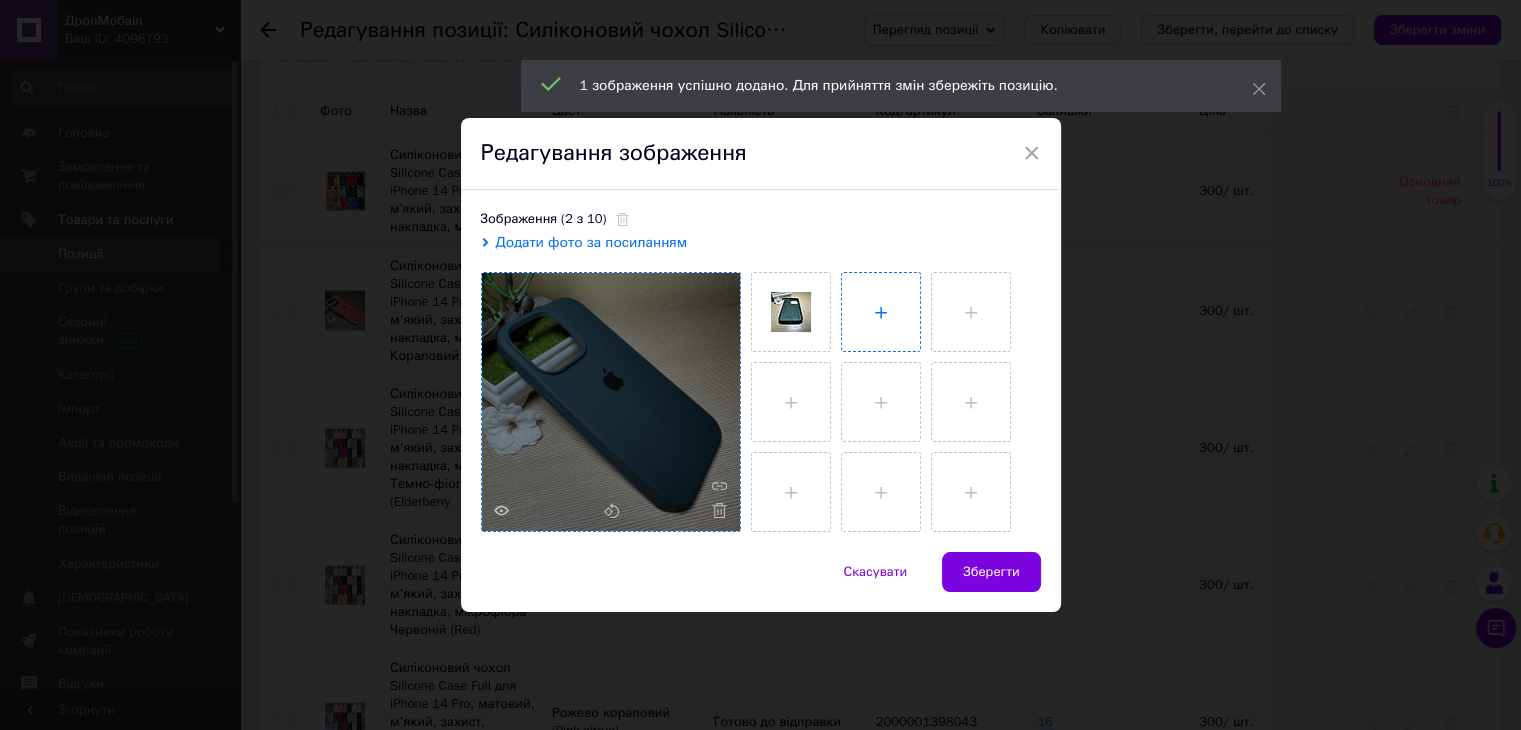 click at bounding box center (881, 312) 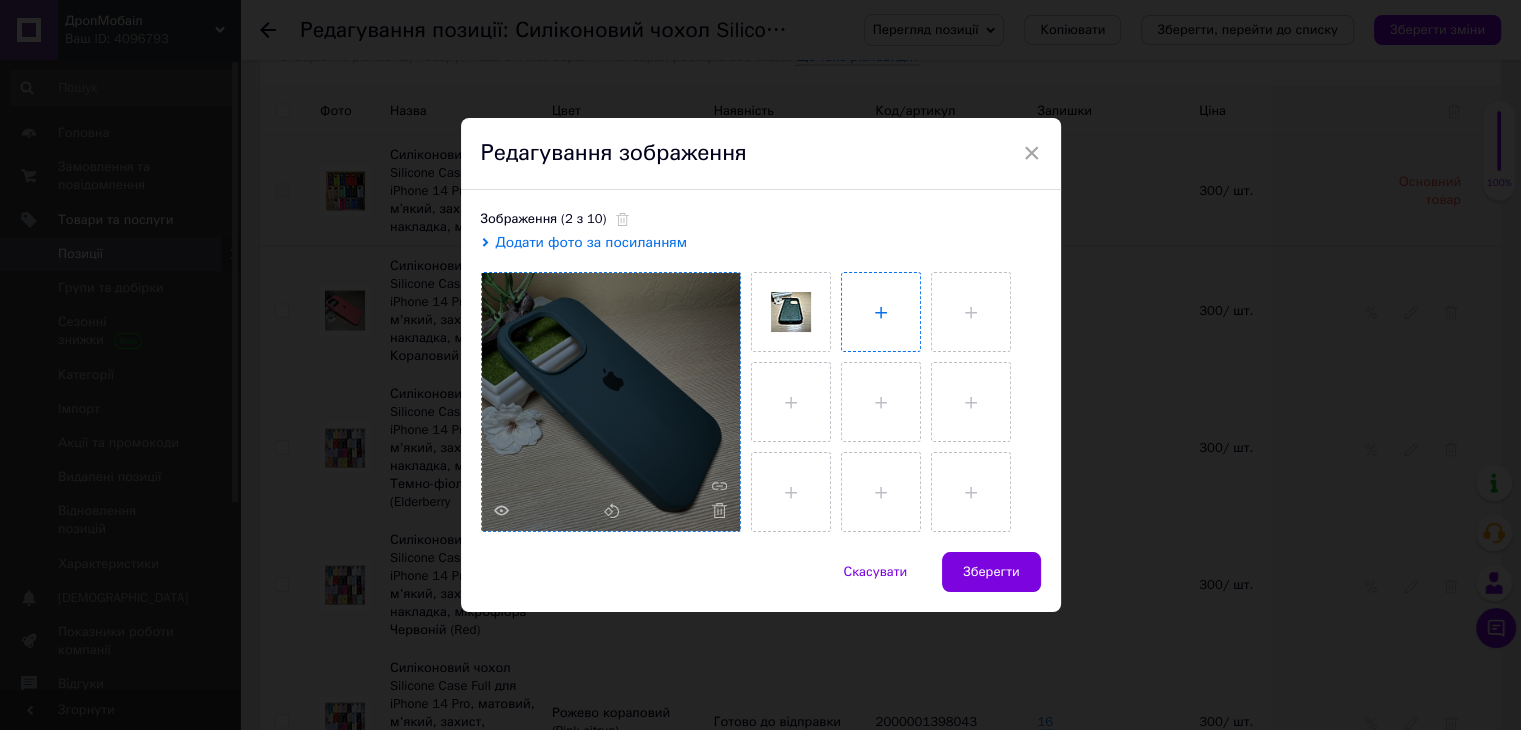 type on "C:\fakepath\IMG_8555.JPG" 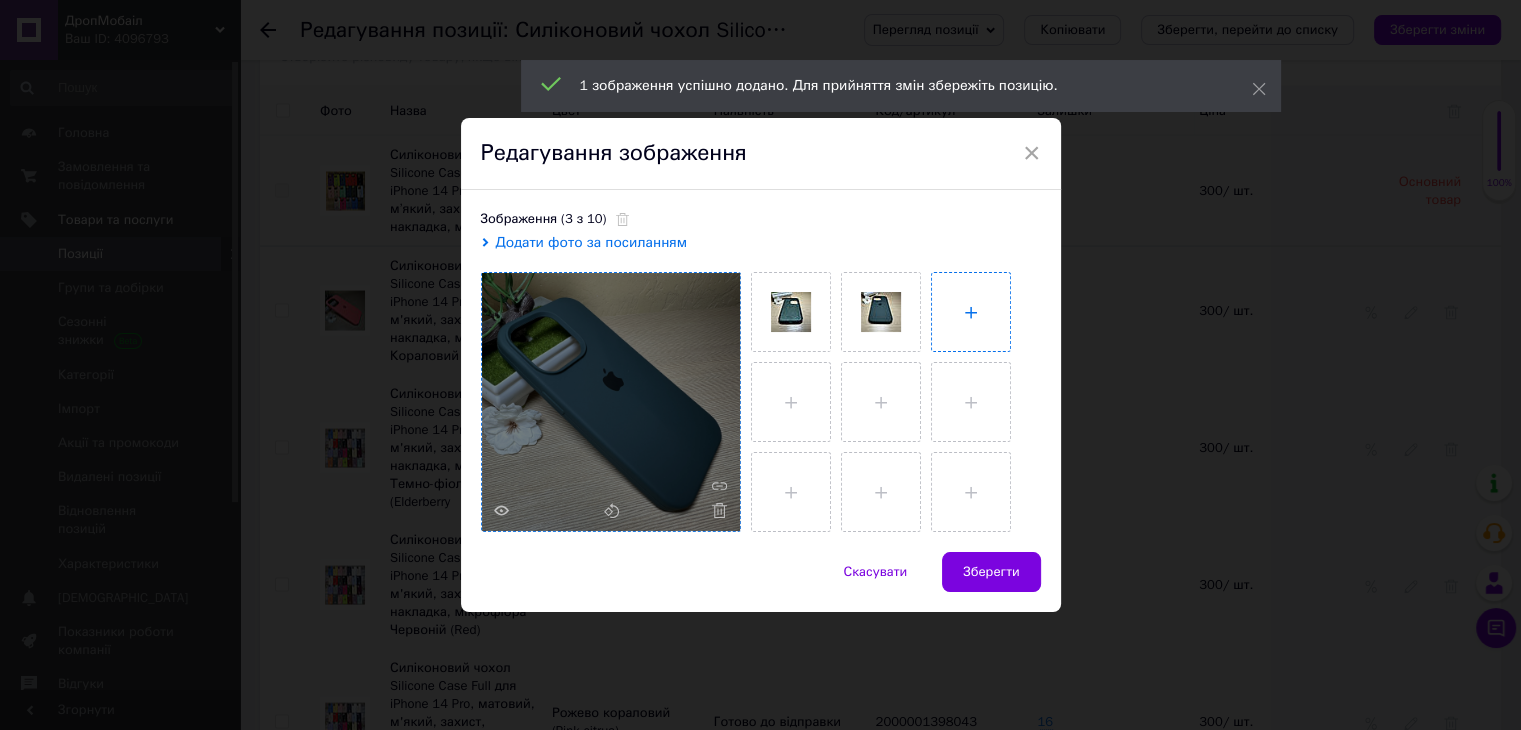 click at bounding box center [971, 312] 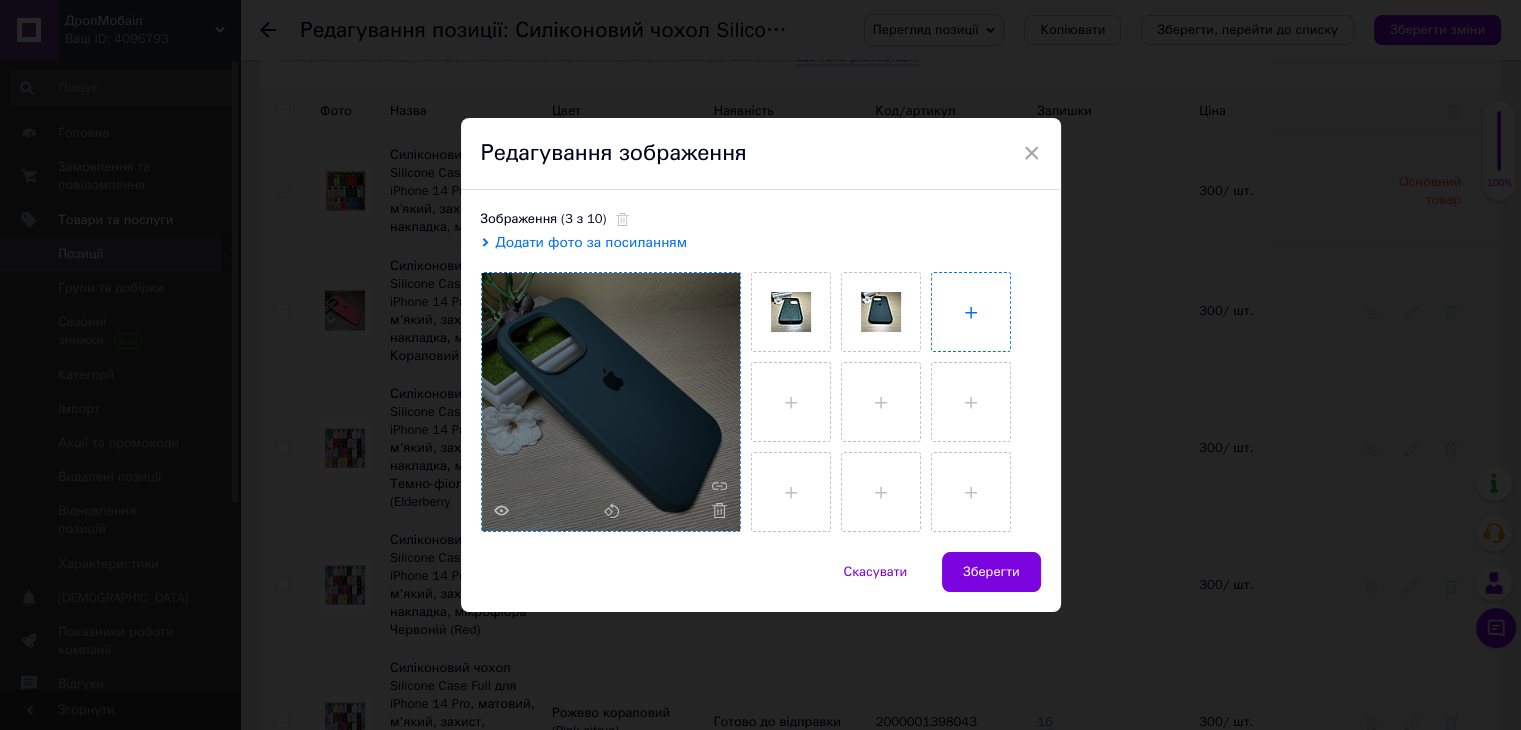 type on "C:\fakepath\IMG_8554.JPG" 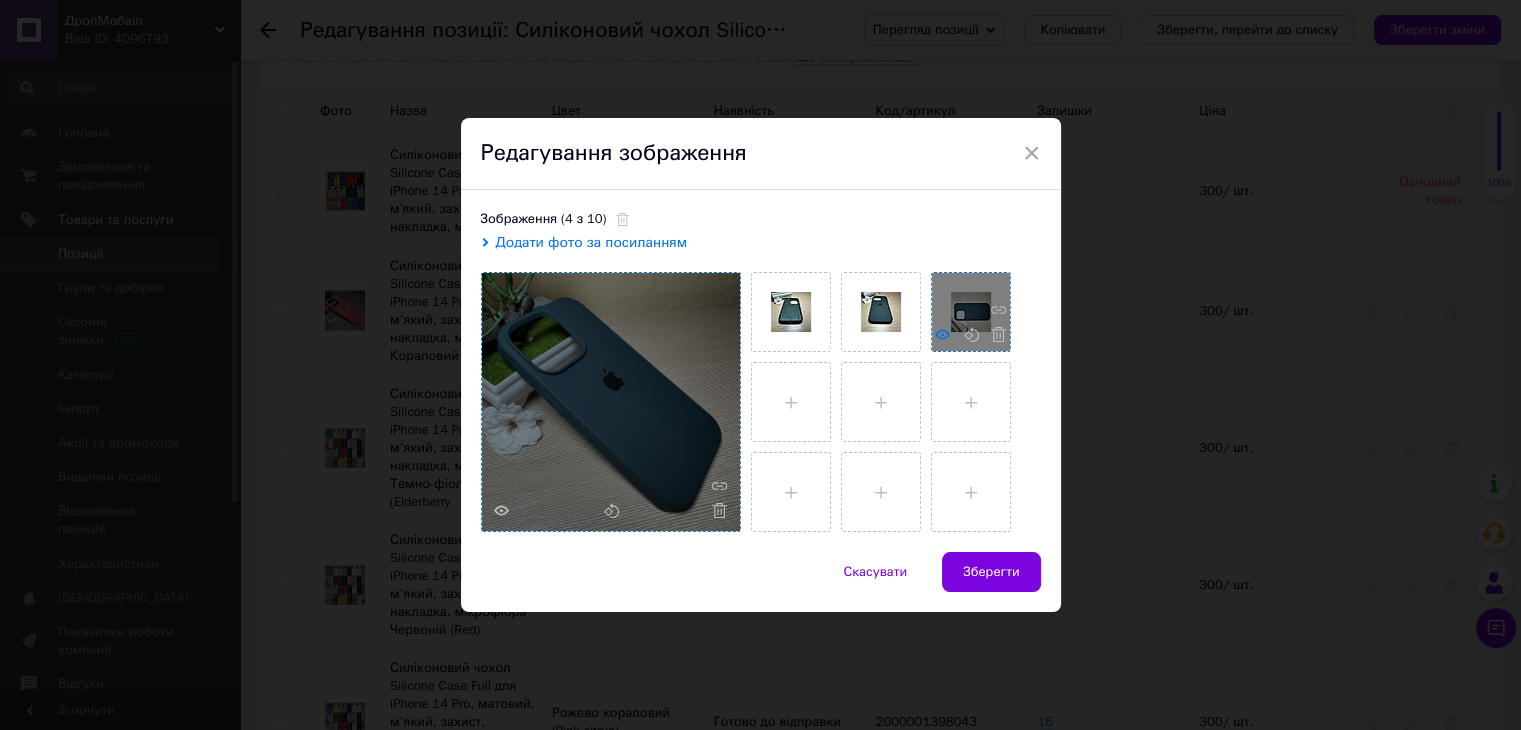 click 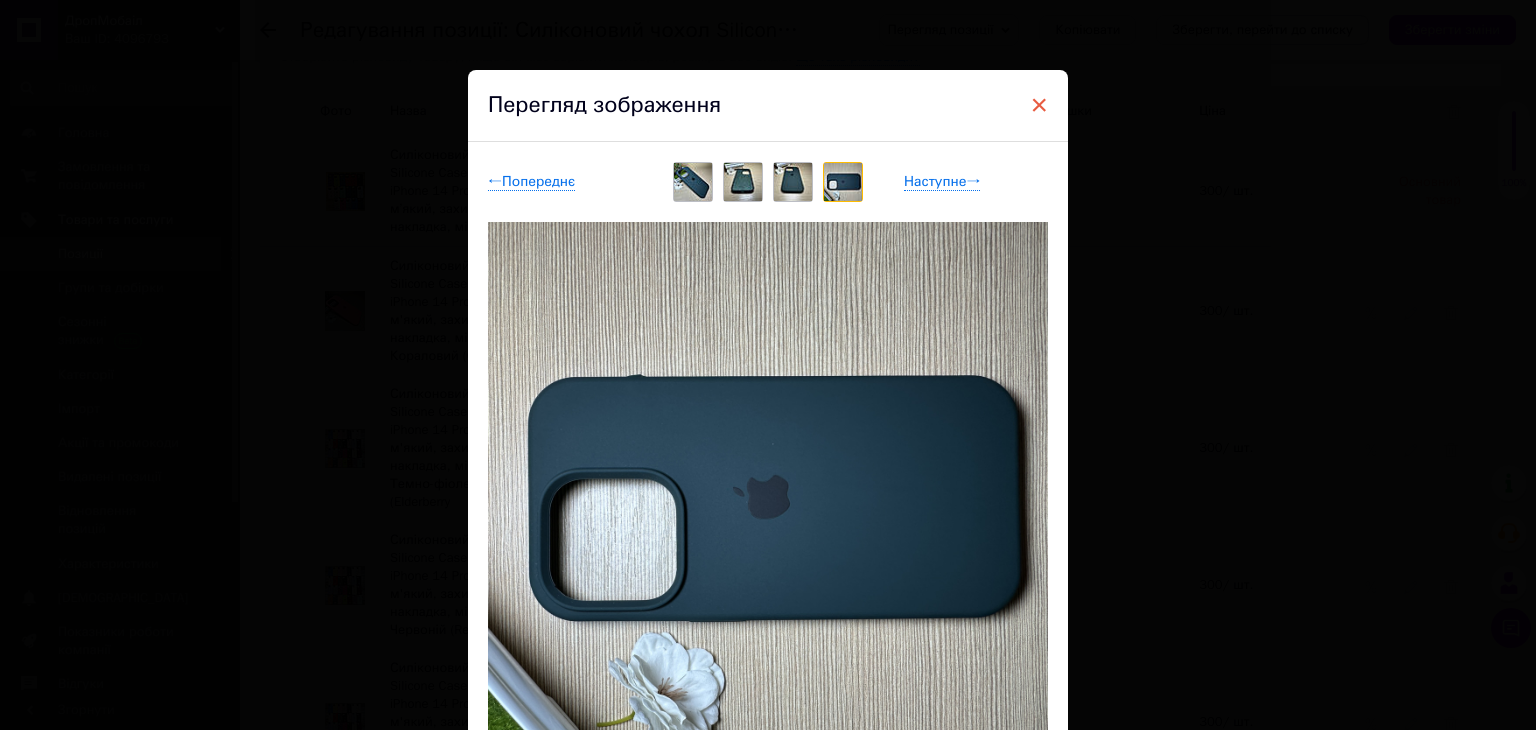 click on "×" at bounding box center [1039, 105] 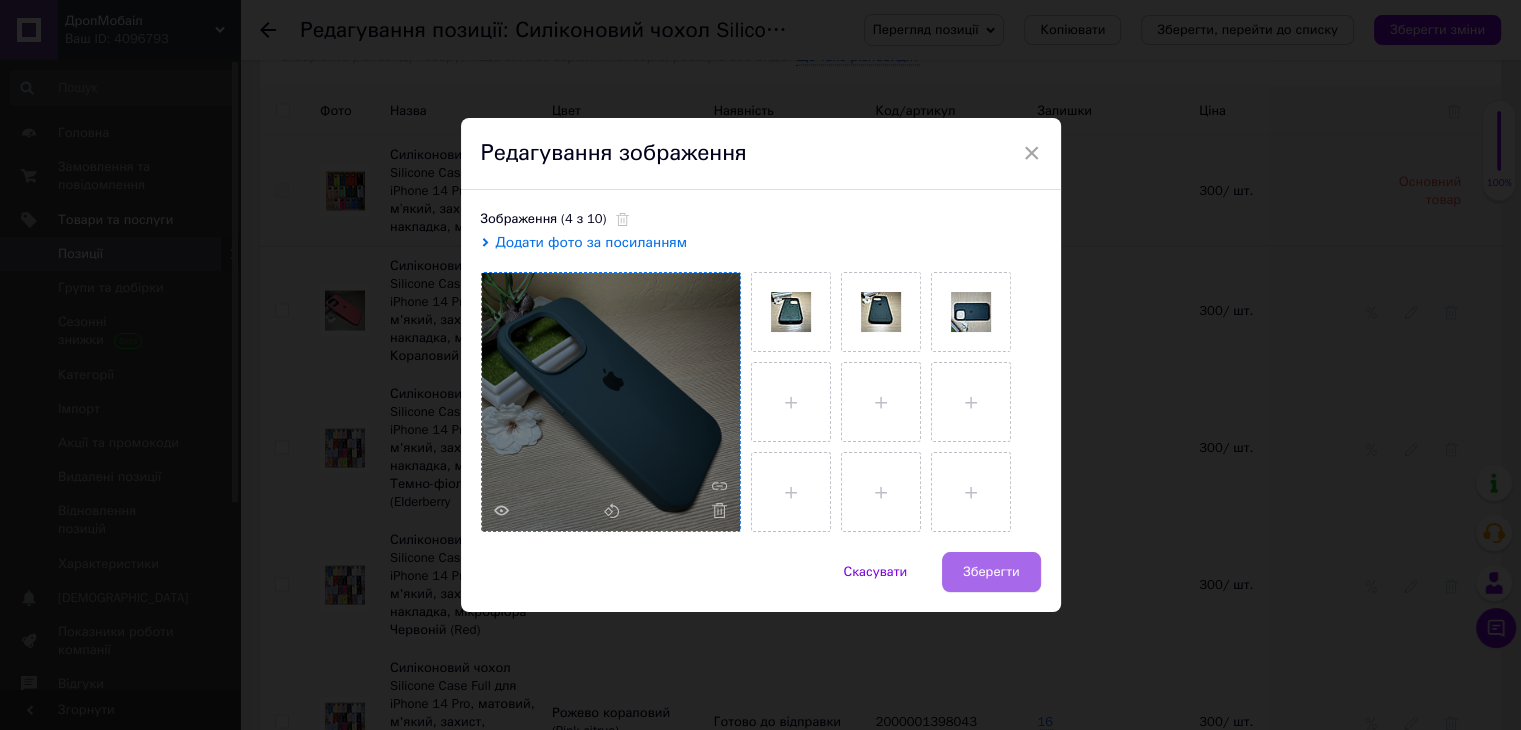 click on "Зберегти" at bounding box center (991, 572) 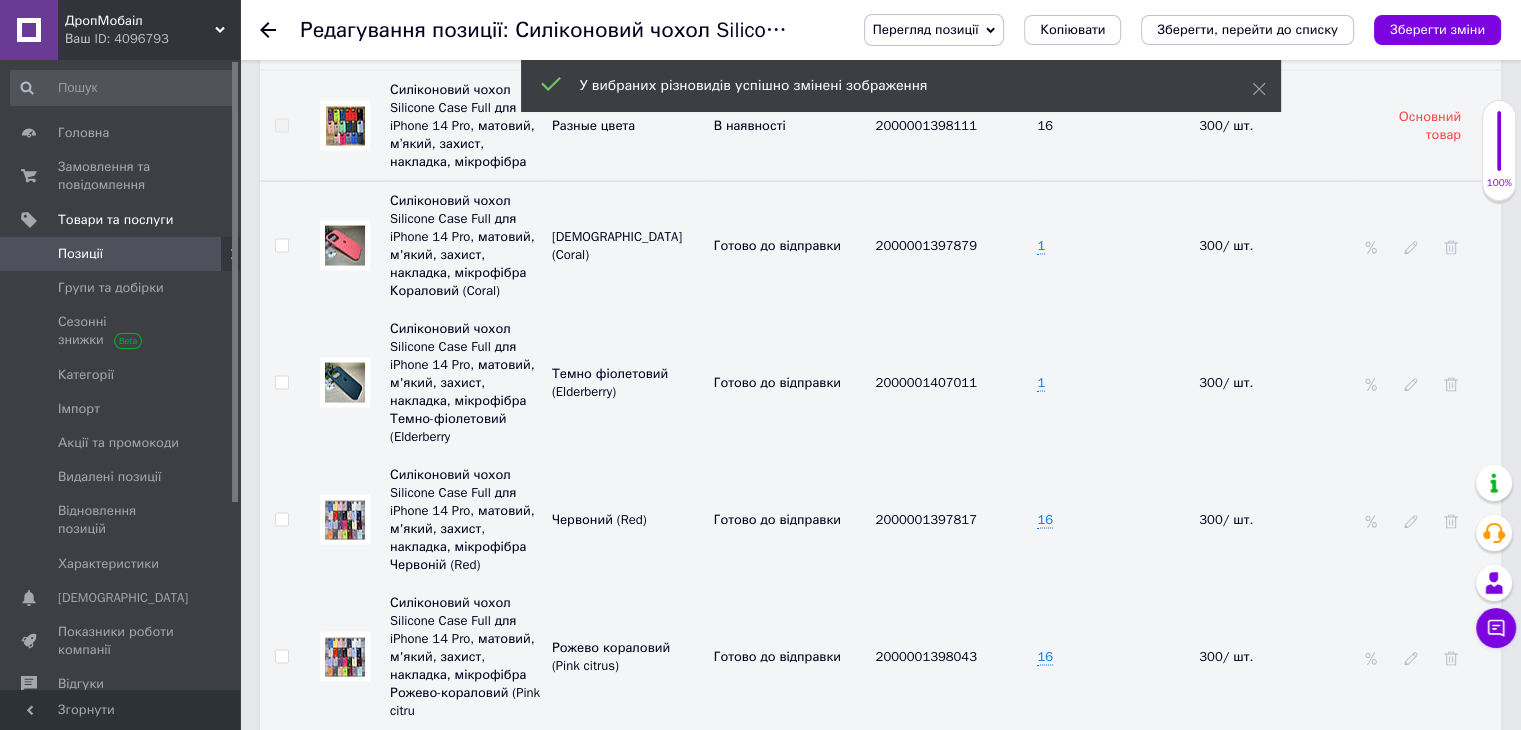 scroll, scrollTop: 3956, scrollLeft: 0, axis: vertical 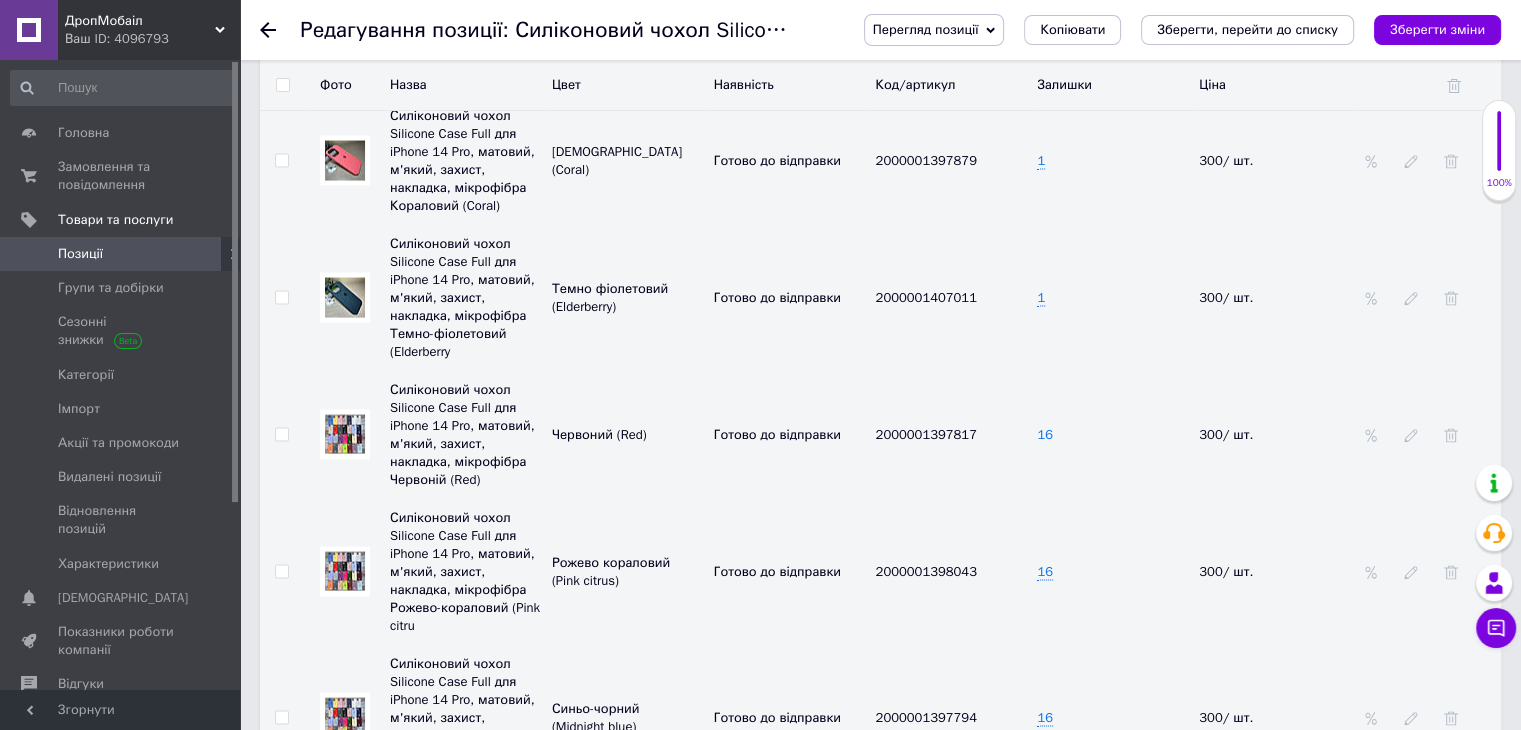 click on "16" at bounding box center [1045, 435] 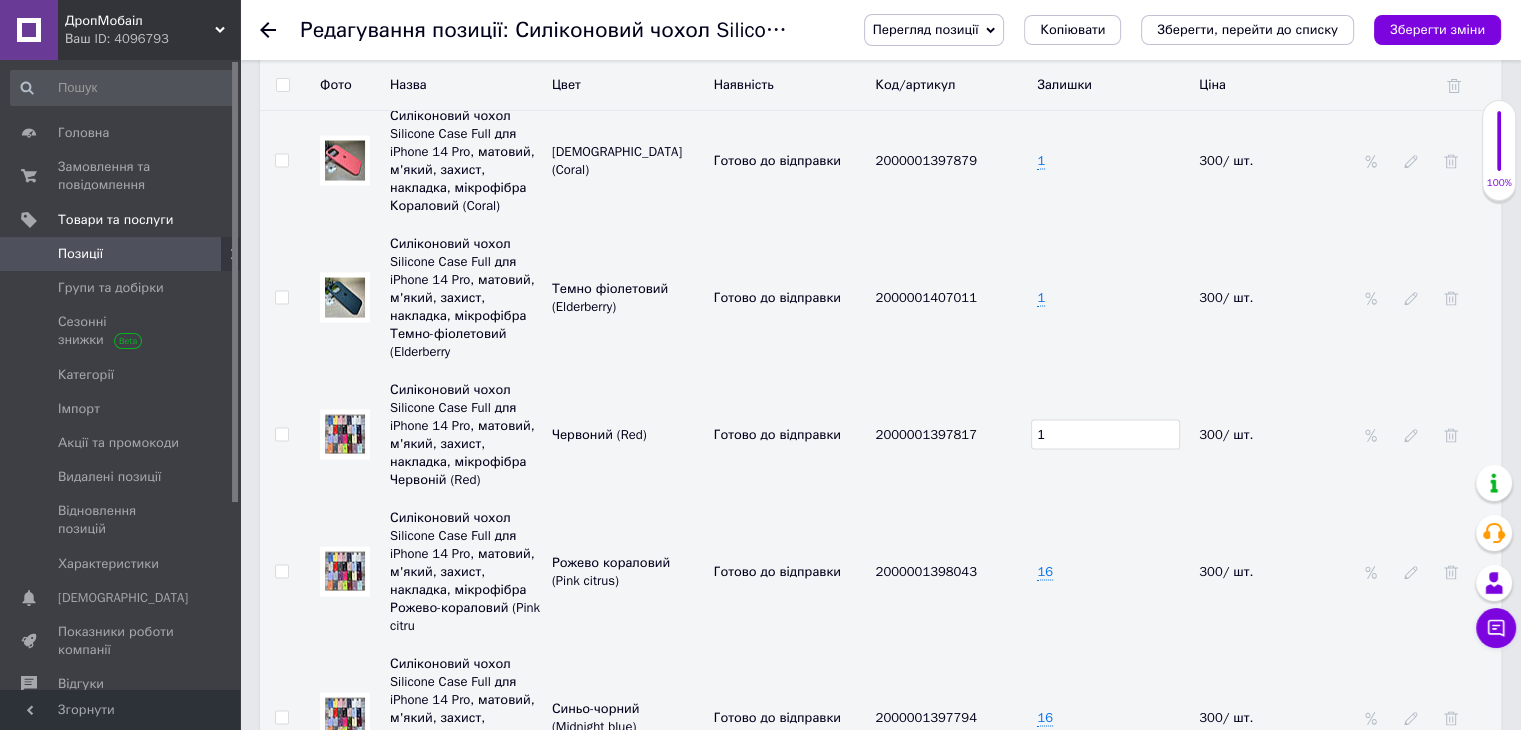type on "1" 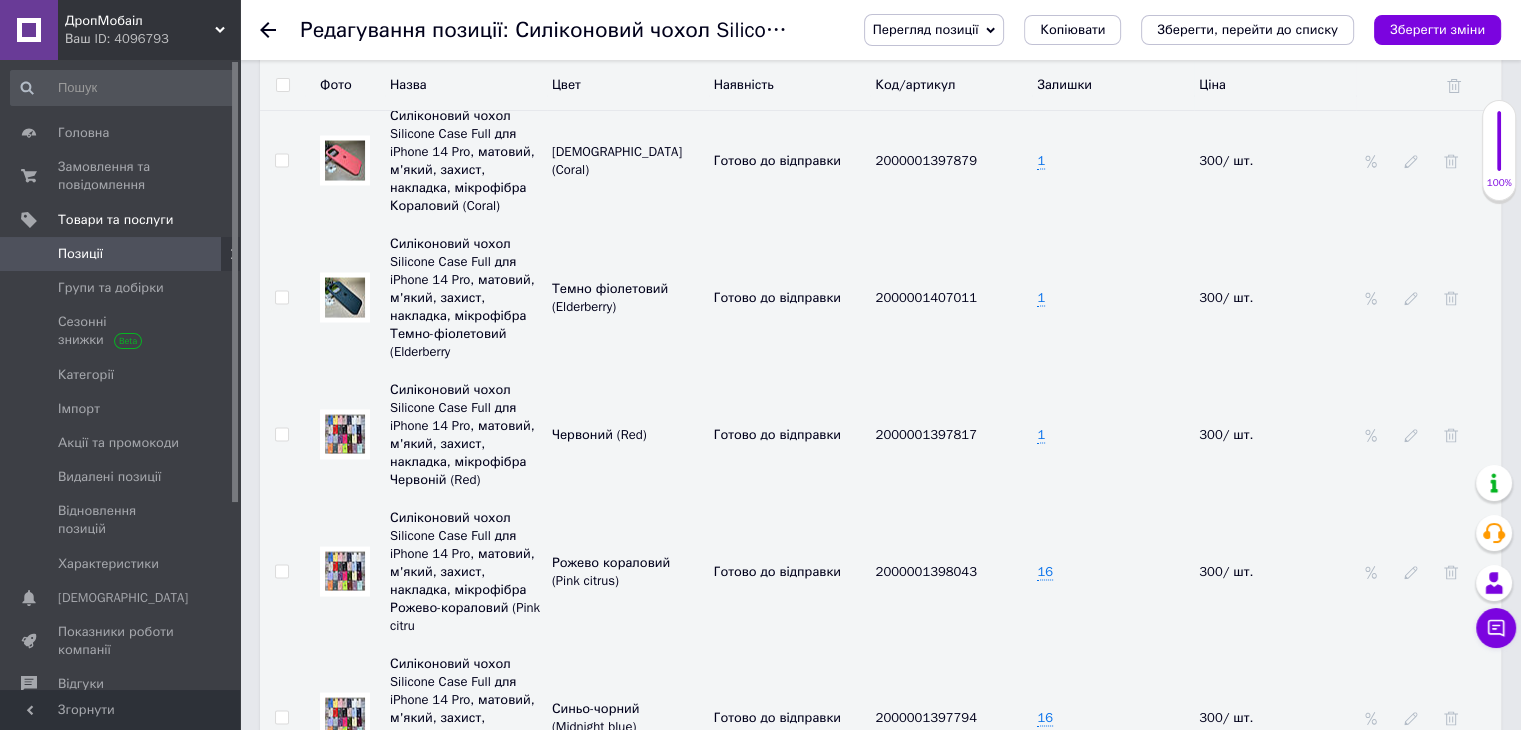 click at bounding box center (345, 434) 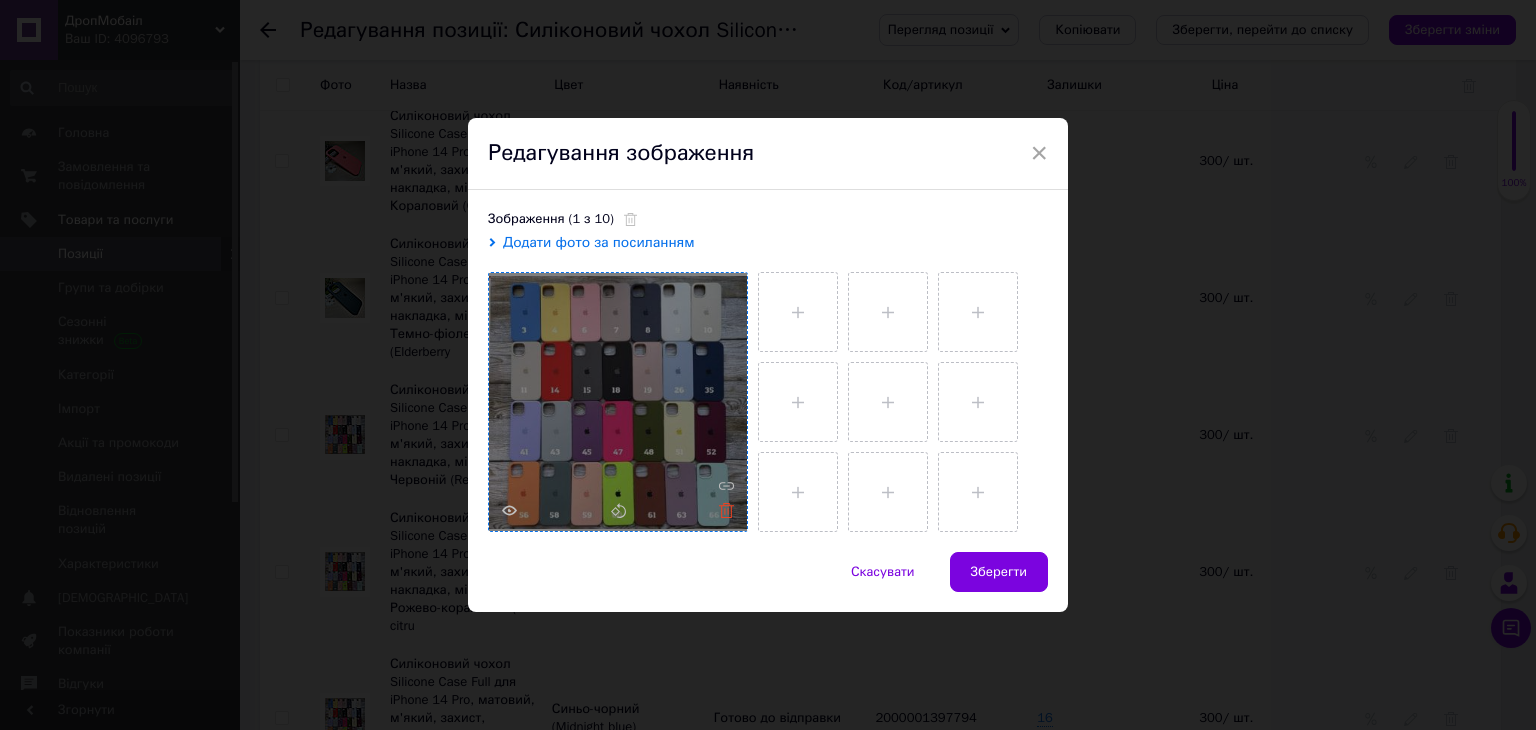 click 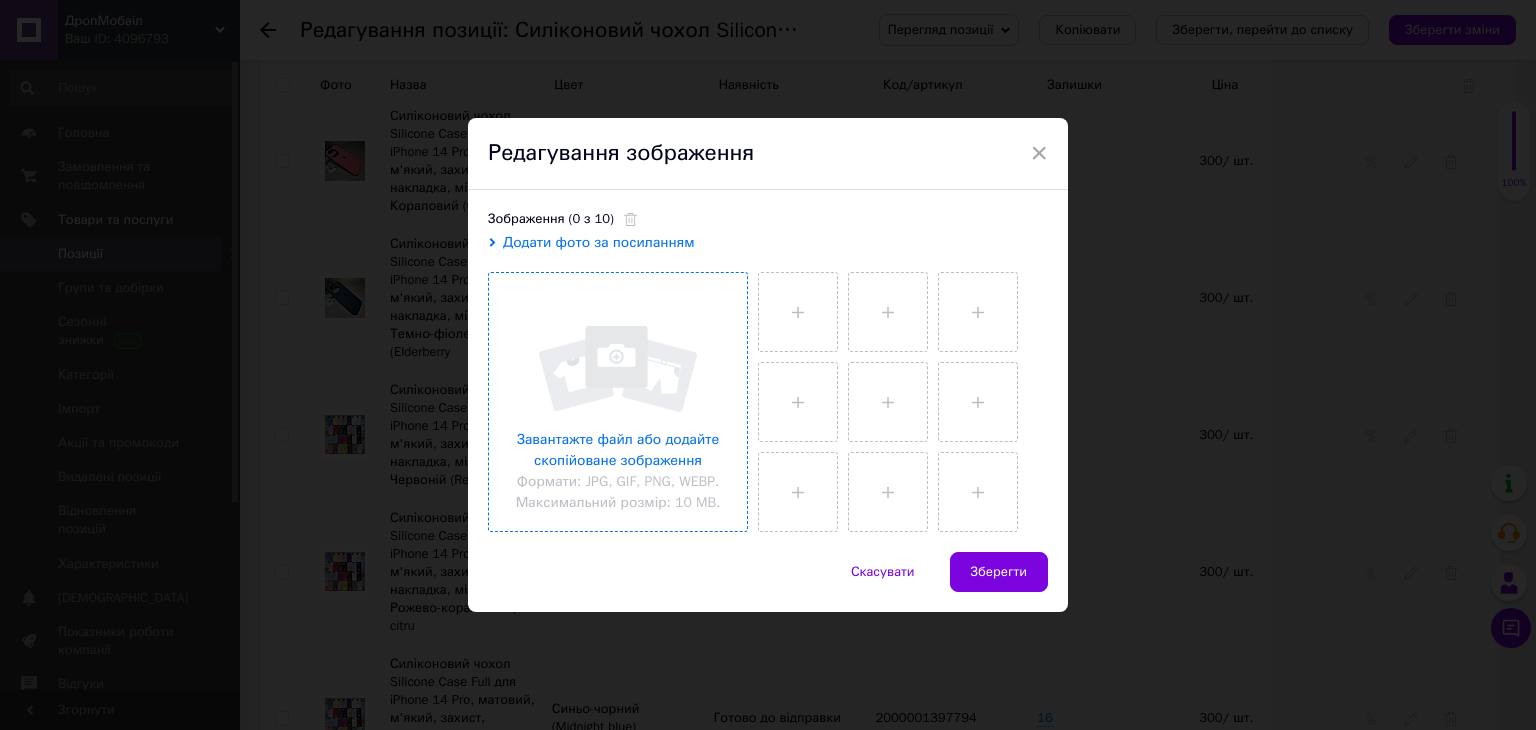 click at bounding box center (618, 402) 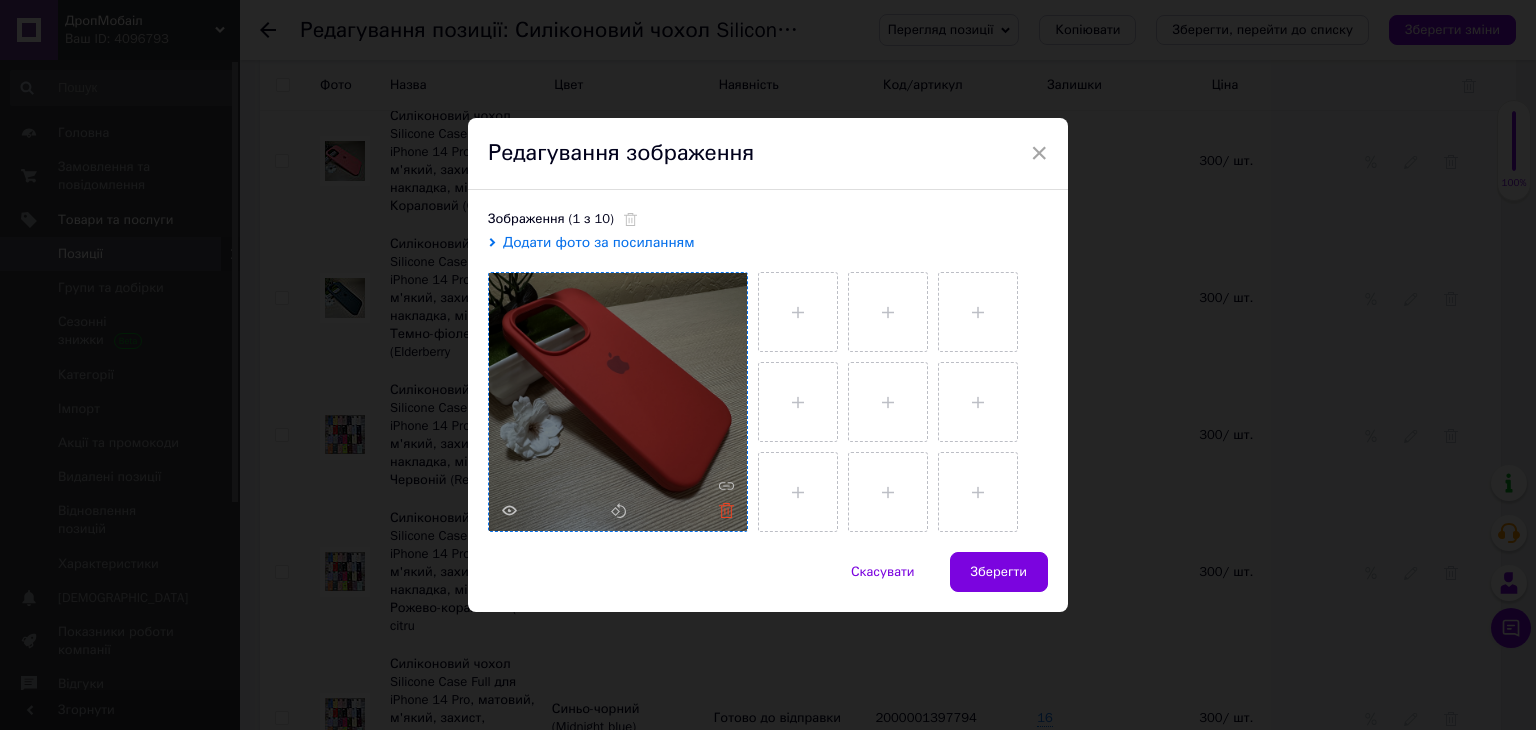 click 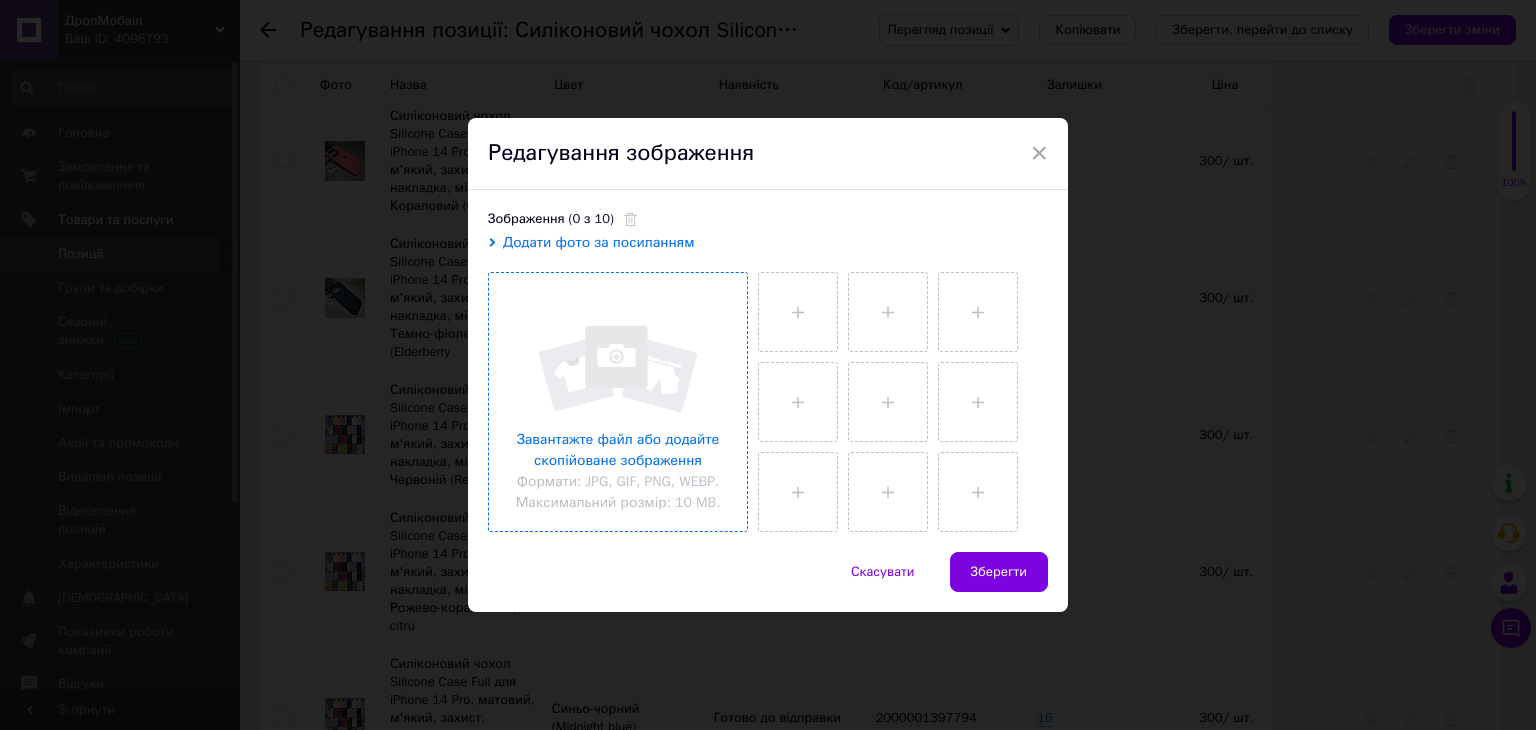 click at bounding box center [618, 402] 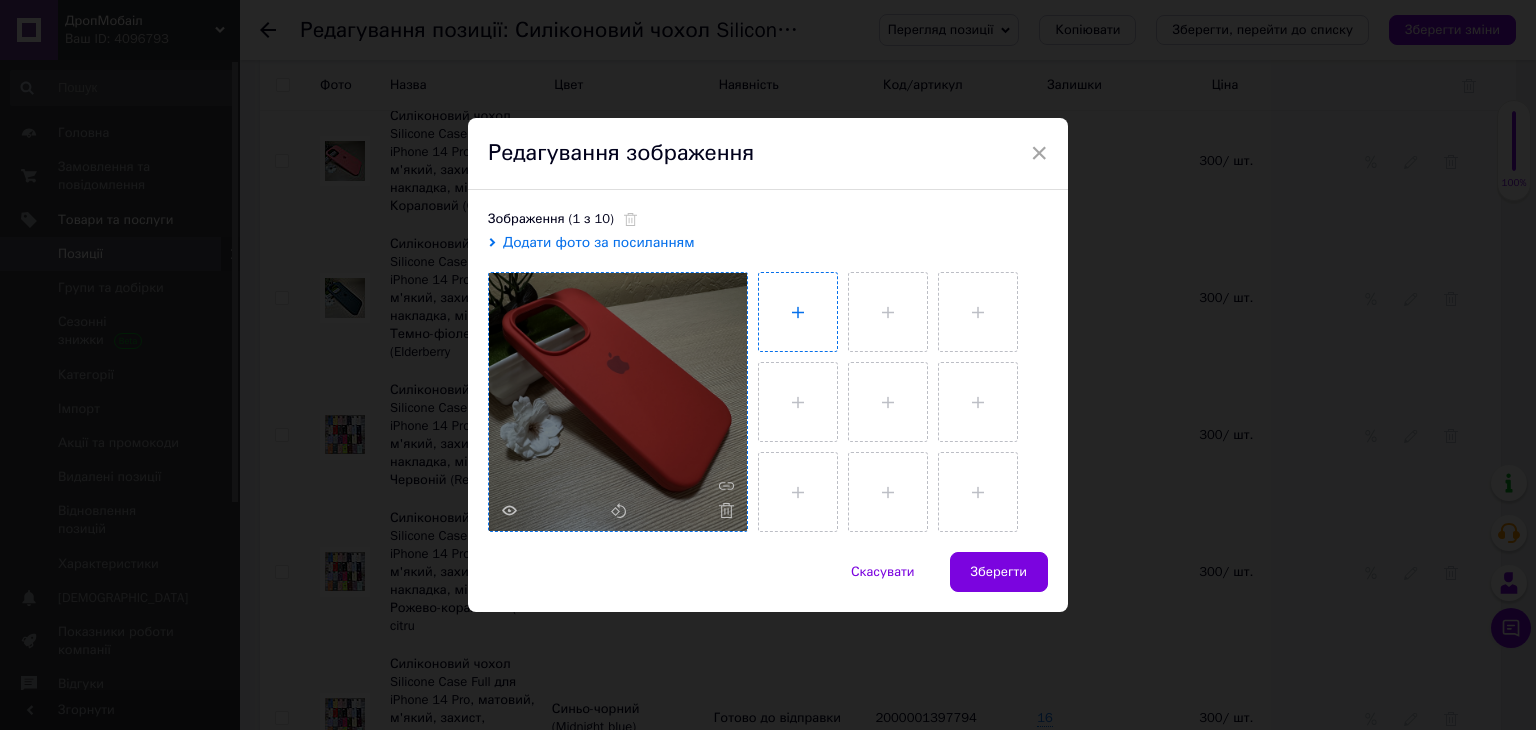 click at bounding box center (798, 312) 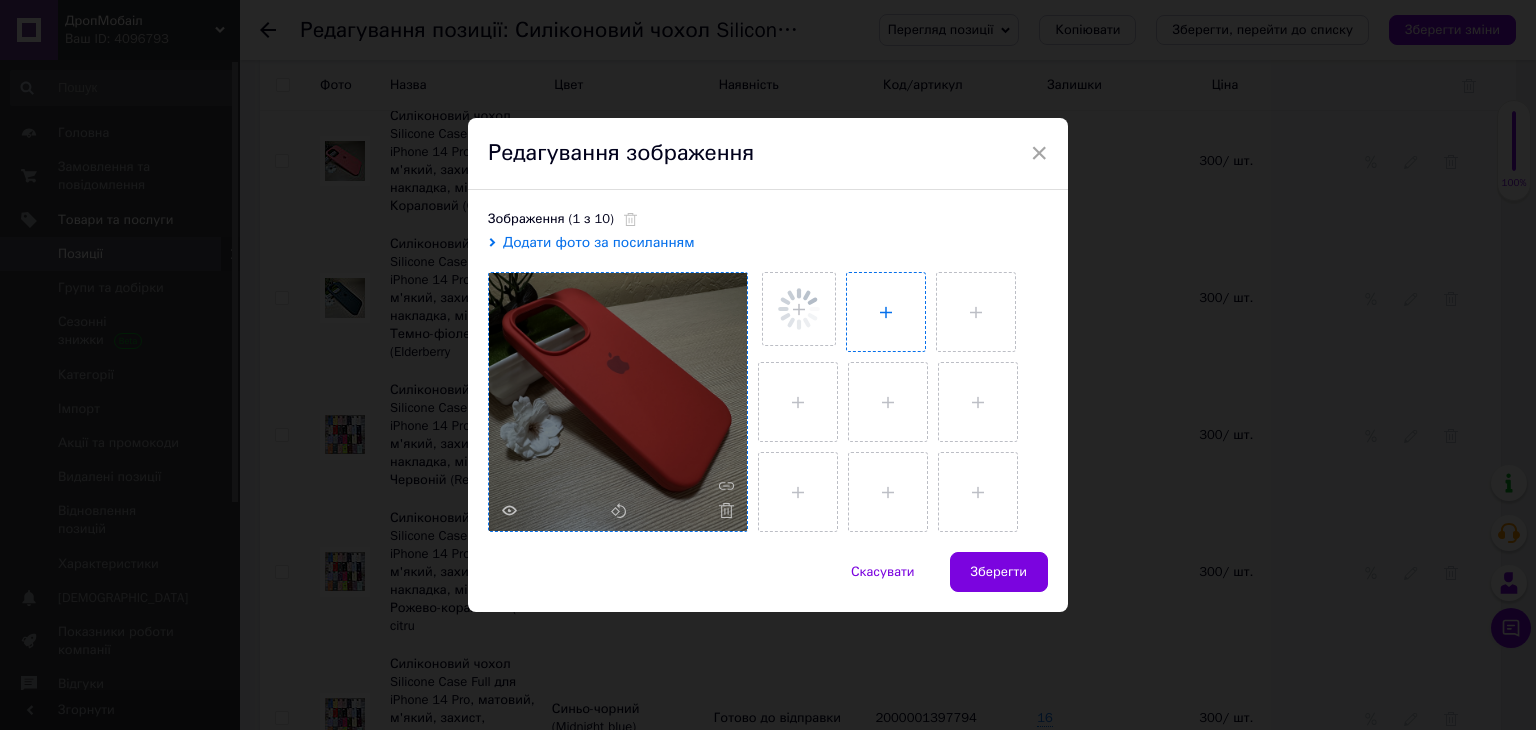 click at bounding box center (886, 312) 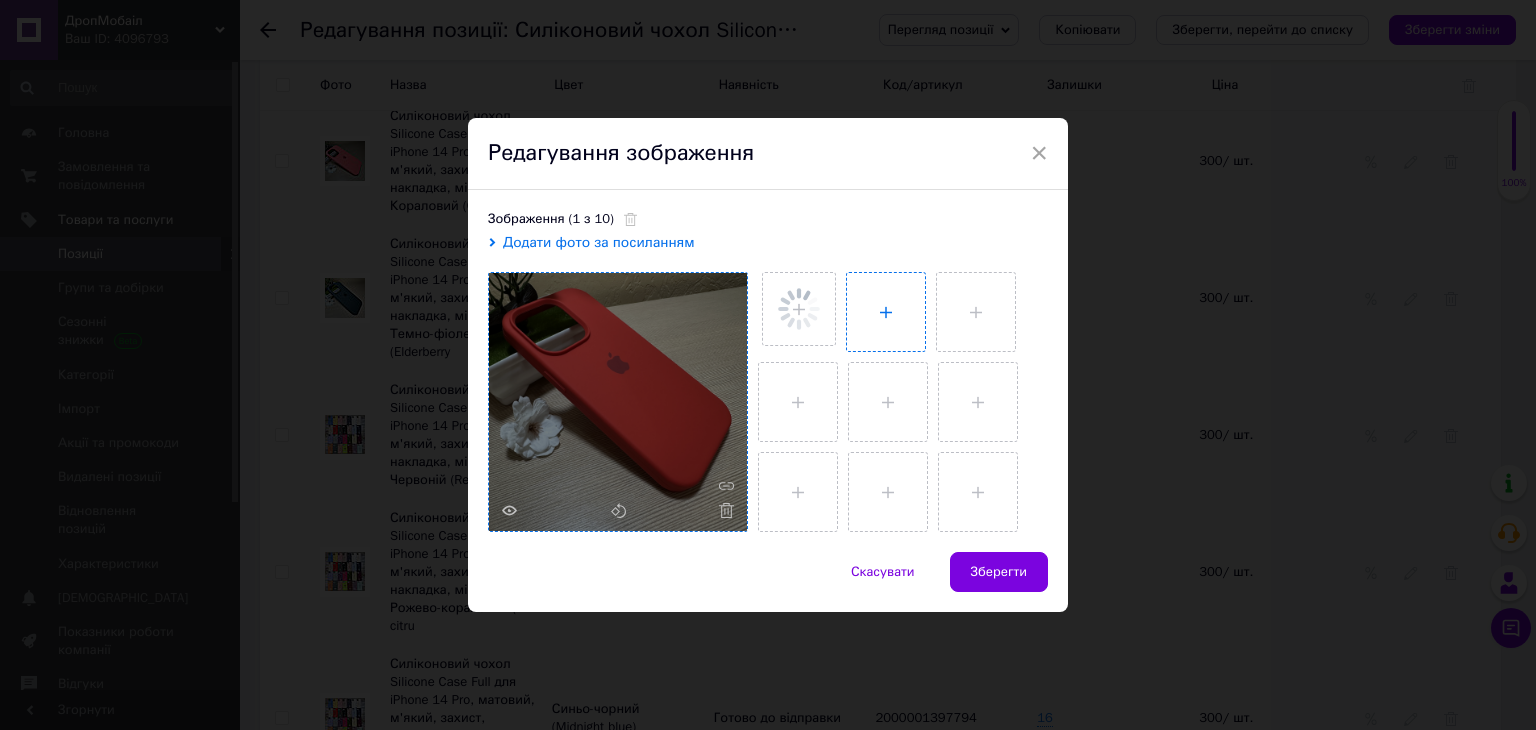 type on "C:\fakepath\IMG_8520.JPG" 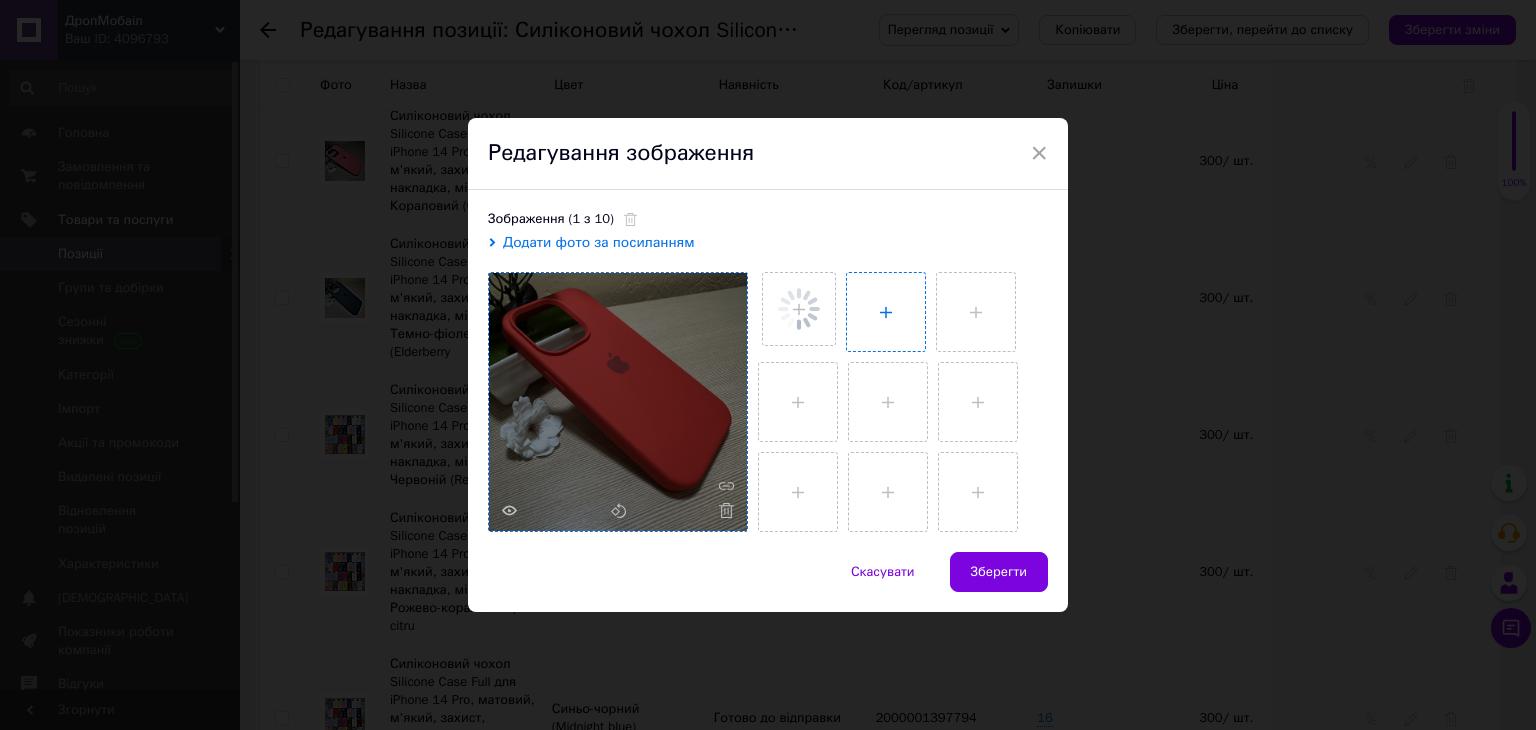type 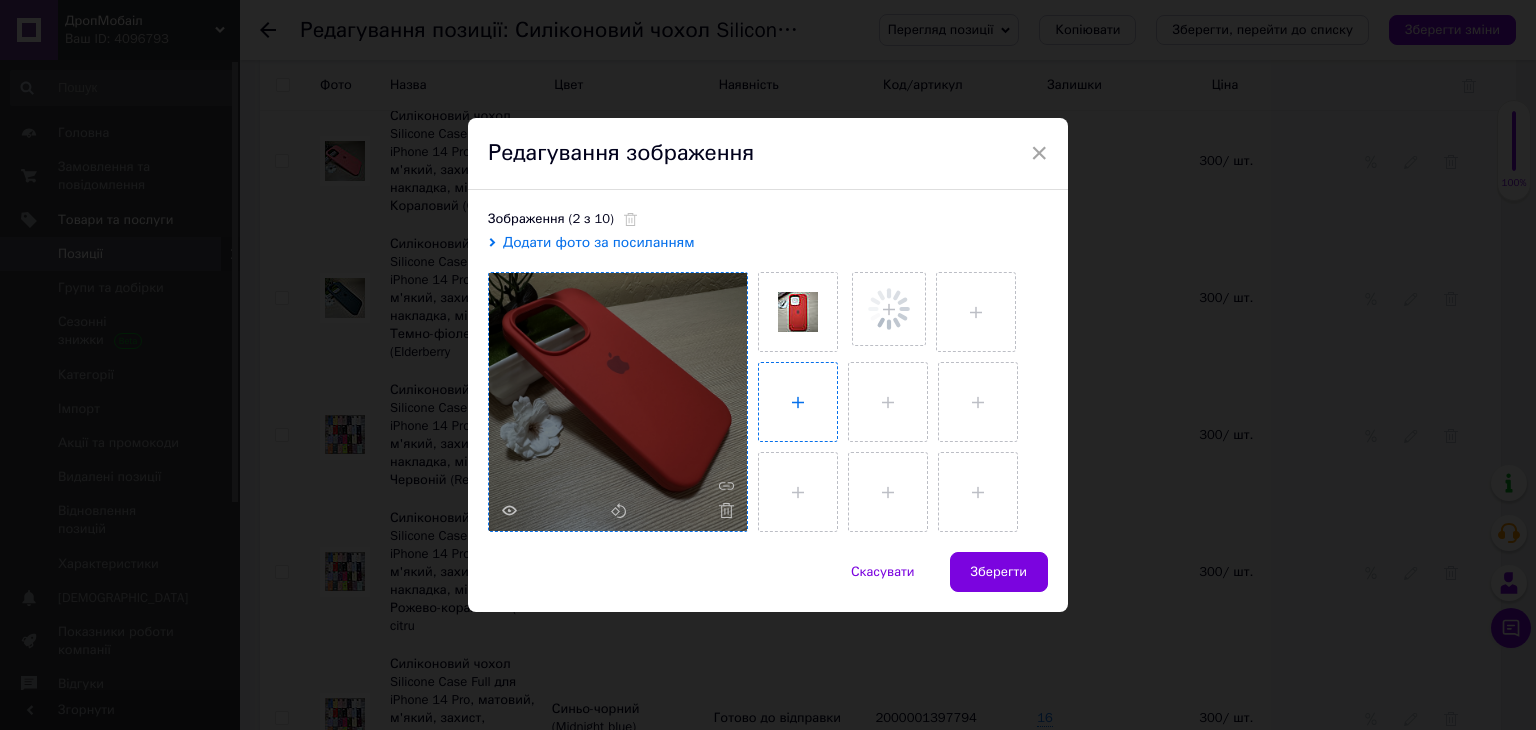 click at bounding box center (798, 402) 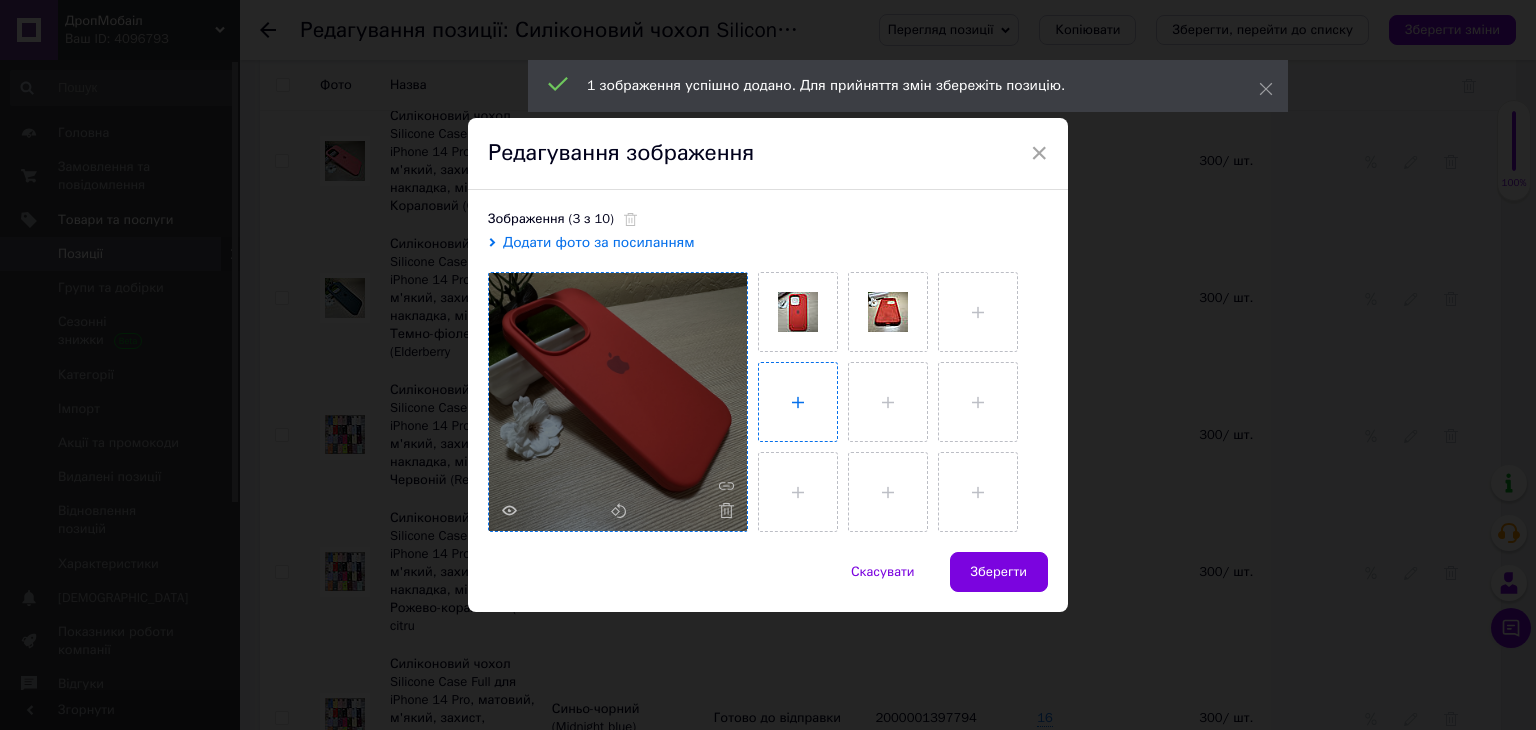 type on "C:\fakepath\IMG_8519.JPG" 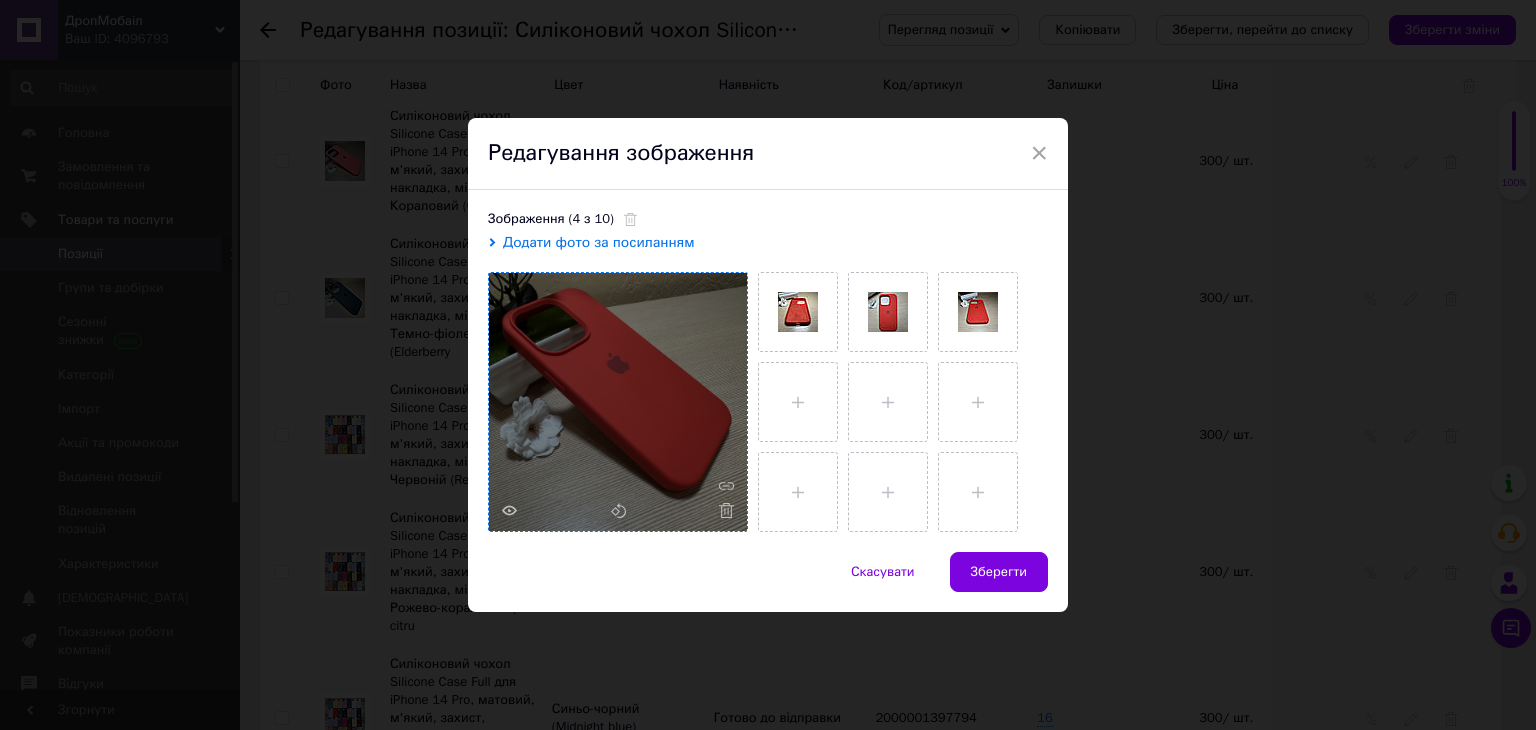 click on "Зберегти" at bounding box center (999, 572) 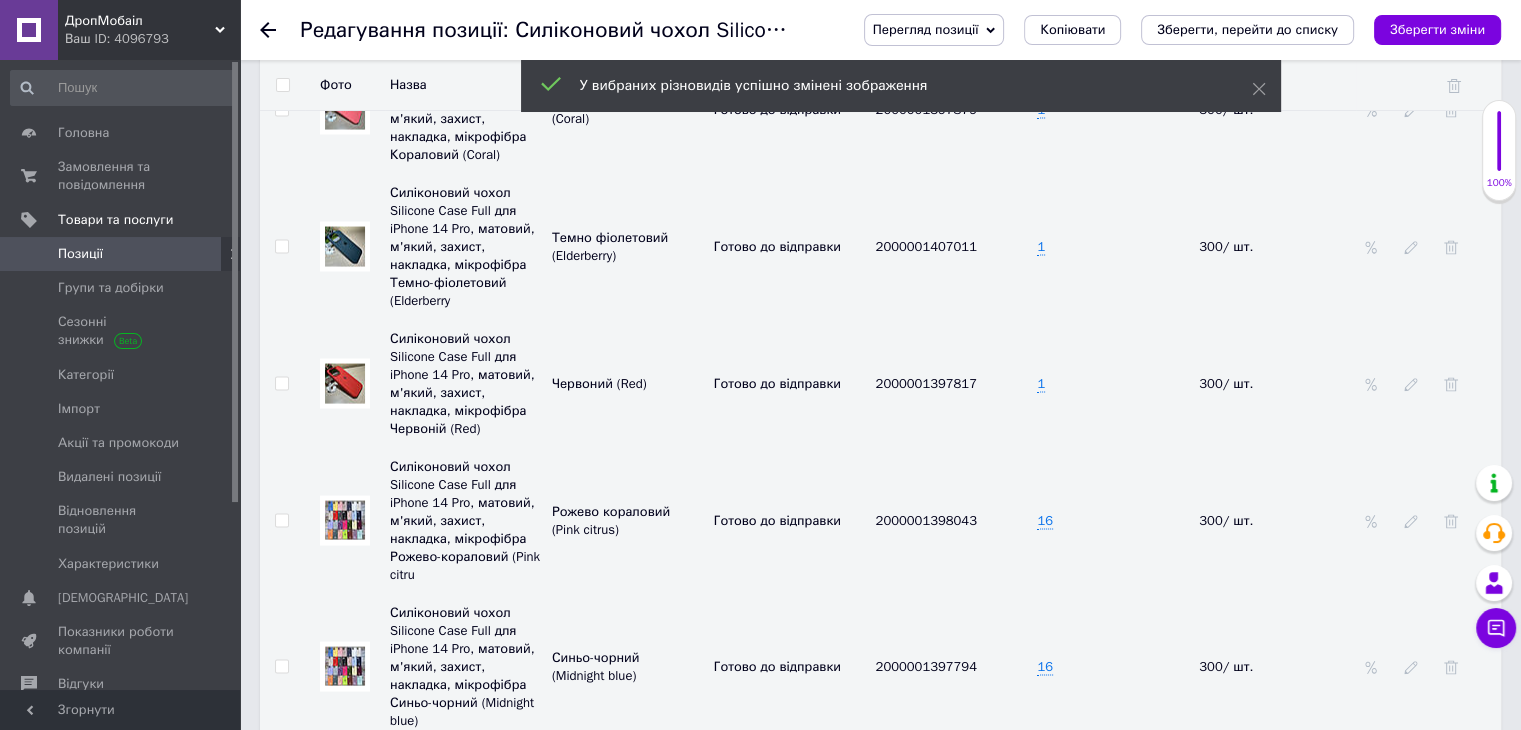 scroll, scrollTop: 4056, scrollLeft: 0, axis: vertical 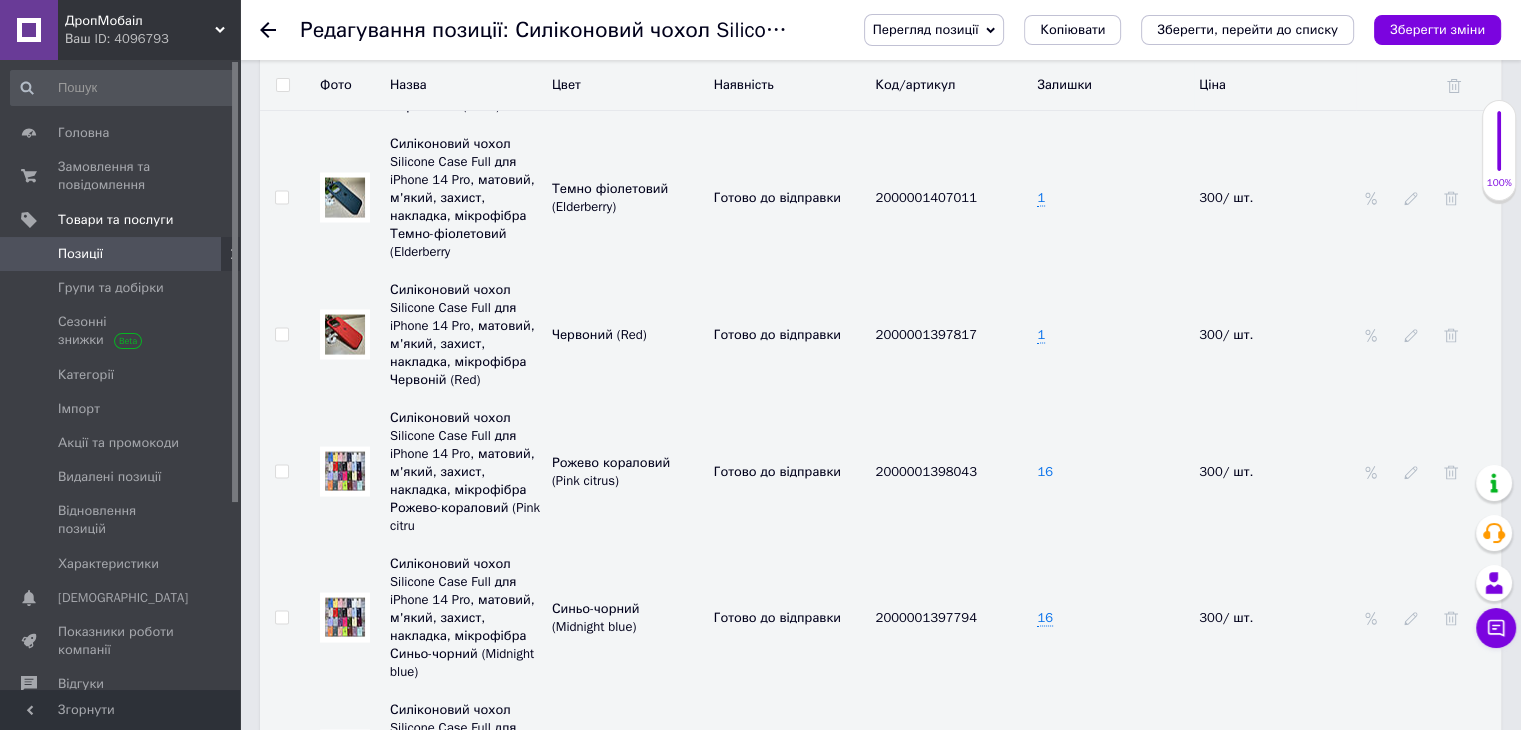 click on "16" at bounding box center [1045, 472] 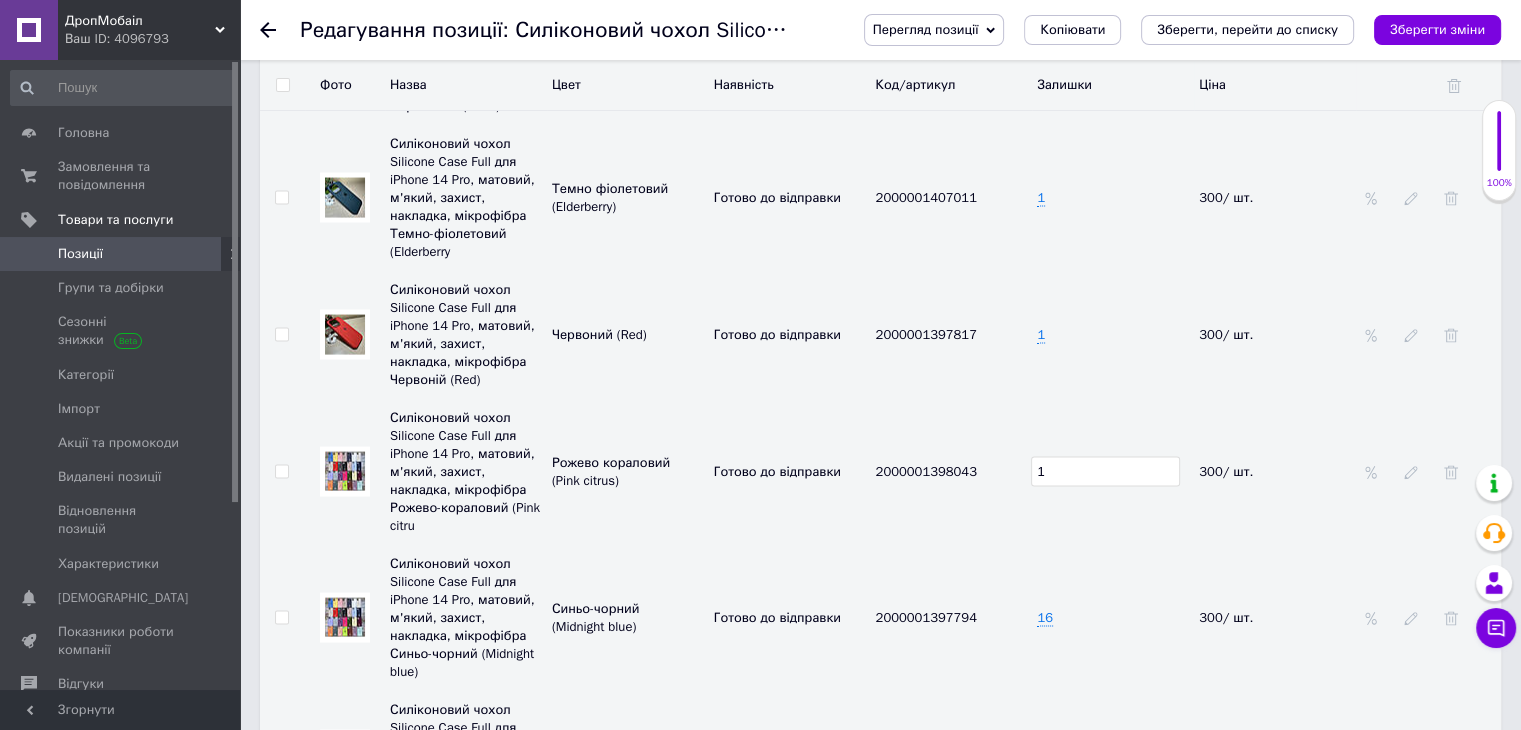 type on "1" 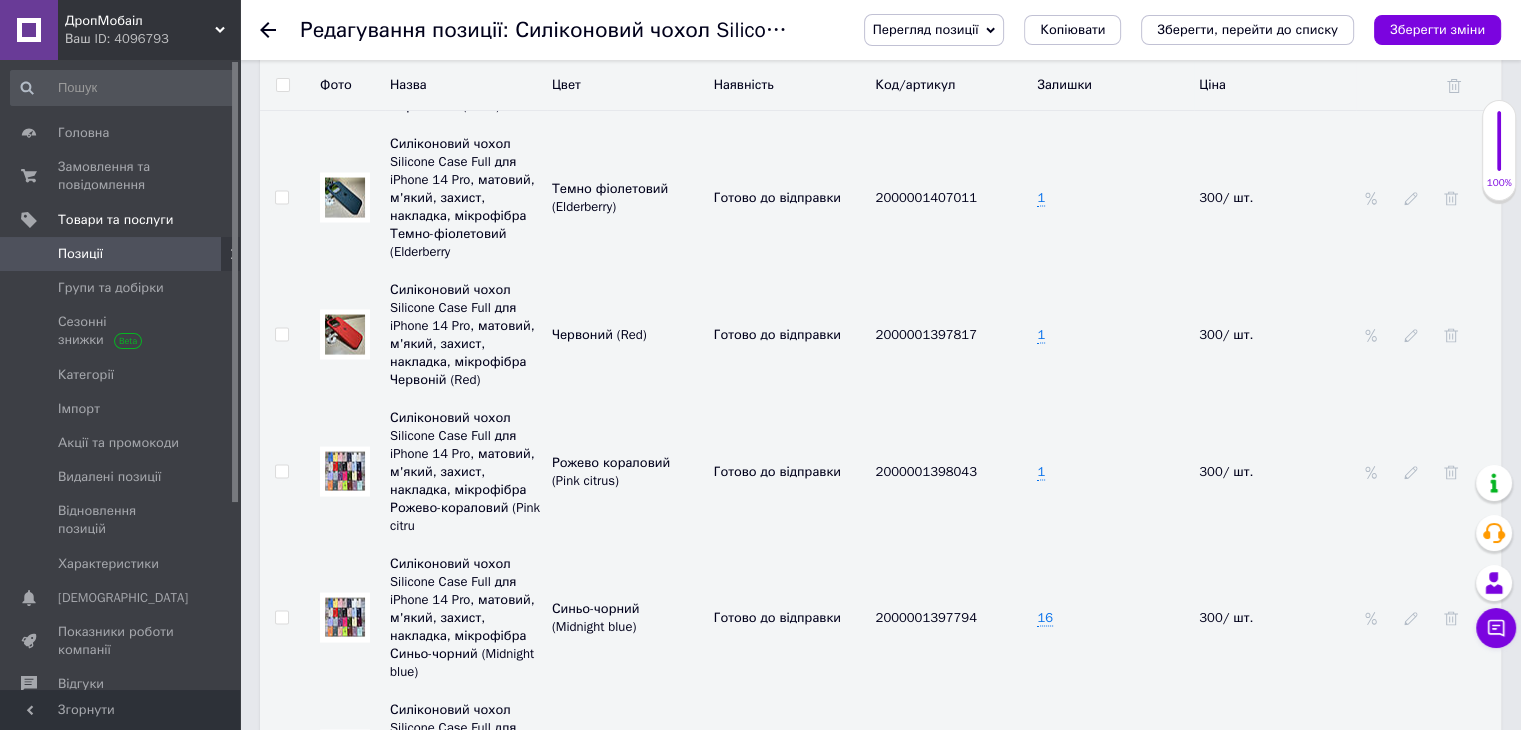 click at bounding box center (345, 471) 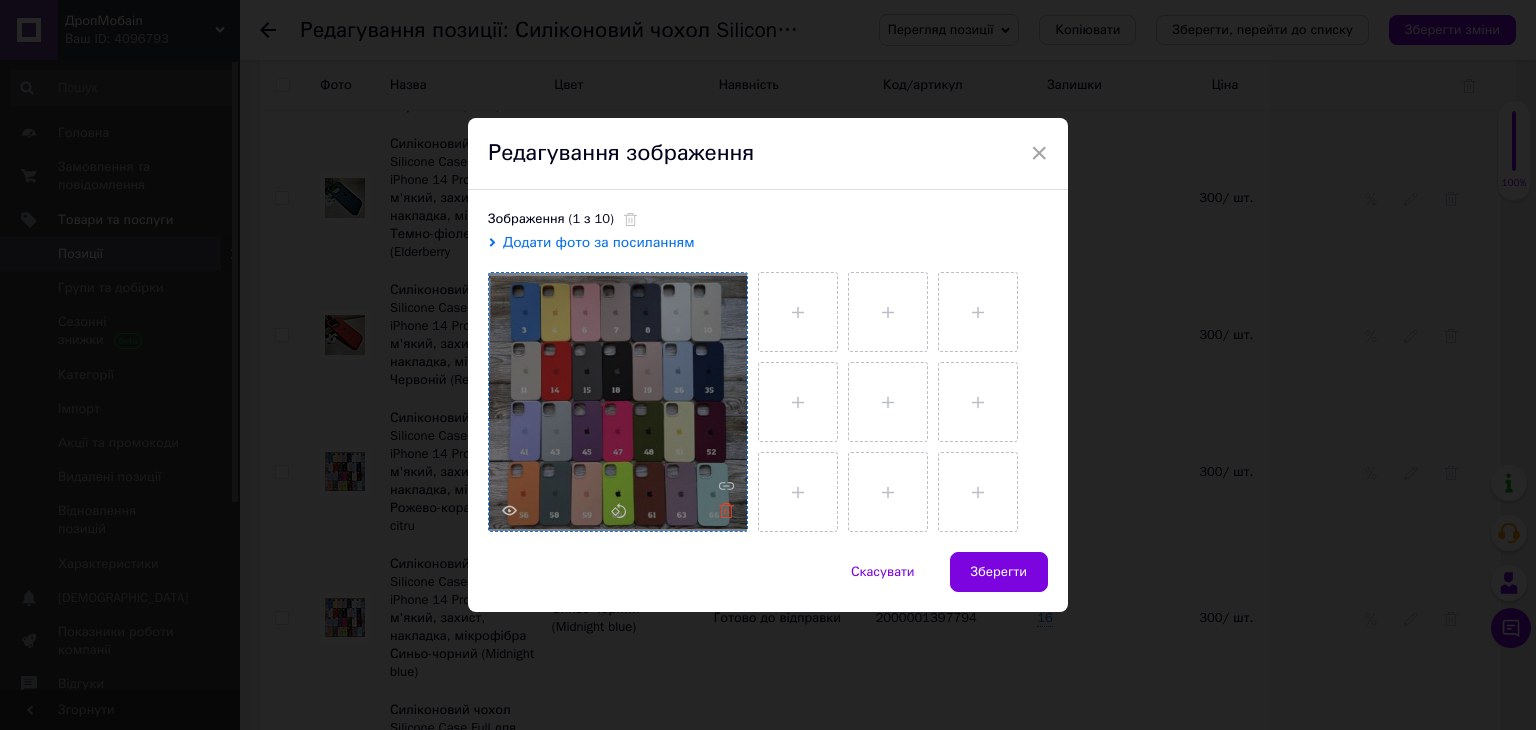 click 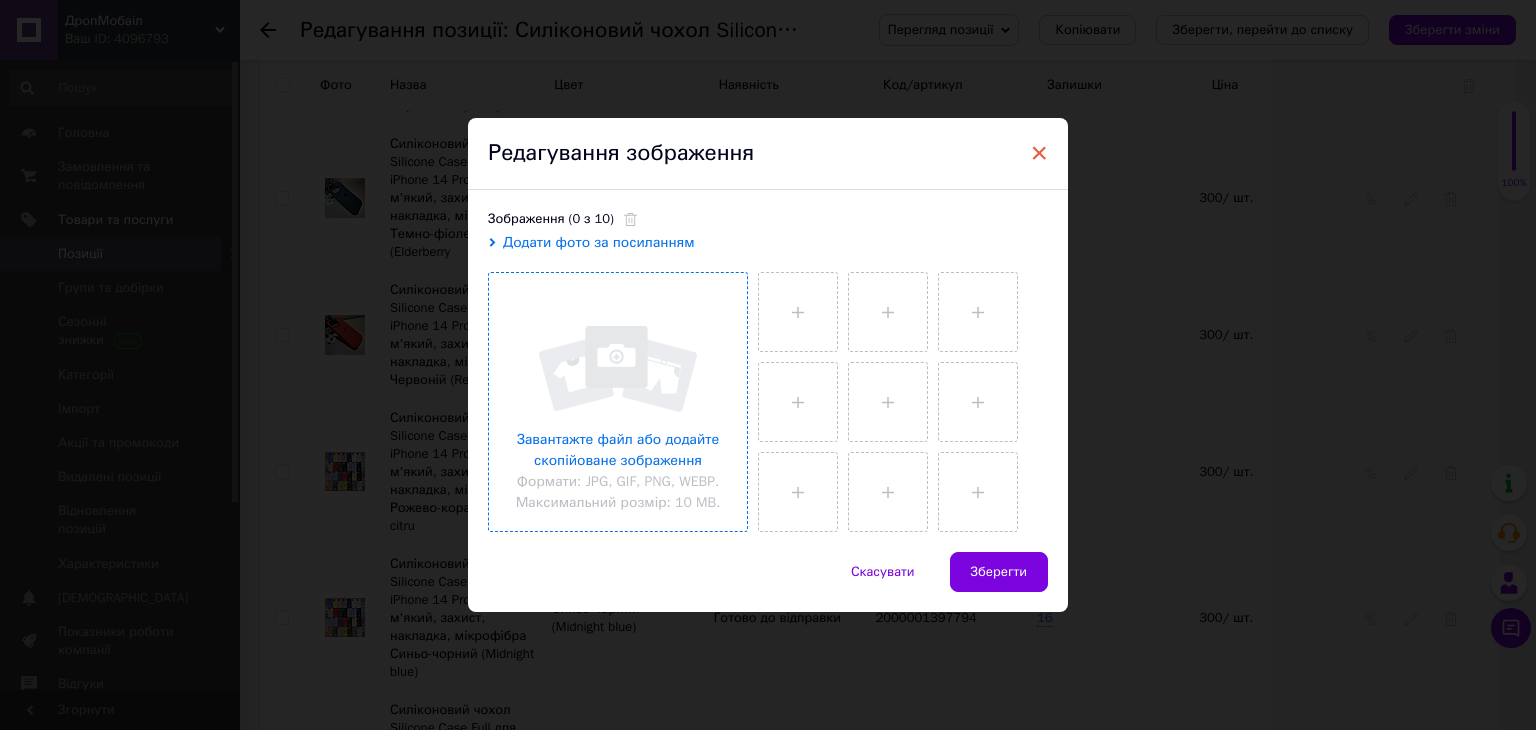 click on "×" at bounding box center (1039, 153) 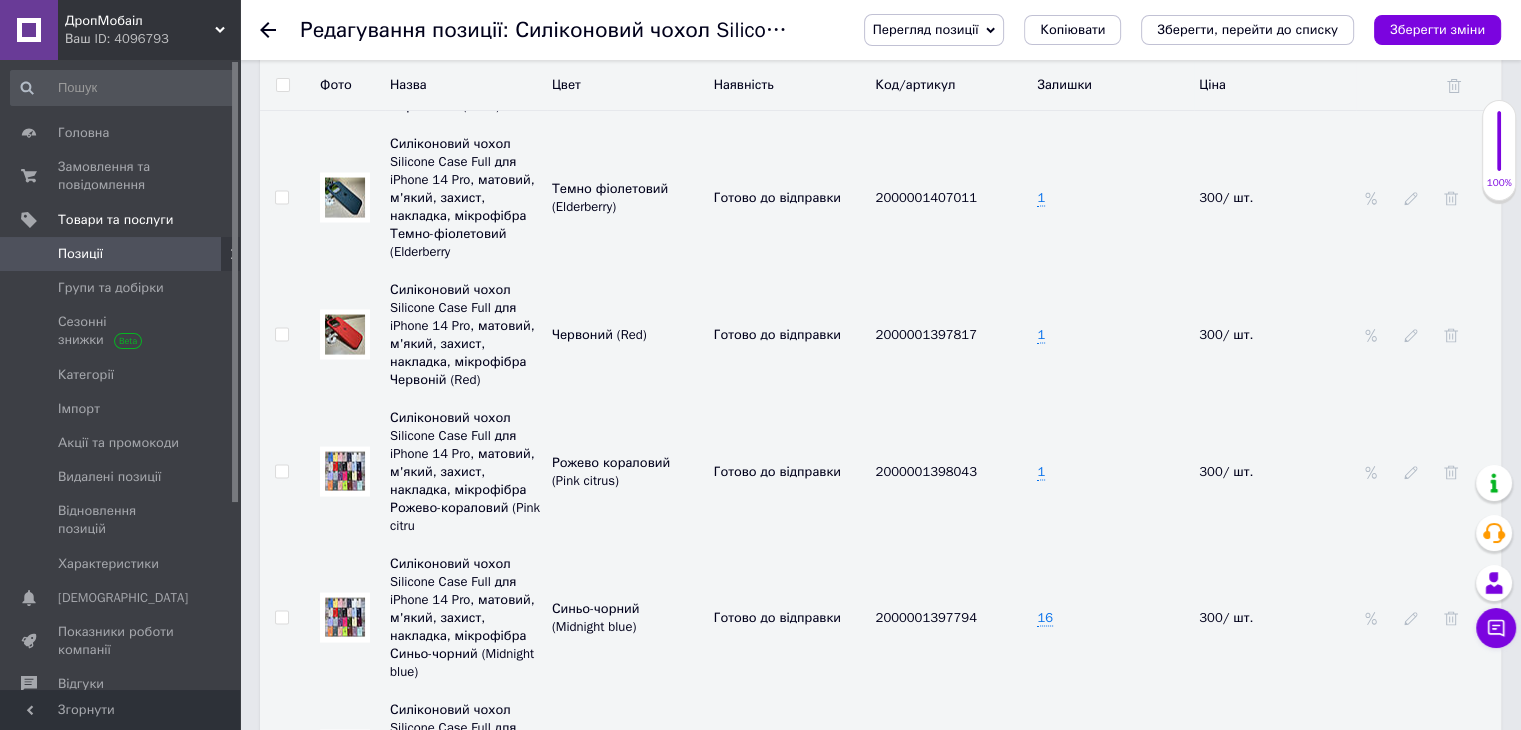 click at bounding box center (345, 471) 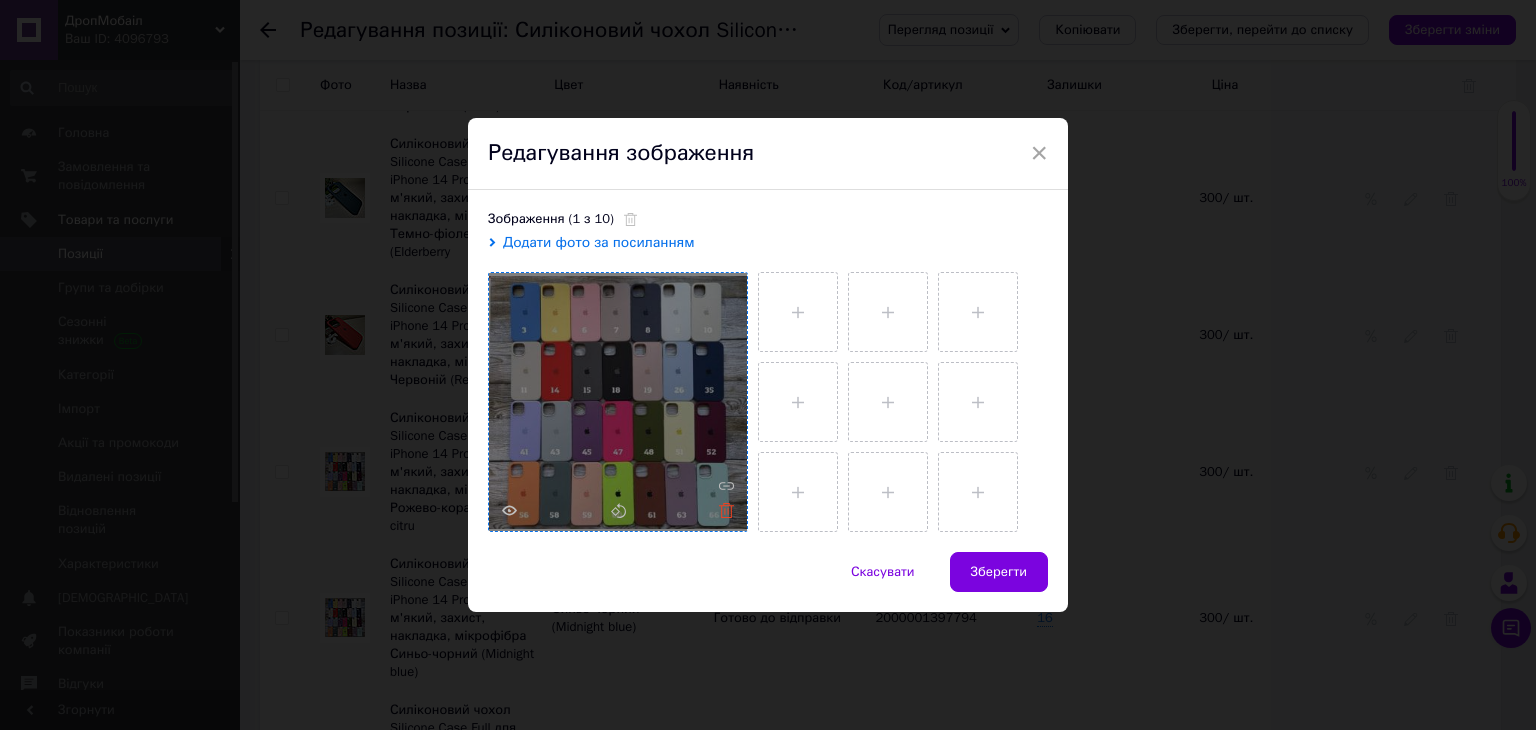click 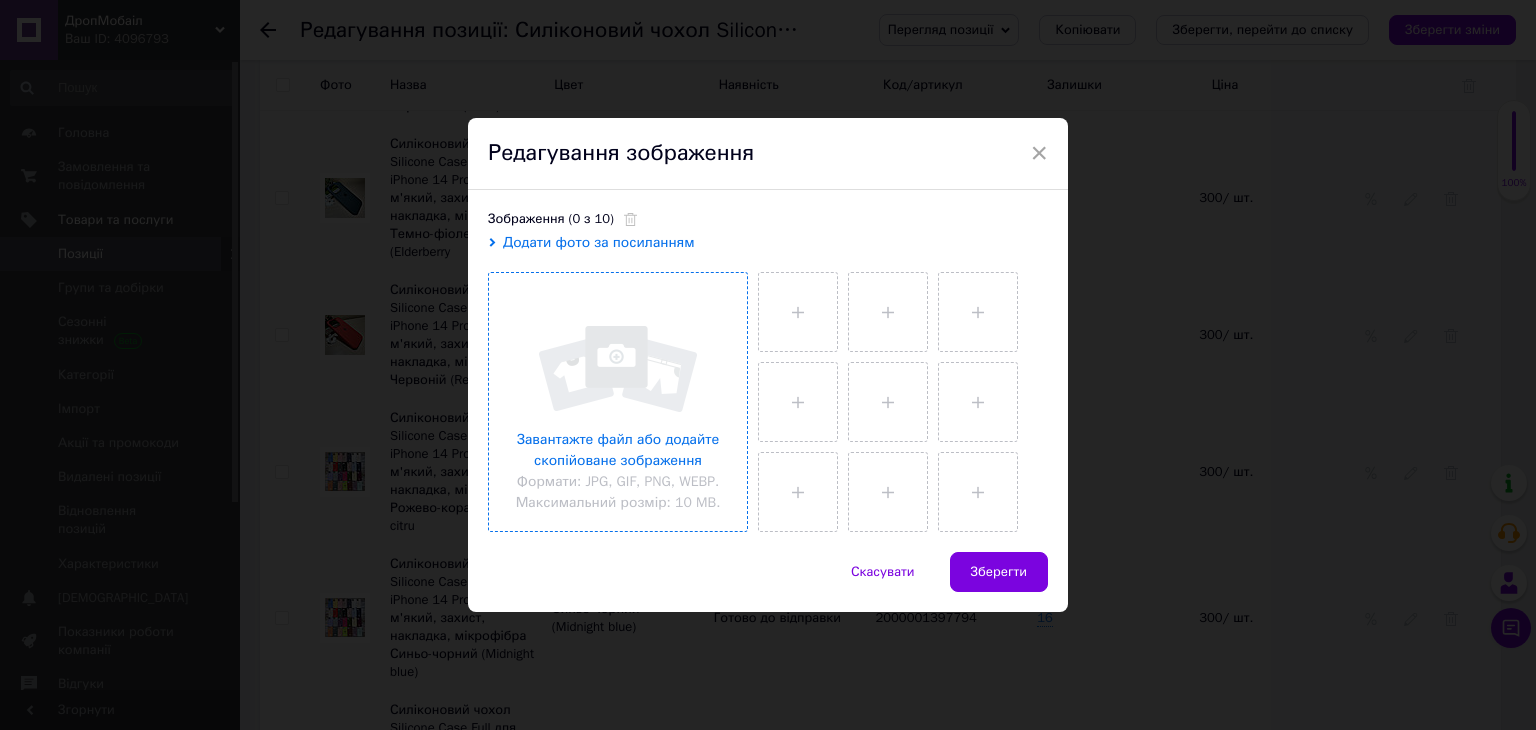 click at bounding box center [618, 402] 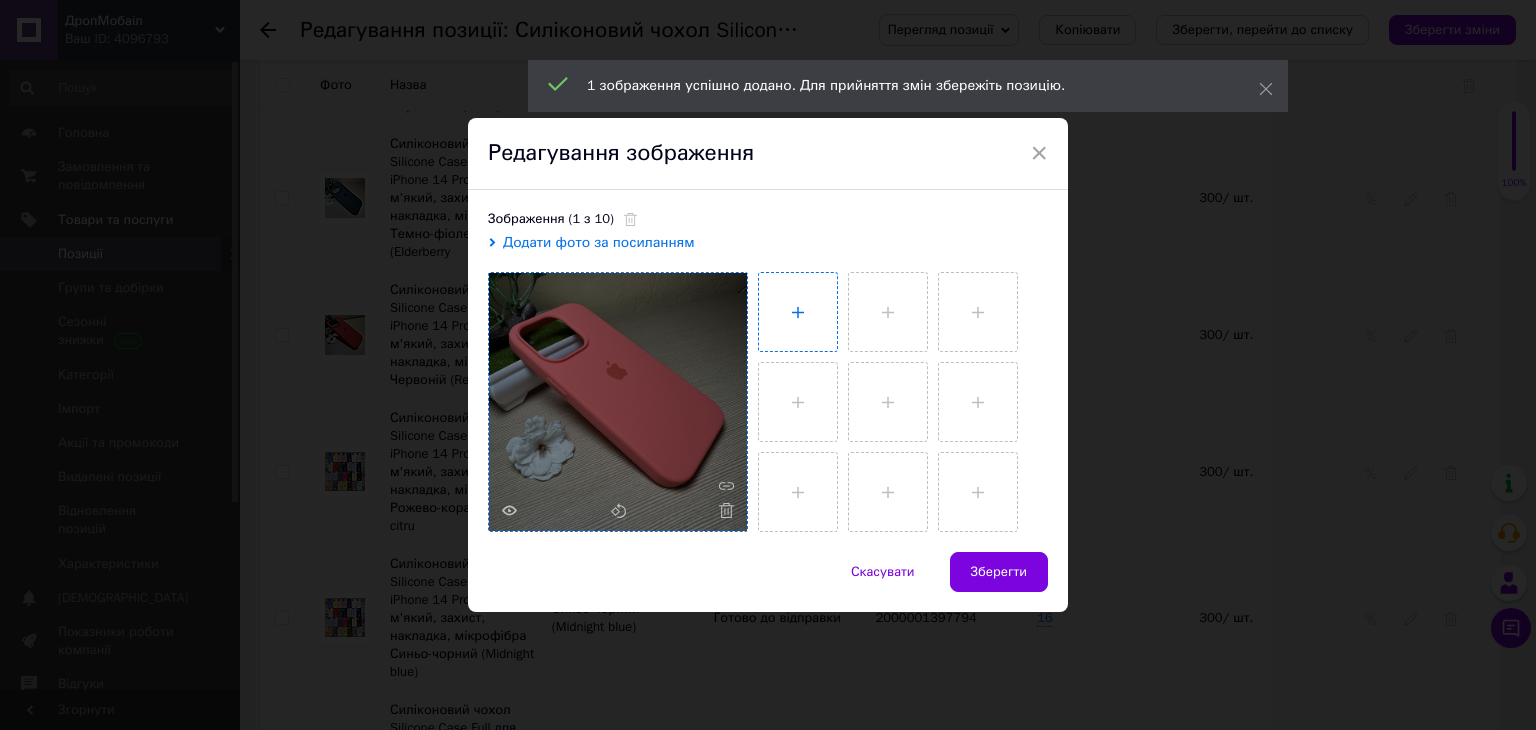 click at bounding box center (798, 312) 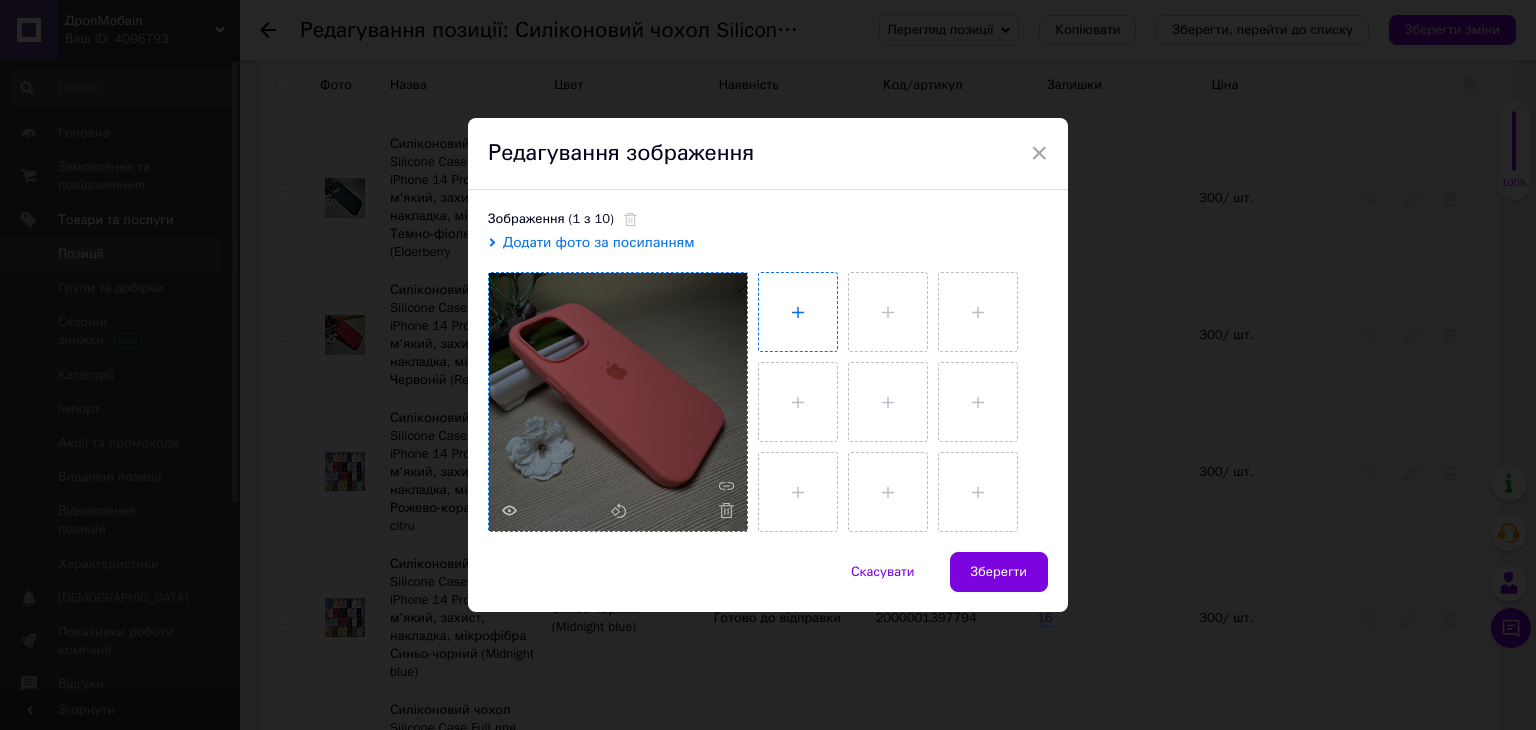 type on "C:\fakepath\IMG_8536.JPG" 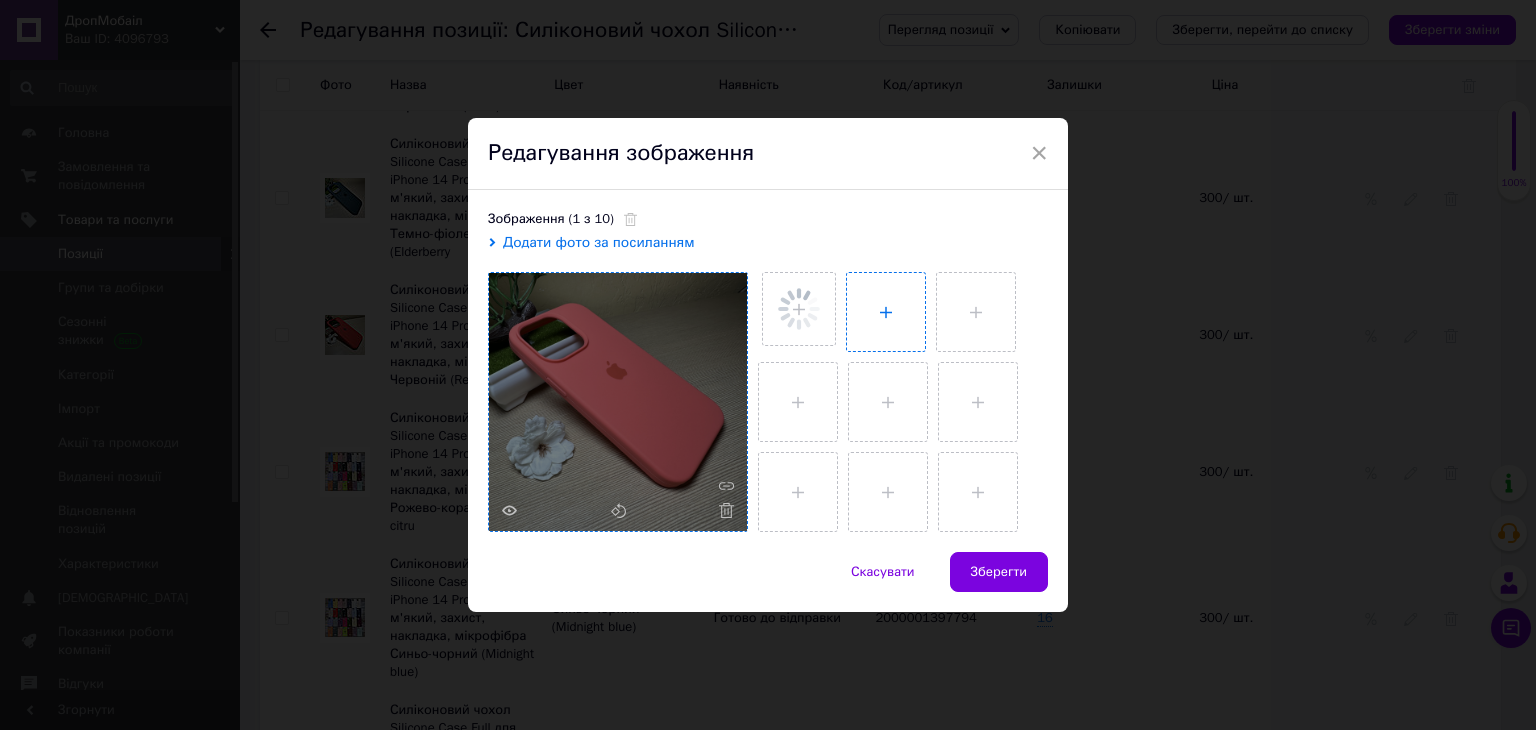 click at bounding box center [886, 312] 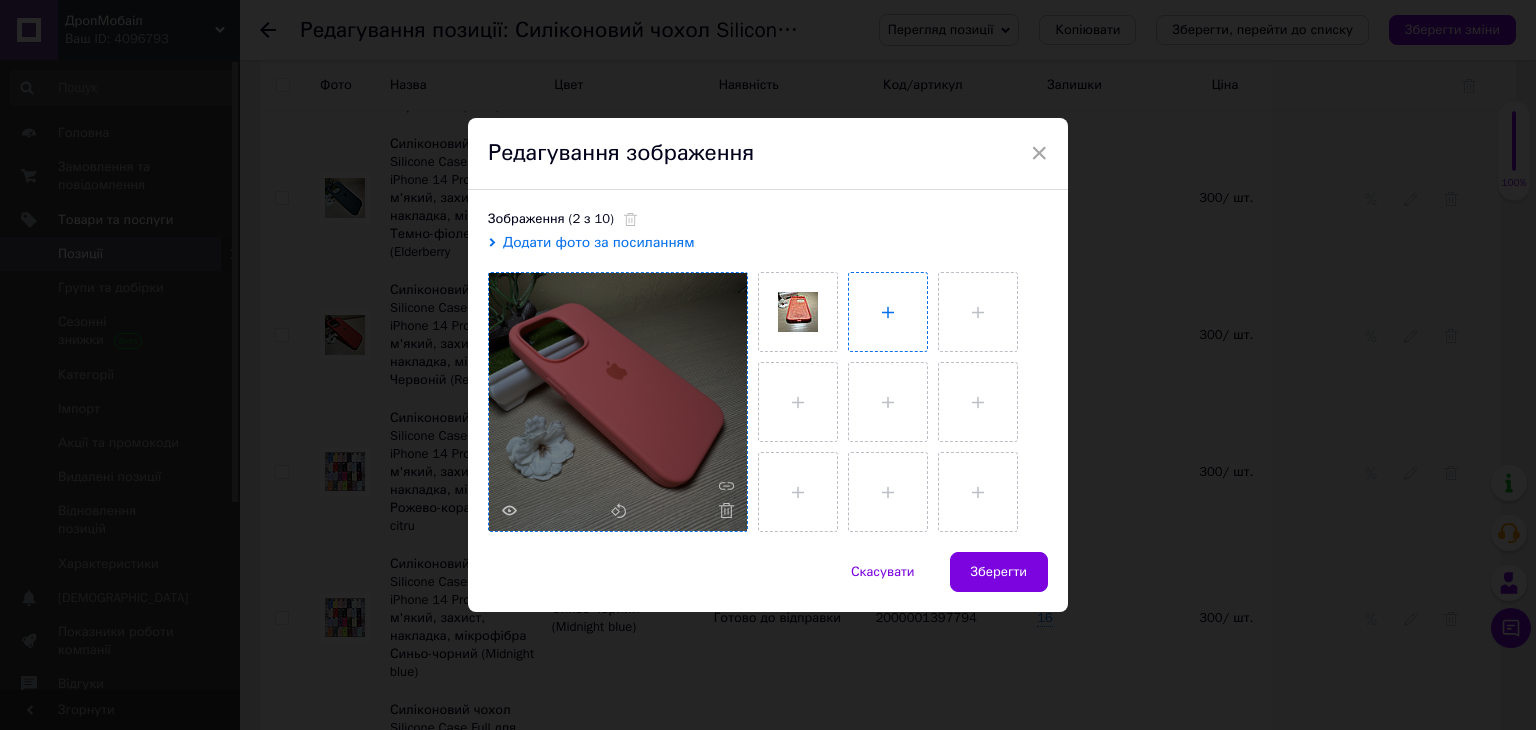 type on "C:\fakepath\IMG_8534.JPG" 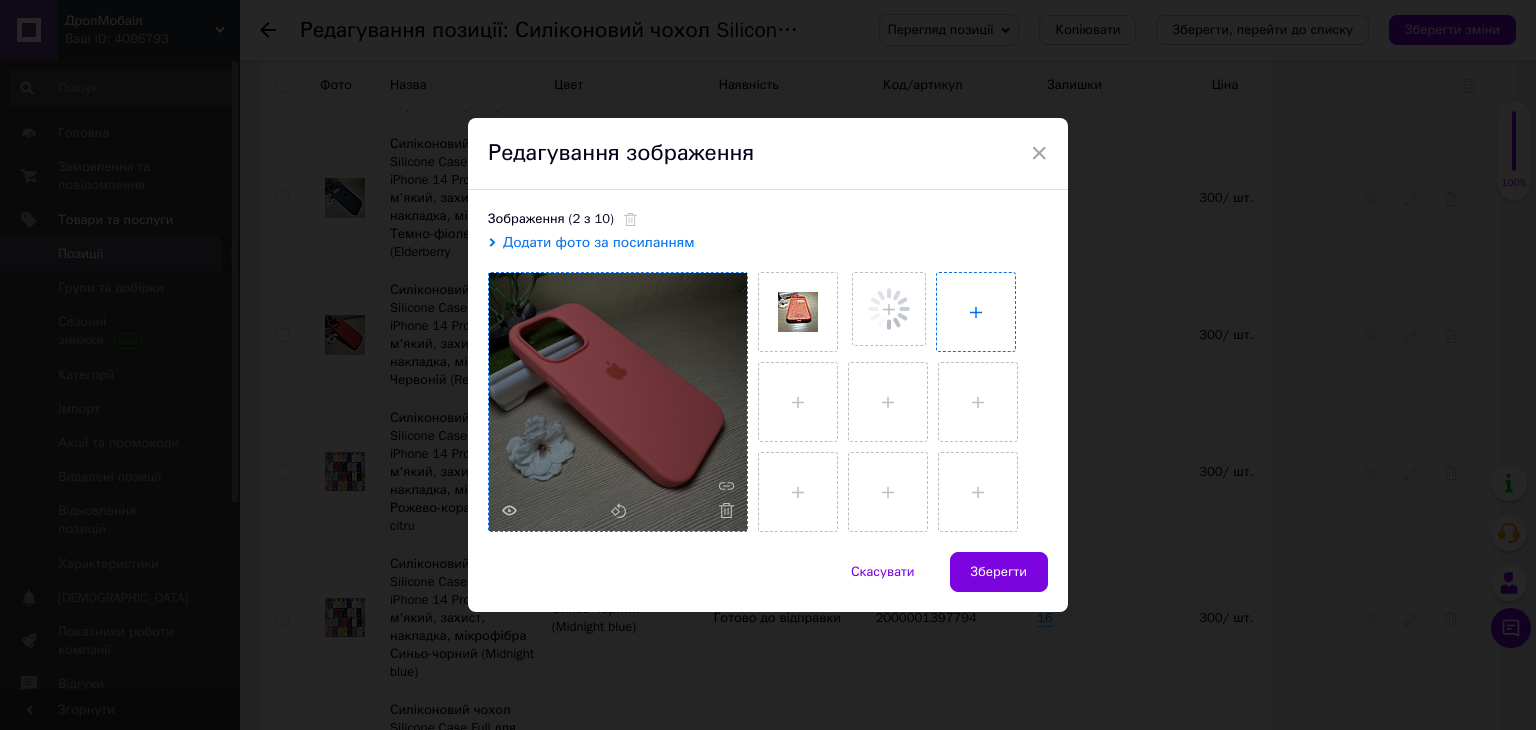 click at bounding box center [976, 312] 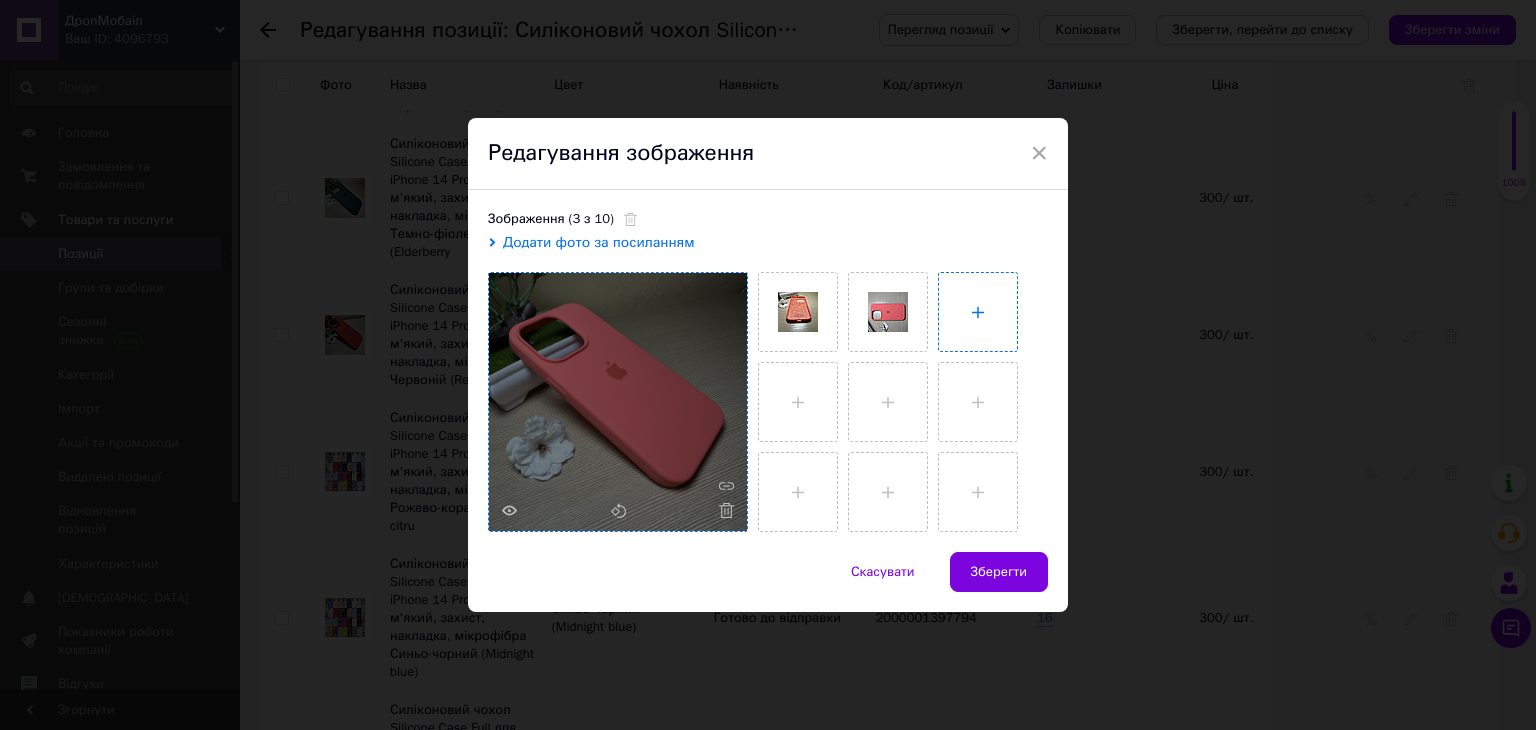 type on "C:\fakepath\IMG_8535.JPG" 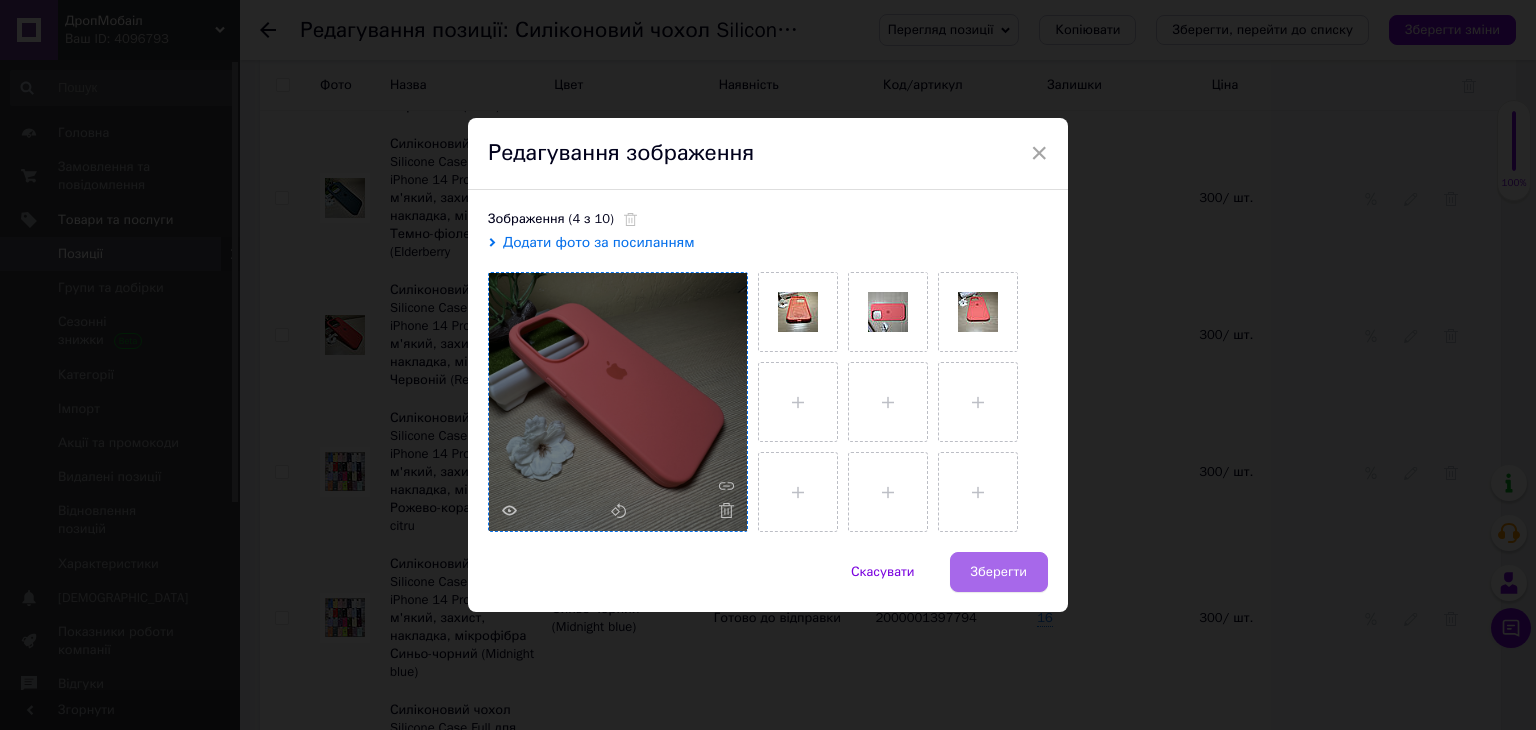click on "Зберегти" at bounding box center (999, 572) 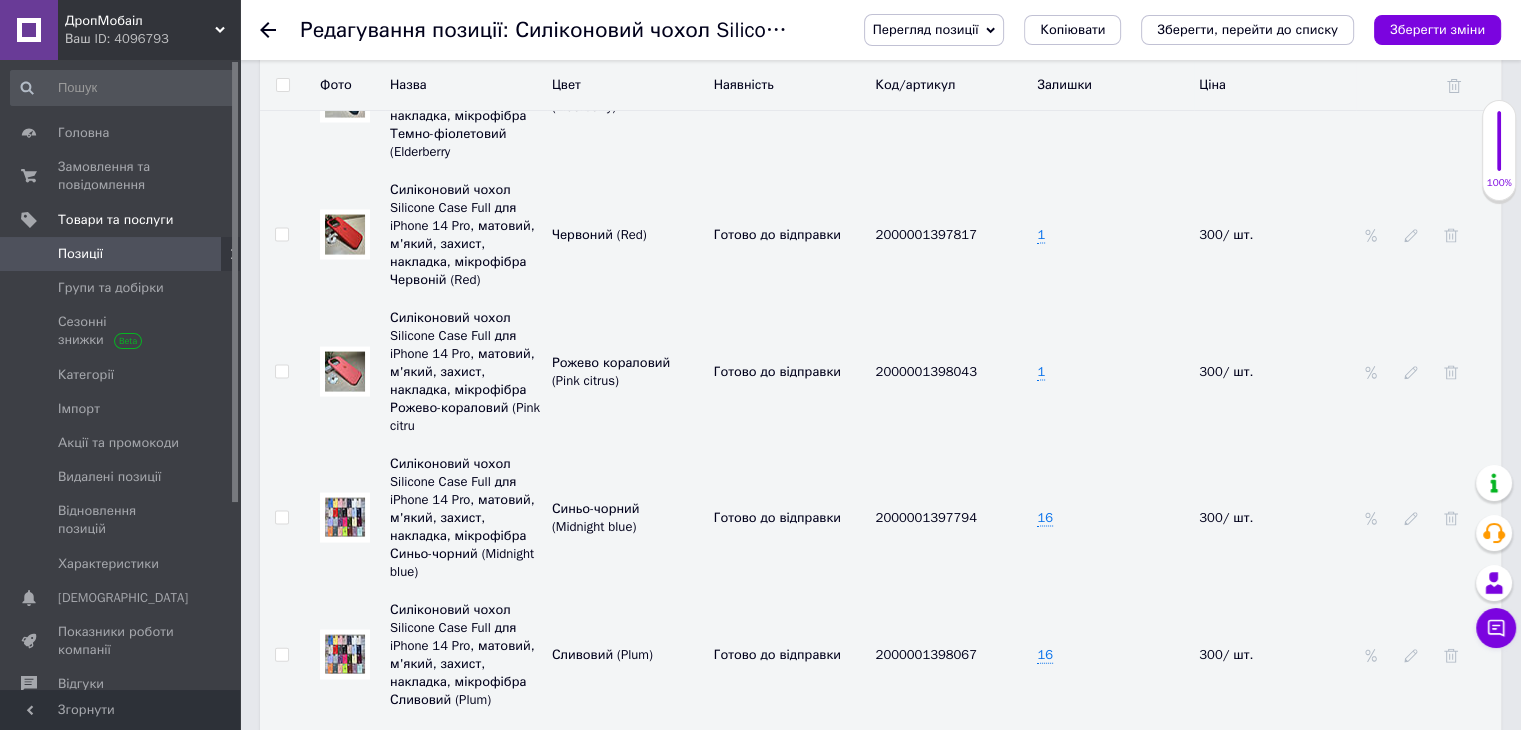 scroll, scrollTop: 4256, scrollLeft: 0, axis: vertical 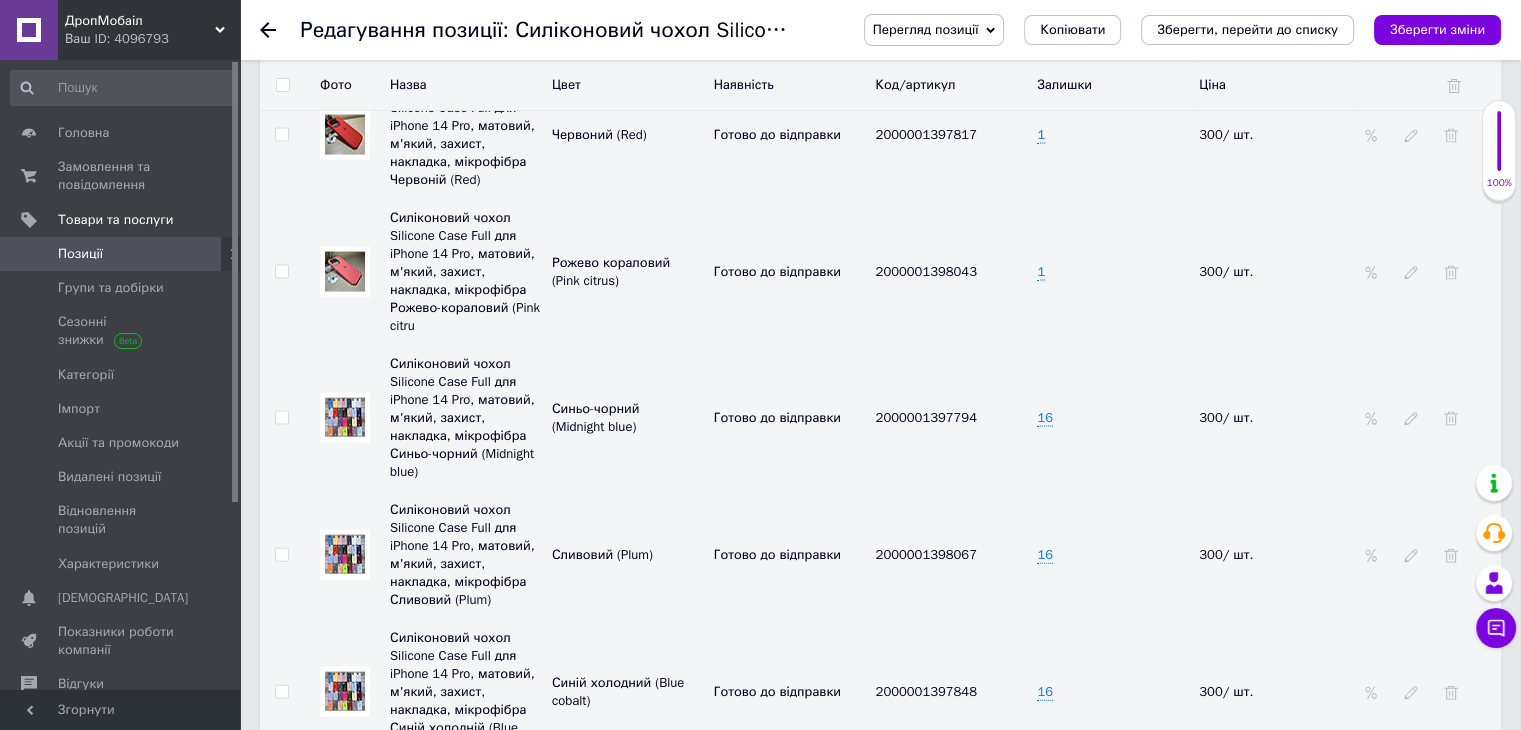 click at bounding box center (345, 417) 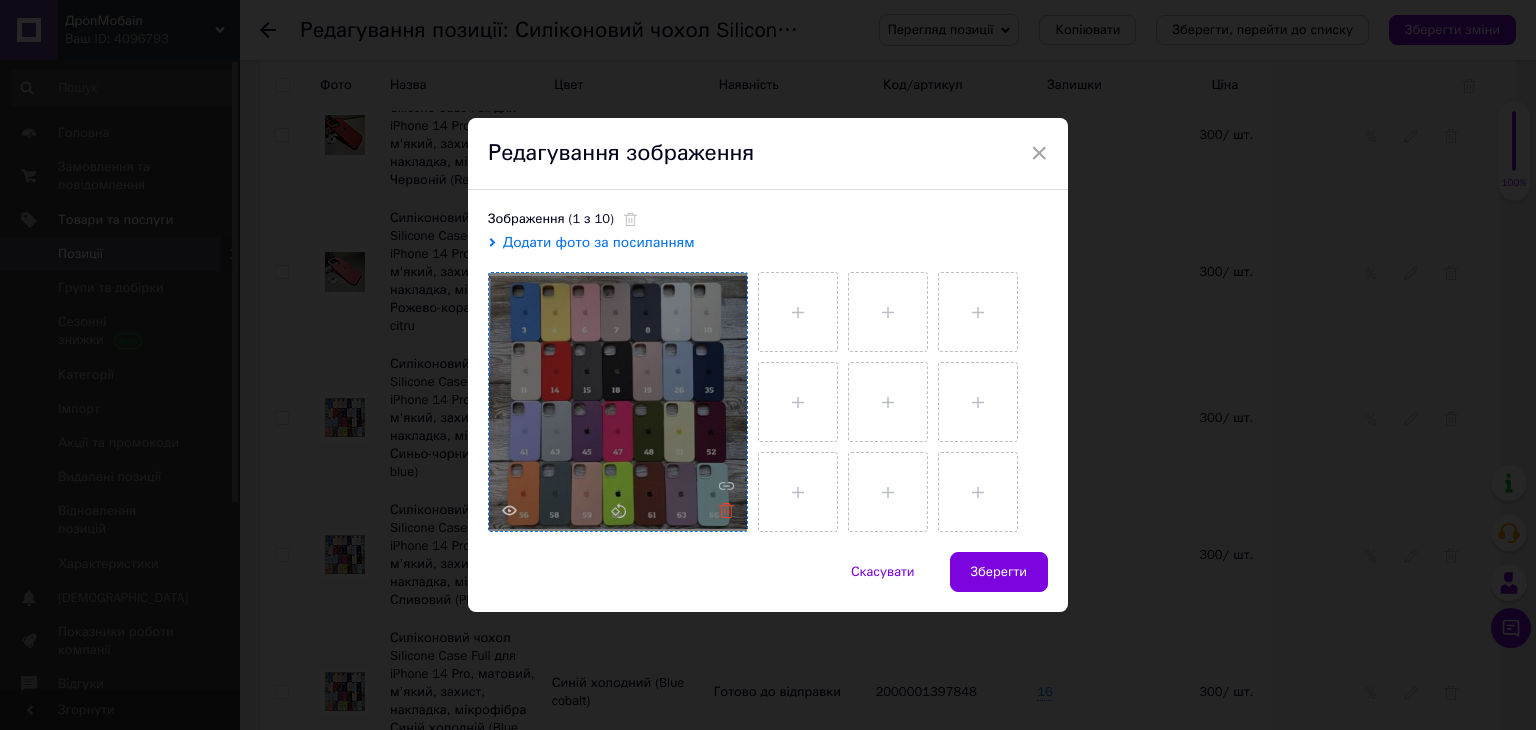 click 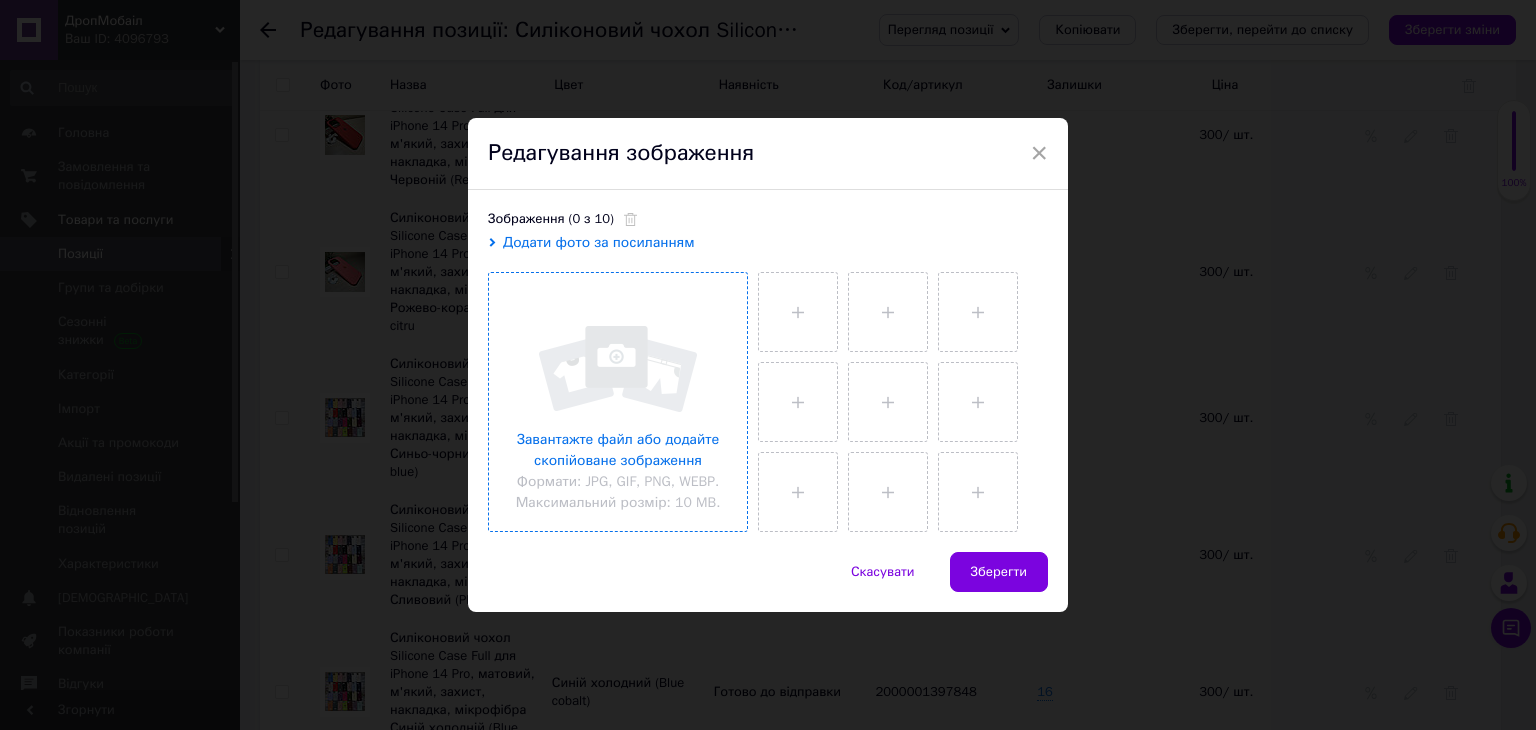 click at bounding box center [618, 402] 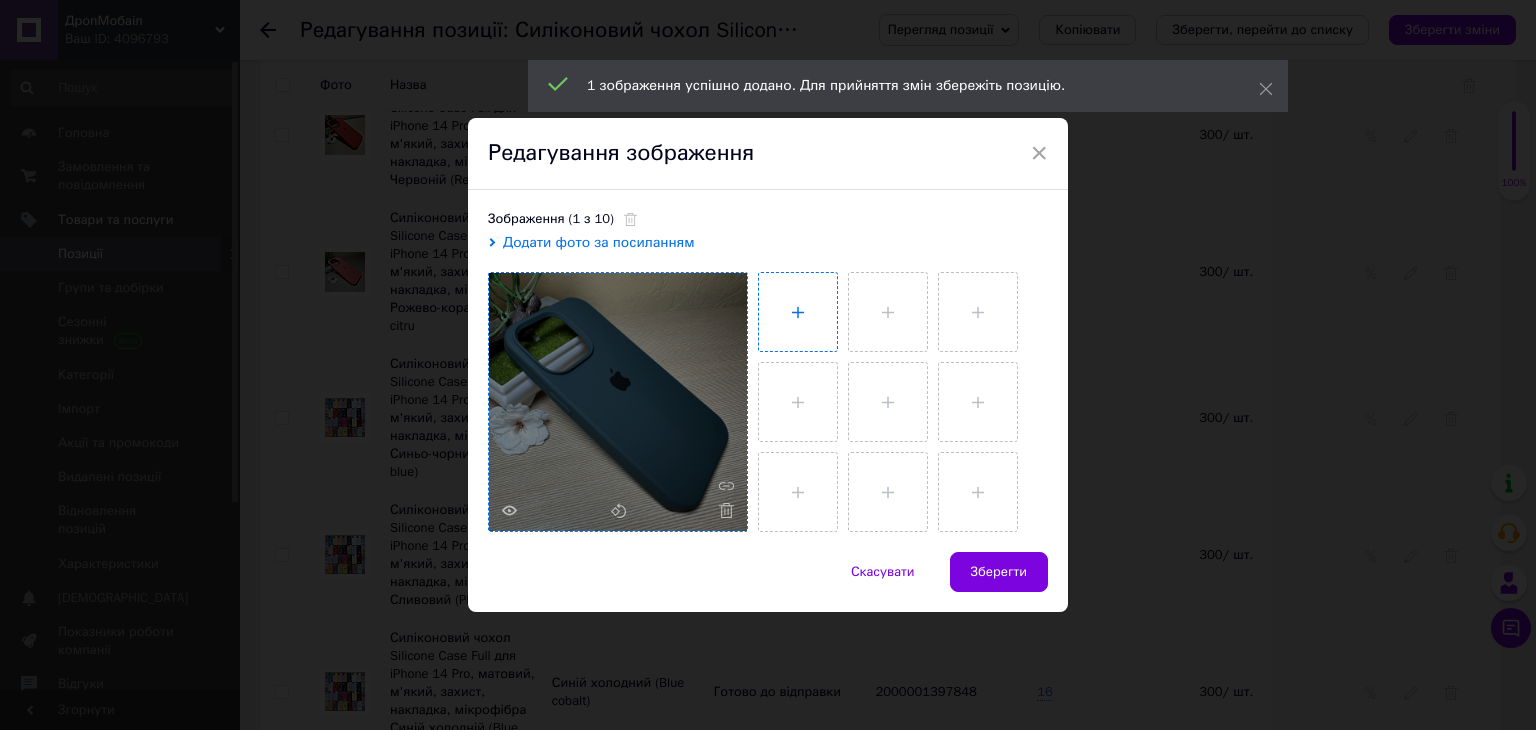 click at bounding box center (798, 312) 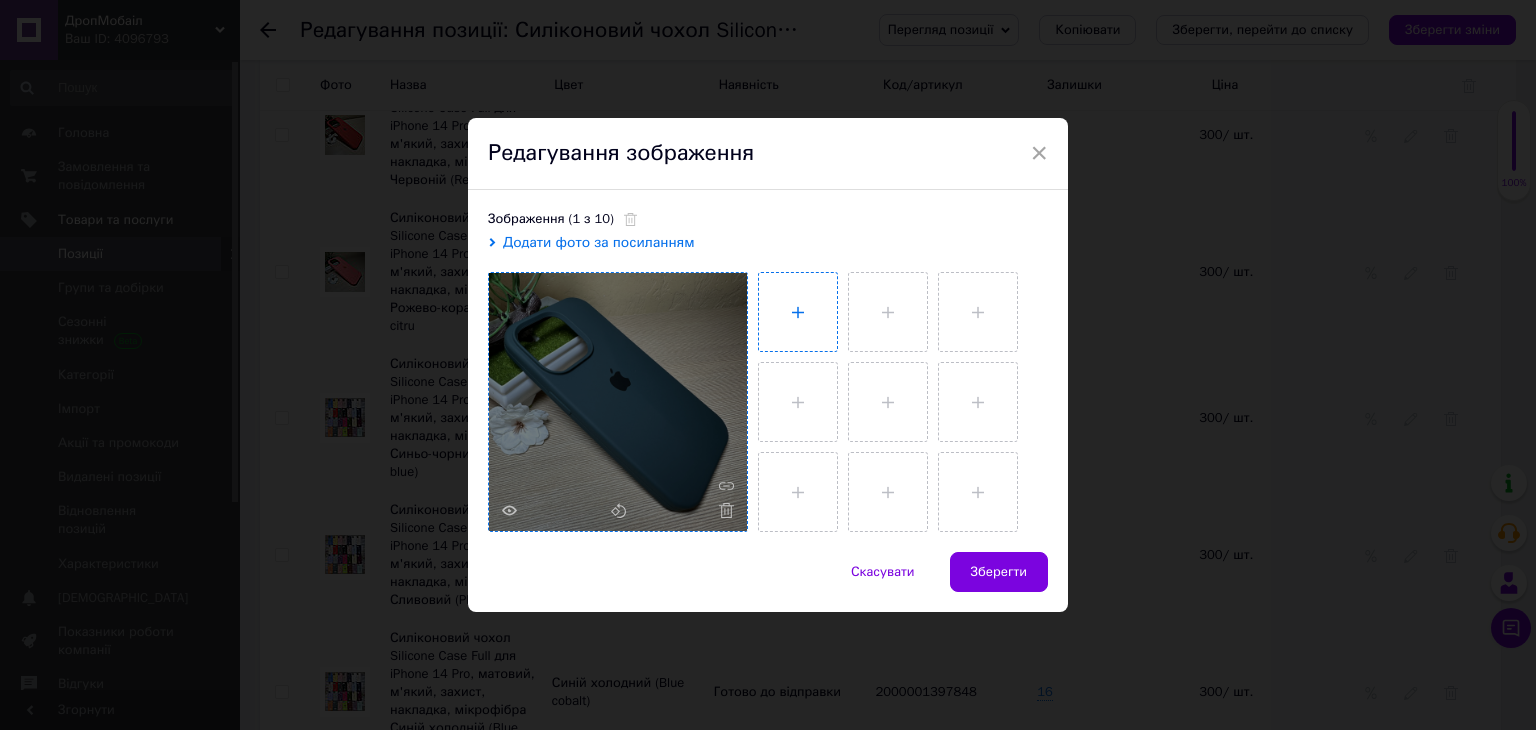 type on "C:\fakepath\IMG_8556.JPG" 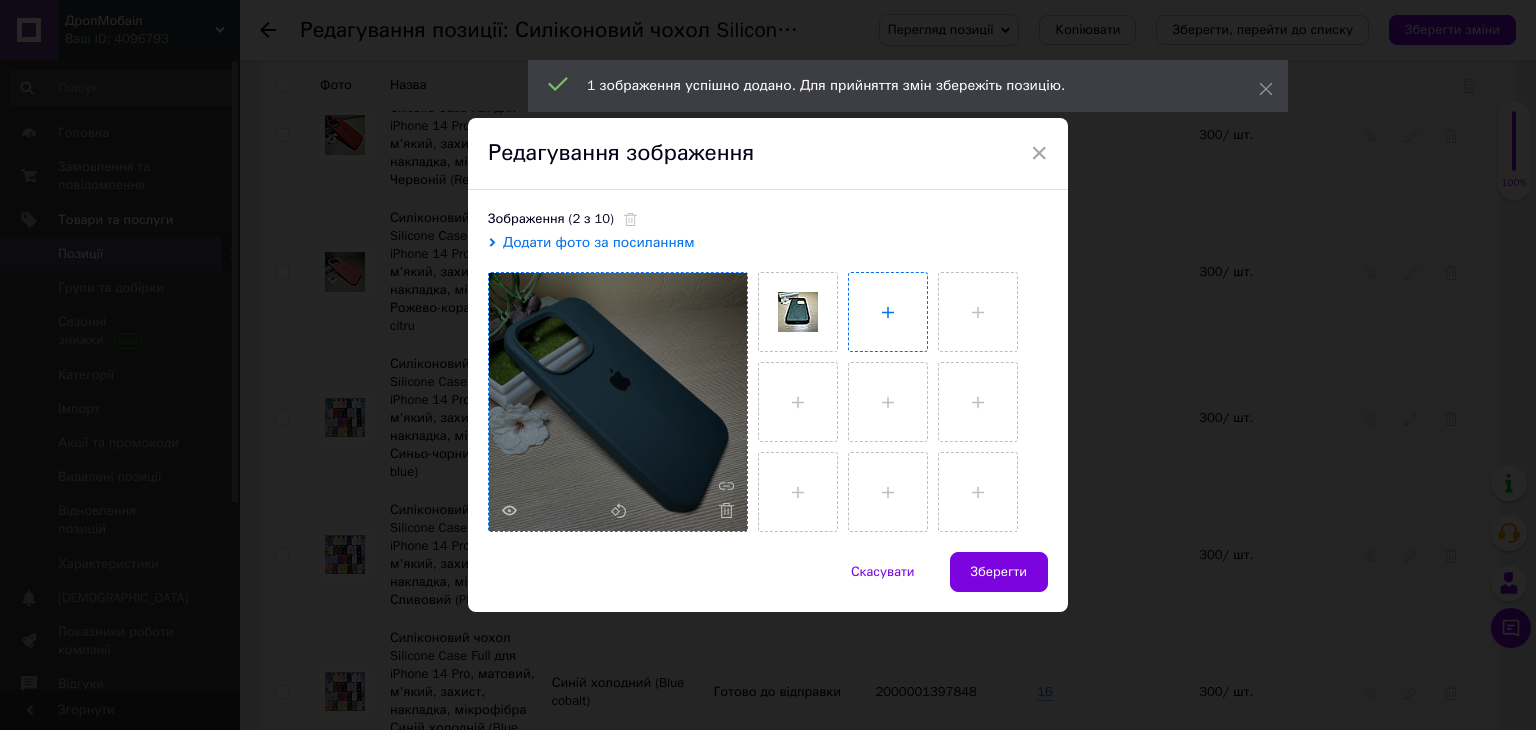 click at bounding box center (888, 312) 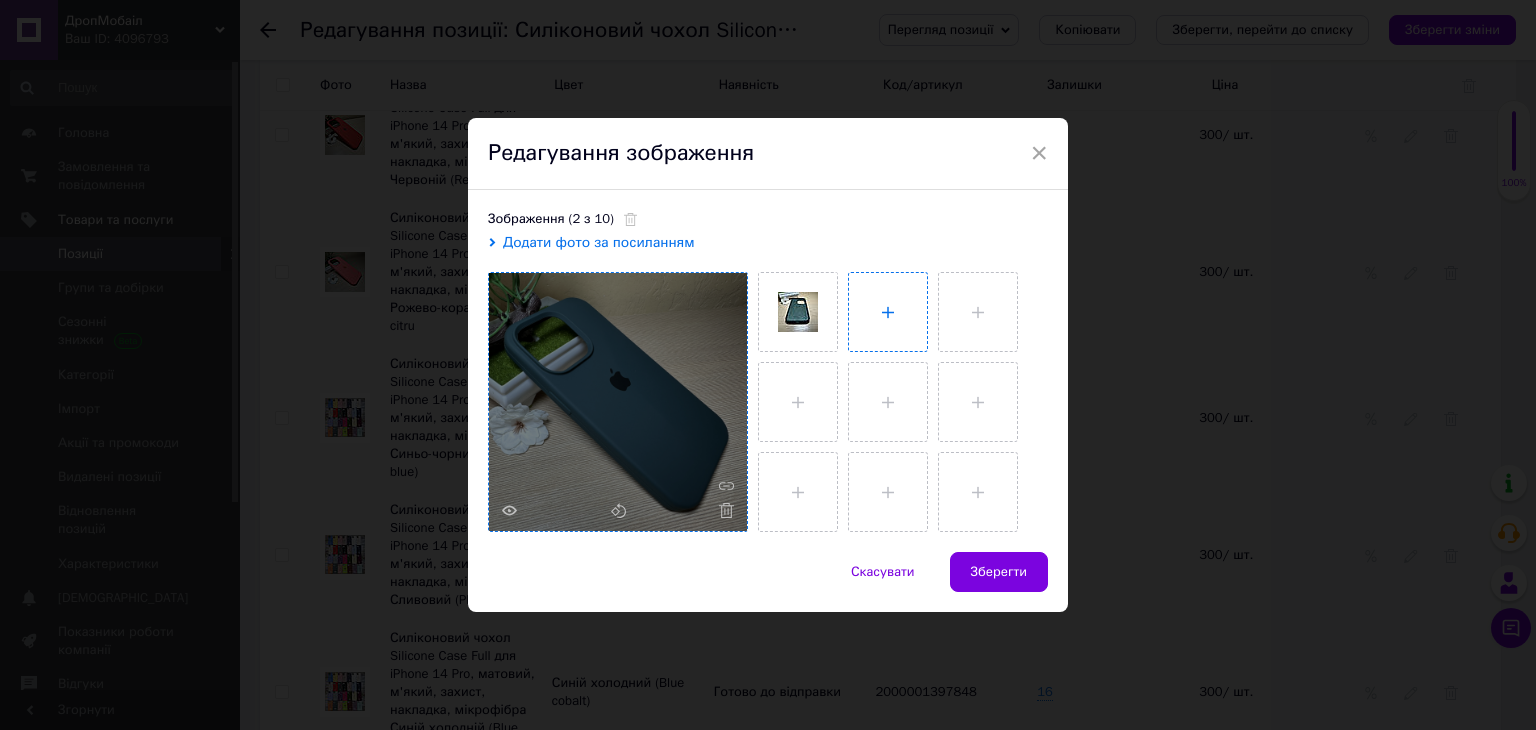 type on "C:\fakepath\IMG_8555.JPG" 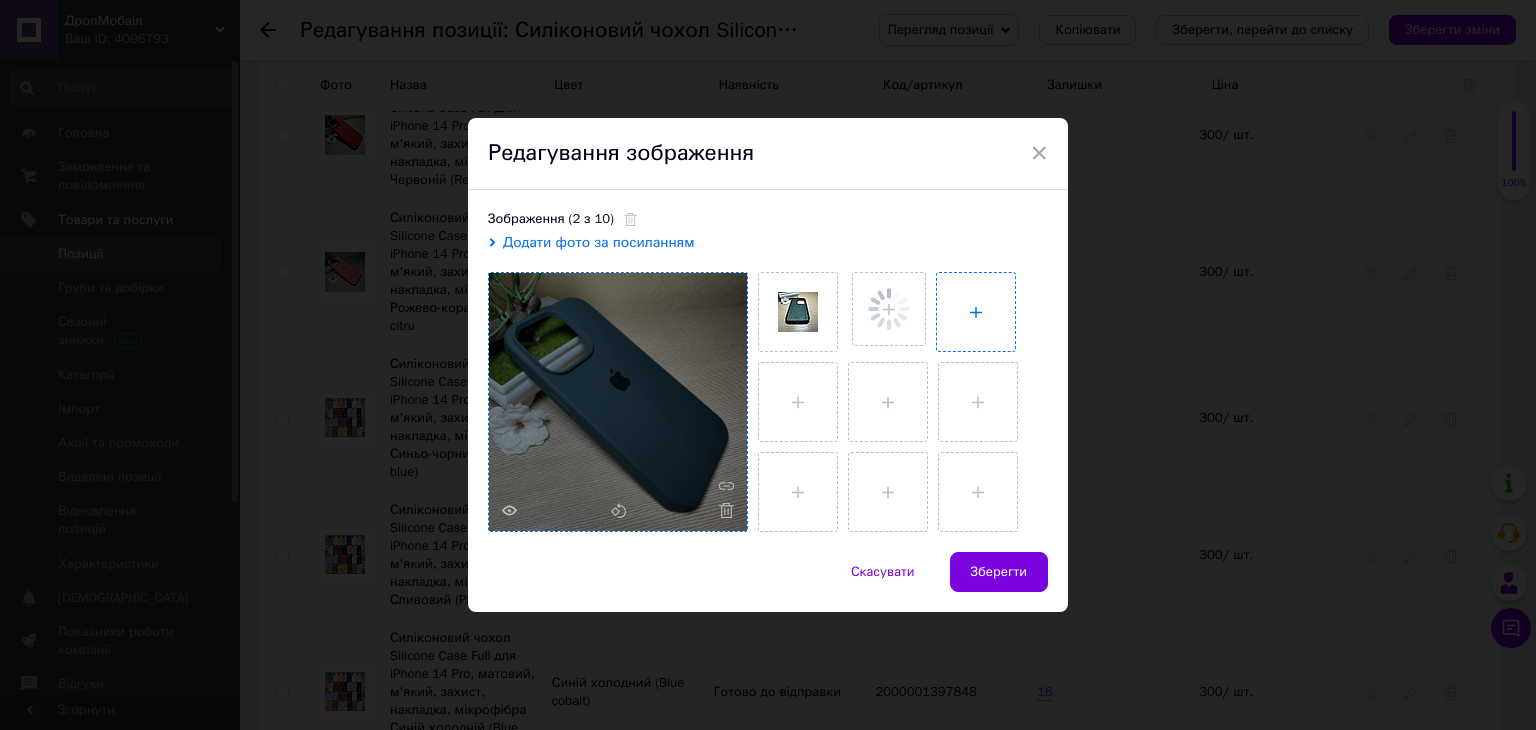click at bounding box center [976, 312] 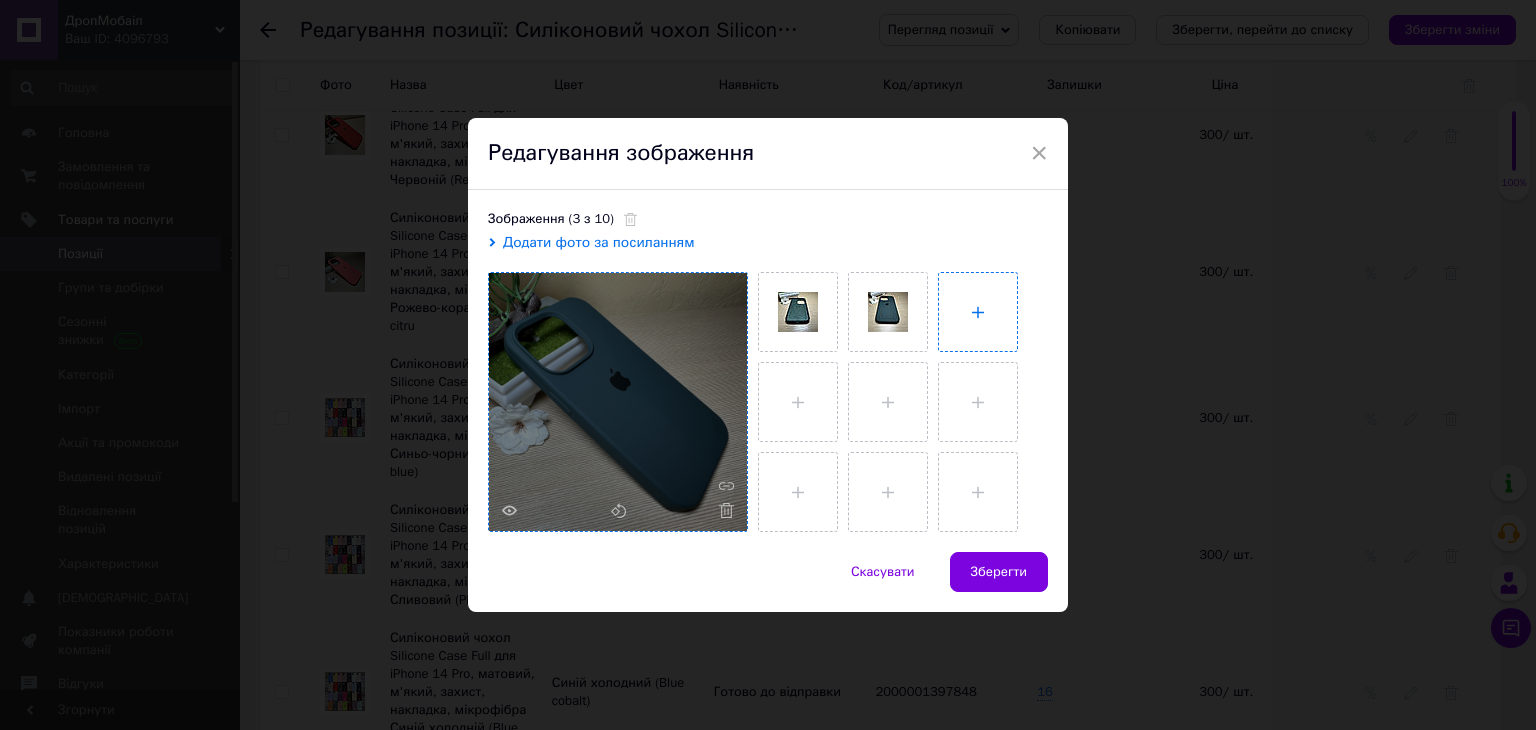 type on "C:\fakepath\IMG_8554.JPG" 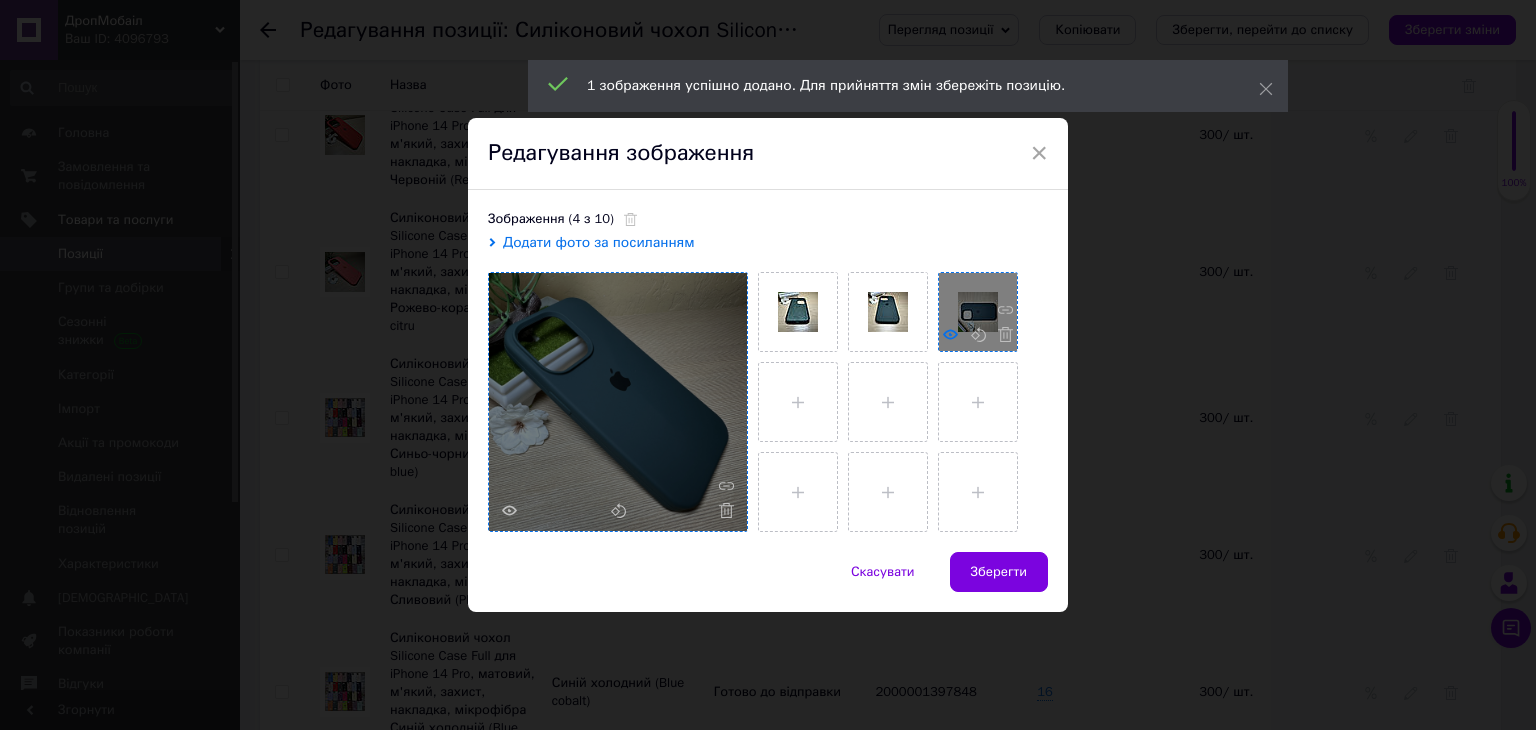 click 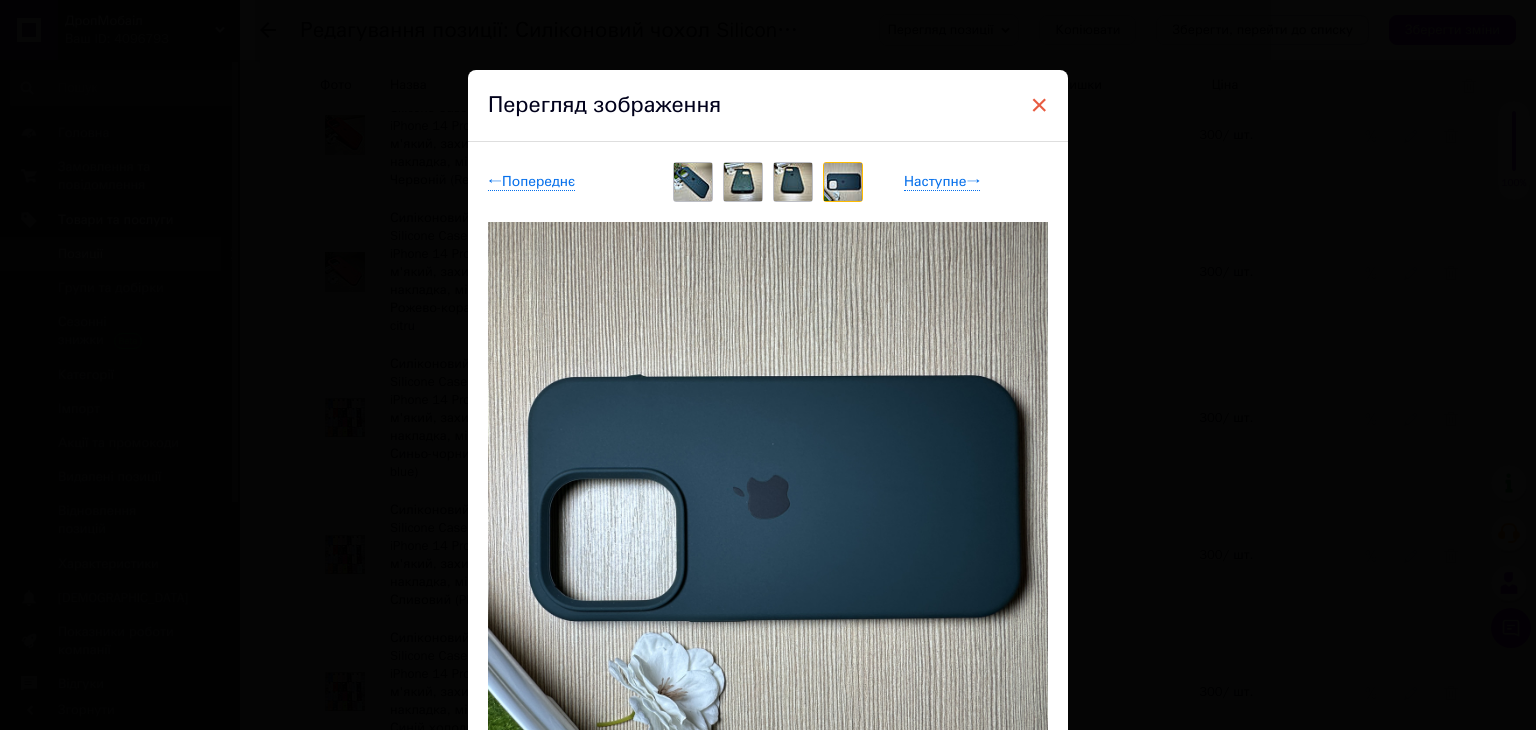 click on "×" at bounding box center (1039, 105) 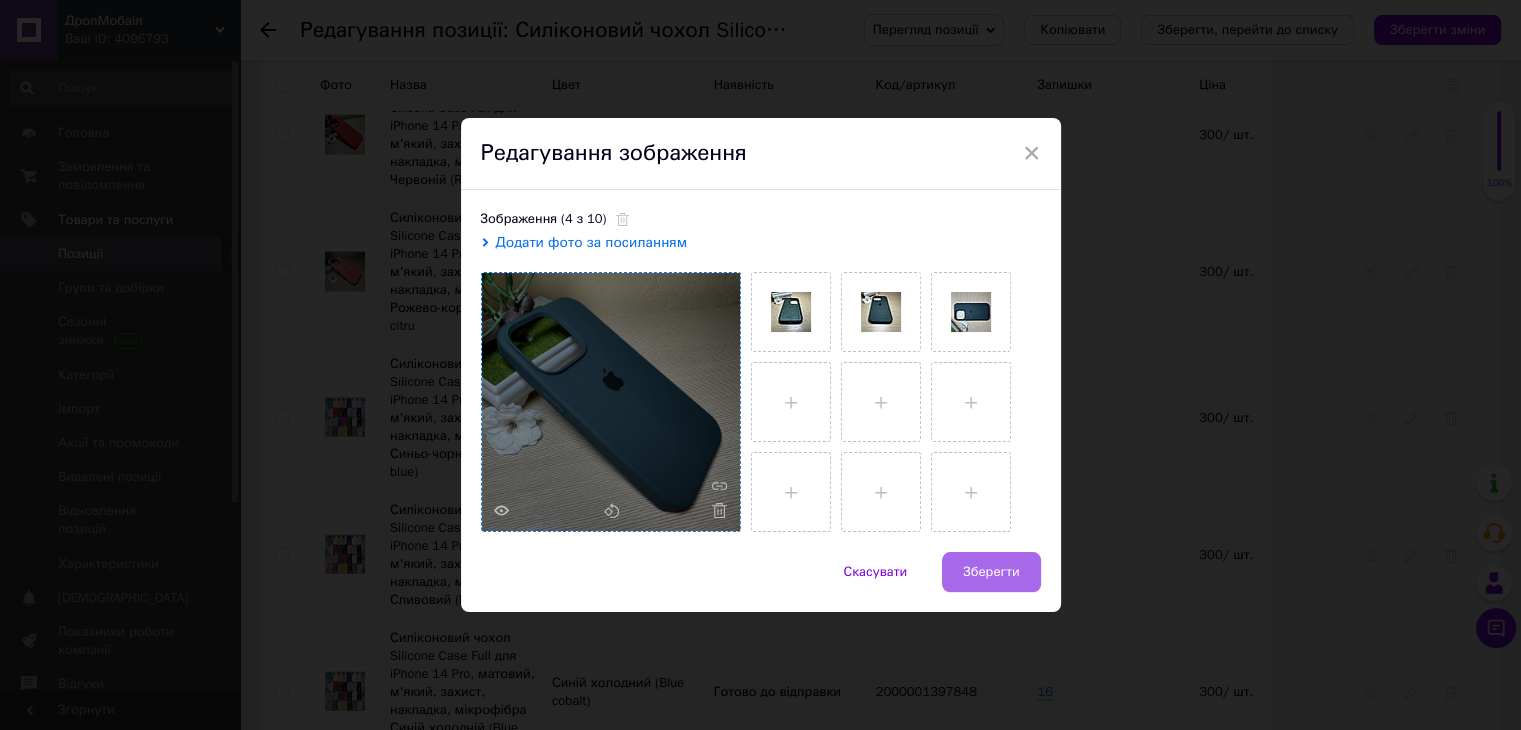 click on "Зберегти" at bounding box center [991, 572] 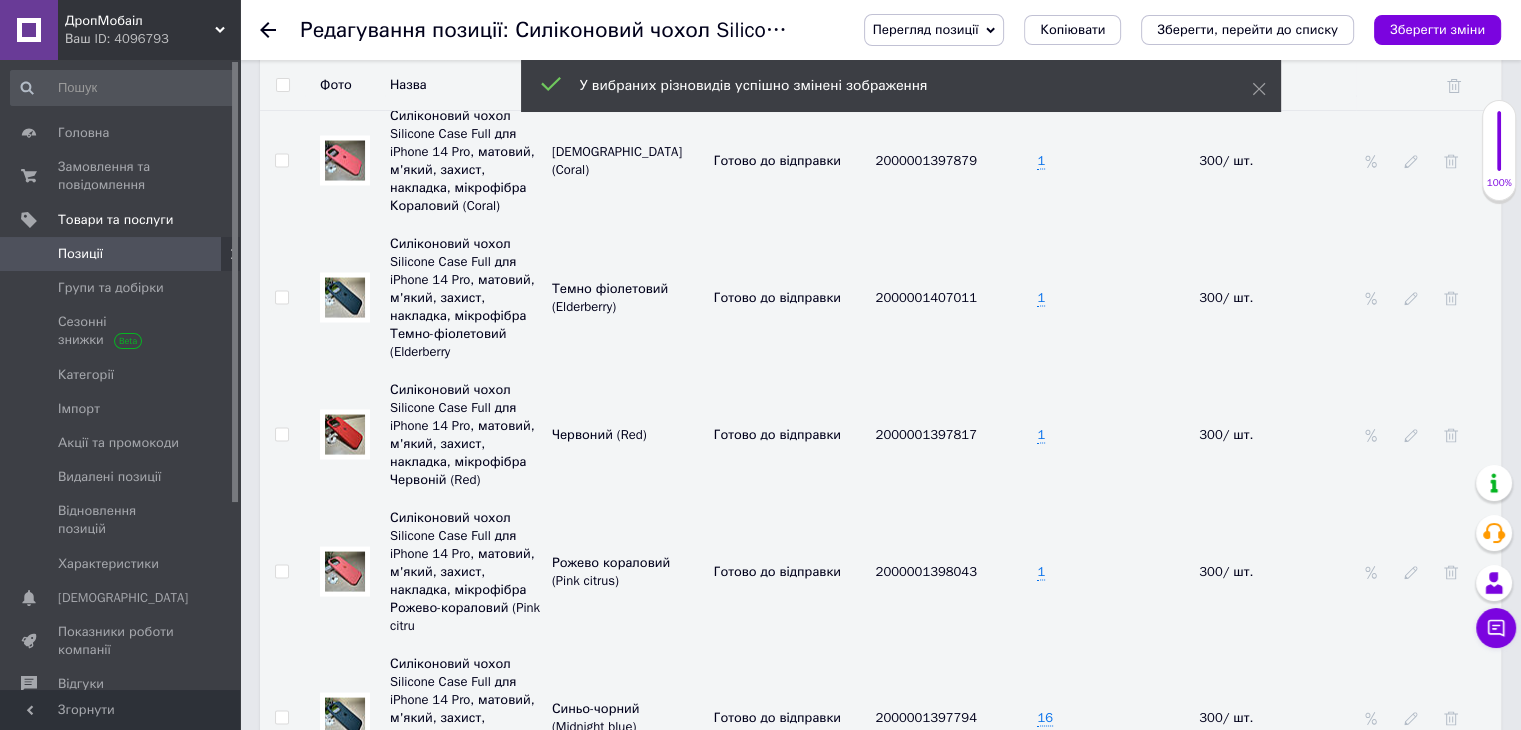 scroll, scrollTop: 3956, scrollLeft: 0, axis: vertical 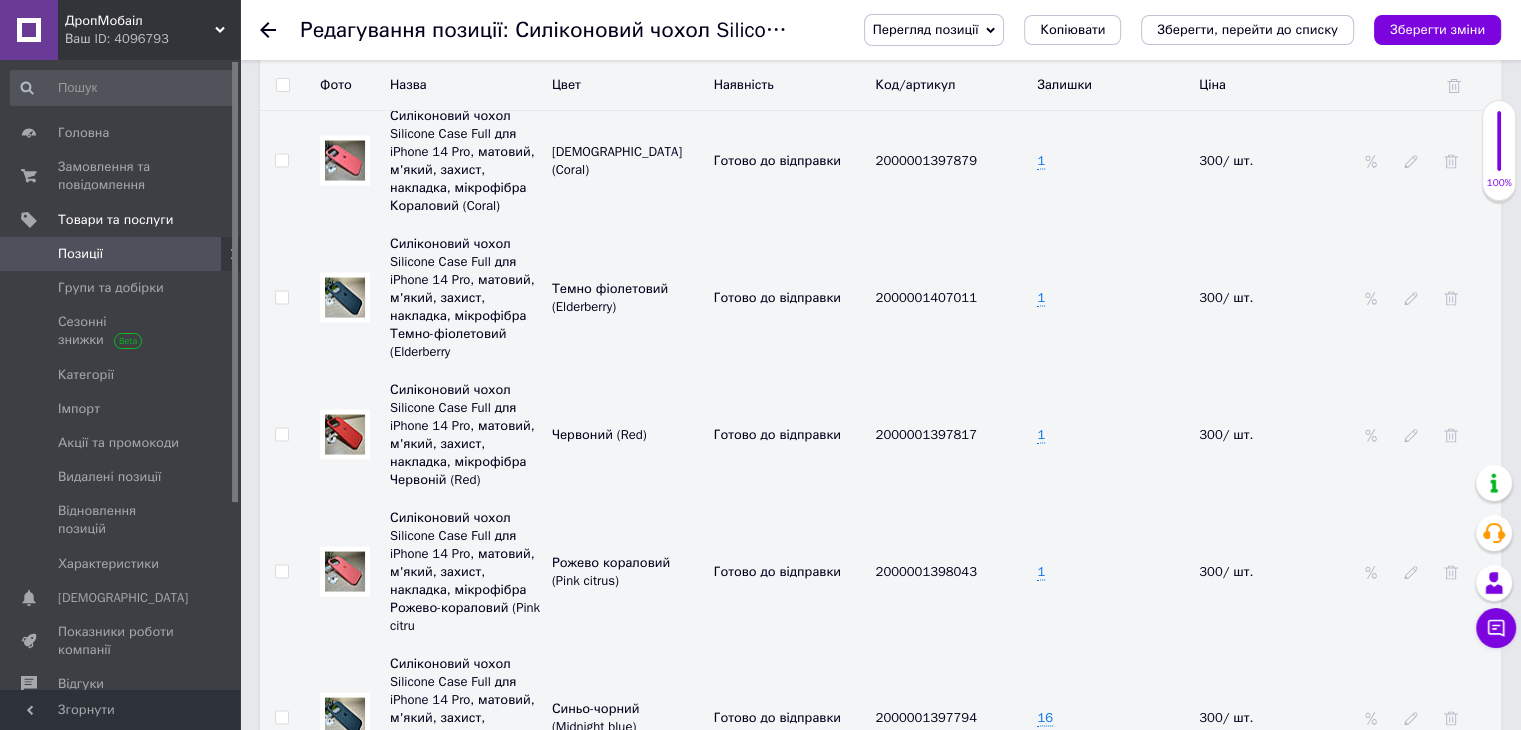 click at bounding box center [345, 298] 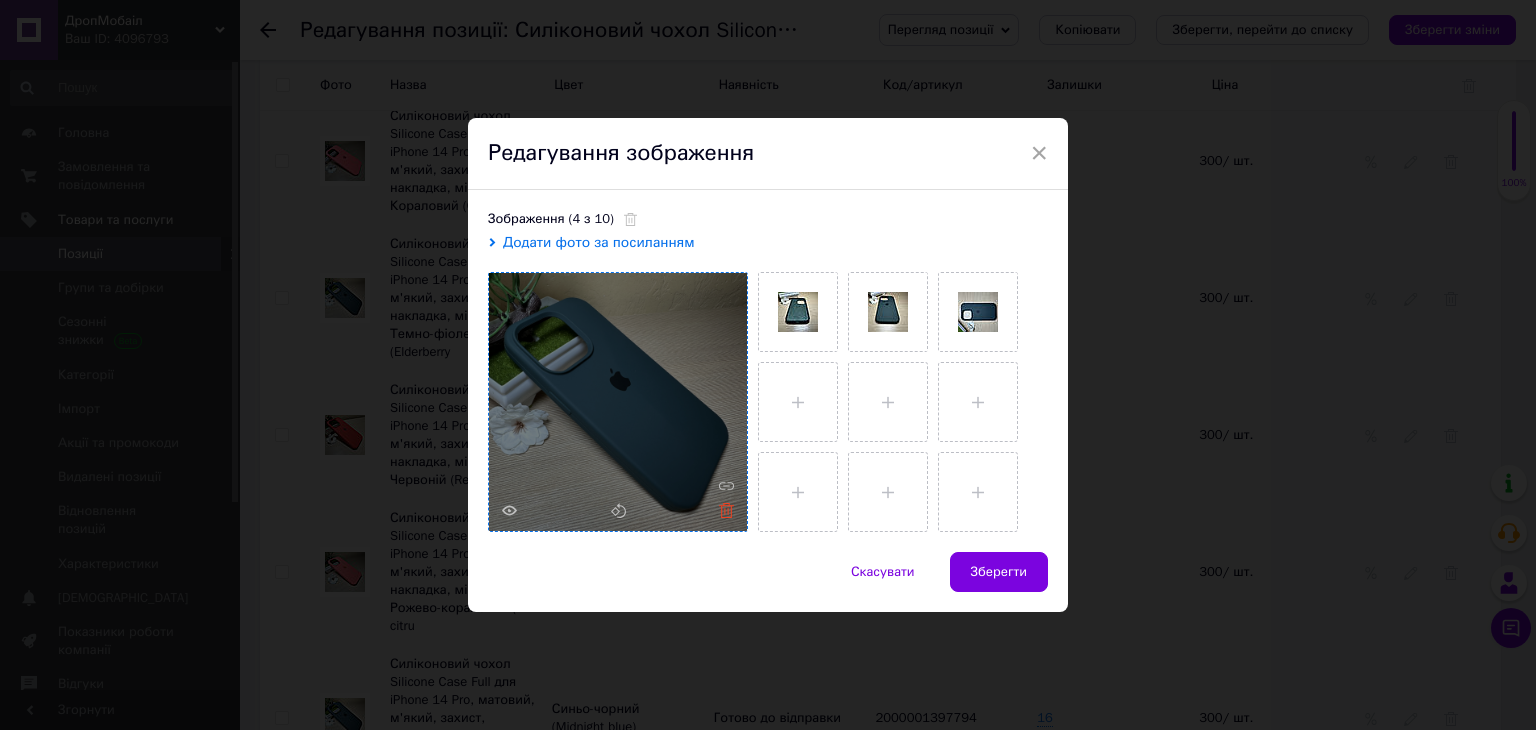 click 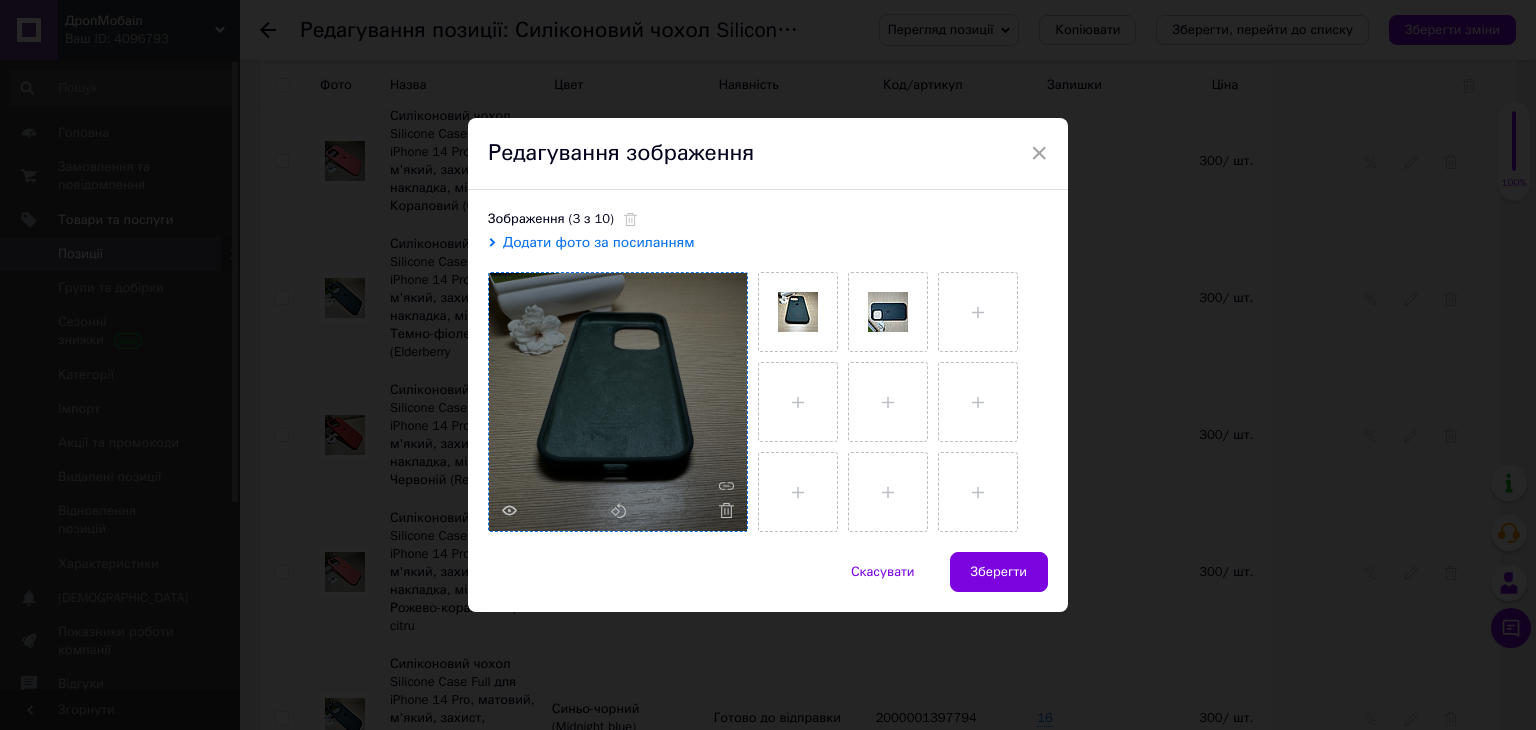 click 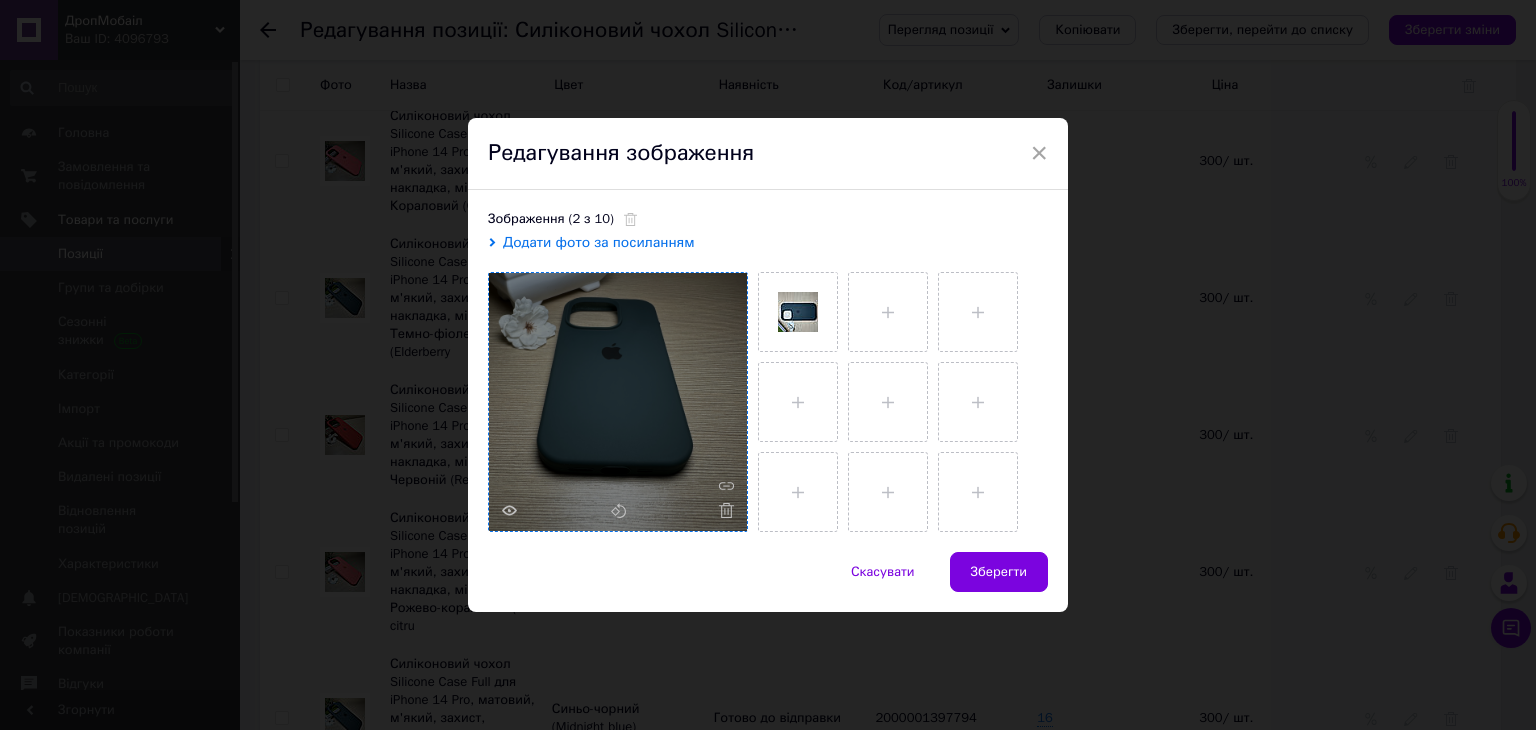 click 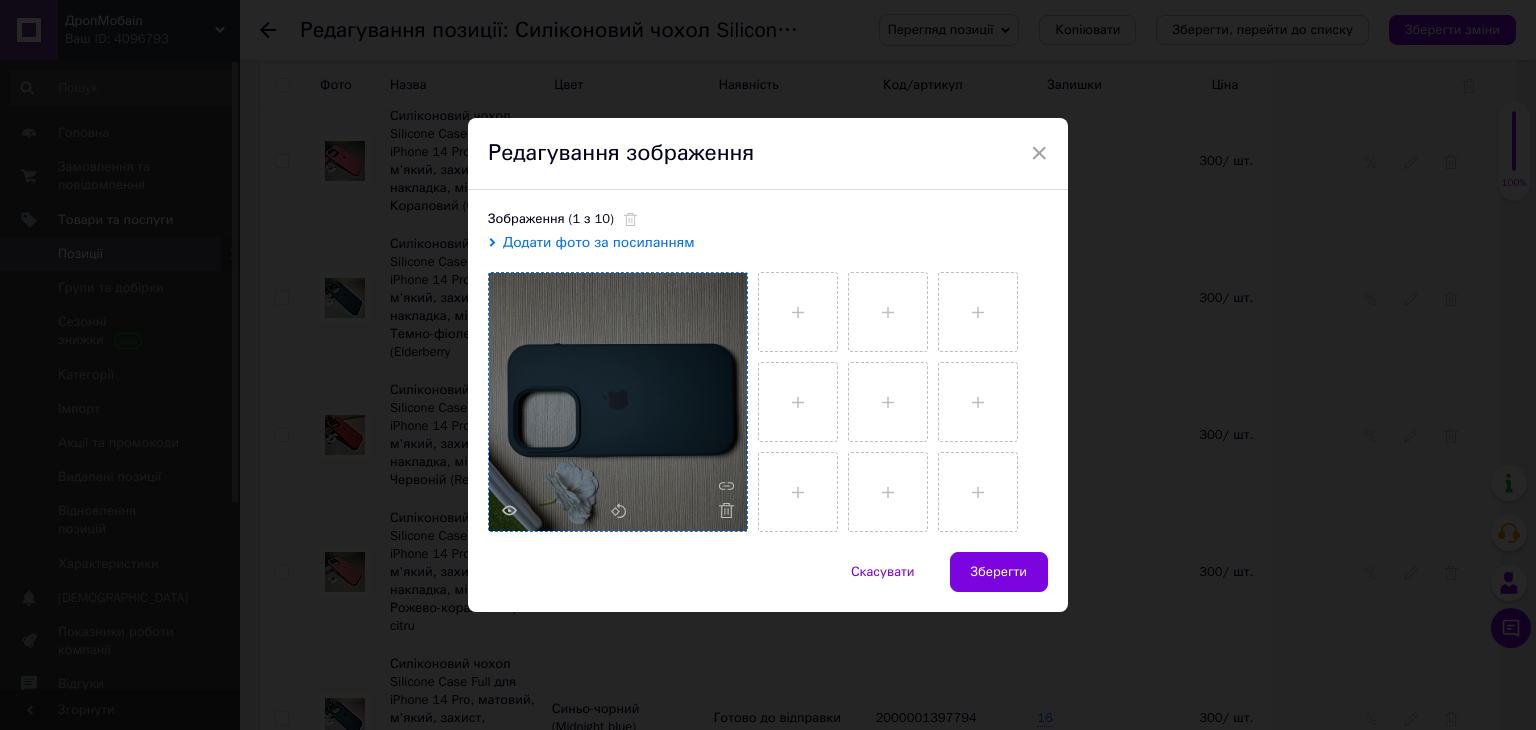click 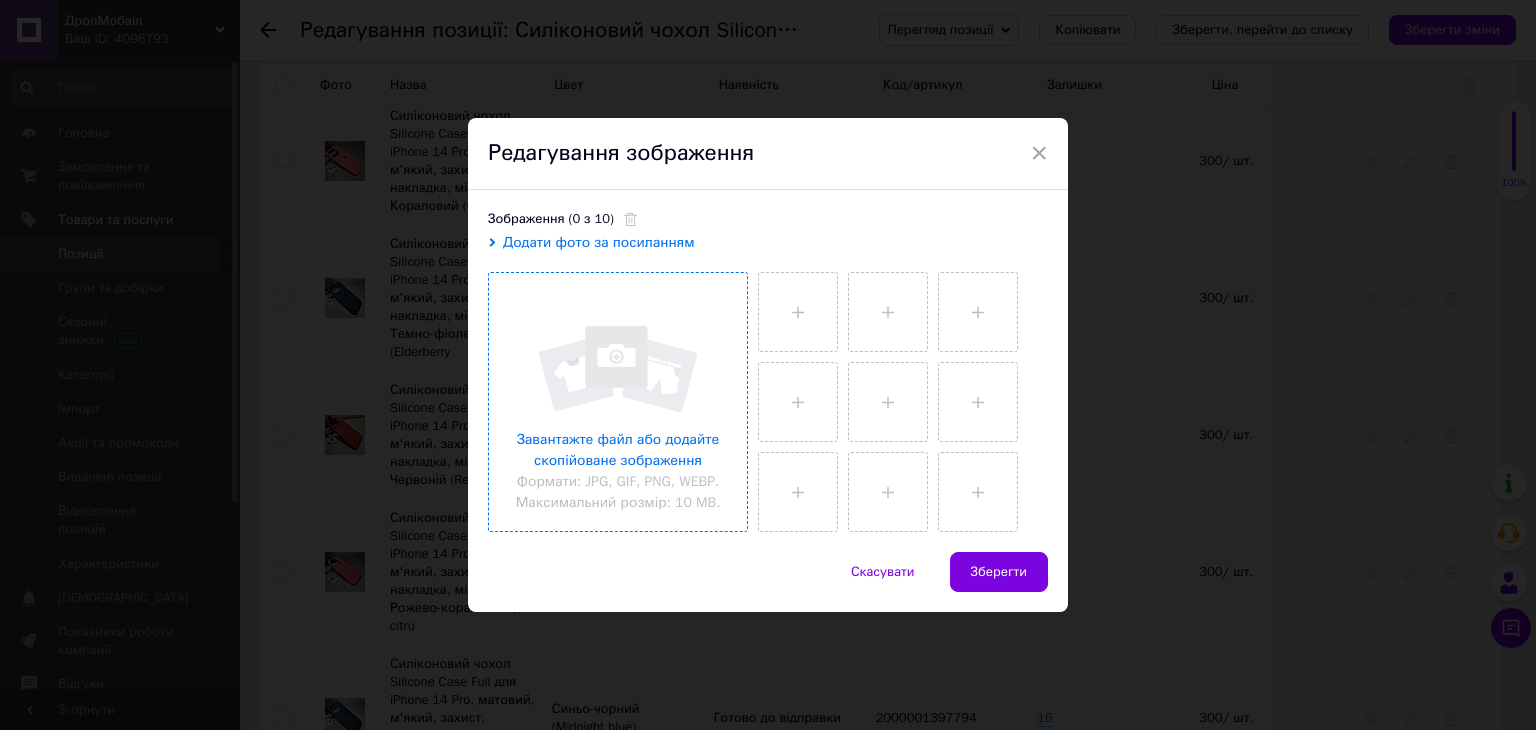 click at bounding box center (618, 402) 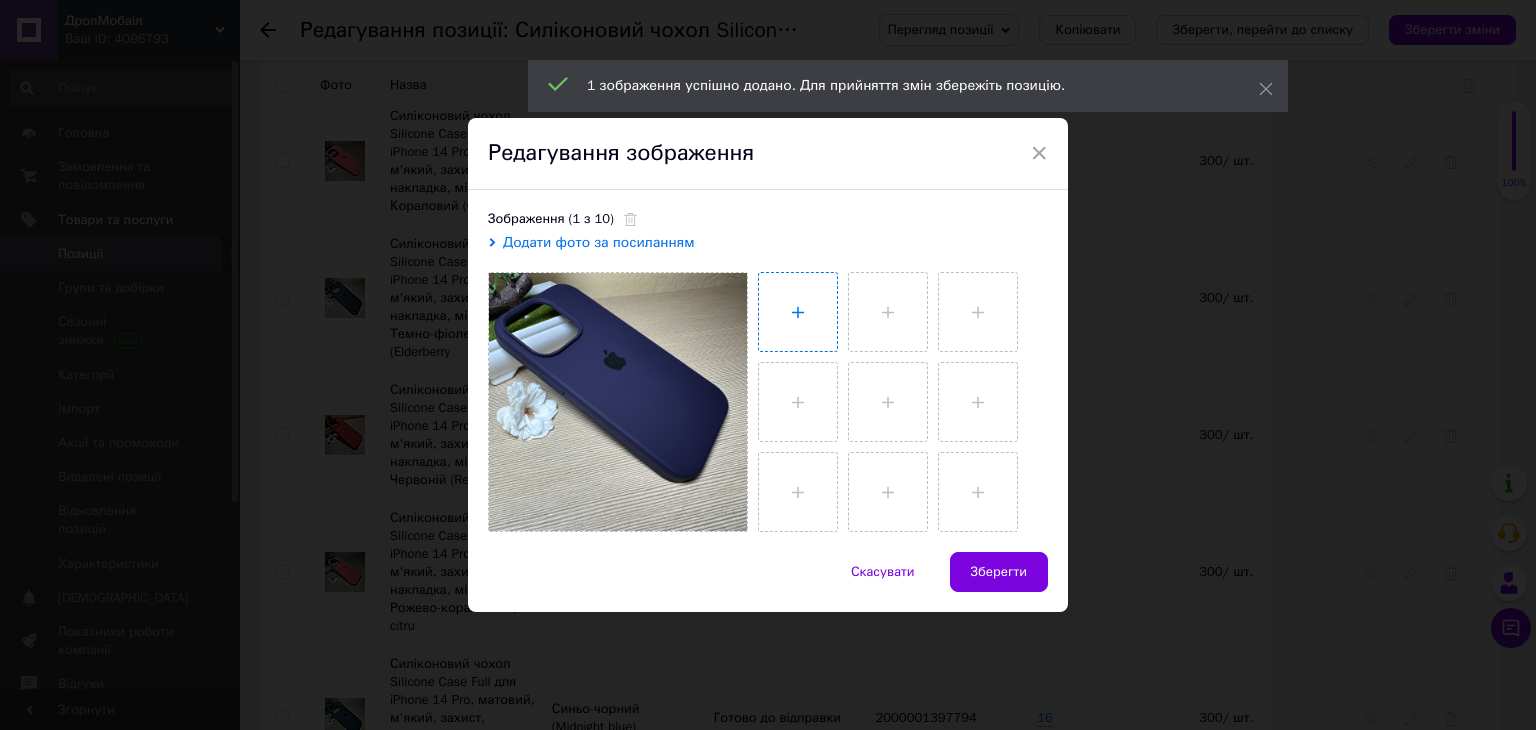 click at bounding box center [798, 312] 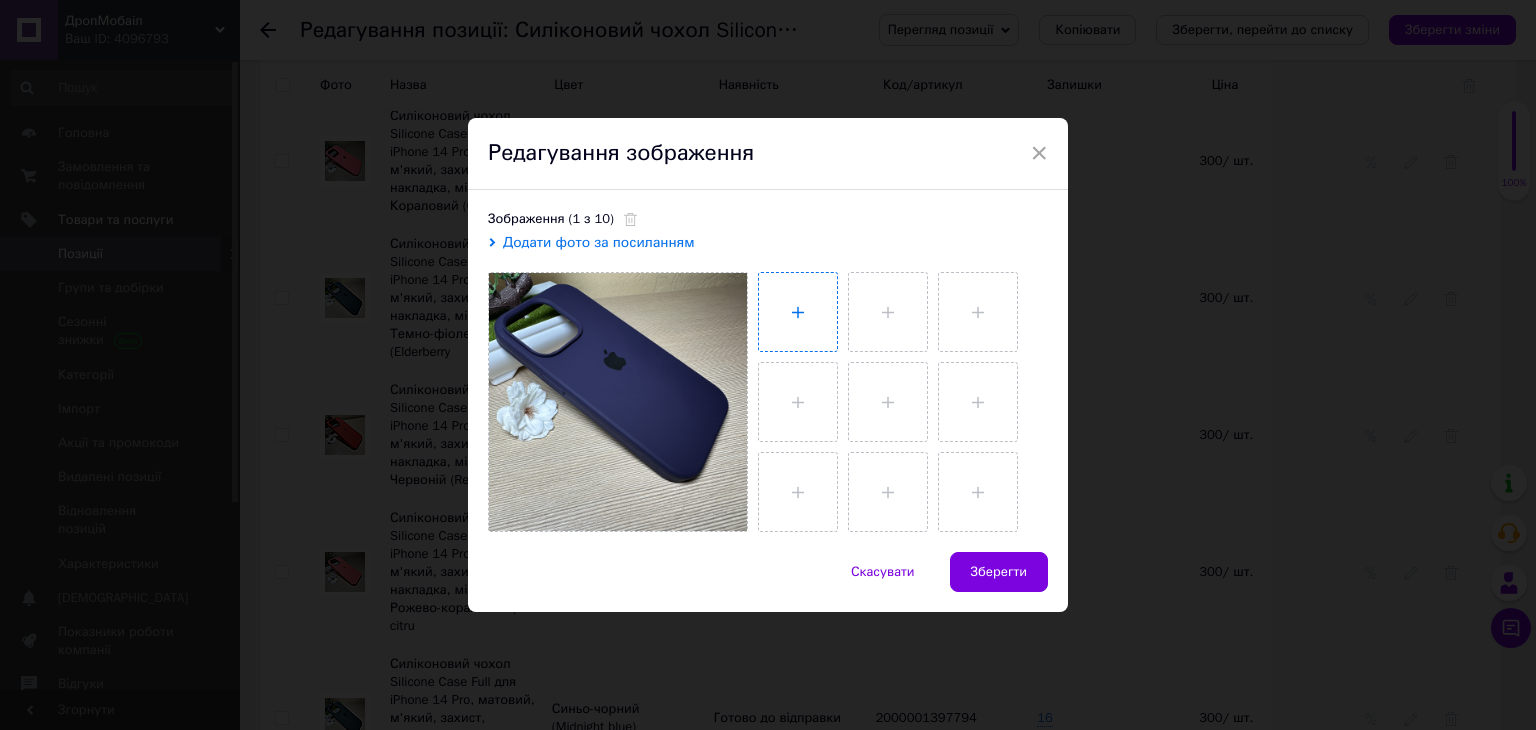 type on "C:\fakepath\IMG_8511.JPG" 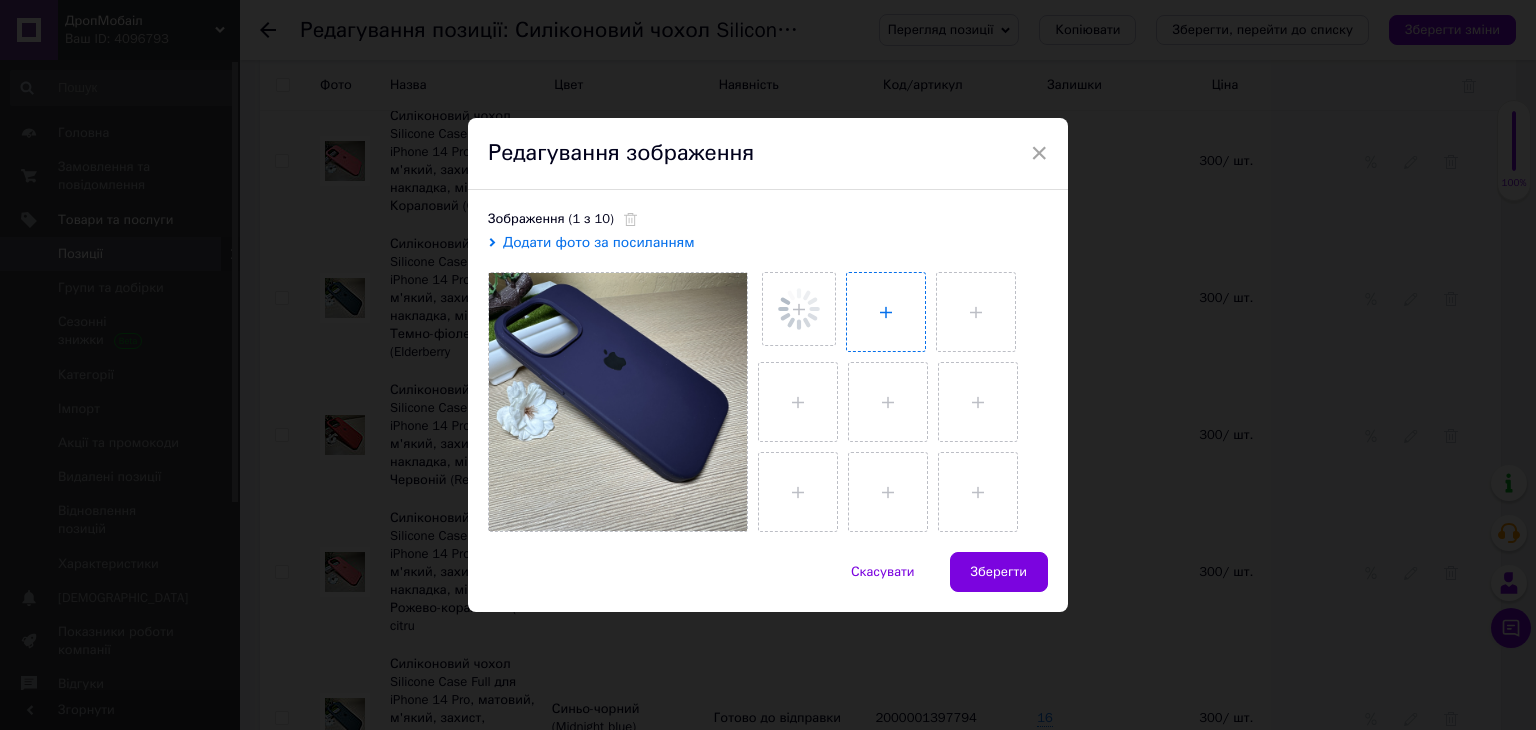 click at bounding box center [886, 312] 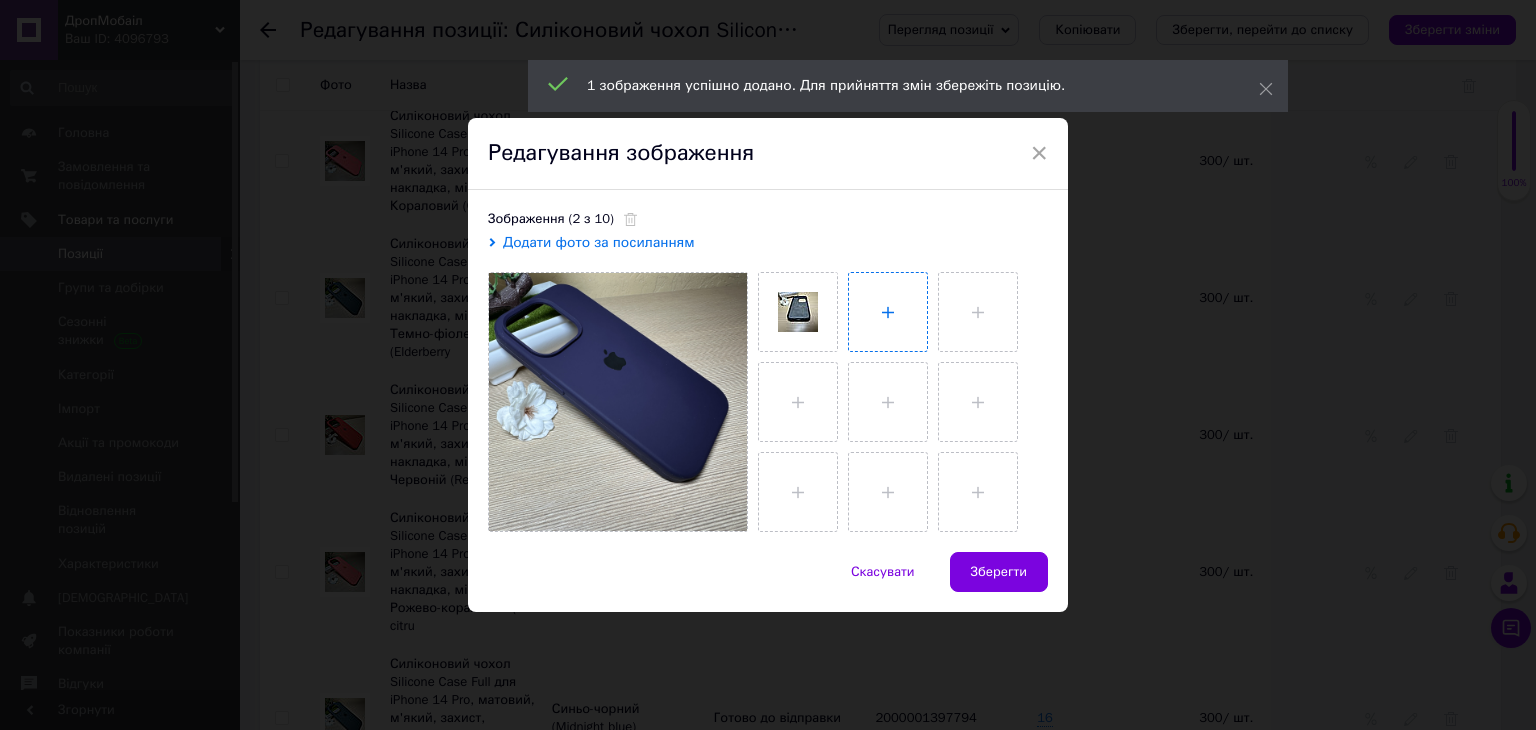 type on "C:\fakepath\IMG_8510.JPG" 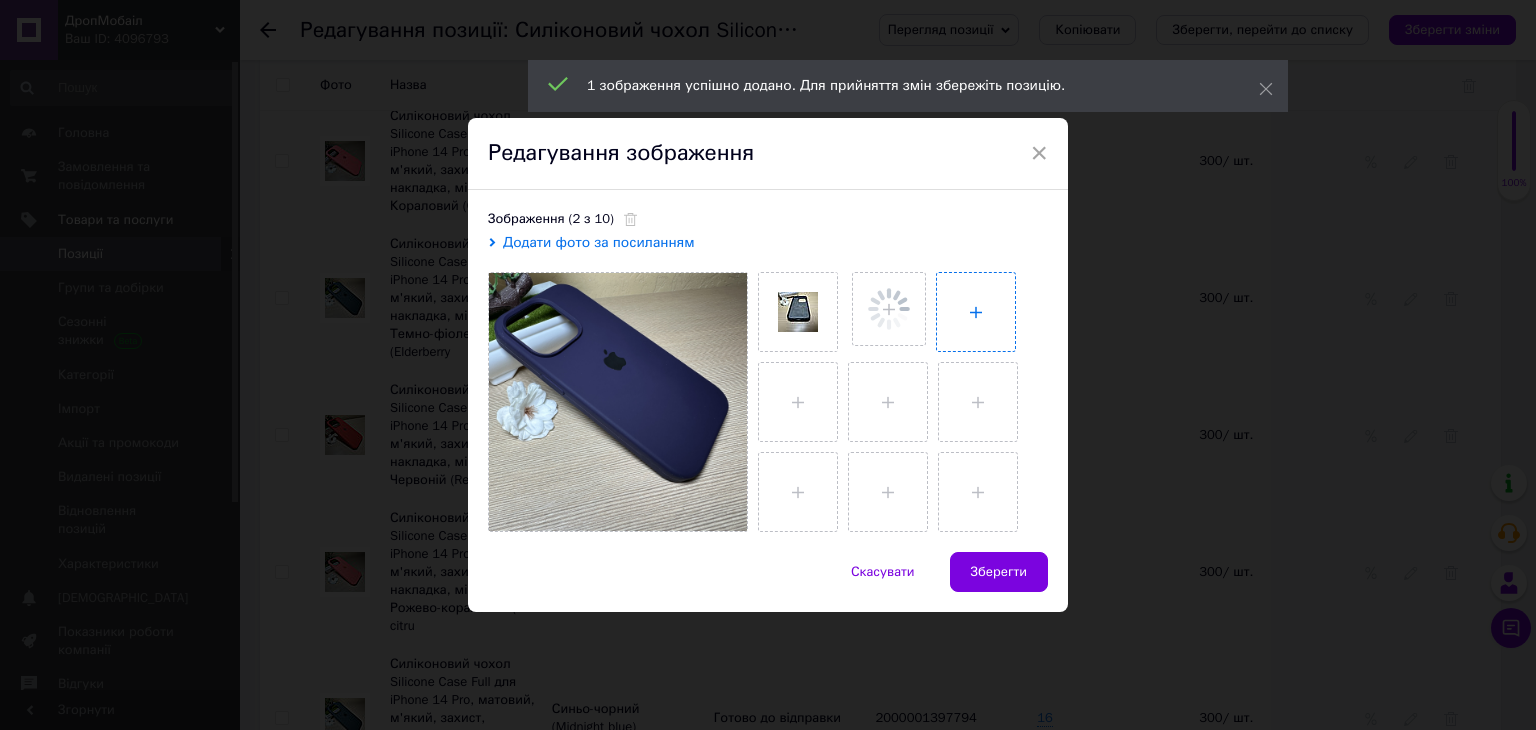 click at bounding box center [976, 312] 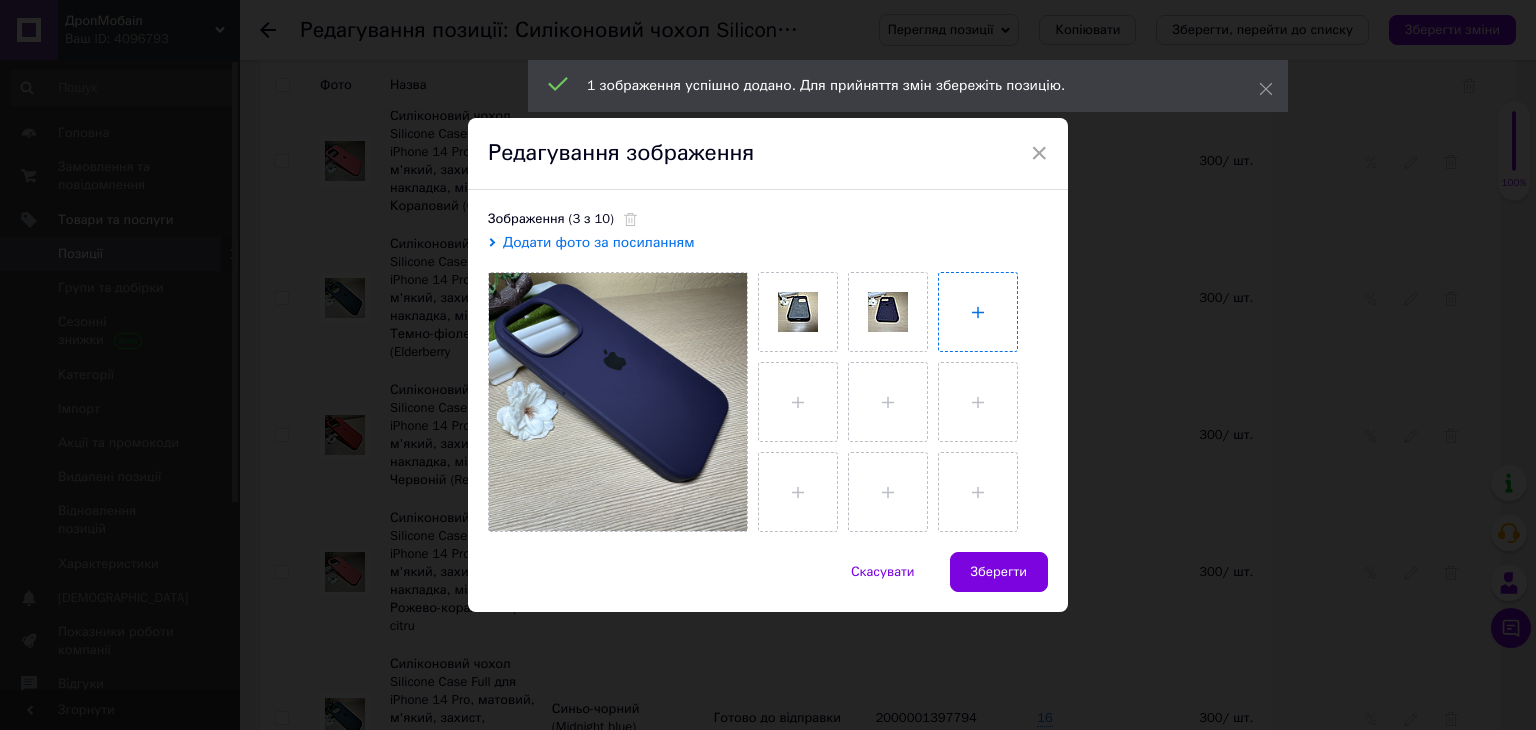 type on "C:\fakepath\IMG_8509.JPG" 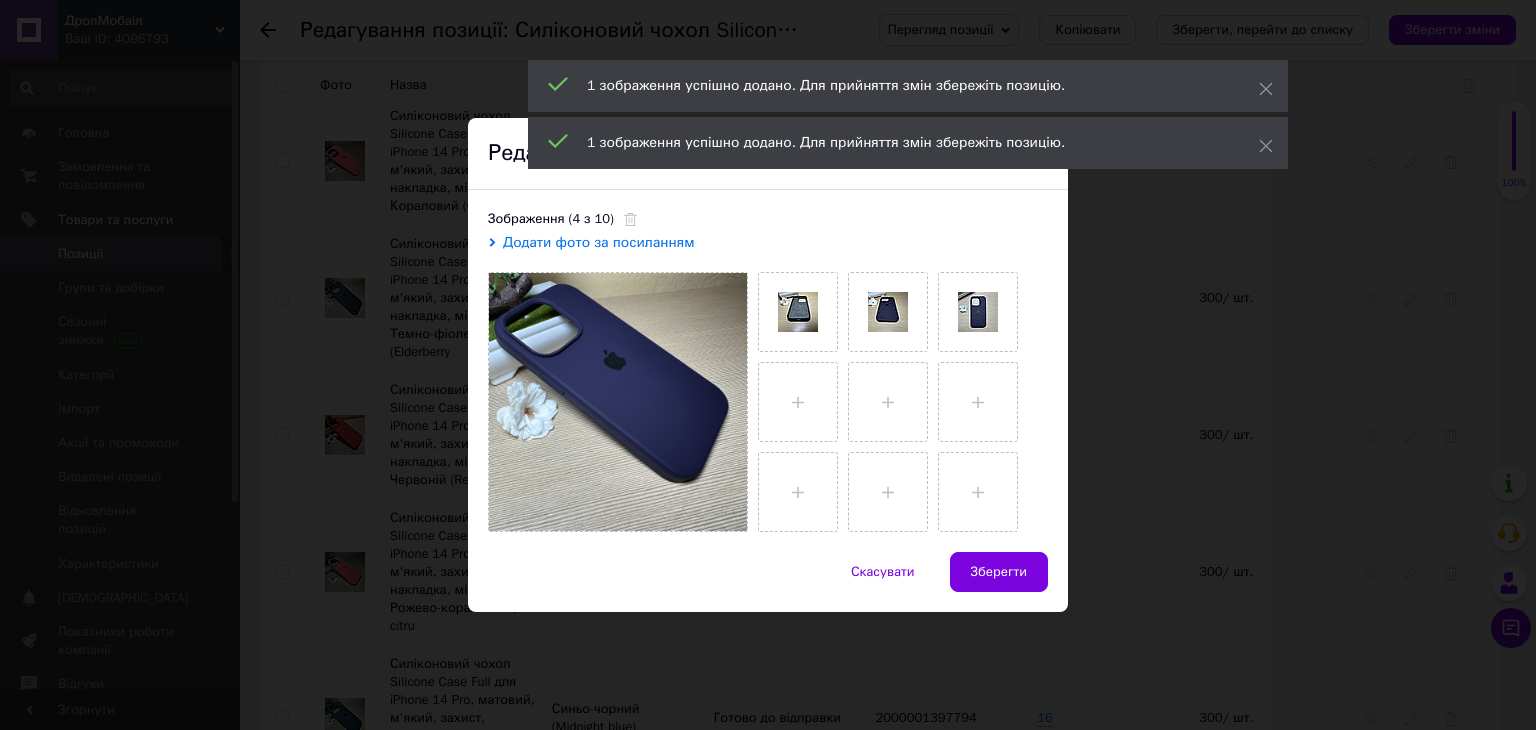 click on "Зберегти" at bounding box center (999, 572) 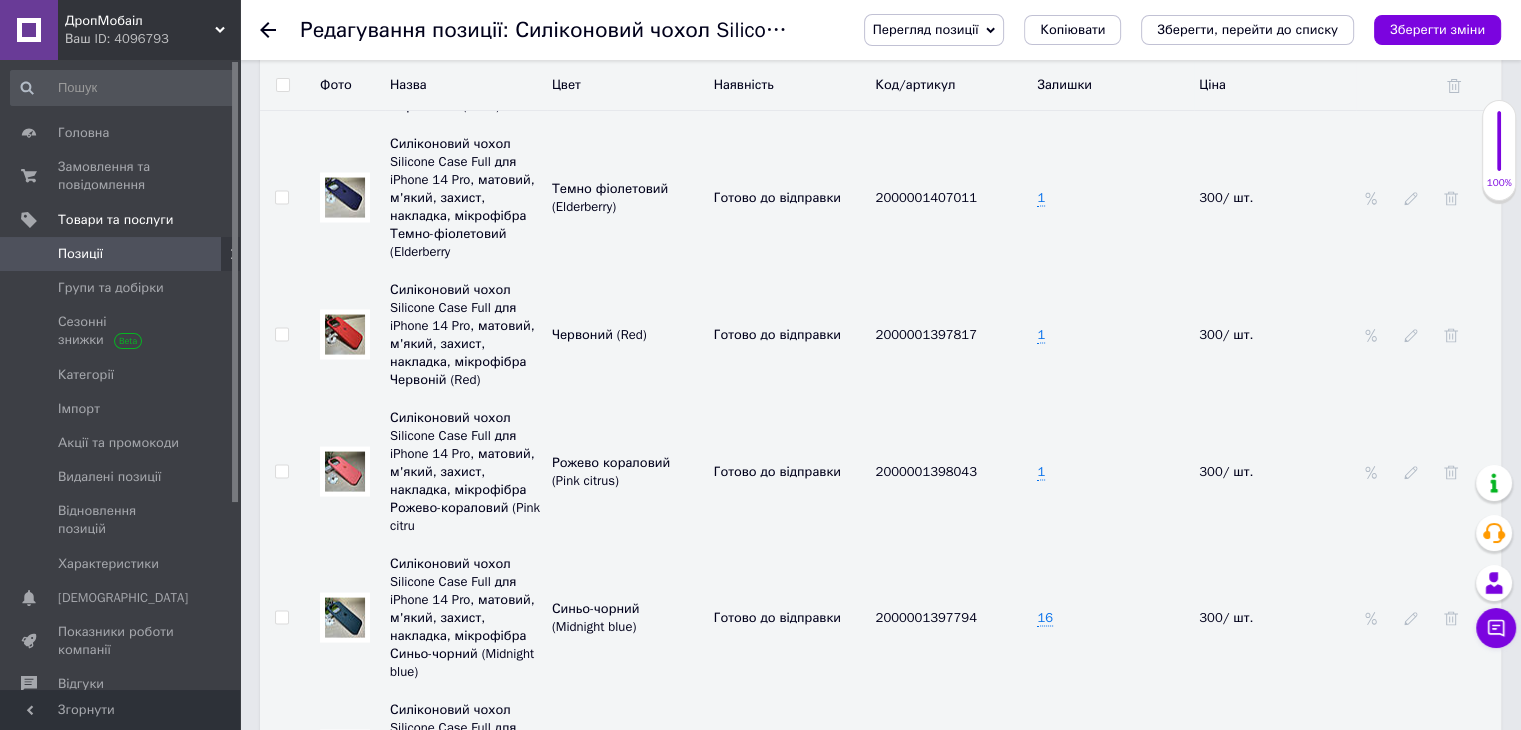 scroll, scrollTop: 4156, scrollLeft: 0, axis: vertical 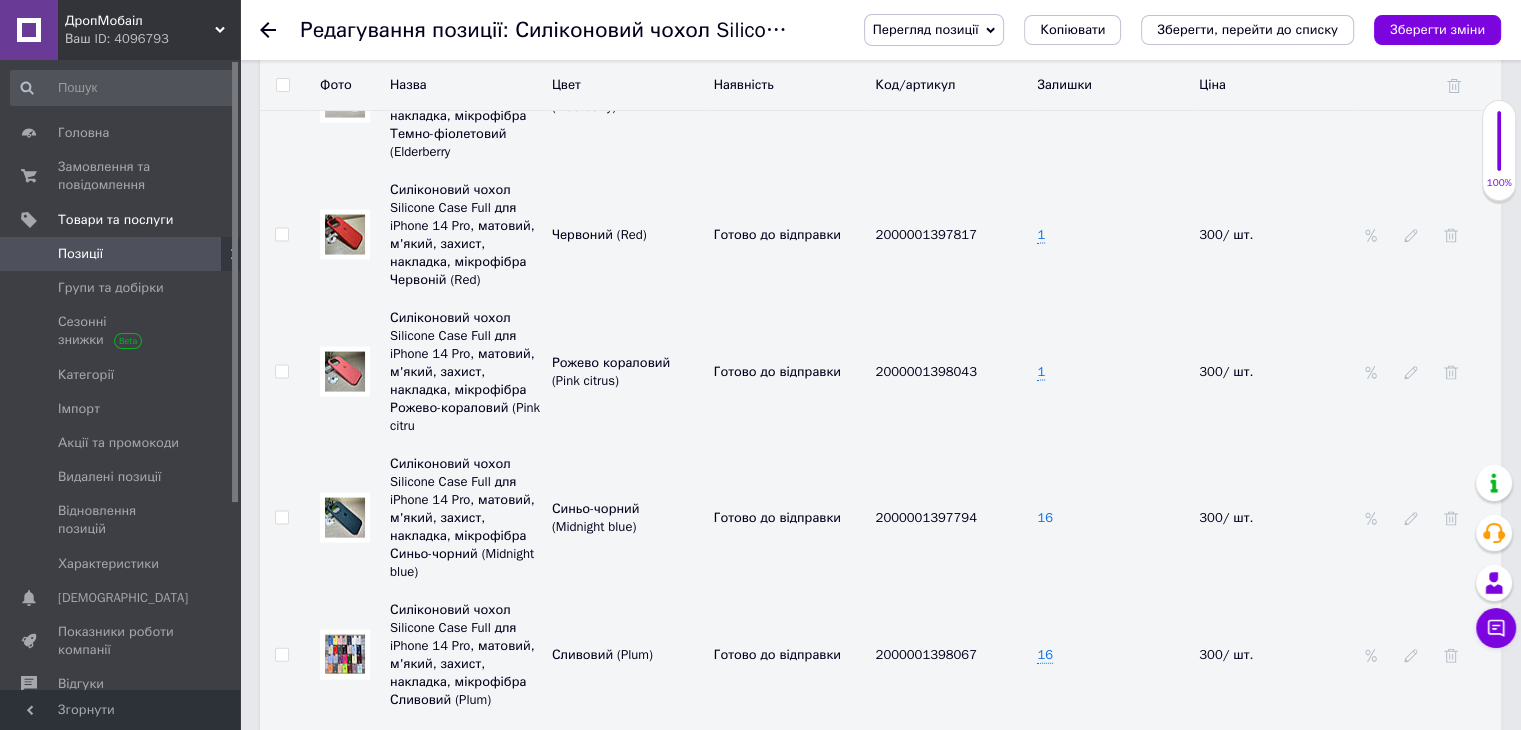 click on "16" at bounding box center [1045, 518] 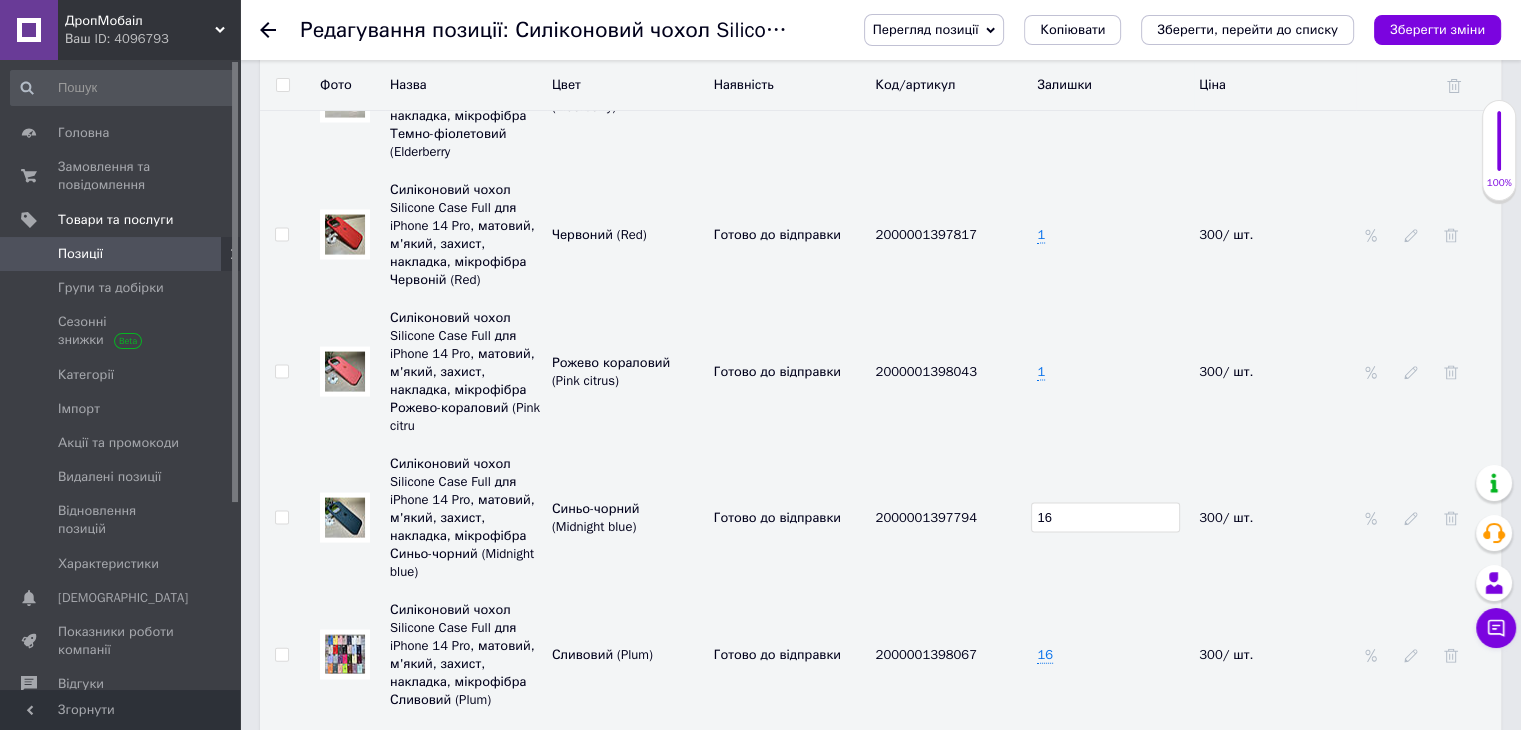 type on "1" 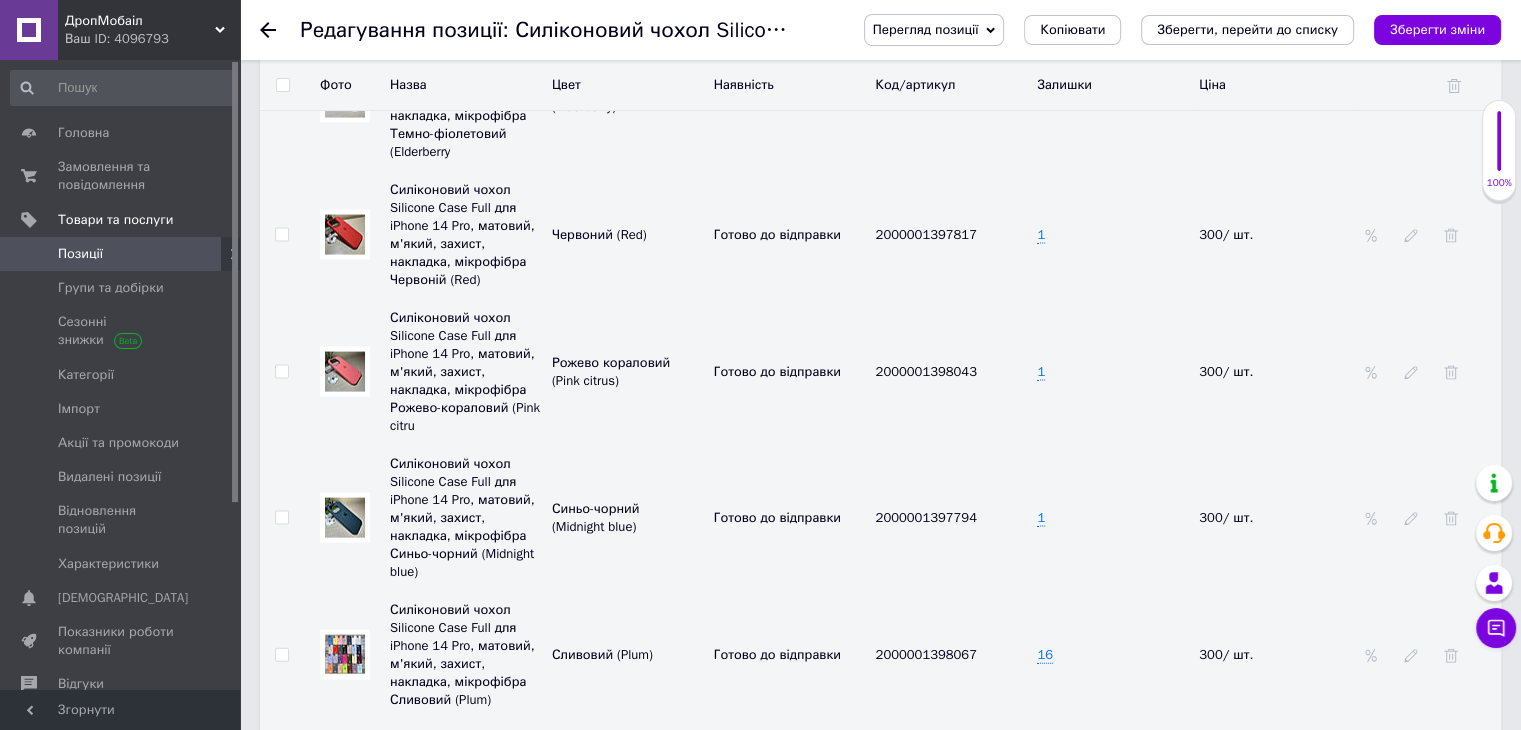 click on "Сливовий (Plum)" at bounding box center (628, 655) 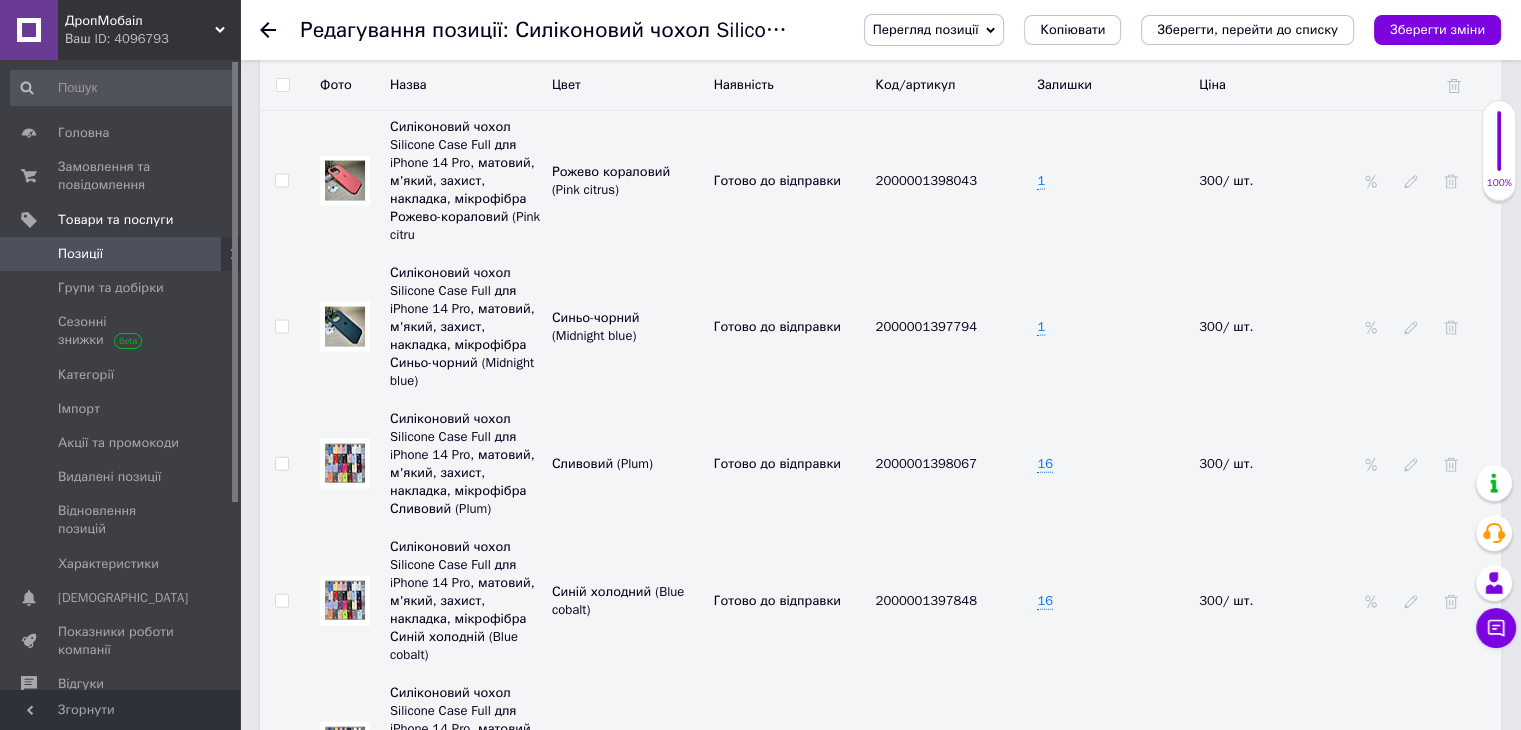 scroll, scrollTop: 4356, scrollLeft: 0, axis: vertical 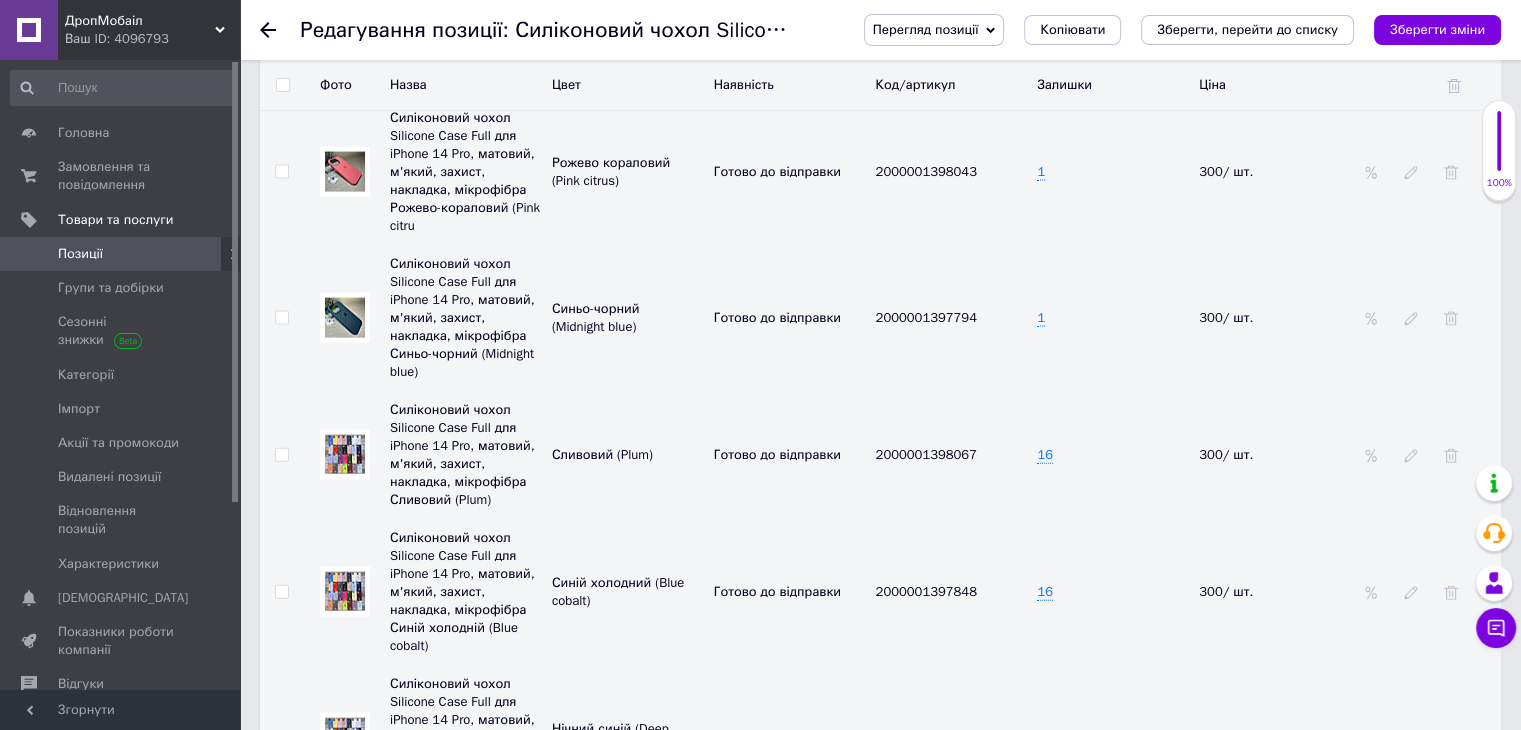 click at bounding box center (345, 454) 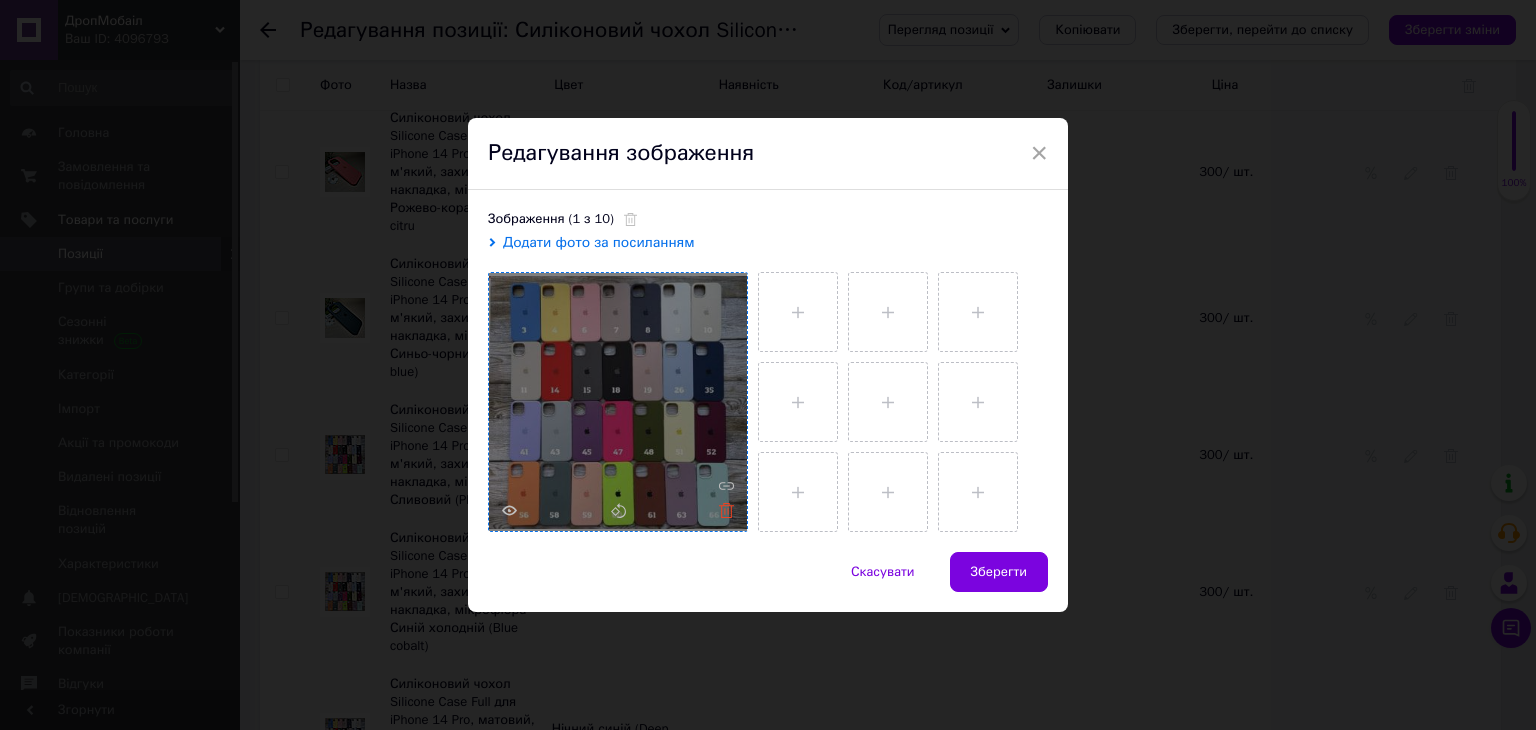 click 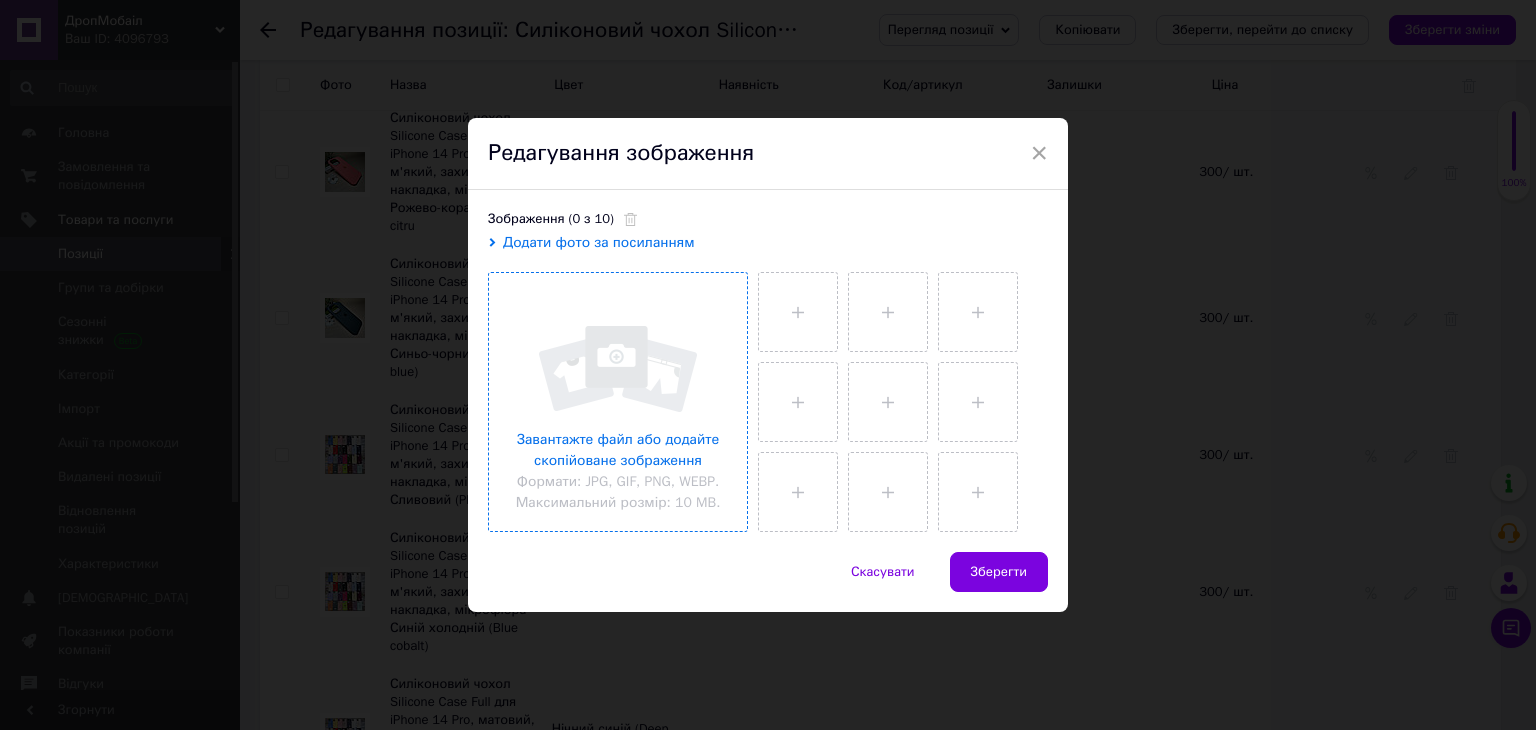 click at bounding box center [618, 402] 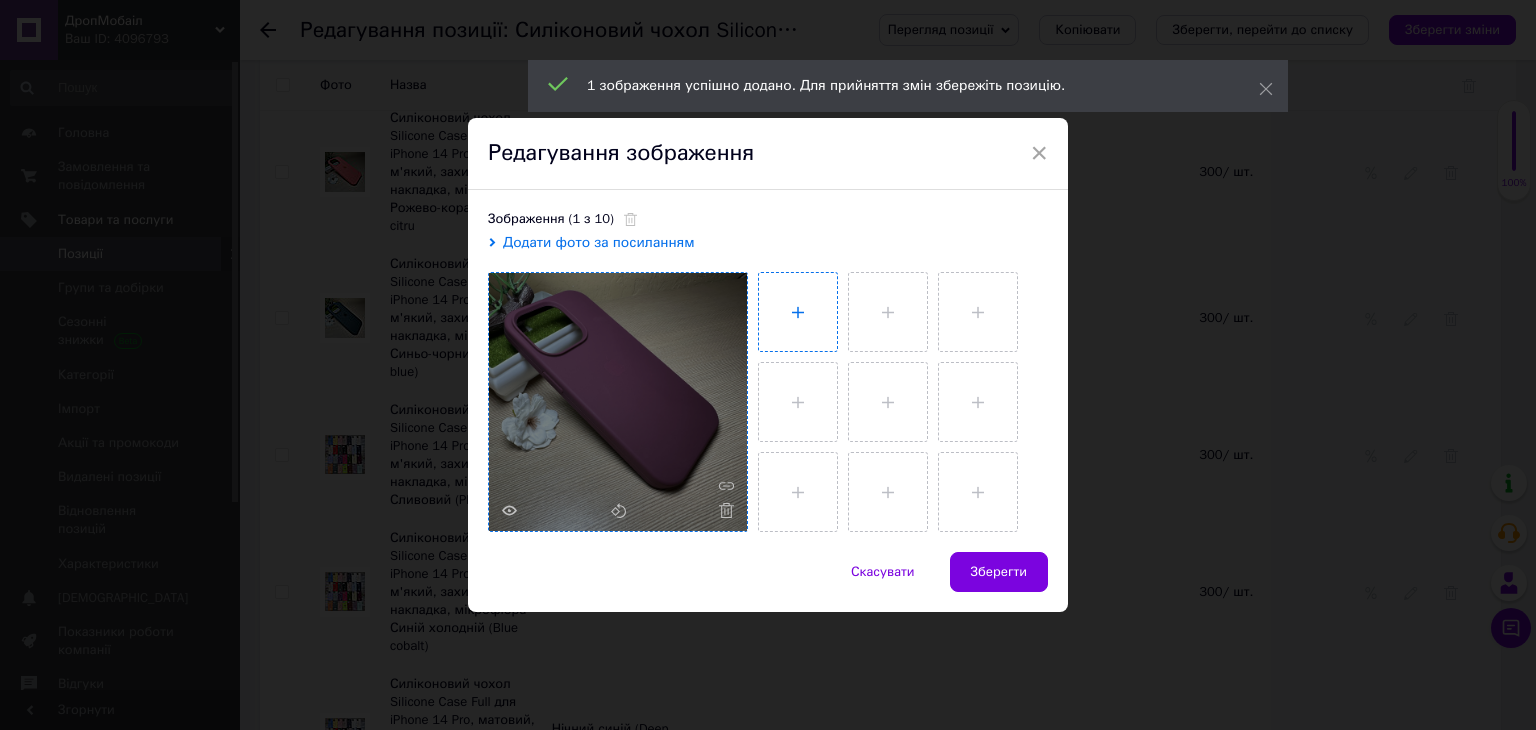 click at bounding box center (798, 312) 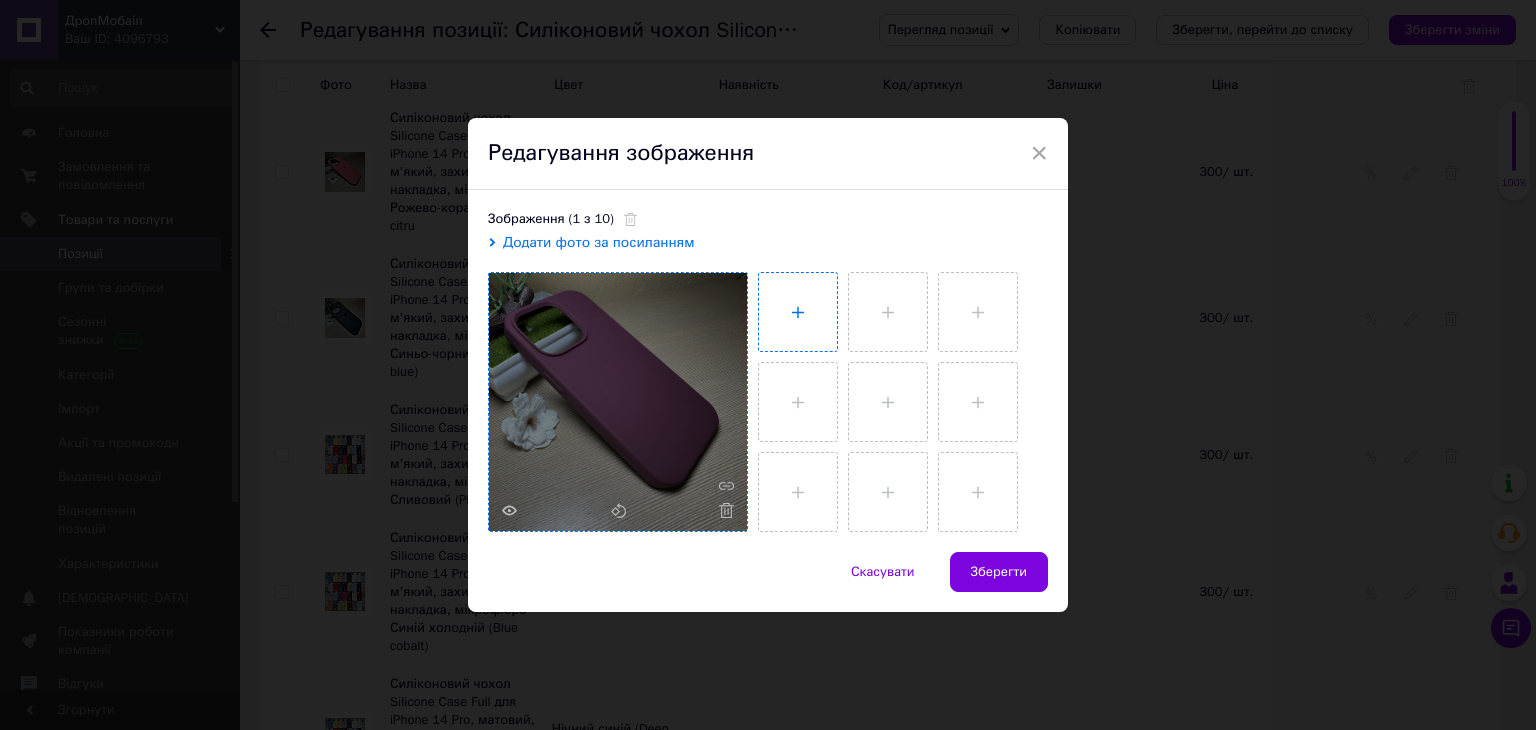 type on "C:\fakepath\IMG_8529.JPG" 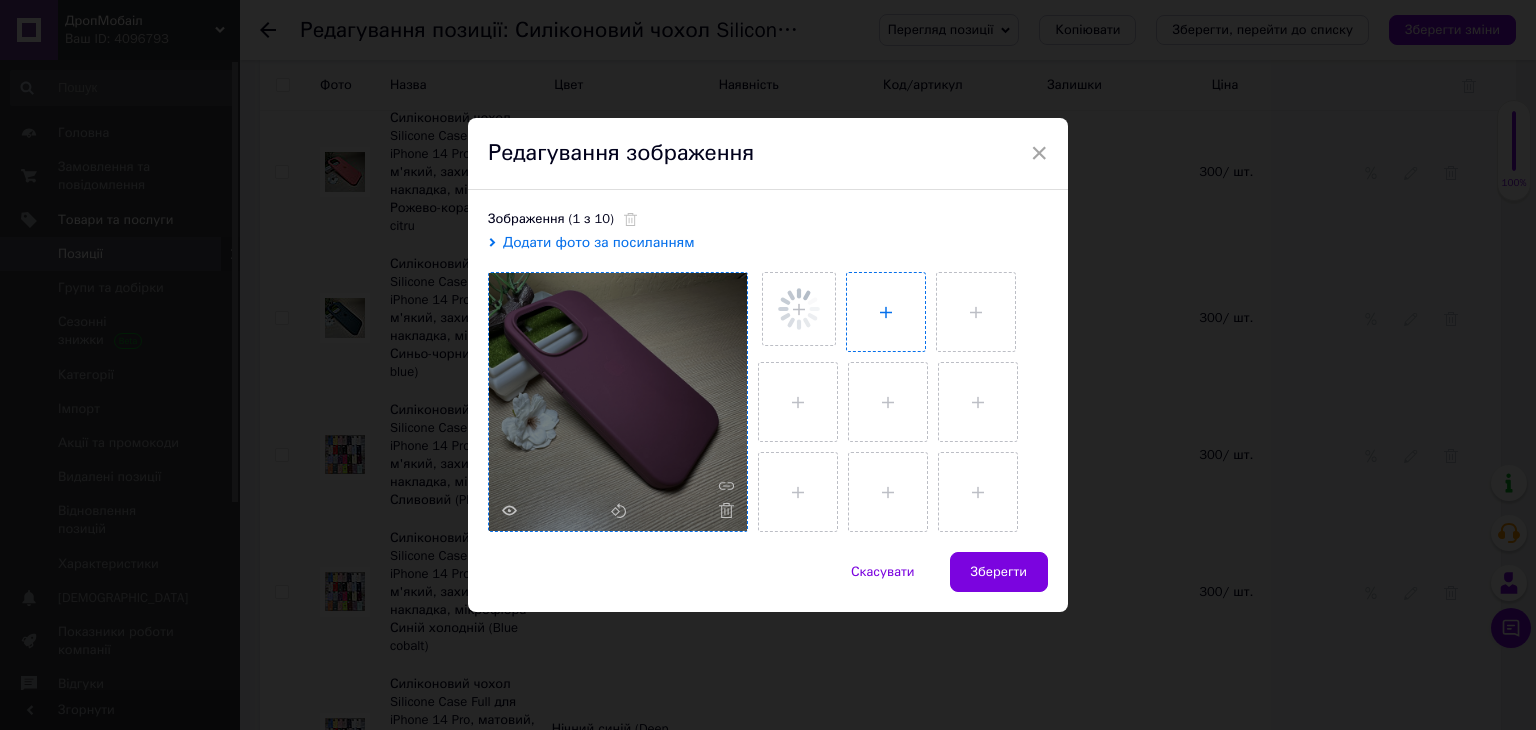 click at bounding box center [886, 312] 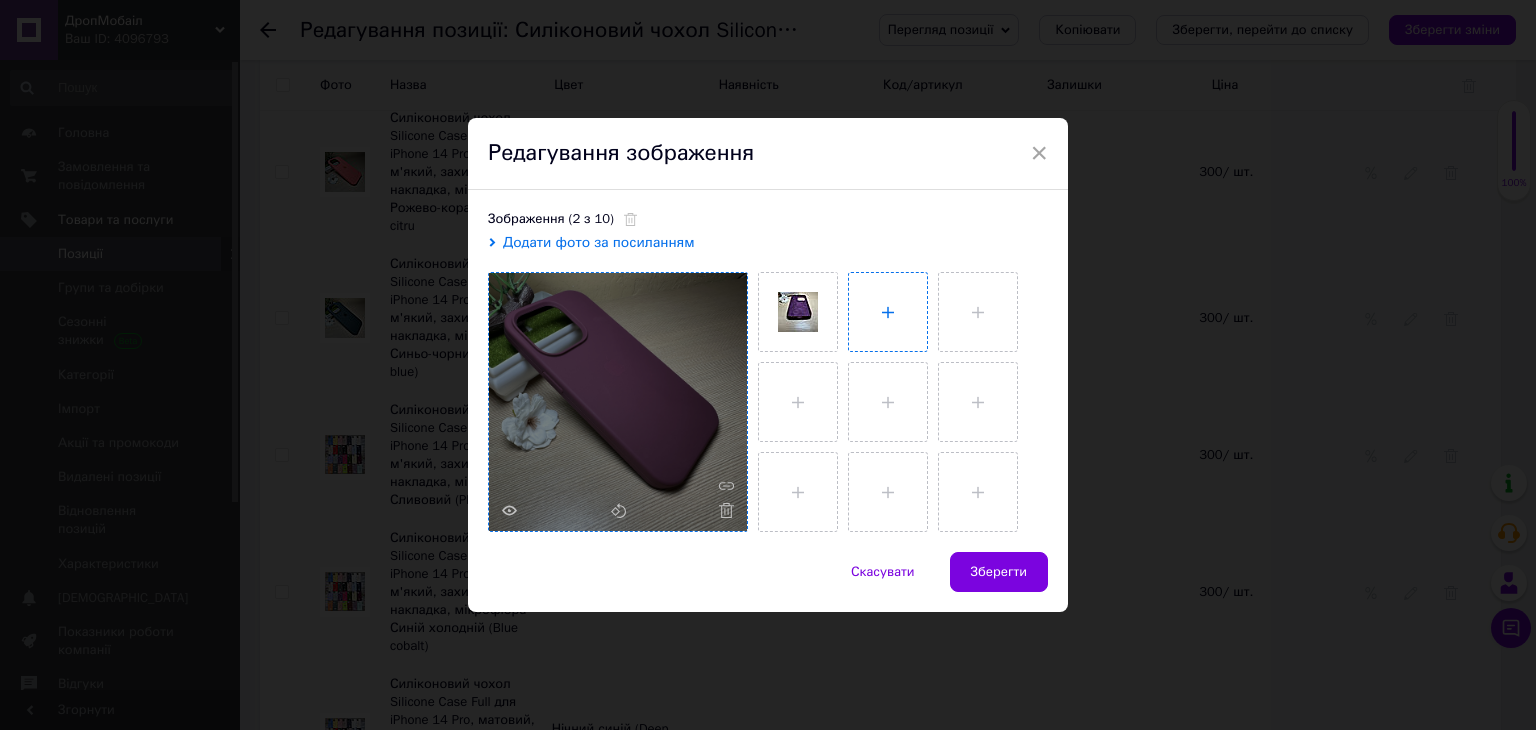 type on "C:\fakepath\IMG_8530.JPG" 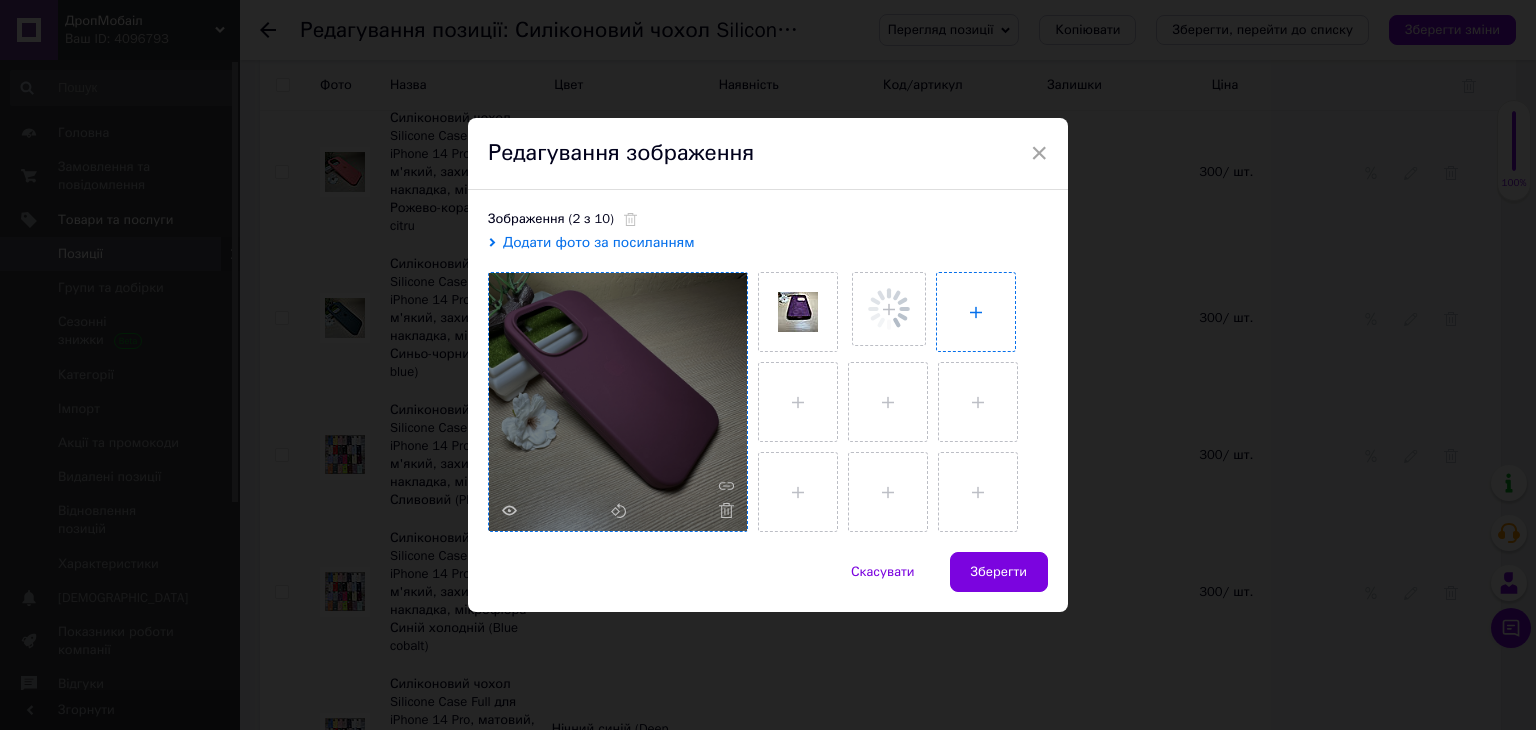 click at bounding box center (976, 312) 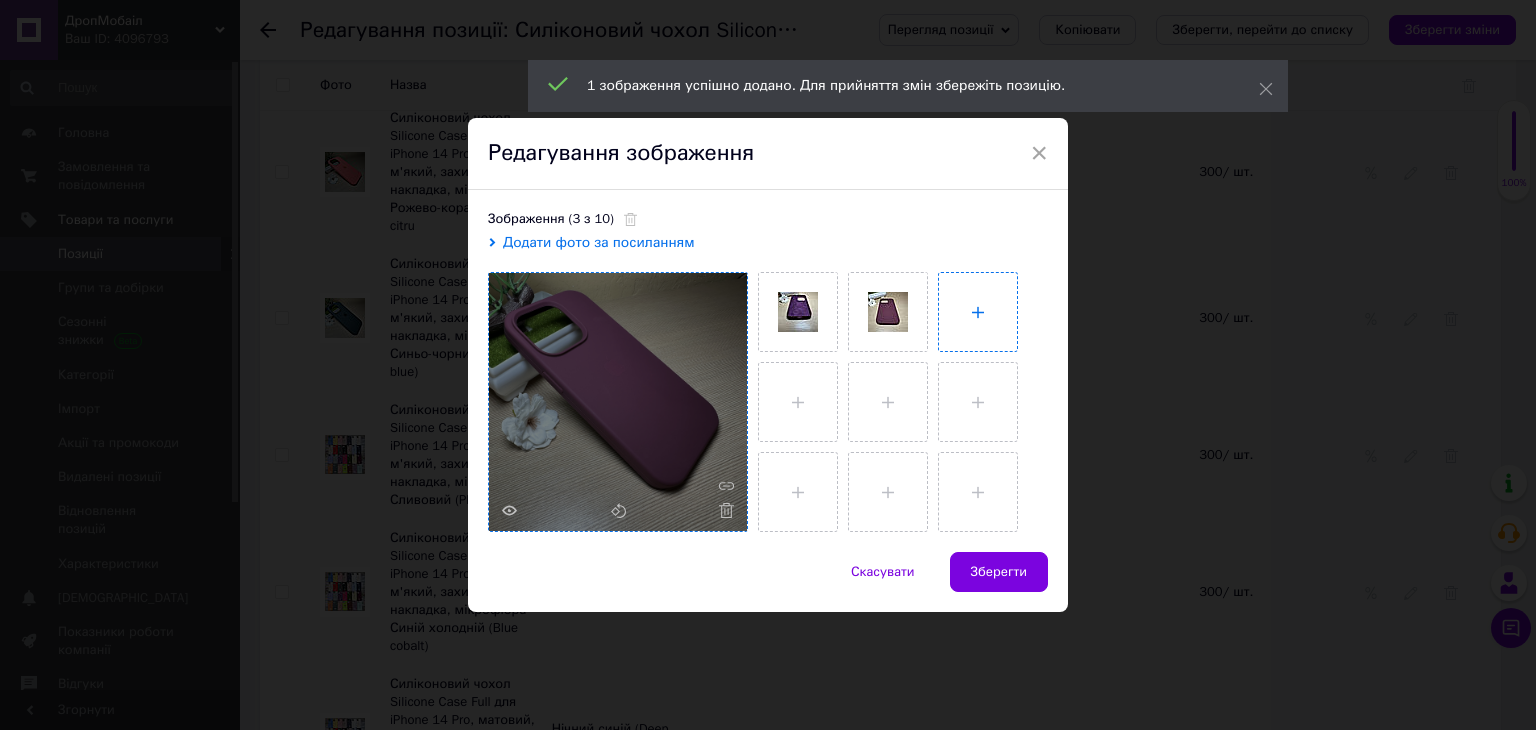 type on "C:\fakepath\IMG_8531.JPG" 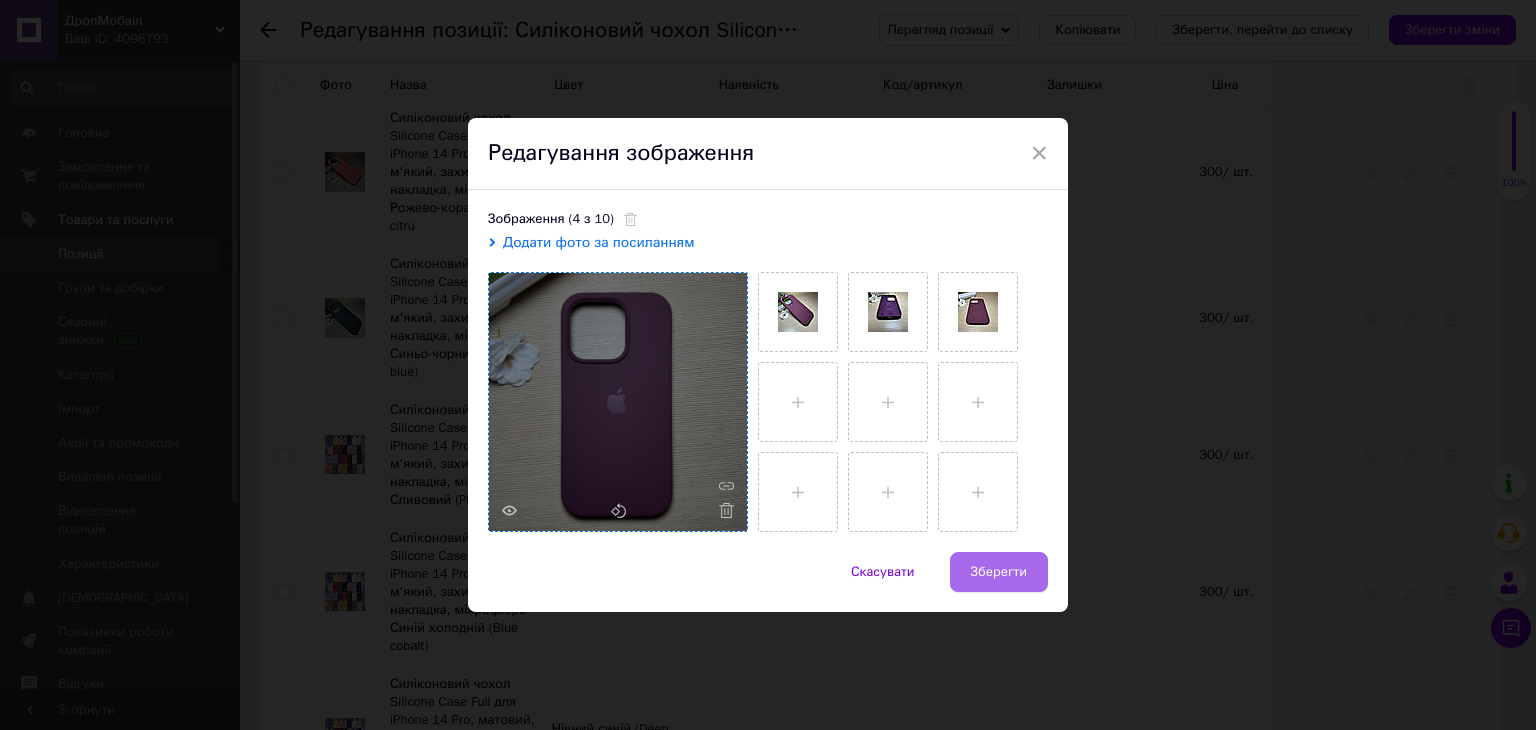 click on "Зберегти" at bounding box center (999, 572) 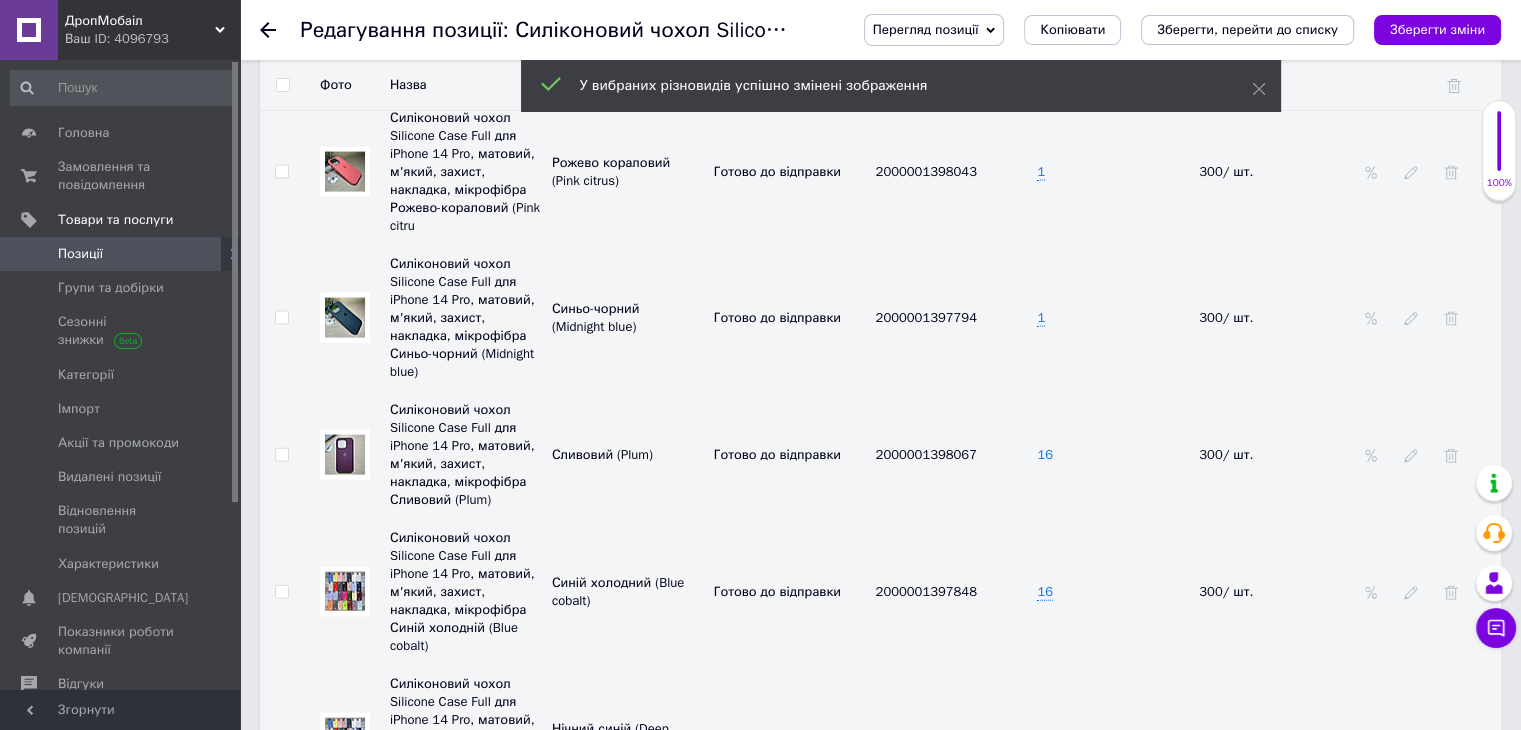 click on "16" at bounding box center [1045, 455] 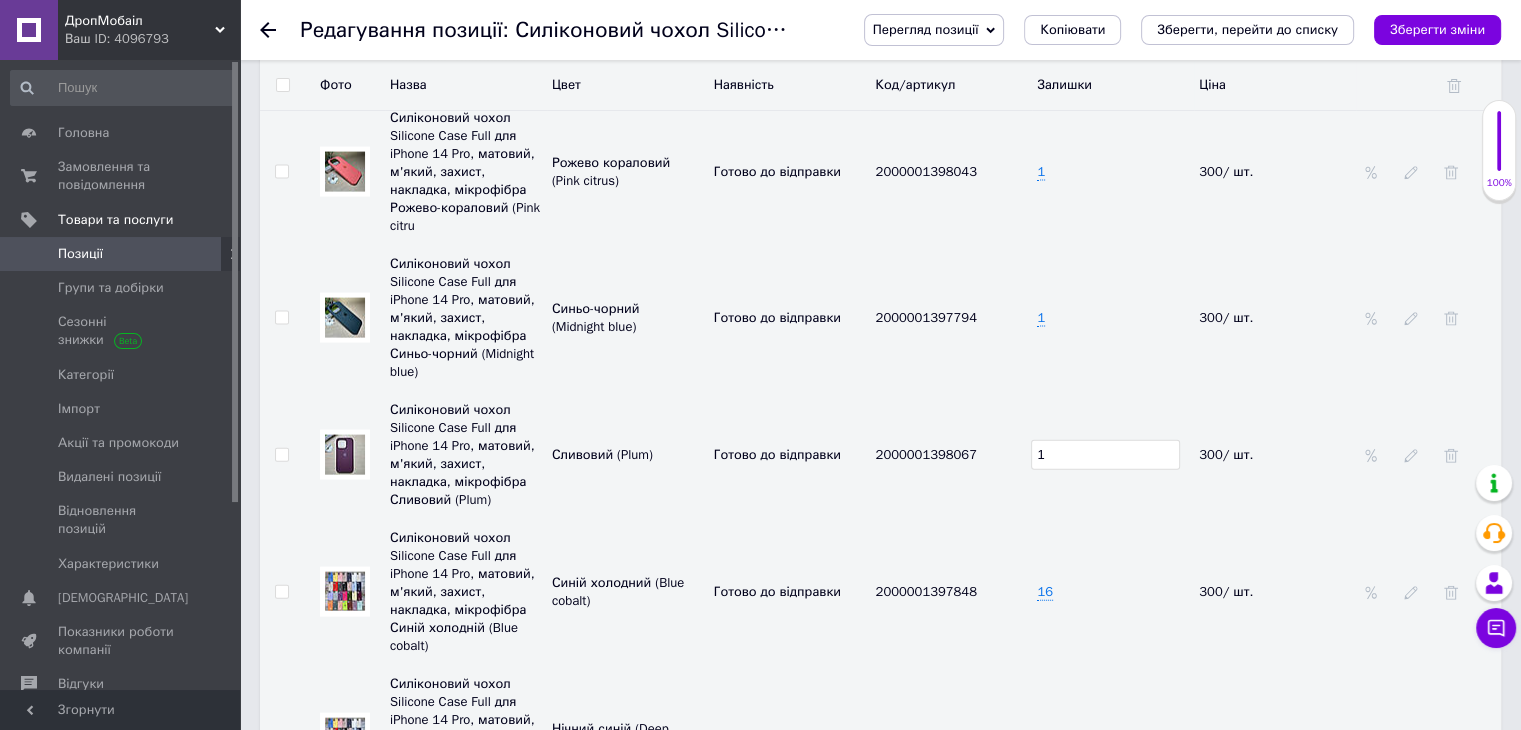 type on "1" 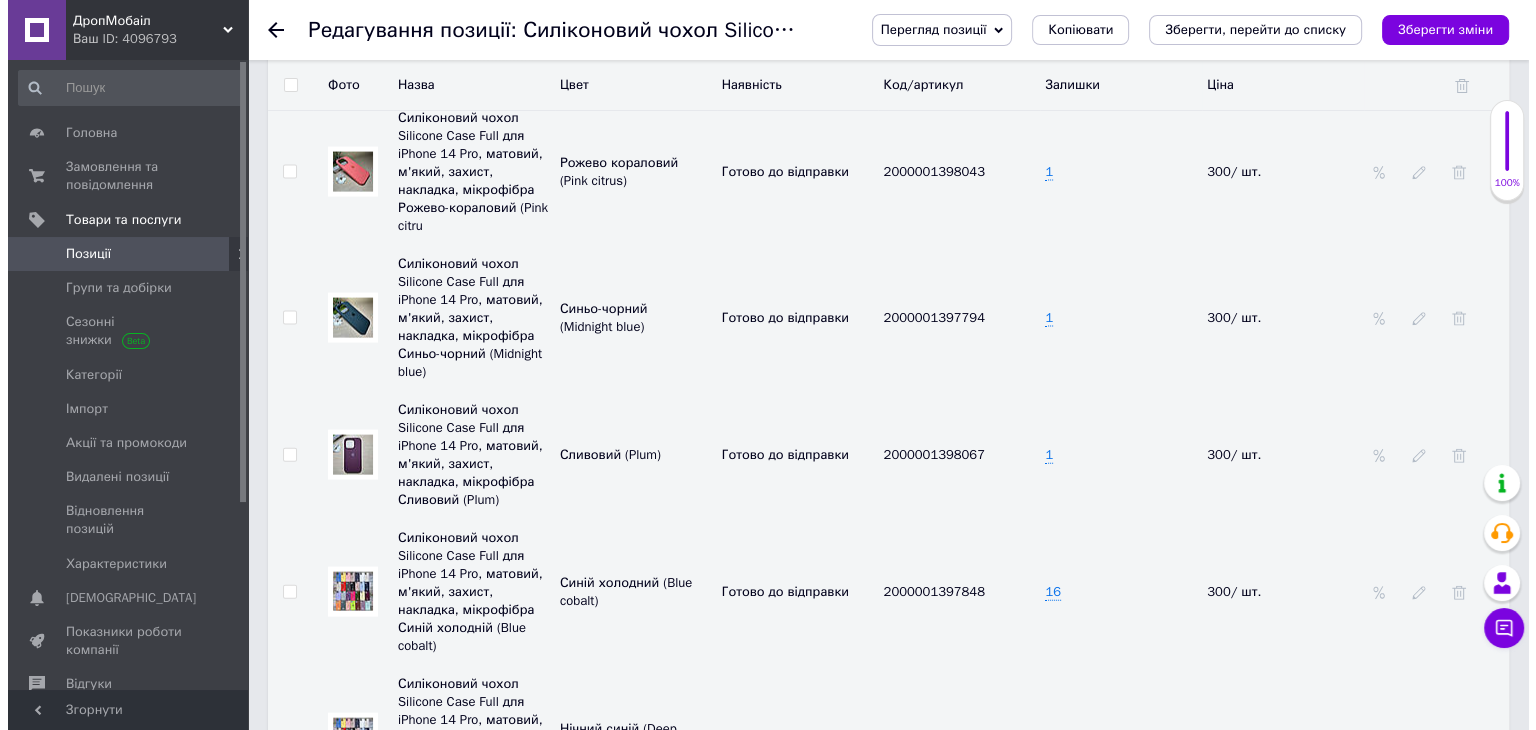 scroll, scrollTop: 4456, scrollLeft: 0, axis: vertical 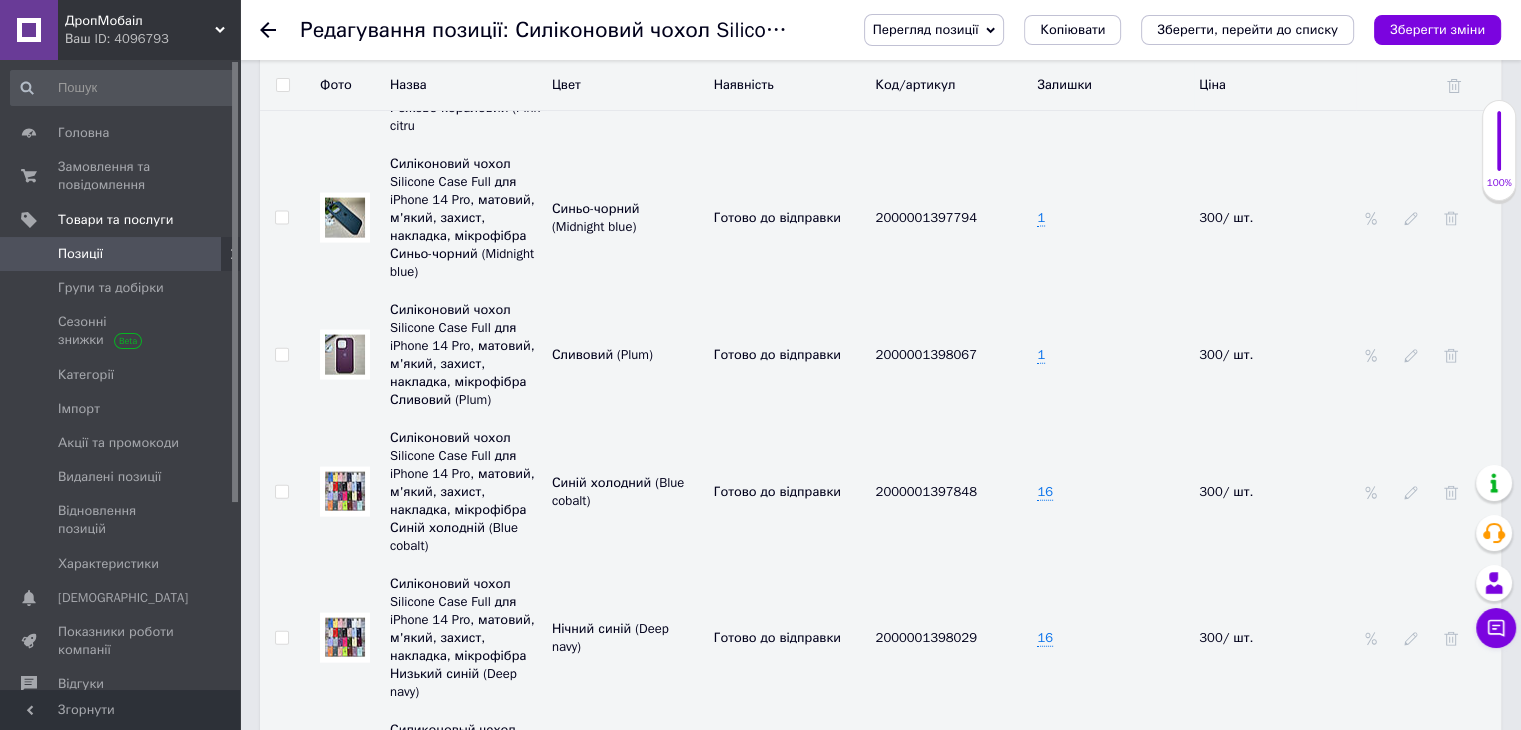 click at bounding box center (345, 491) 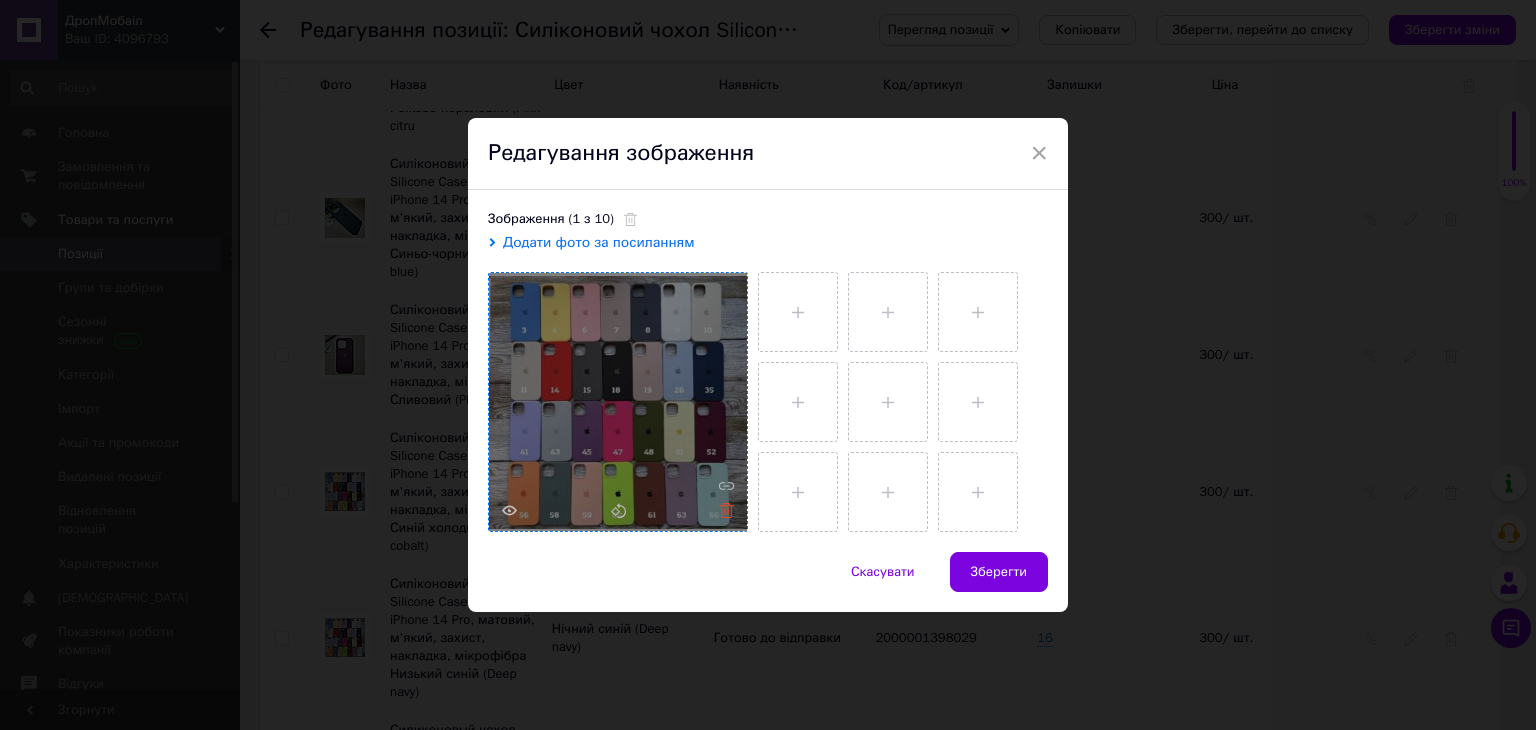 click 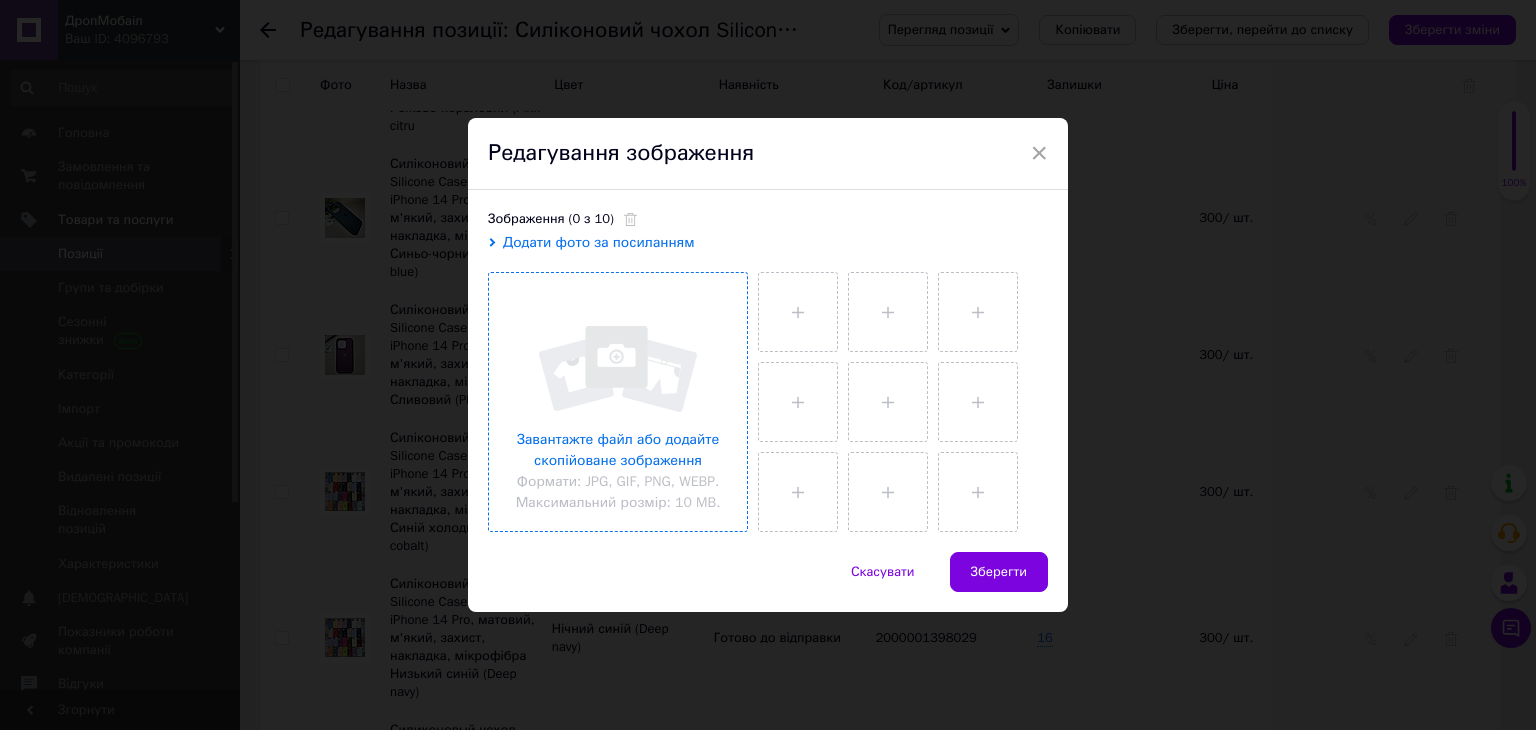click at bounding box center (618, 402) 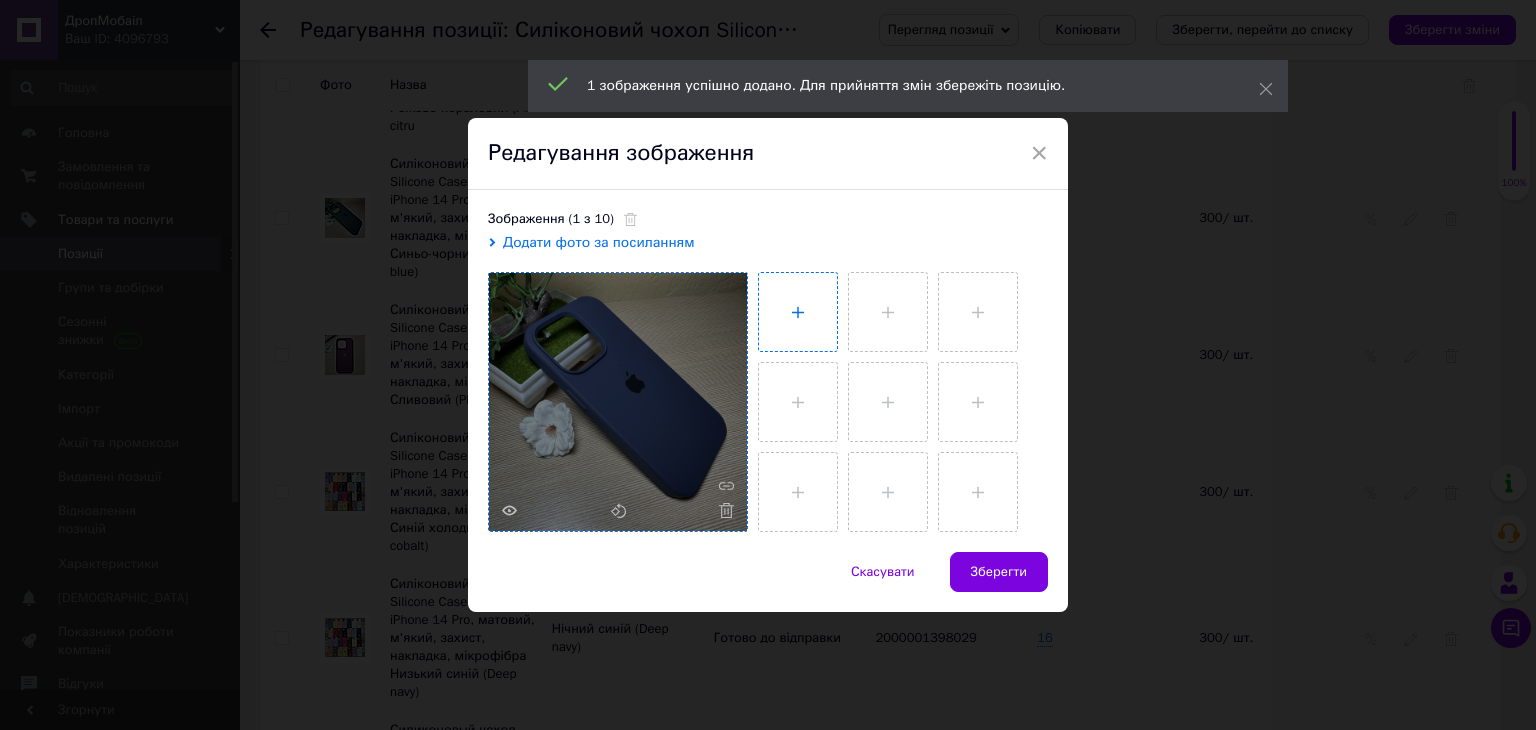 click at bounding box center (798, 312) 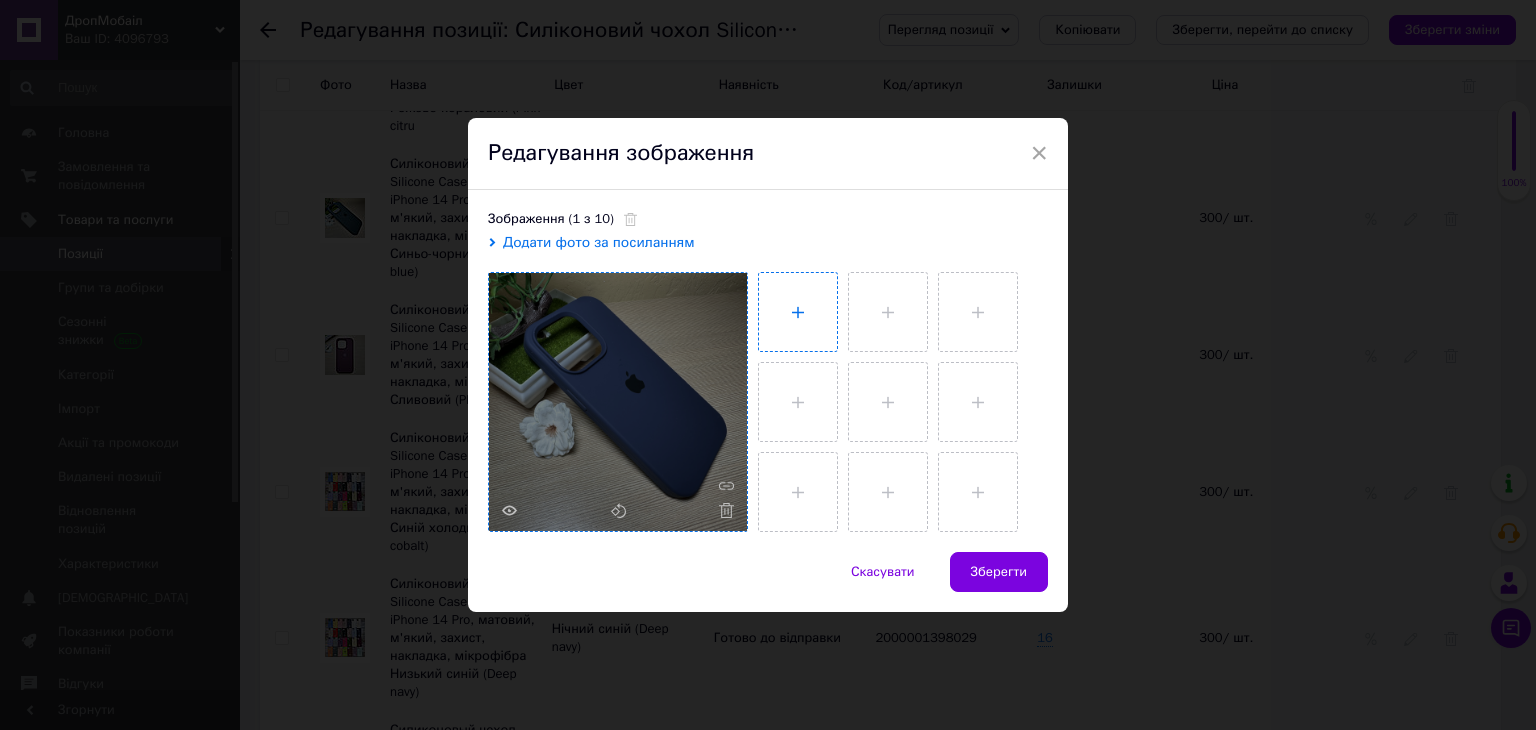type on "C:\fakepath\IMG_8557.JPG" 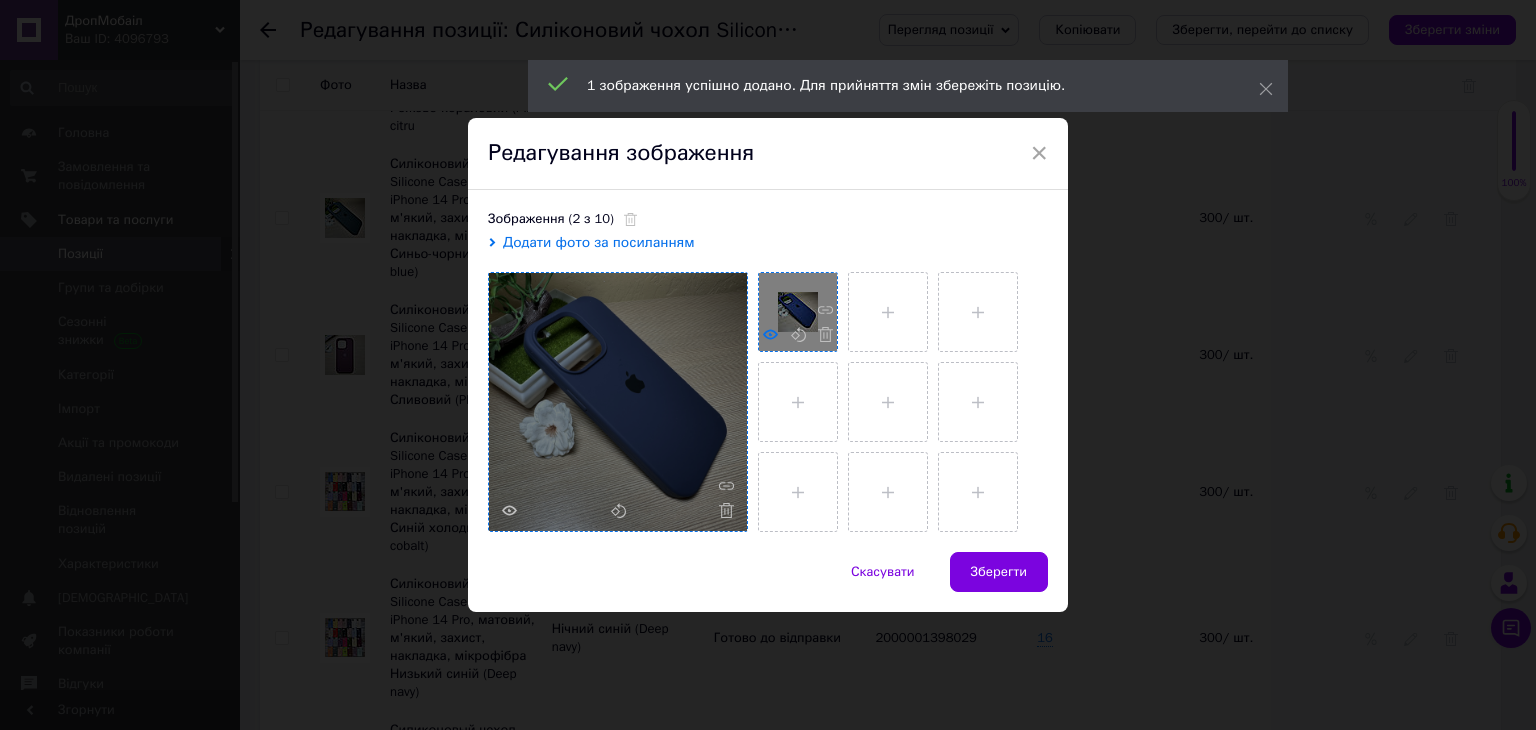 click 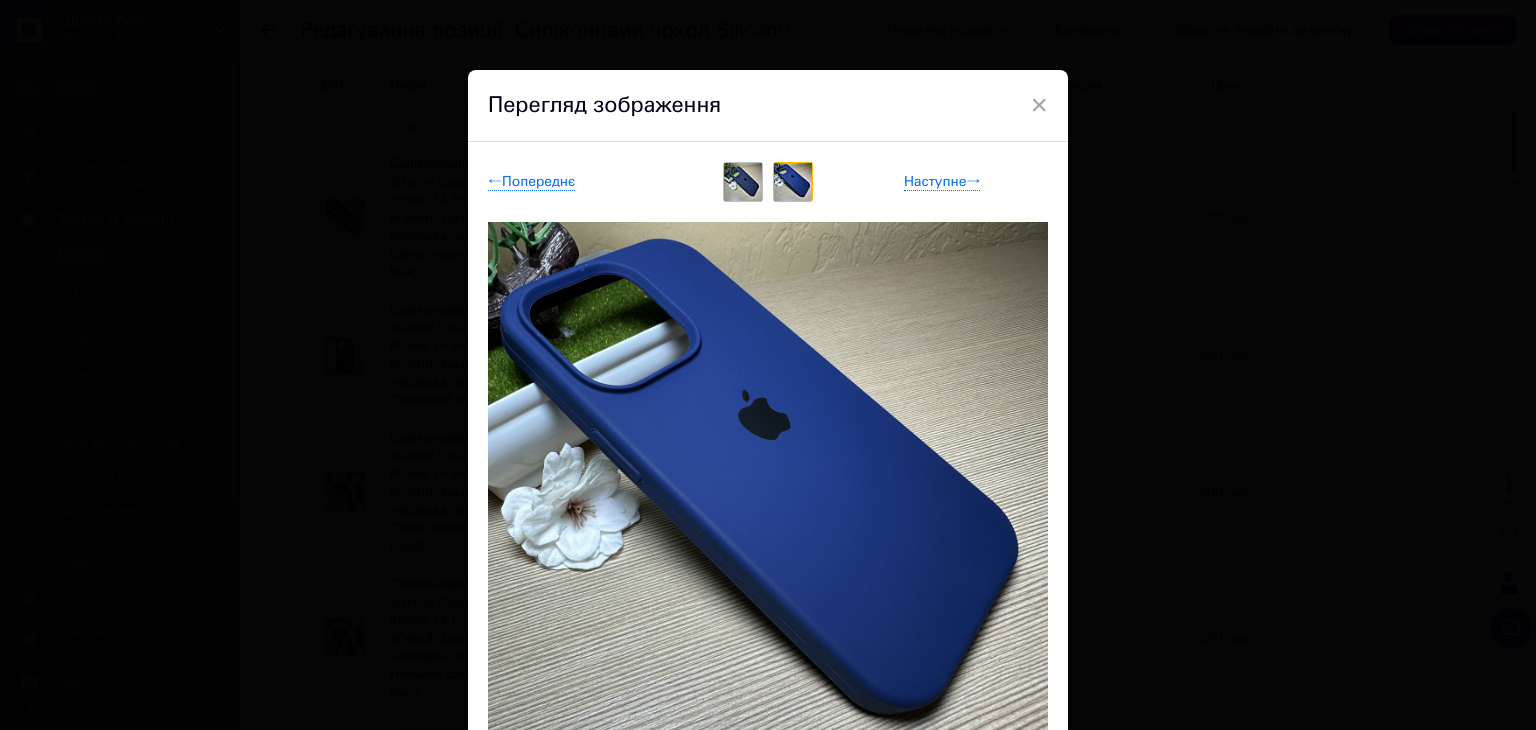 click at bounding box center (743, 182) 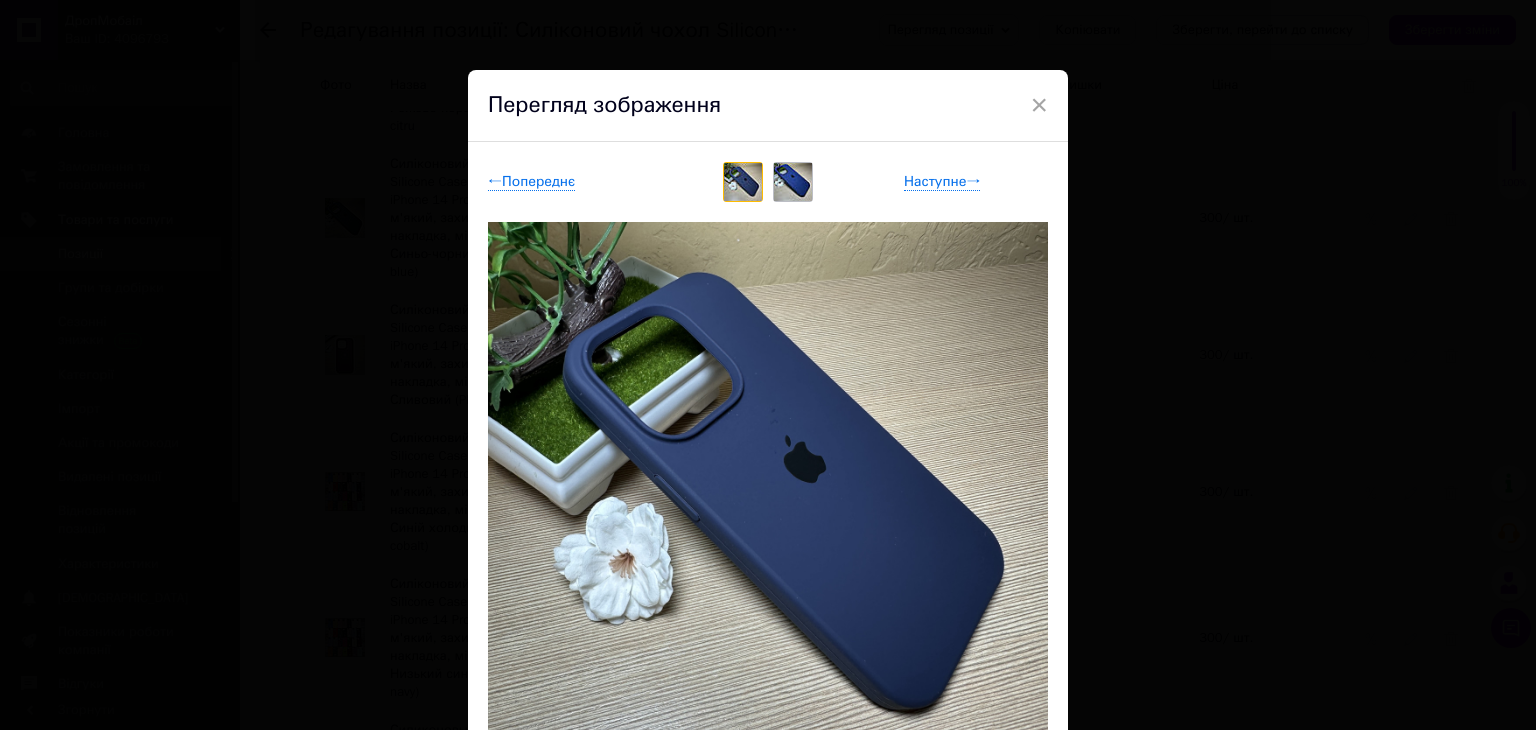 click at bounding box center (793, 182) 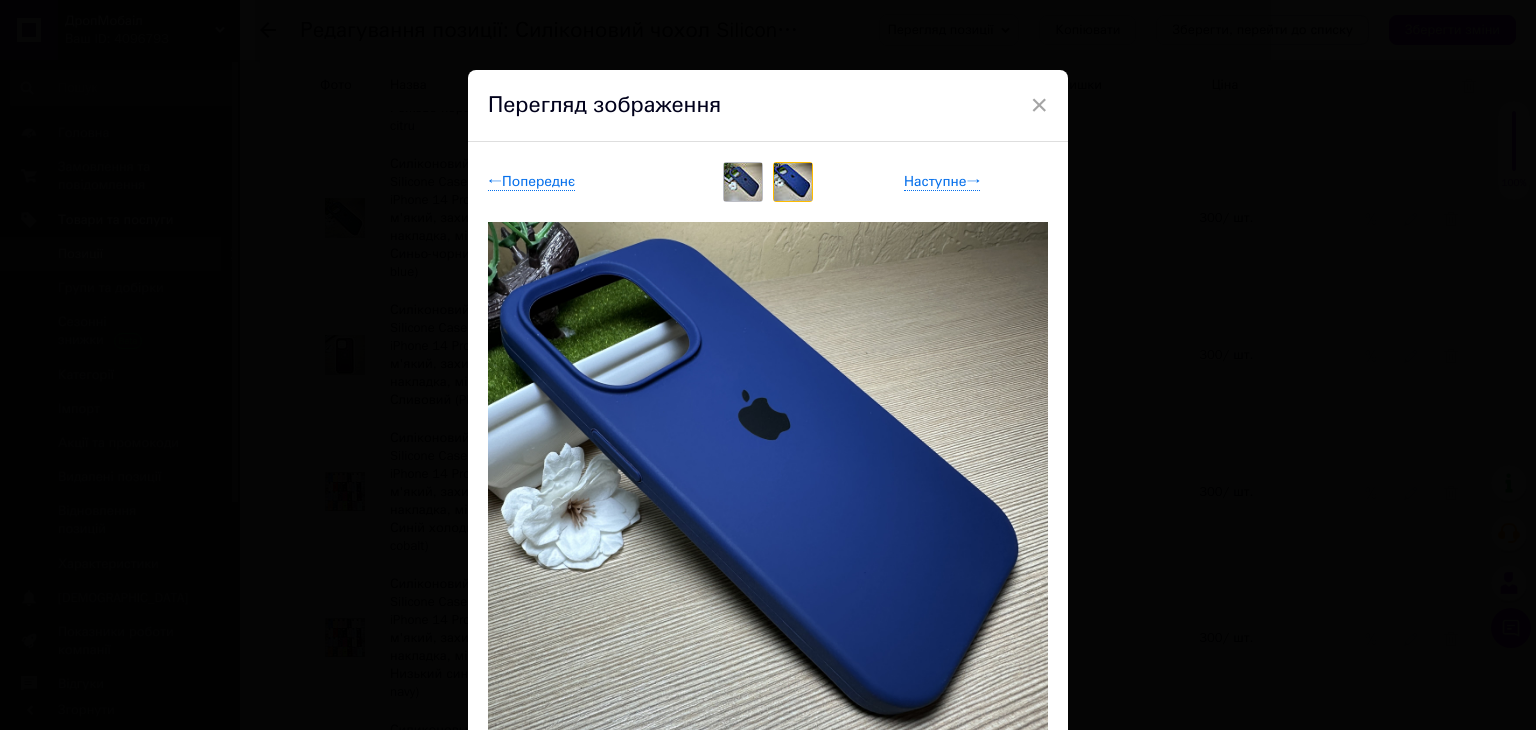 click at bounding box center (743, 182) 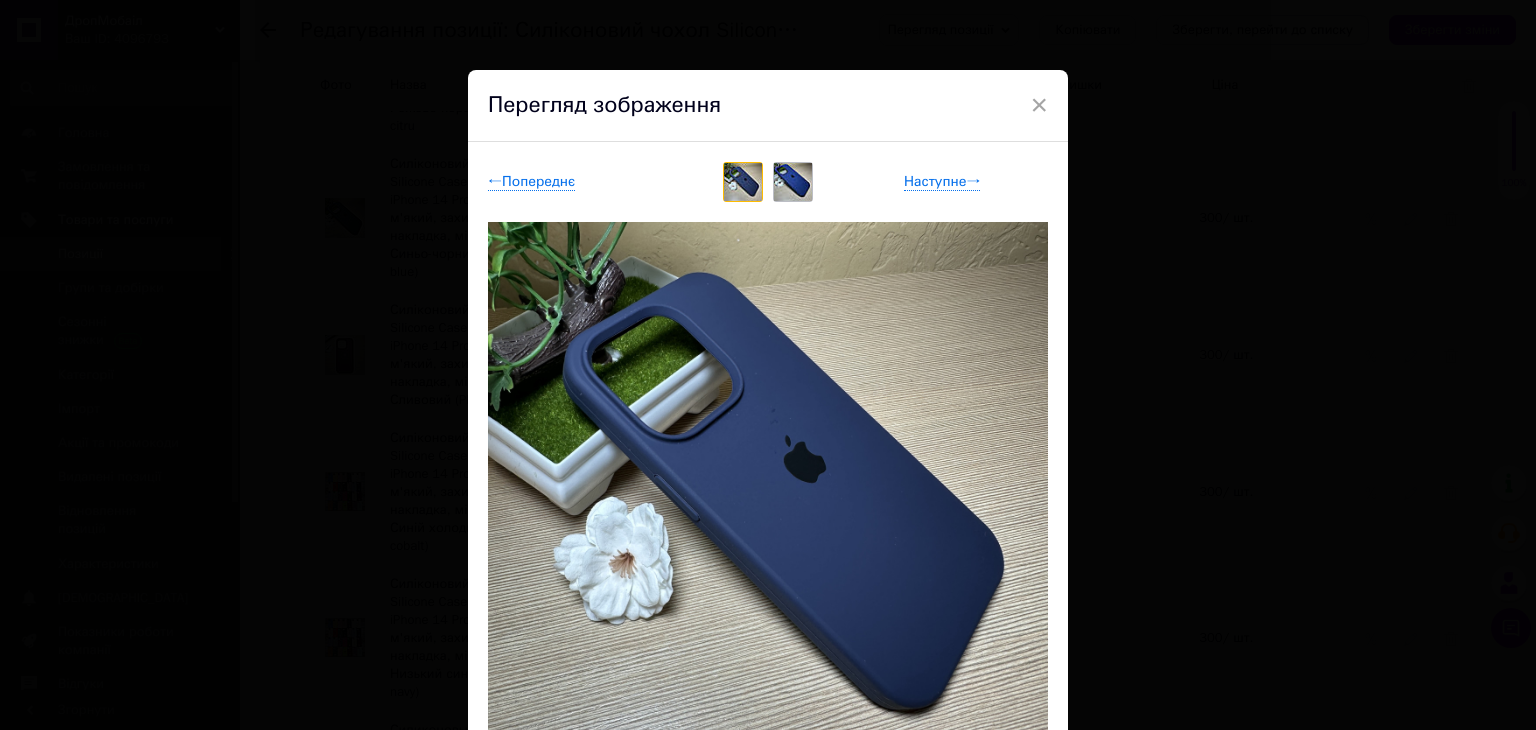 click at bounding box center (793, 182) 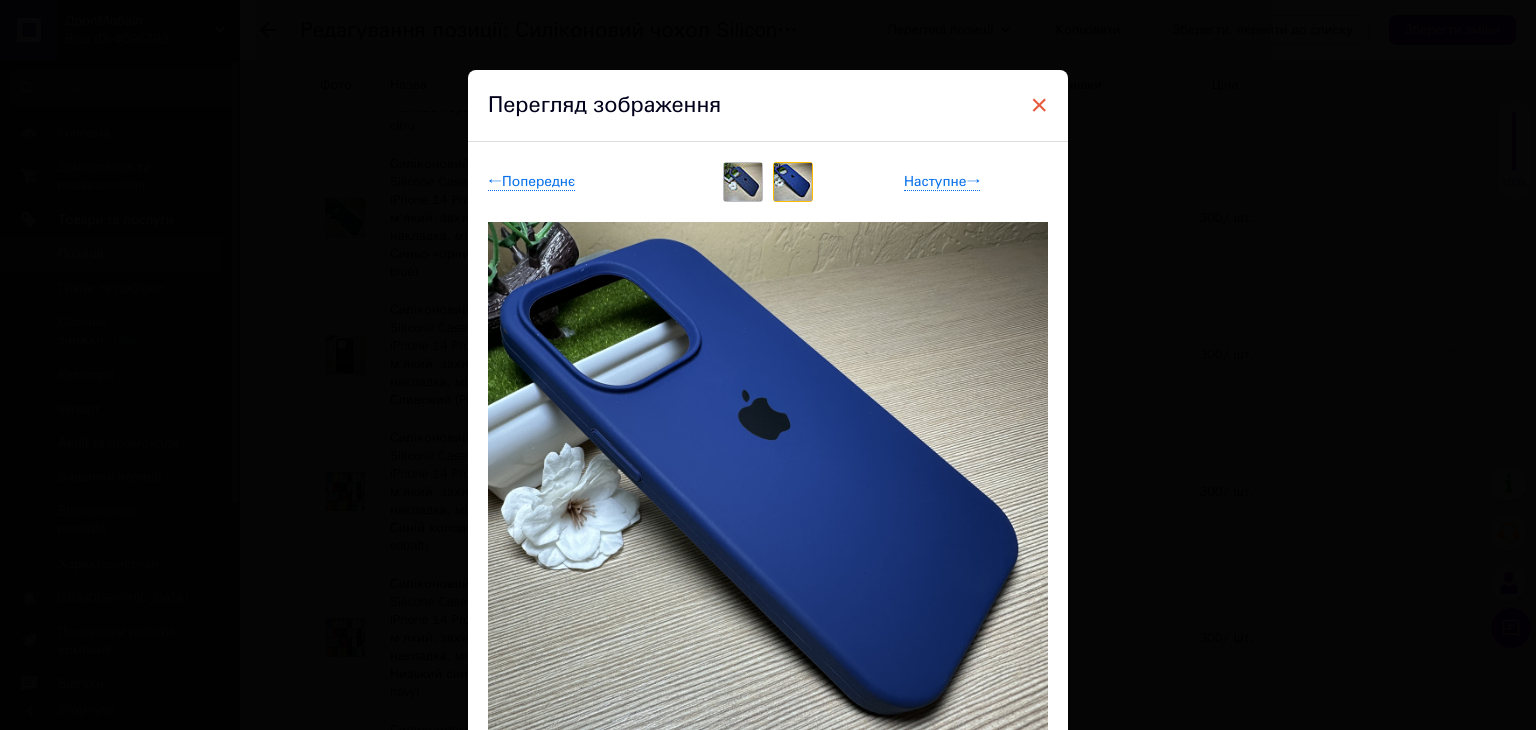 click on "×" at bounding box center (1039, 105) 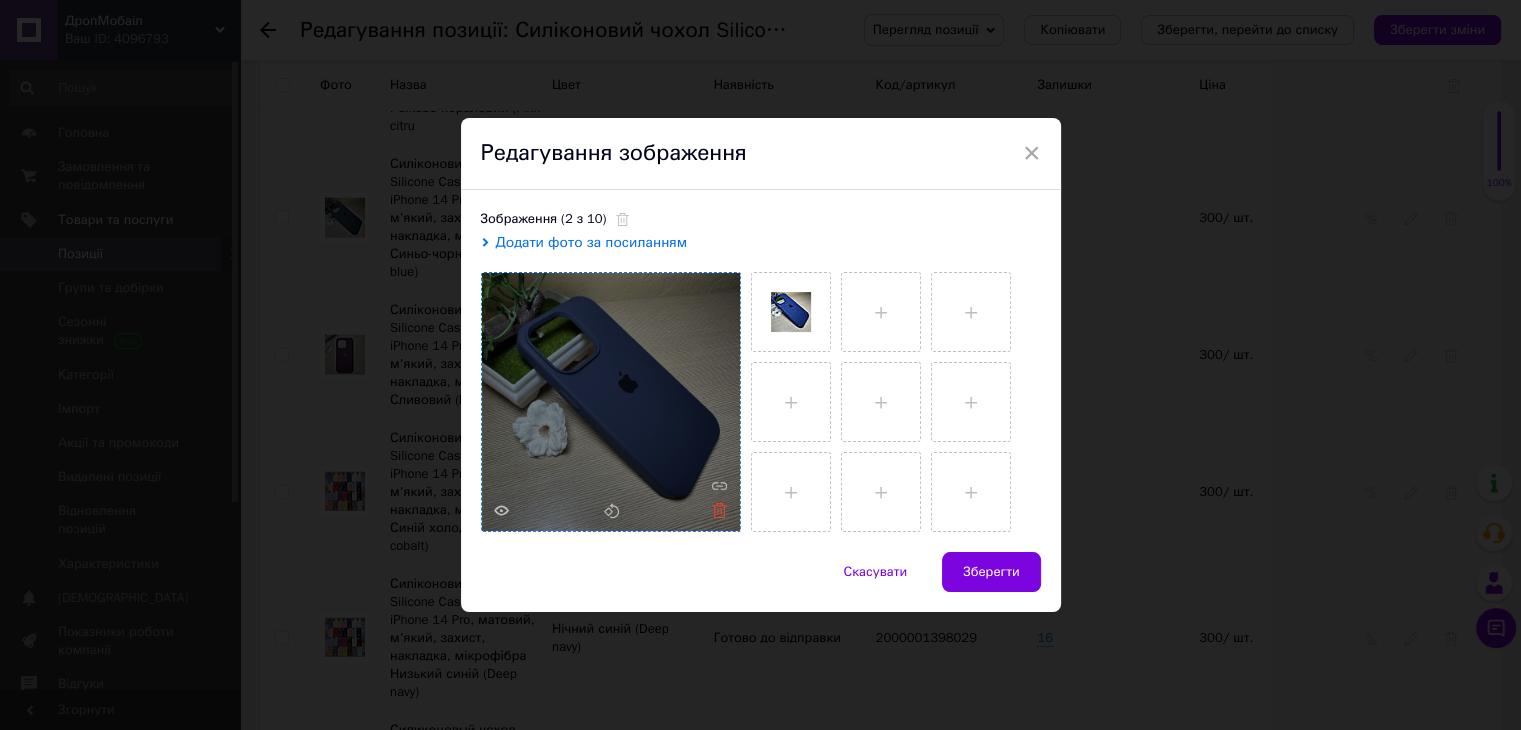 click 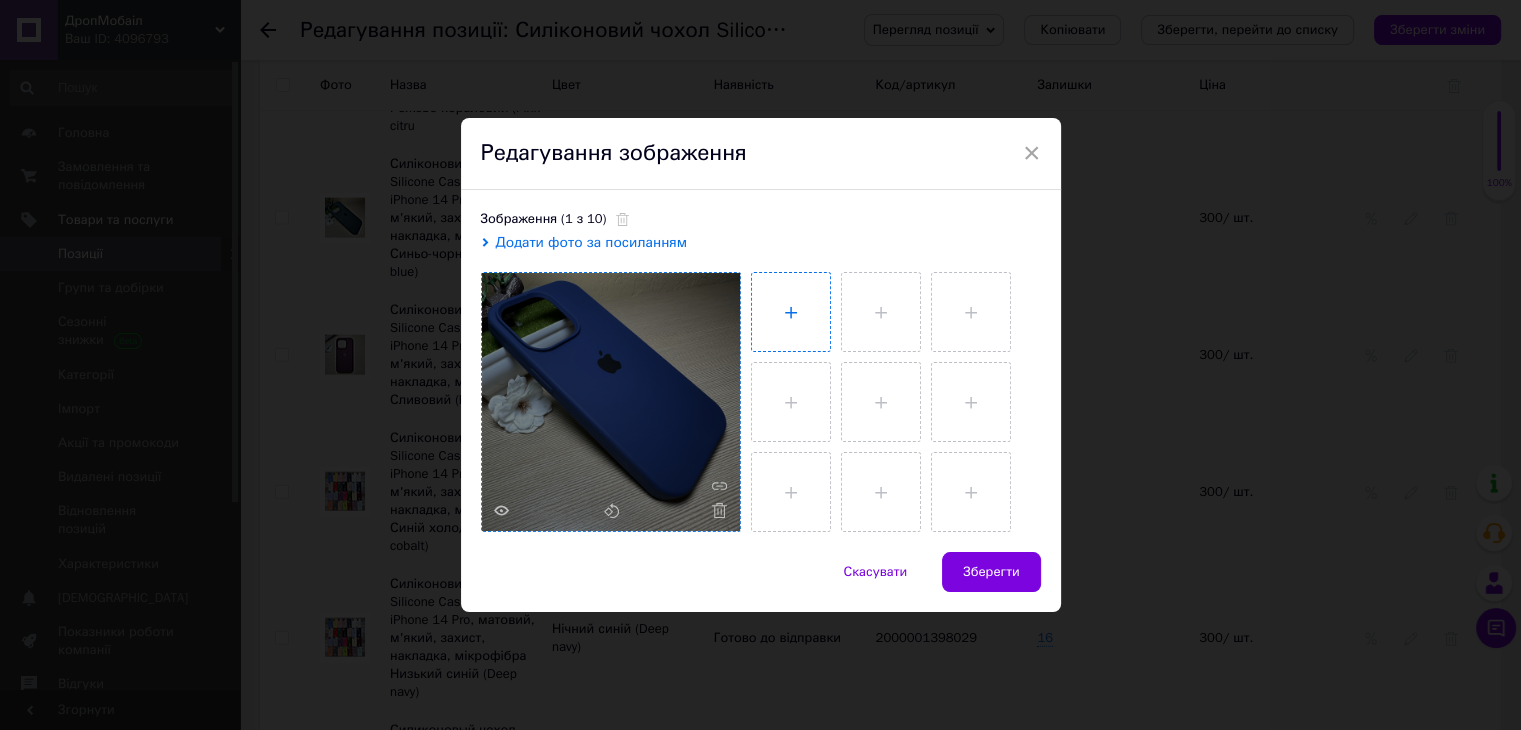 click at bounding box center [791, 312] 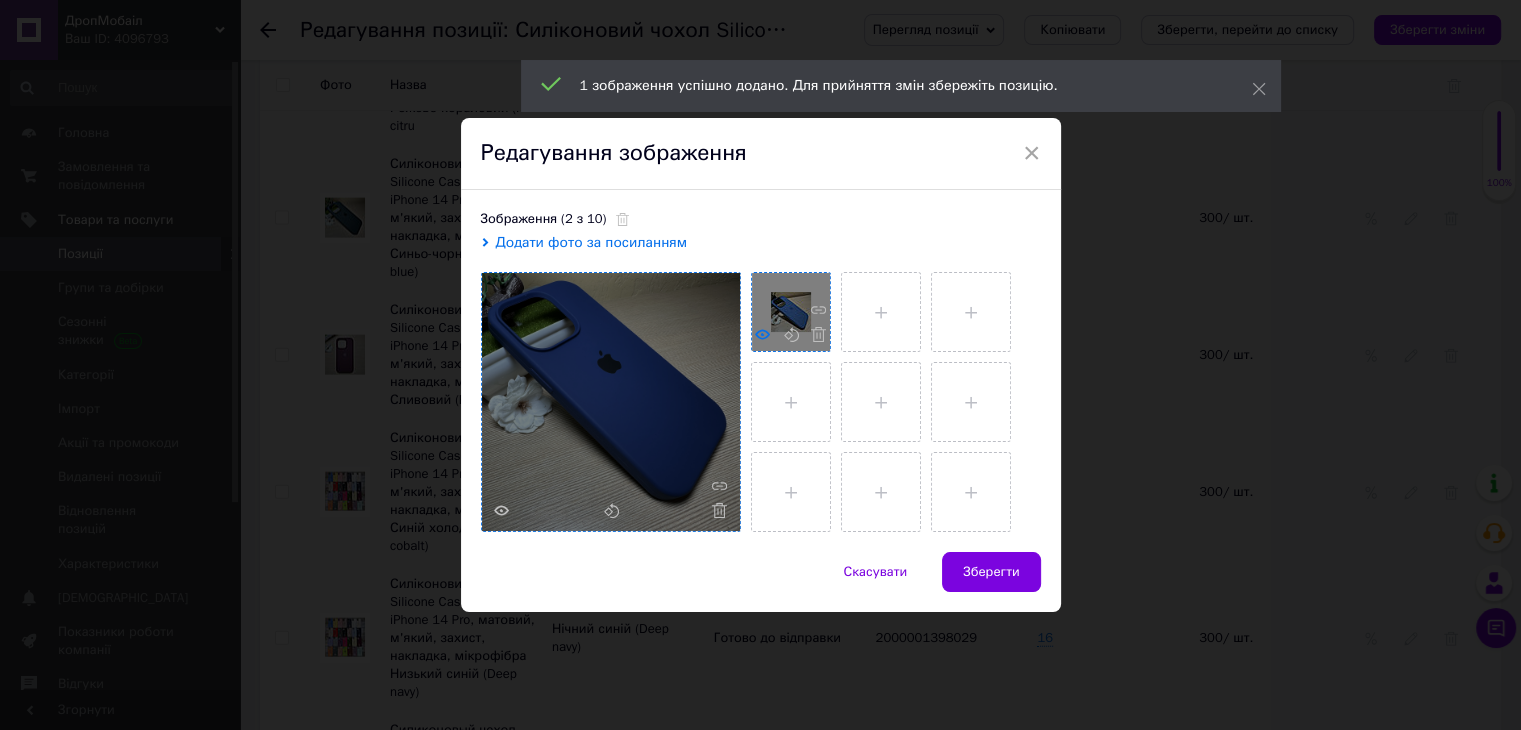 click 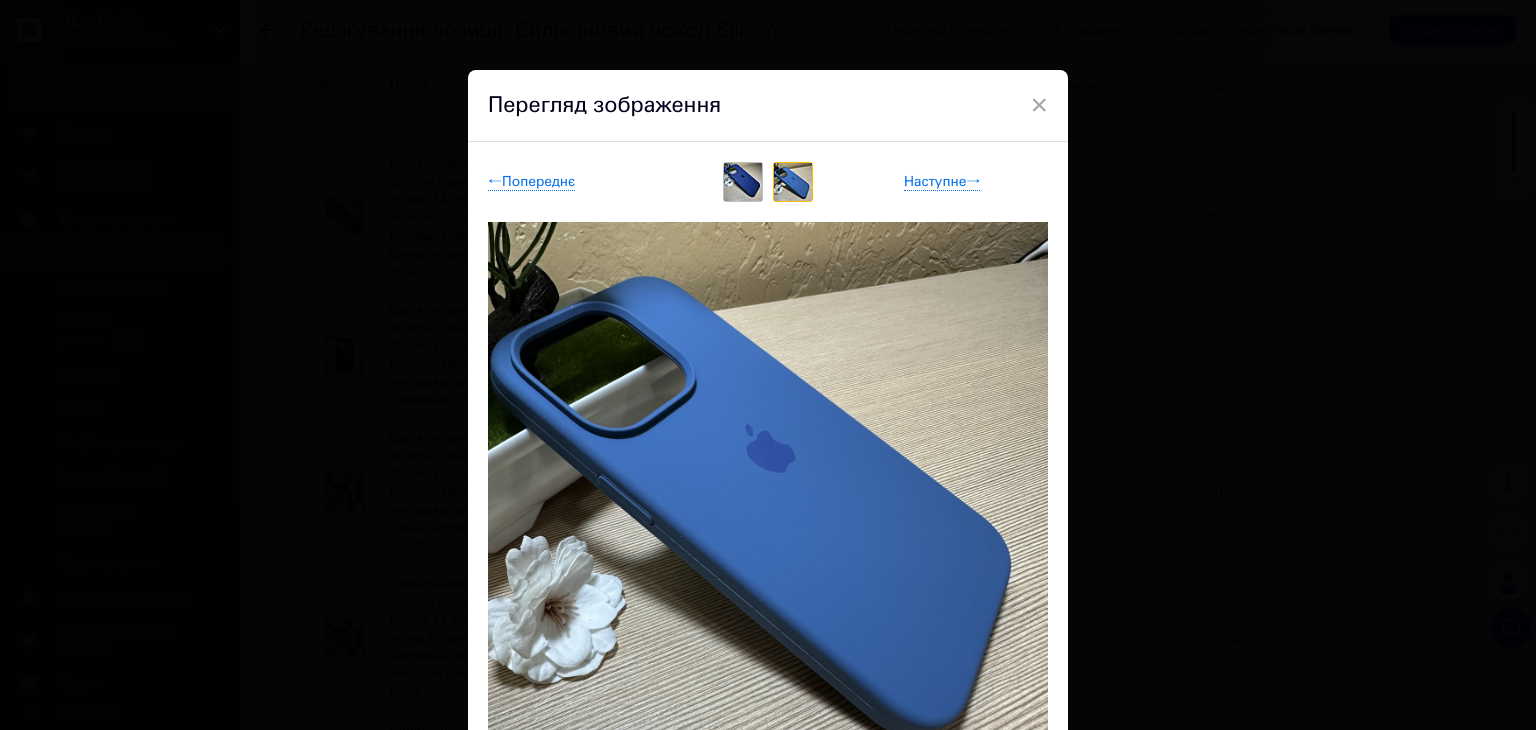 click at bounding box center [768, 182] 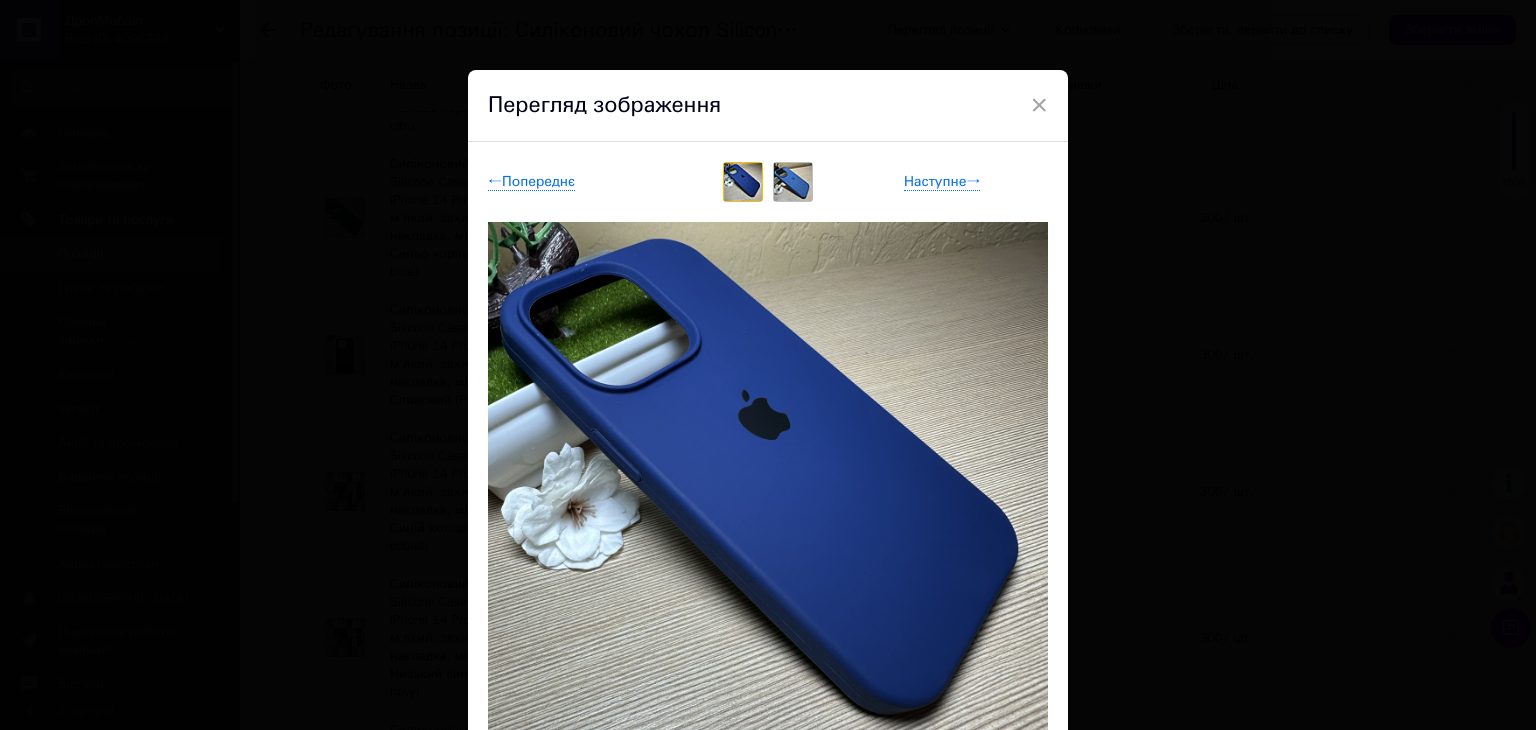 click at bounding box center [793, 182] 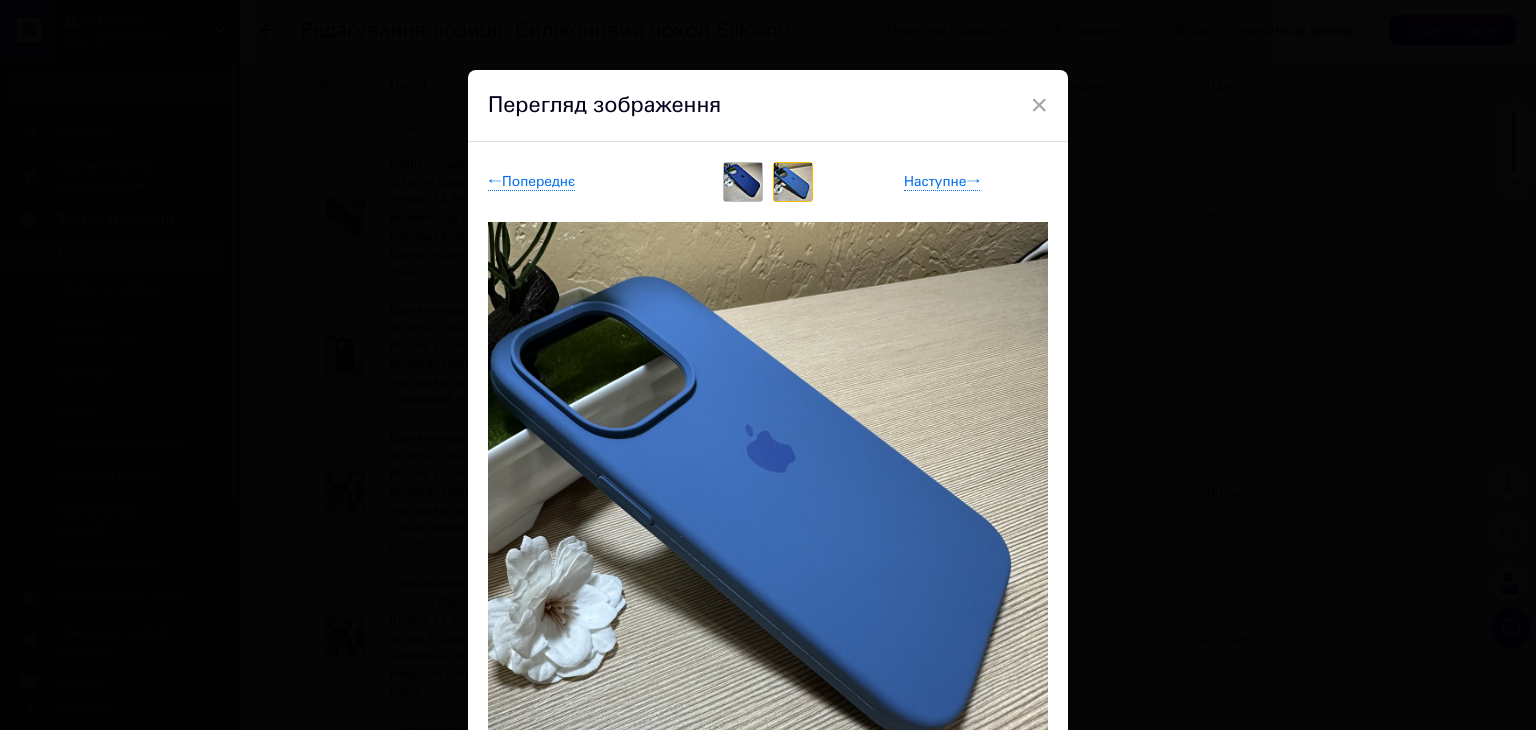 click at bounding box center [743, 182] 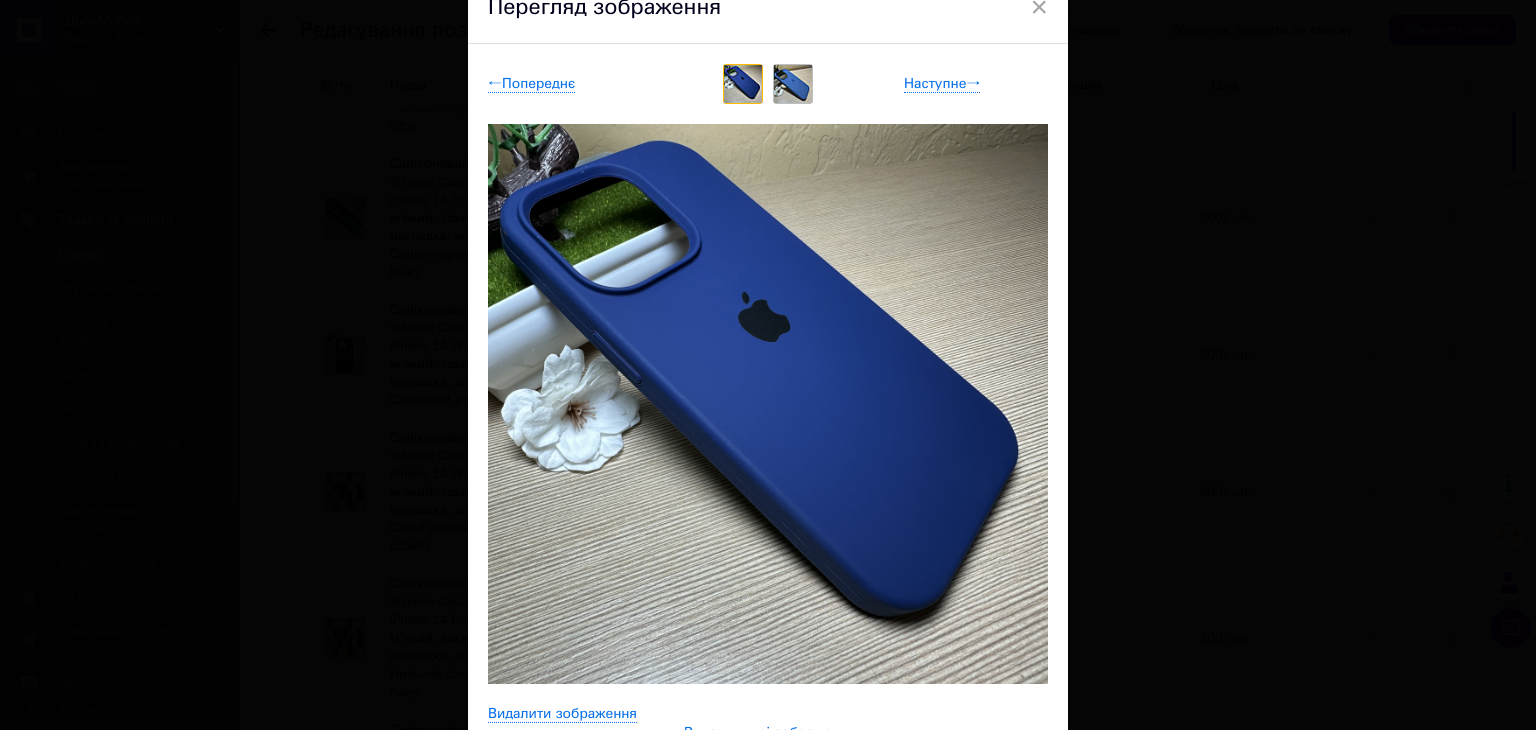 scroll, scrollTop: 0, scrollLeft: 0, axis: both 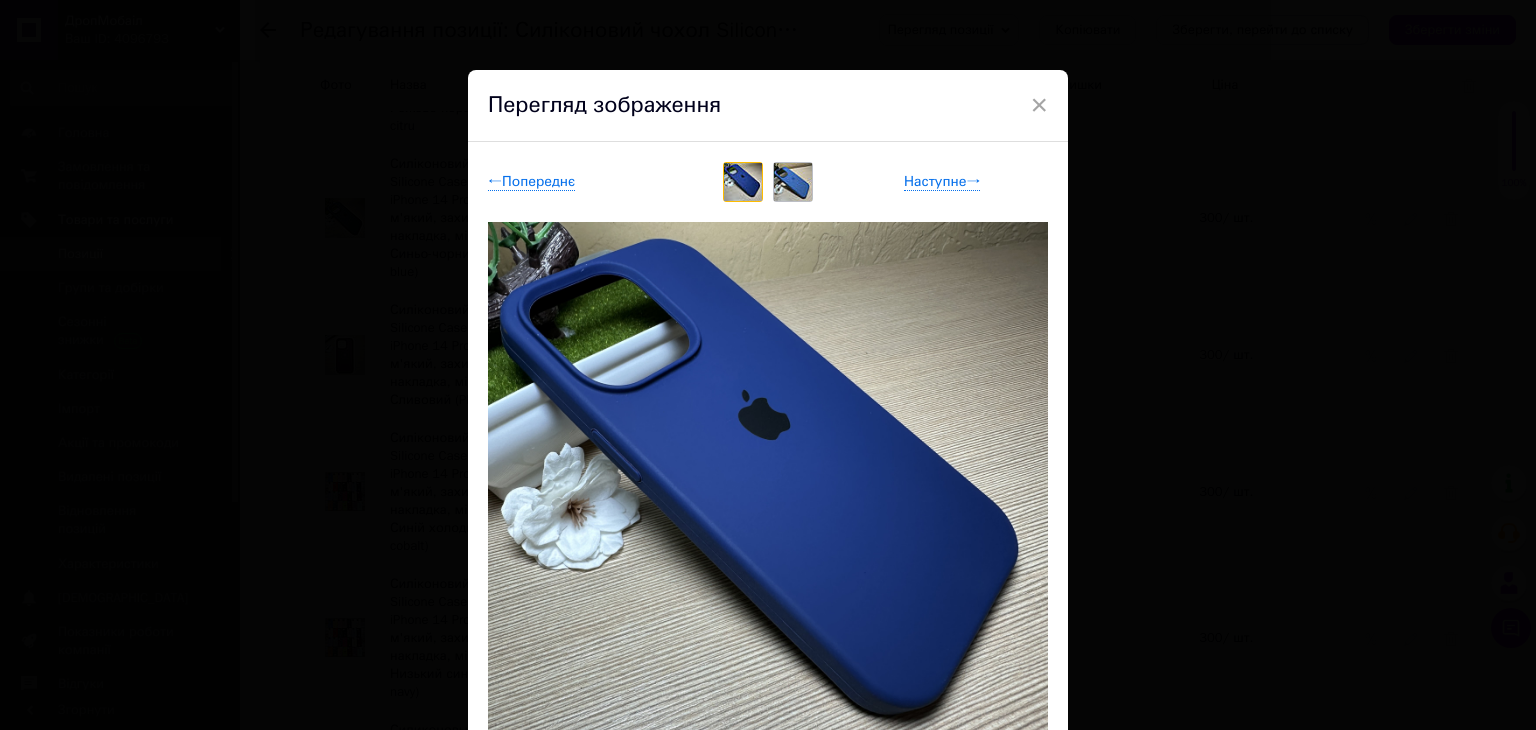click at bounding box center [793, 182] 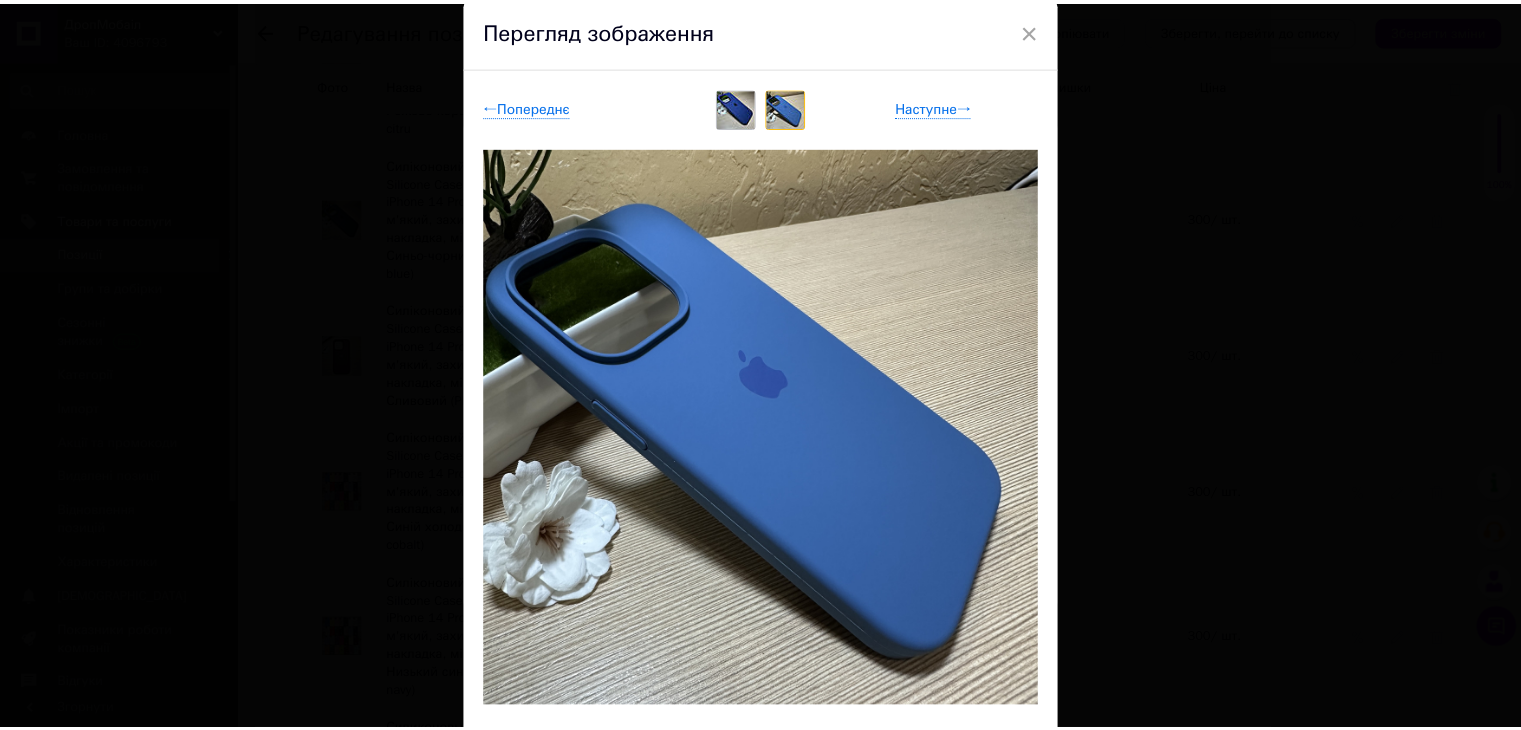scroll, scrollTop: 0, scrollLeft: 0, axis: both 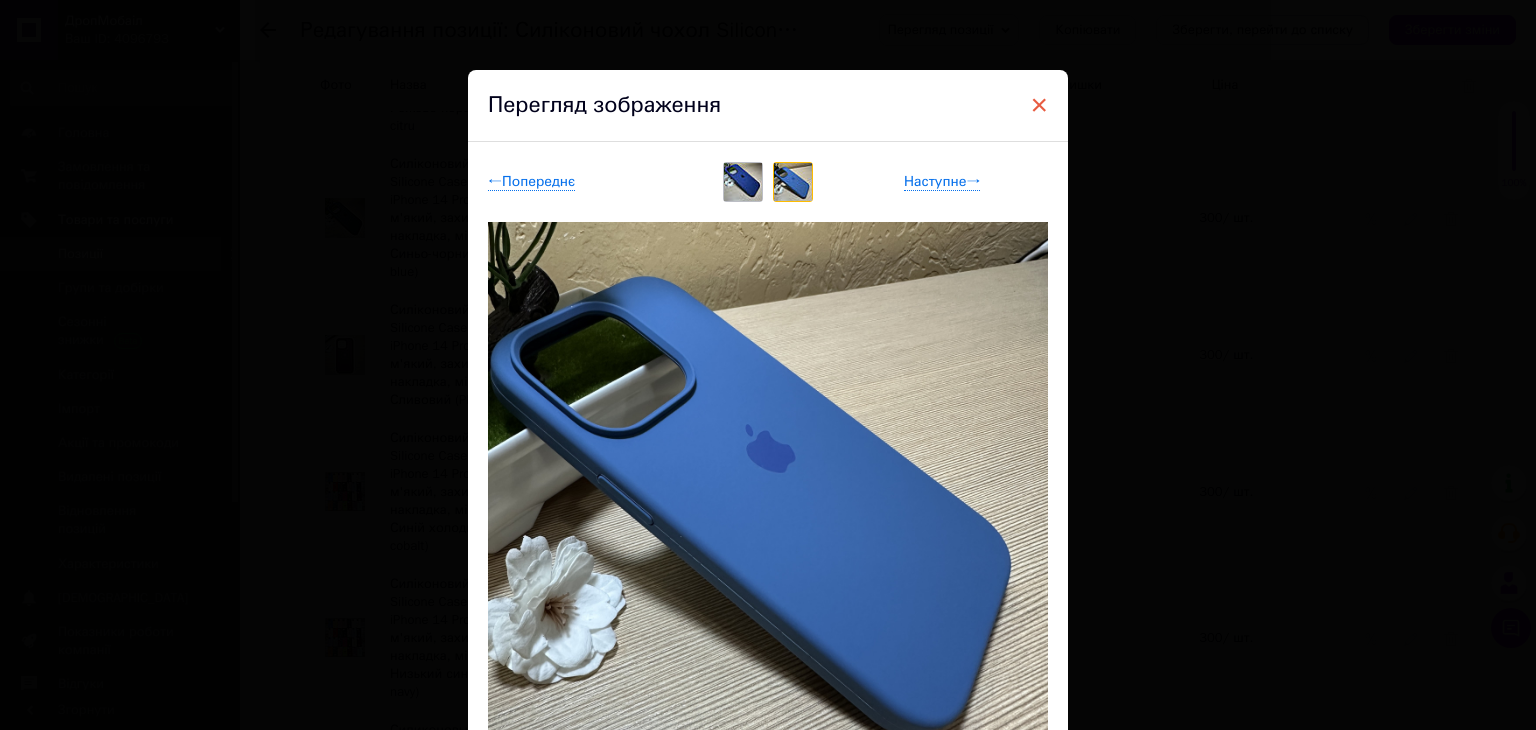 click on "×" at bounding box center (1039, 105) 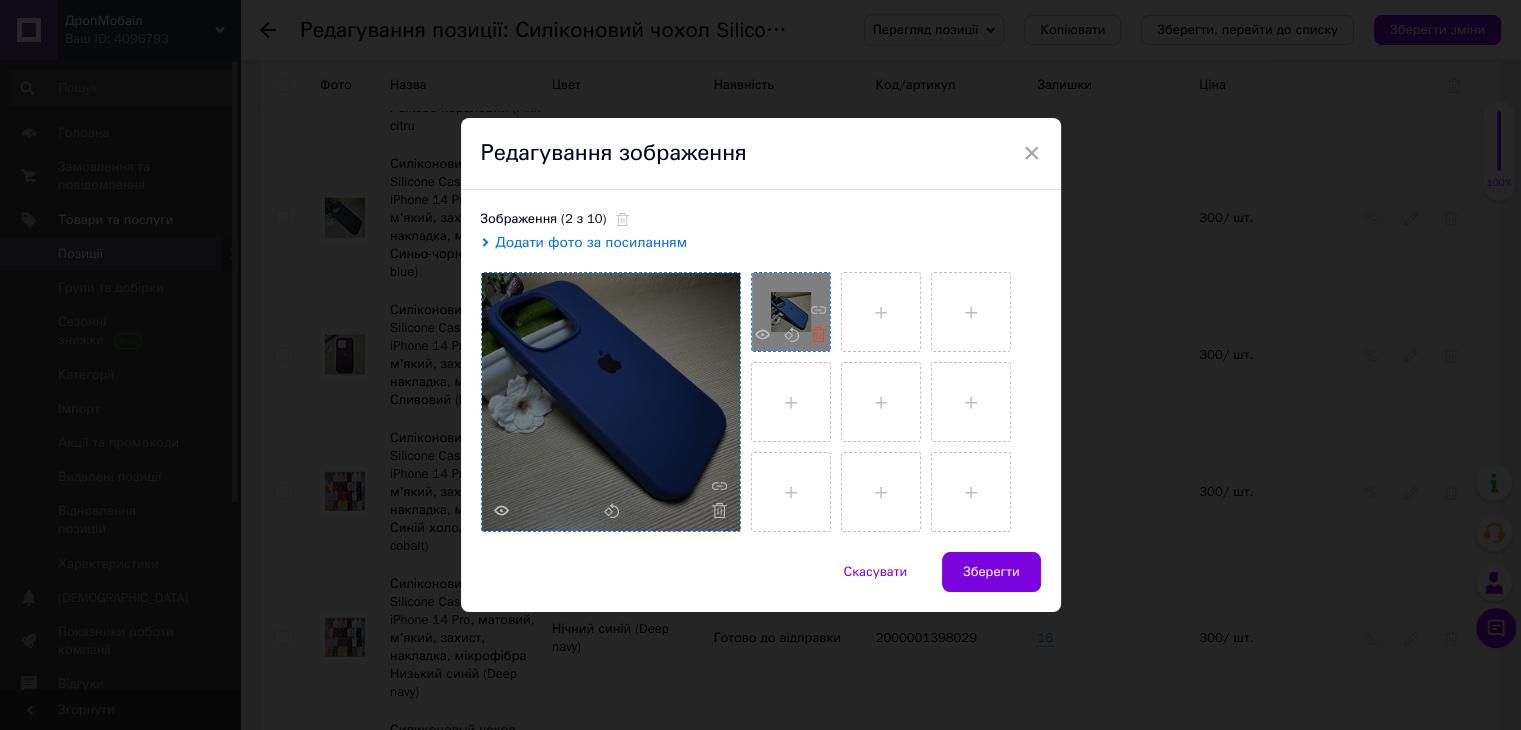 click 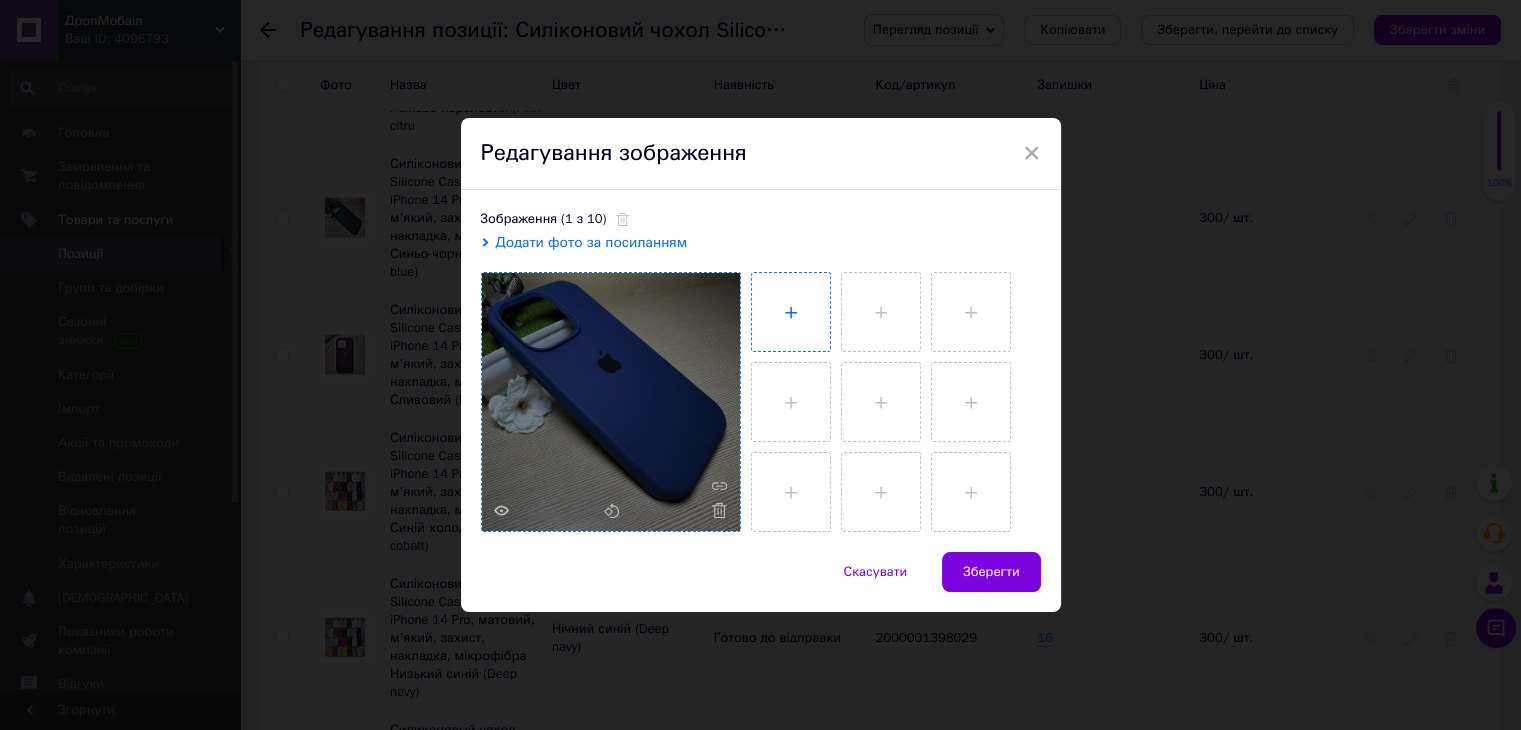 click at bounding box center [791, 312] 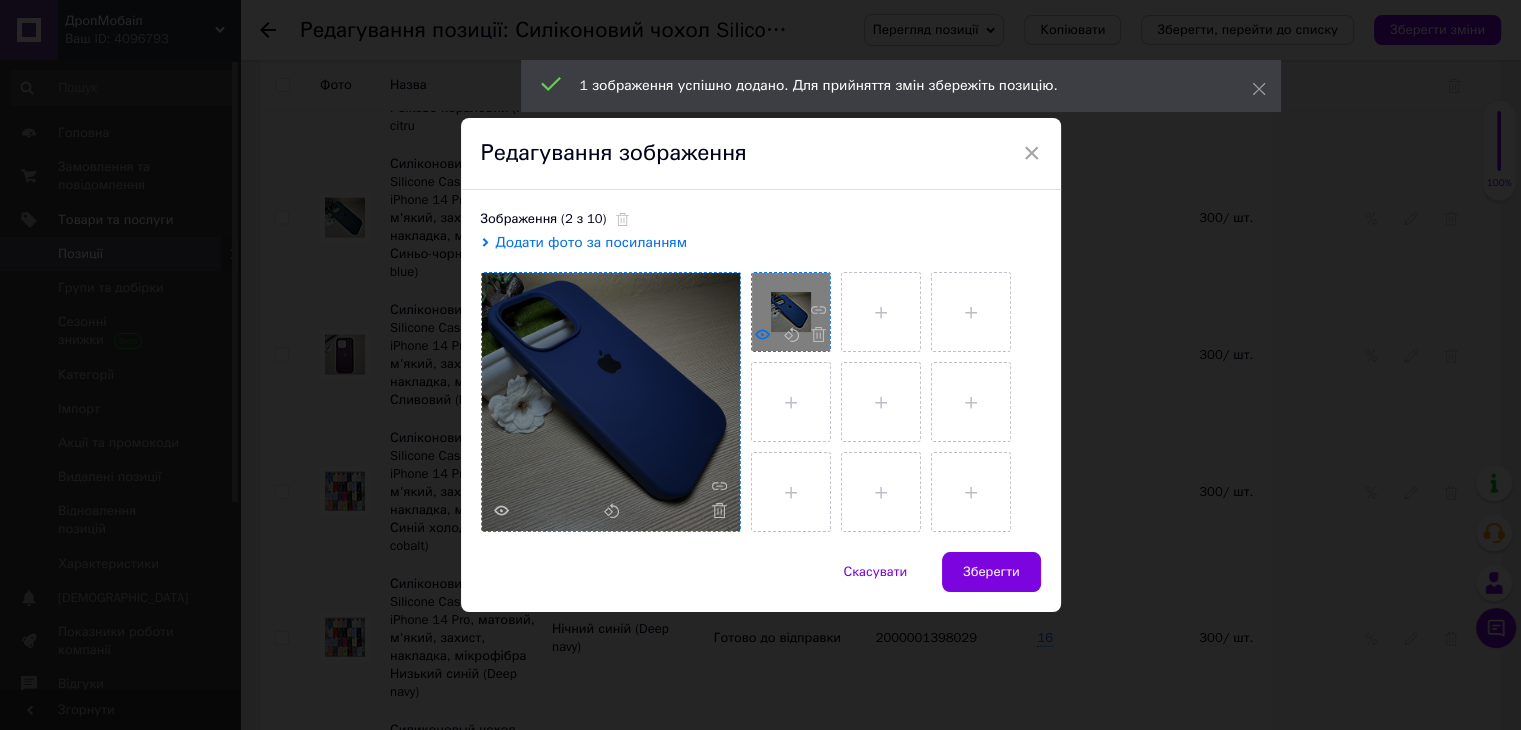 click 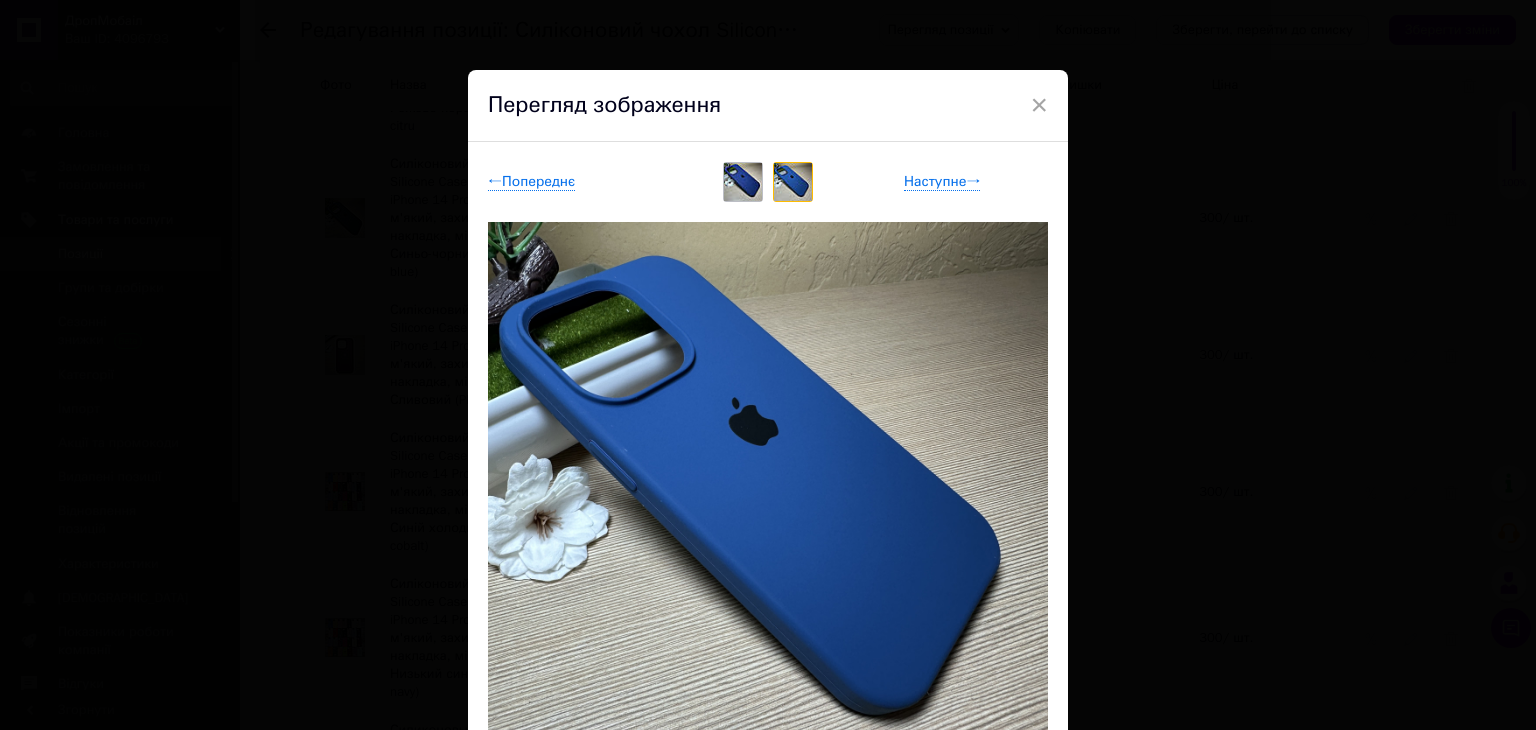 click at bounding box center (743, 182) 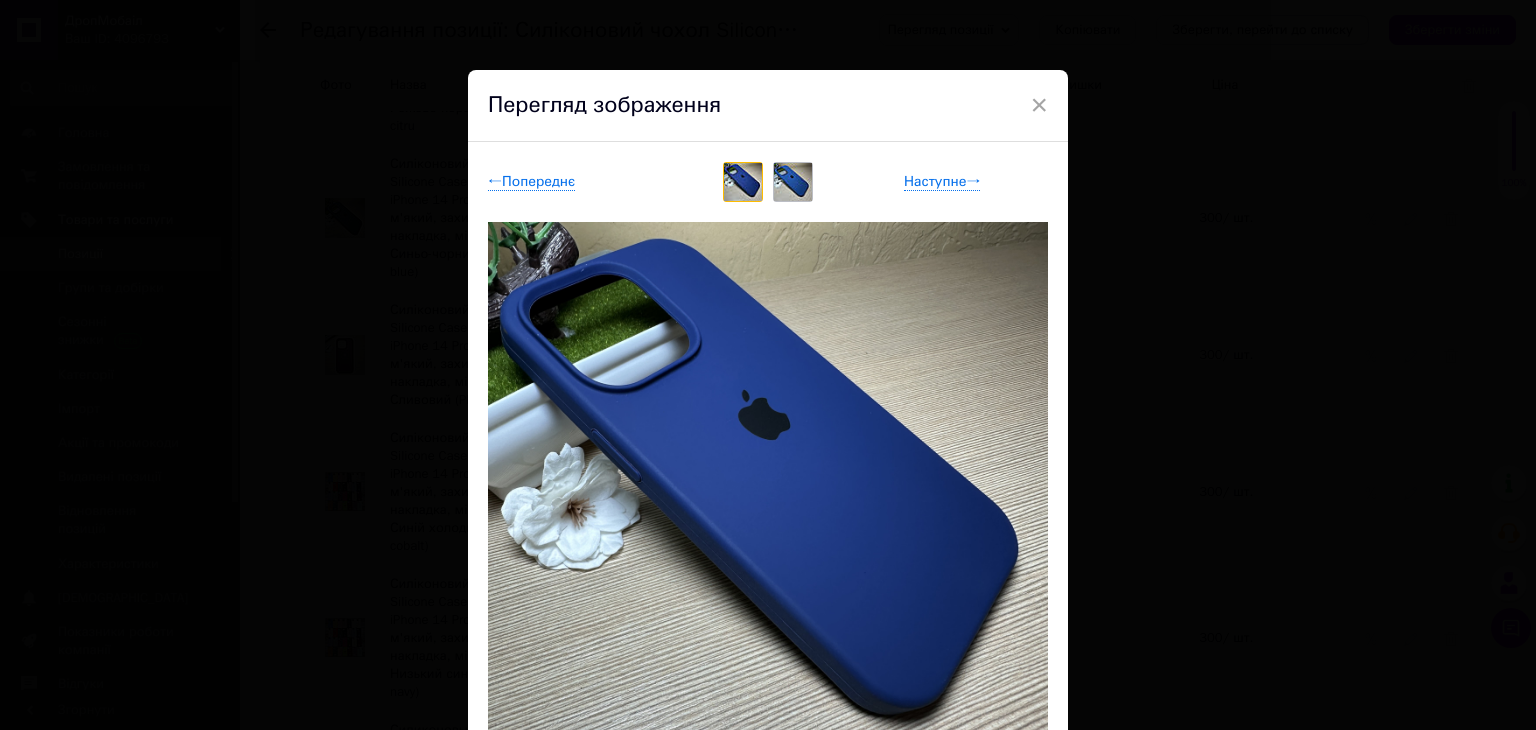 click at bounding box center (793, 182) 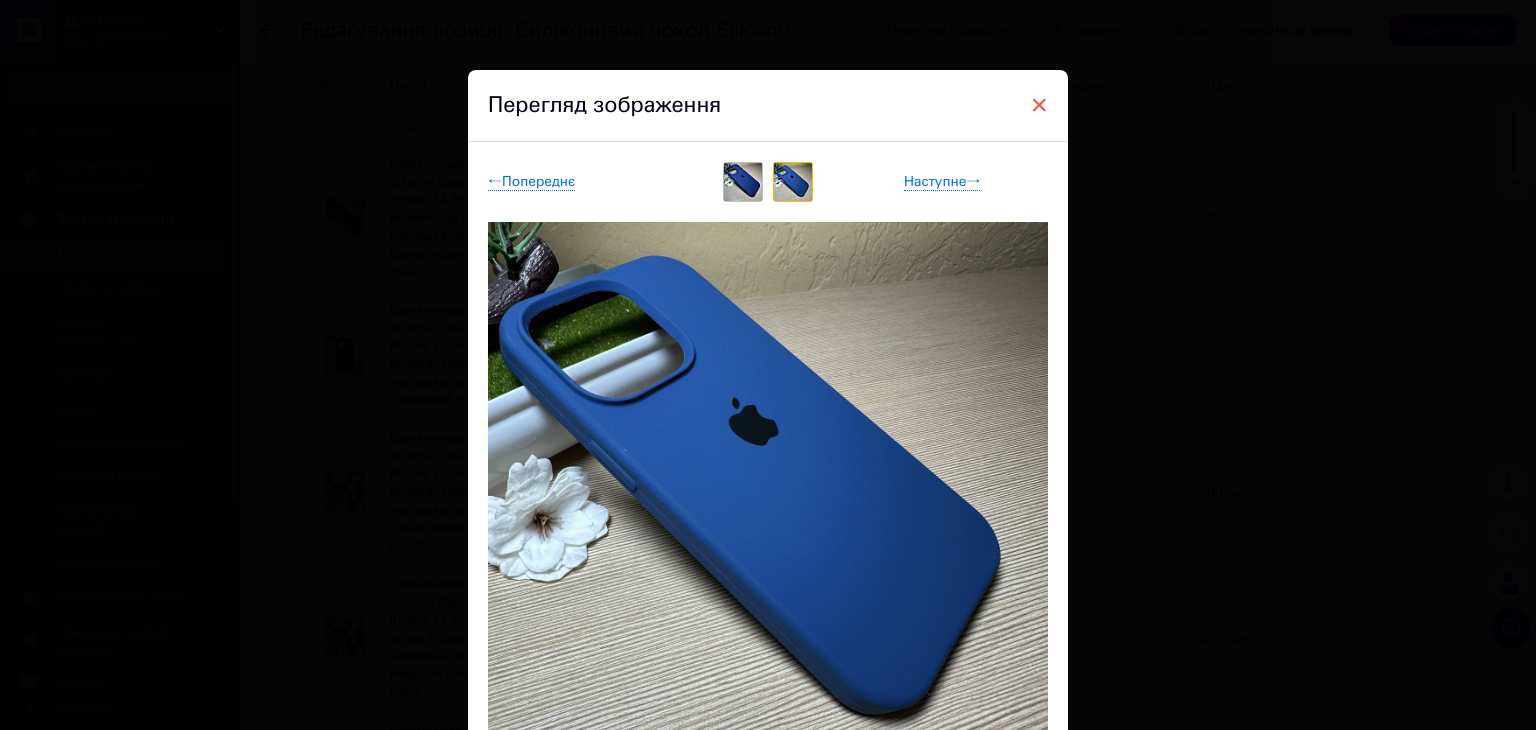 click on "×" at bounding box center [1039, 105] 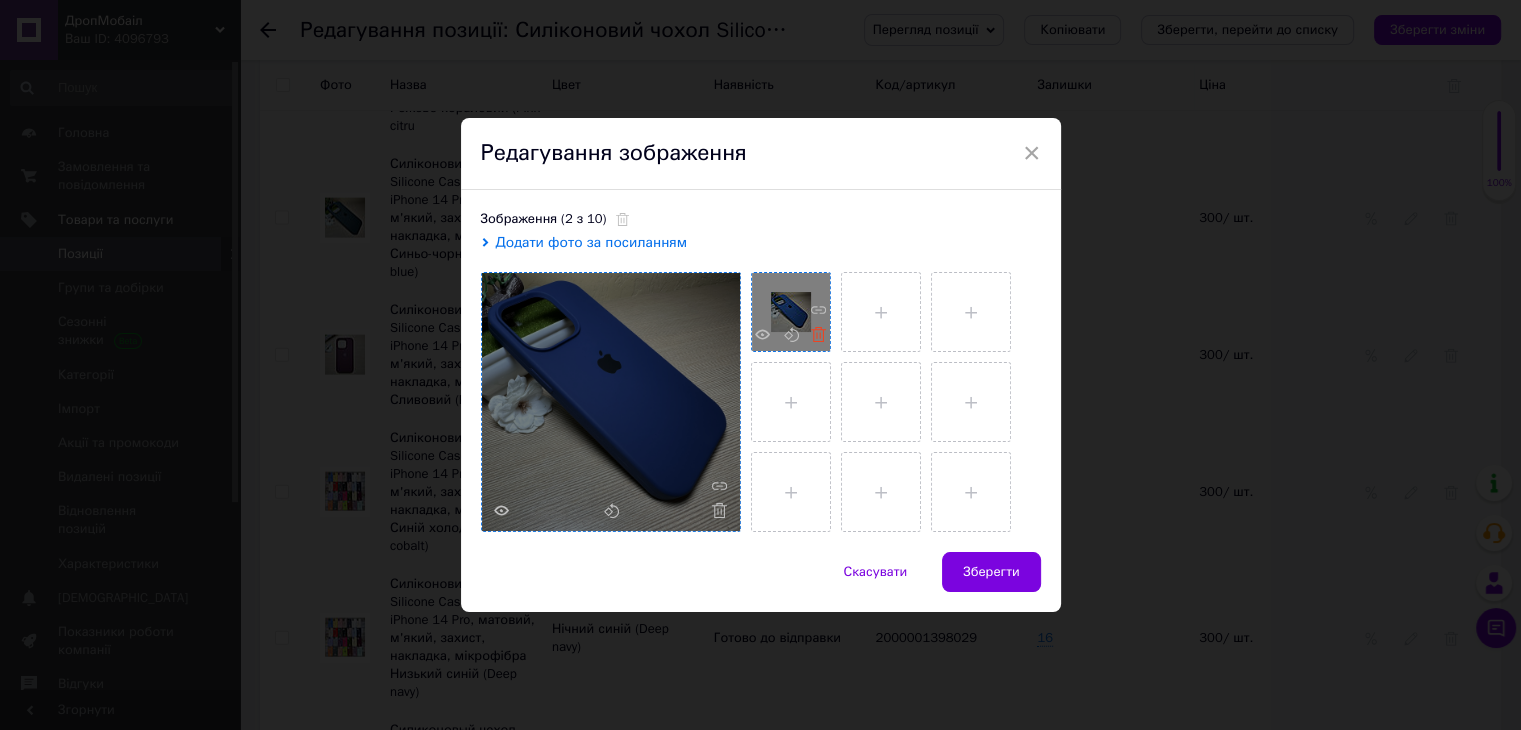 click 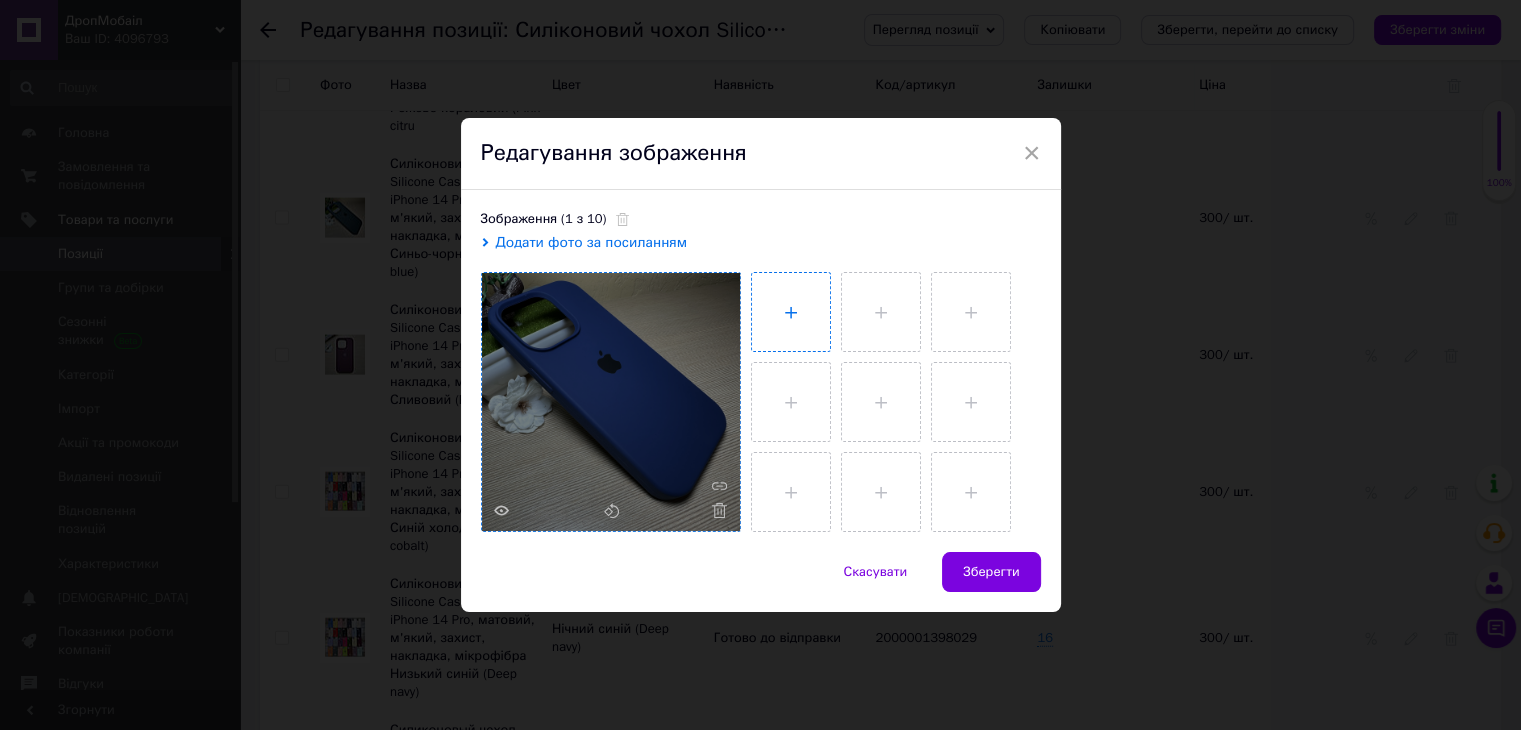 click at bounding box center (791, 312) 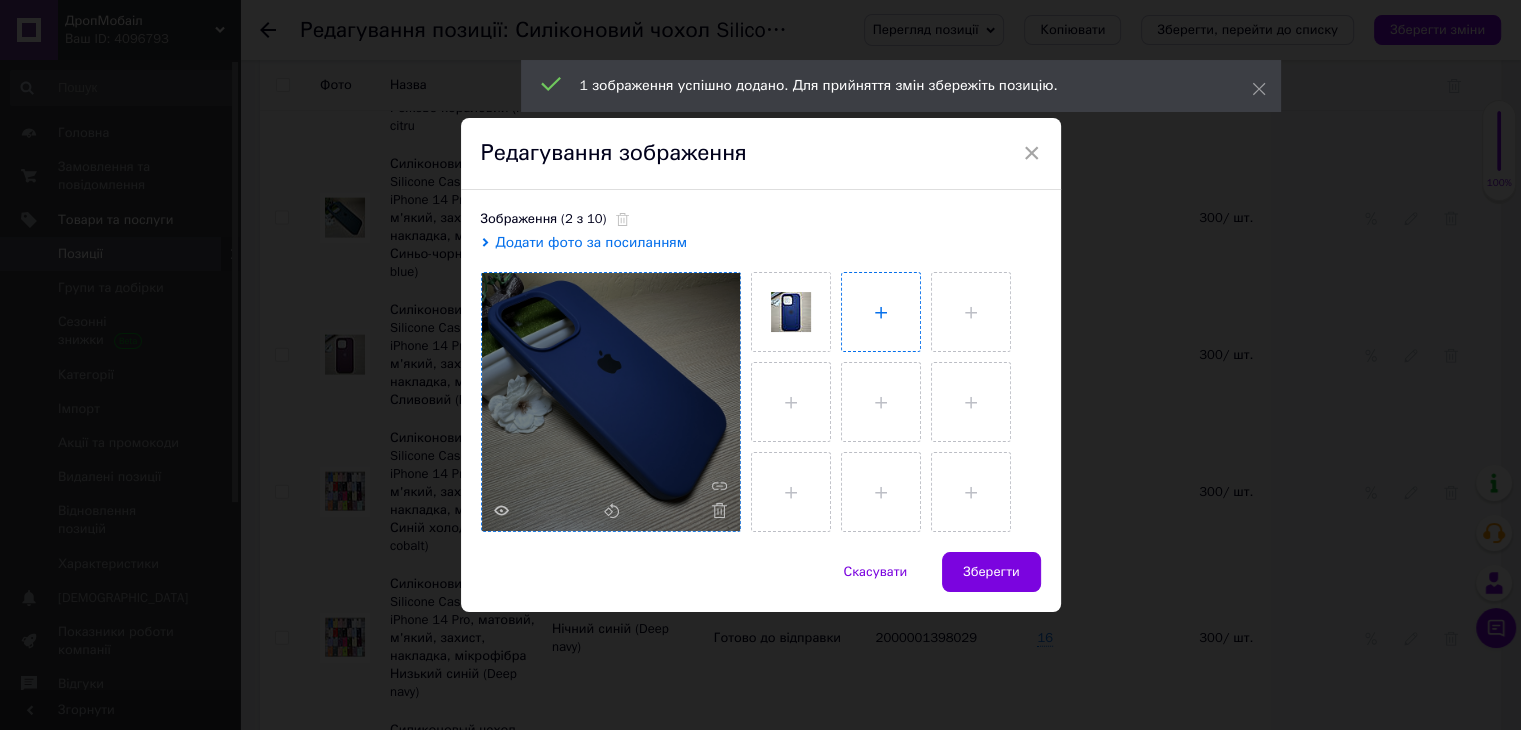 click at bounding box center [881, 312] 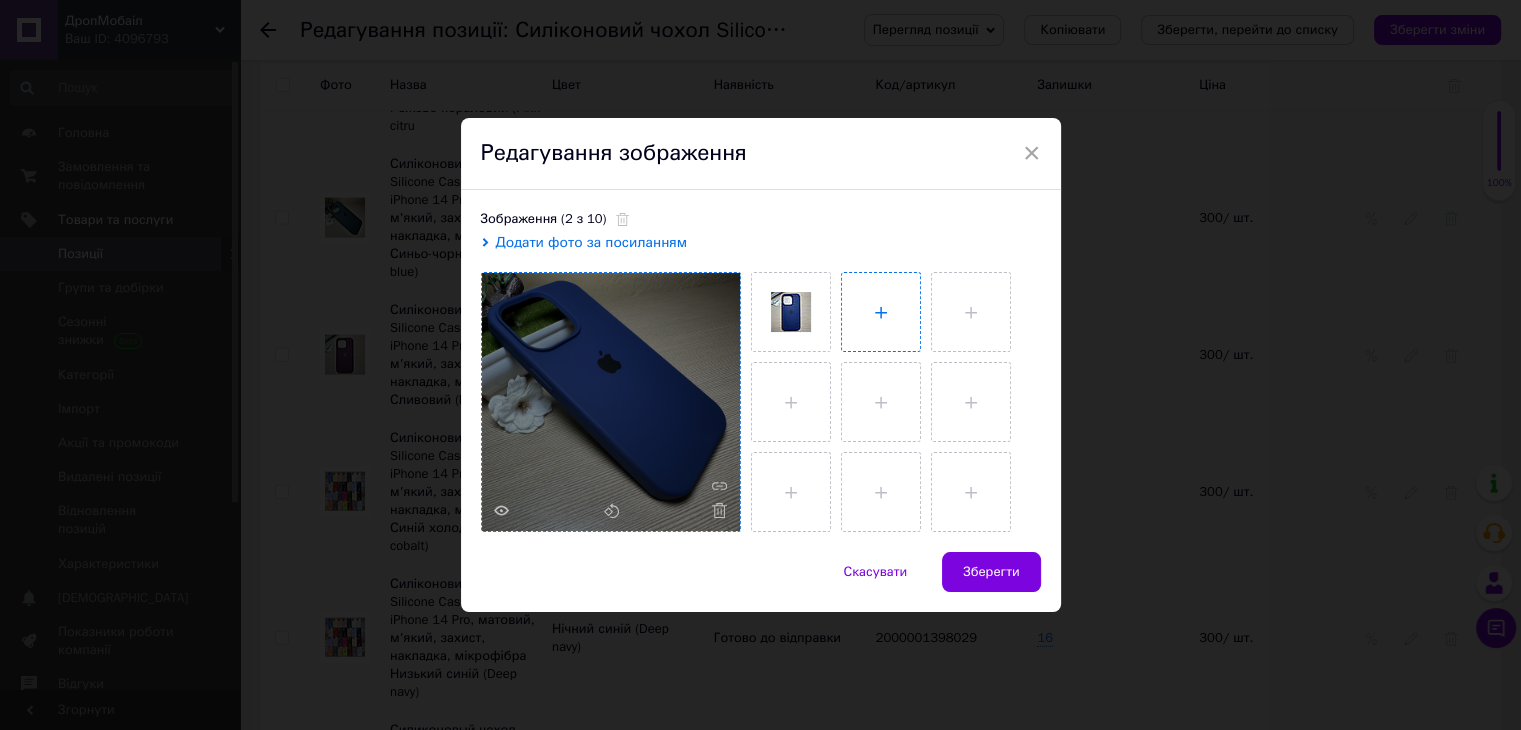 type on "C:\fakepath\IMG_8560.JPG" 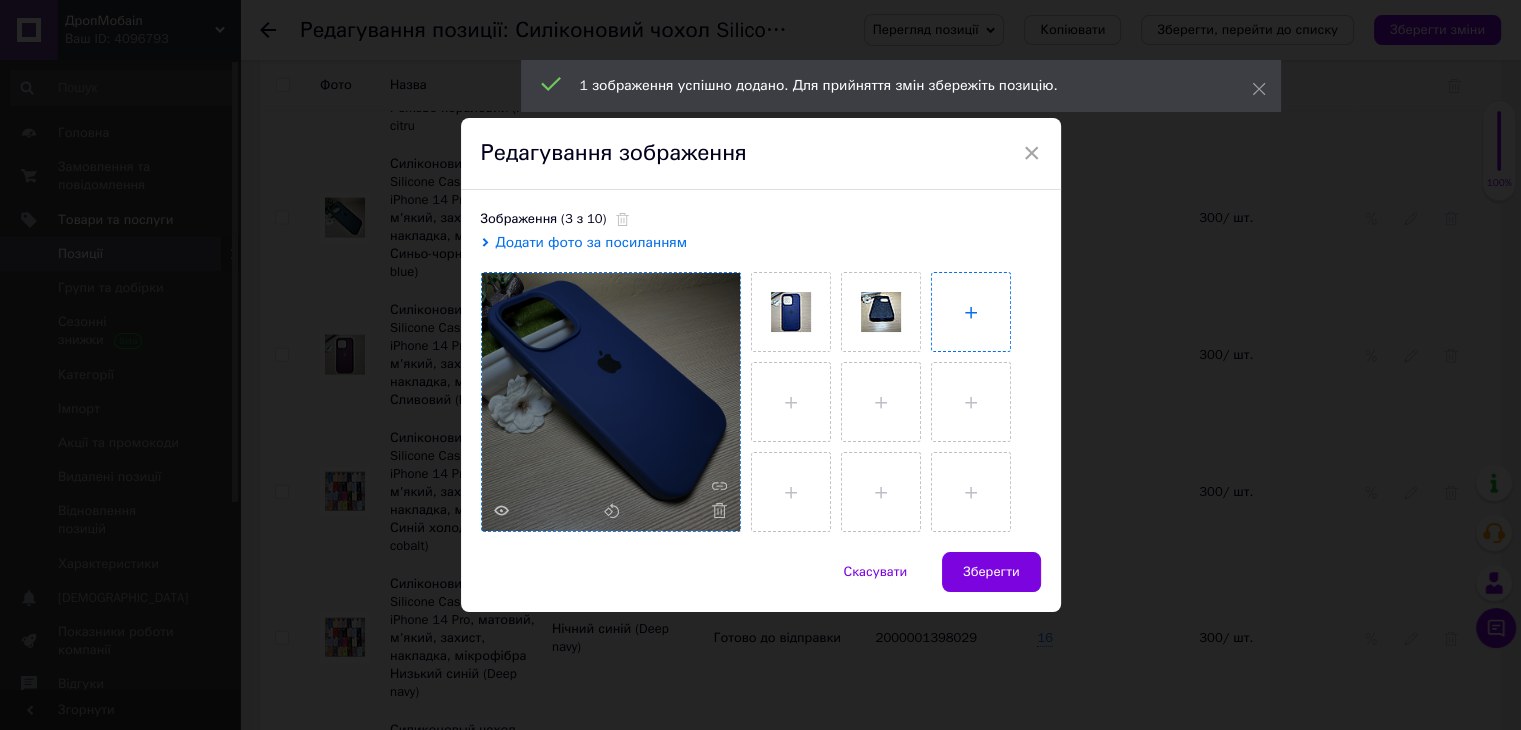 click at bounding box center (971, 312) 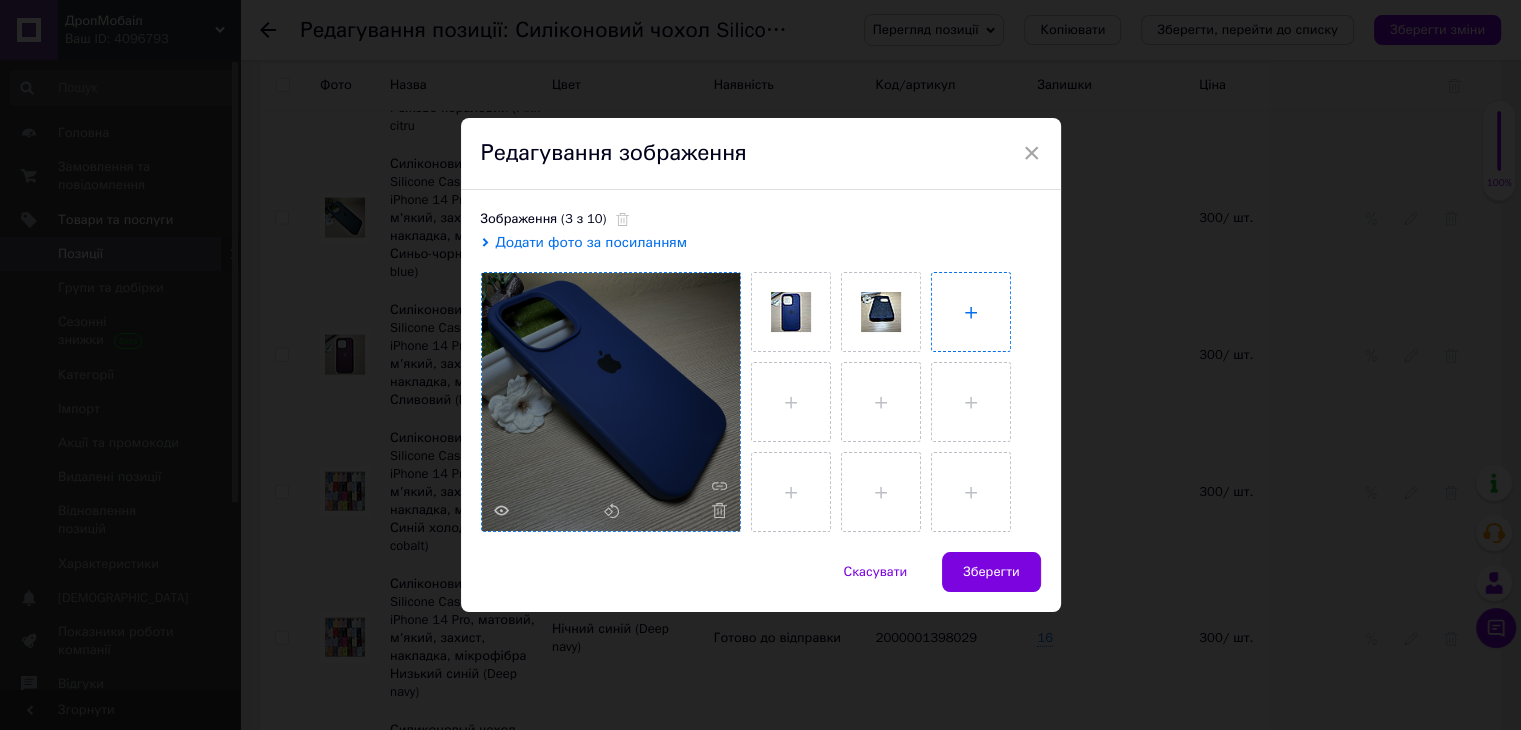 type on "C:\fakepath\IMG_8559.JPG" 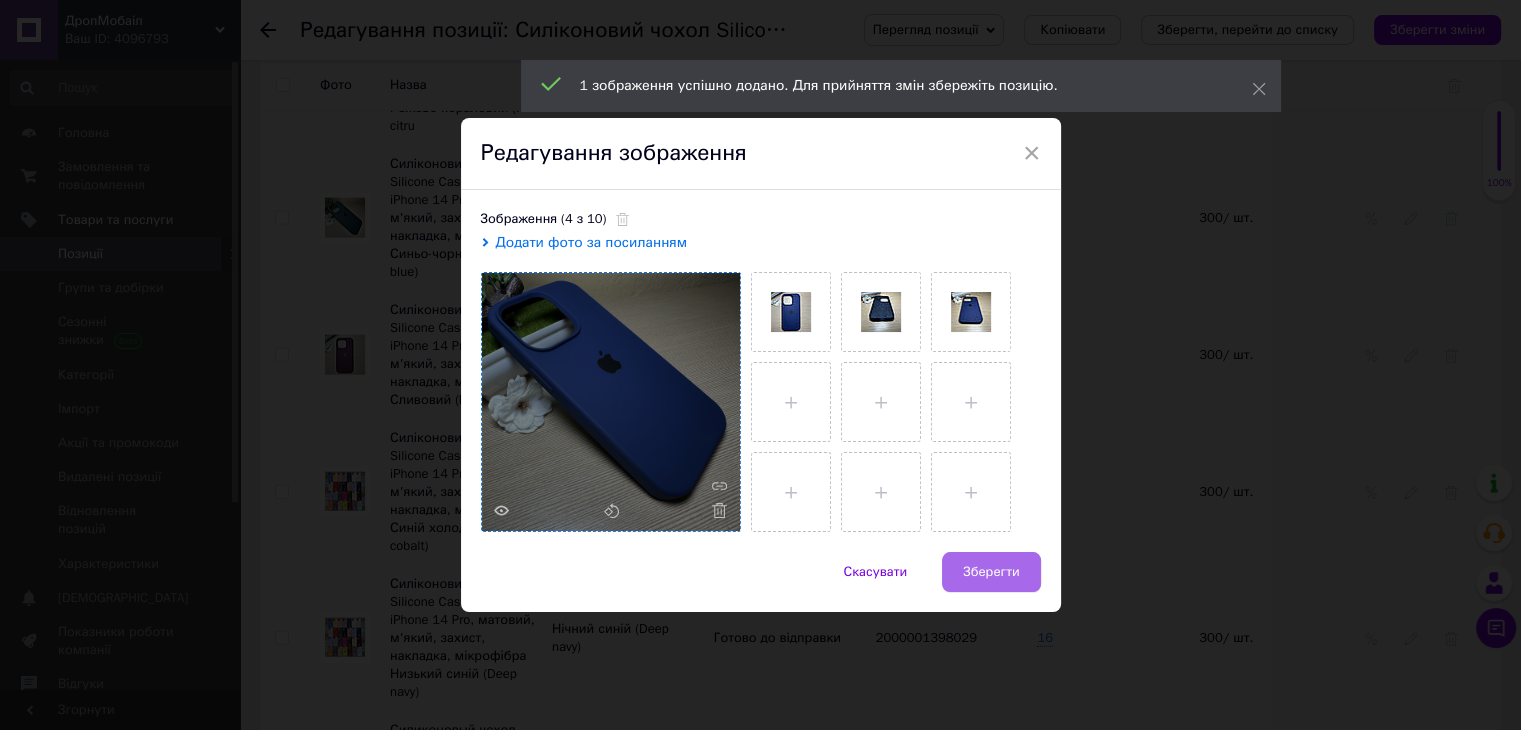 click on "Зберегти" at bounding box center [991, 572] 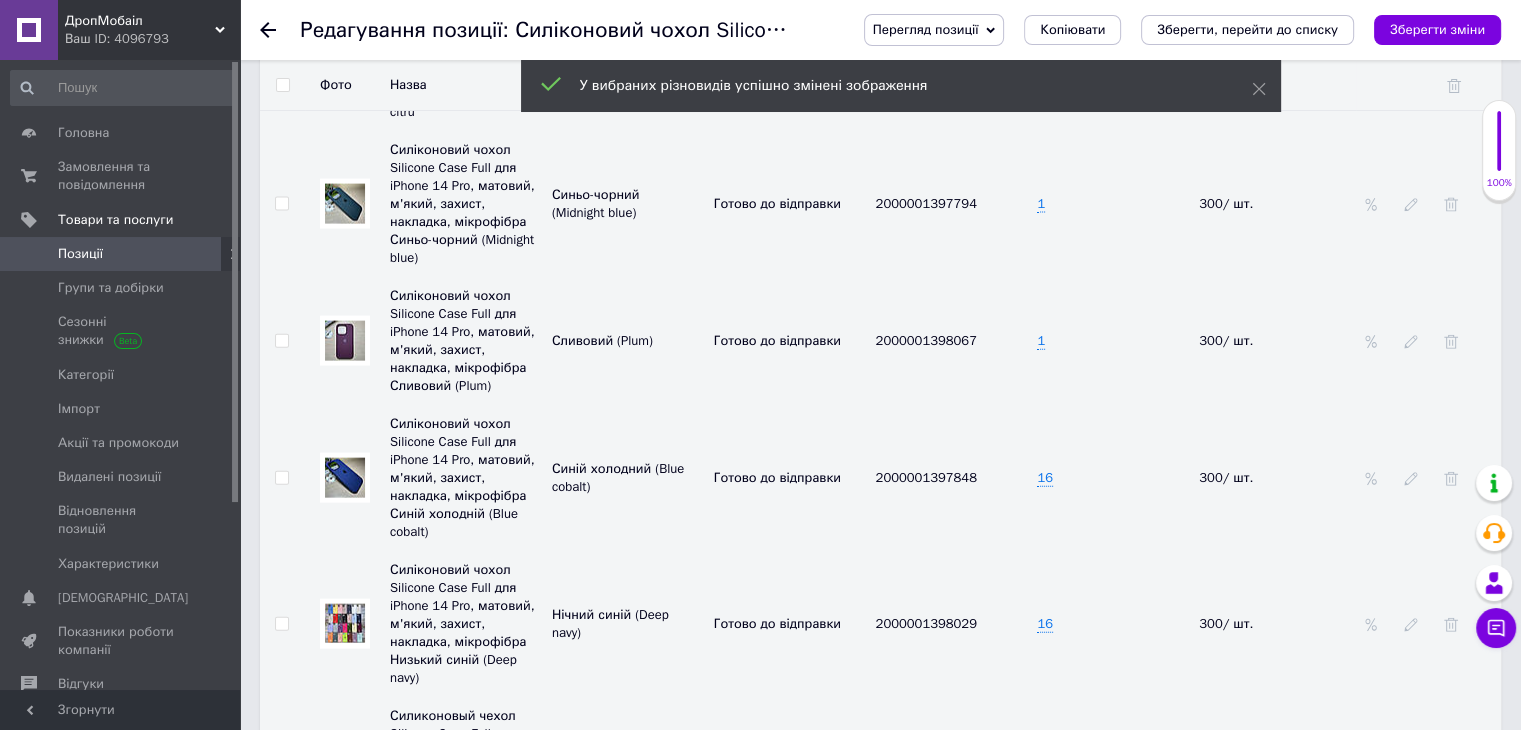scroll, scrollTop: 4556, scrollLeft: 0, axis: vertical 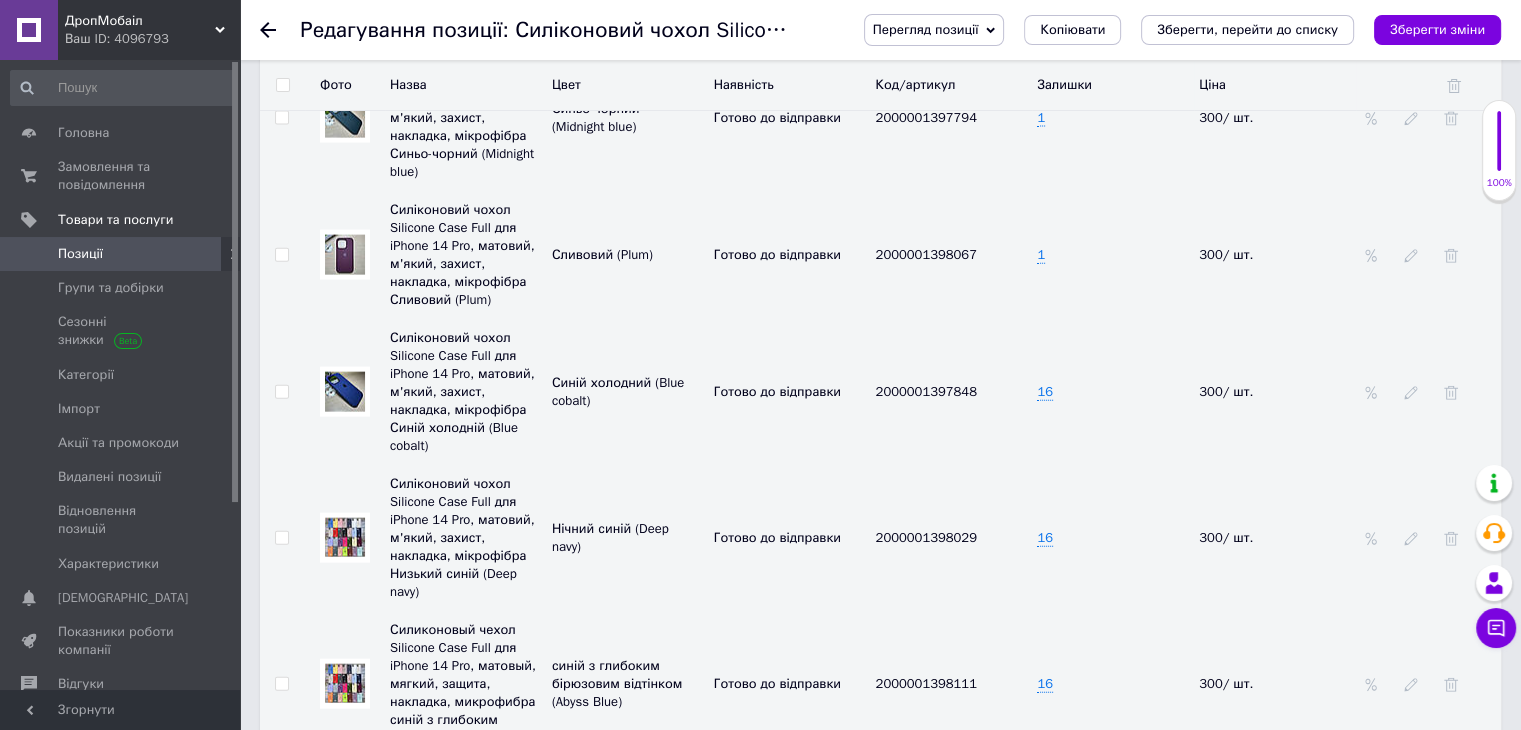 click at bounding box center (345, 537) 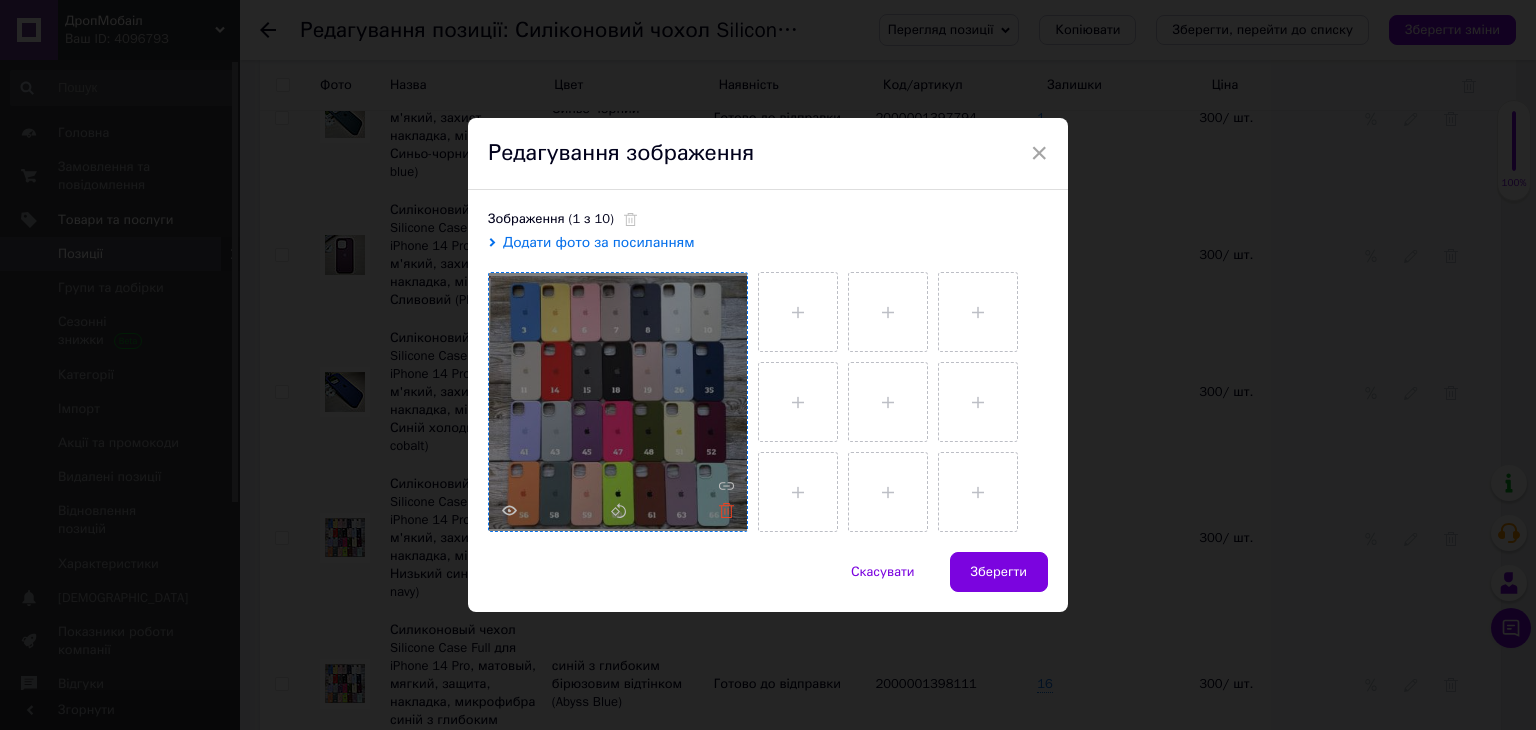 click 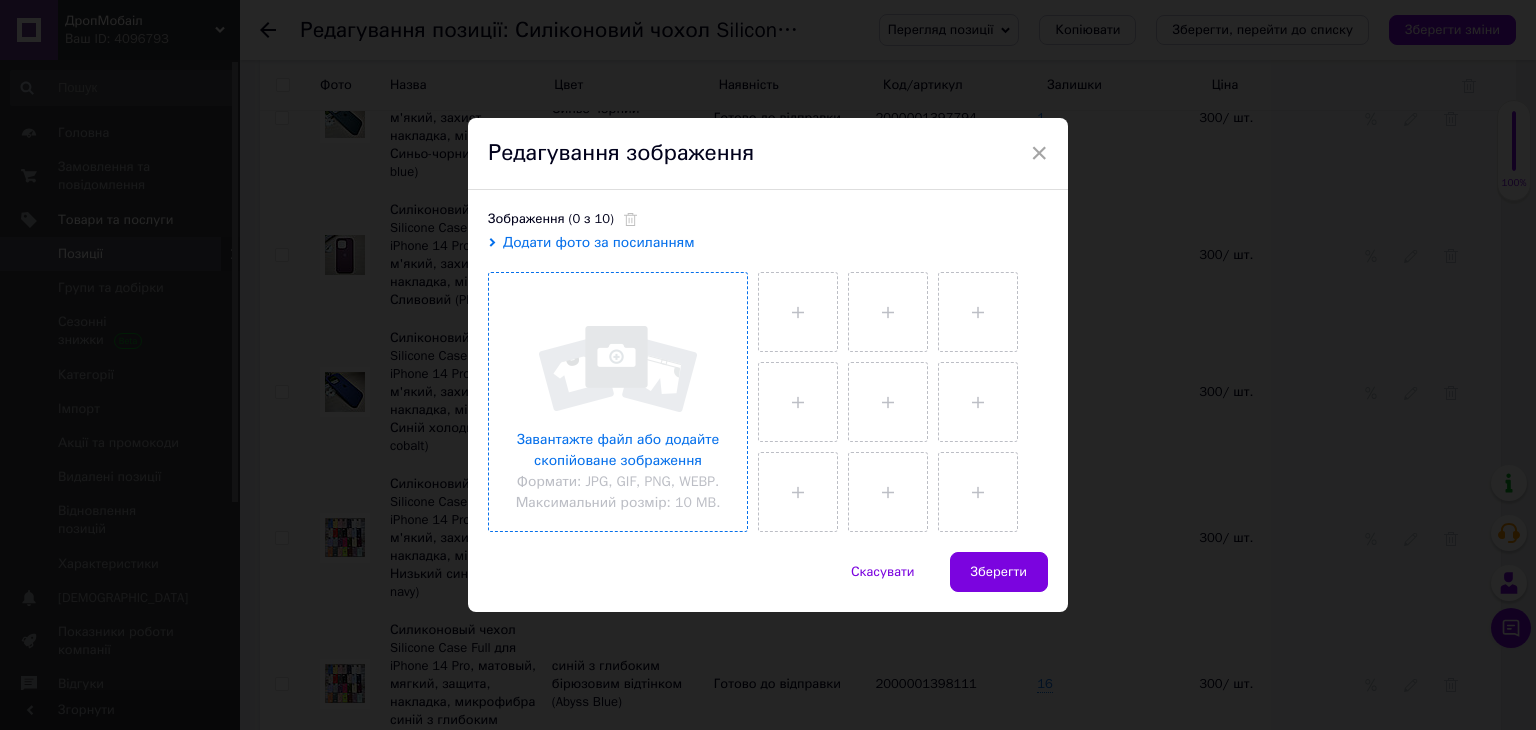 click at bounding box center [618, 402] 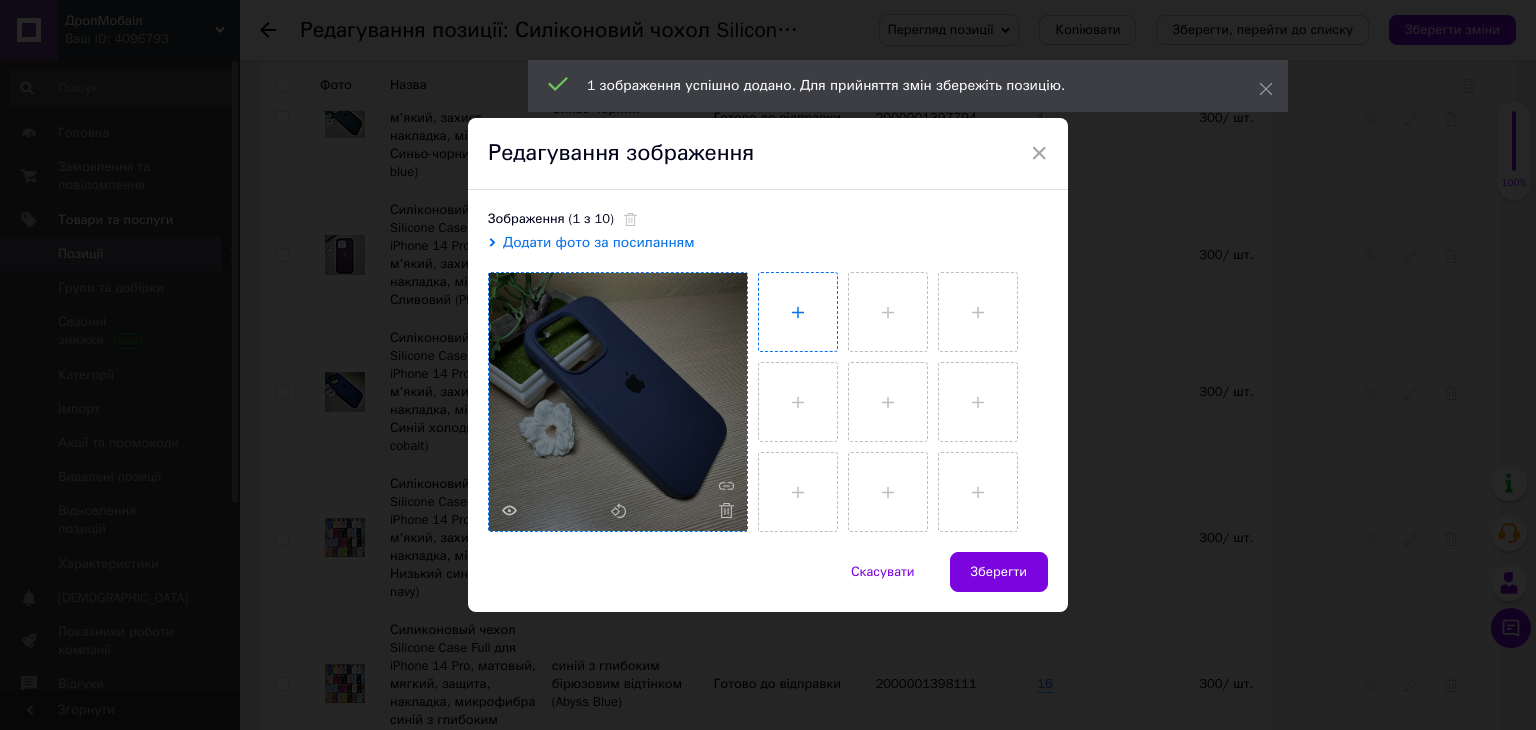 click at bounding box center [798, 312] 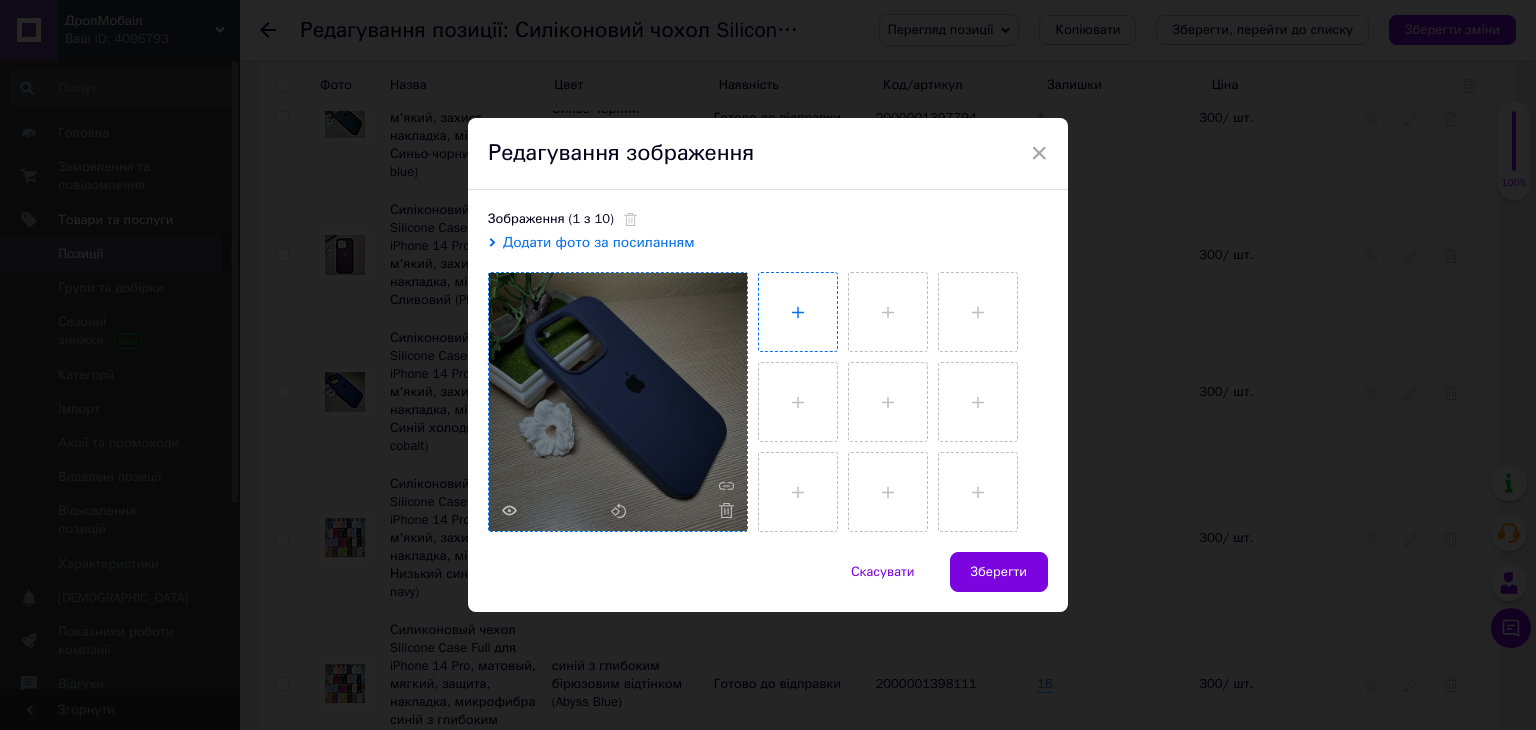 type on "C:\fakepath\IMG_8552.JPG" 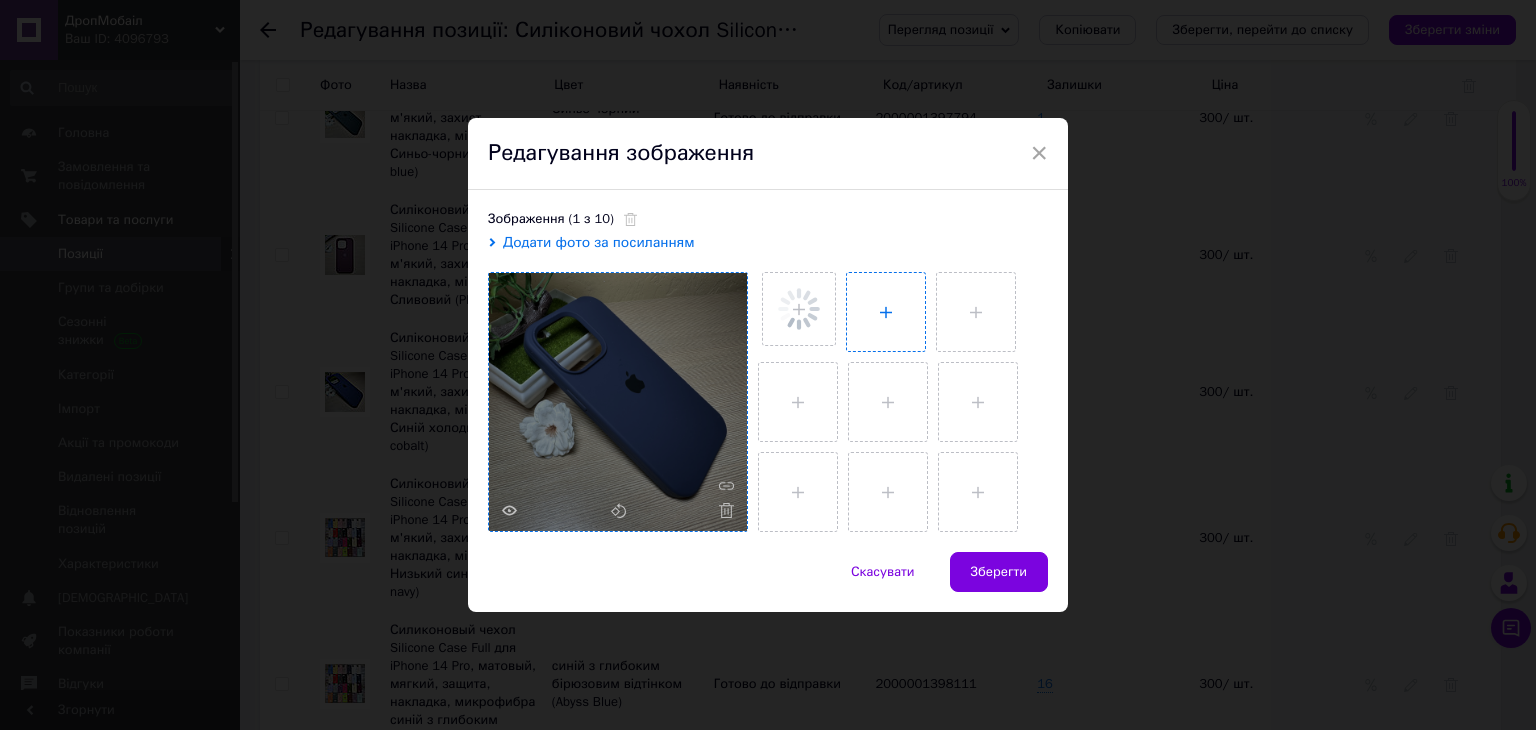 click at bounding box center [886, 312] 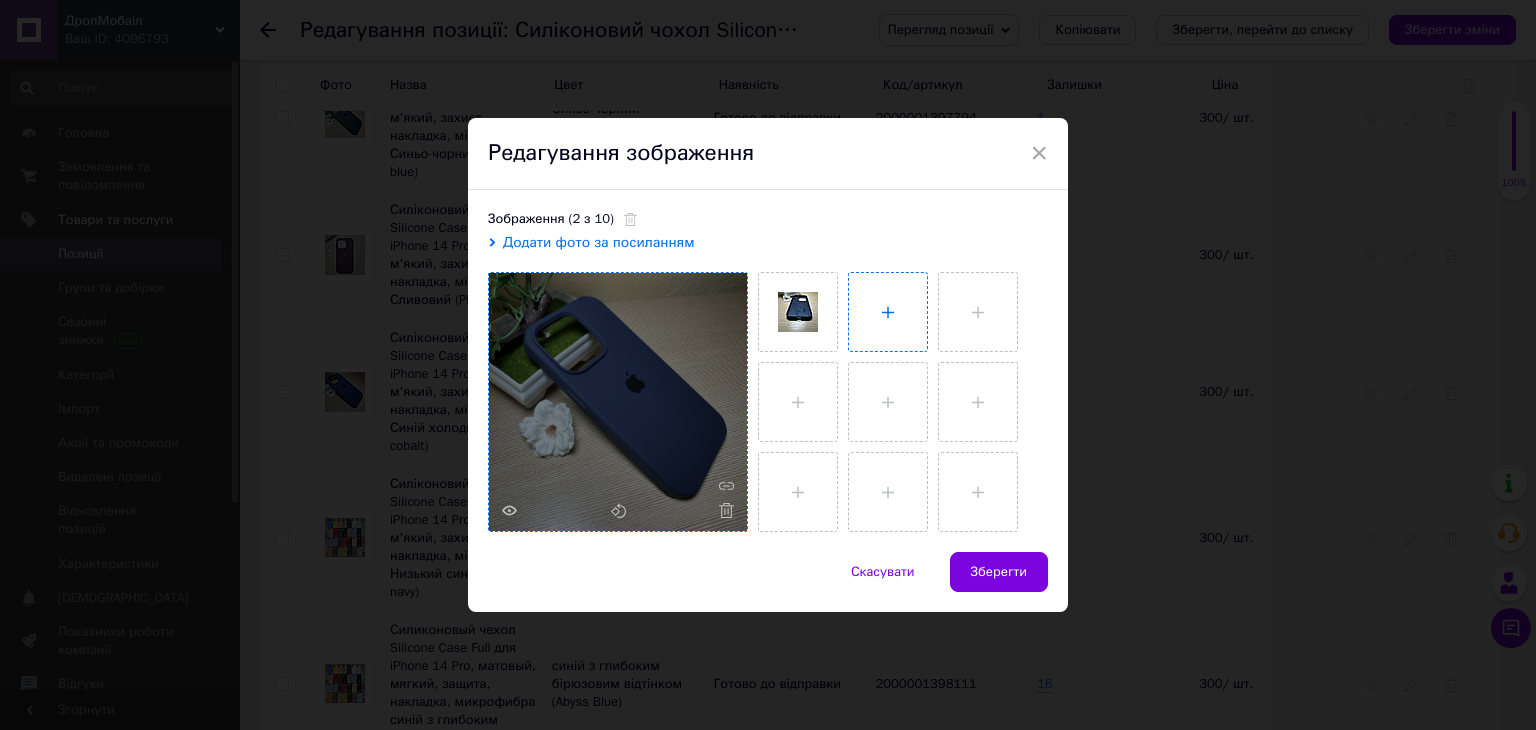type on "C:\fakepath\IMG_8551.JPG" 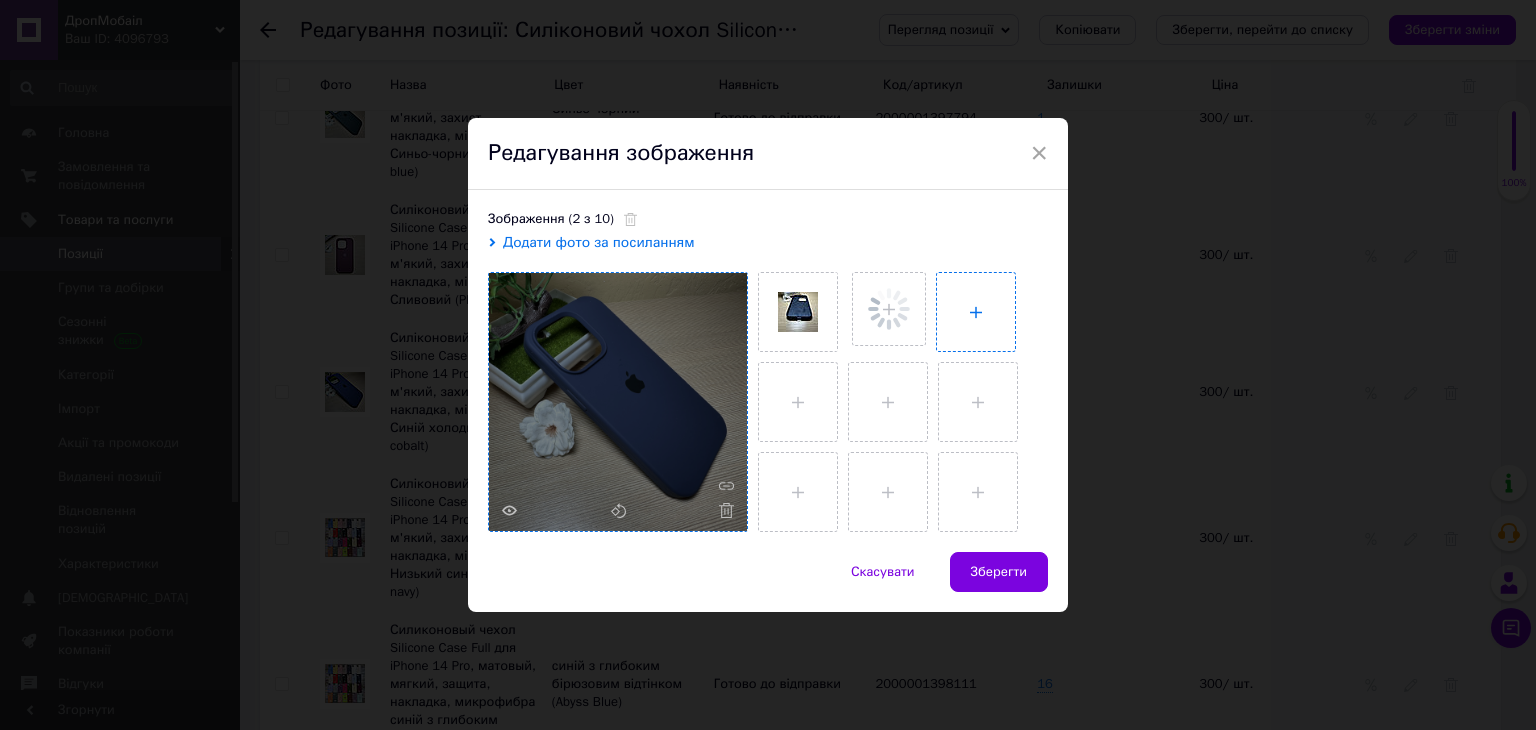 click at bounding box center [976, 312] 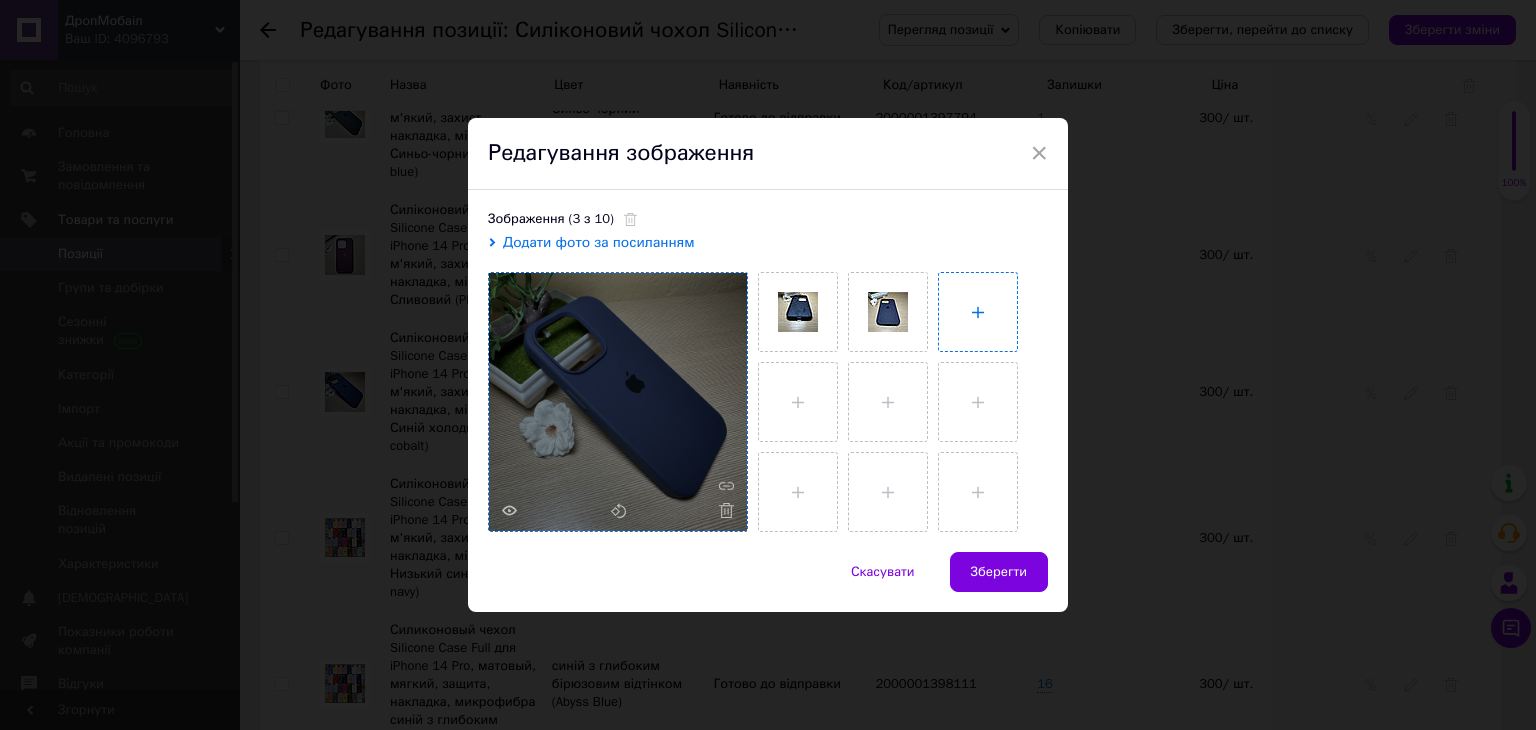 type on "C:\fakepath\IMG_8550.JPG" 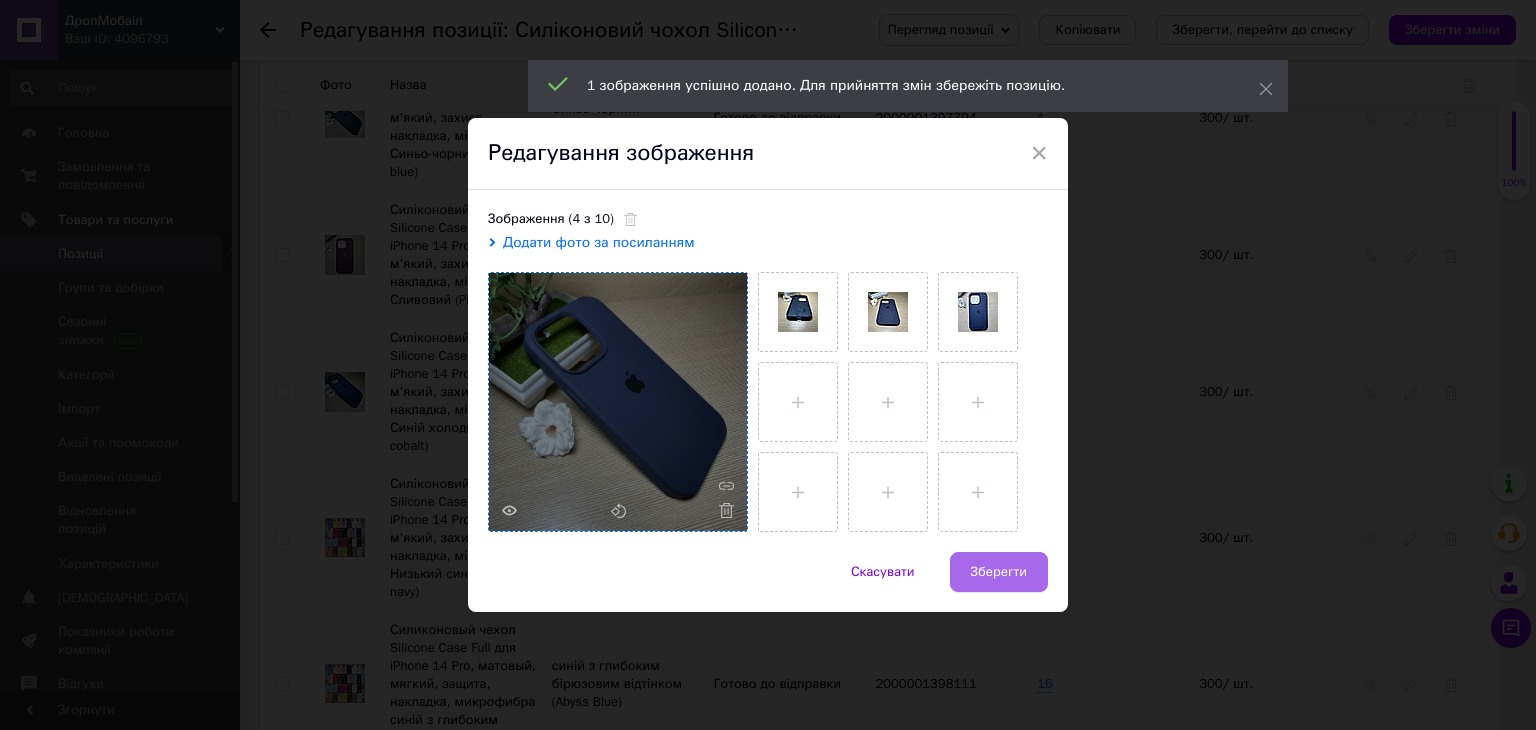 click on "Зберегти" at bounding box center [999, 572] 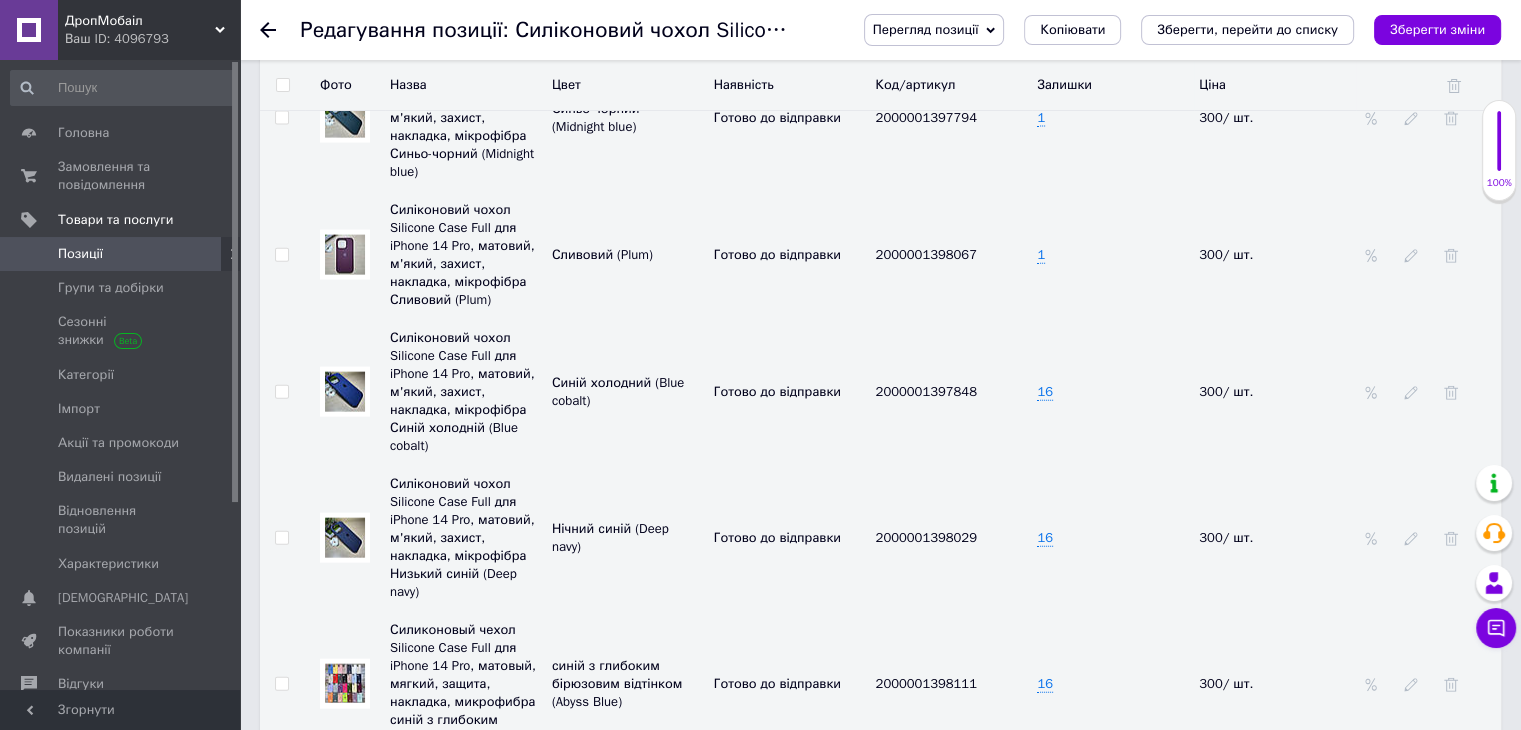 scroll, scrollTop: 4656, scrollLeft: 0, axis: vertical 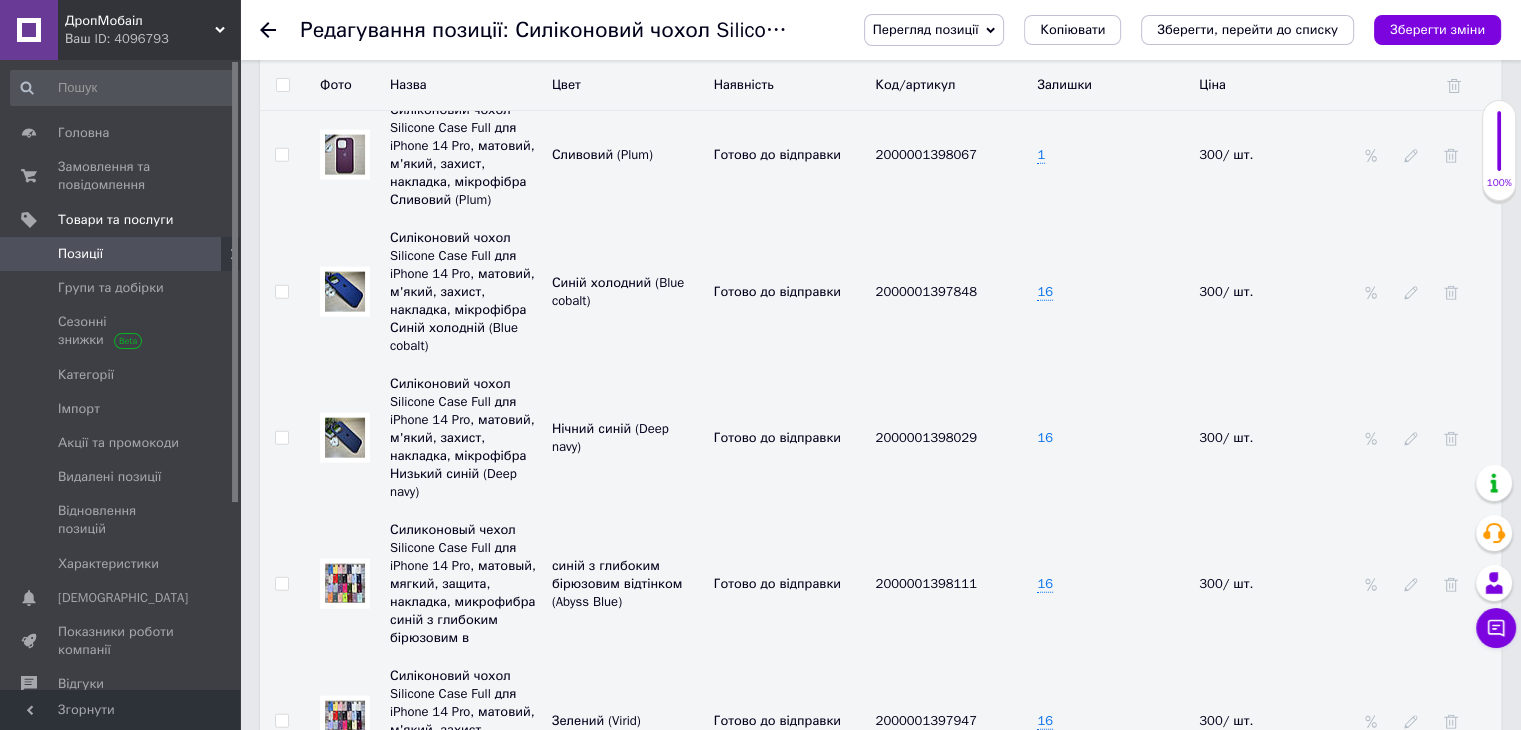 click on "16" at bounding box center [1045, 438] 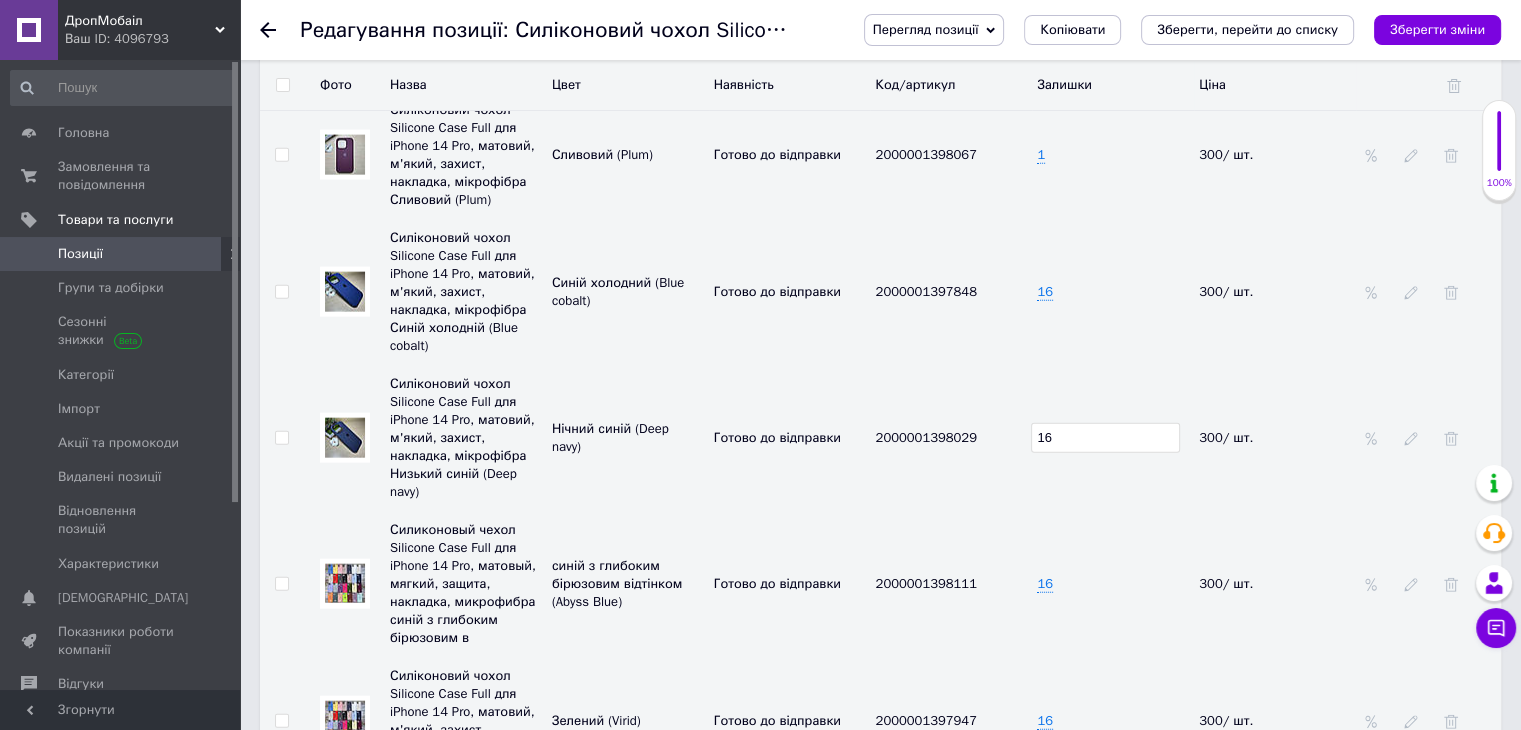 click on "16" at bounding box center (1105, 438) 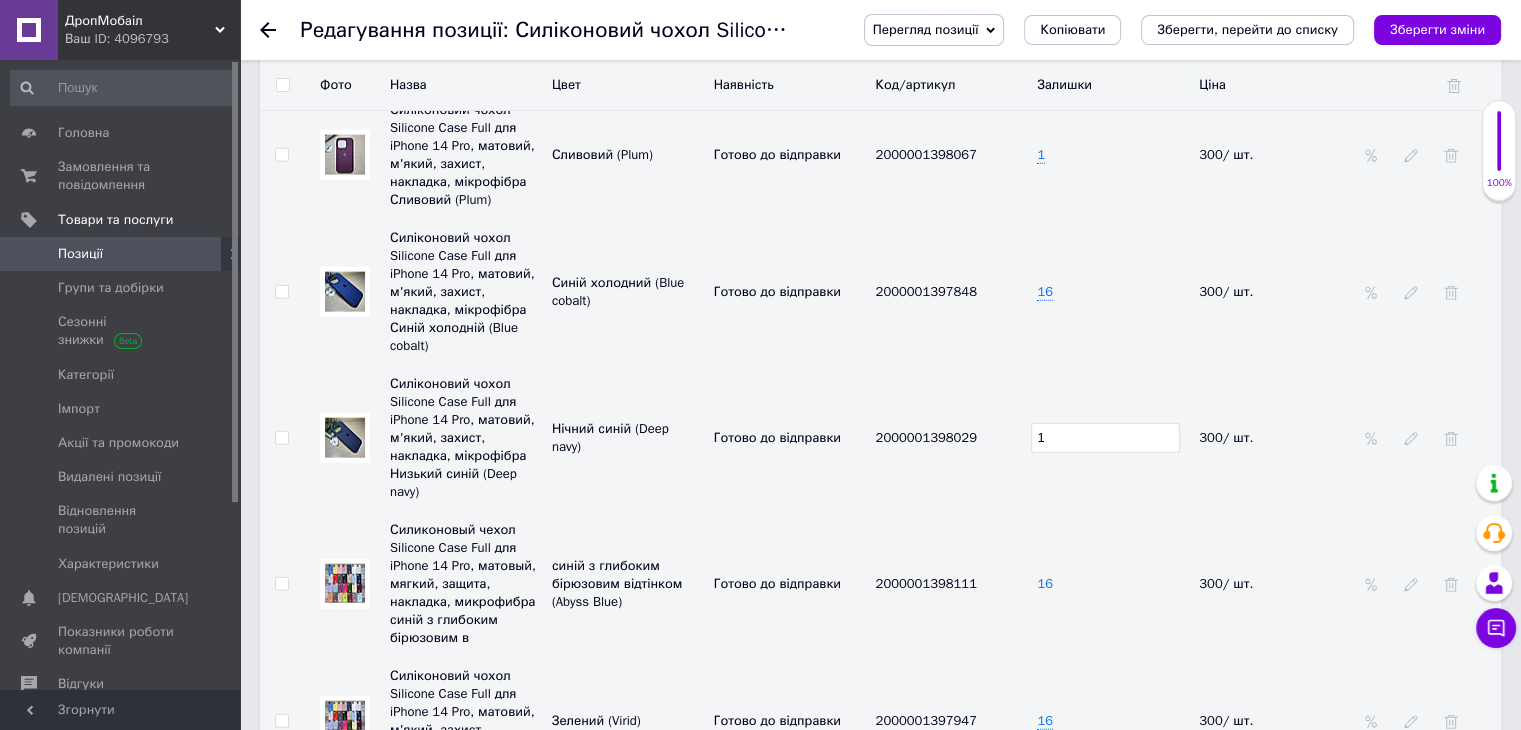 type on "1" 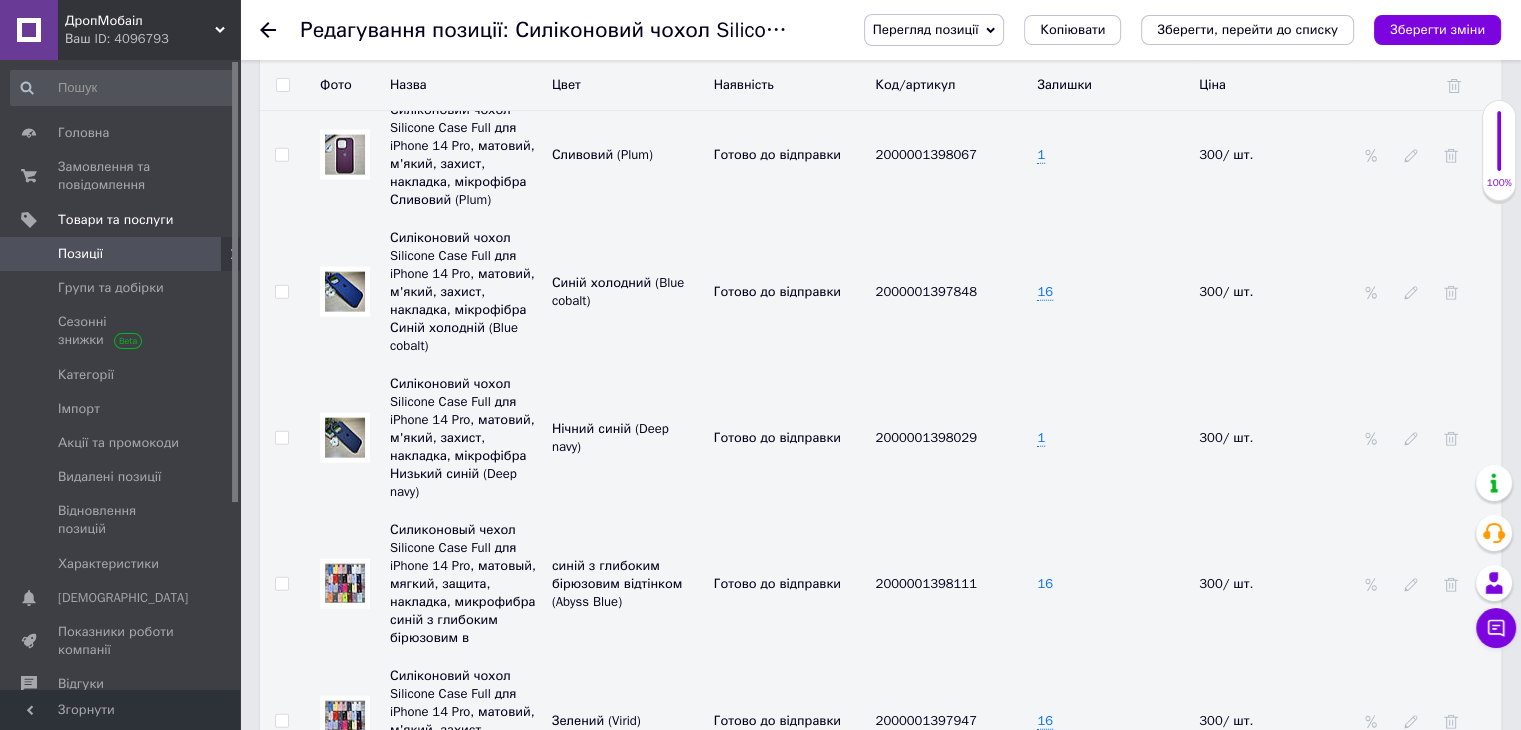 click on "16" at bounding box center (1045, 584) 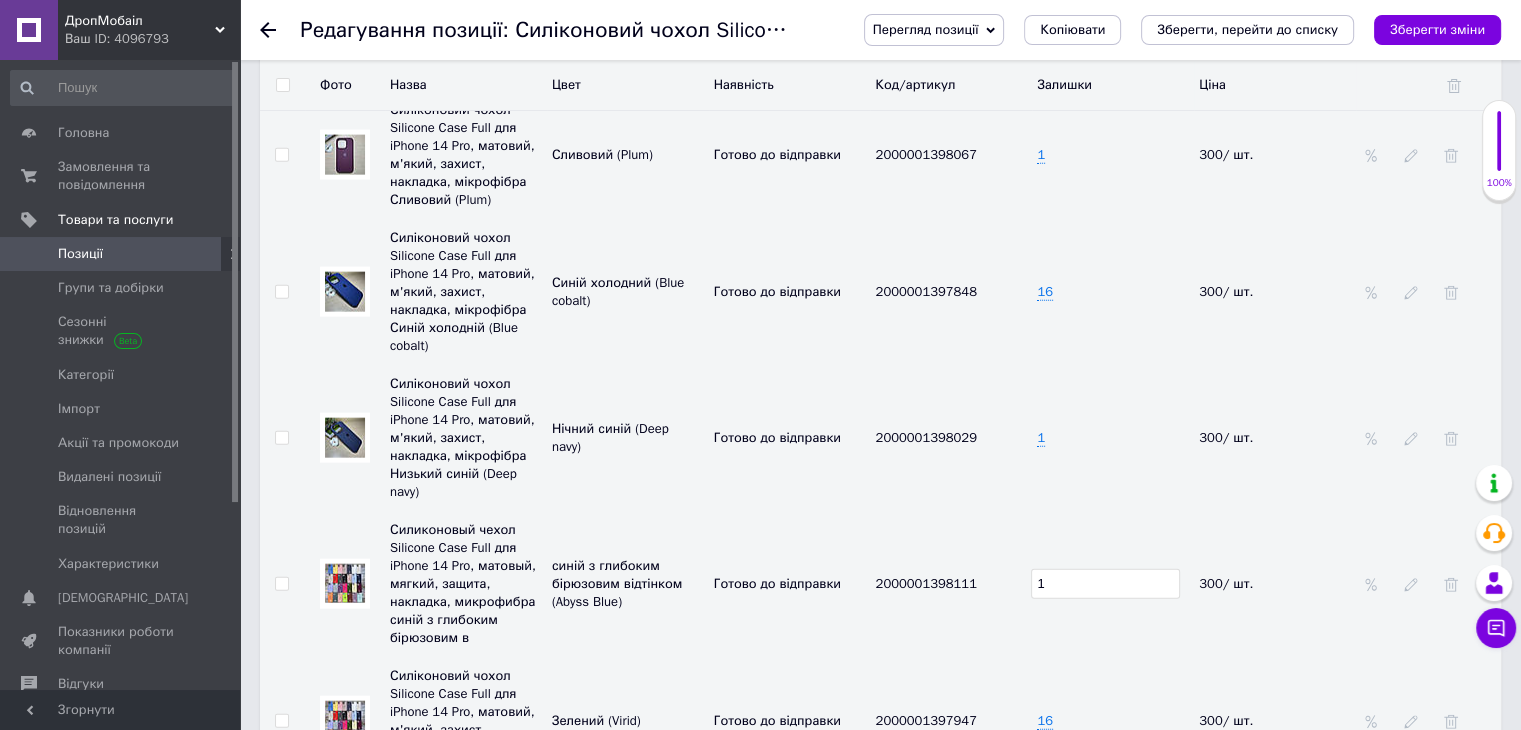 type on "1" 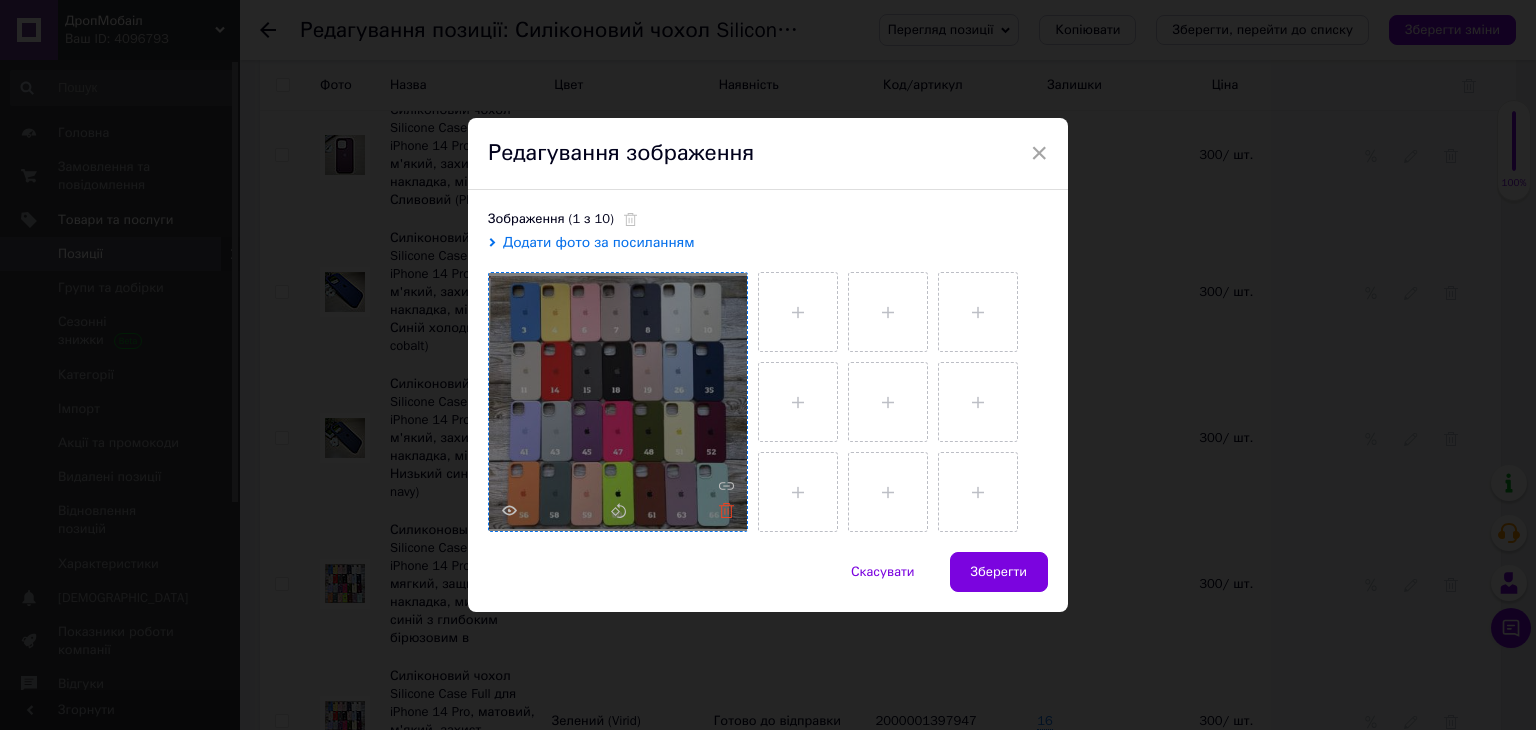 click 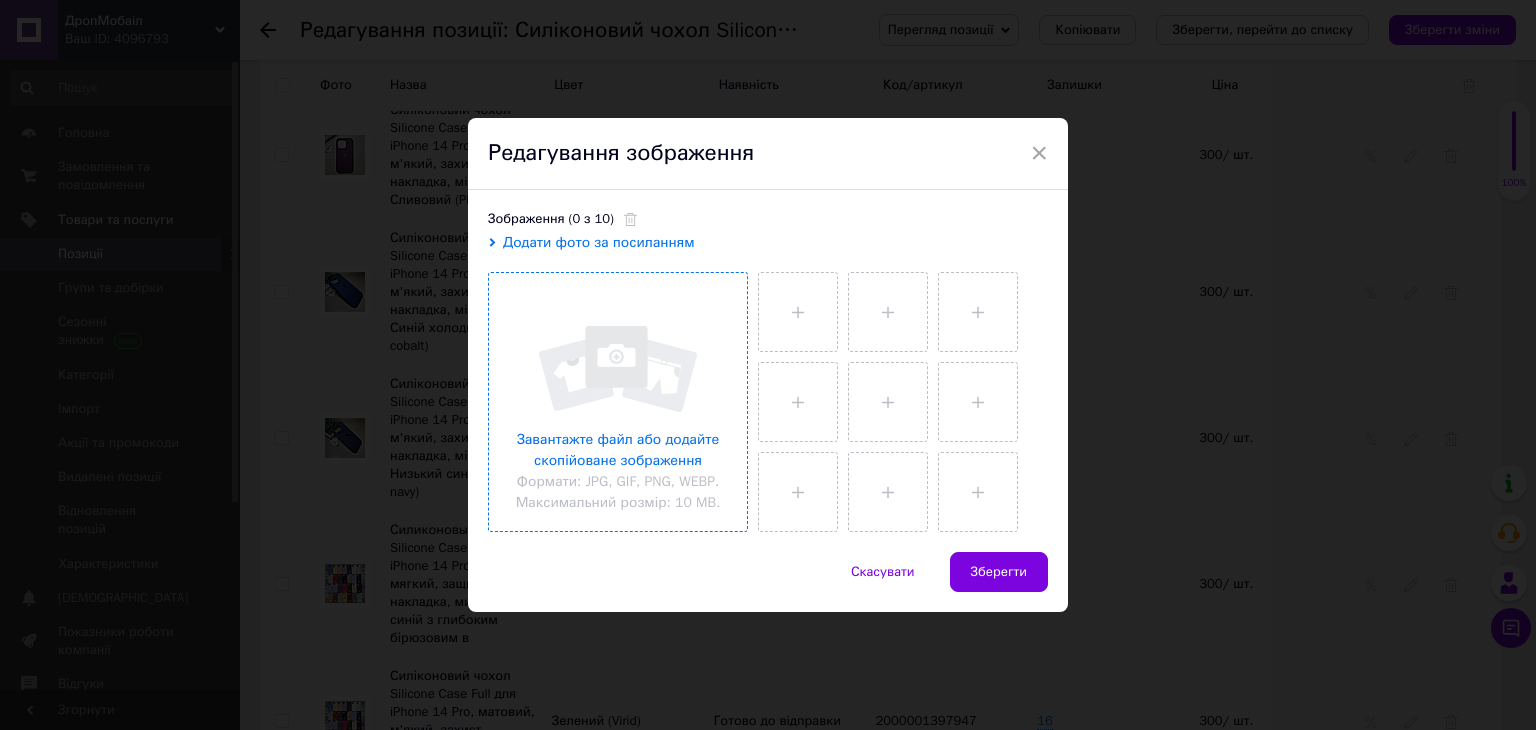 click at bounding box center (618, 402) 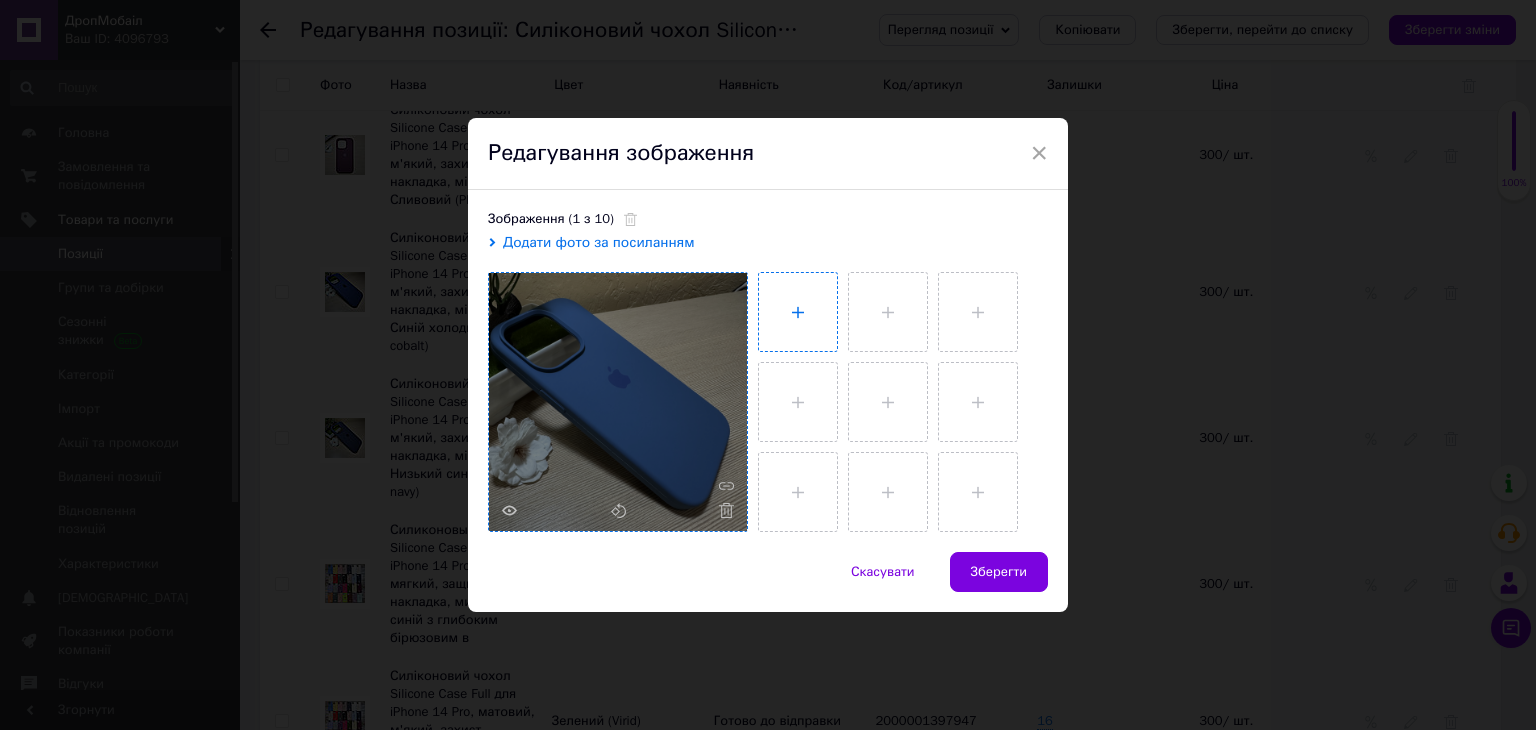 click at bounding box center [798, 312] 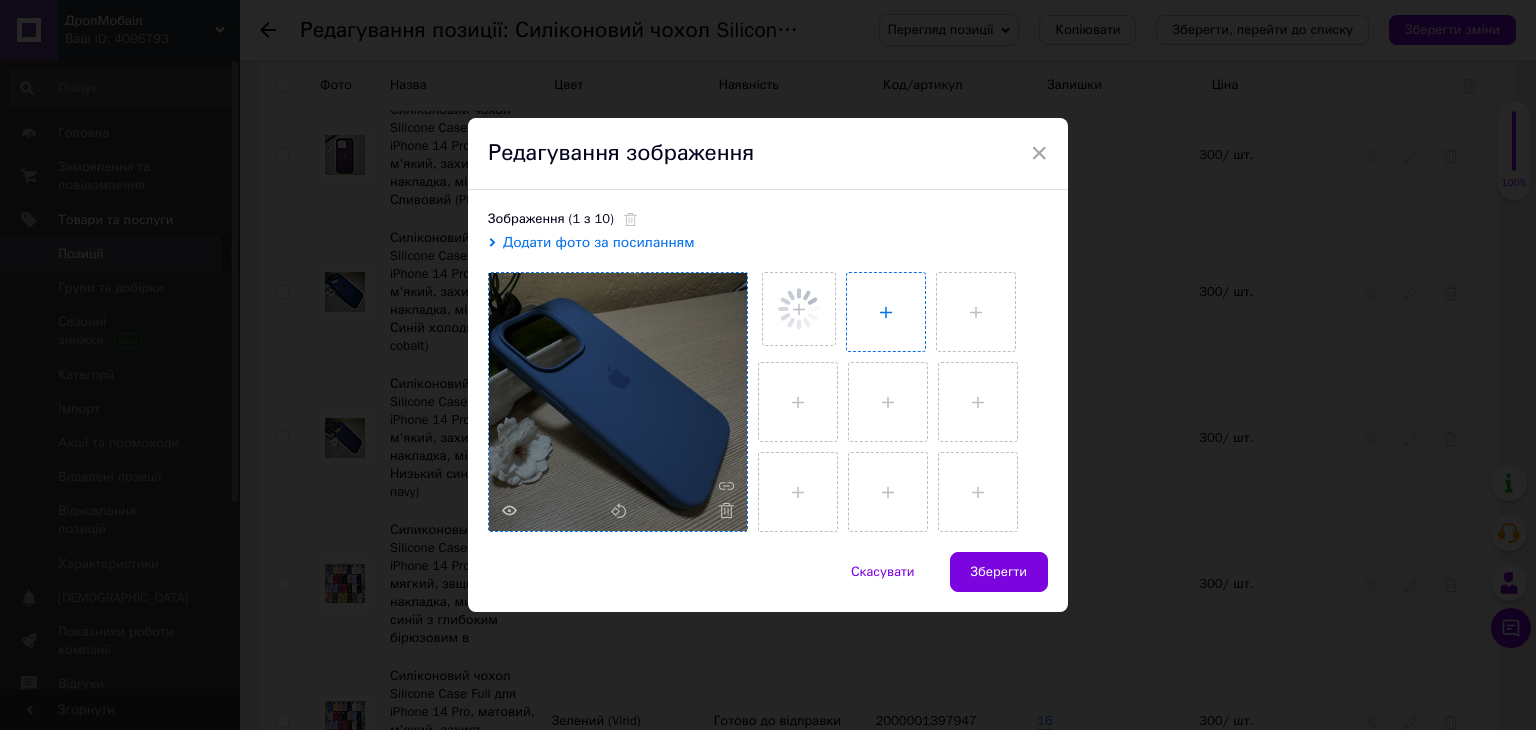 click at bounding box center [886, 312] 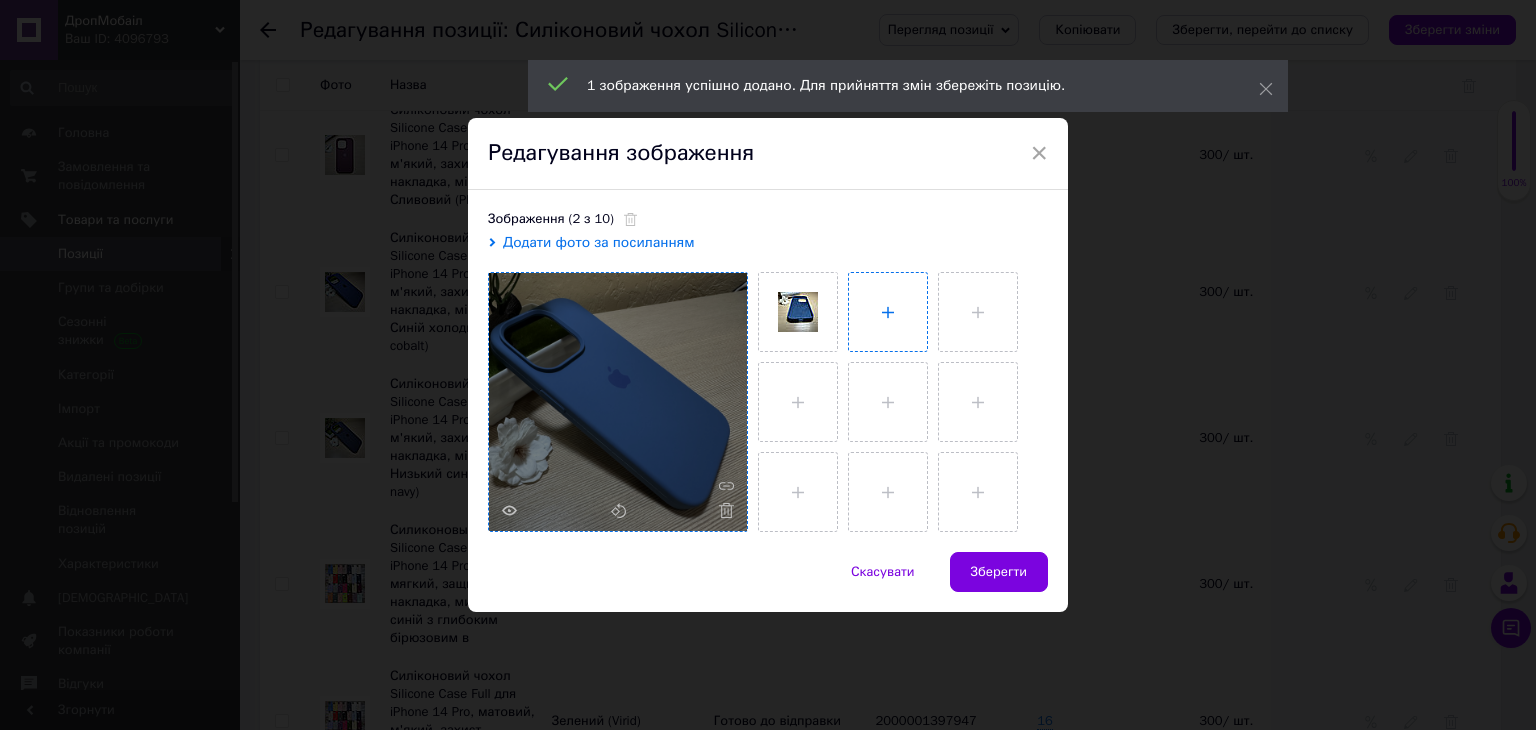 type on "C:\fakepath\IMG_8527.JPG" 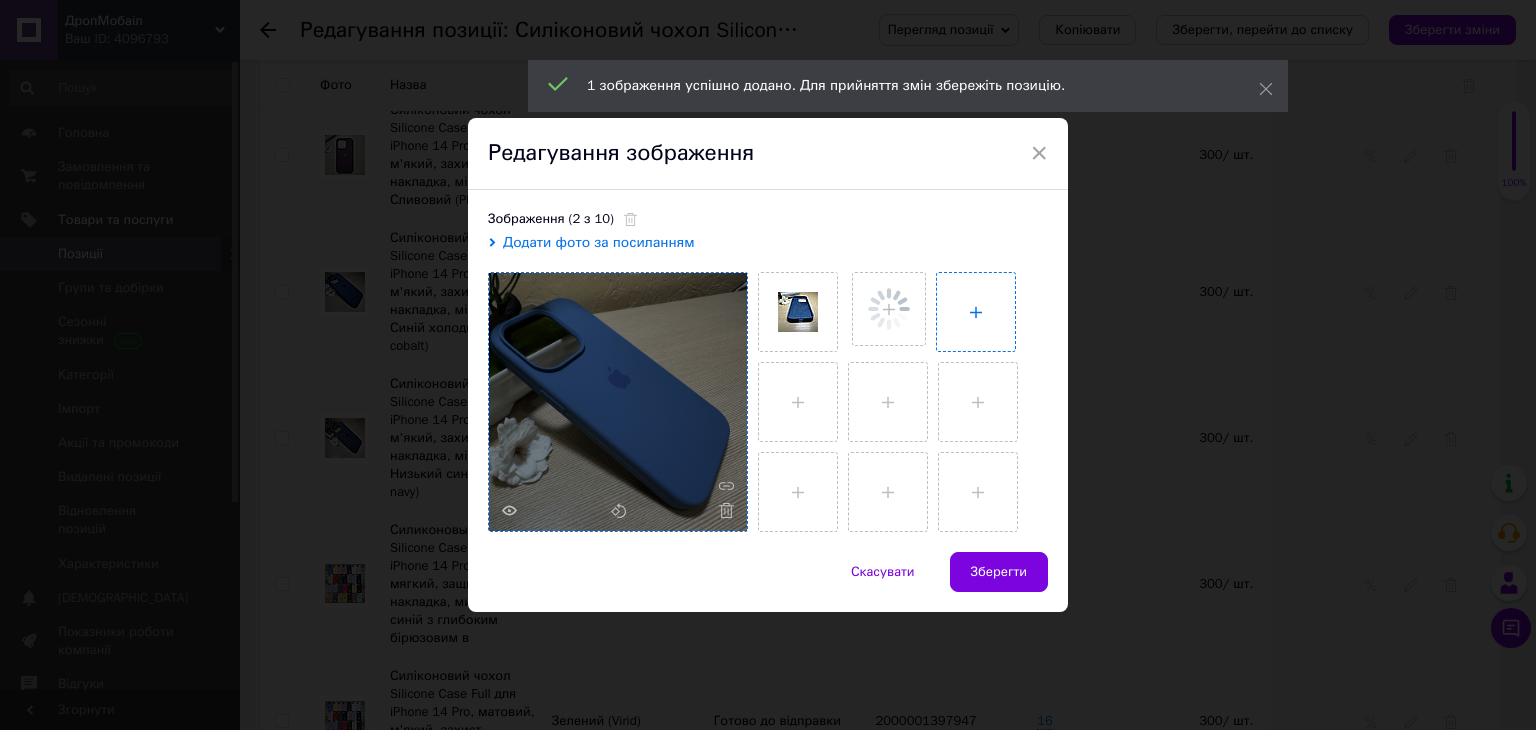 click at bounding box center [976, 312] 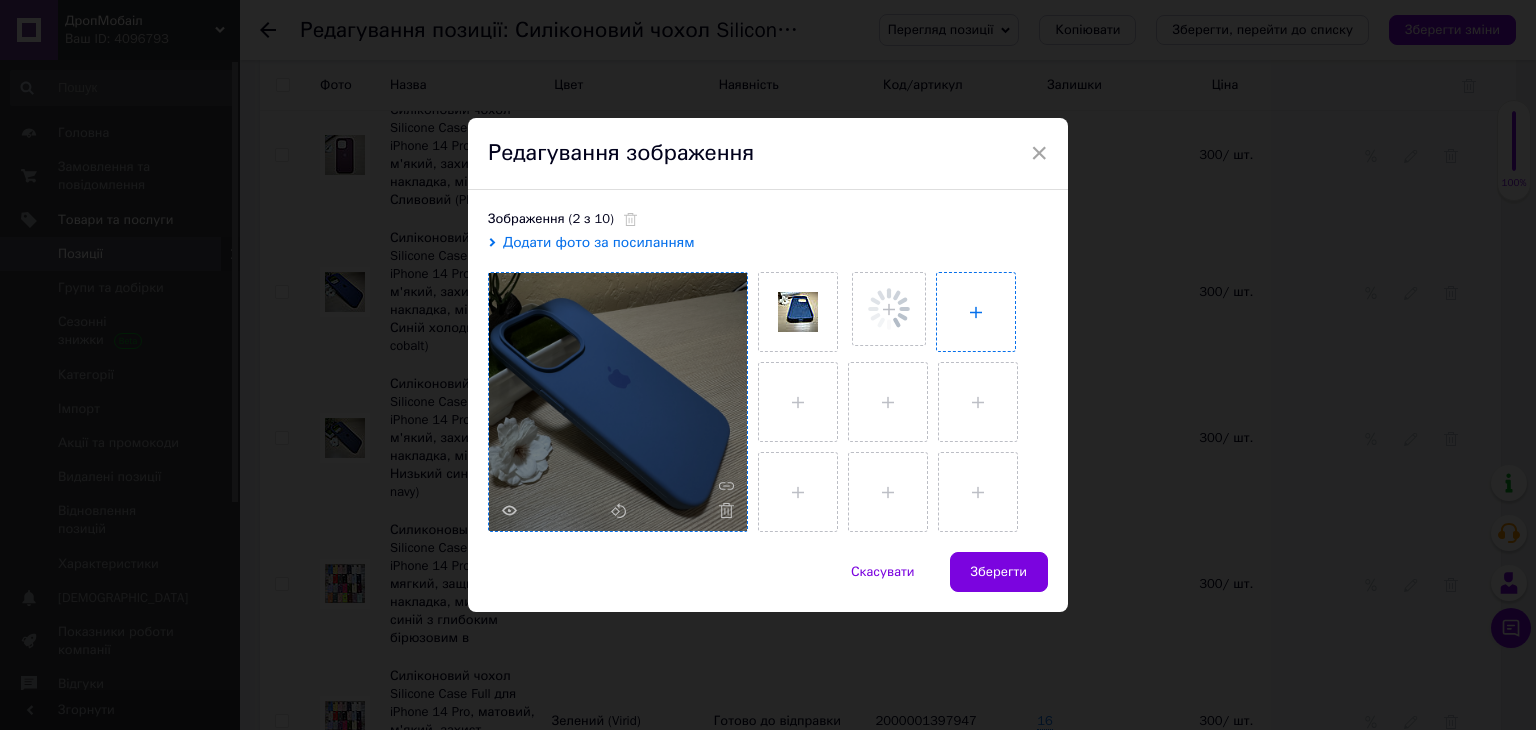 type on "C:\fakepath\IMG_8526.JPG" 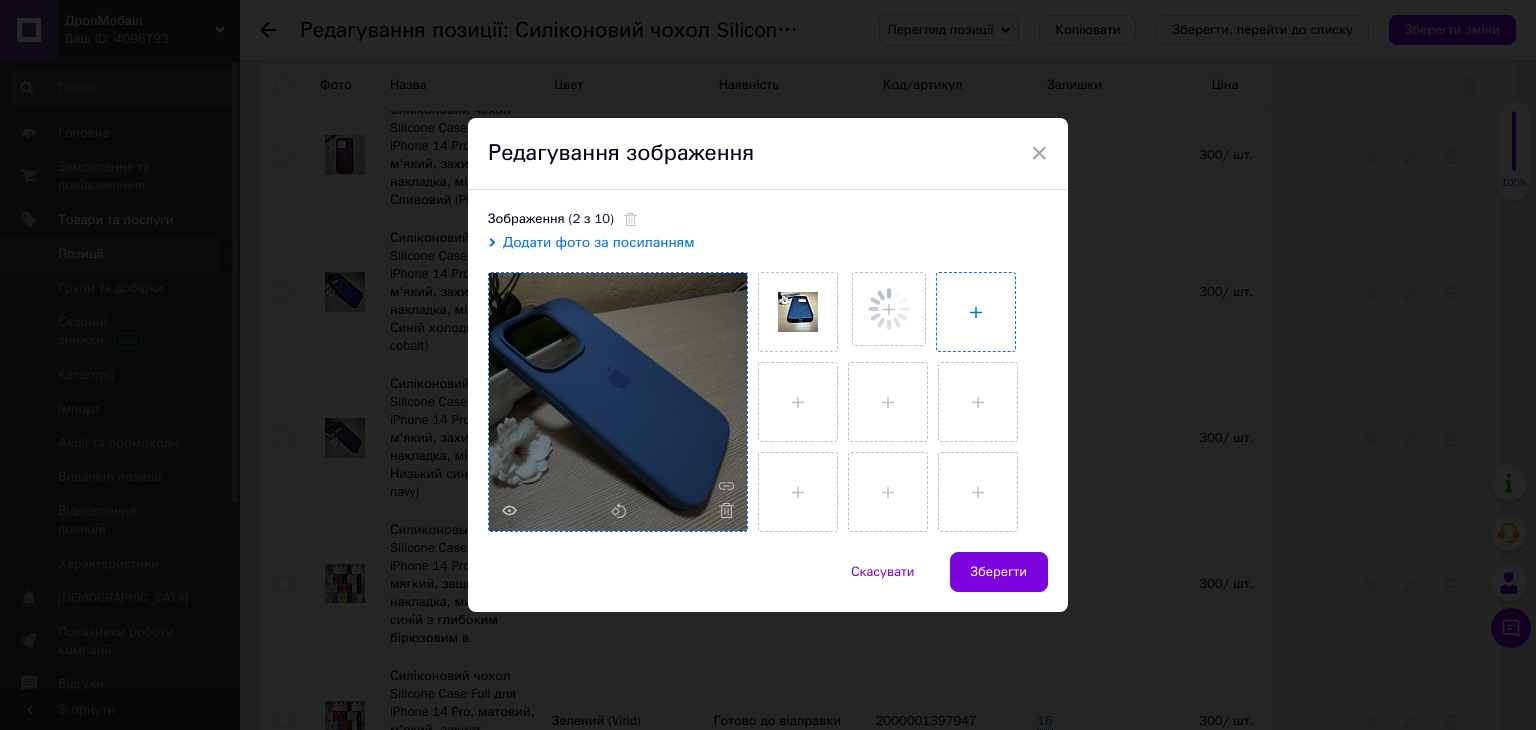 type 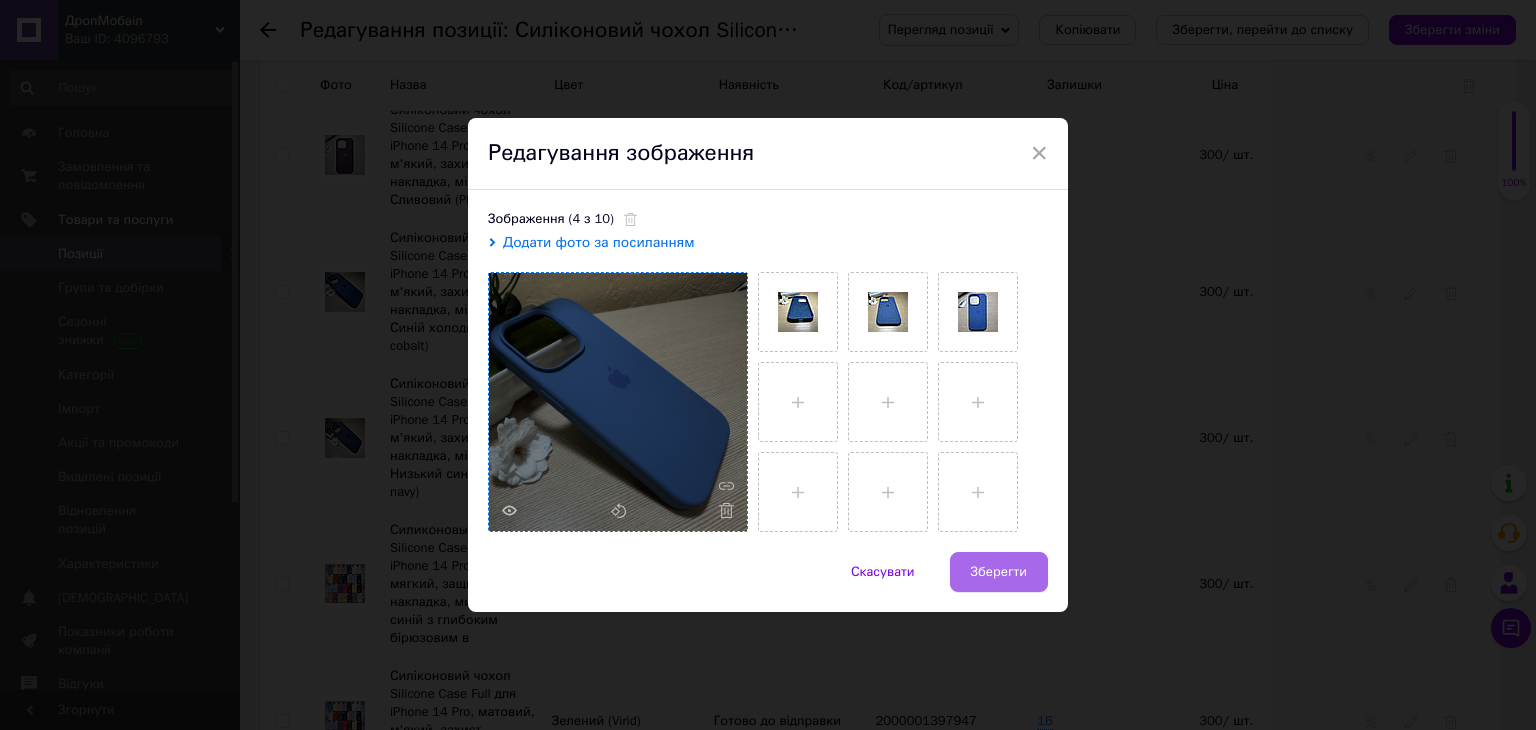 click on "Зберегти" at bounding box center (999, 572) 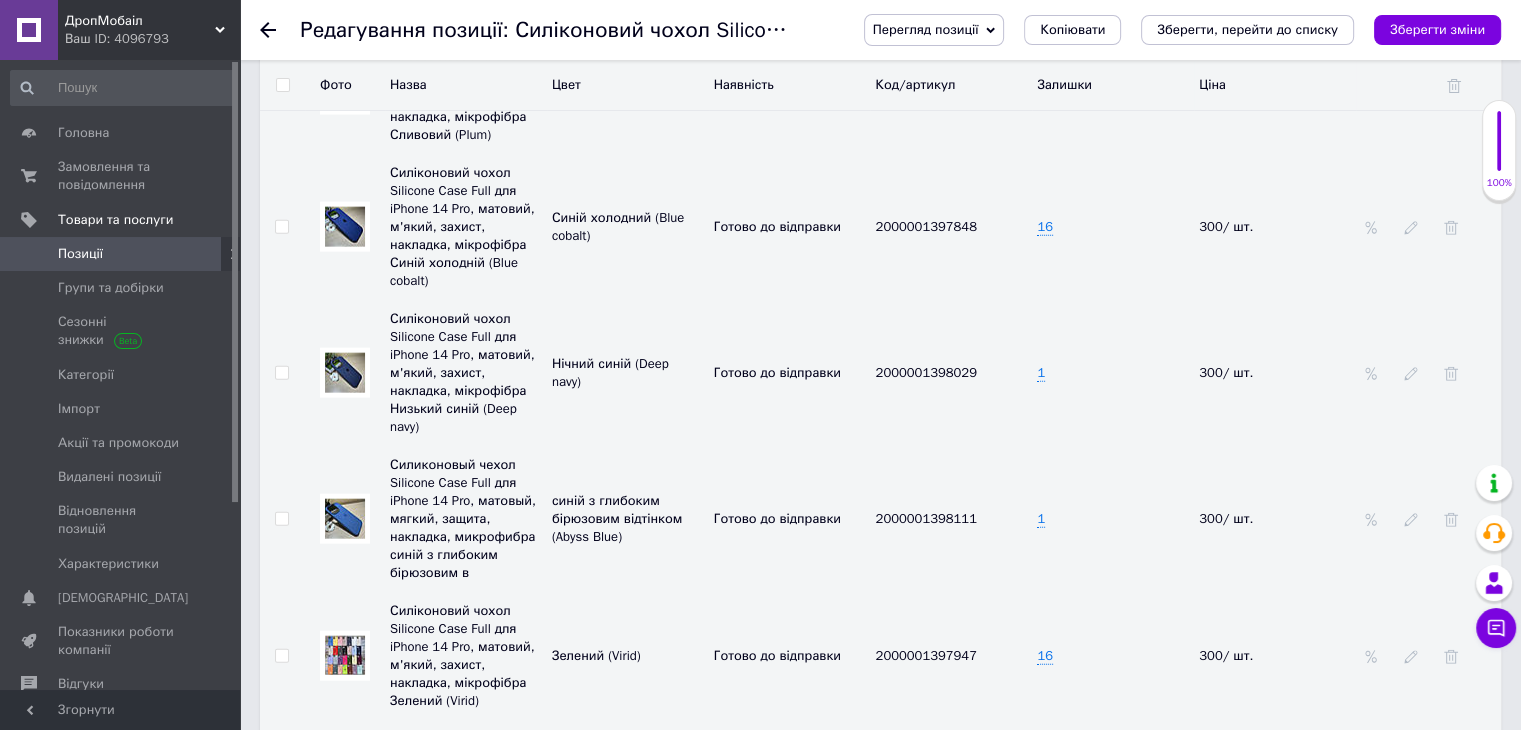 scroll, scrollTop: 4756, scrollLeft: 0, axis: vertical 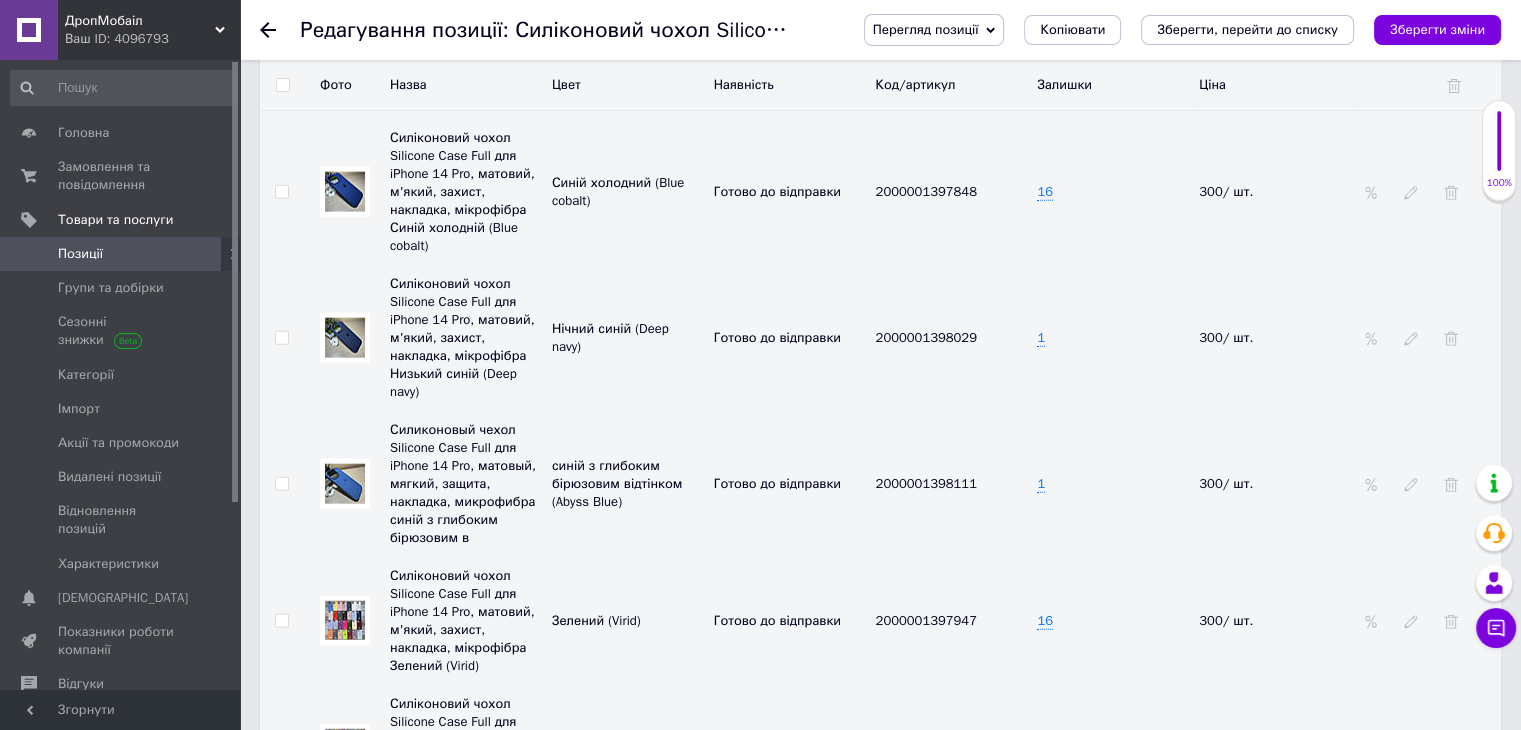 click at bounding box center [345, 620] 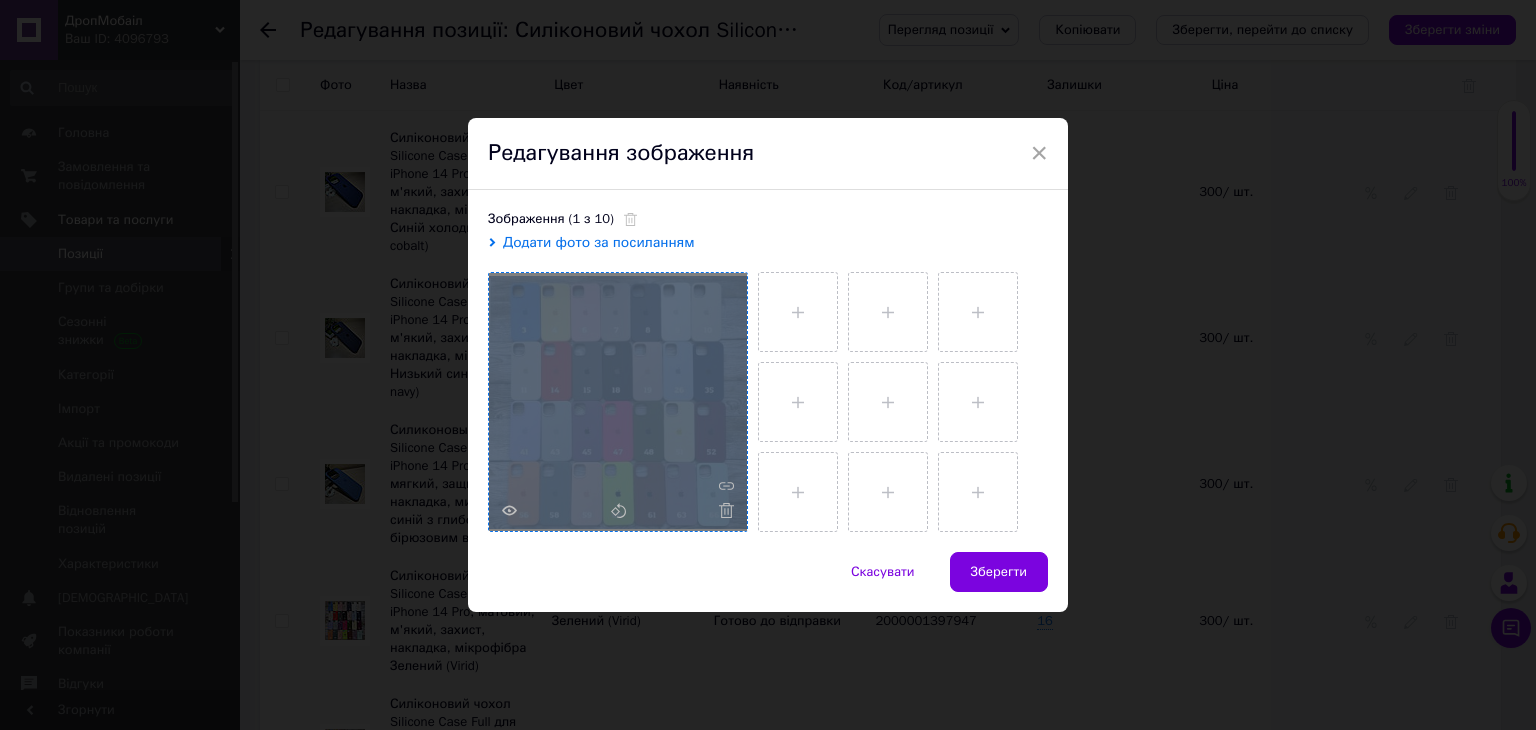 click at bounding box center [618, 402] 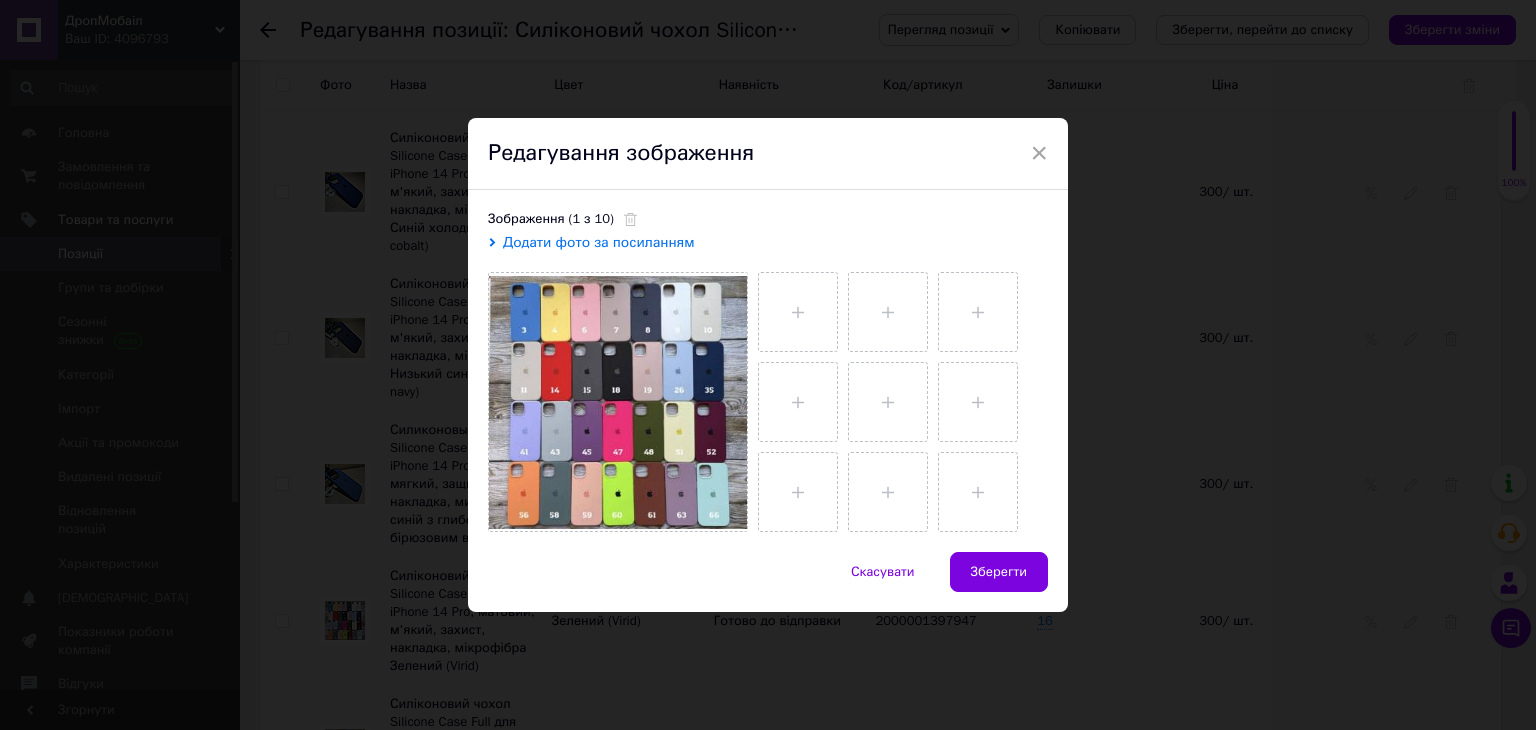 drag, startPoint x: 305, startPoint y: 417, endPoint x: 360, endPoint y: 423, distance: 55.326305 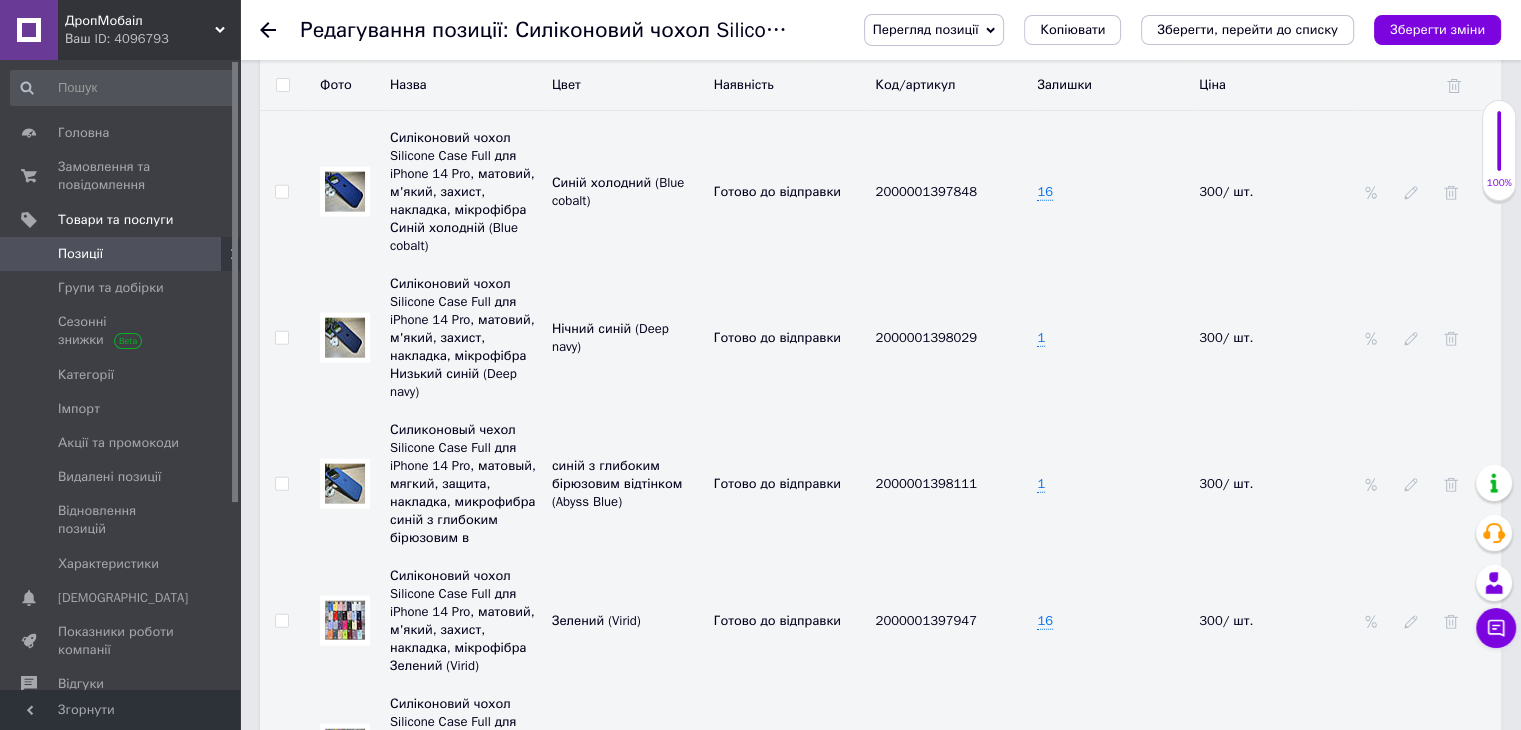 click at bounding box center [345, 620] 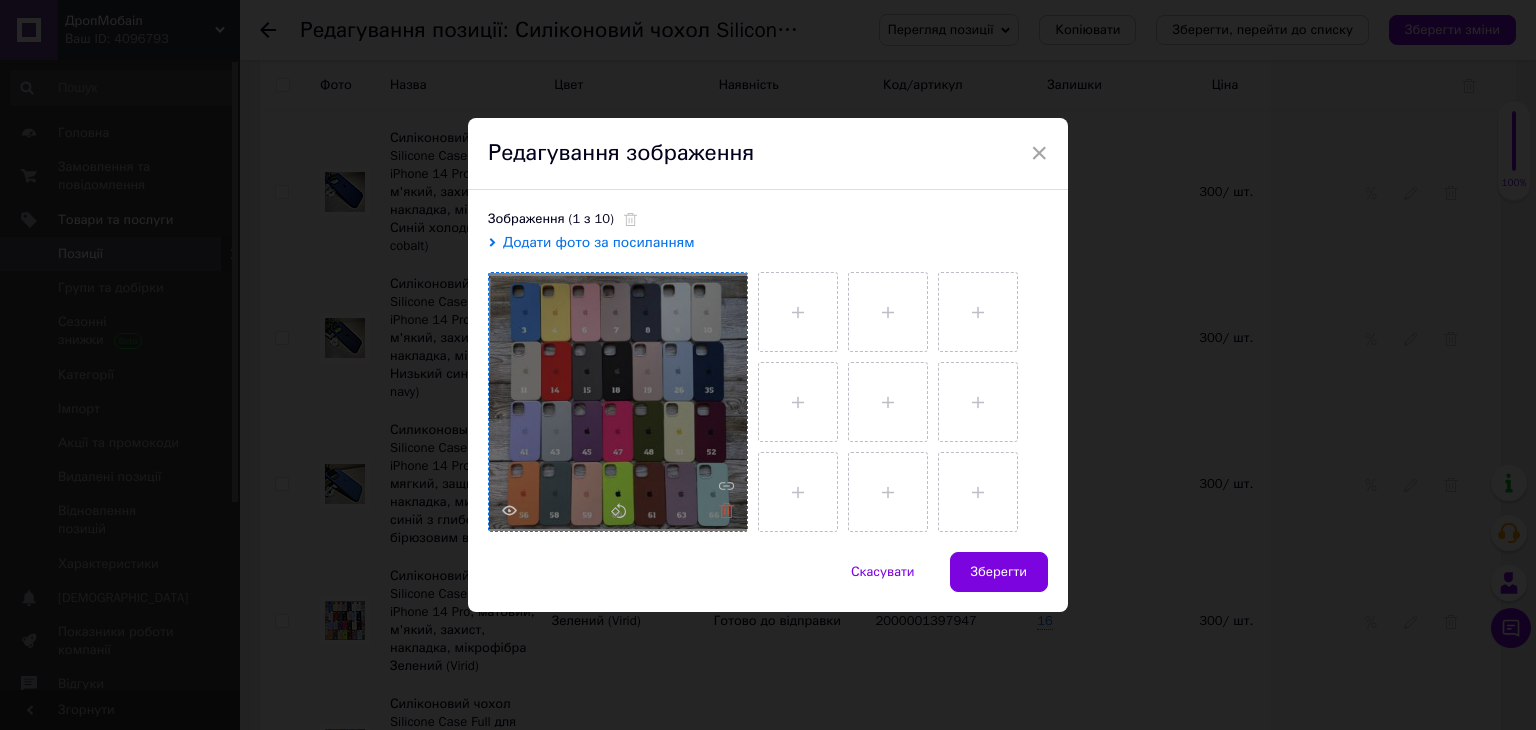 click 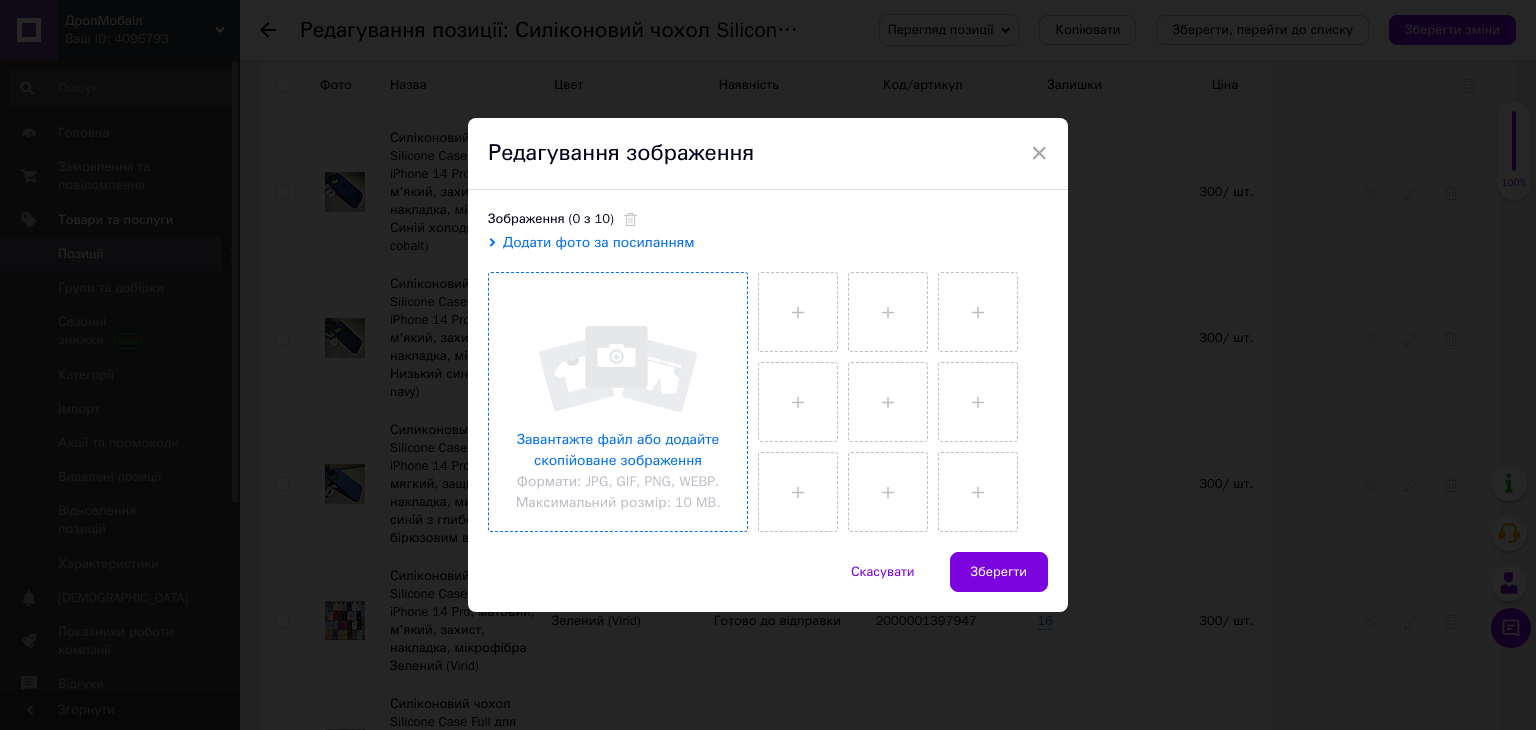 click at bounding box center [618, 402] 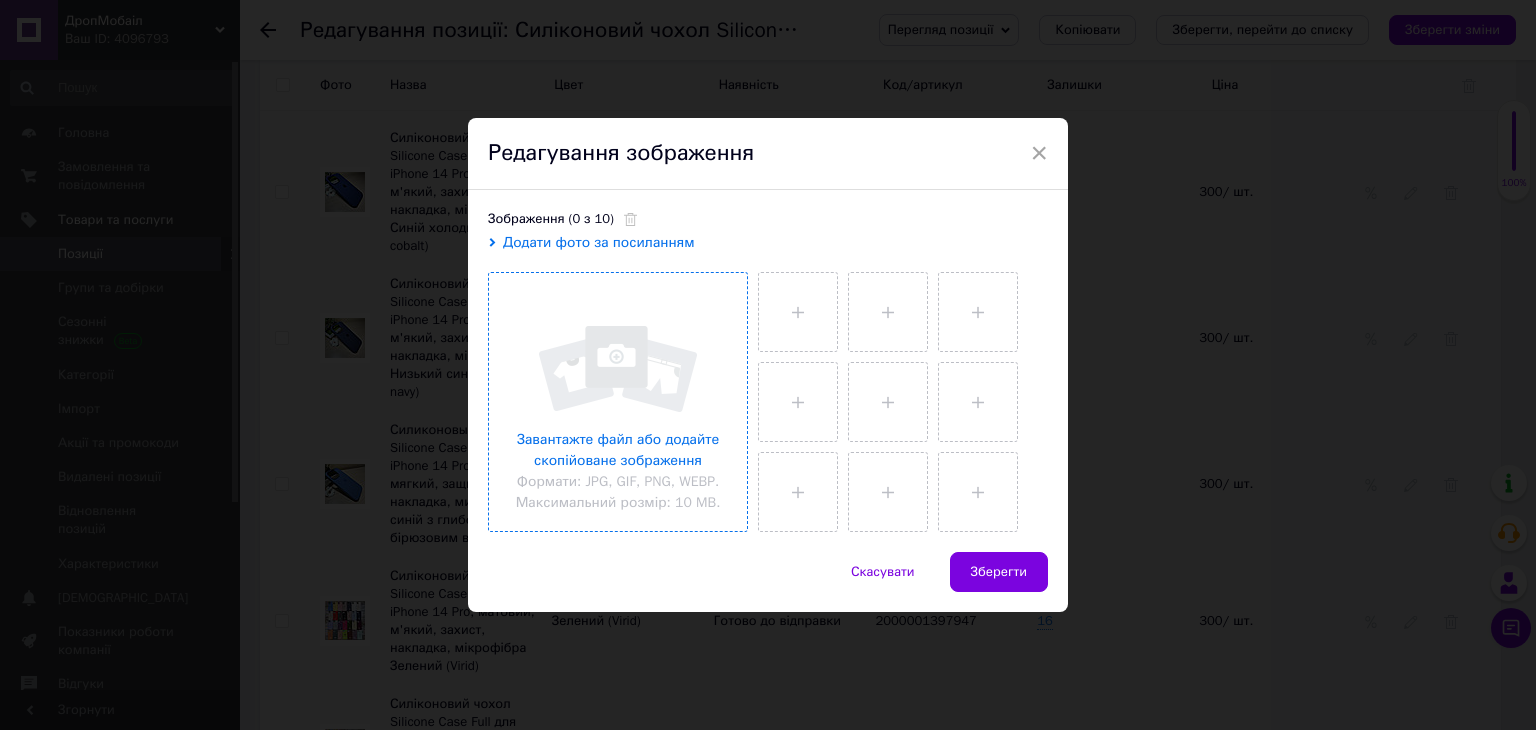 click at bounding box center (618, 402) 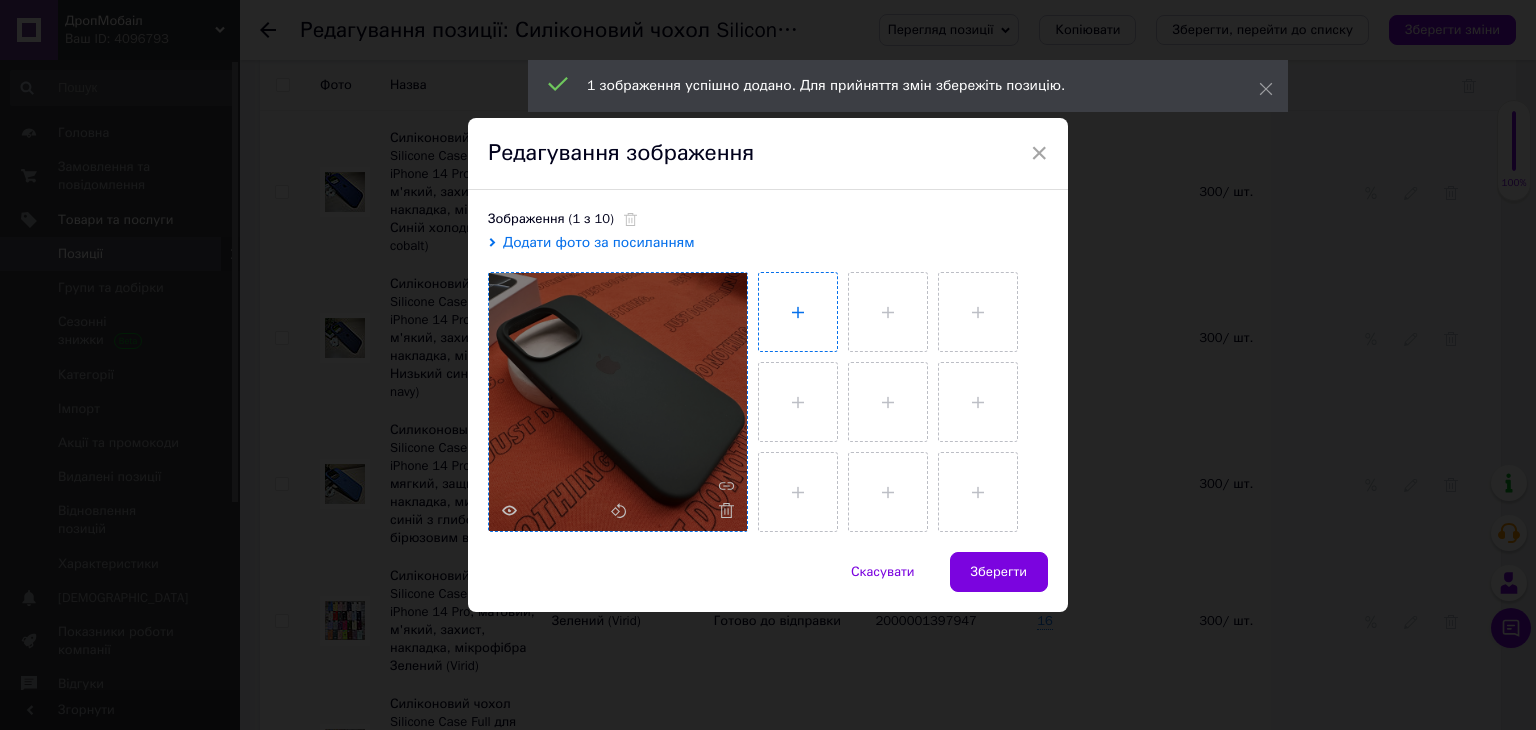 click at bounding box center (798, 312) 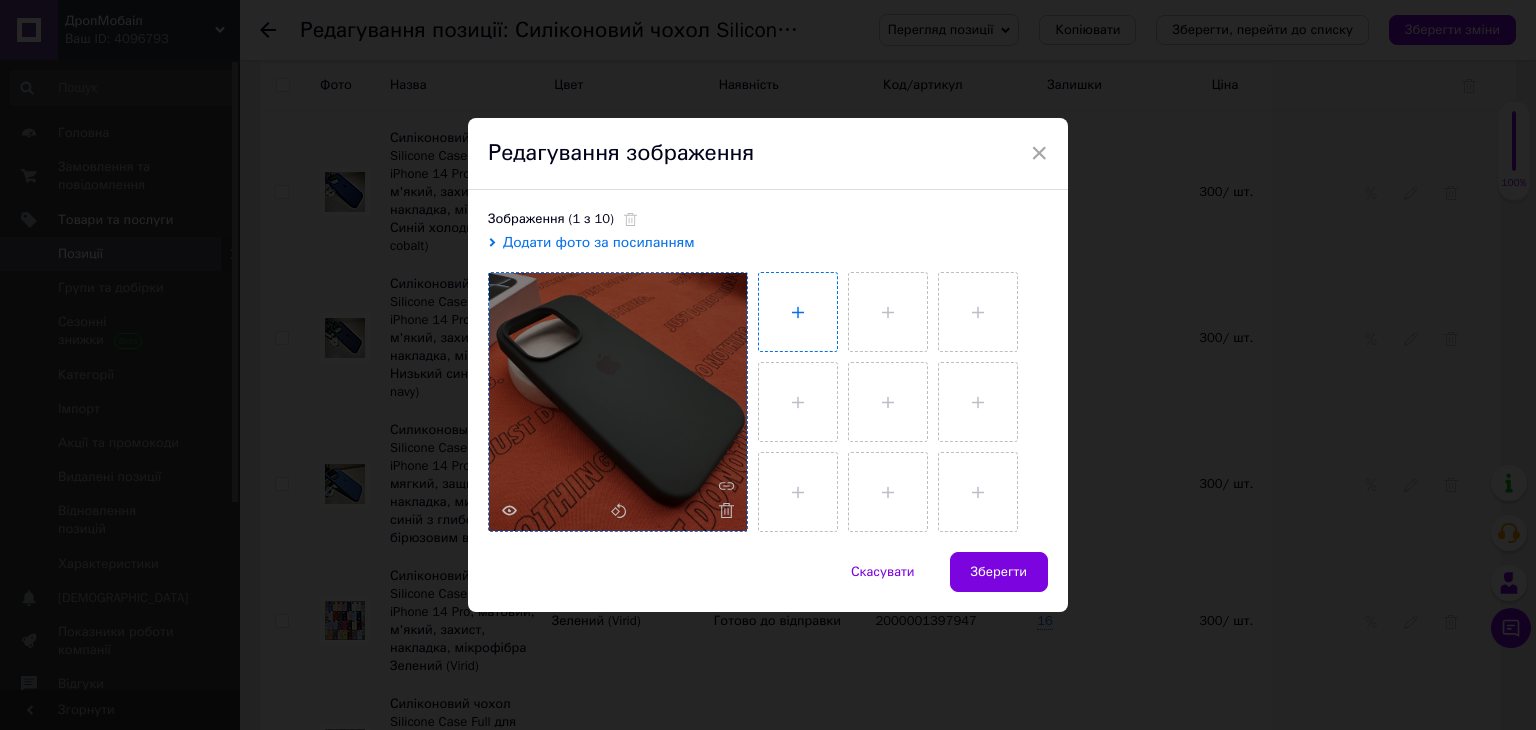 type on "C:\fakepath\IMG_8834.JPG" 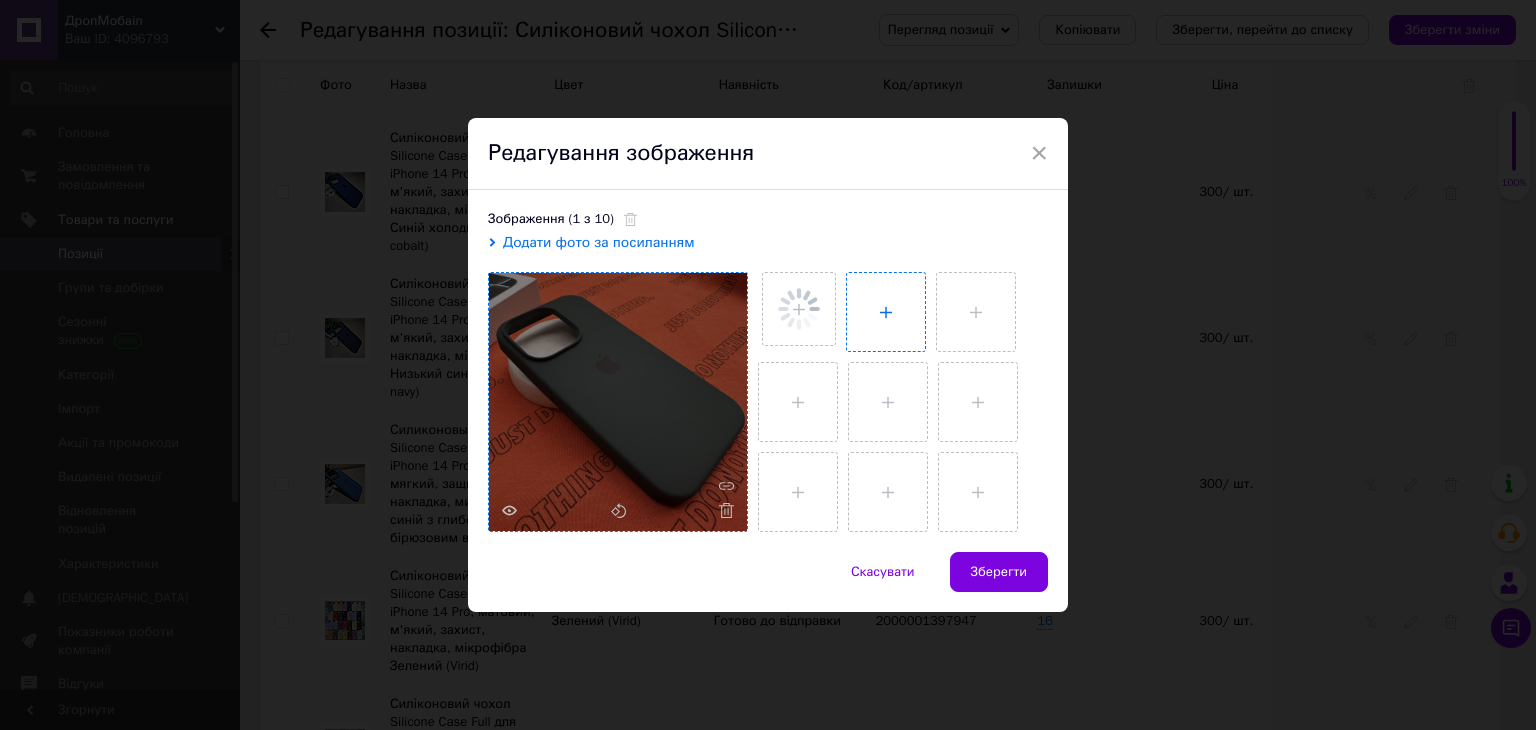 click at bounding box center (886, 312) 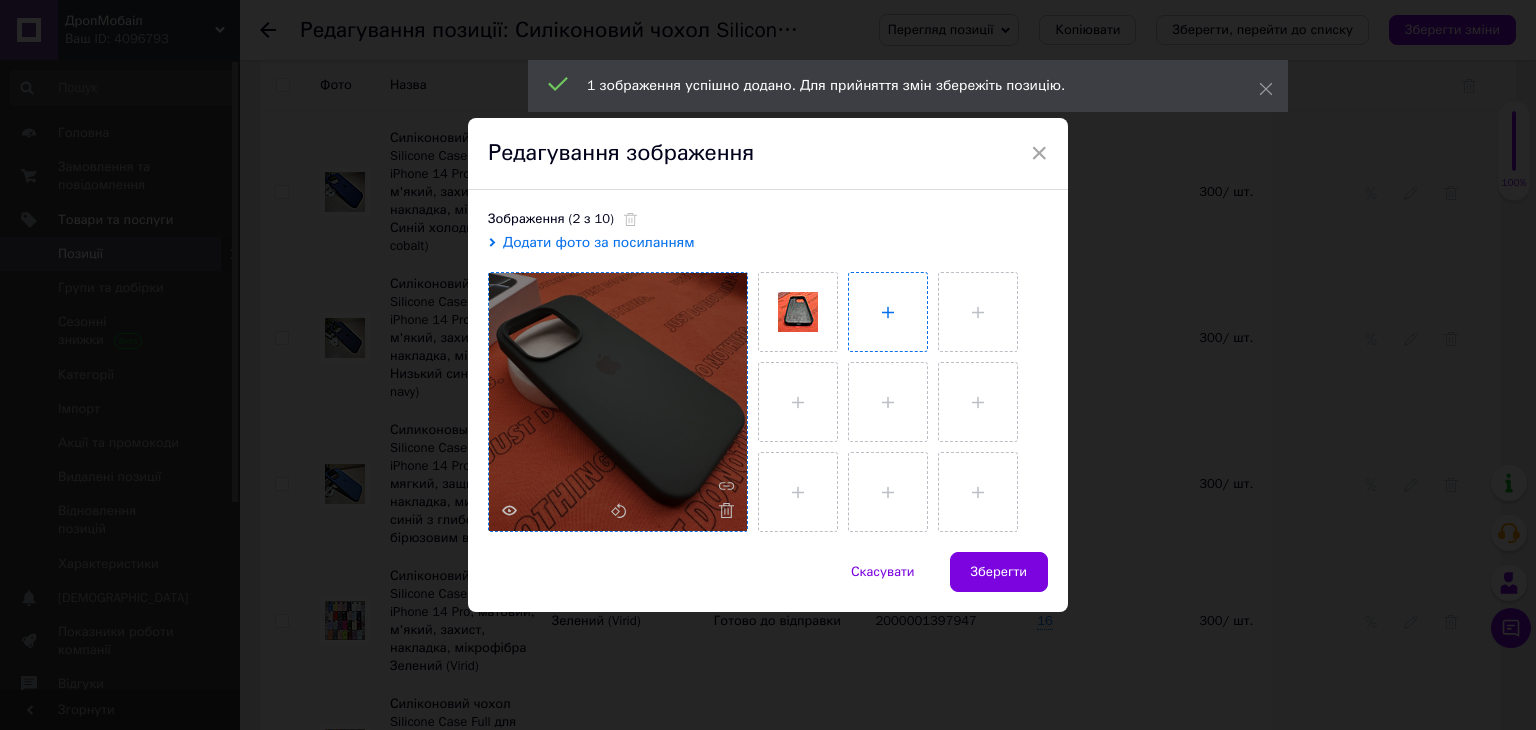 type on "C:\fakepath\IMG_8833.JPG" 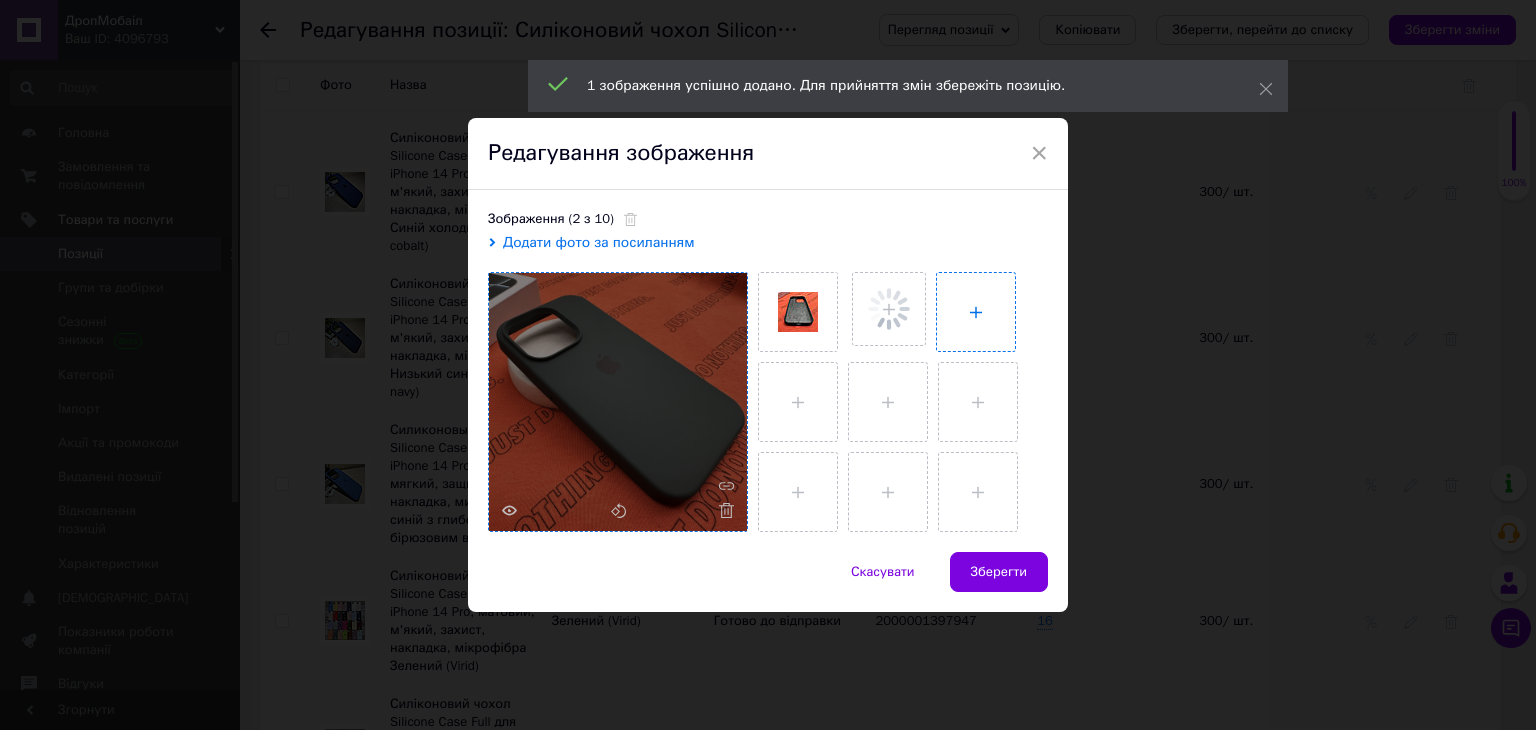 click at bounding box center [976, 312] 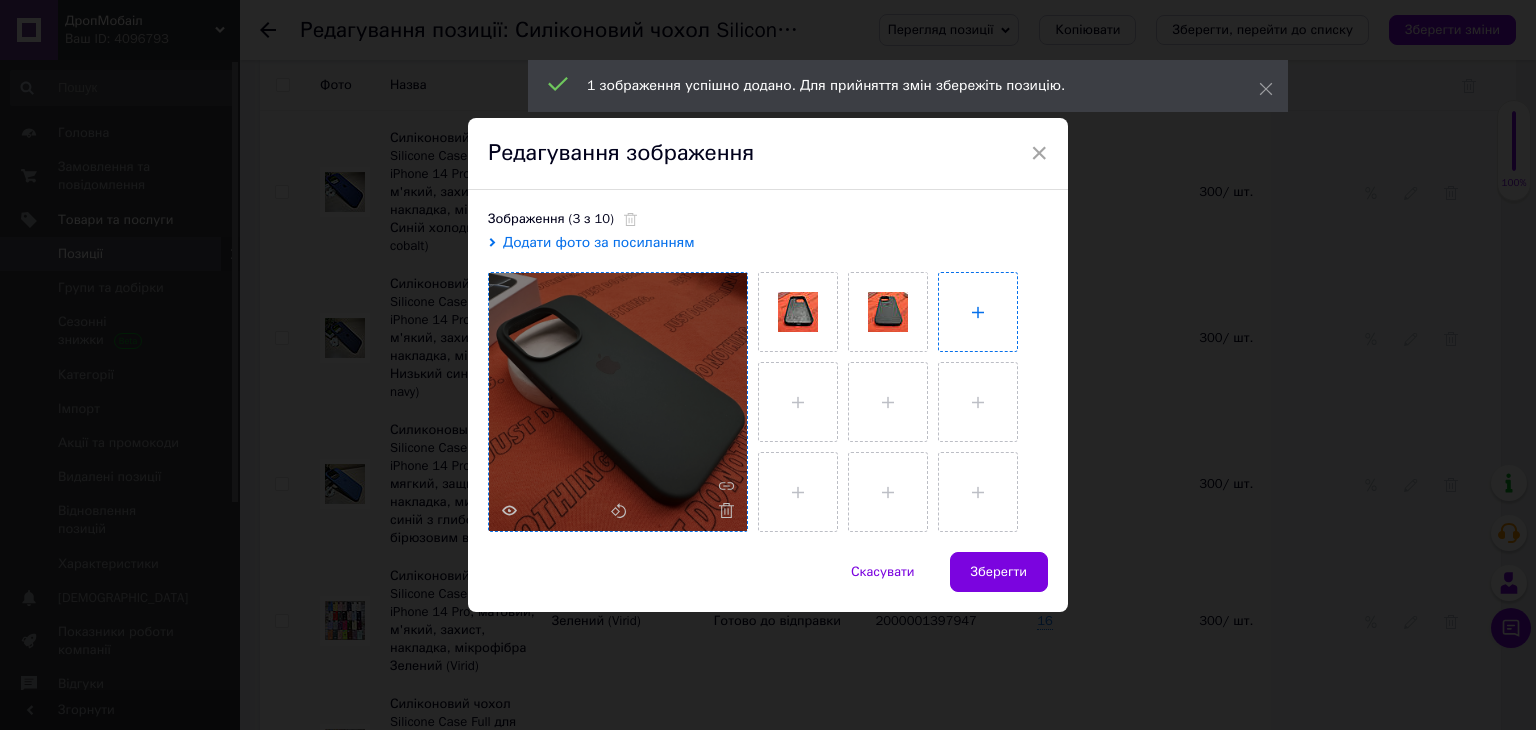 type on "C:\fakepath\IMG_8832.JPG" 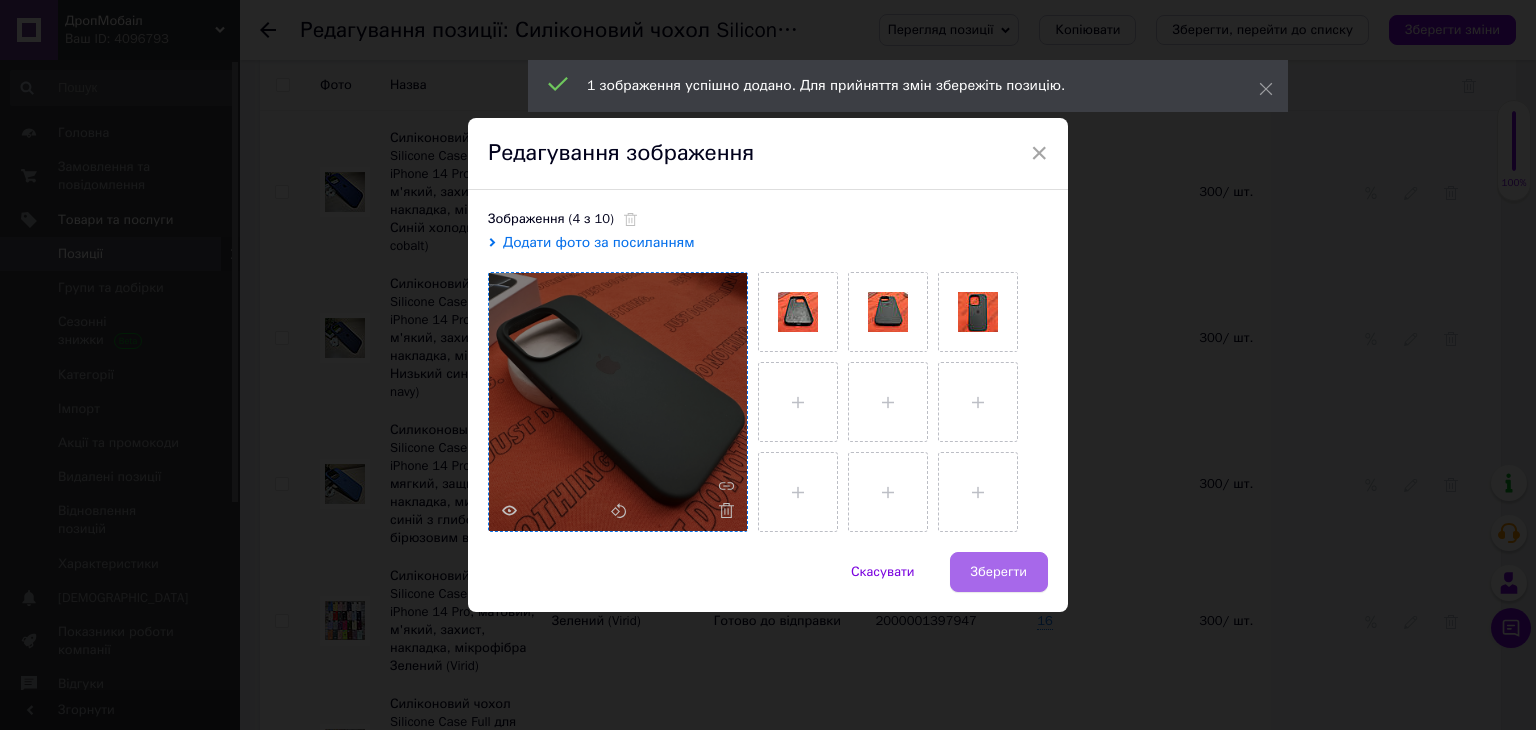 click on "Зберегти" at bounding box center [999, 572] 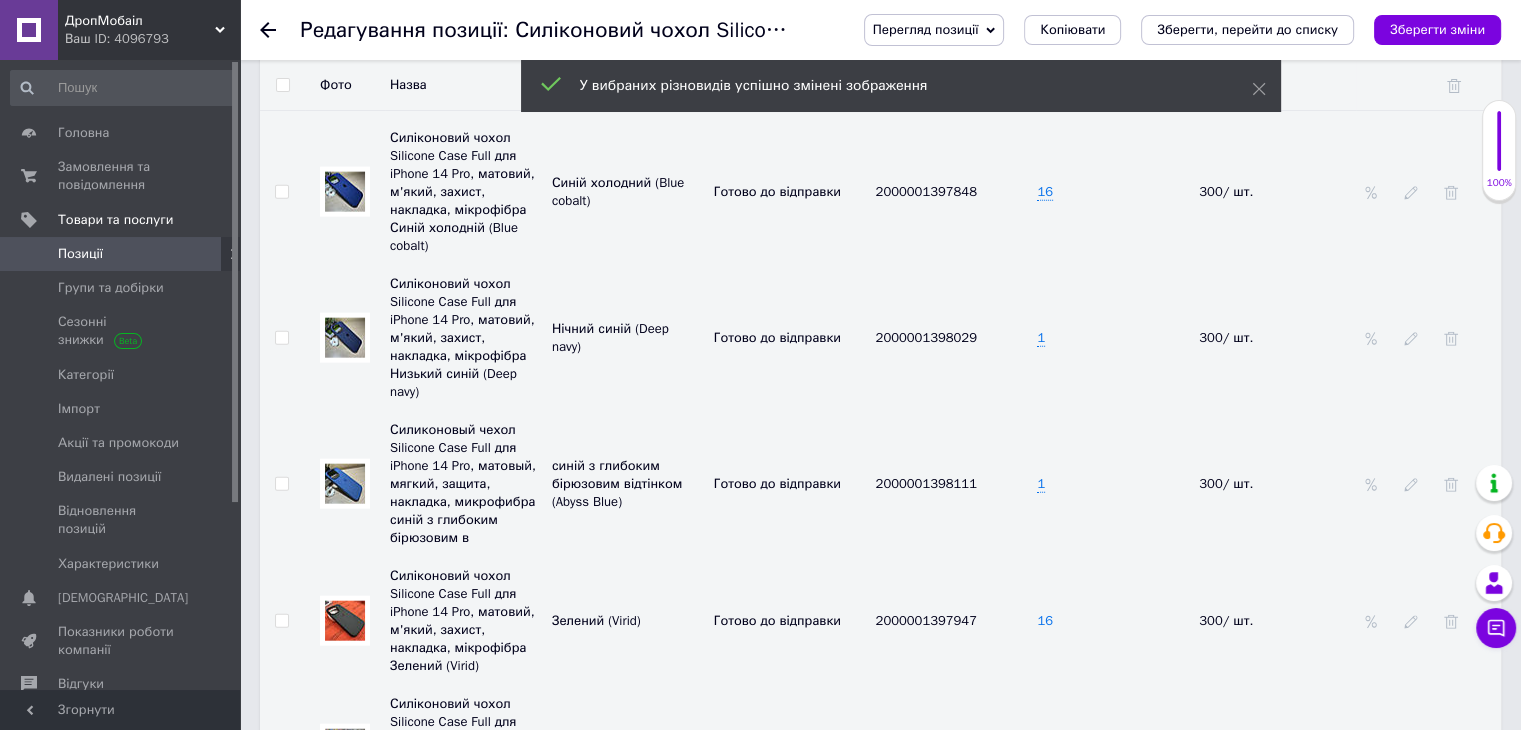 click on "16" at bounding box center (1045, 621) 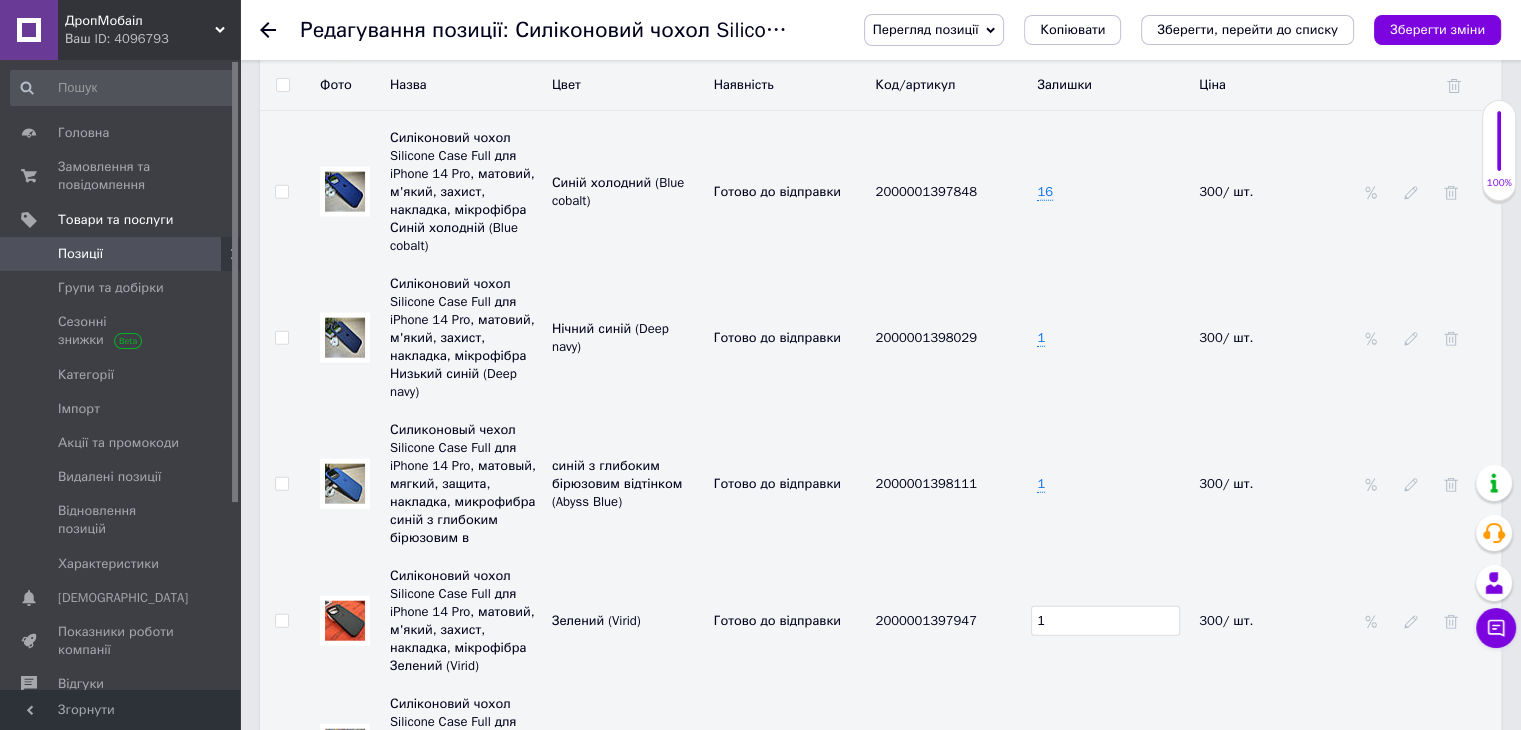 type on "1" 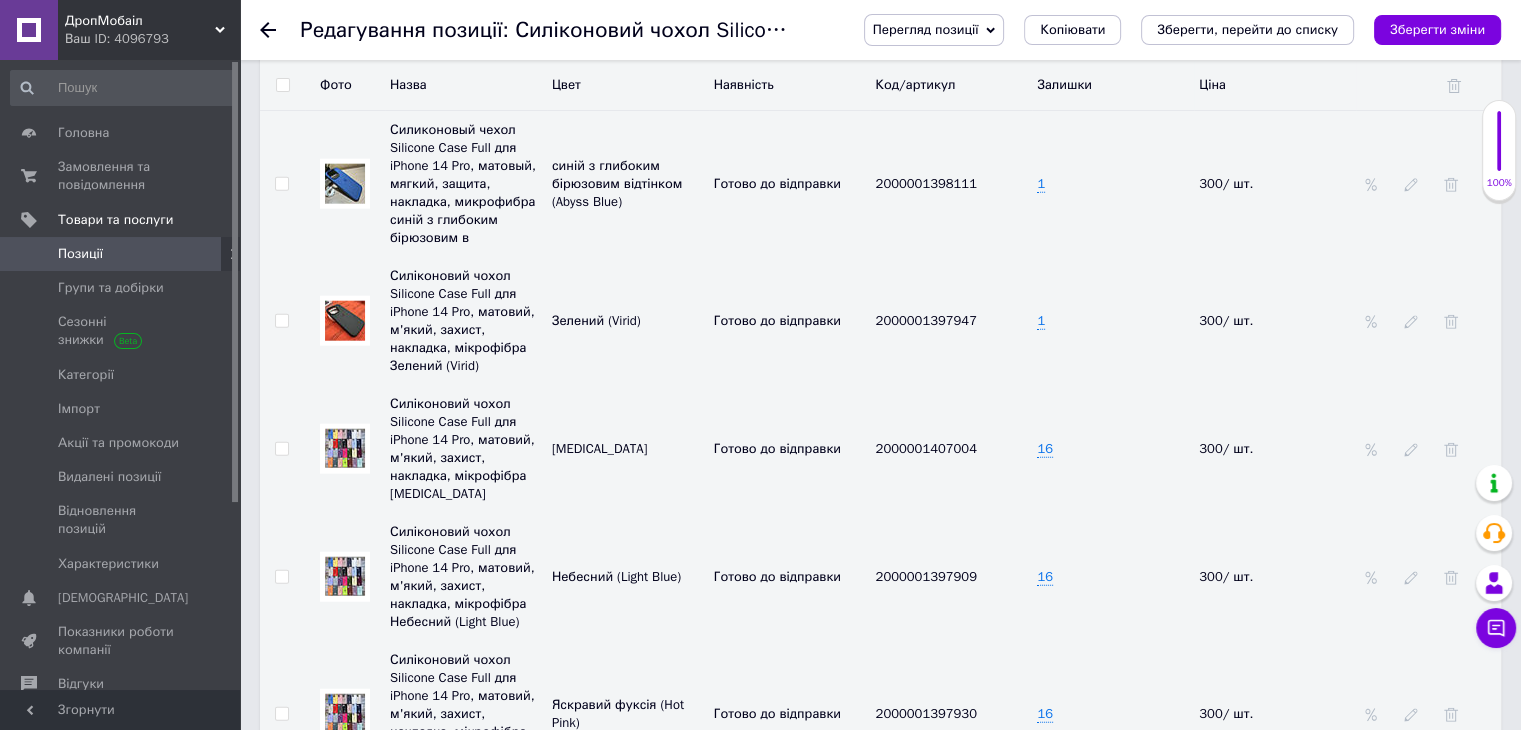 scroll, scrollTop: 4956, scrollLeft: 0, axis: vertical 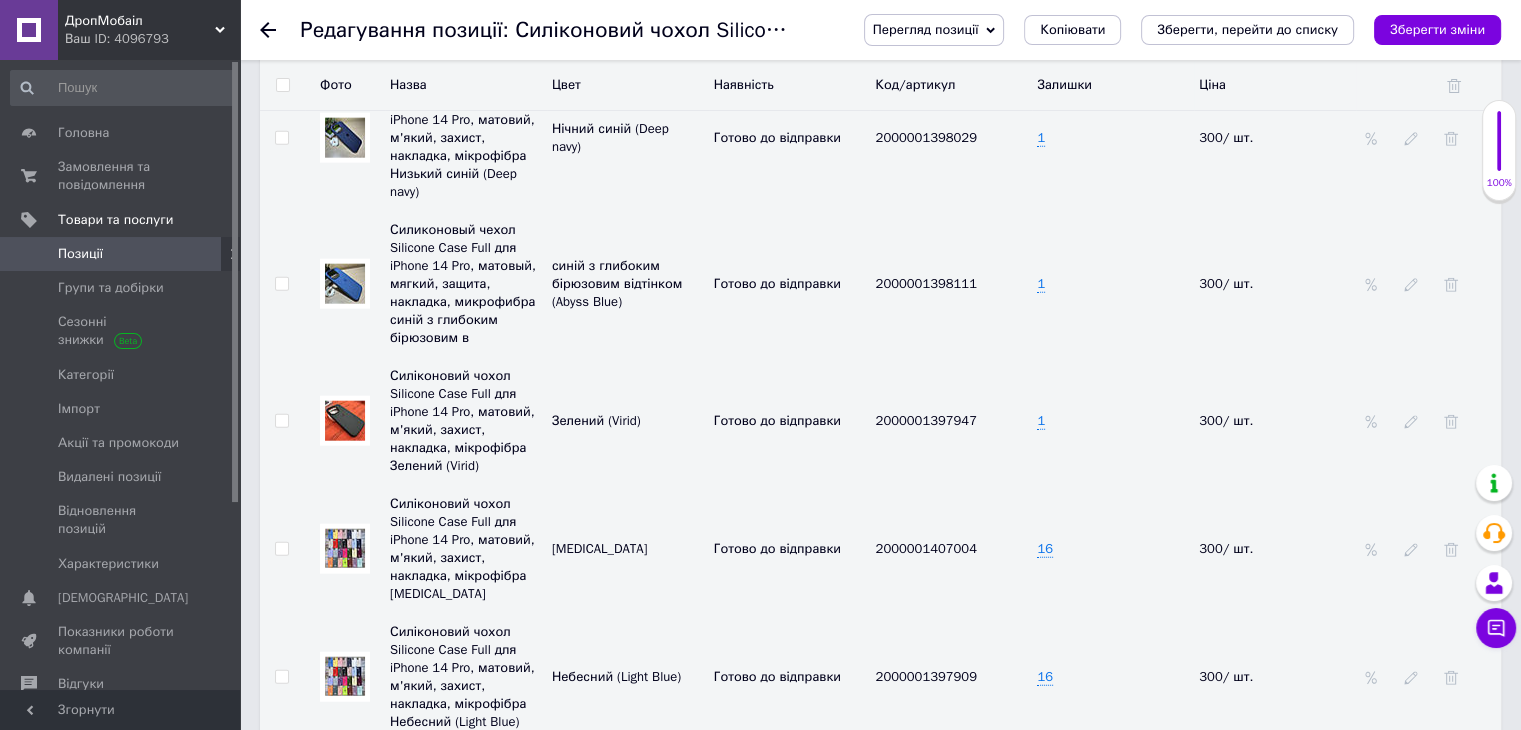 click at bounding box center (345, 421) 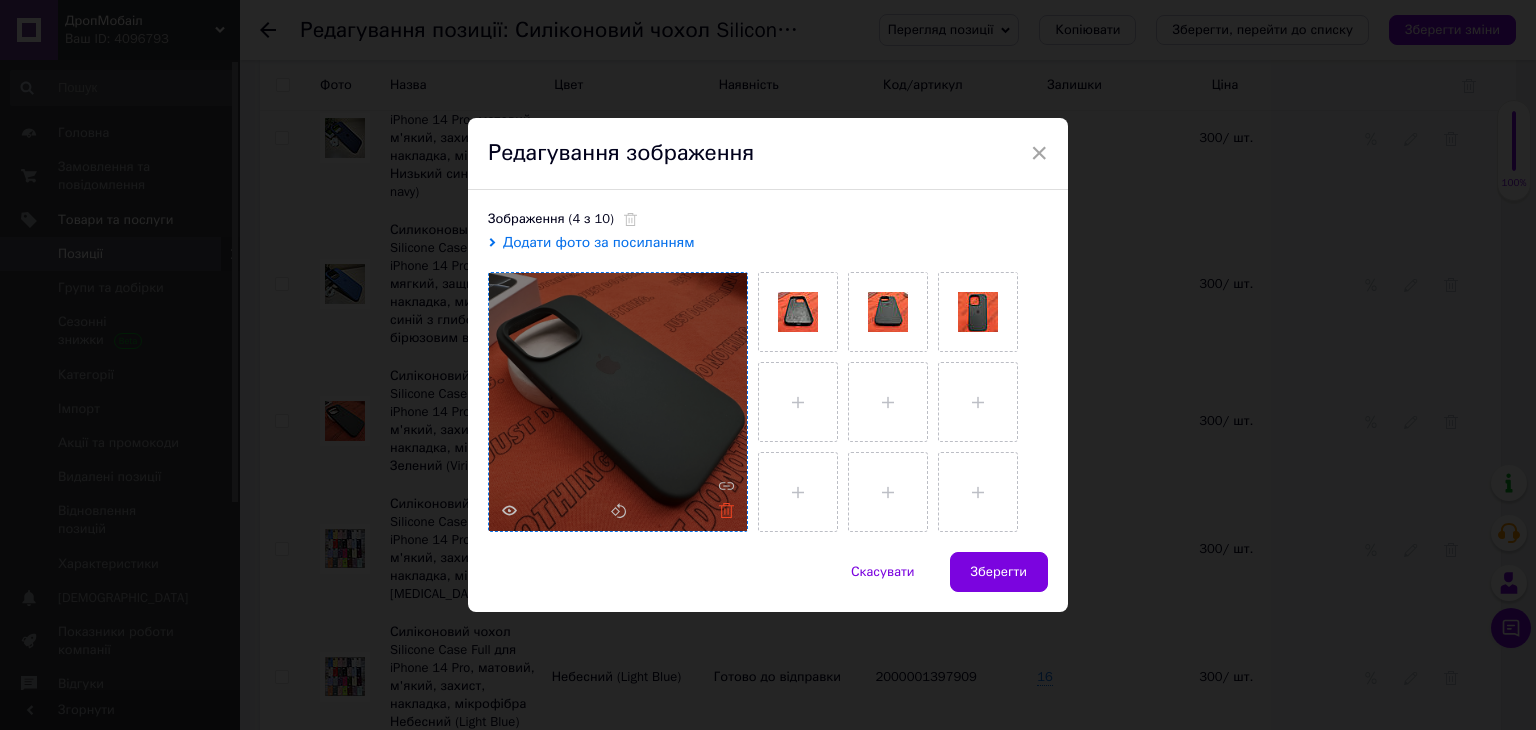 click 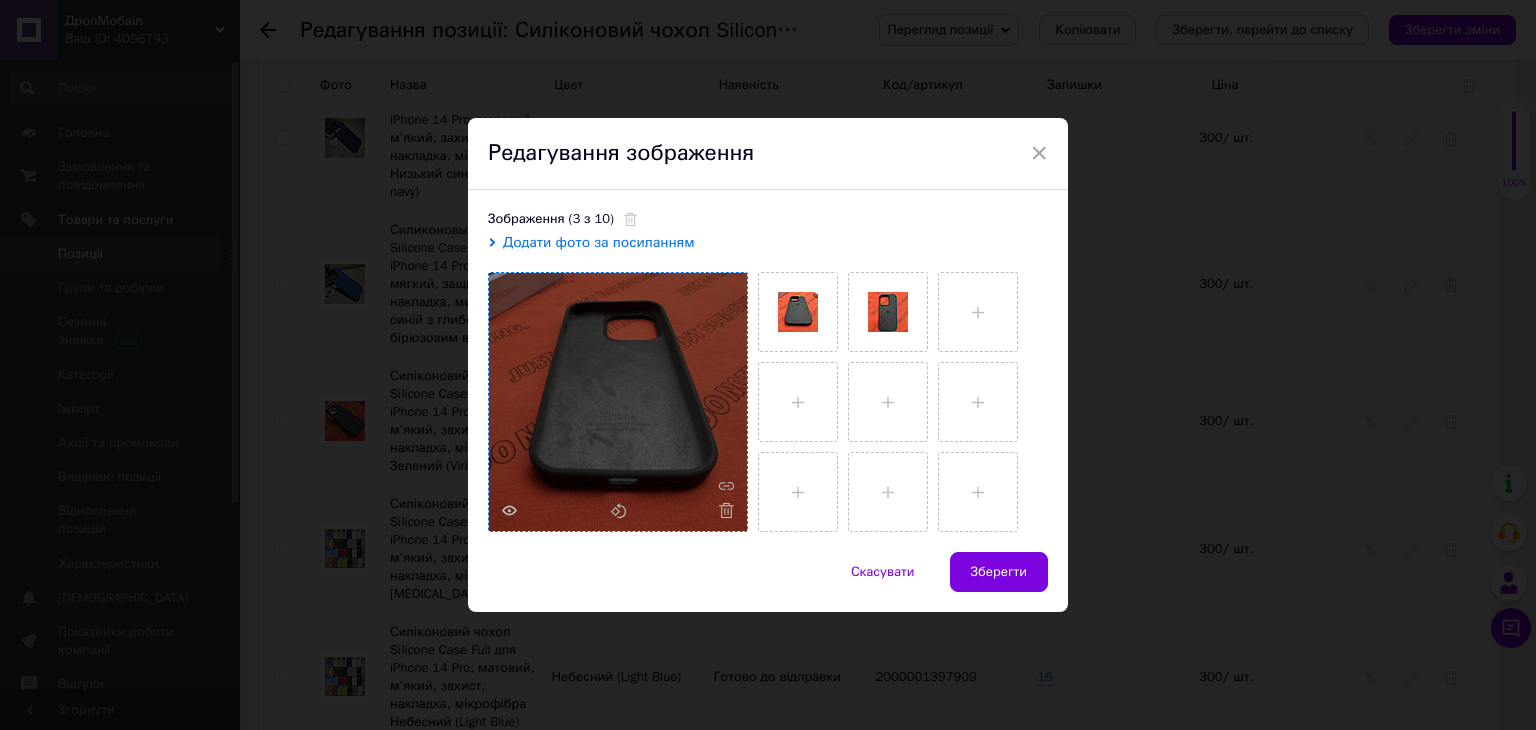 click 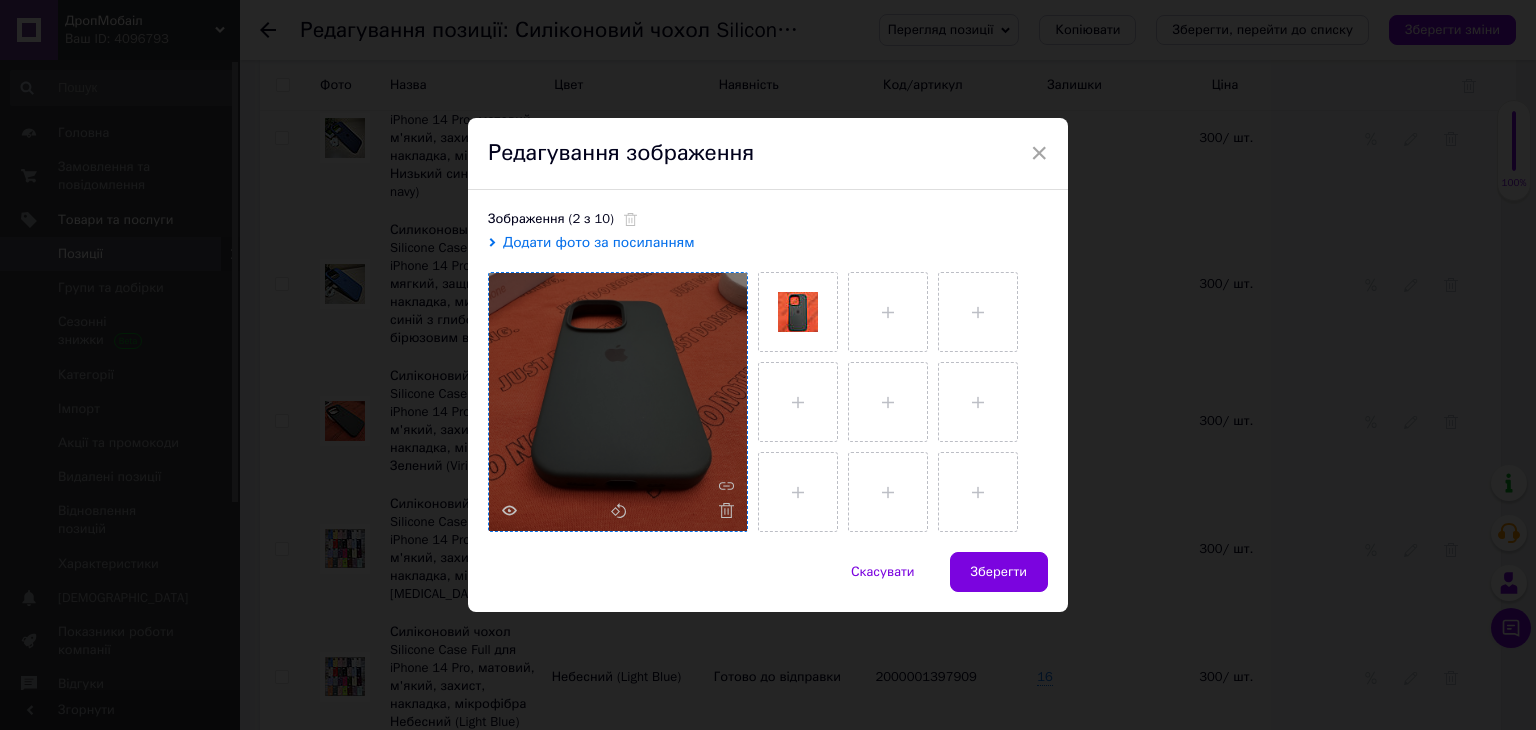 click 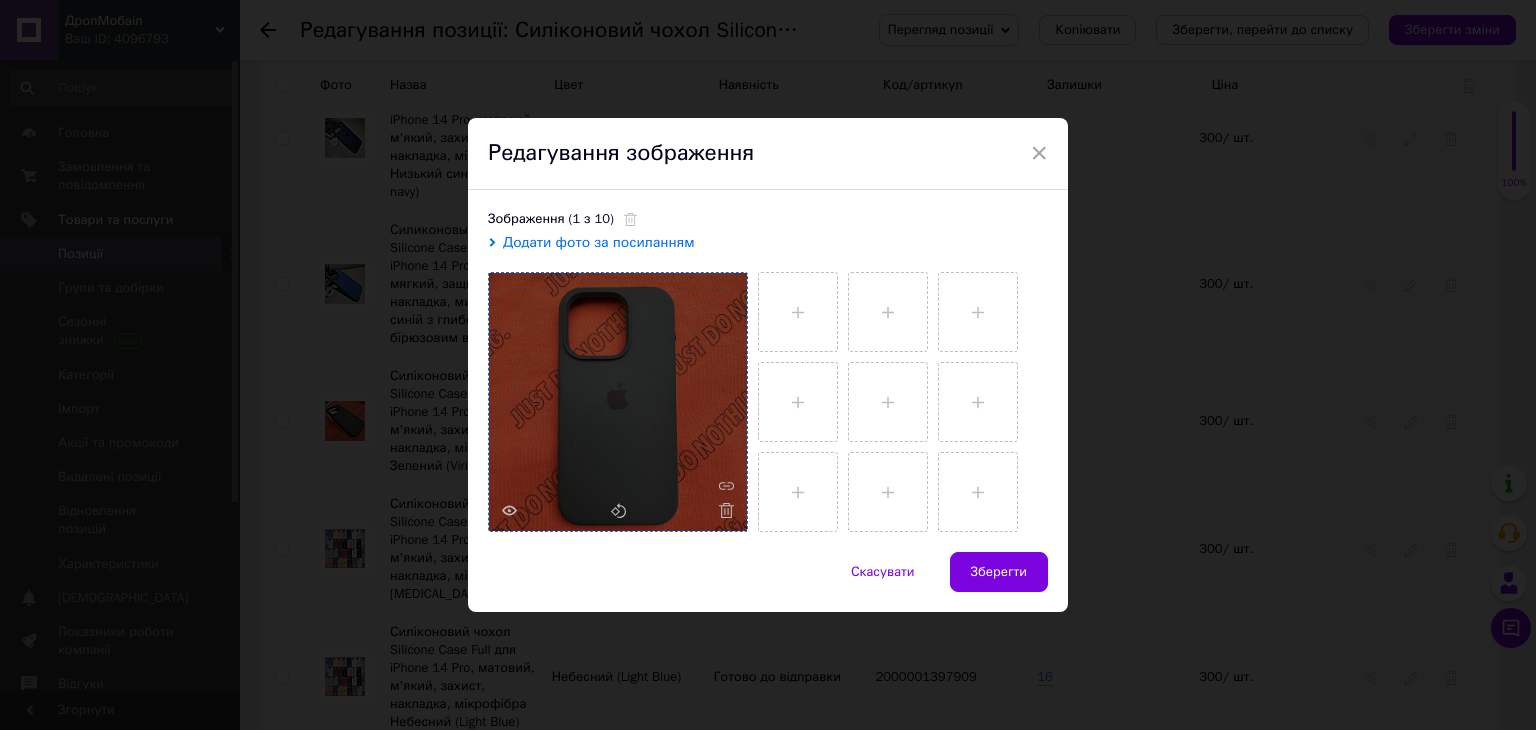 click 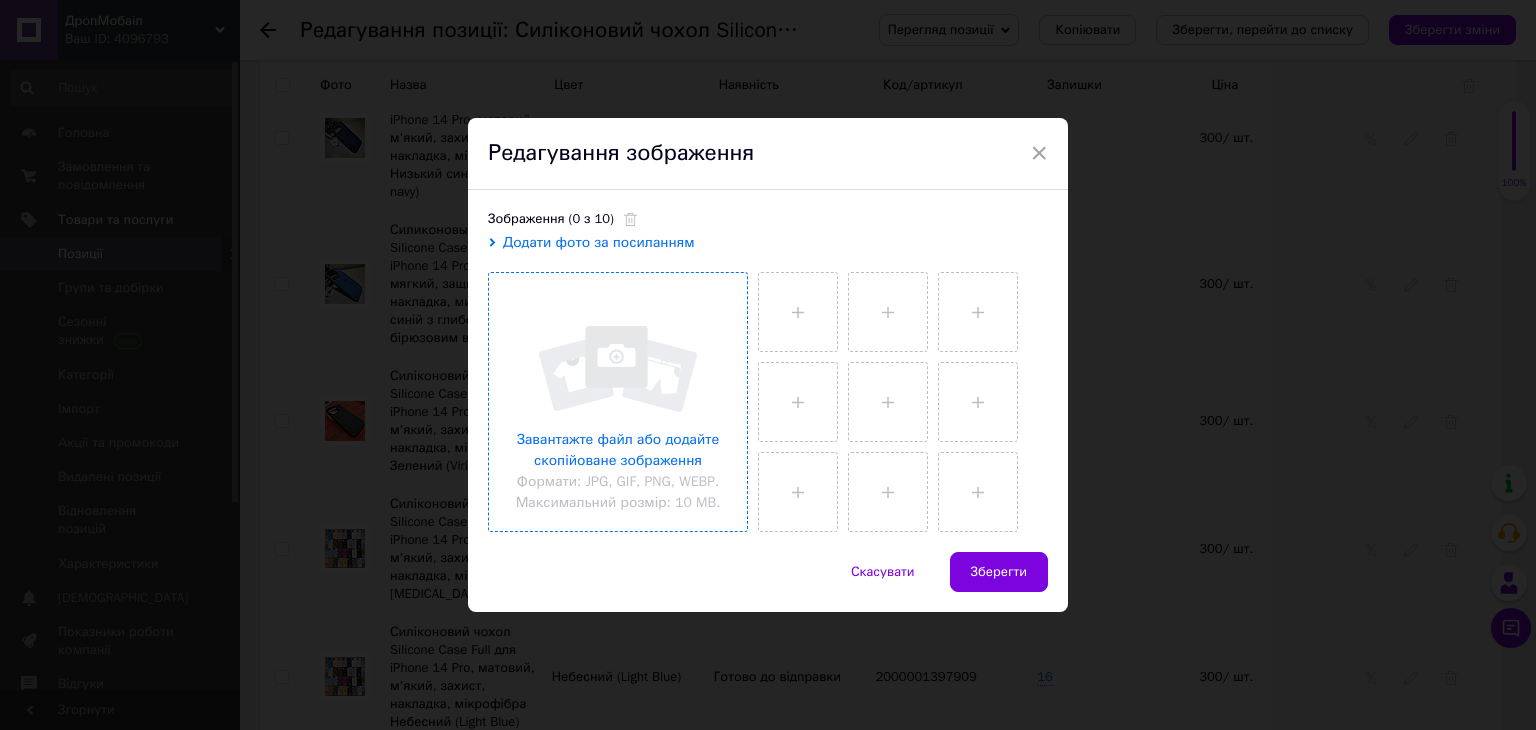 click on "Зберегти" at bounding box center (999, 572) 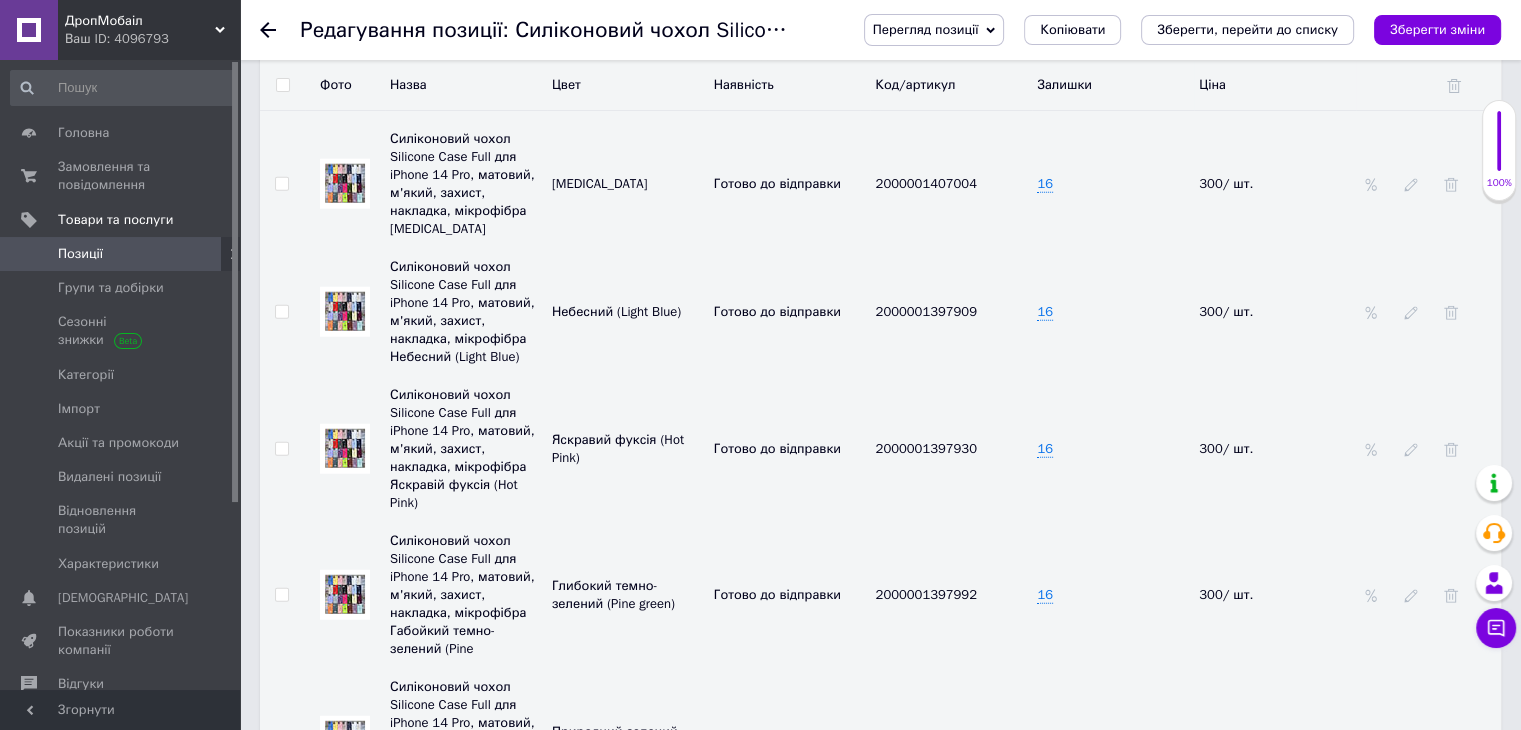 scroll, scrollTop: 5356, scrollLeft: 0, axis: vertical 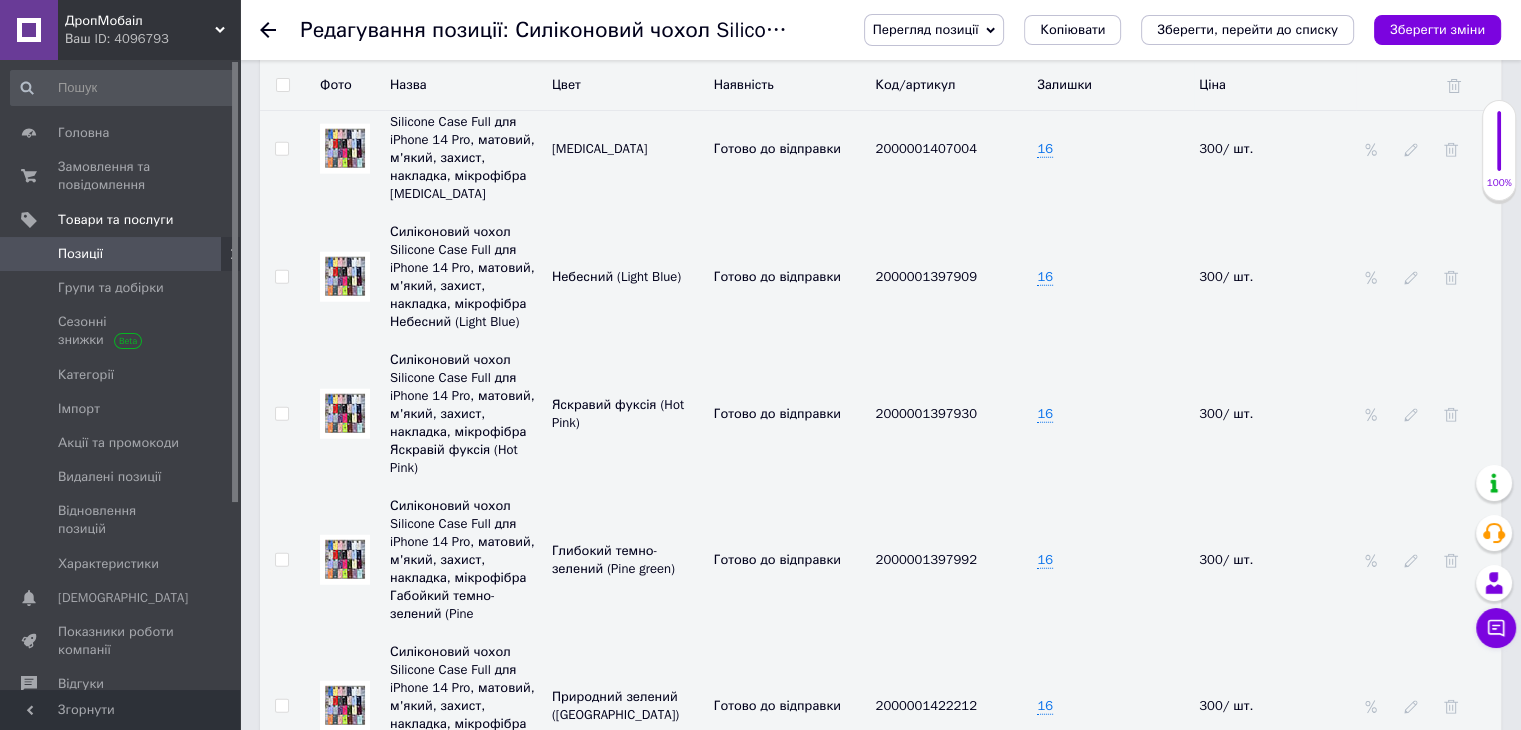 click at bounding box center (345, 705) 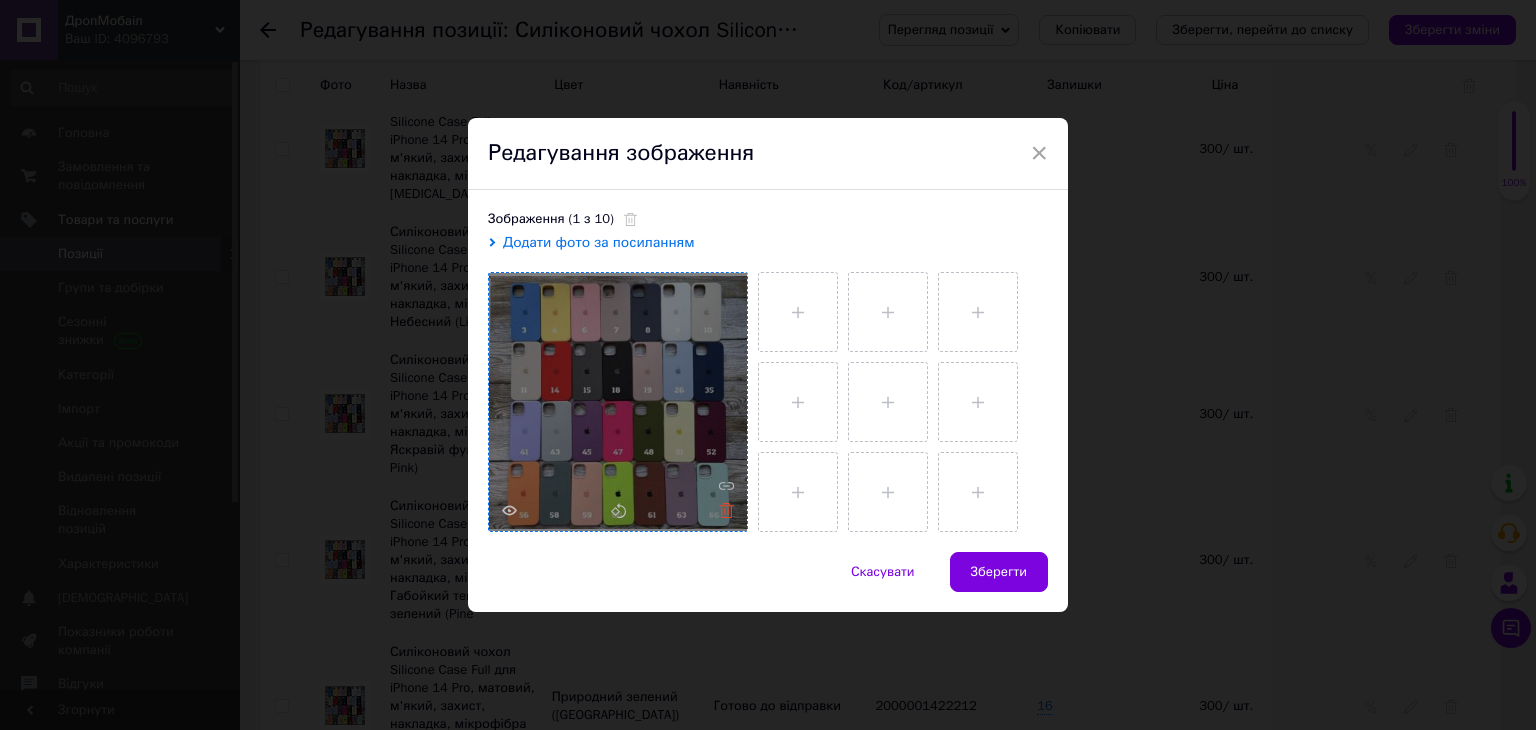 click 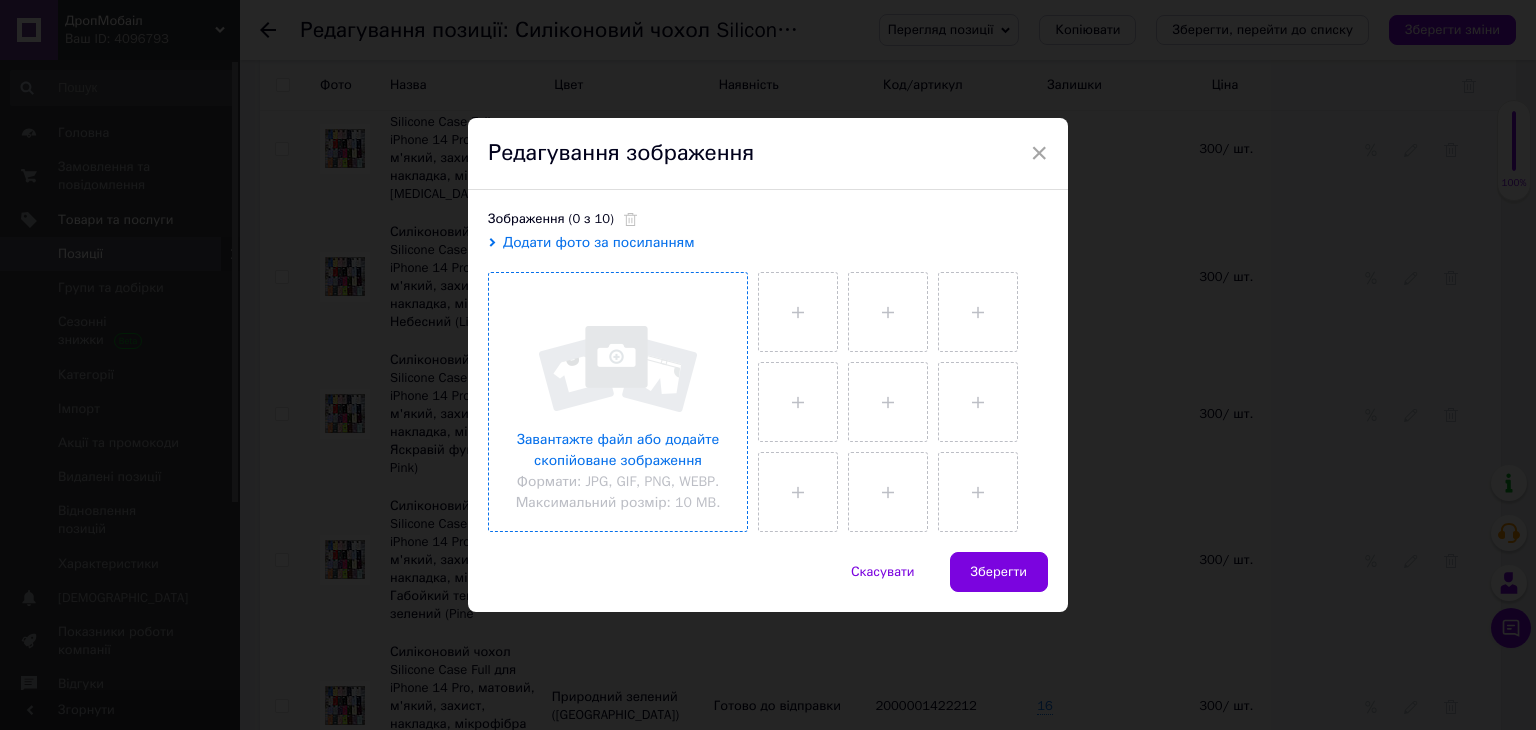 click at bounding box center [618, 402] 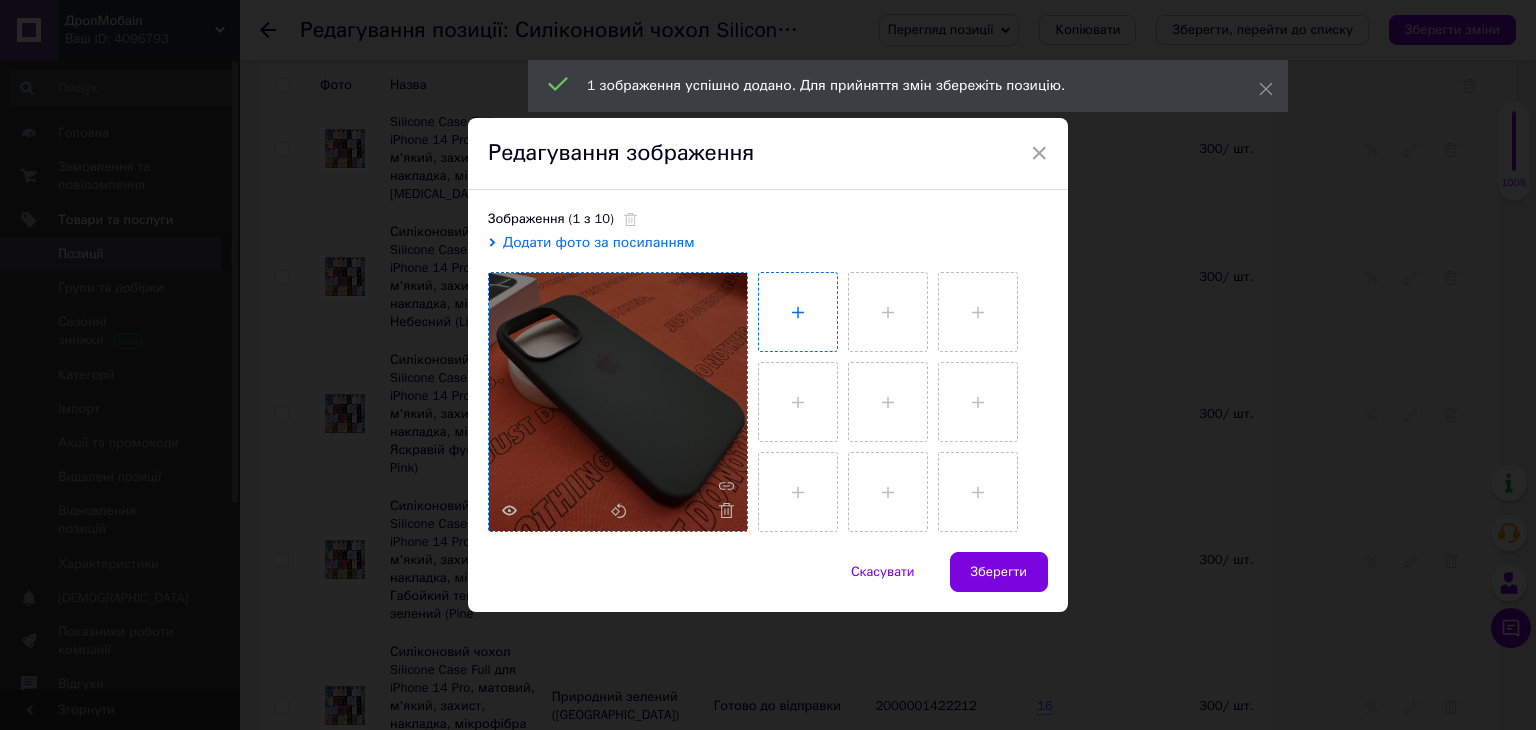 click at bounding box center (798, 312) 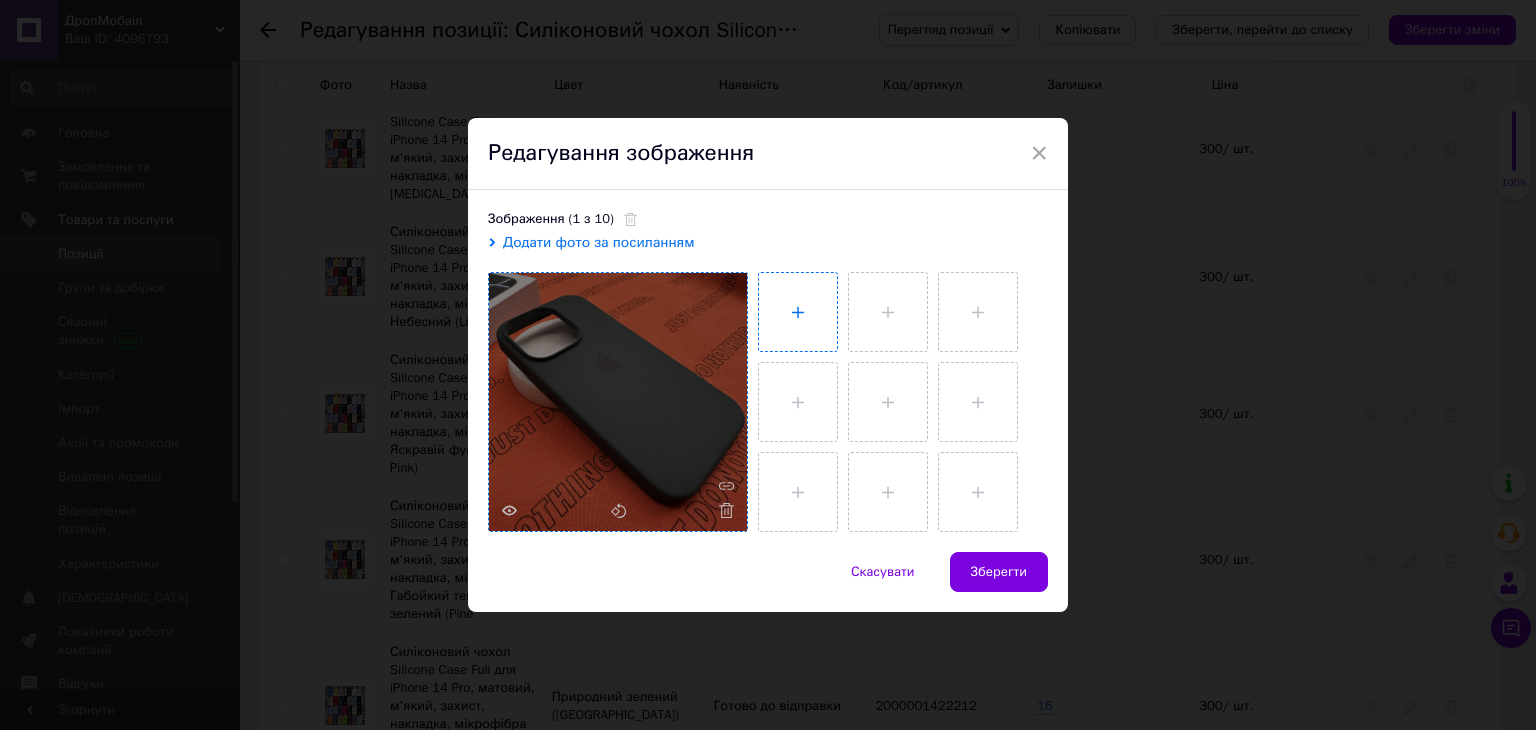 type on "C:\fakepath\IMG_8834.JPG" 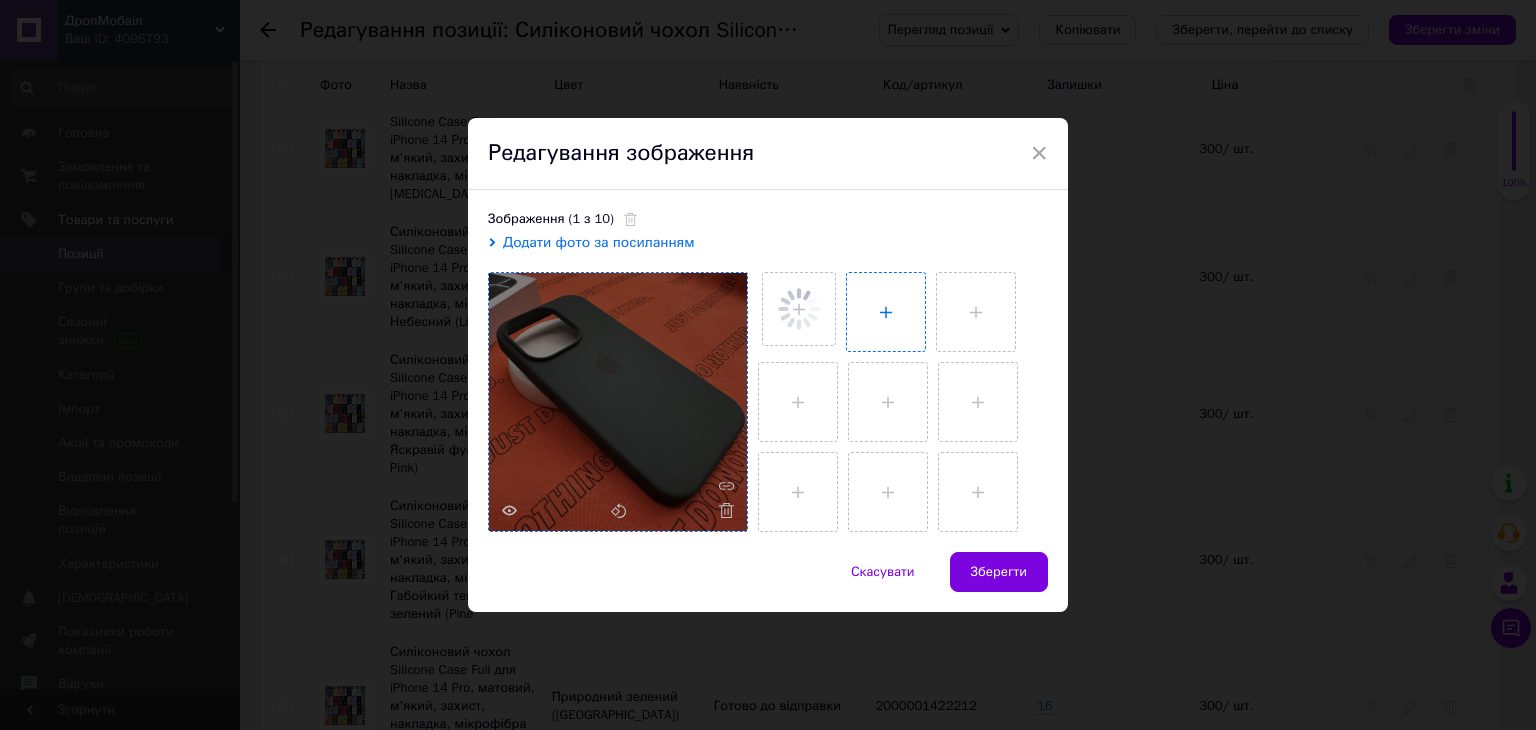 click at bounding box center (886, 312) 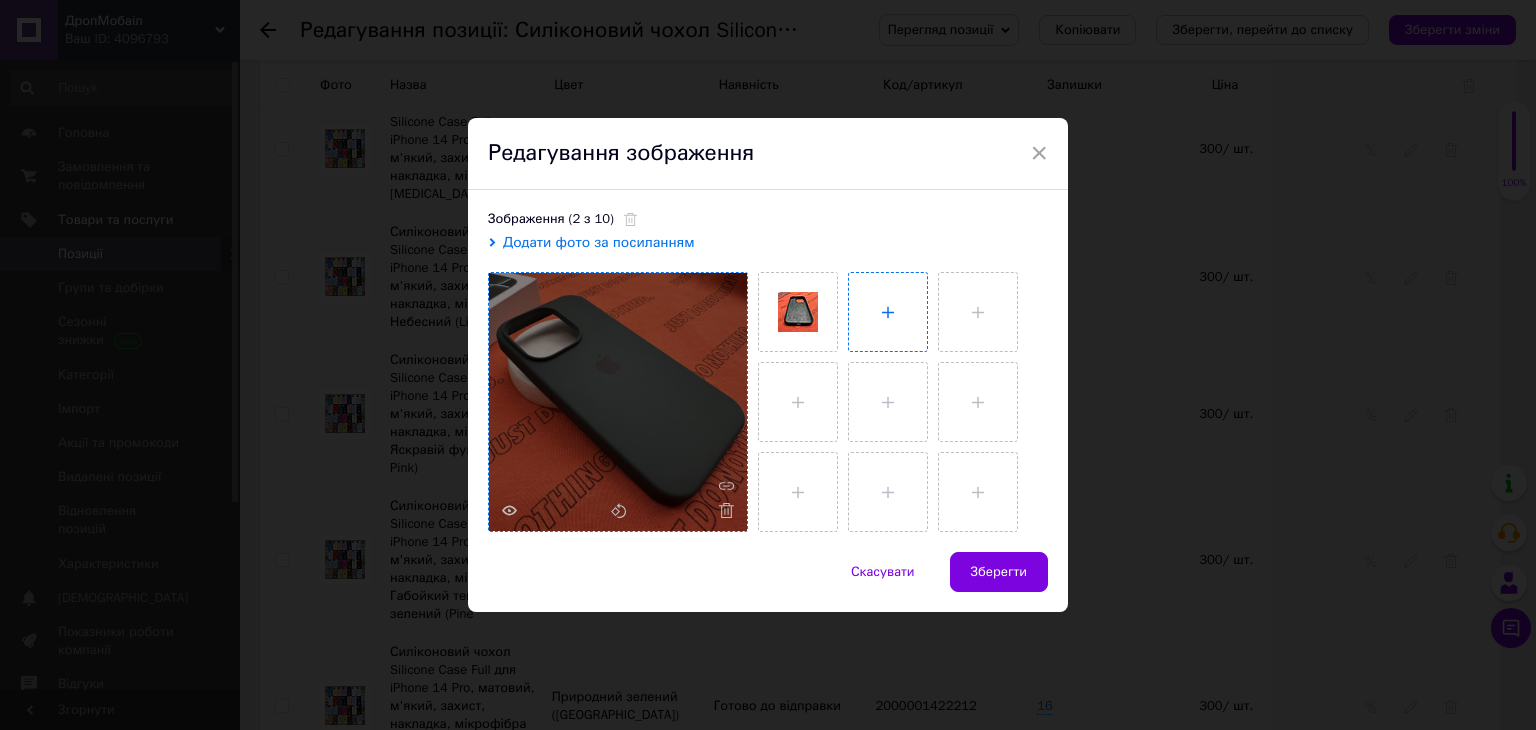 type on "C:\fakepath\IMG_8833.JPG" 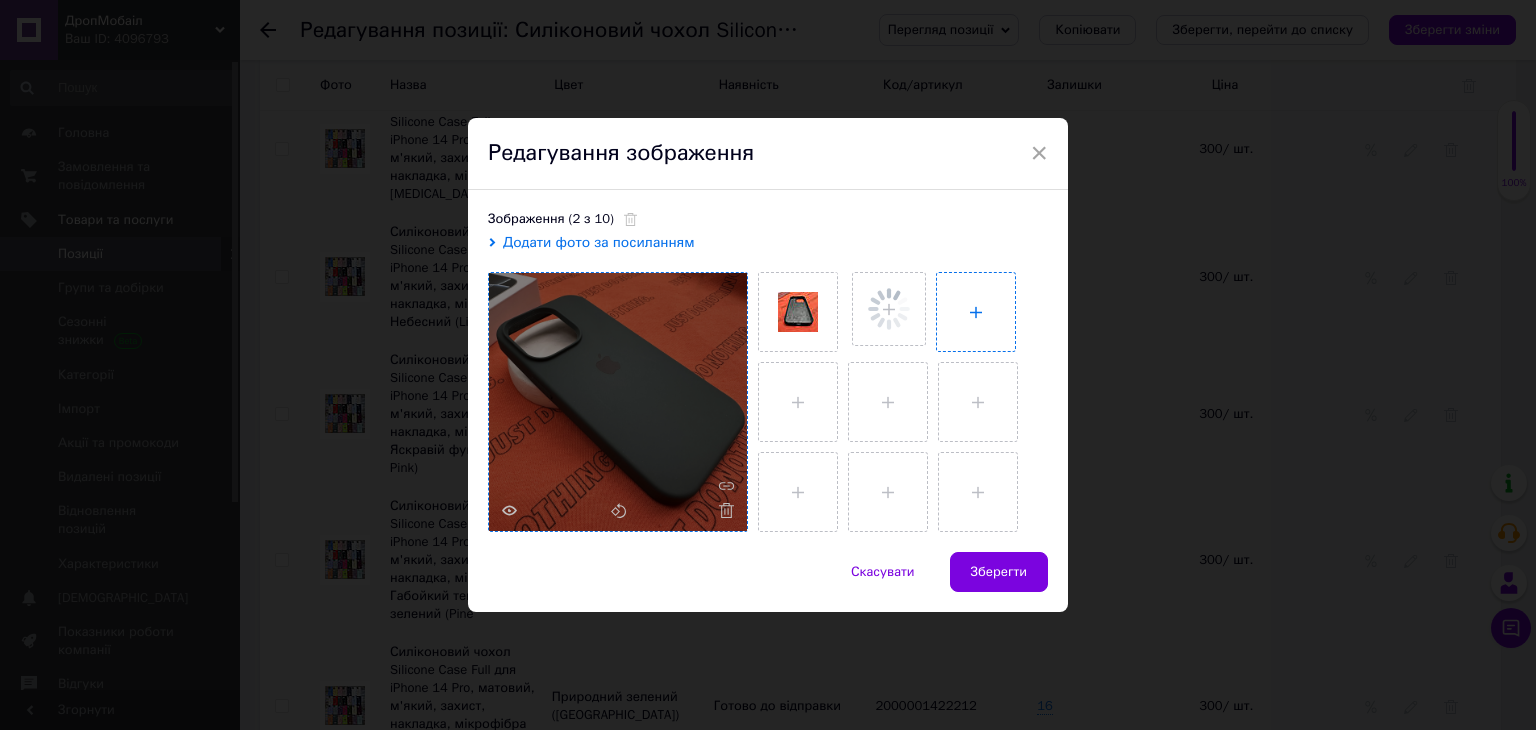 click at bounding box center (976, 312) 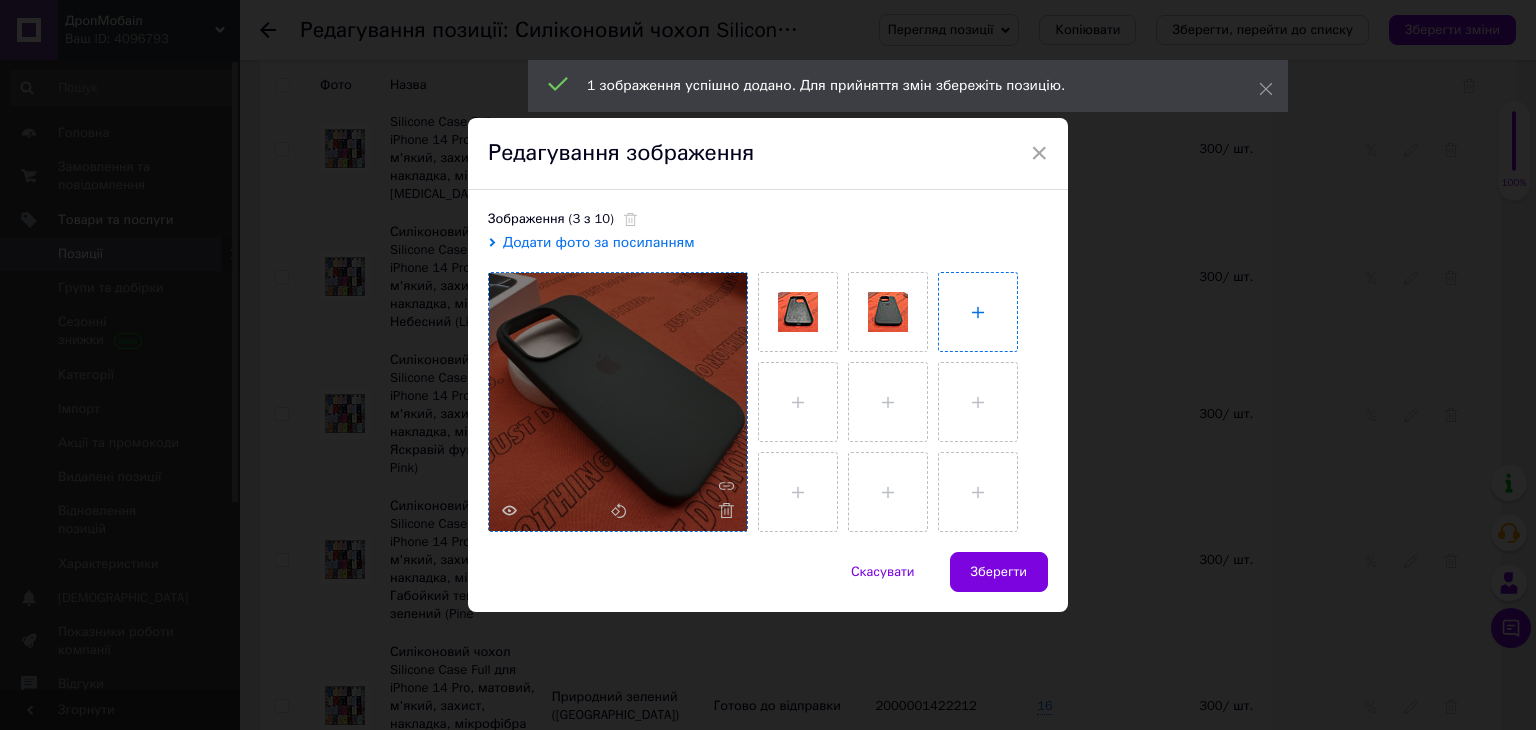 type on "C:\fakepath\IMG_8832.JPG" 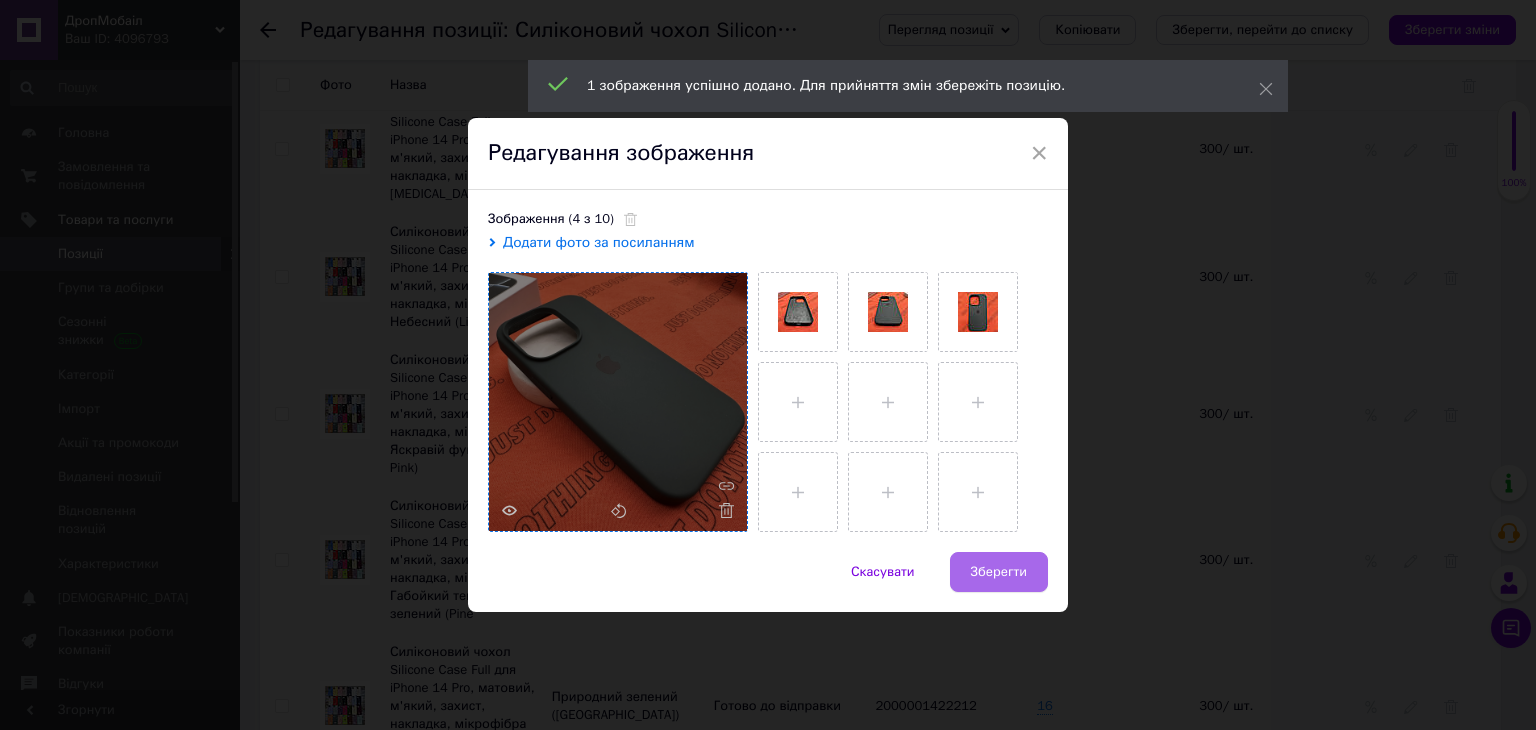 click on "Зберегти" at bounding box center (999, 572) 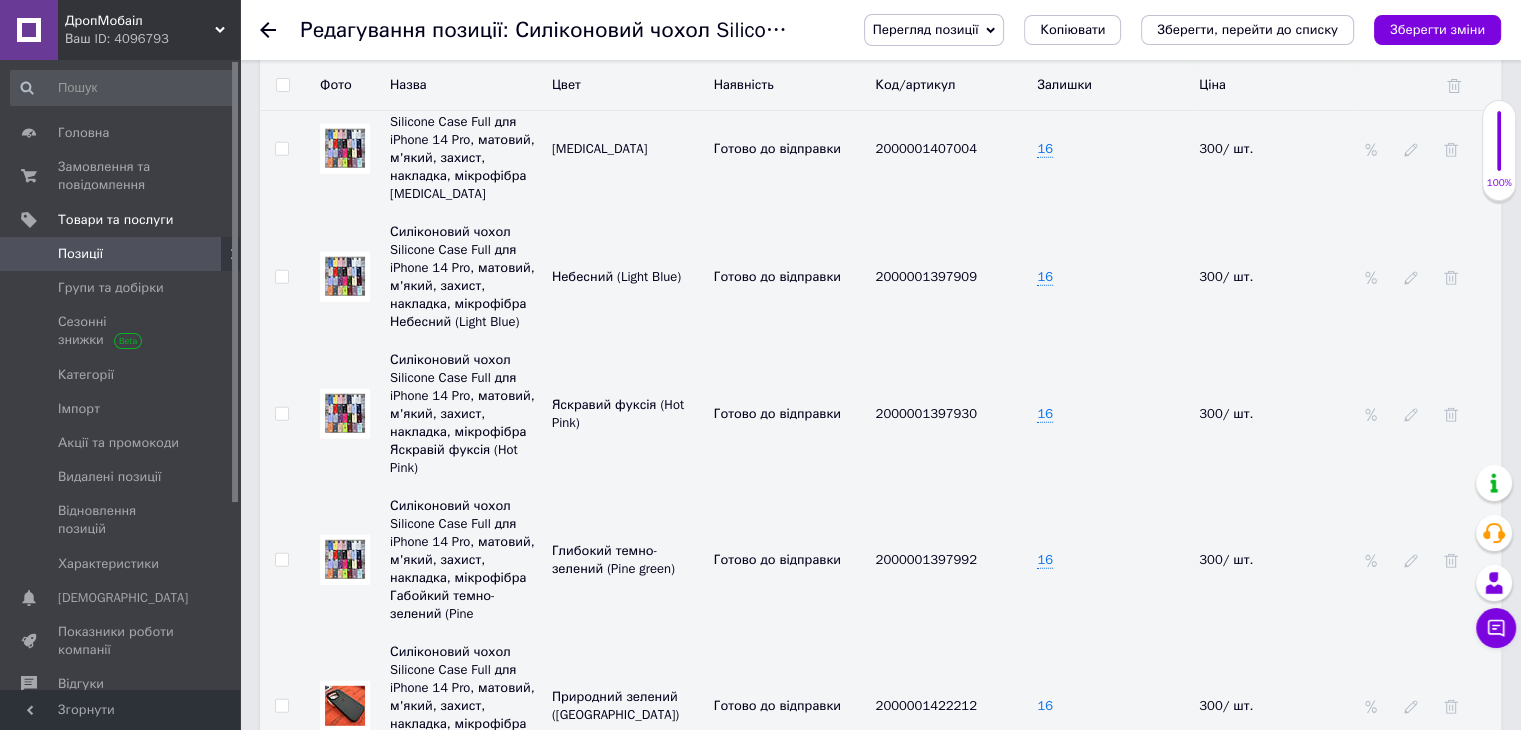 click on "16" at bounding box center [1045, 706] 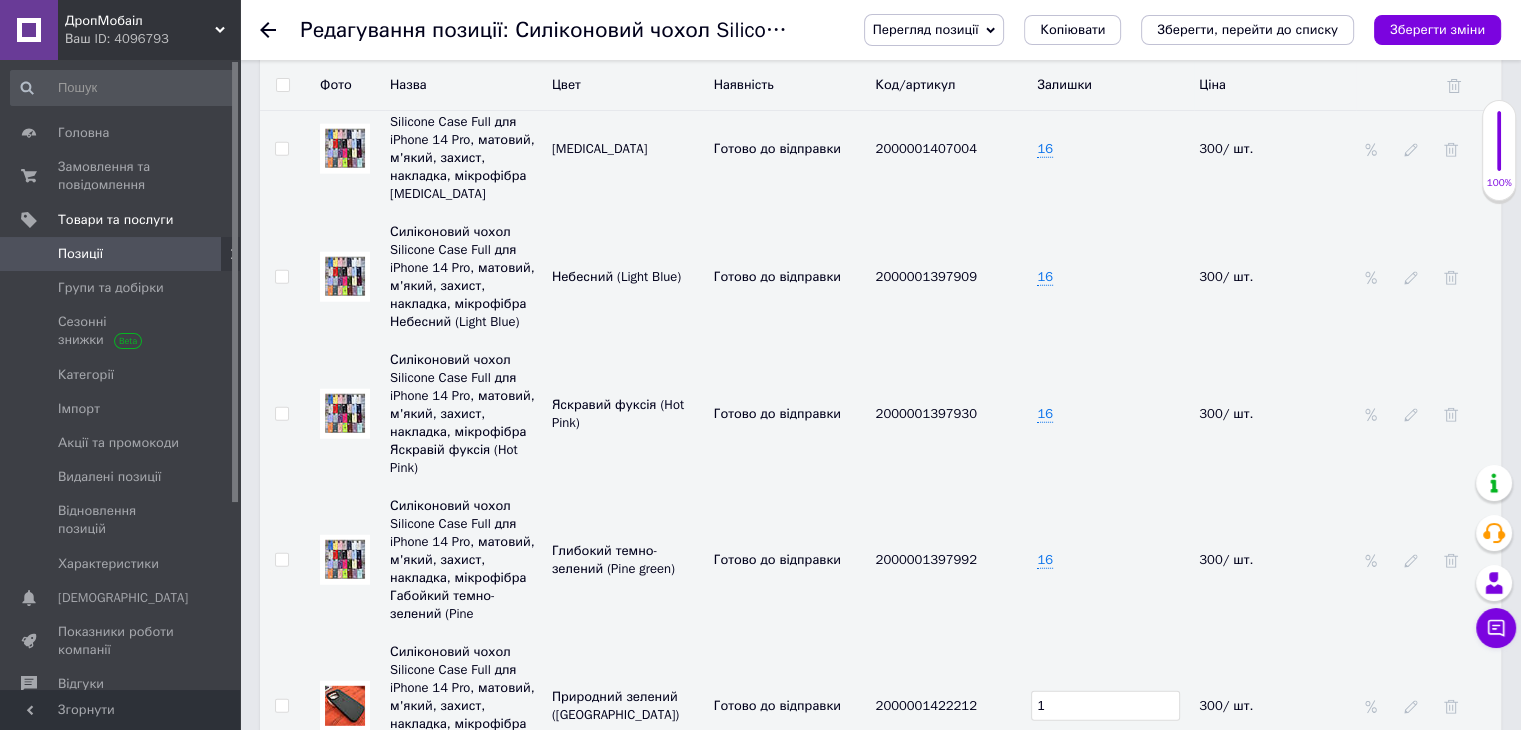 type on "1" 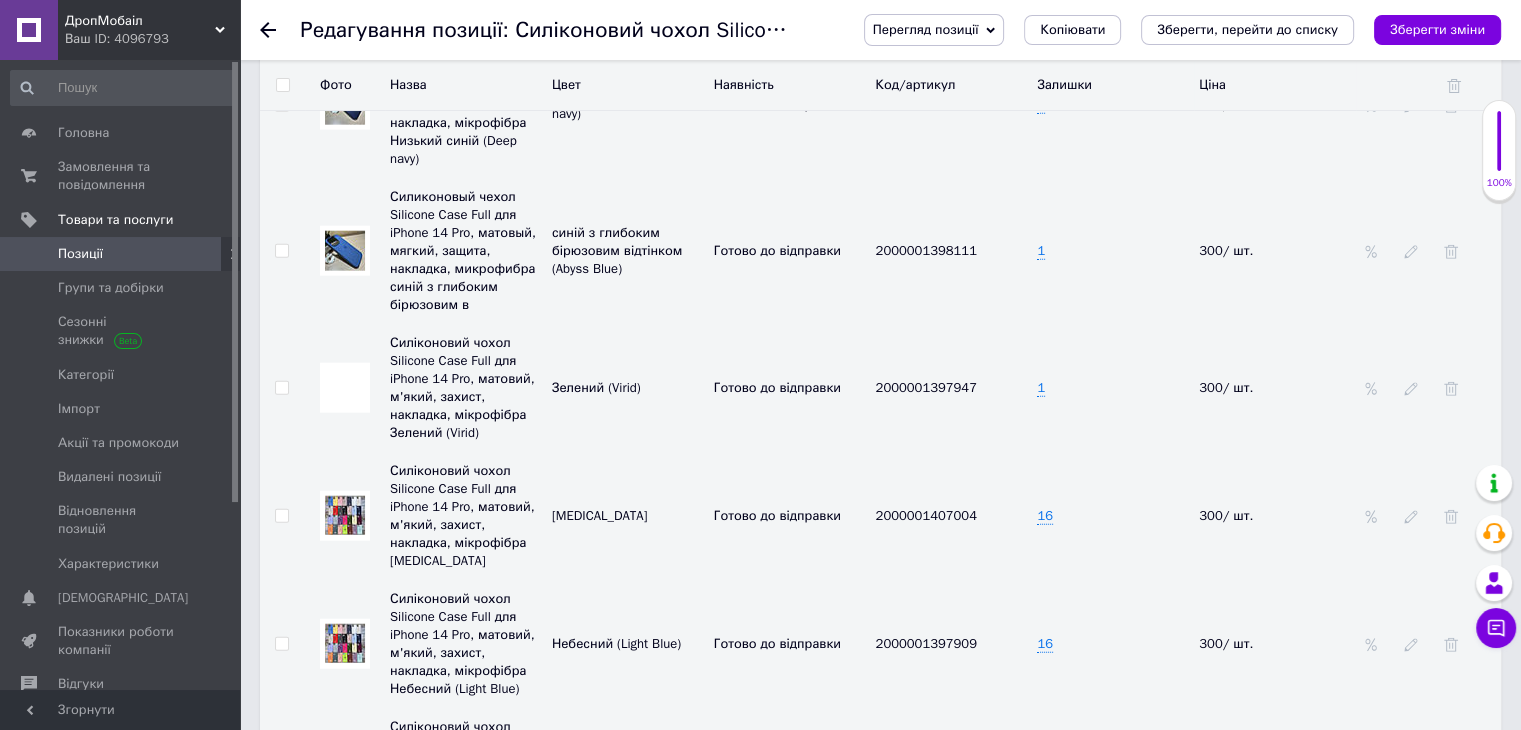 scroll, scrollTop: 4956, scrollLeft: 0, axis: vertical 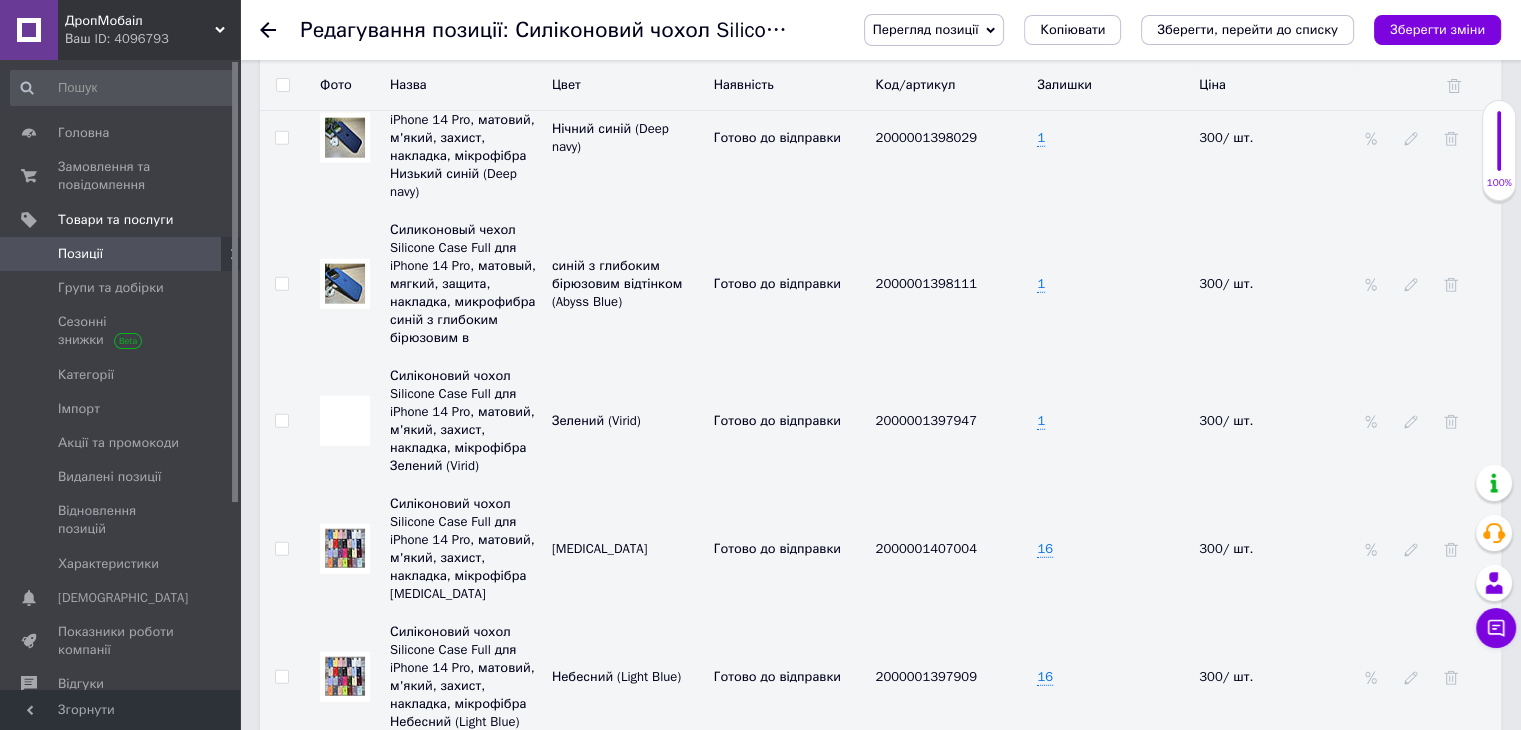click at bounding box center [345, 421] 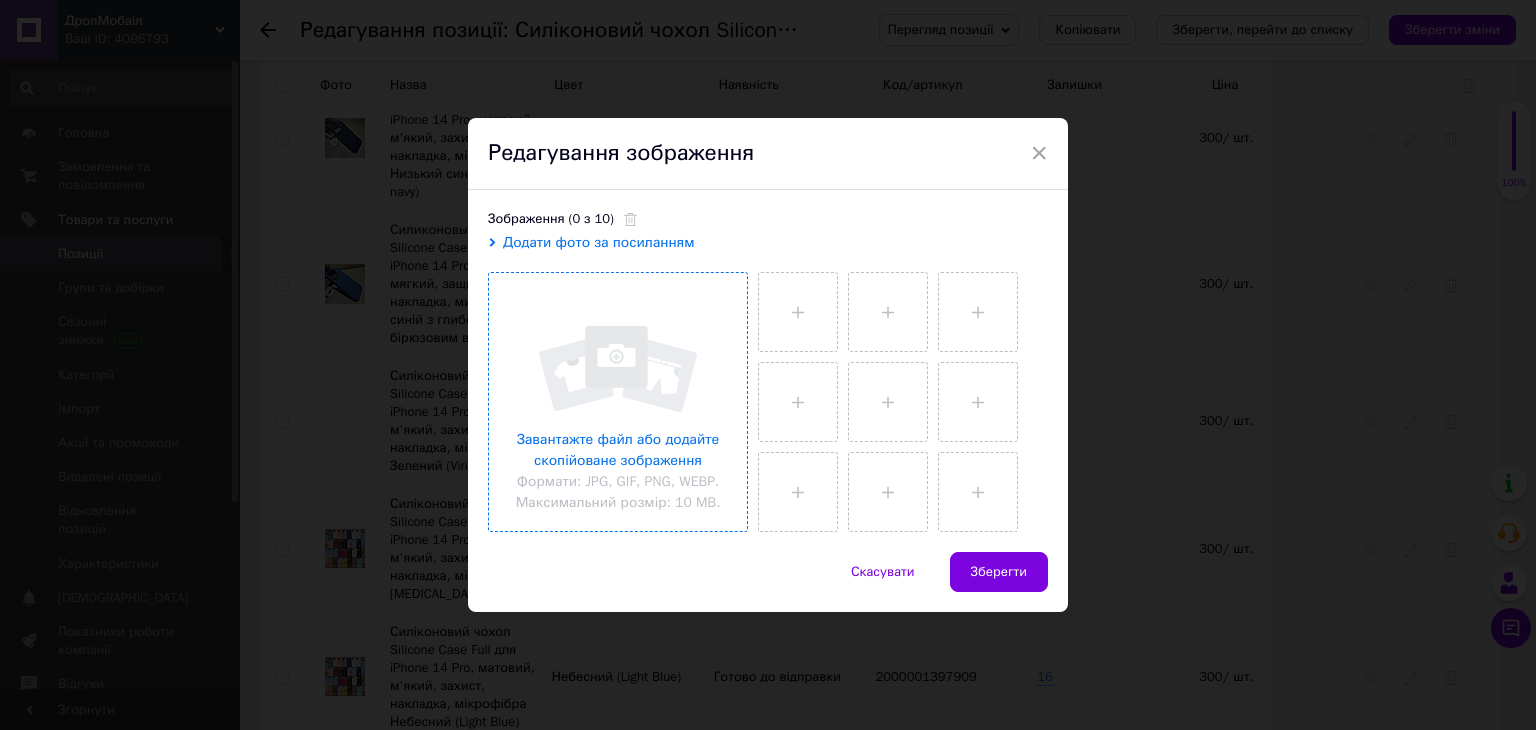 click at bounding box center [618, 402] 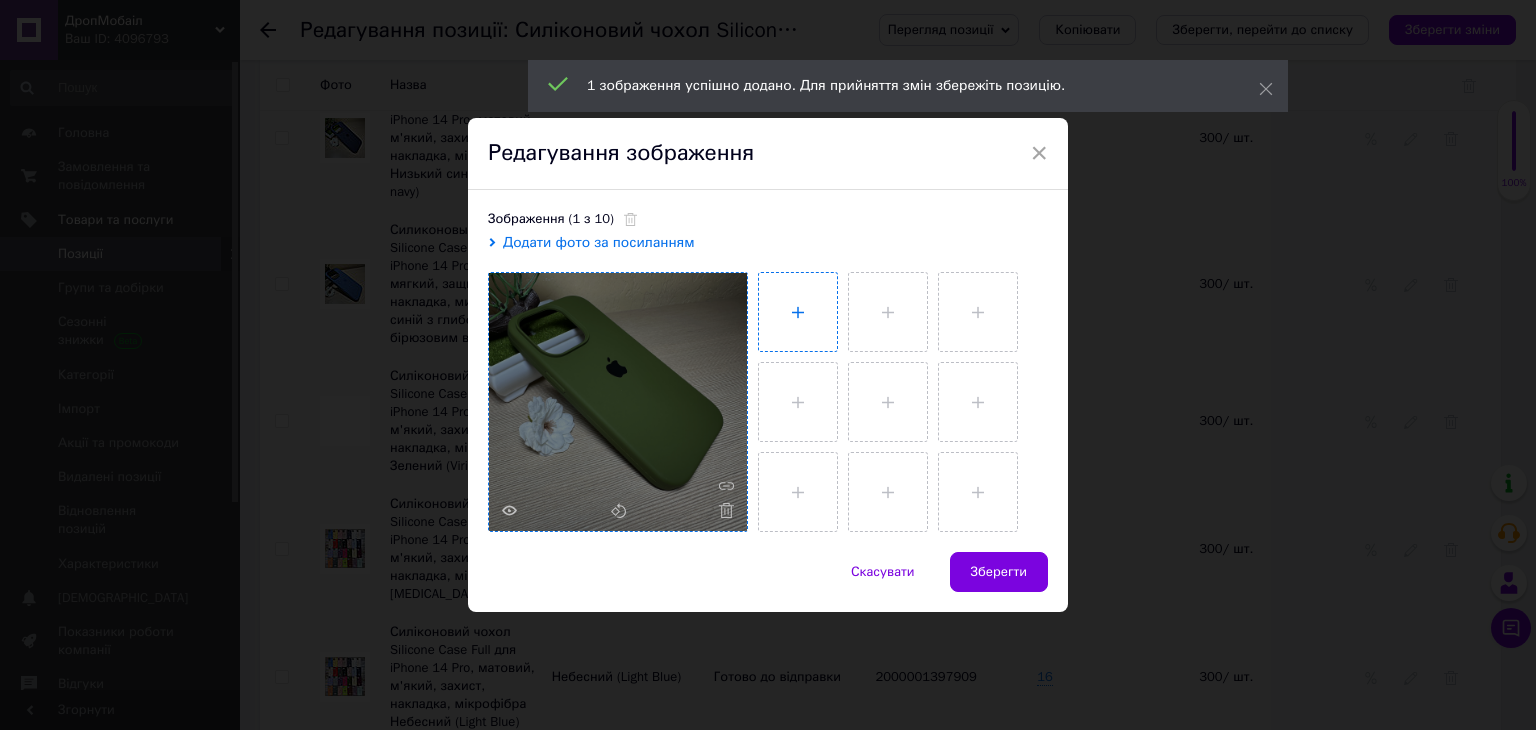 click at bounding box center [798, 312] 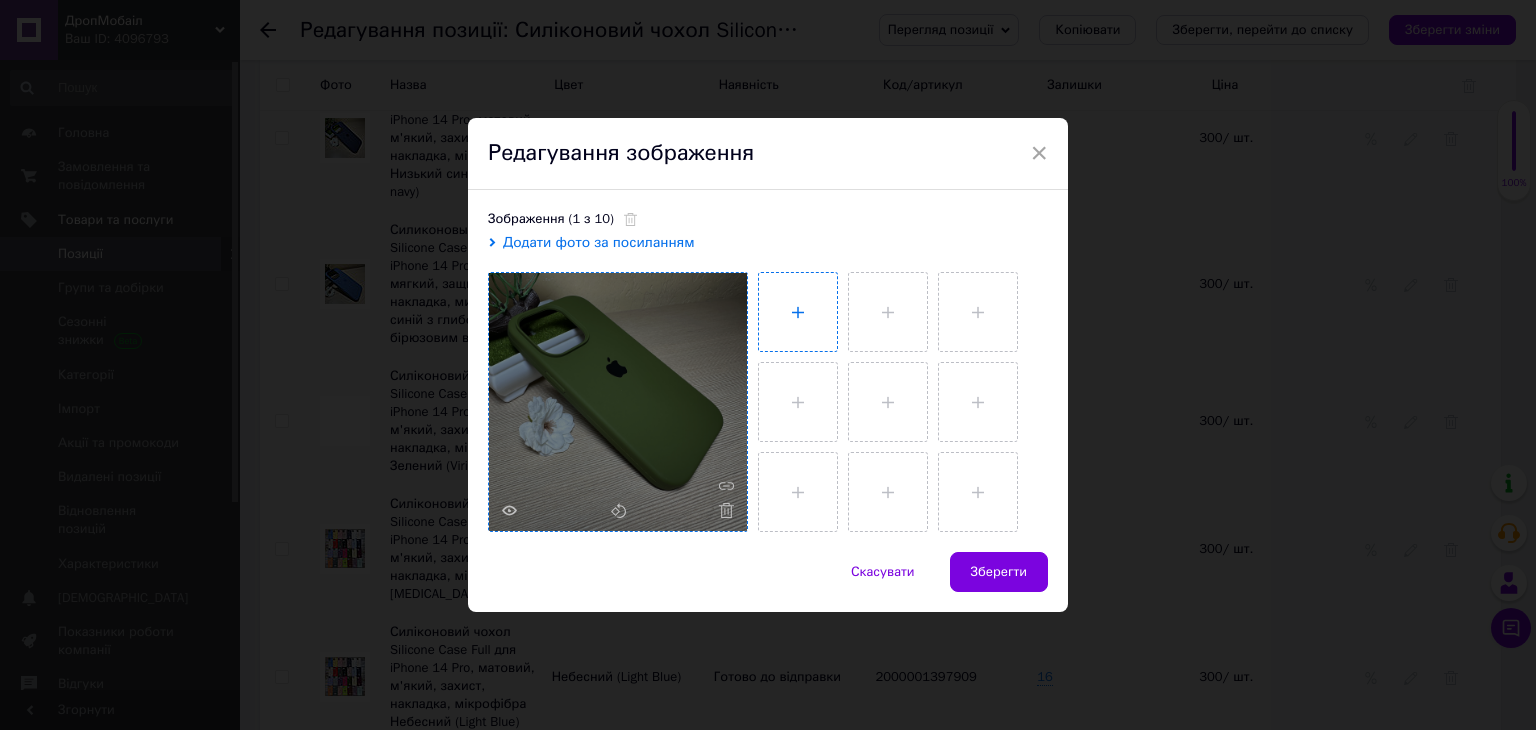 type on "C:\fakepath\IMG_8516.JPG" 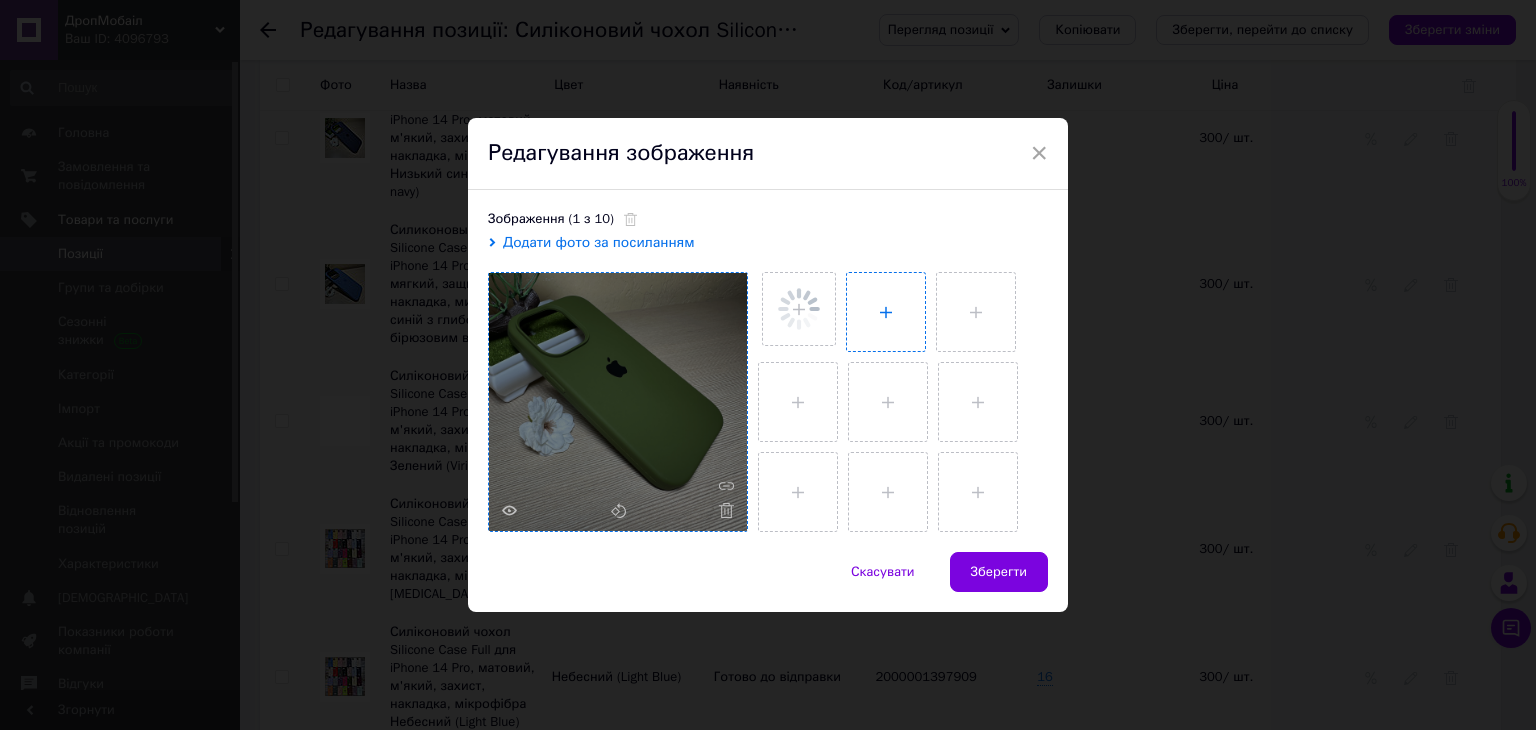 click at bounding box center [886, 312] 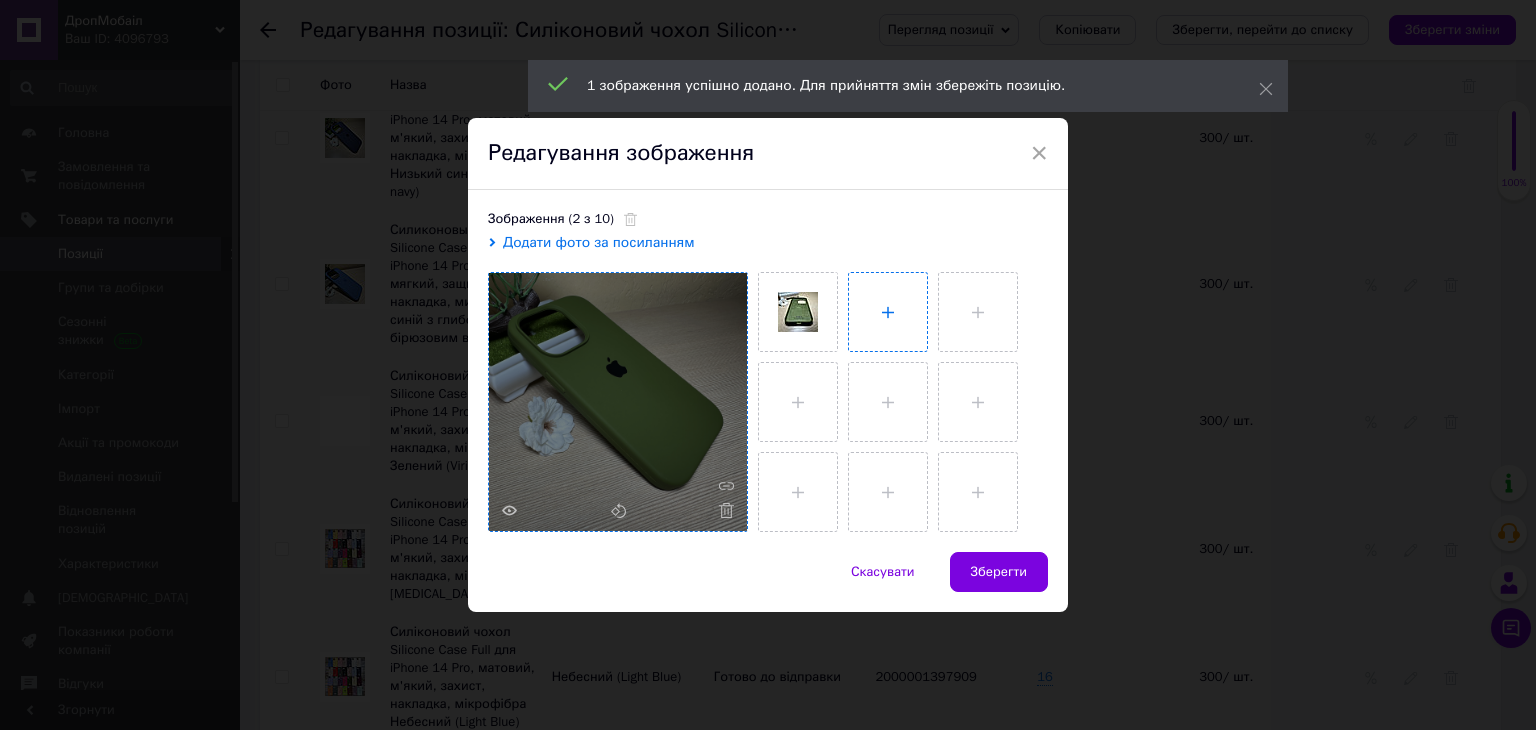 type on "C:\fakepath\IMG_8515.JPG" 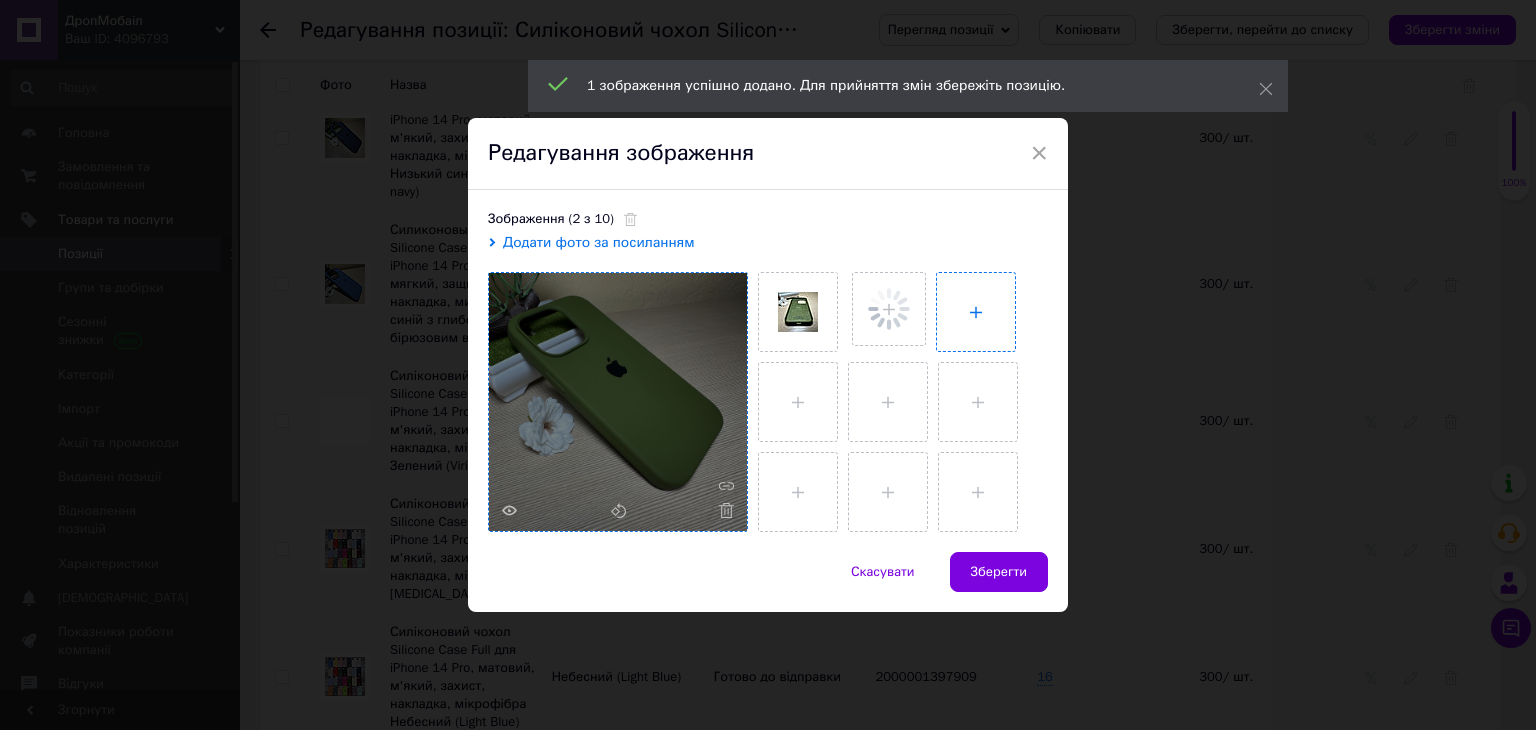 click at bounding box center (976, 312) 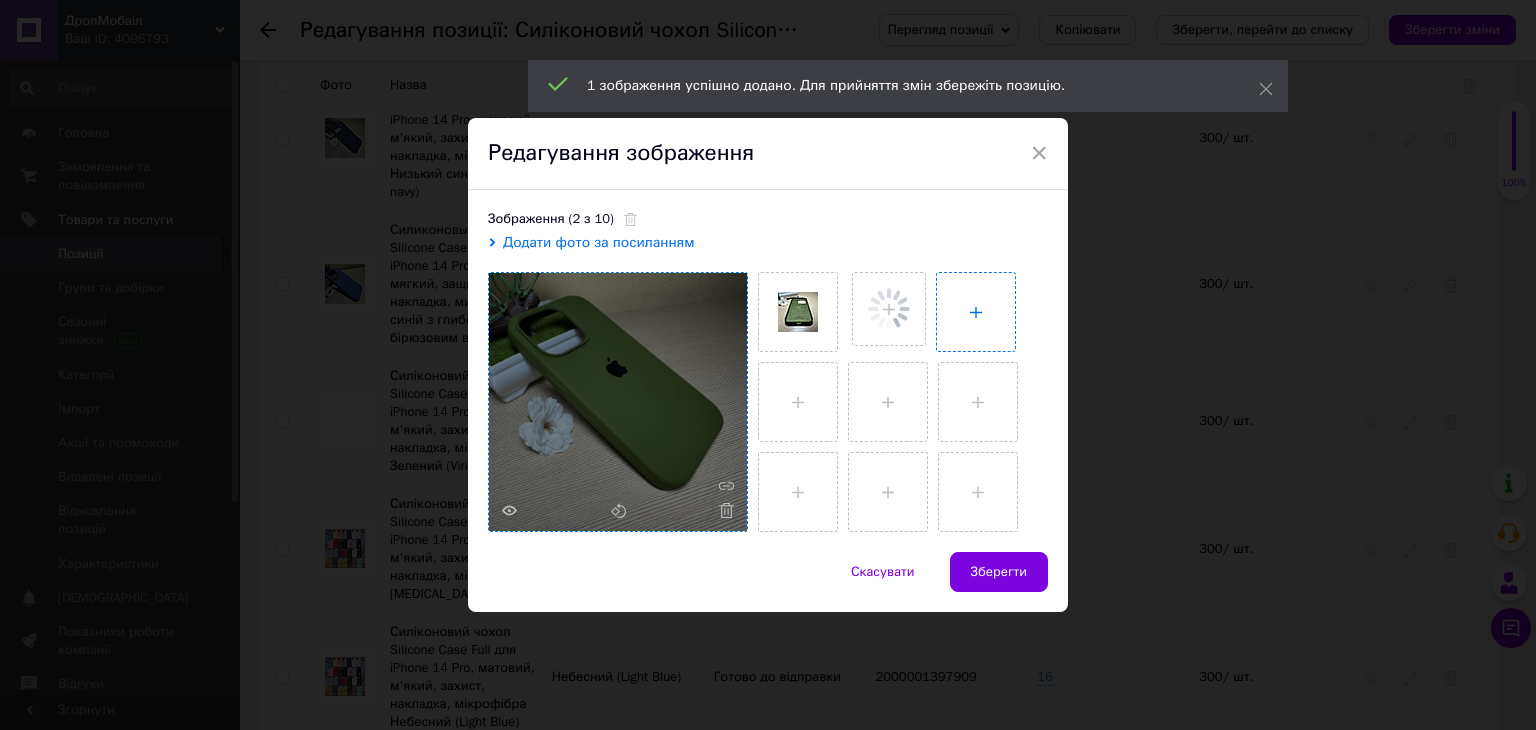 type on "C:\fakepath\IMG_8514.JPG" 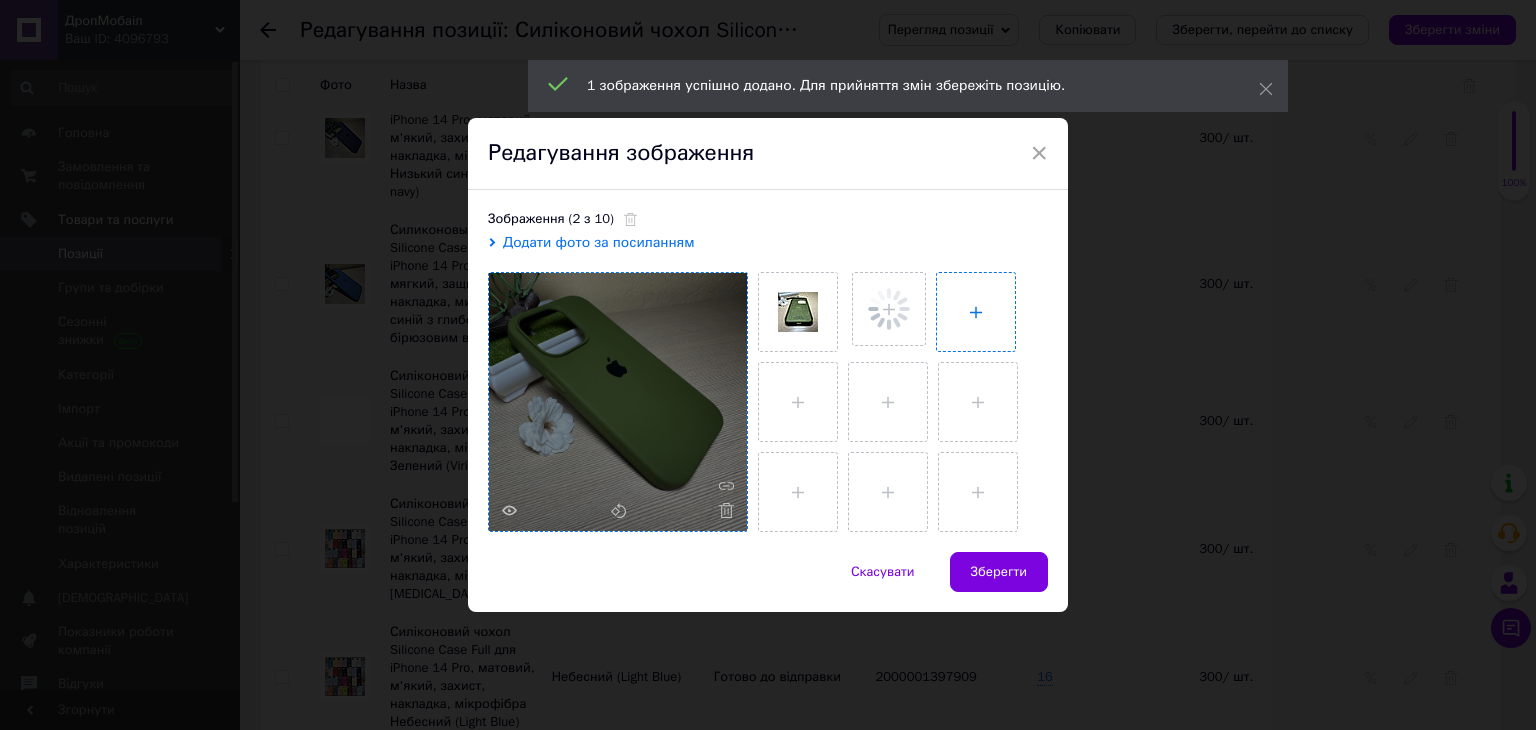 type 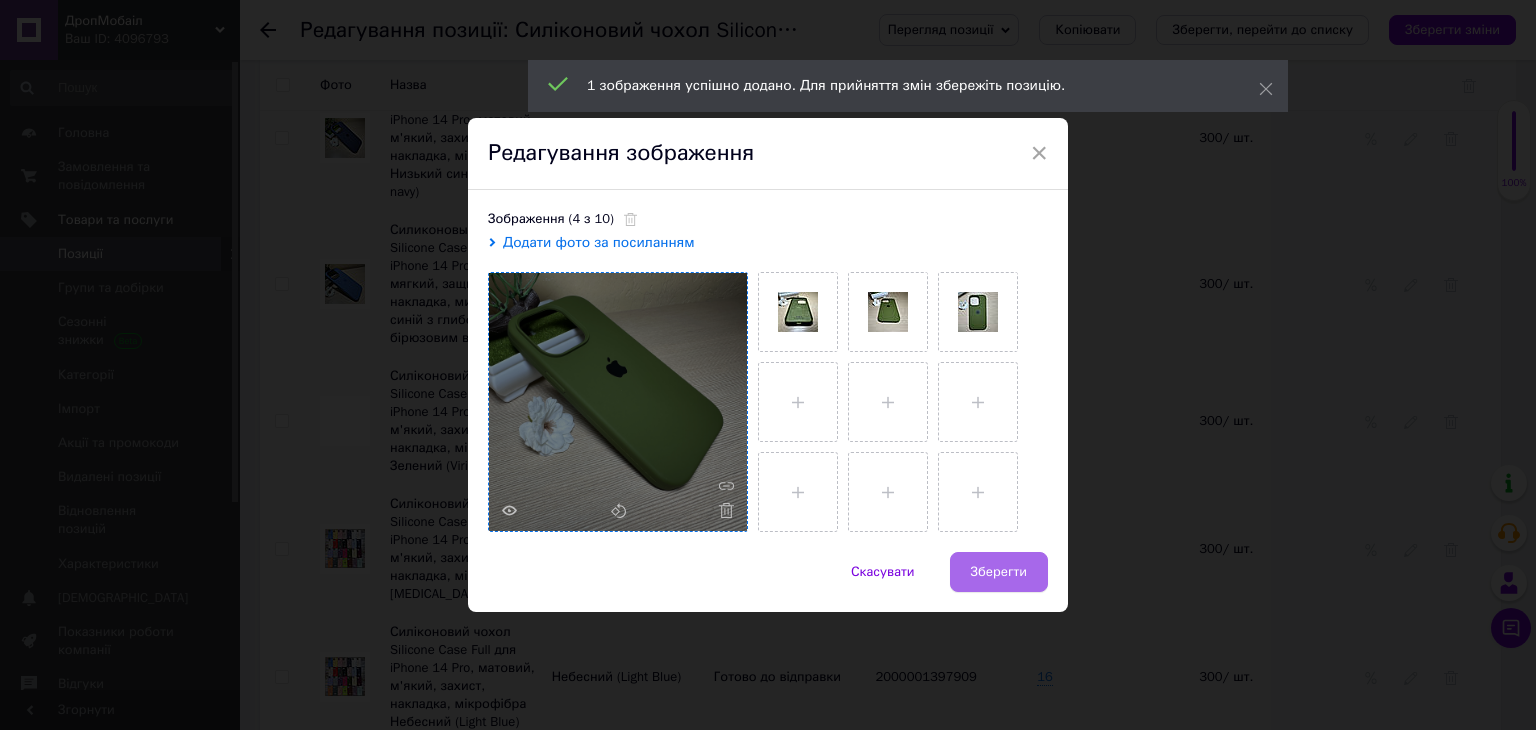 click on "Зберегти" at bounding box center (999, 572) 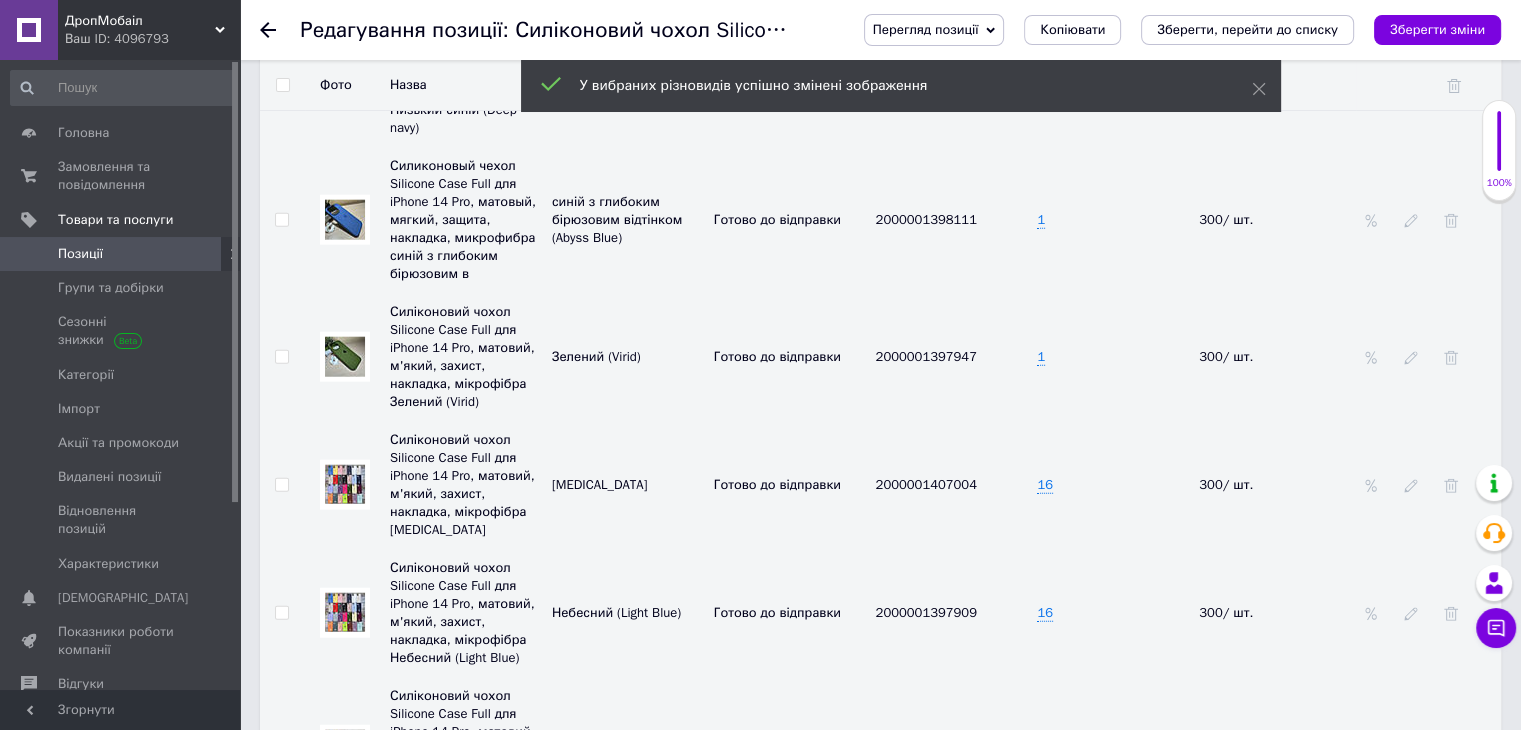 scroll, scrollTop: 5056, scrollLeft: 0, axis: vertical 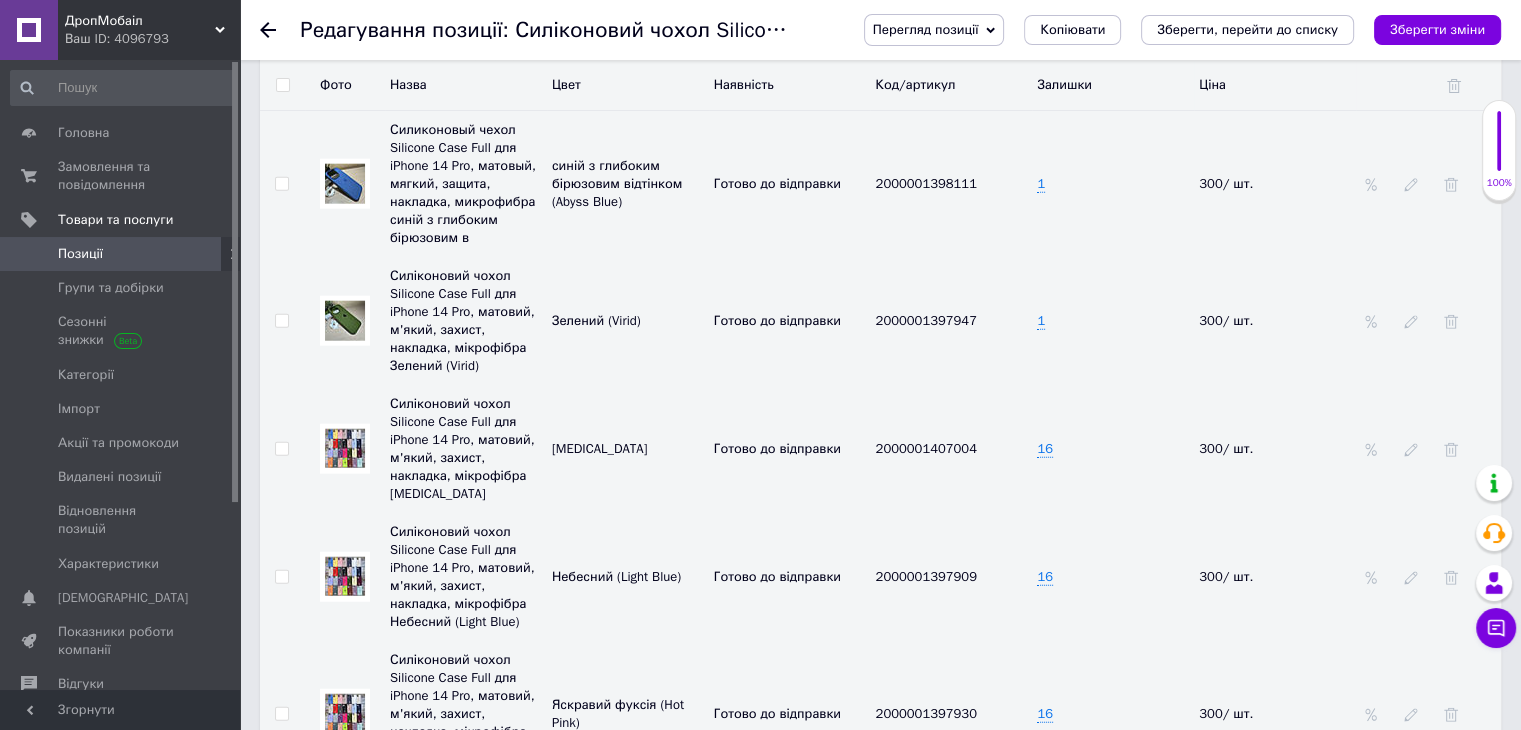 click at bounding box center [345, 448] 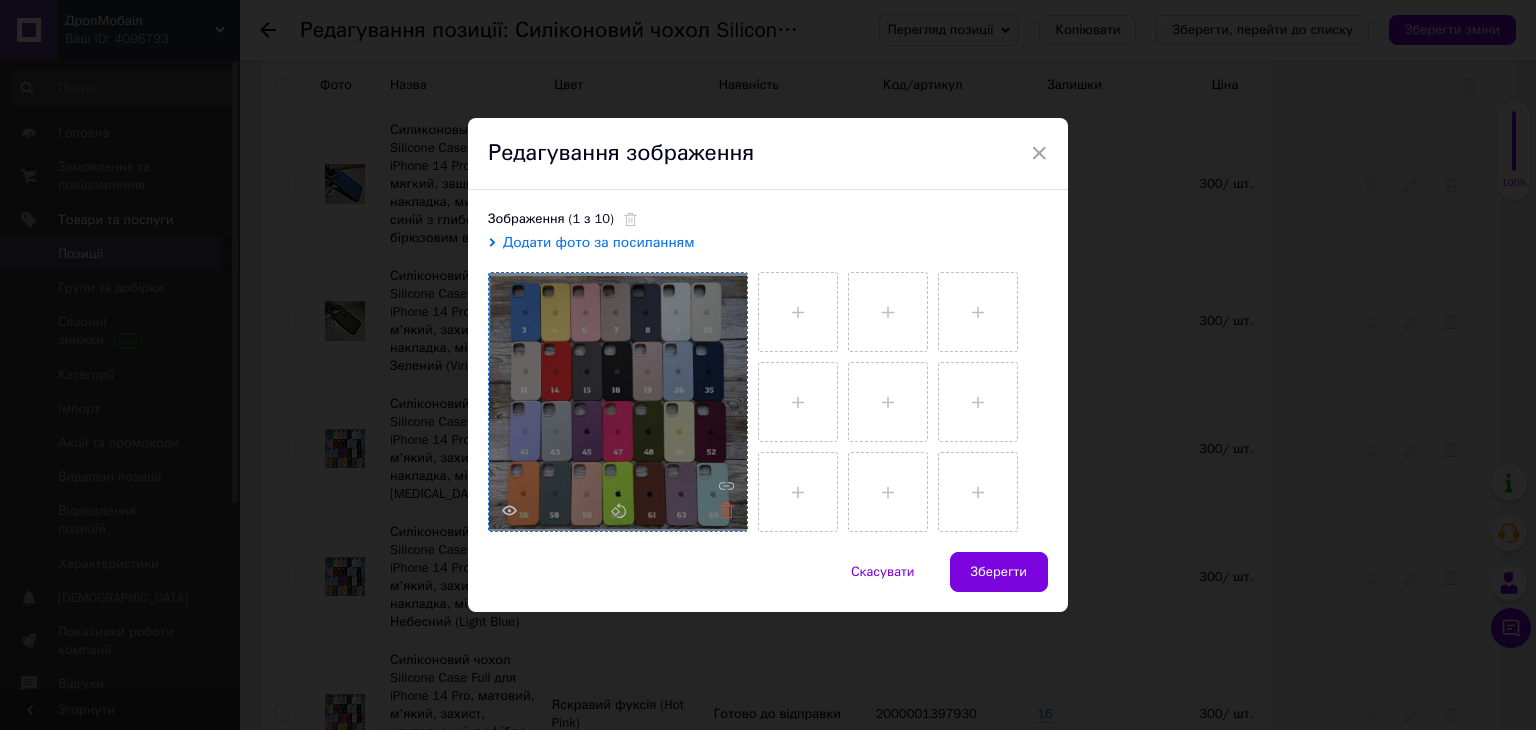 click 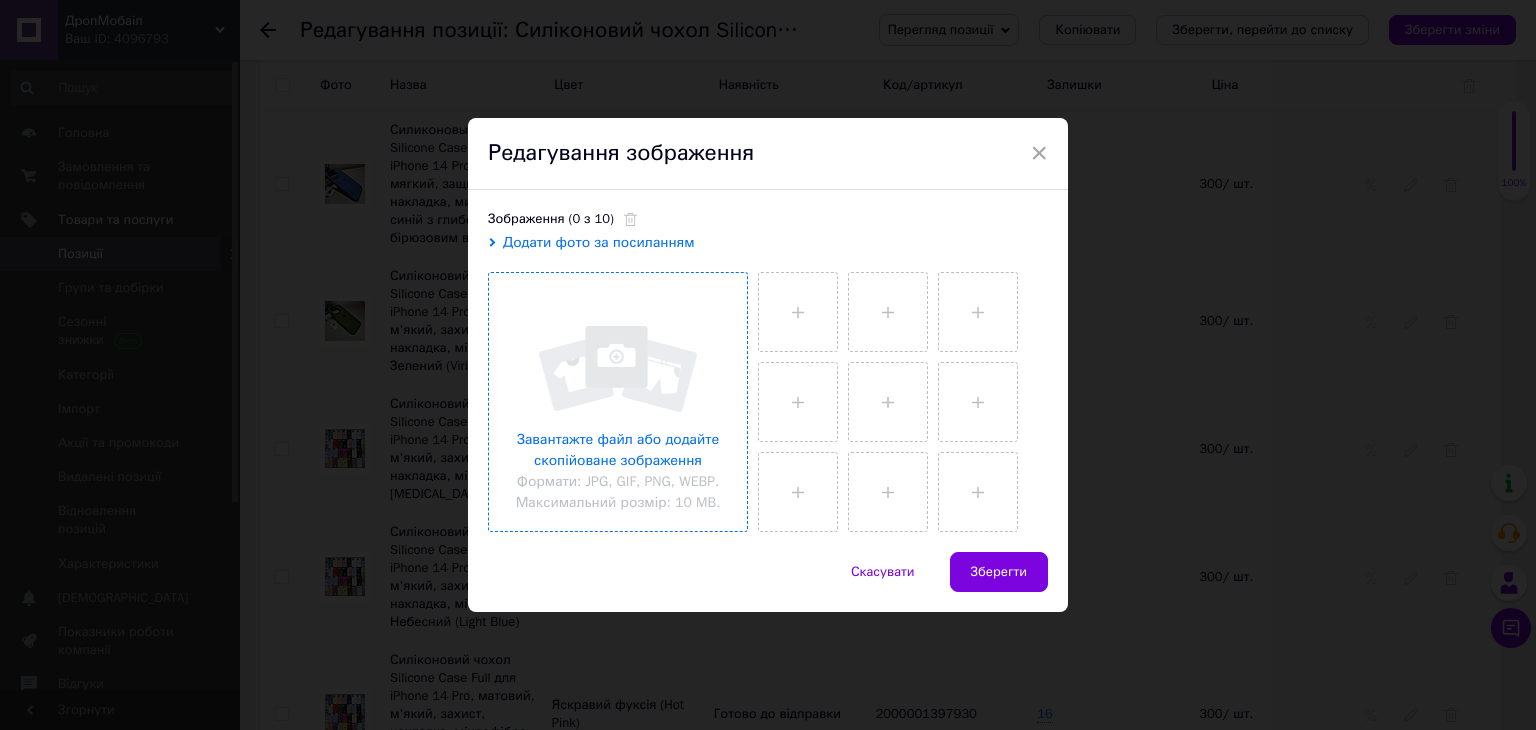 click at bounding box center [618, 402] 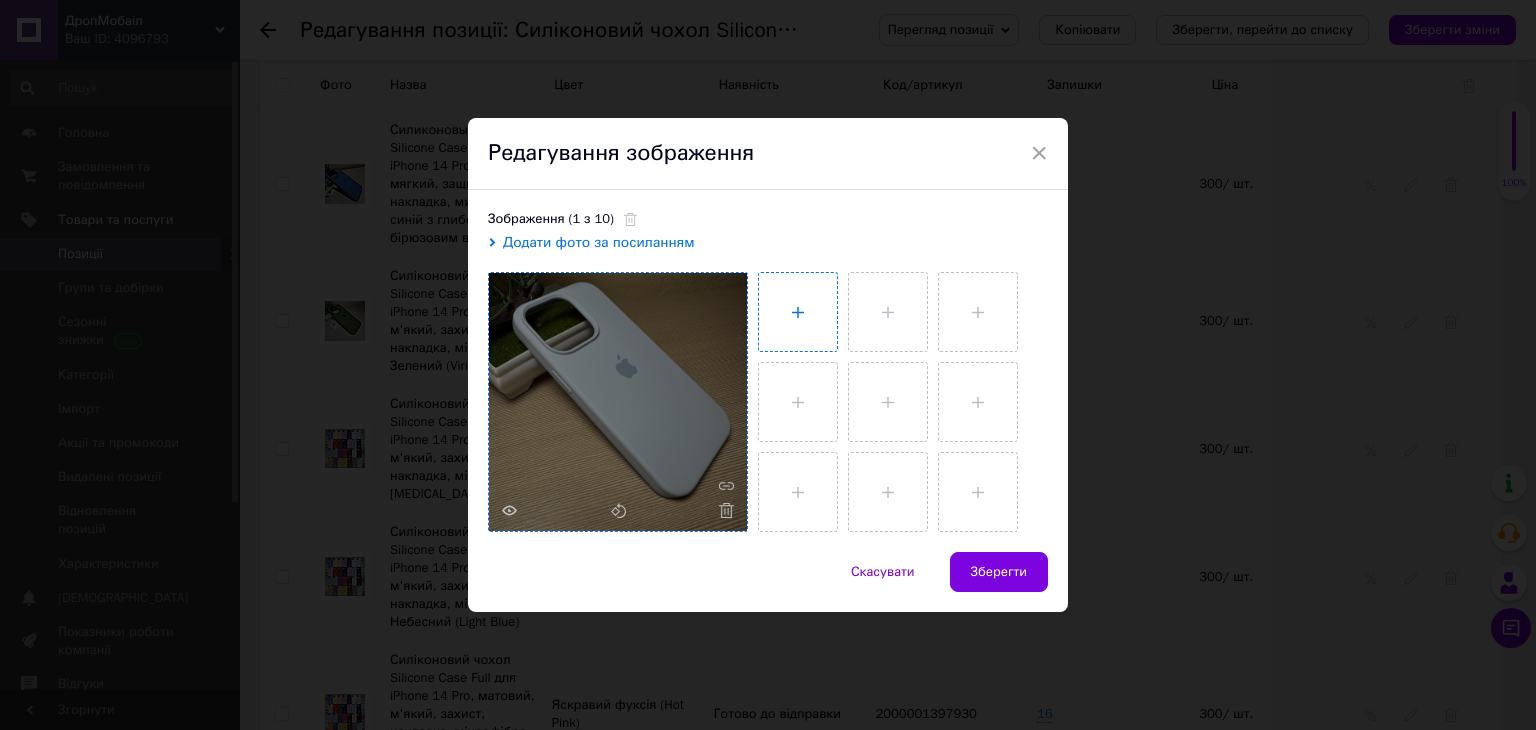click at bounding box center [798, 312] 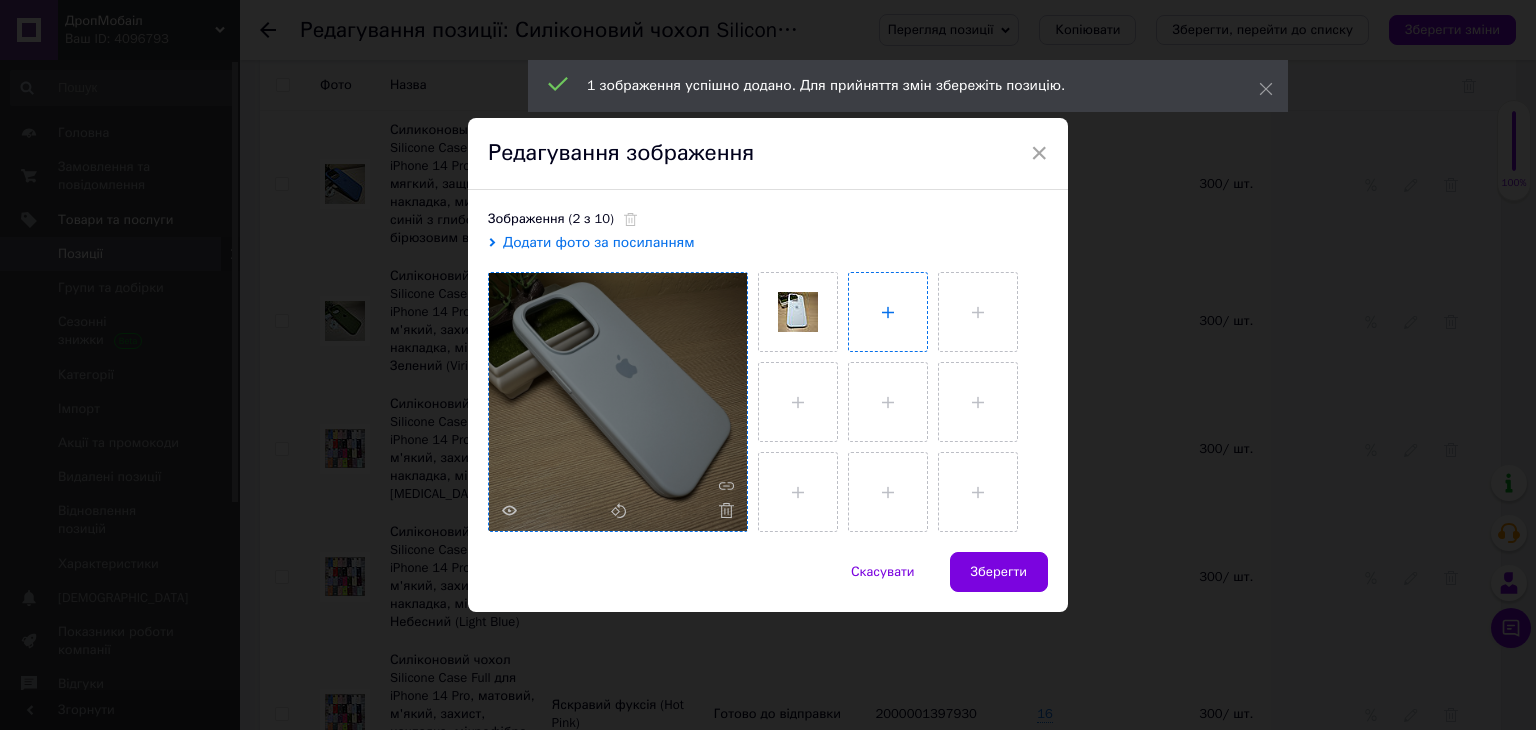 click at bounding box center (888, 312) 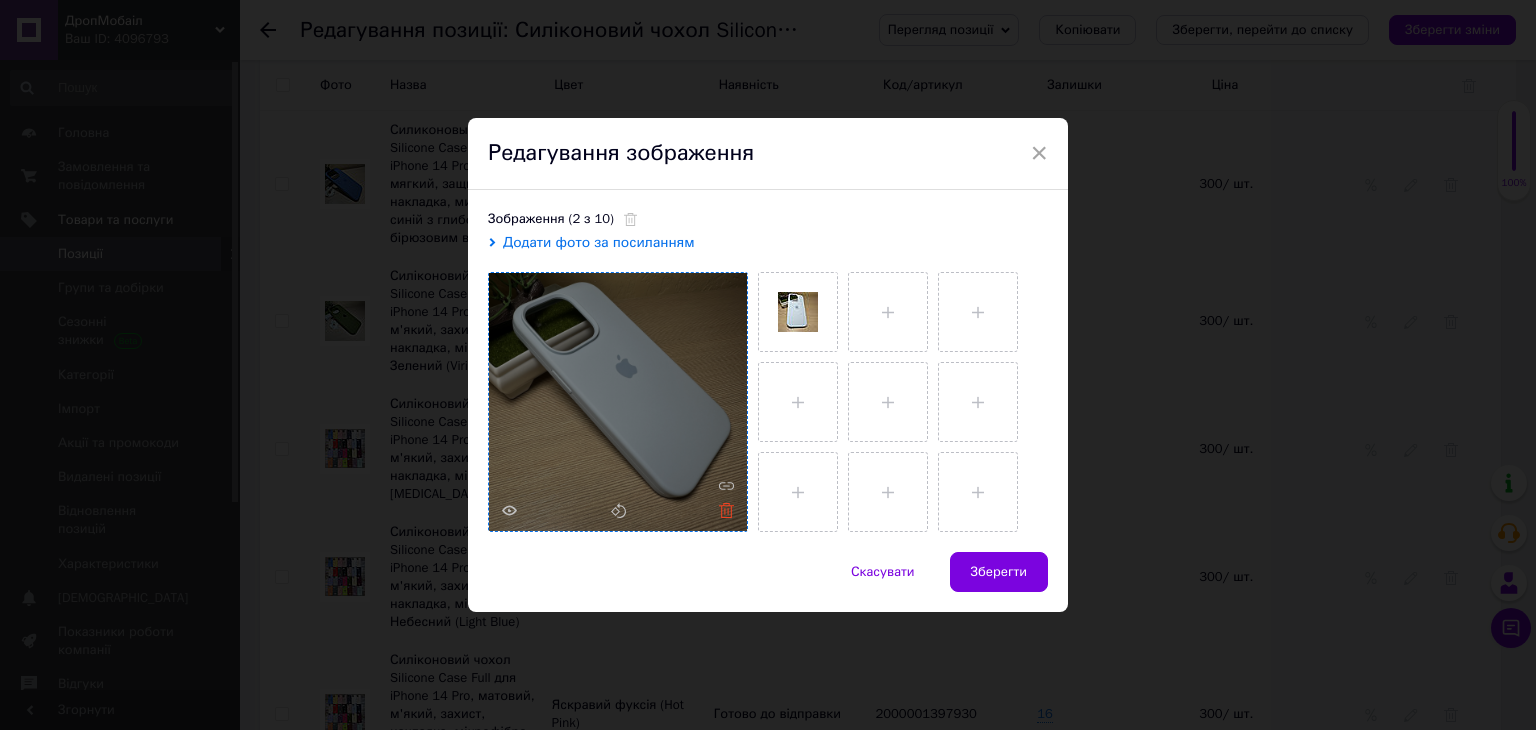 click 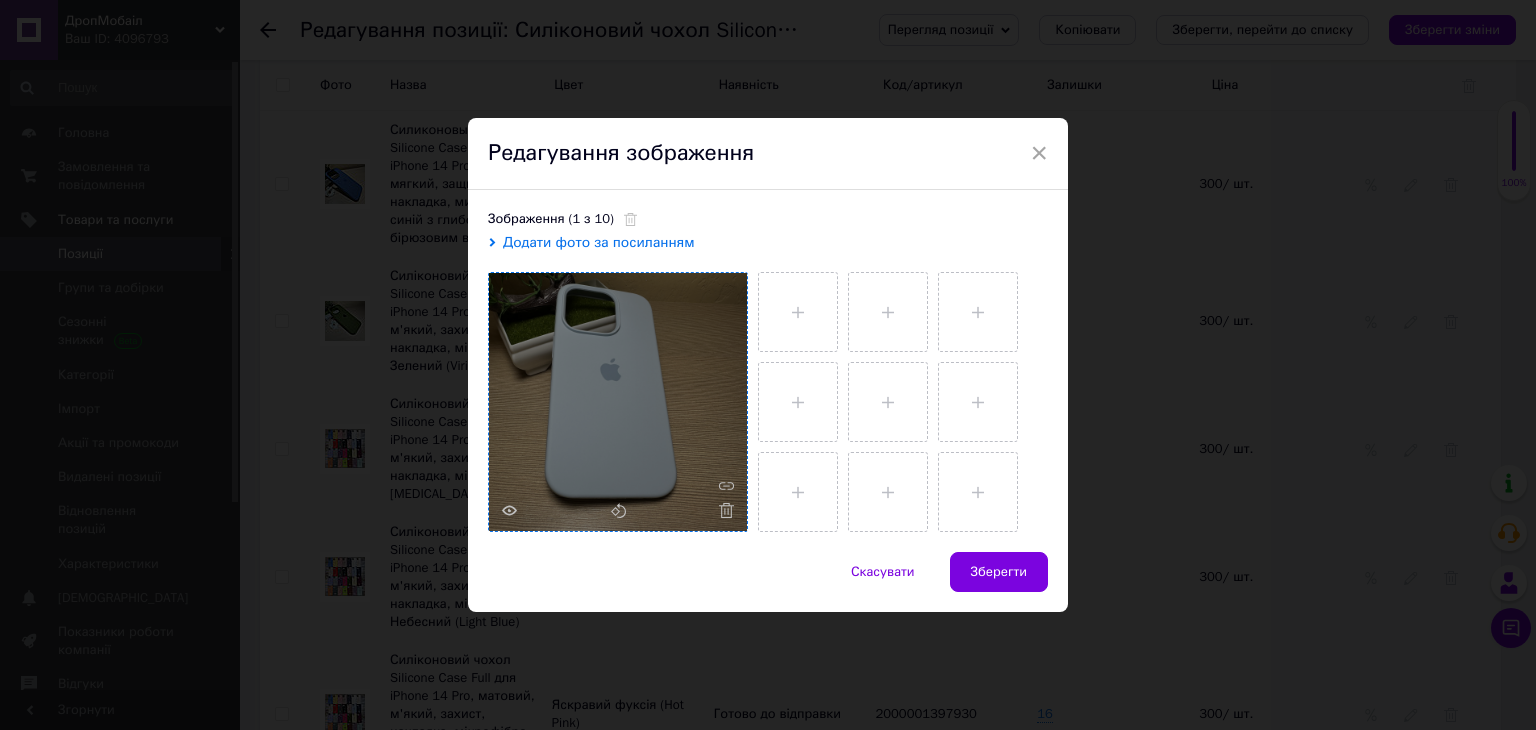 click 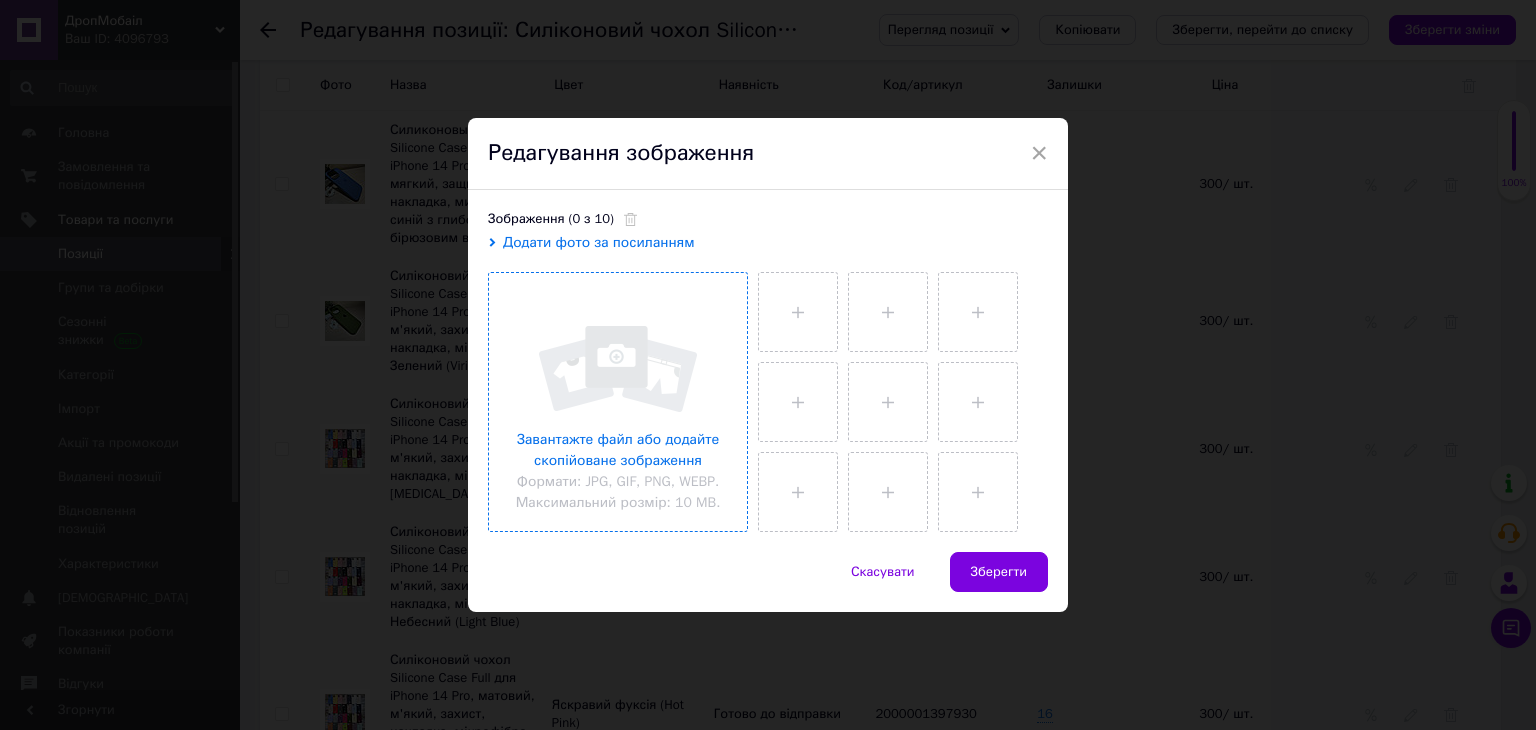 click at bounding box center [618, 402] 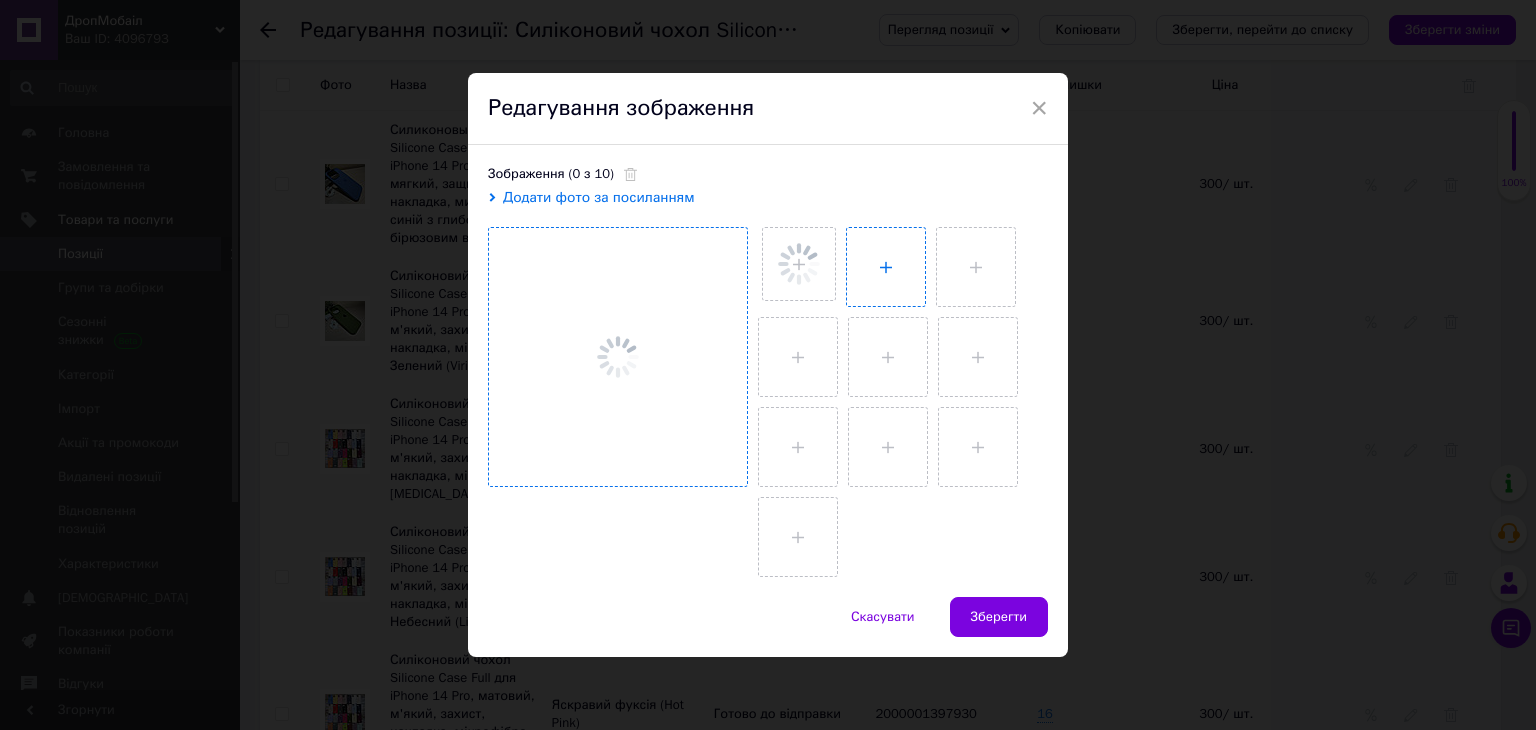 click at bounding box center [886, 267] 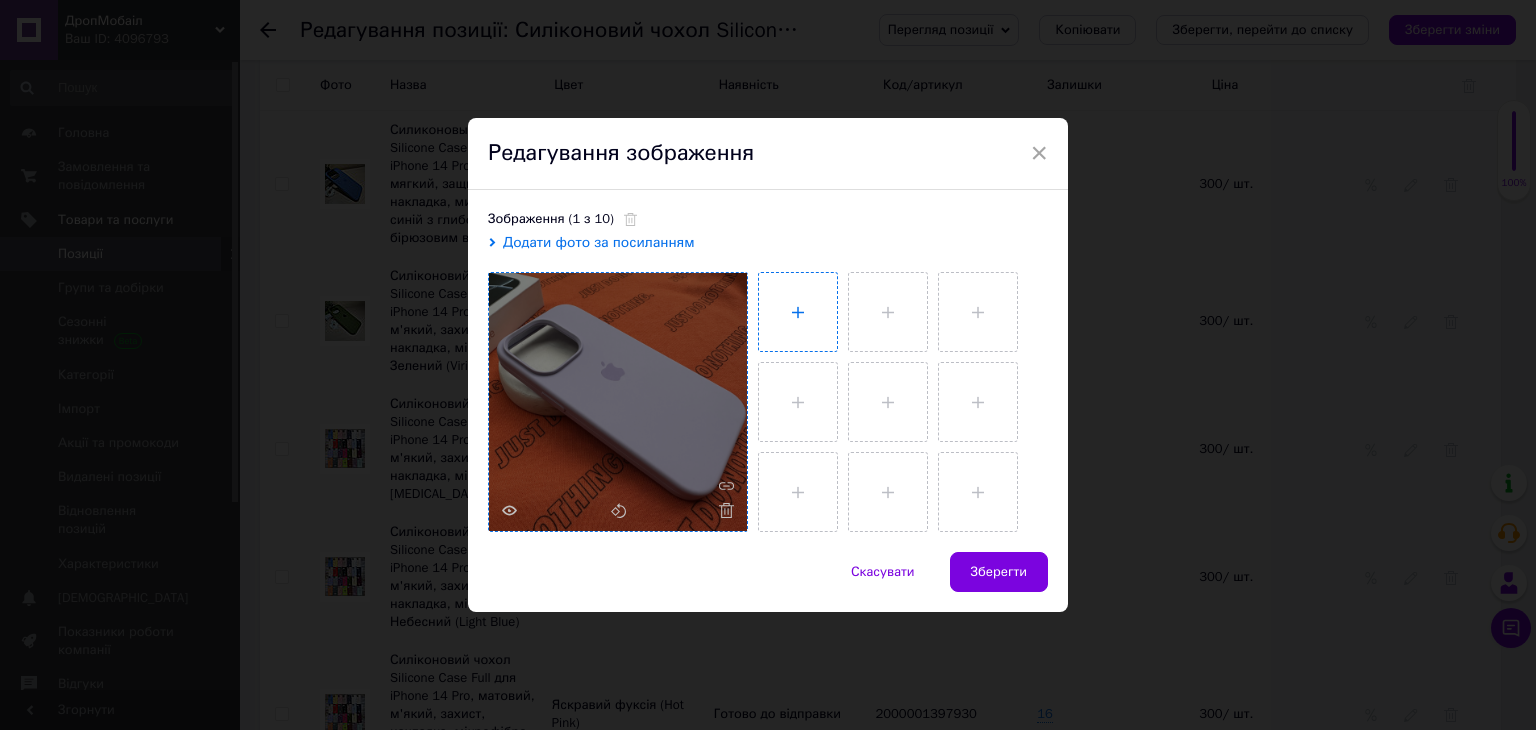 type on "C:\fakepath\IMG_8818.JPG" 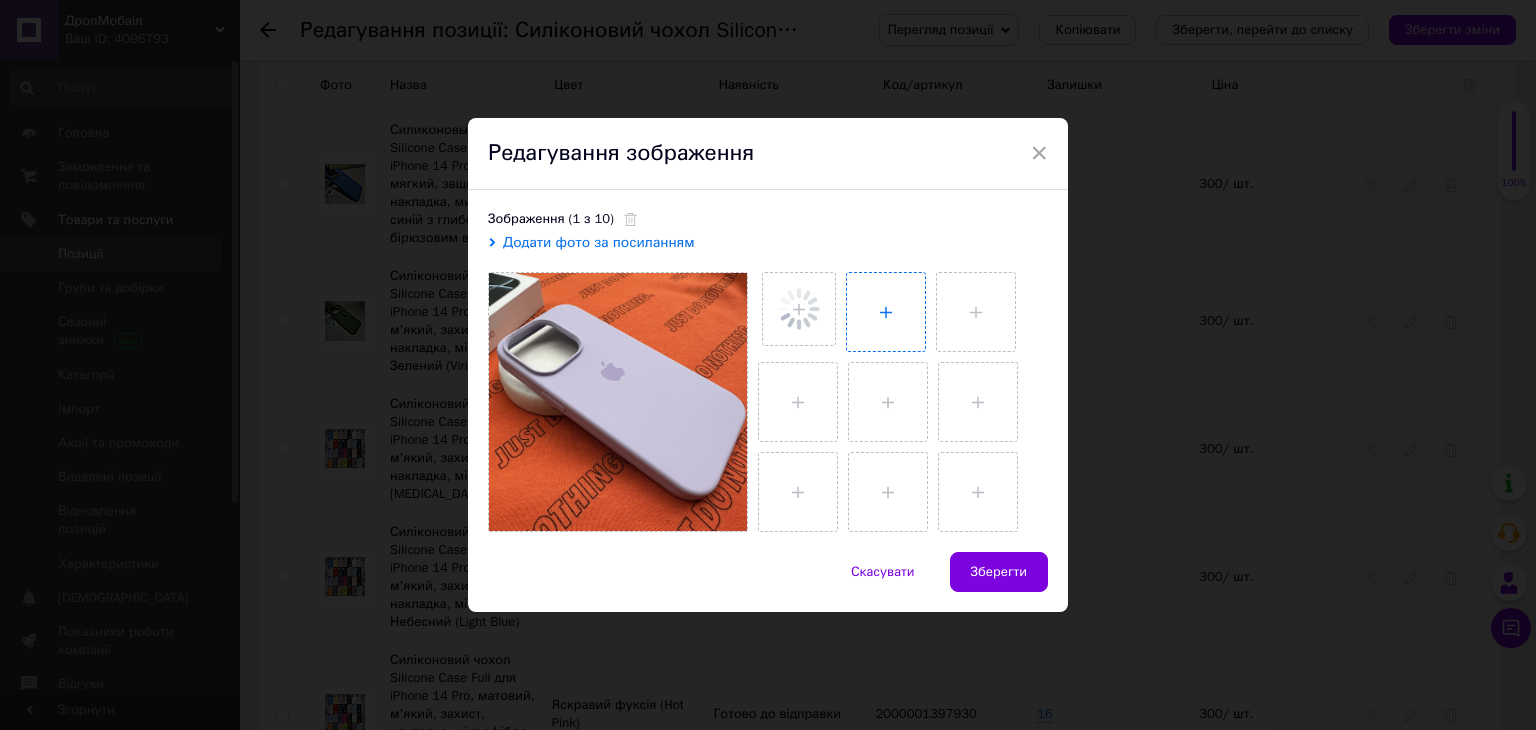 click at bounding box center (886, 312) 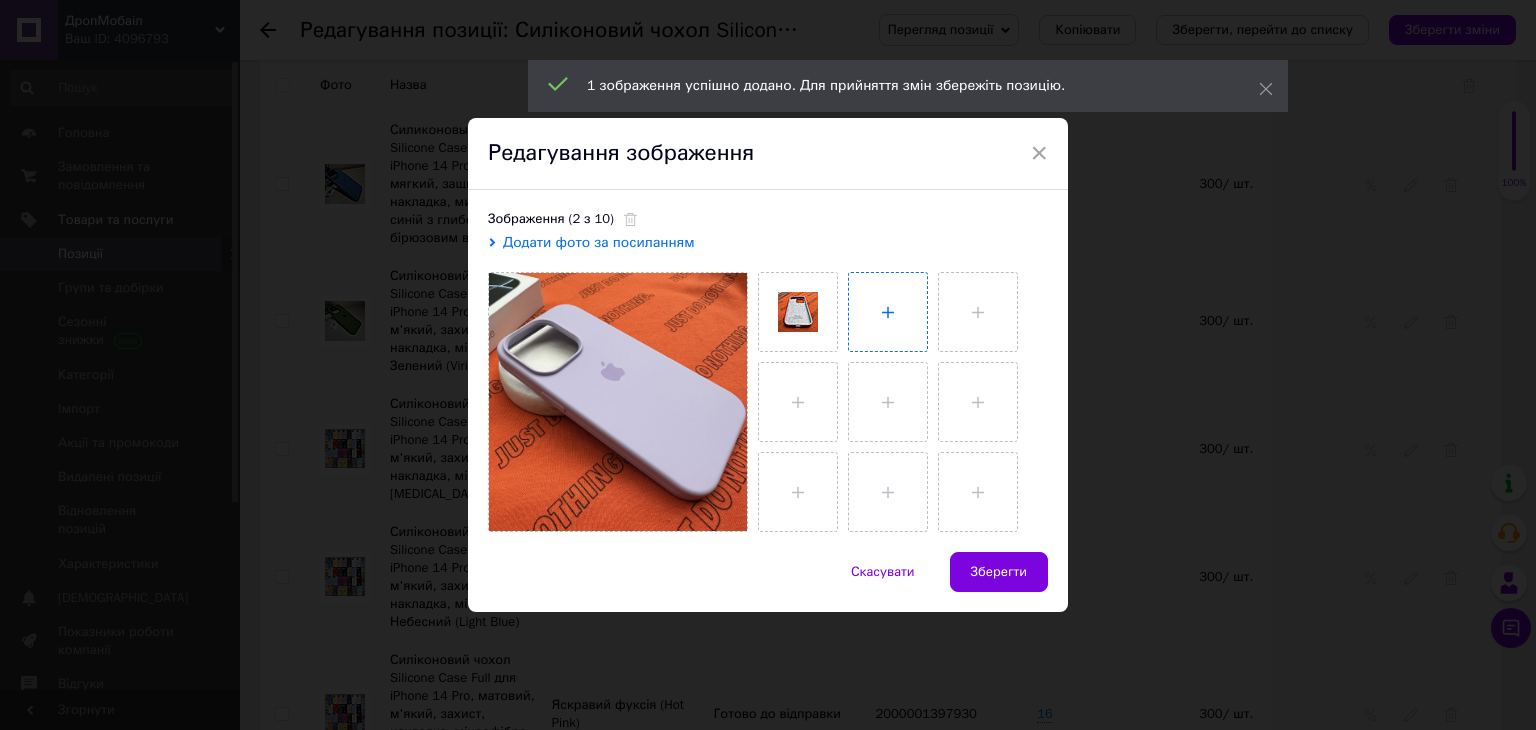 type on "C:\fakepath\IMG_8817.JPG" 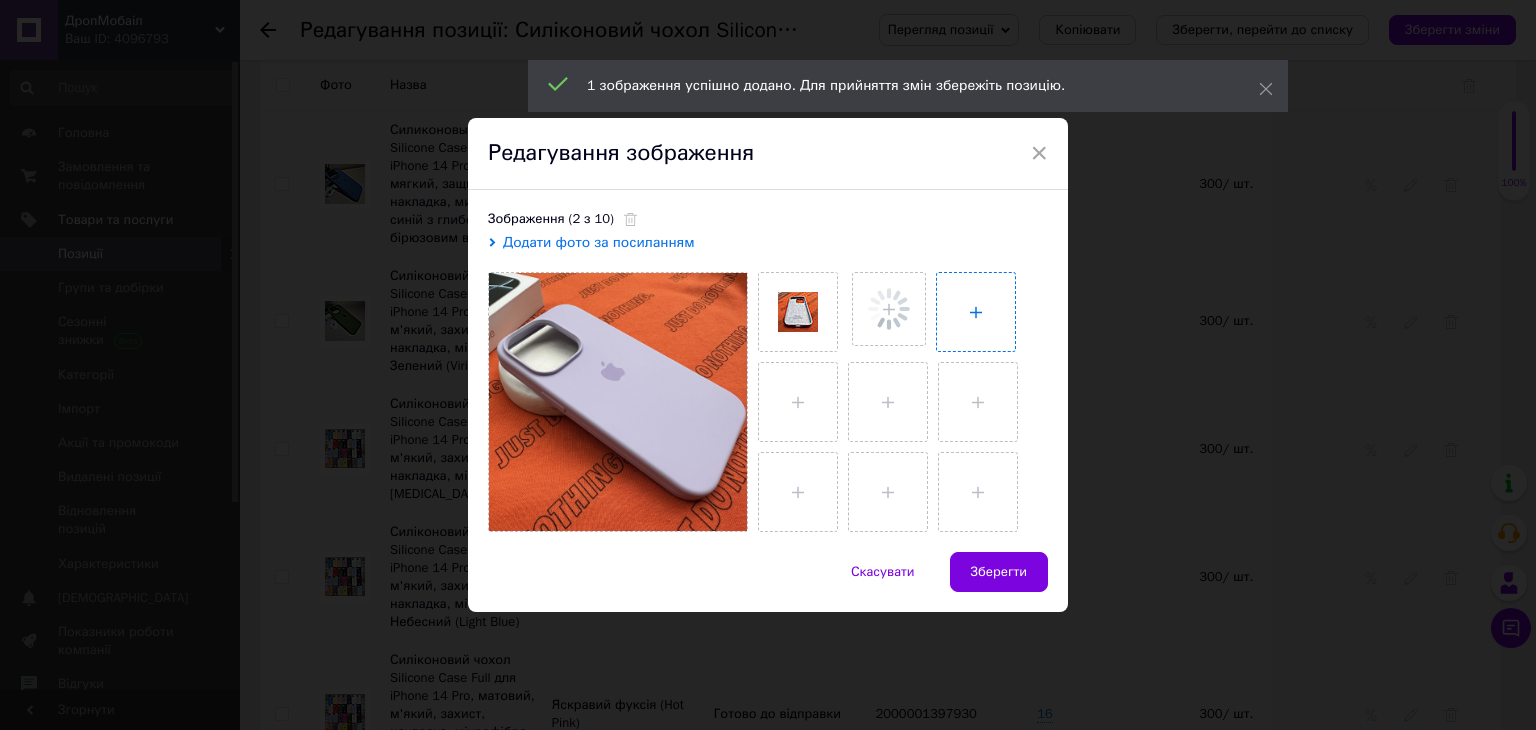 click at bounding box center [976, 312] 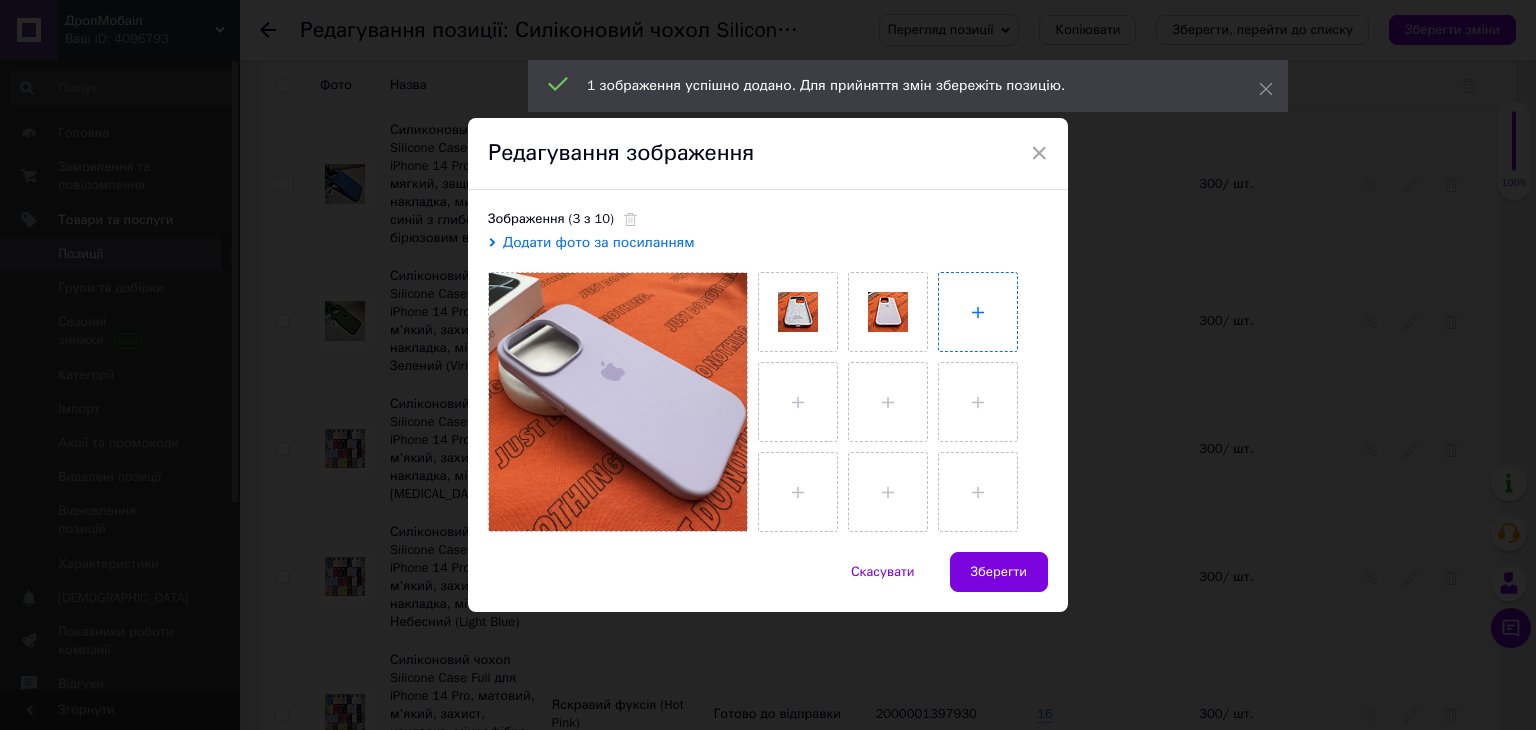 type on "C:\fakepath\IMG_8816.JPG" 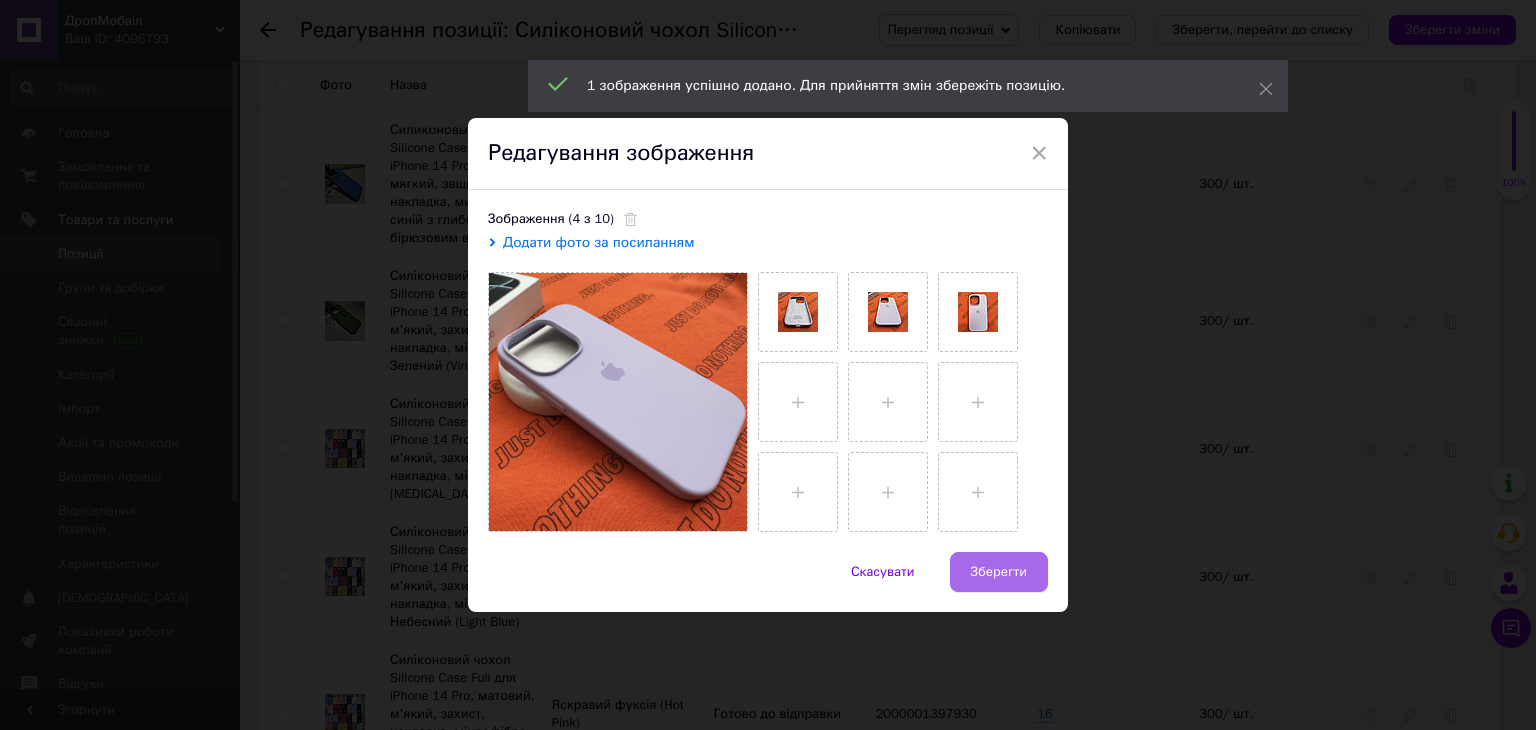 click on "Зберегти" at bounding box center [999, 572] 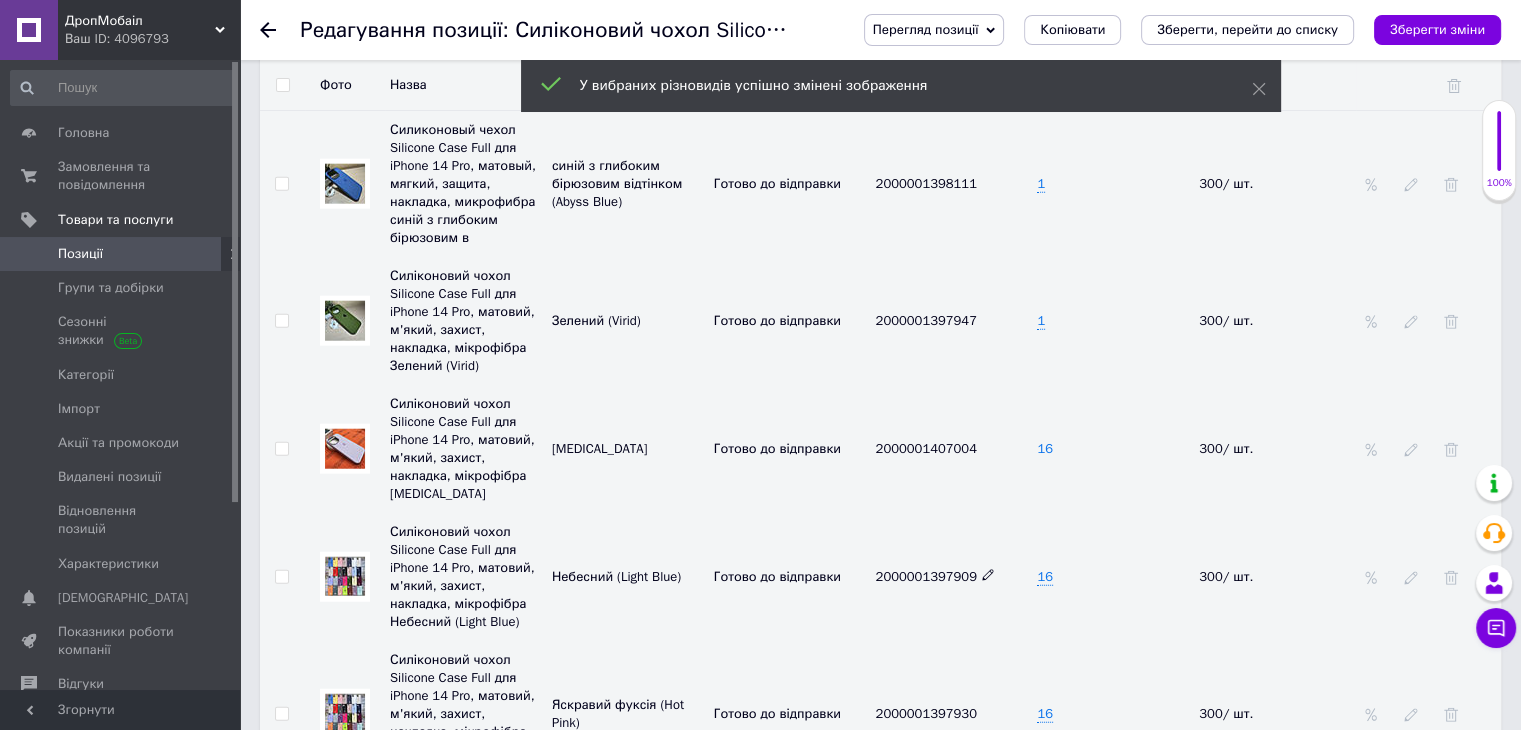 click on "16" at bounding box center (1045, 449) 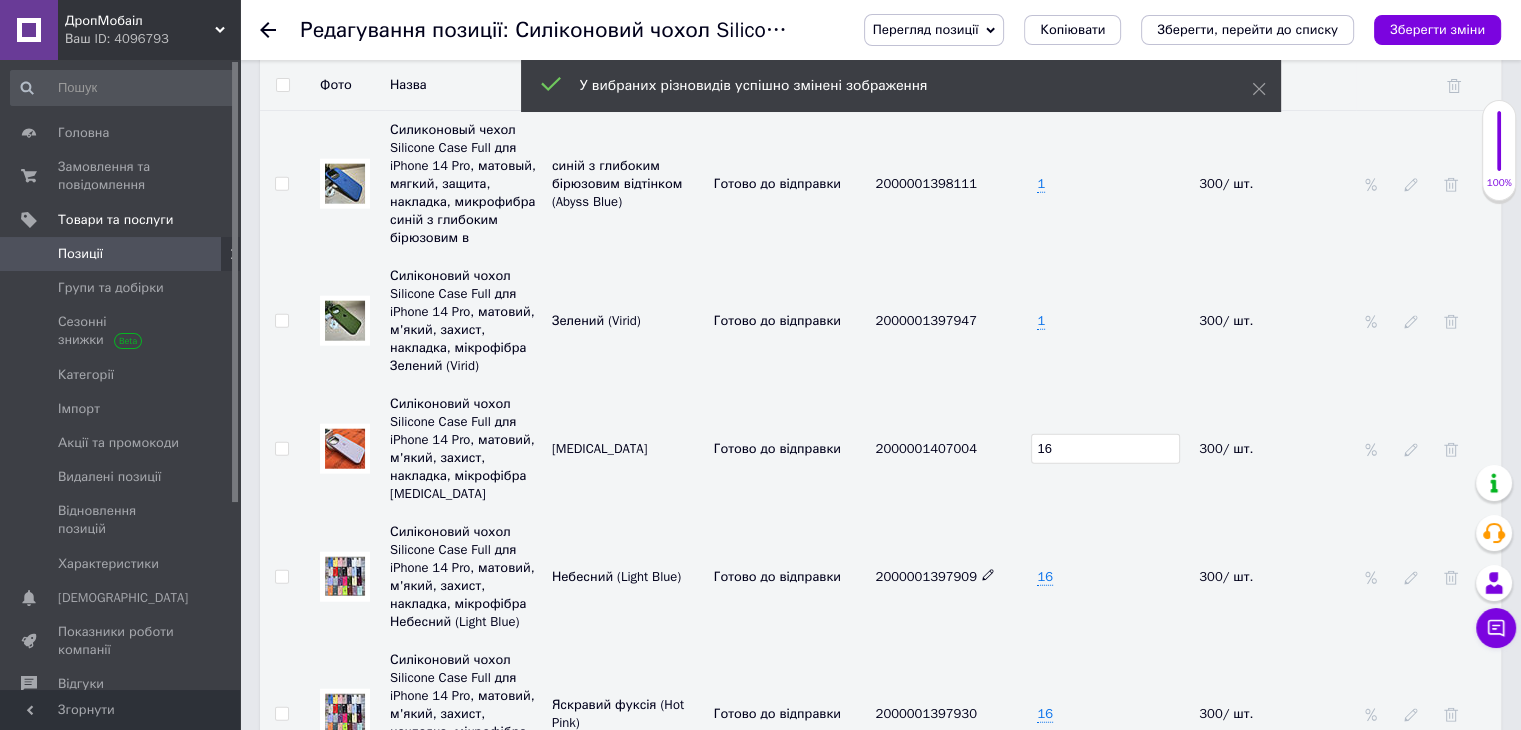 type on "1" 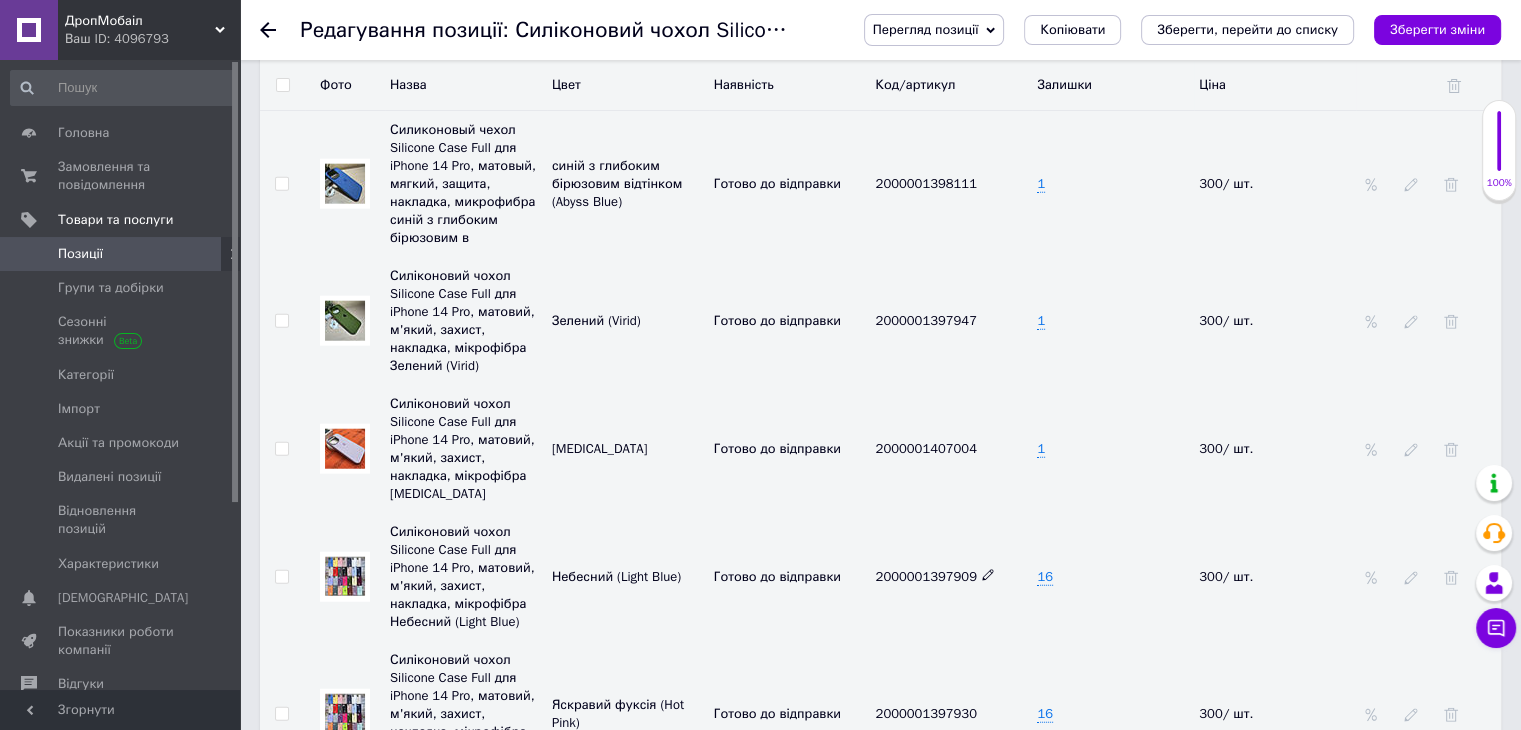 click at bounding box center (345, 576) 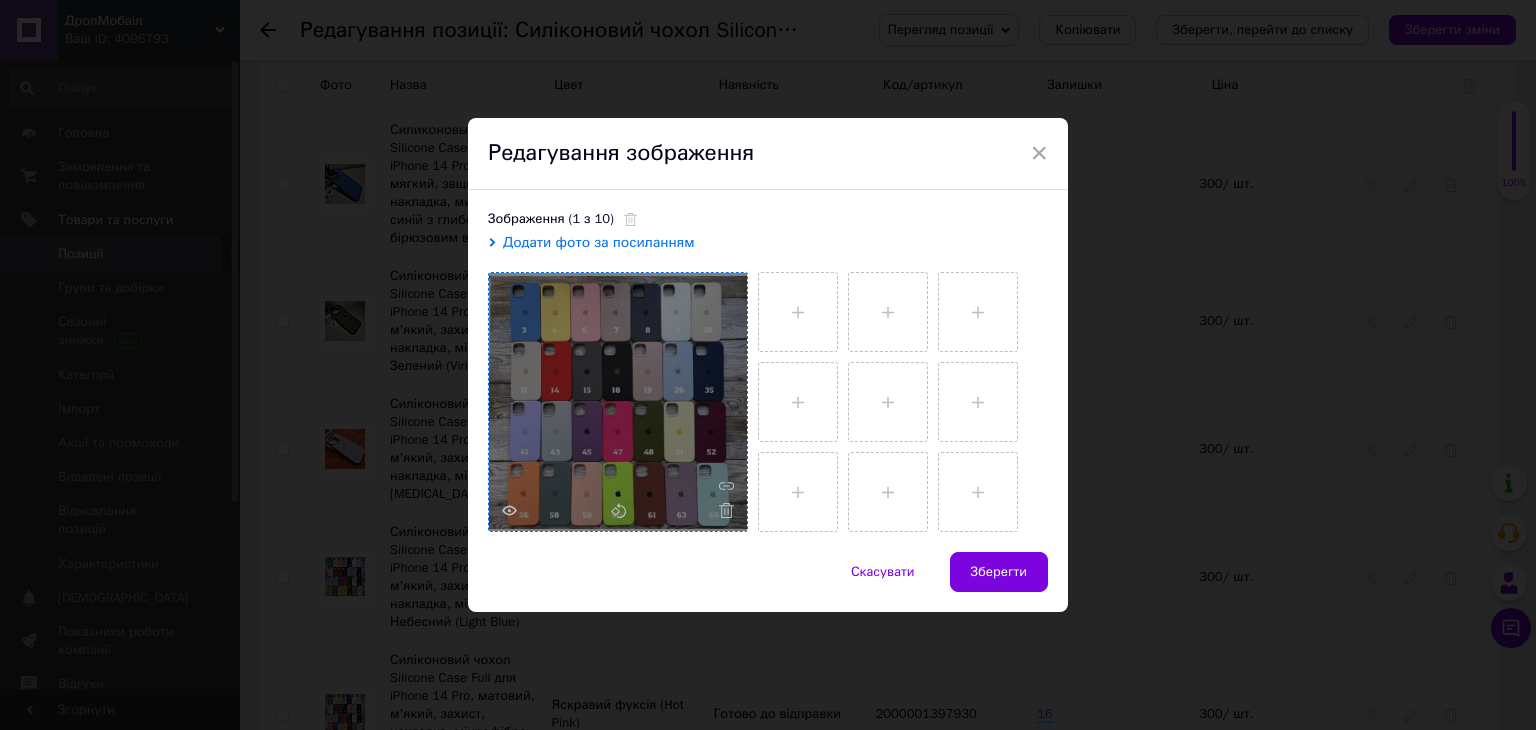 click 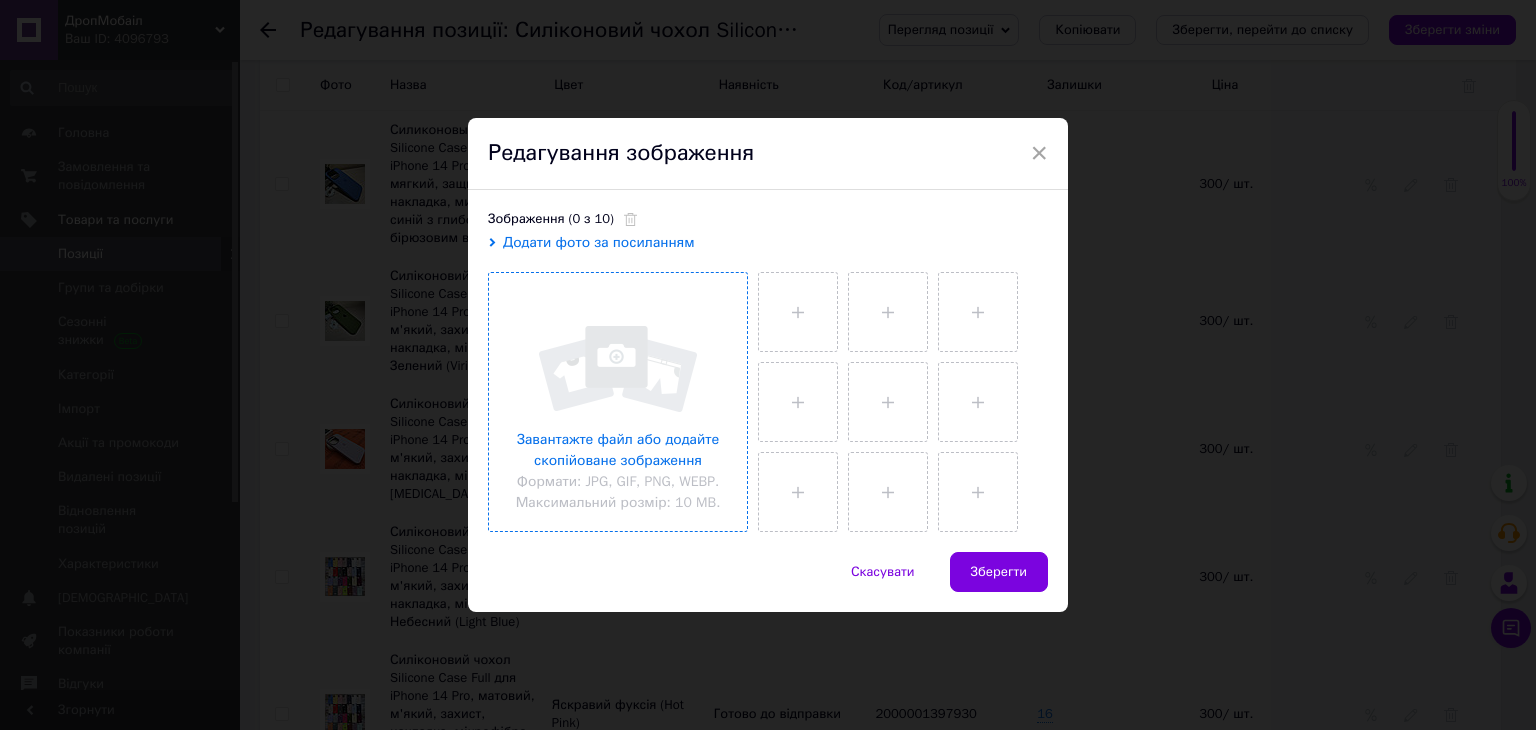 click at bounding box center [618, 402] 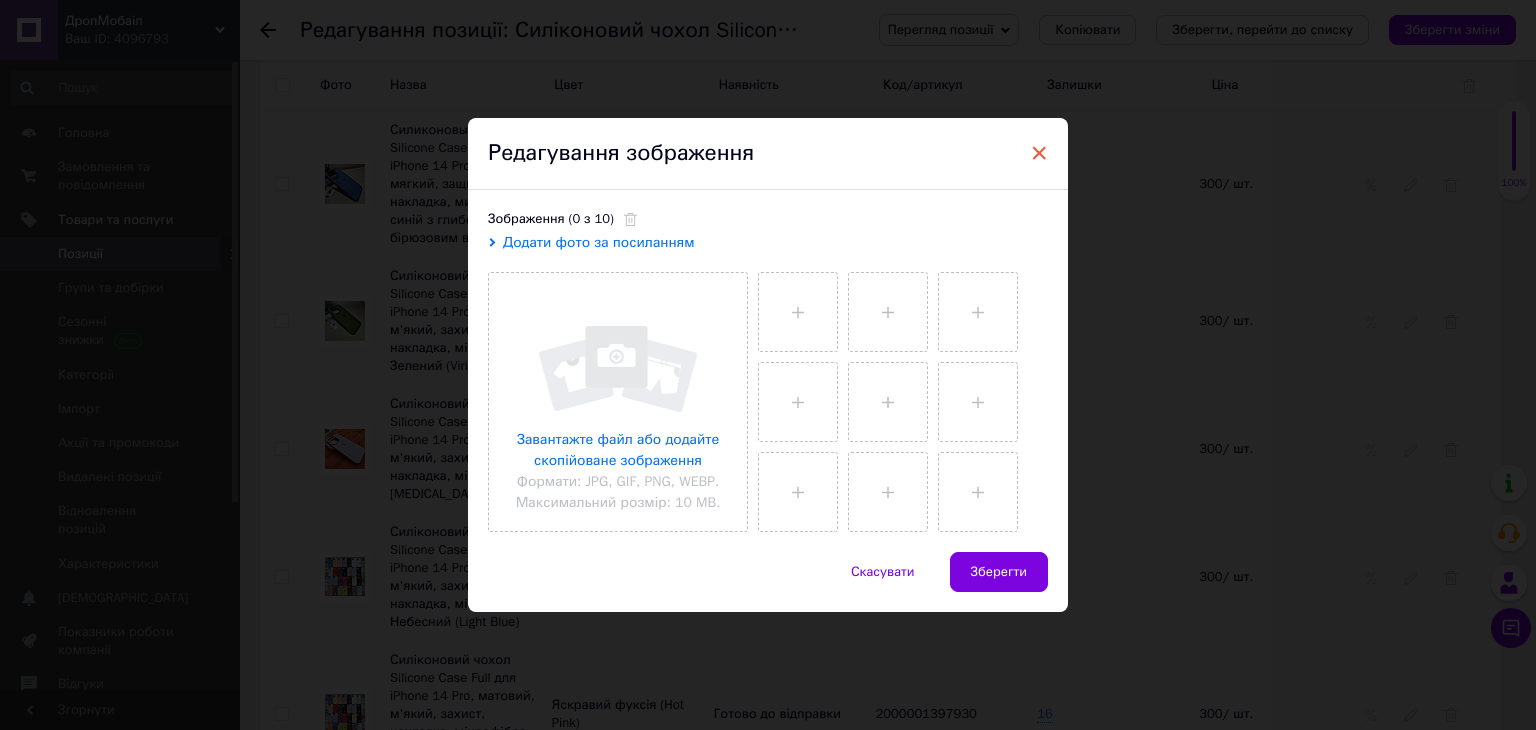 click on "×" at bounding box center (1039, 153) 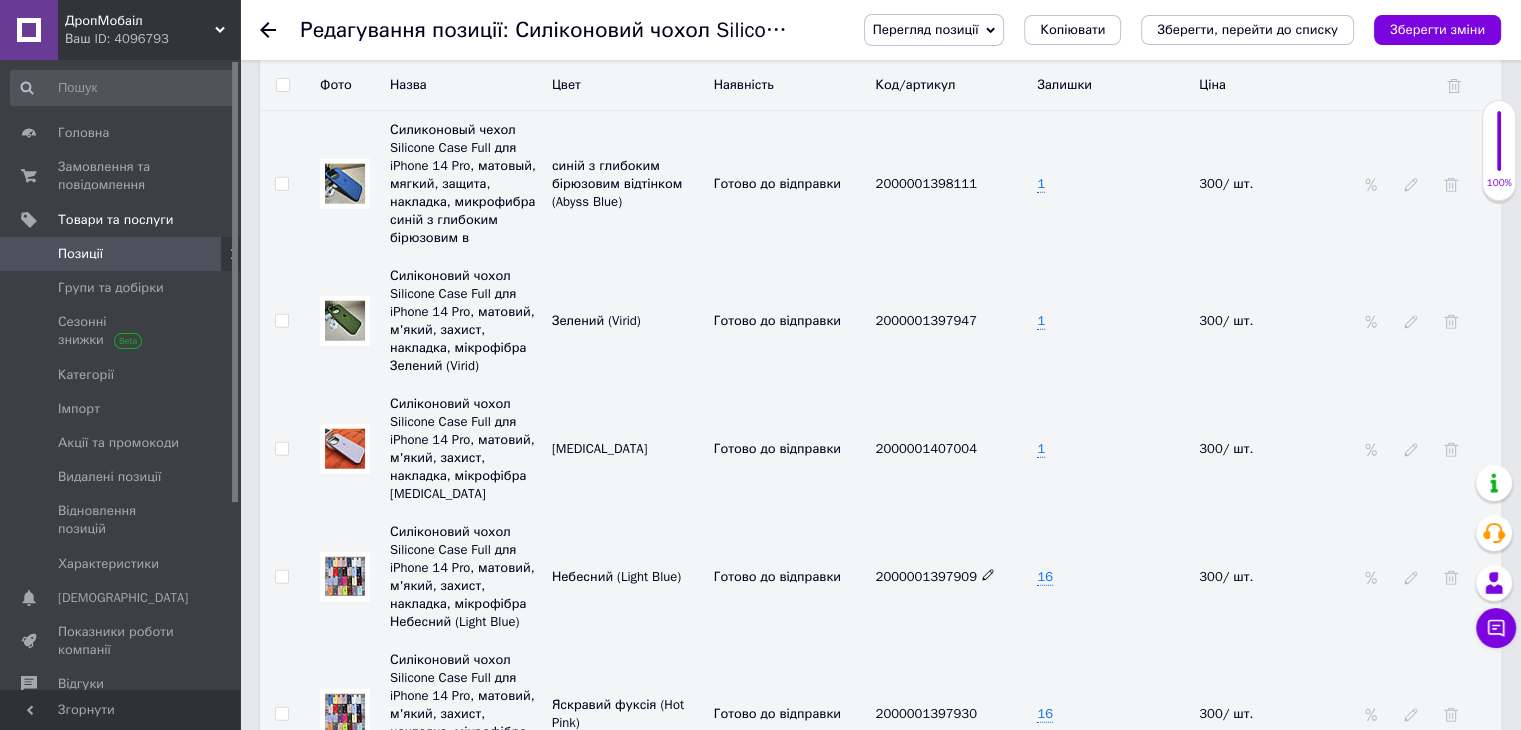click at bounding box center (345, 576) 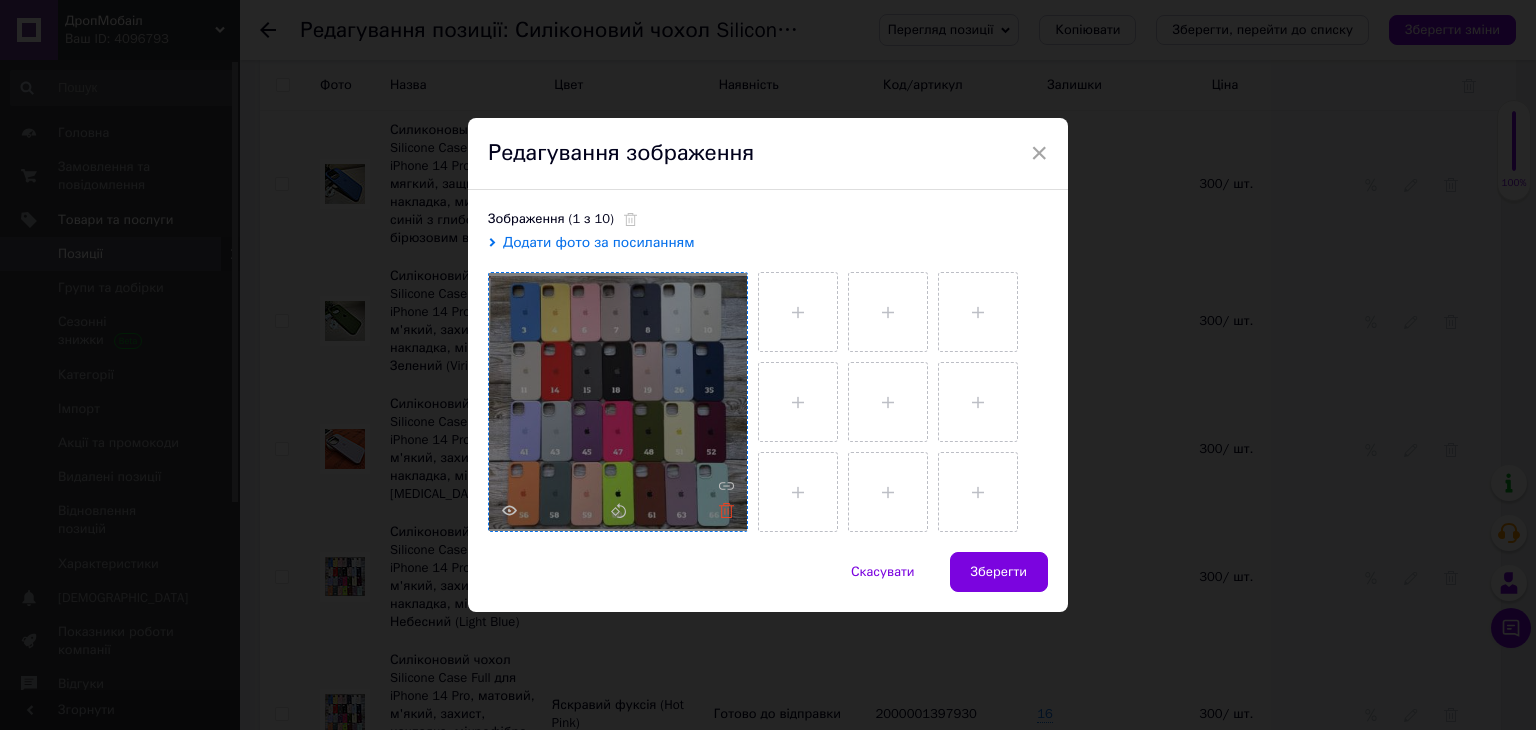 click 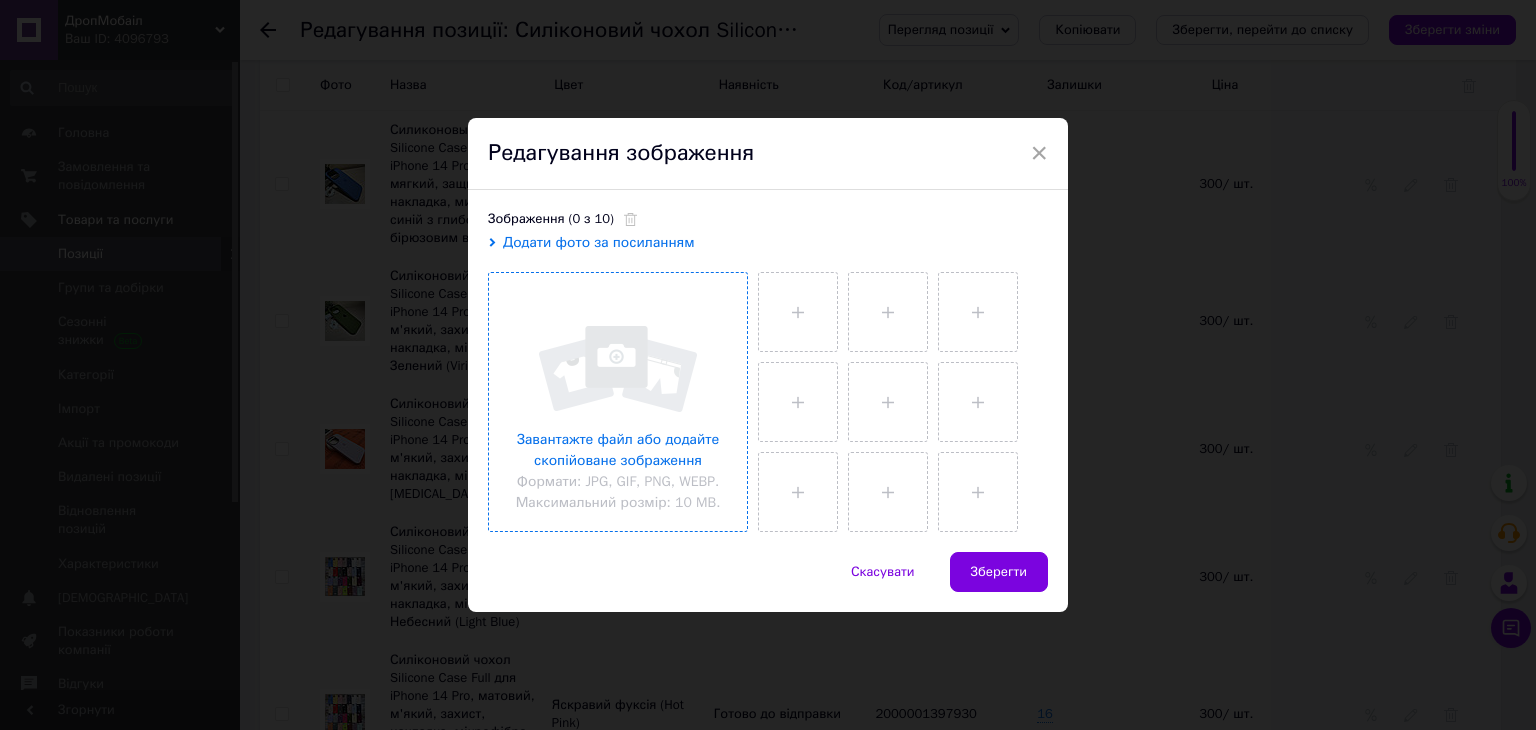 click at bounding box center (618, 402) 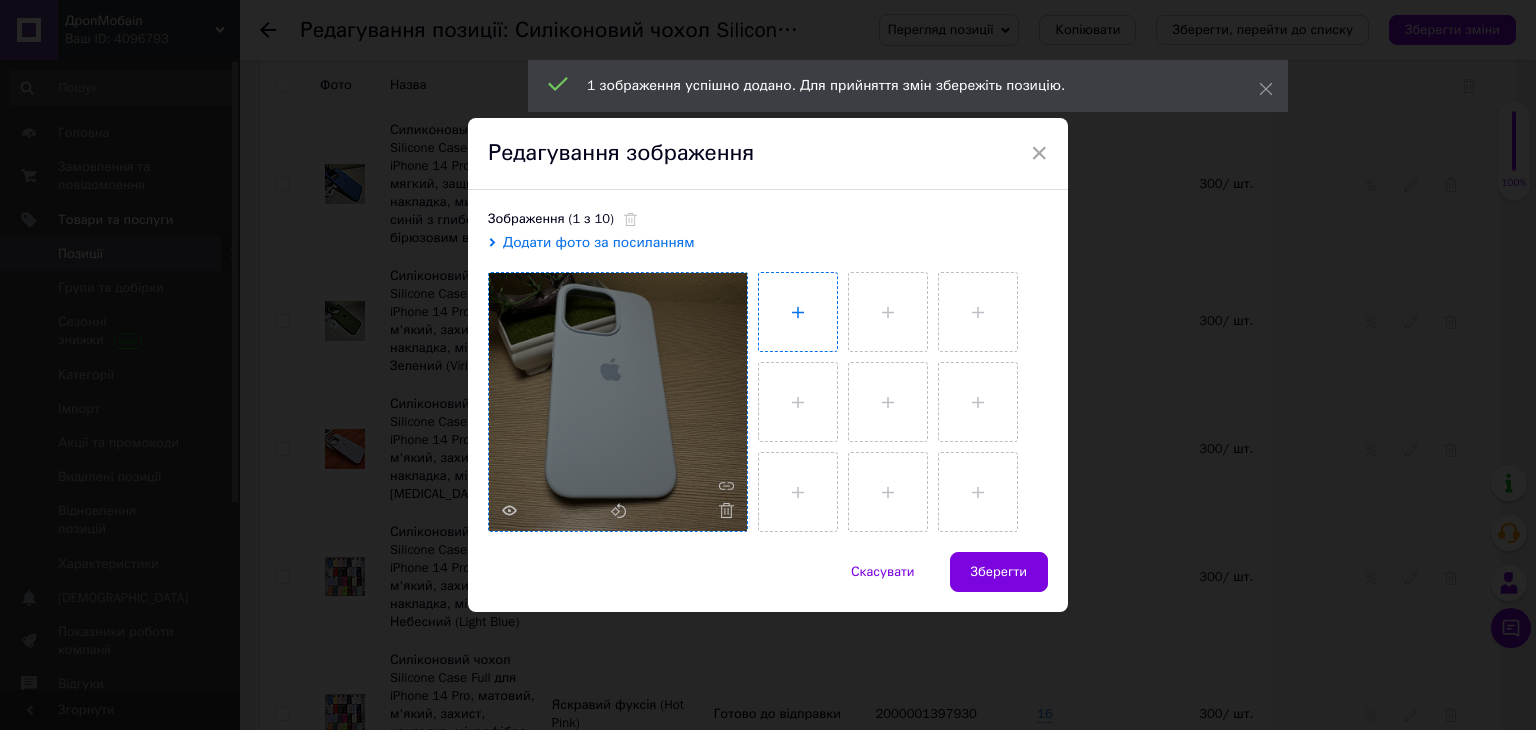 click at bounding box center [798, 312] 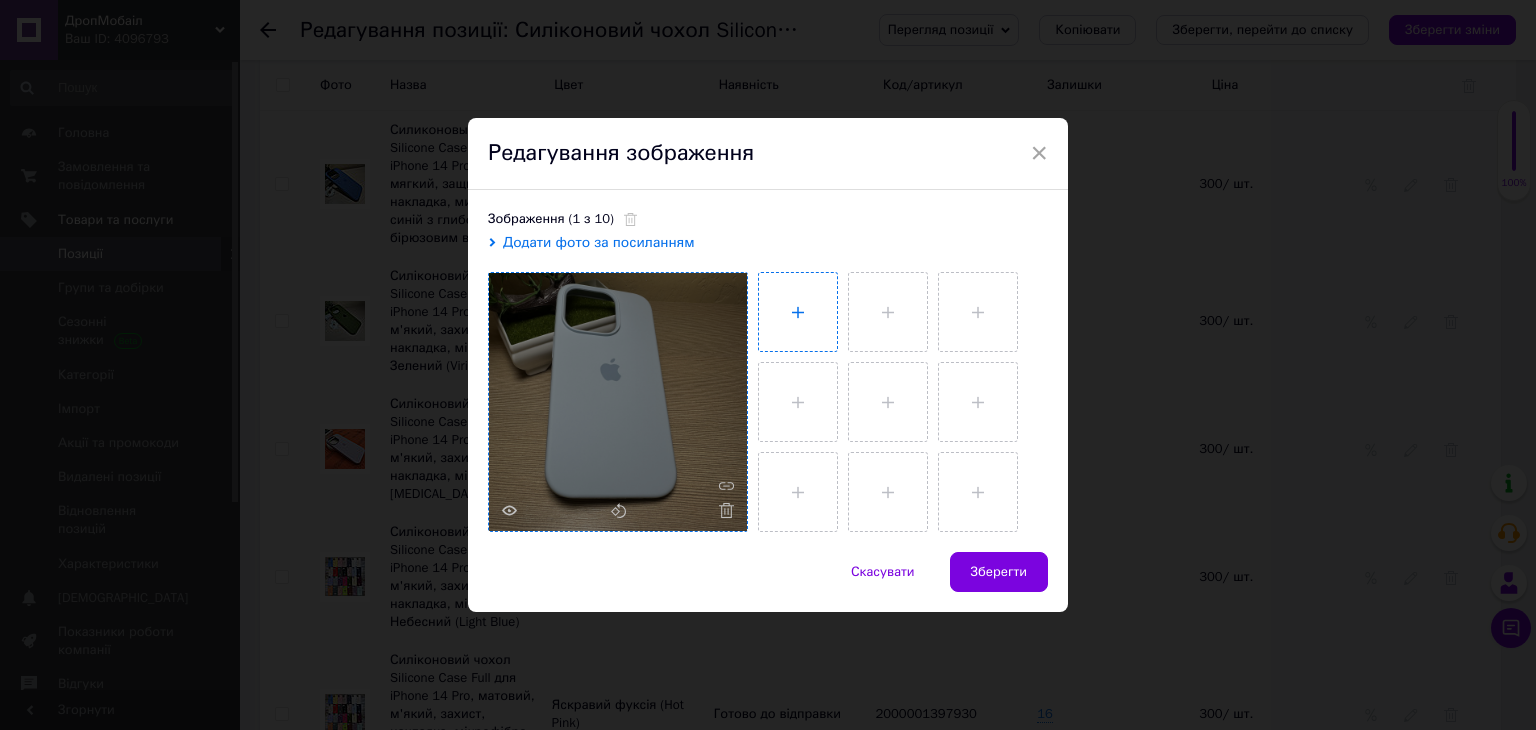type on "C:\fakepath\IMG_8591.JPG" 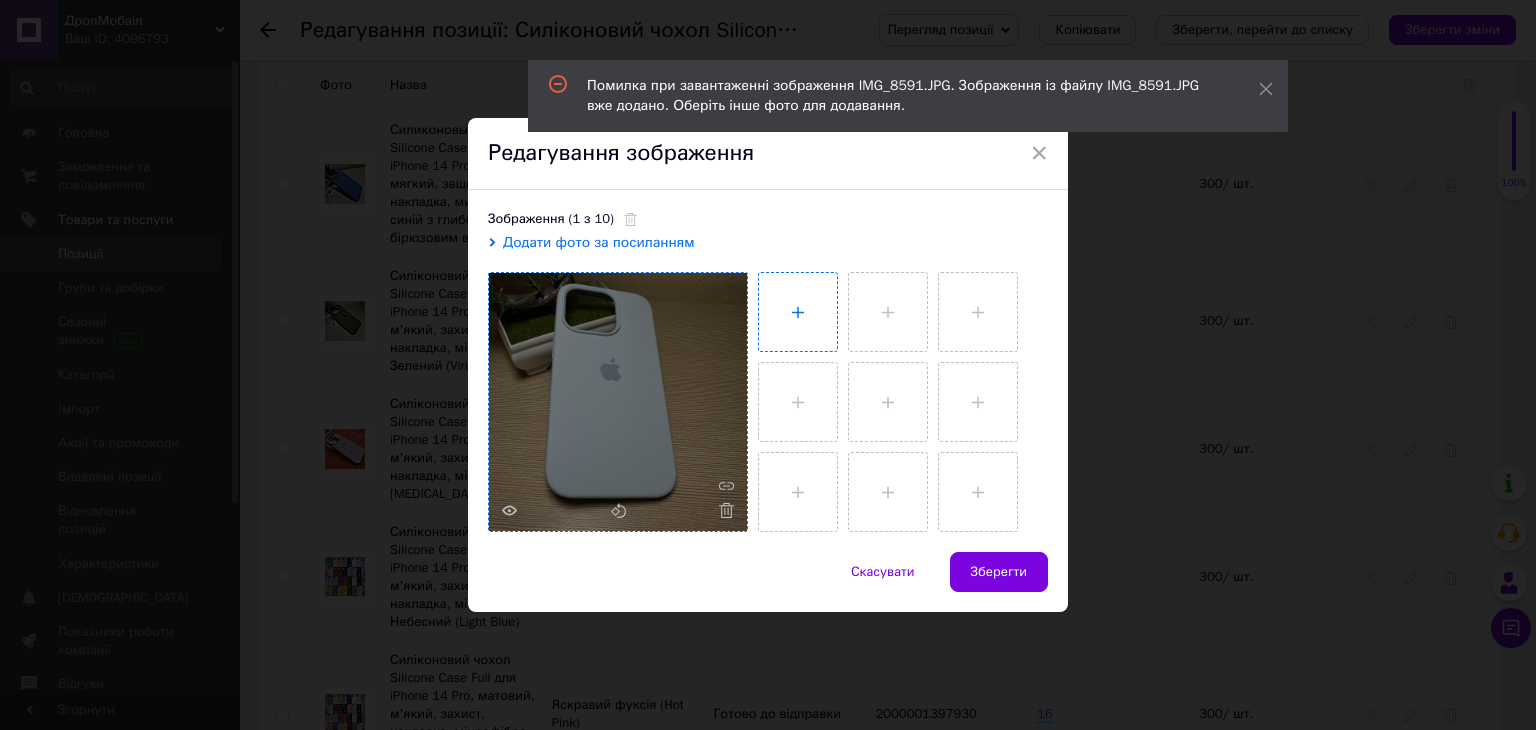click at bounding box center [798, 312] 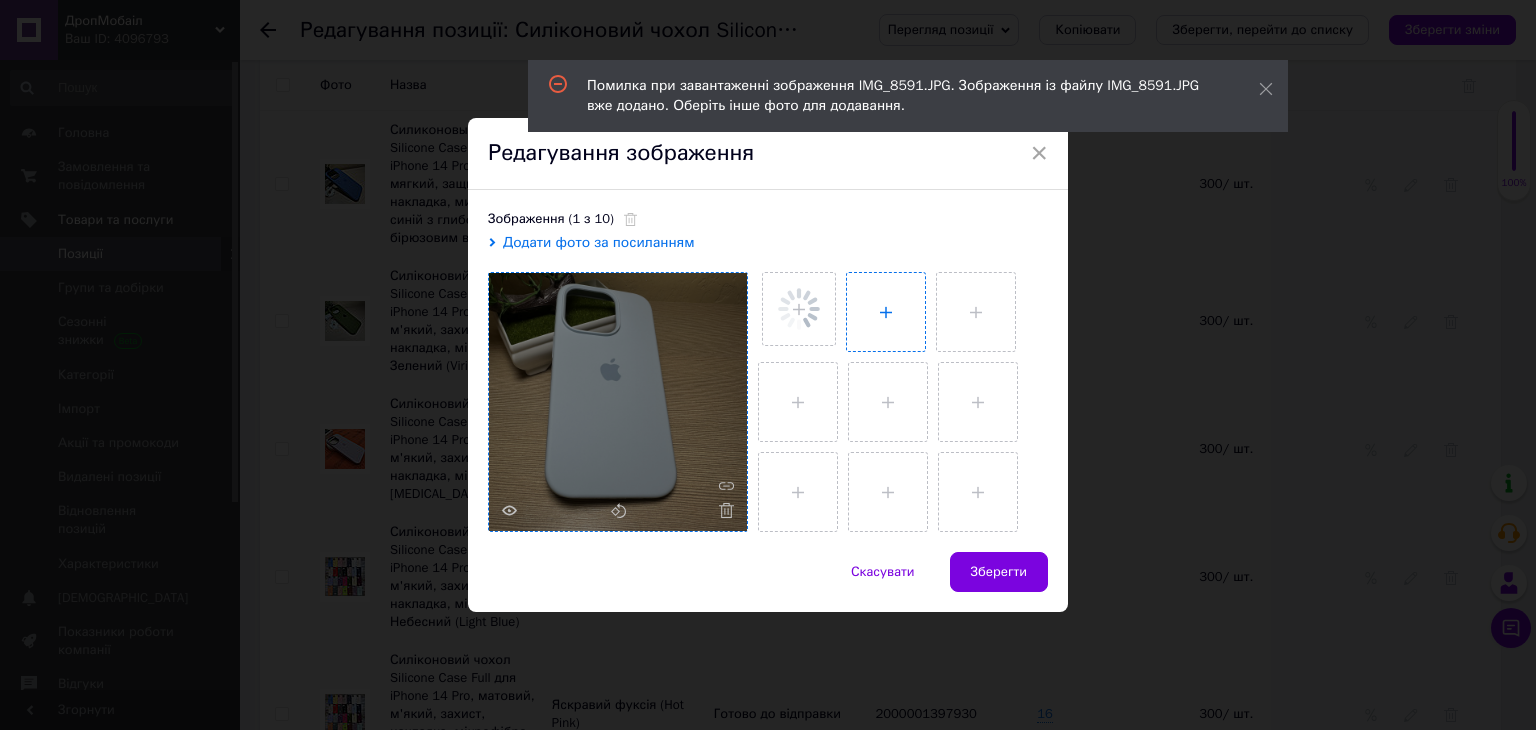click at bounding box center [886, 312] 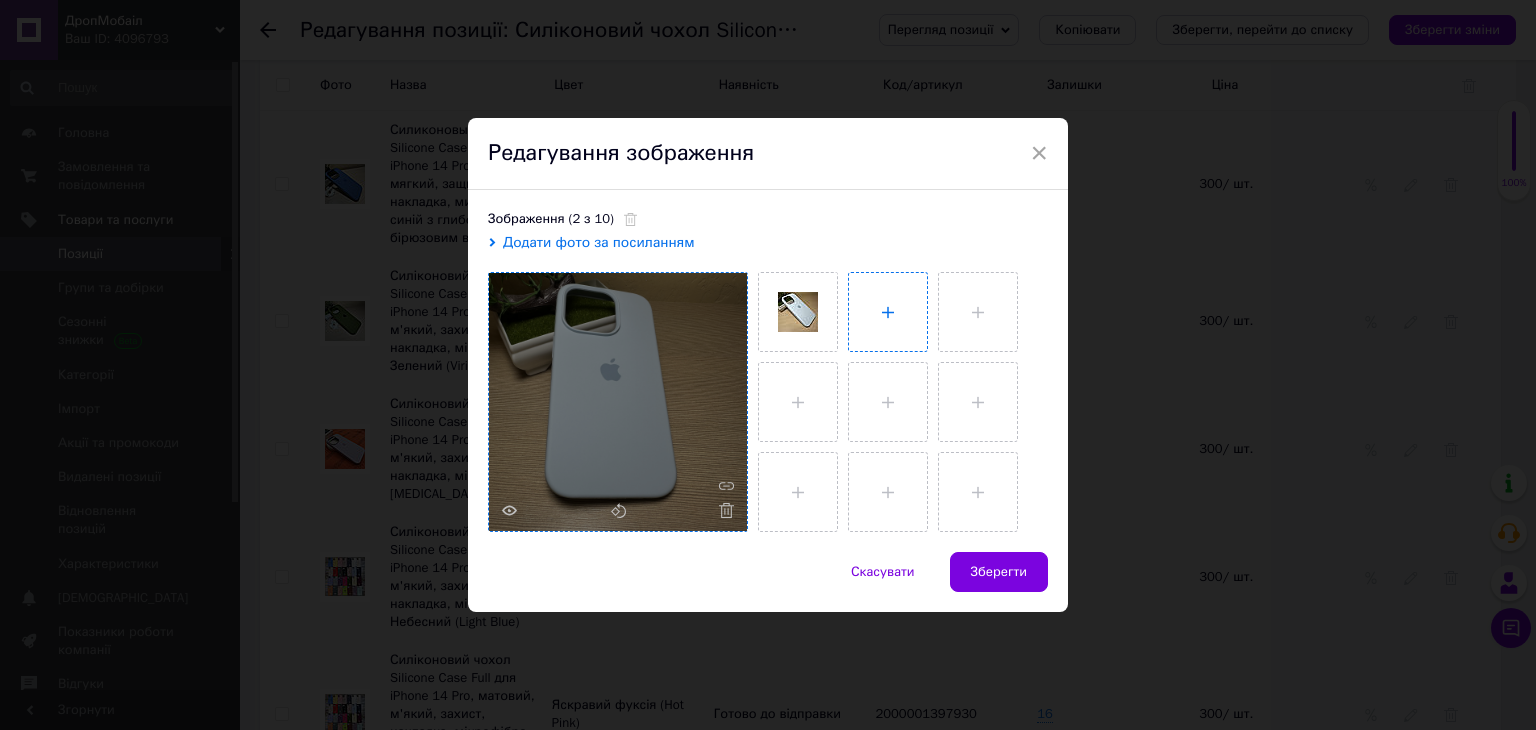 type on "C:\fakepath\IMG_8593.JPG" 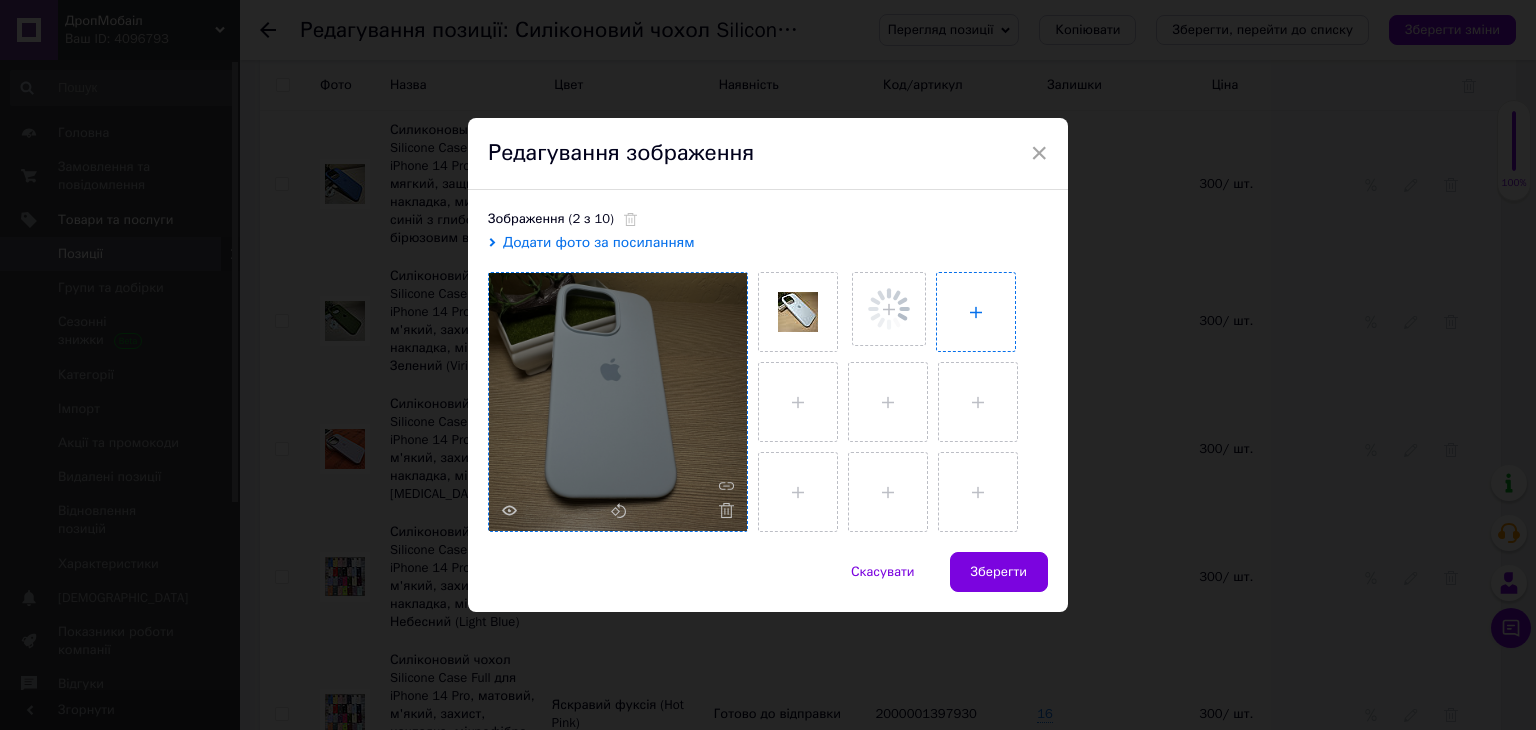 click at bounding box center [976, 312] 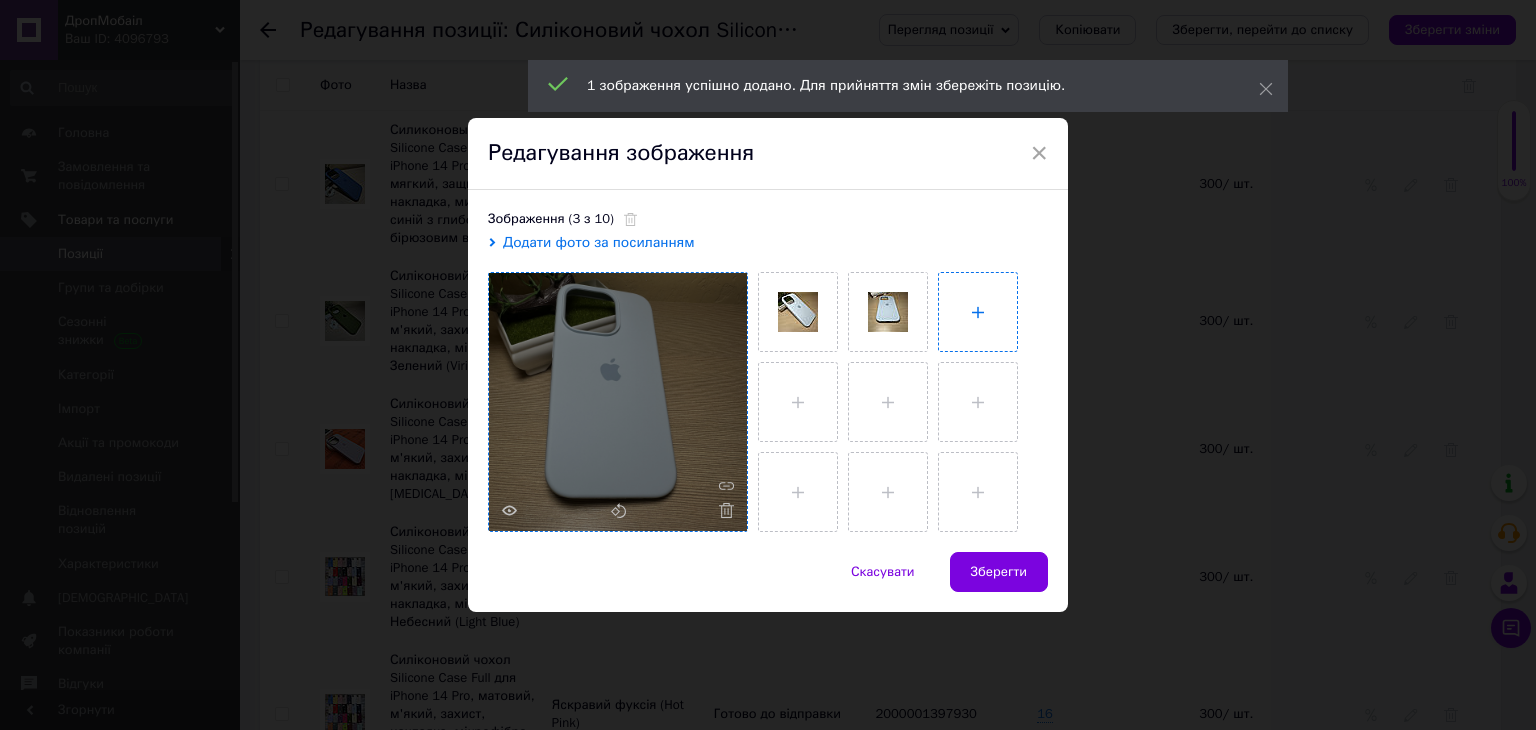type on "C:\fakepath\IMG_8592.JPG" 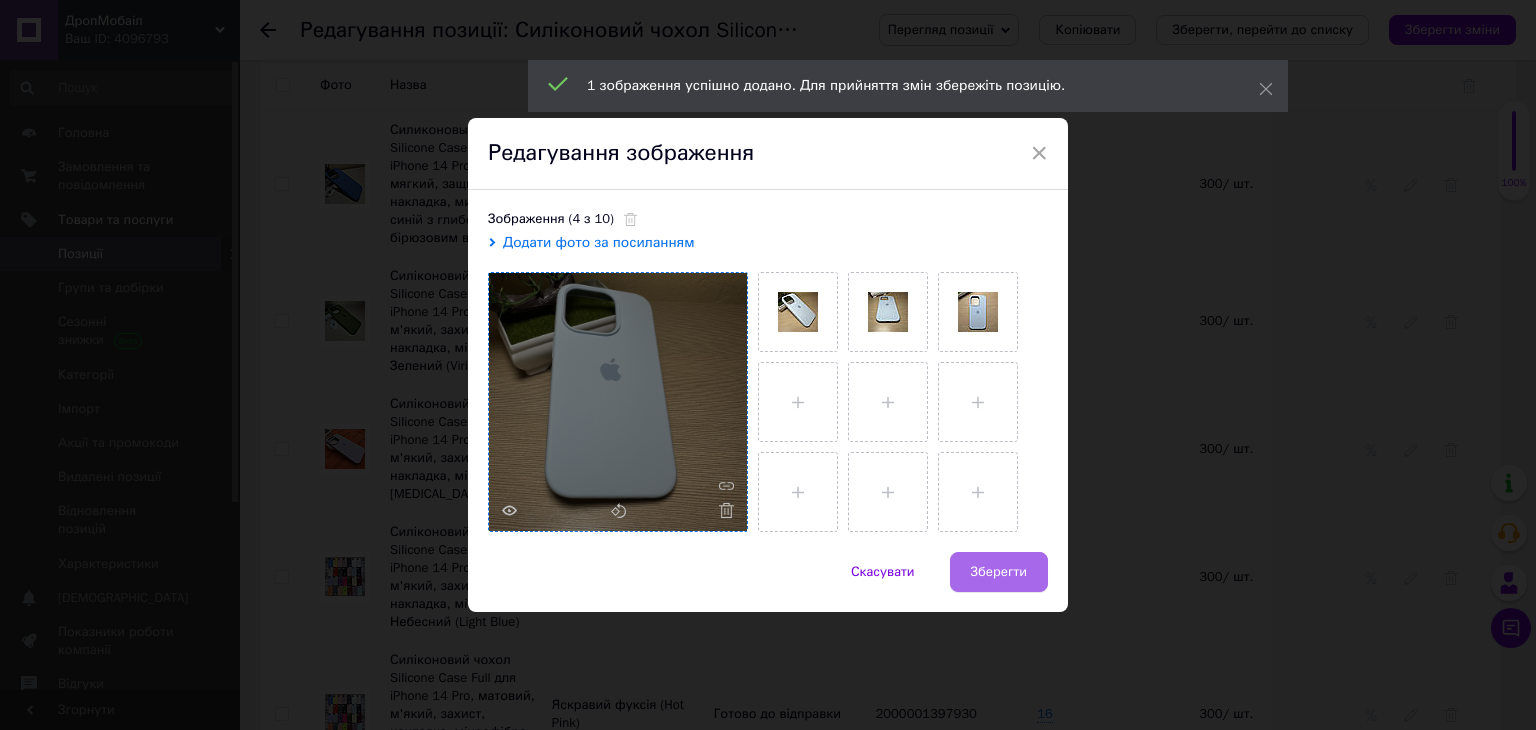 click on "Зберегти" at bounding box center (999, 572) 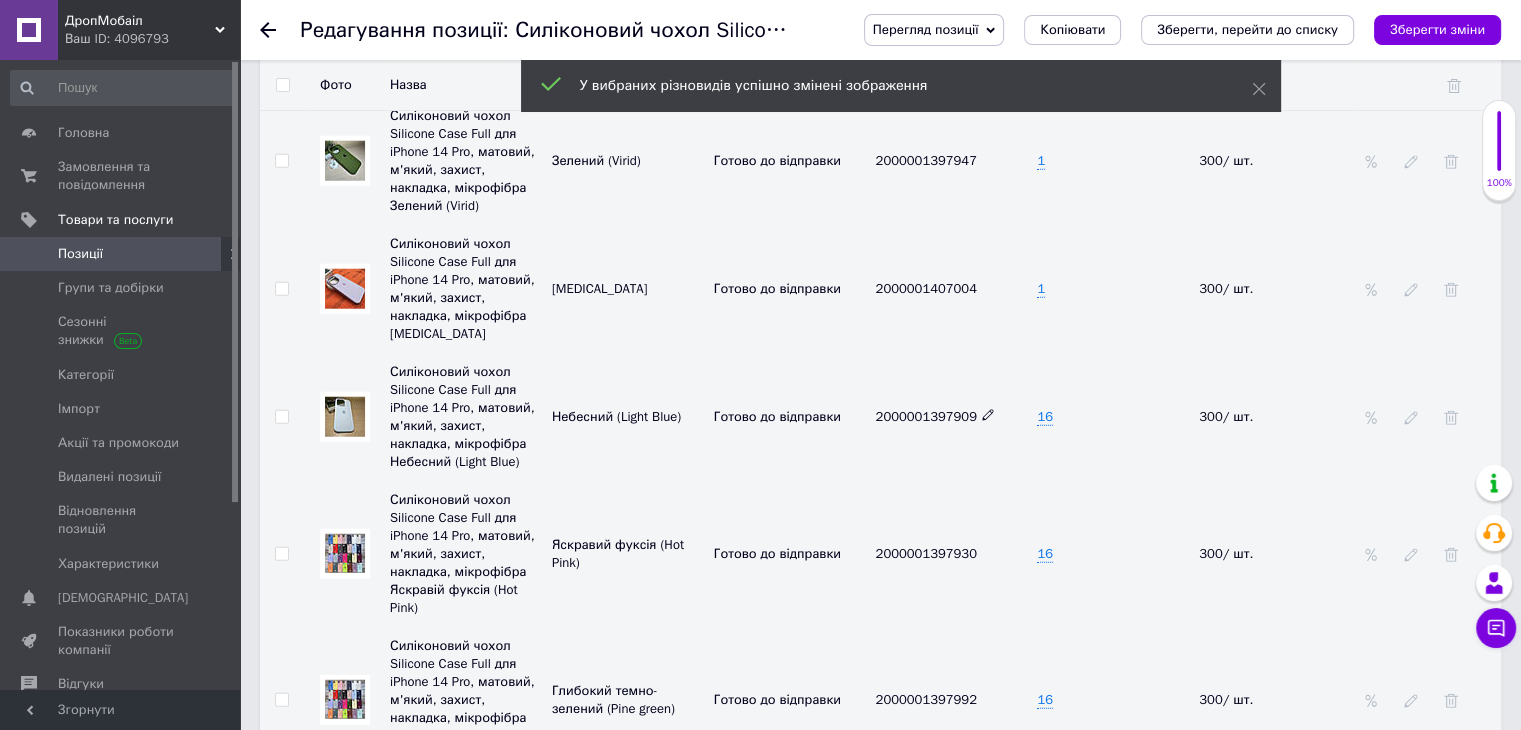 scroll, scrollTop: 5256, scrollLeft: 0, axis: vertical 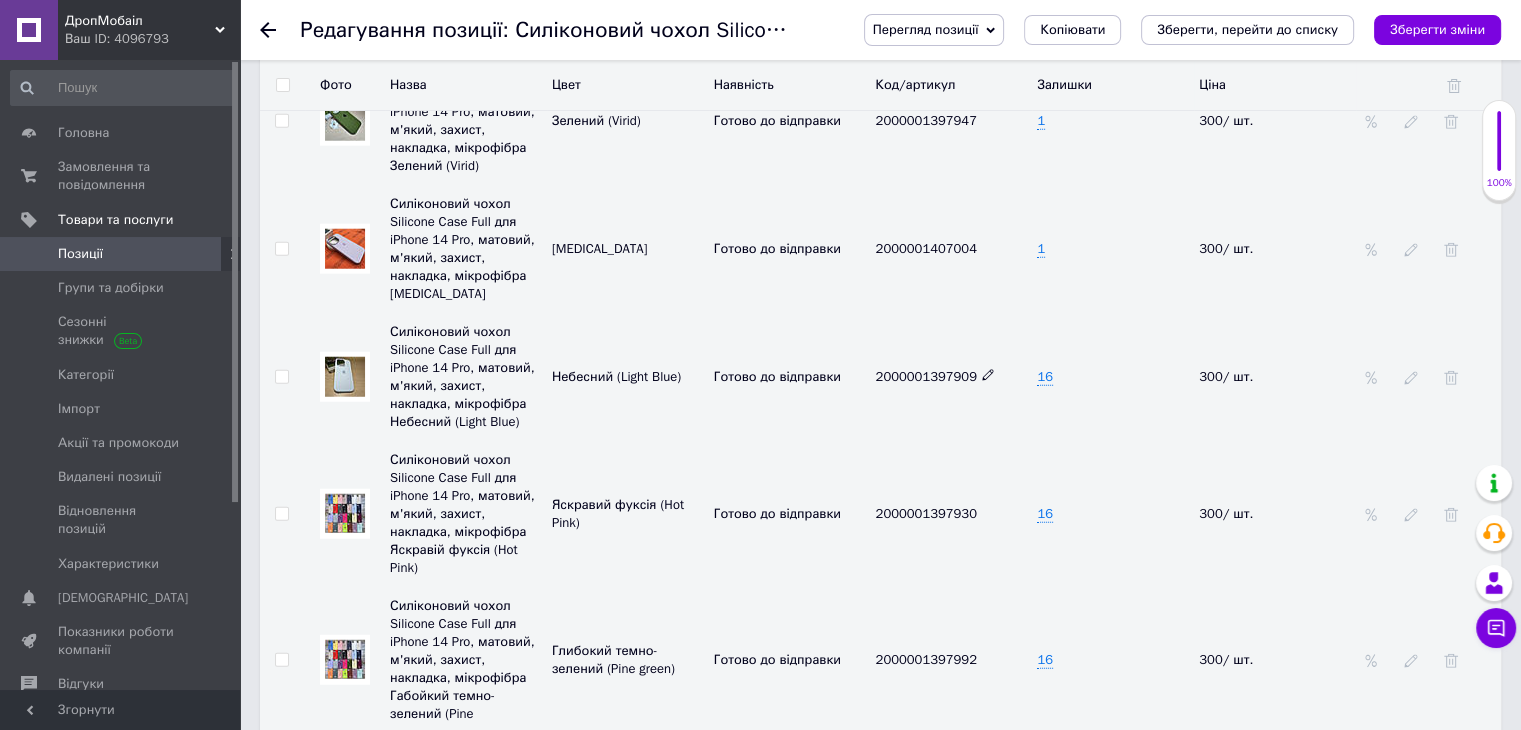 click at bounding box center [345, 513] 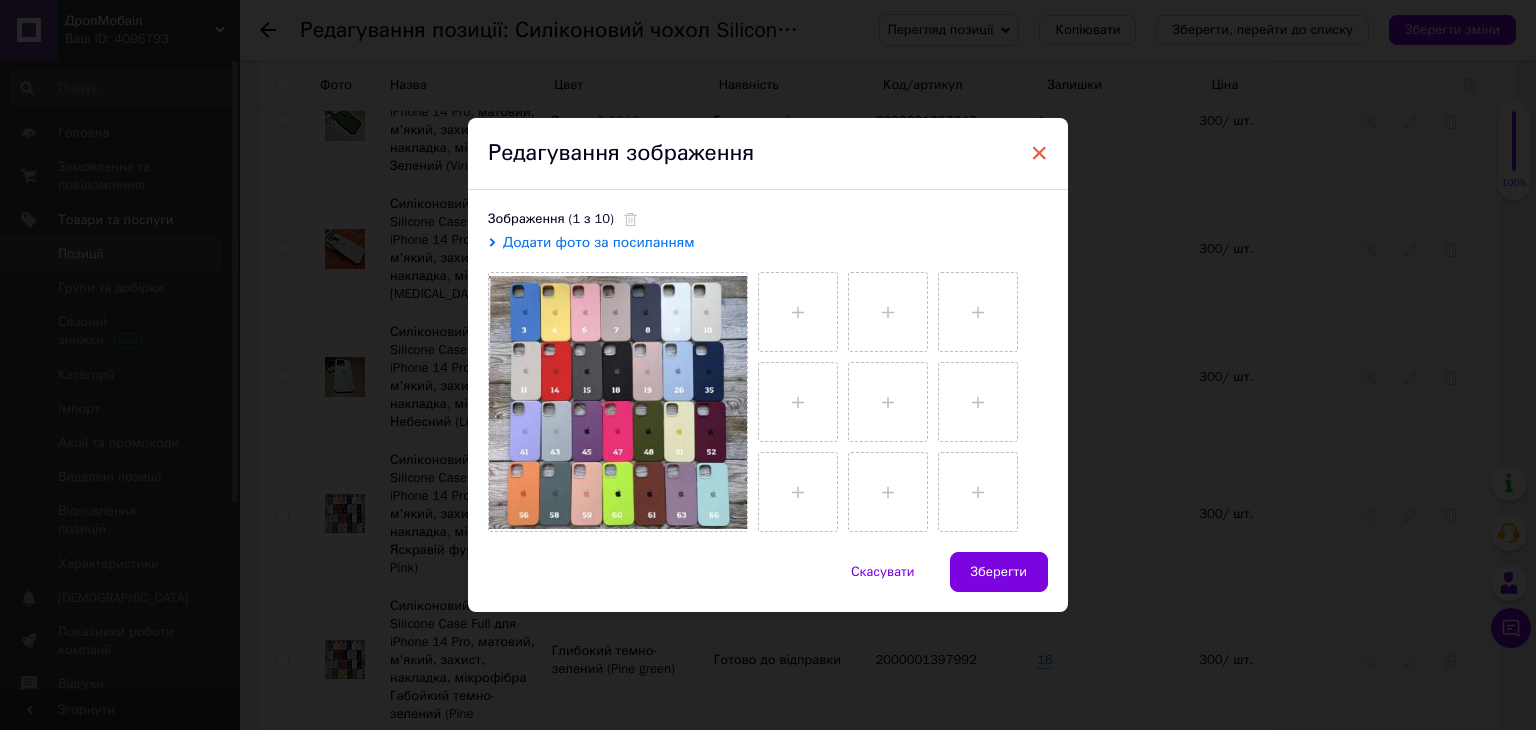 click on "×" at bounding box center (1039, 153) 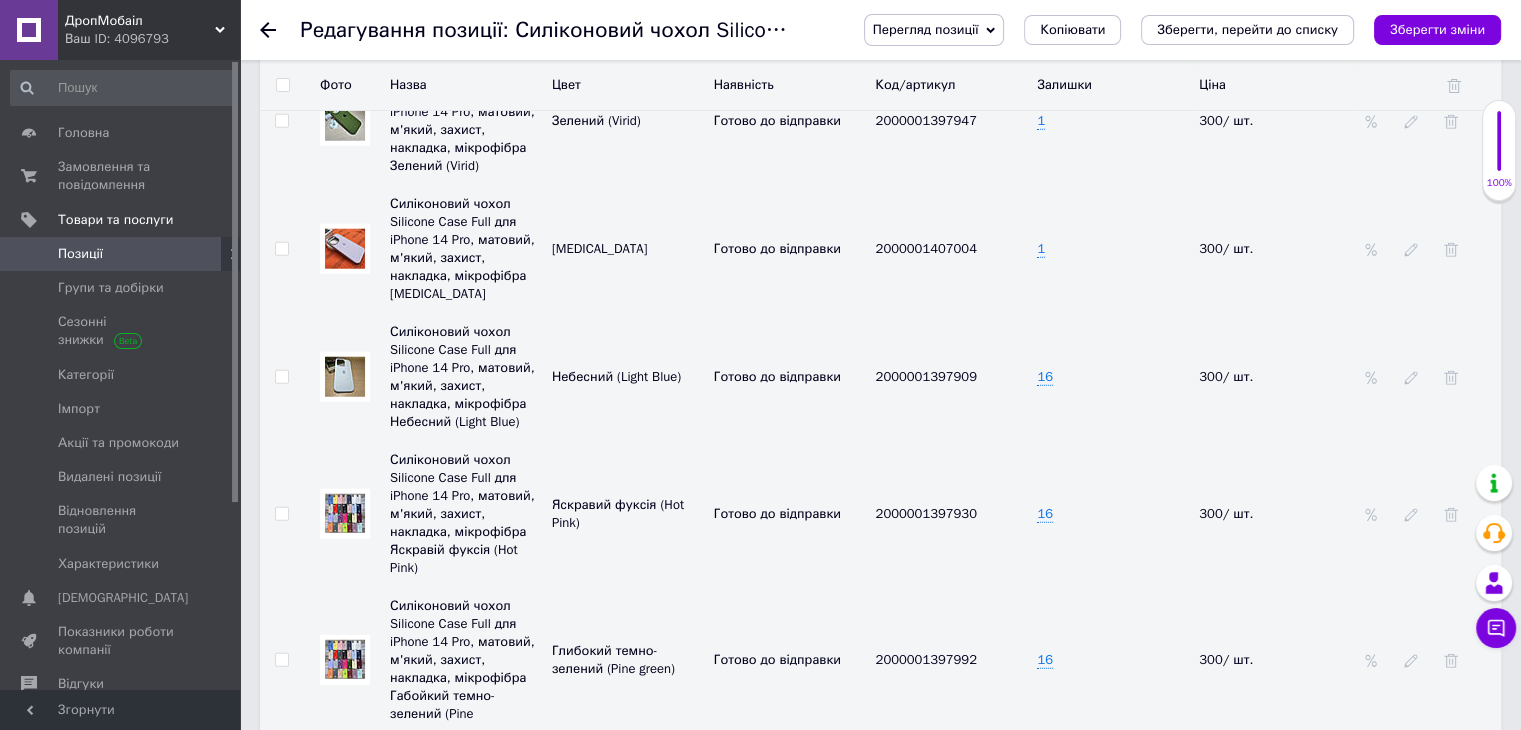 click at bounding box center (345, 514) 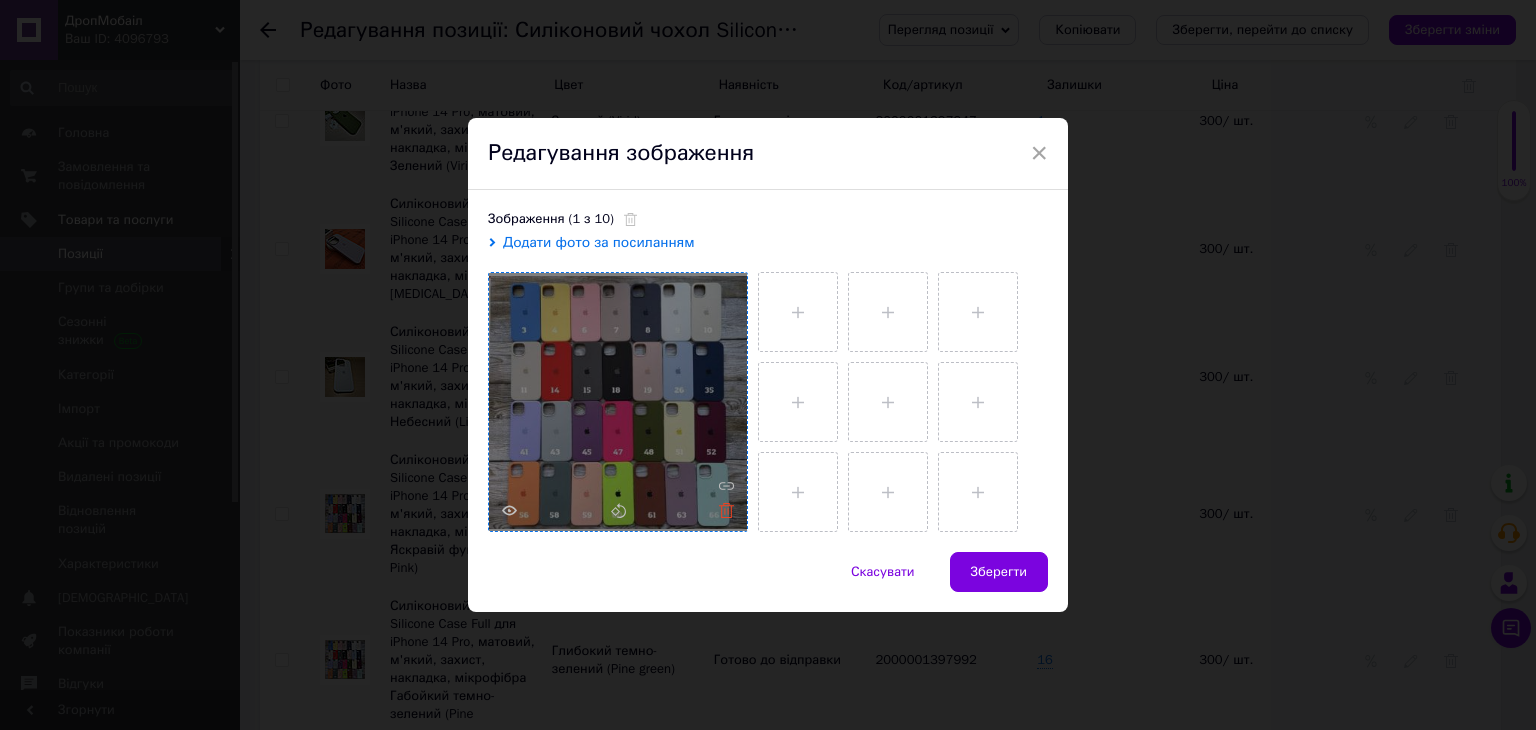click 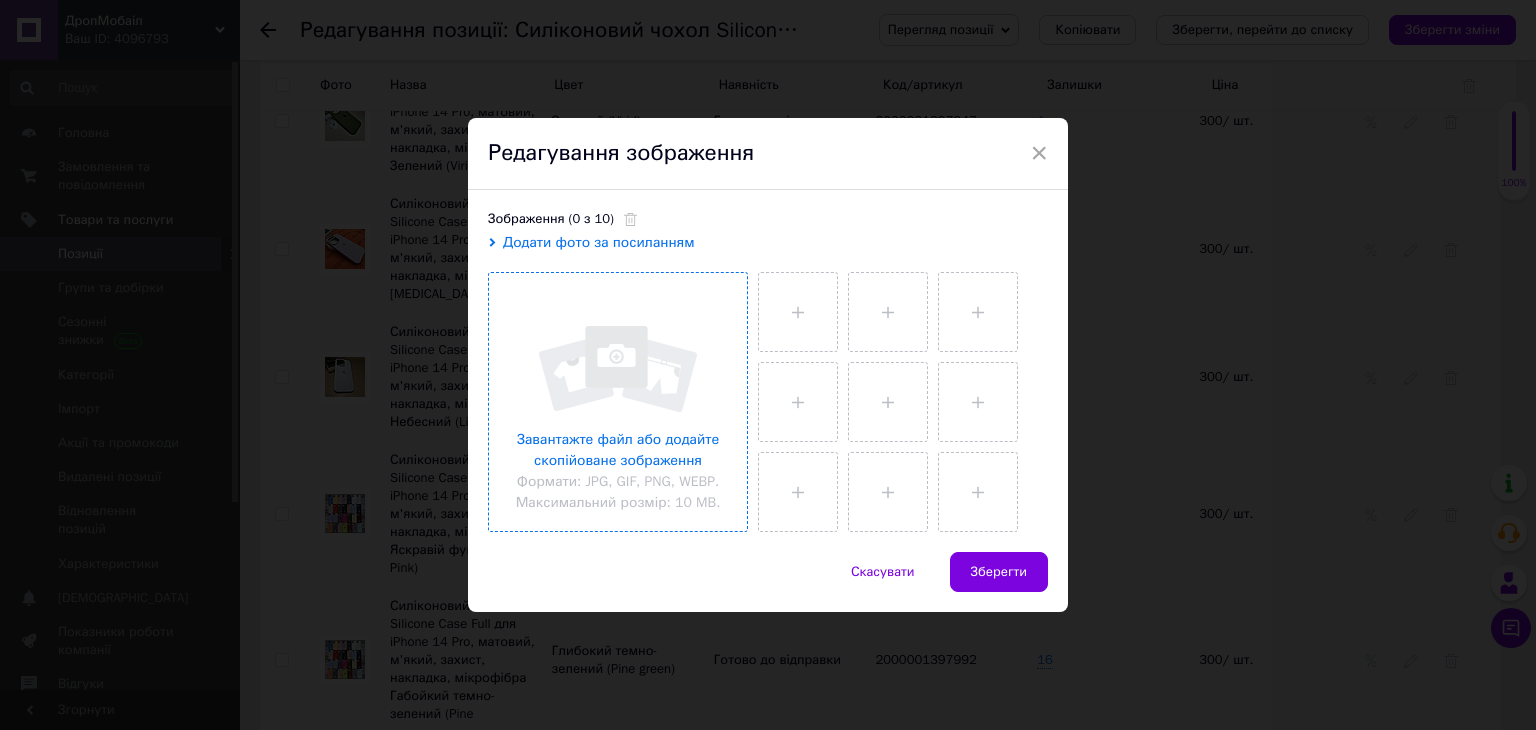 click at bounding box center [618, 402] 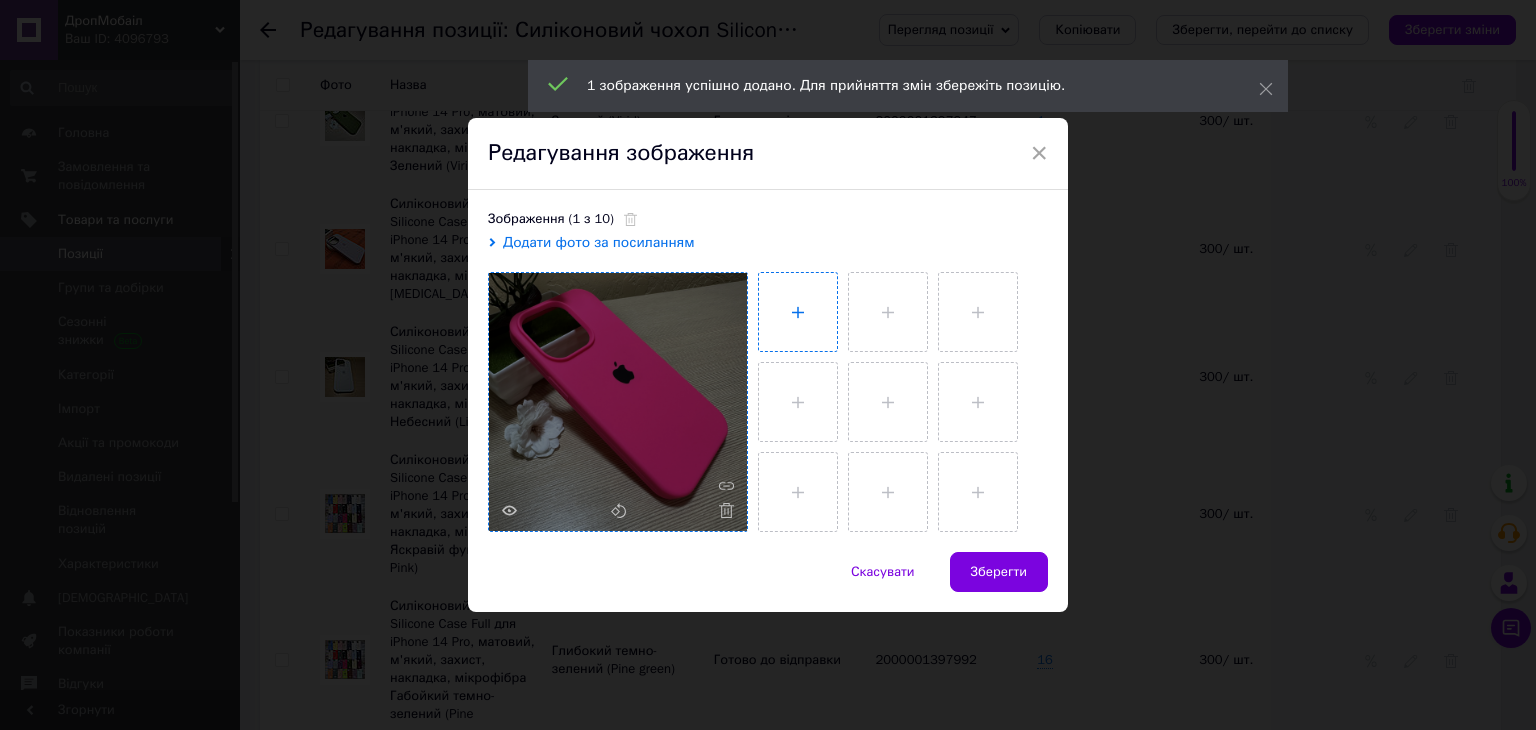 click at bounding box center (798, 312) 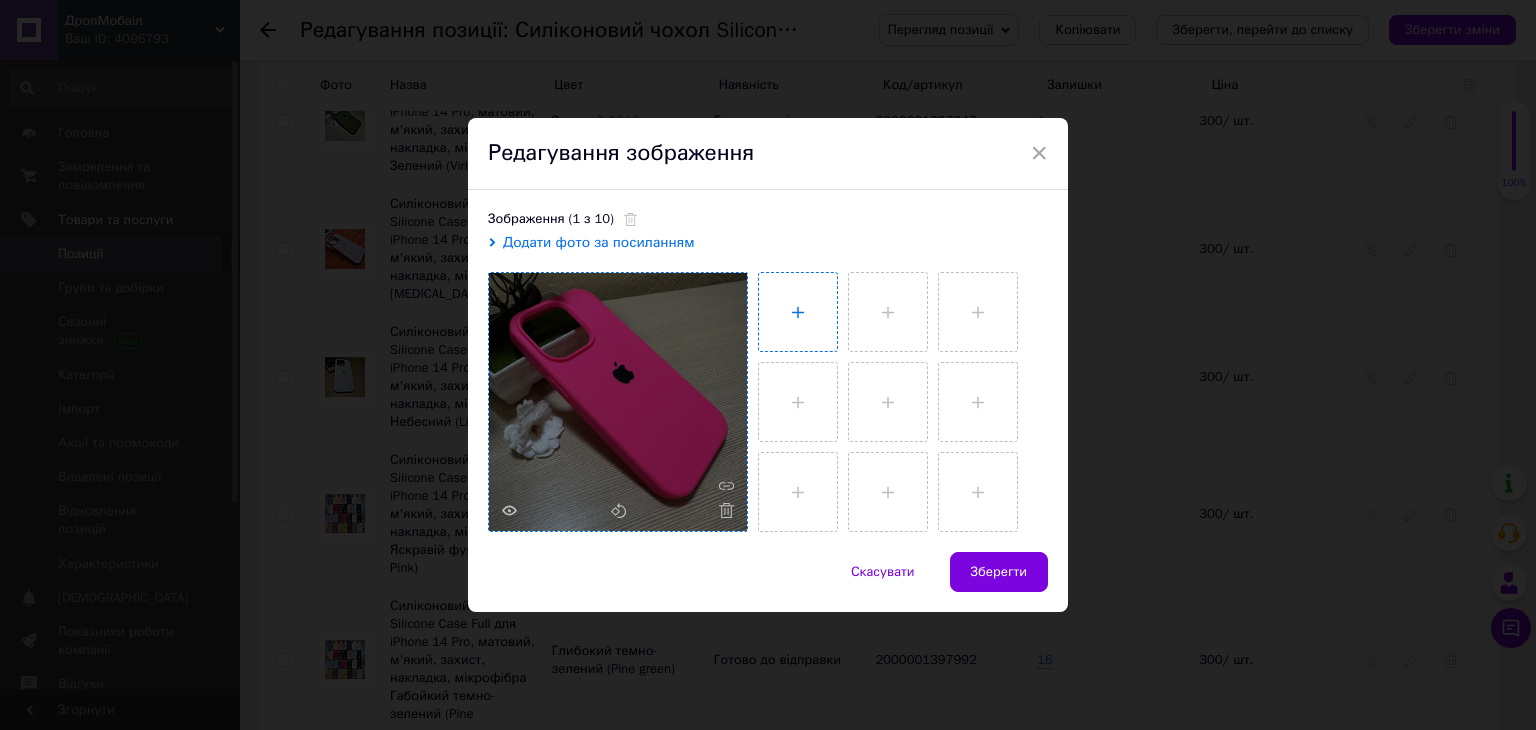 type on "C:\fakepath\IMG_8523.JPG" 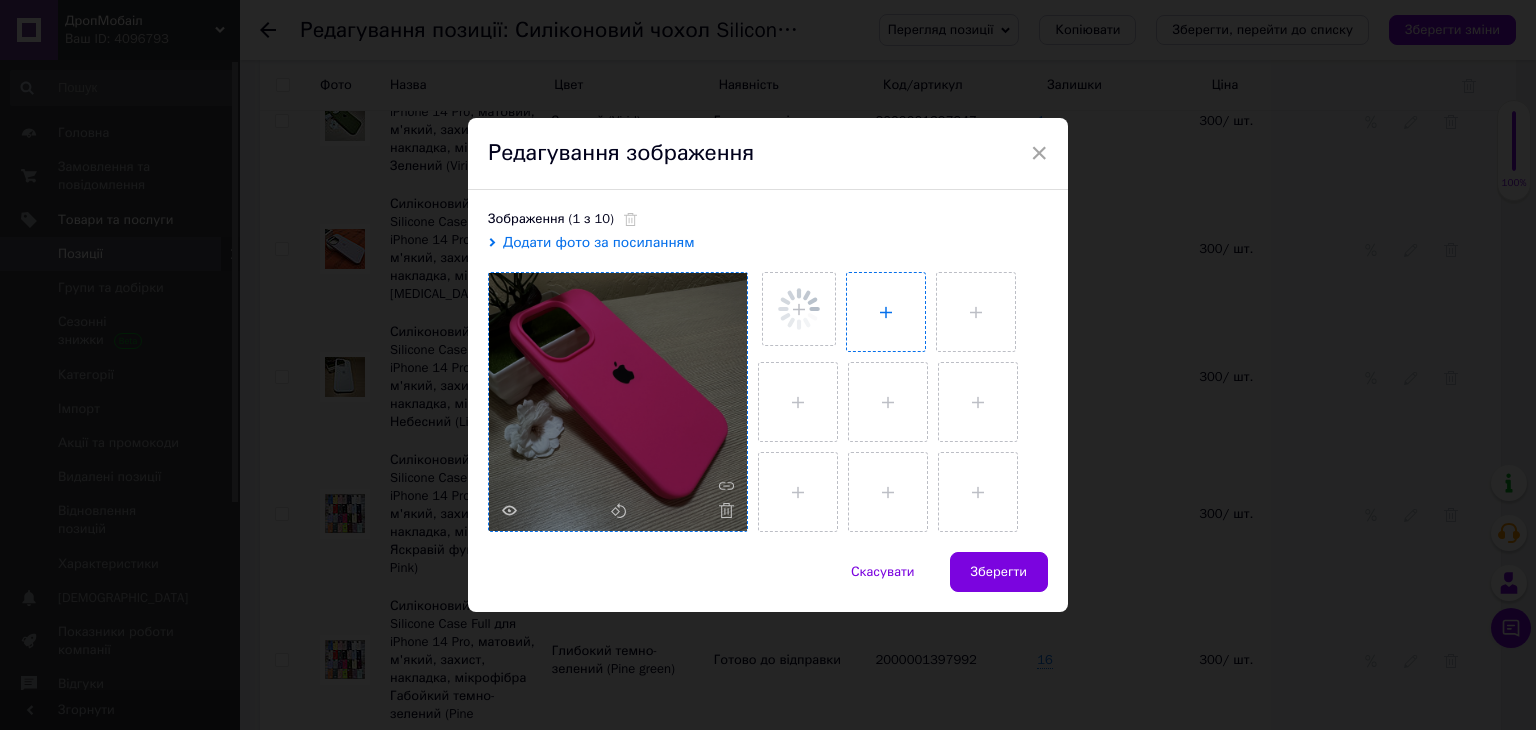 click at bounding box center [886, 312] 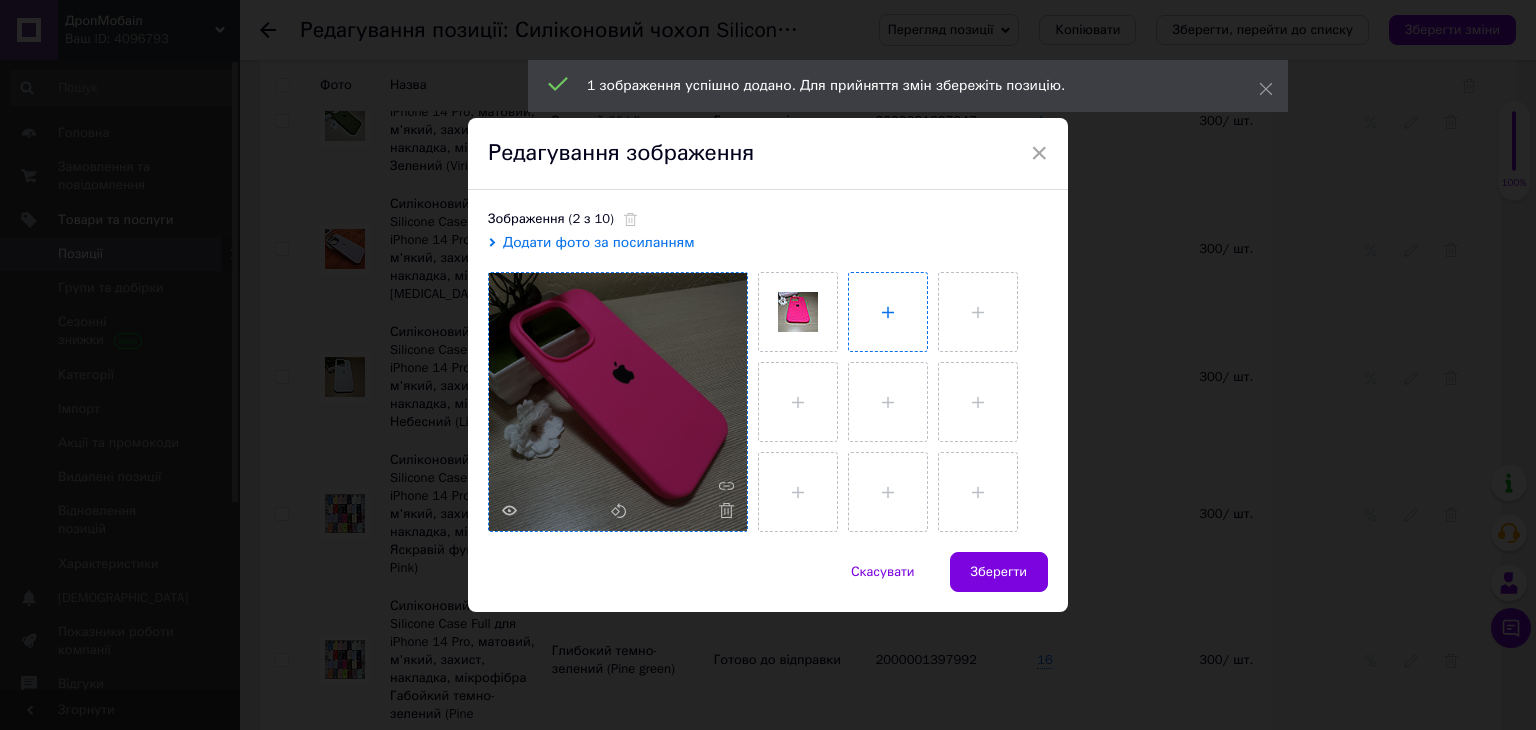 type on "C:\fakepath\IMG_8522.JPG" 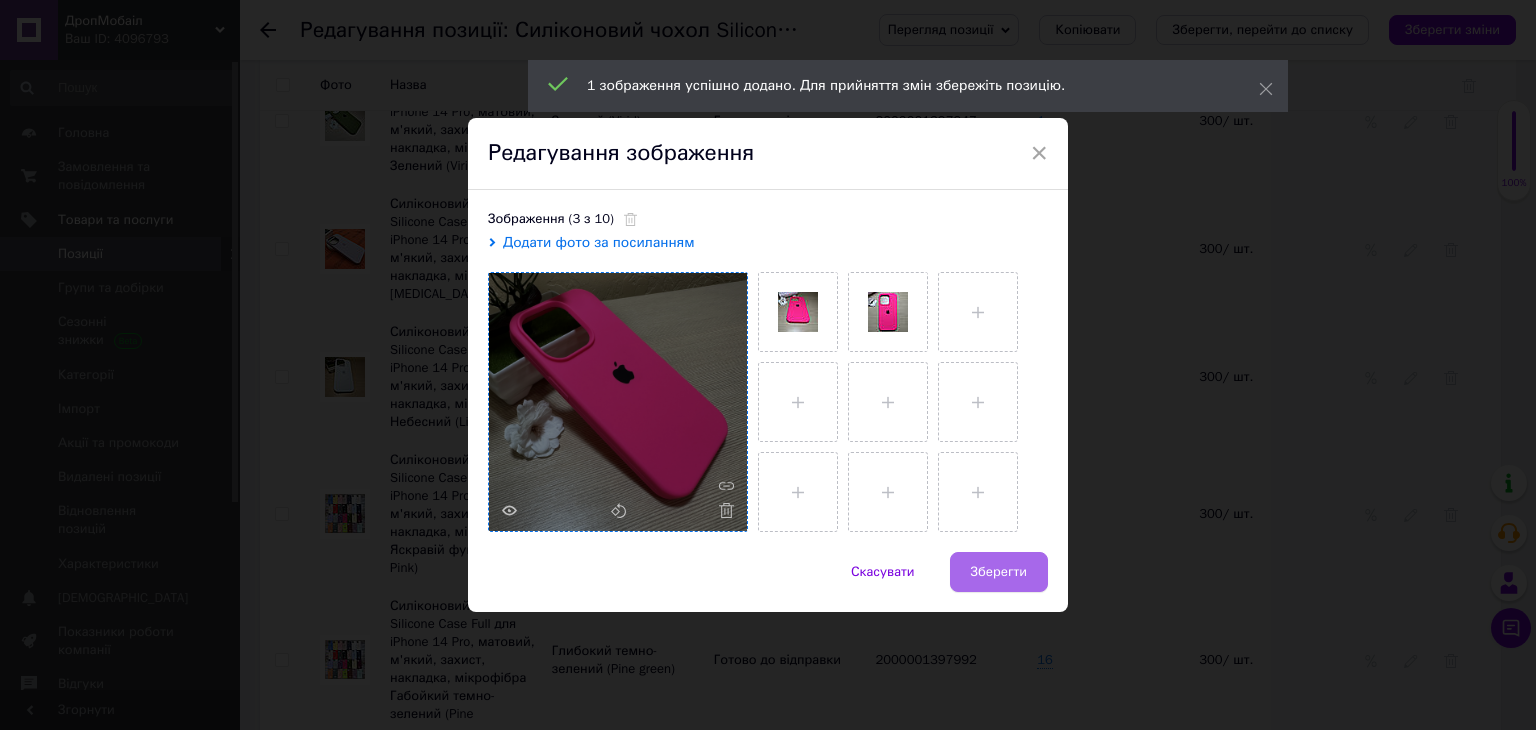 click on "Зберегти" at bounding box center (999, 572) 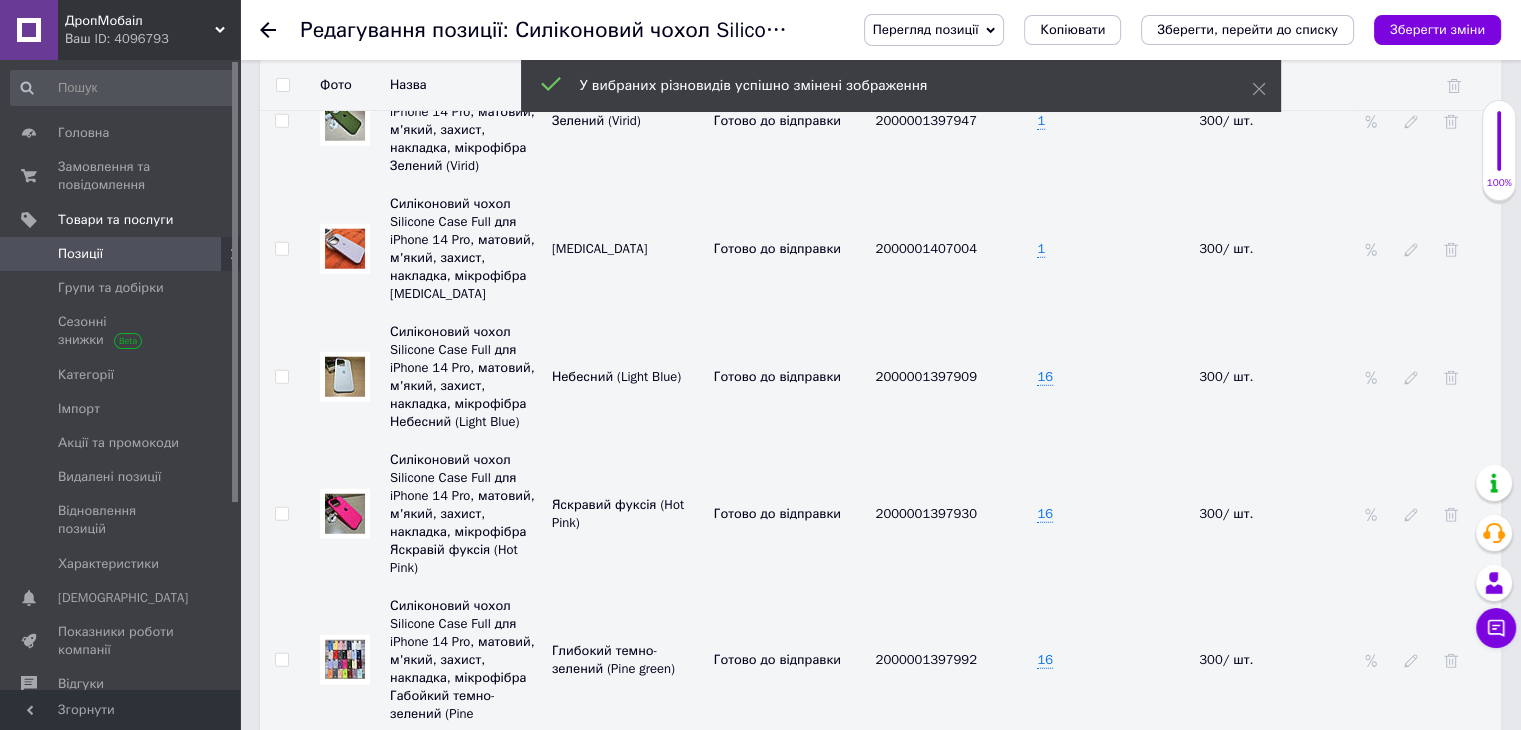 scroll, scrollTop: 5156, scrollLeft: 0, axis: vertical 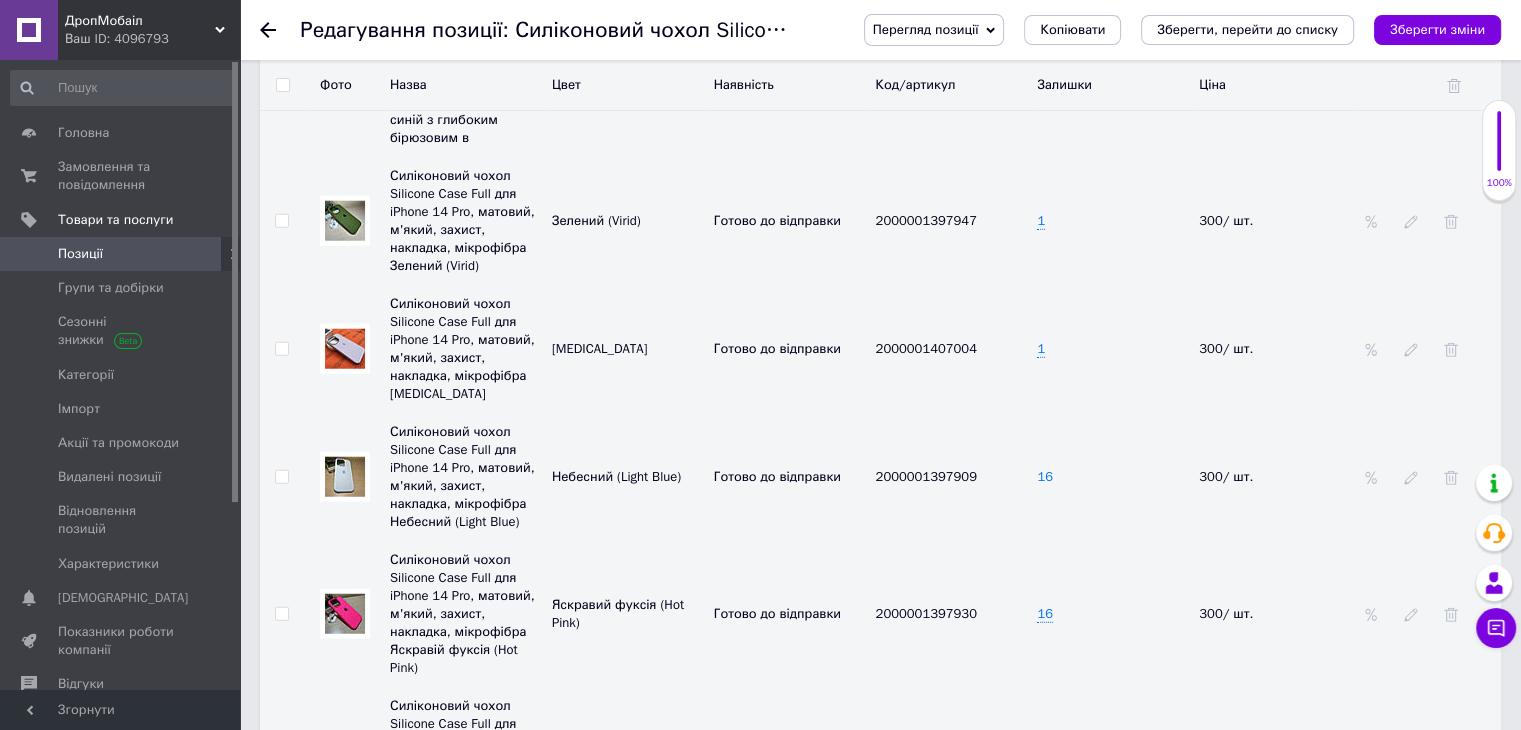 click on "16" at bounding box center (1045, 477) 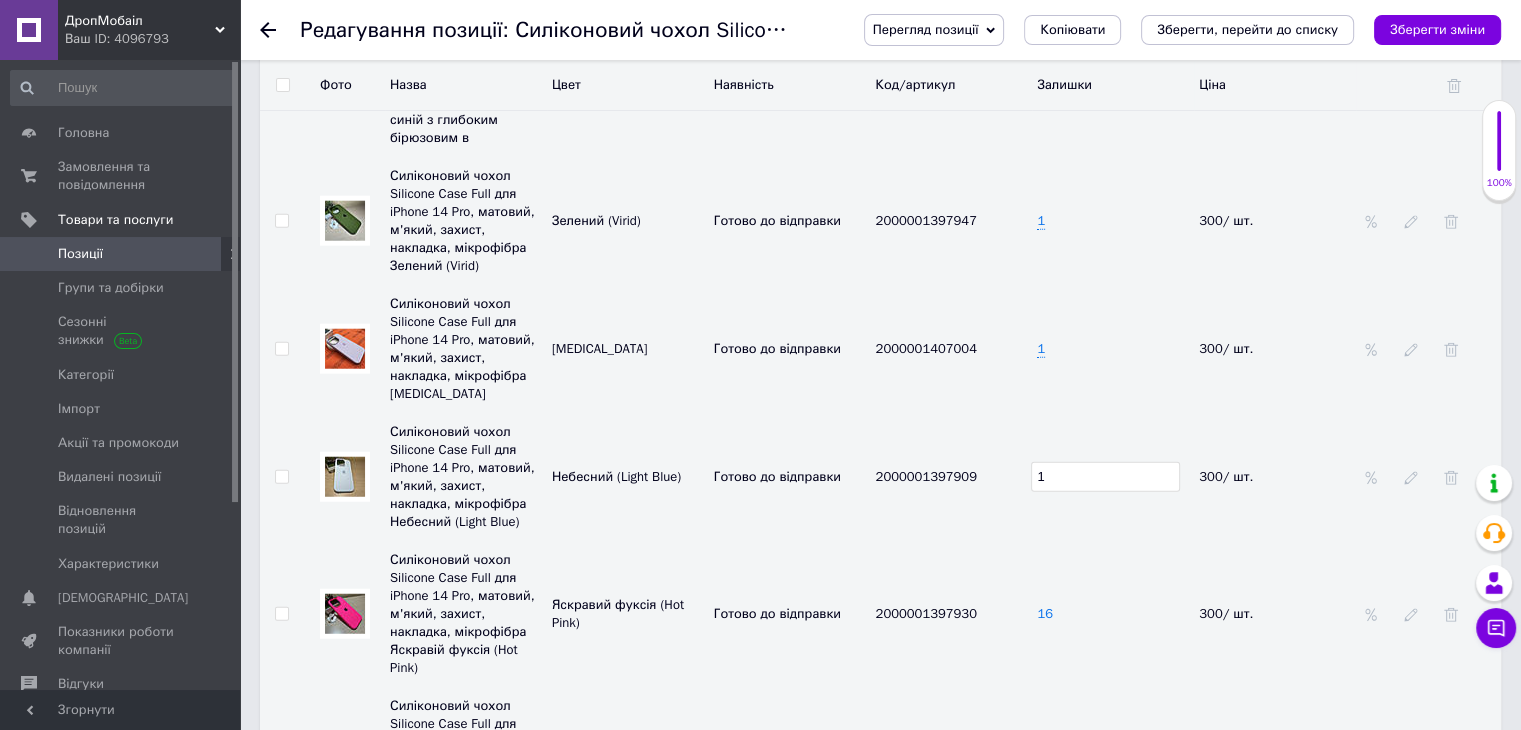 type on "1" 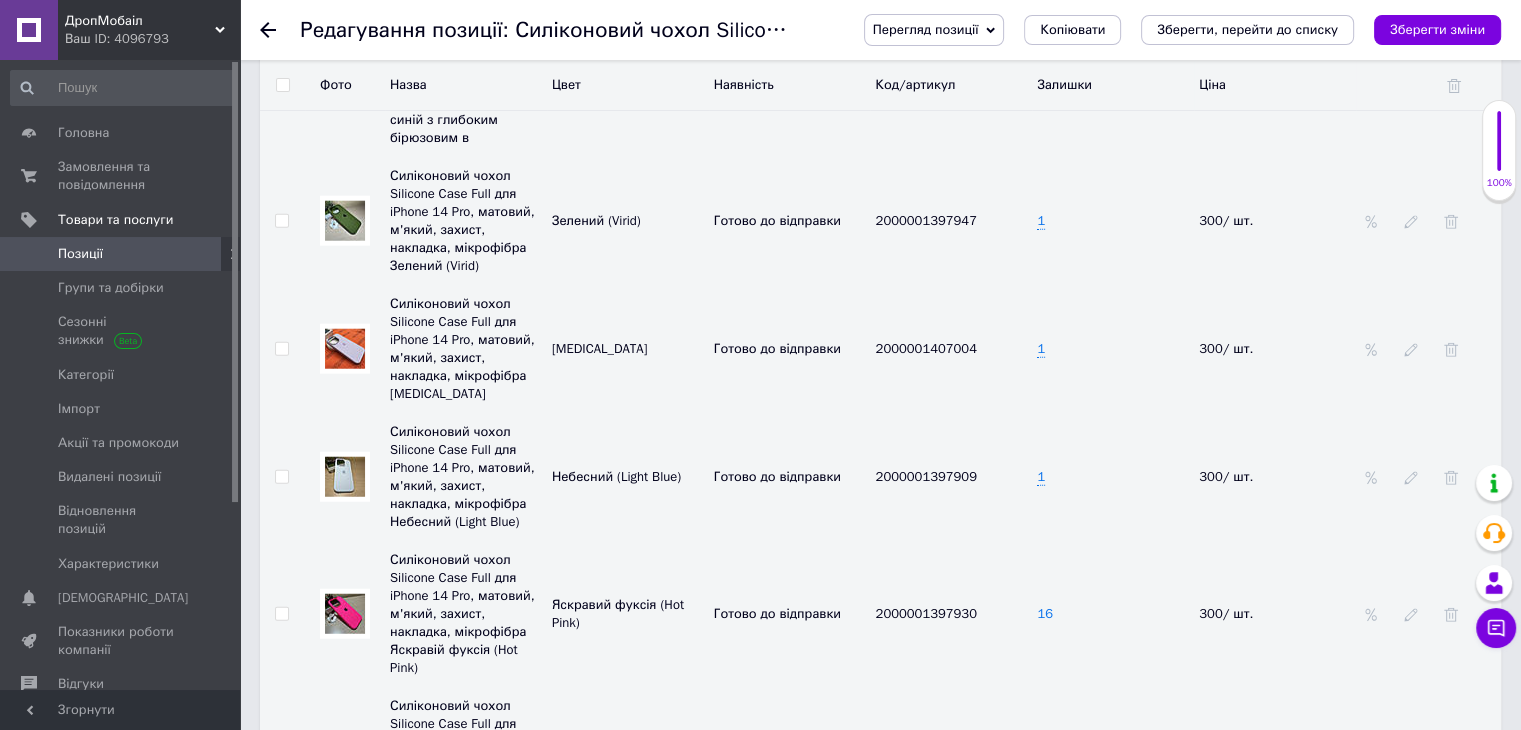 click on "16" at bounding box center (1045, 614) 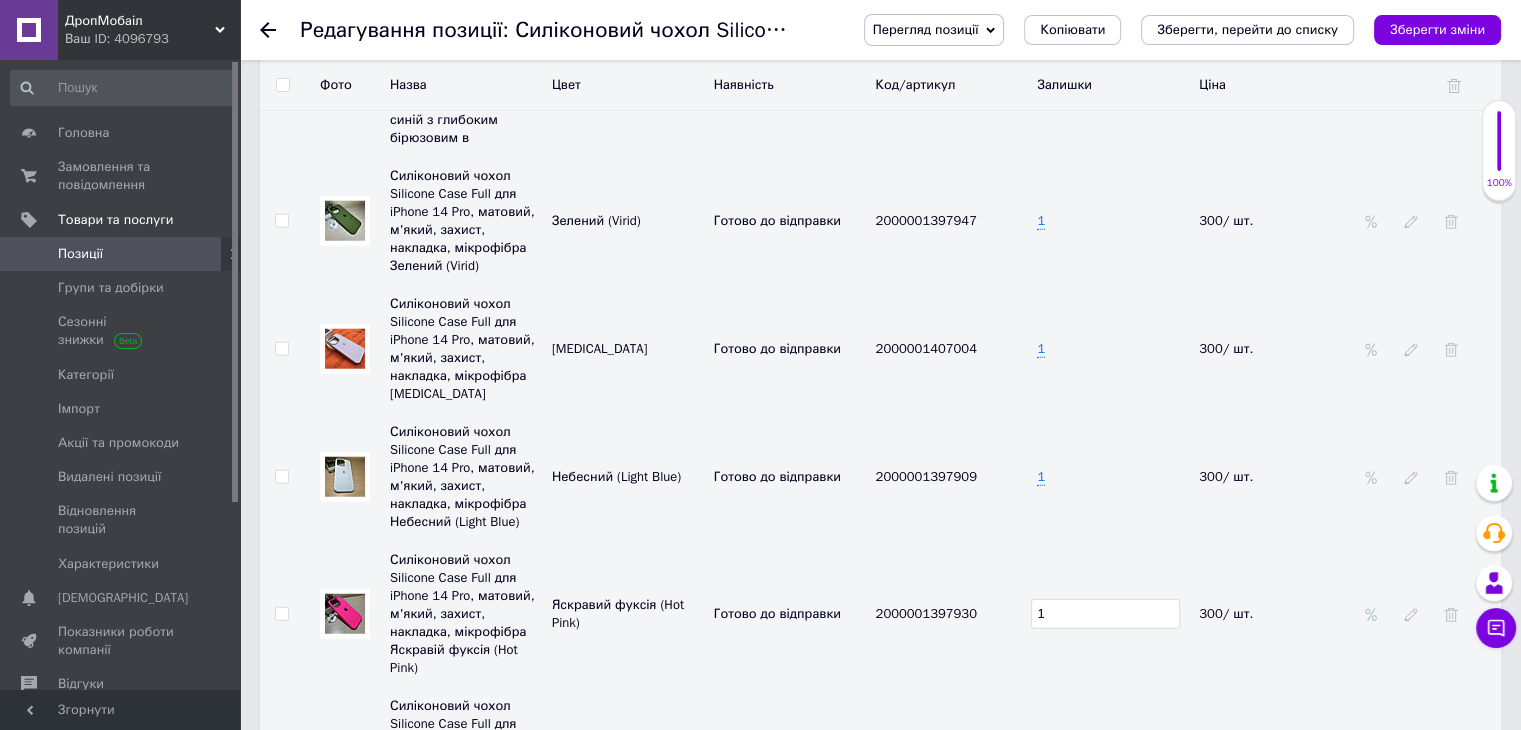 type on "1" 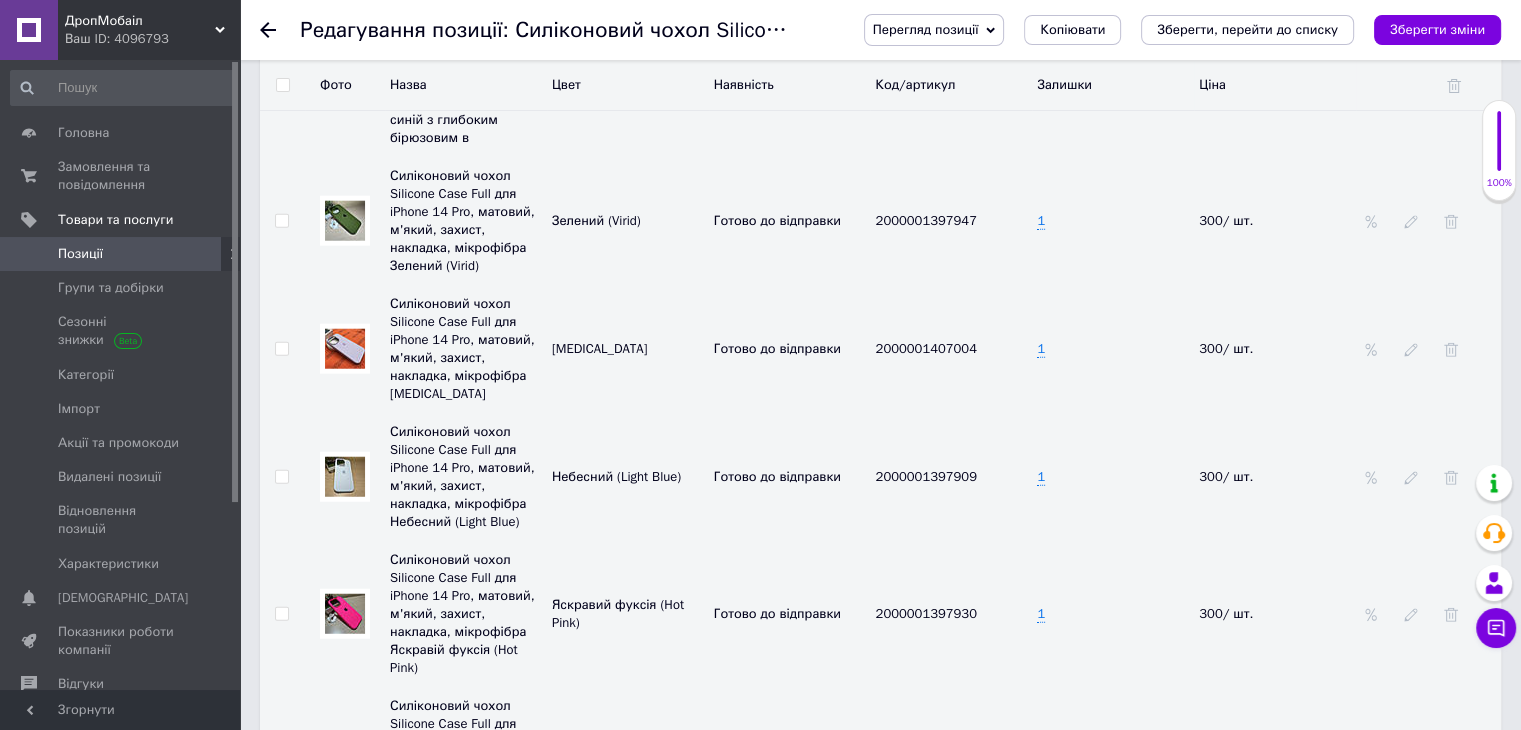 scroll, scrollTop: 5256, scrollLeft: 0, axis: vertical 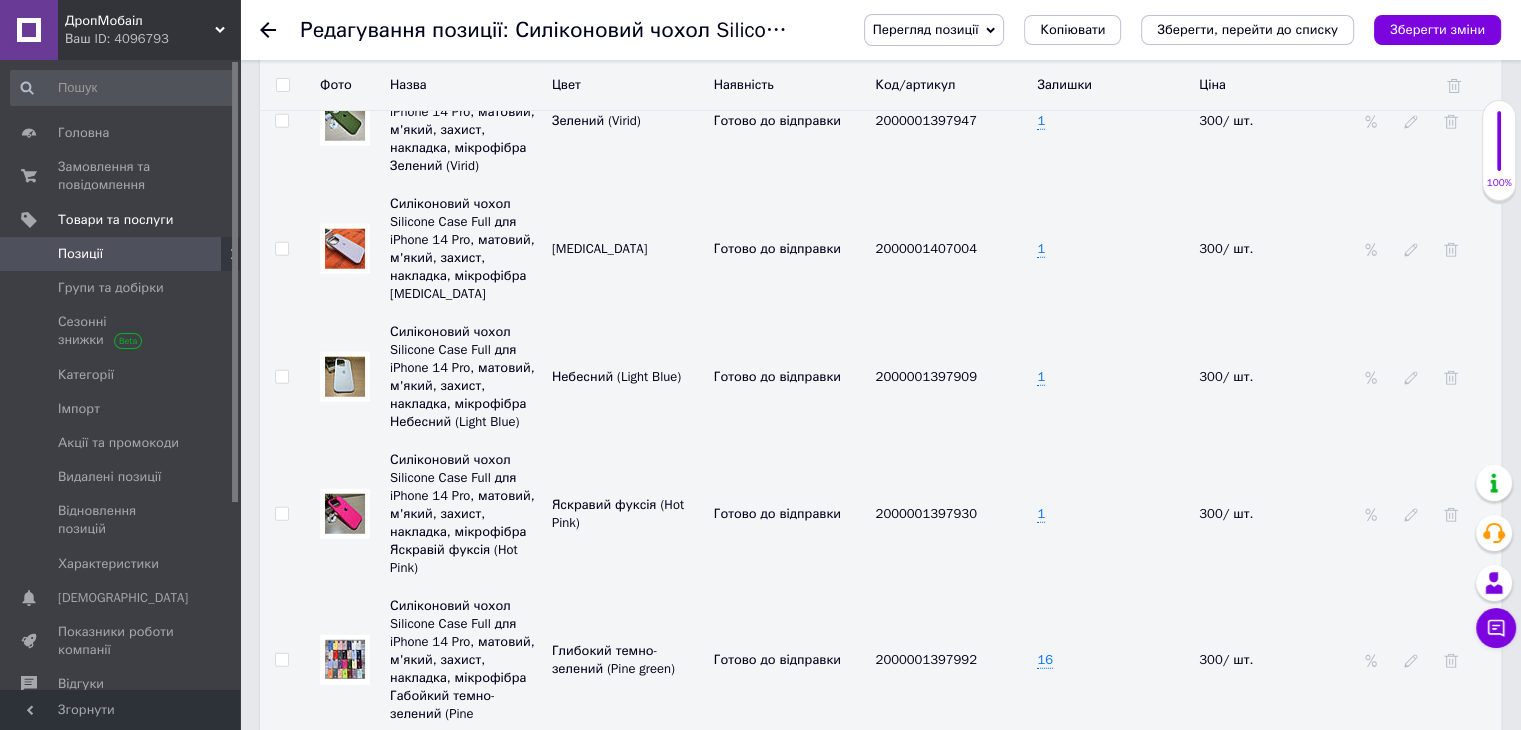 click at bounding box center [345, 659] 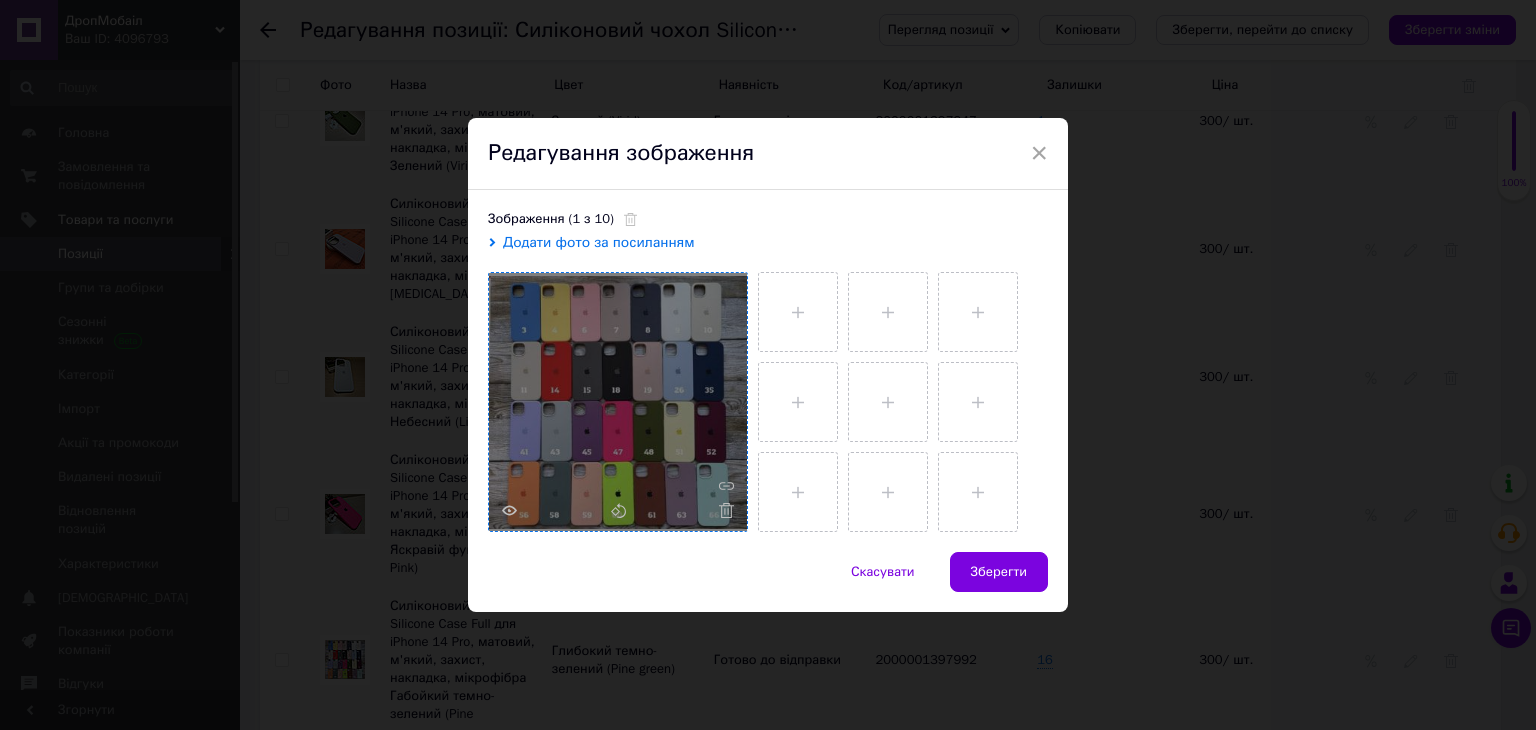 click at bounding box center [618, 402] 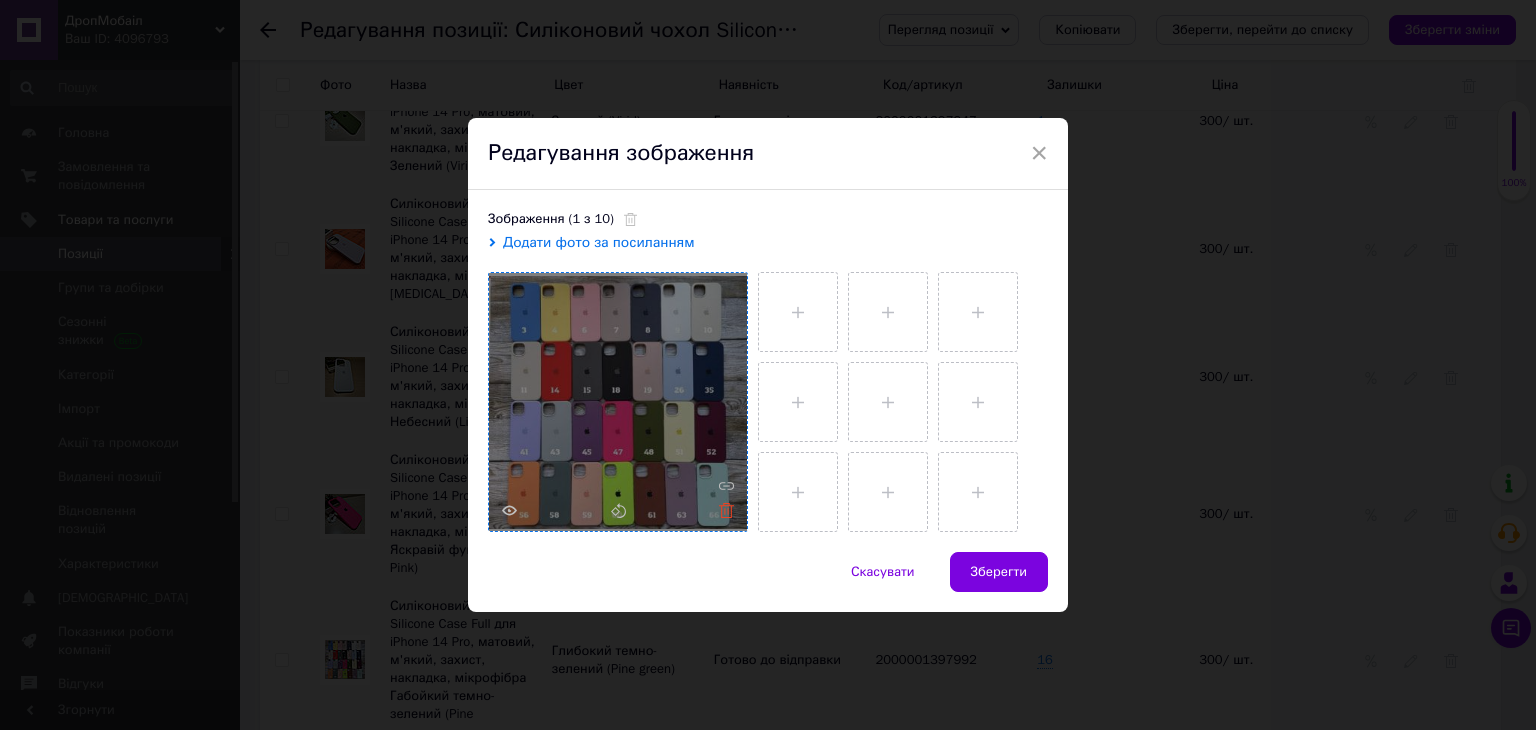 click 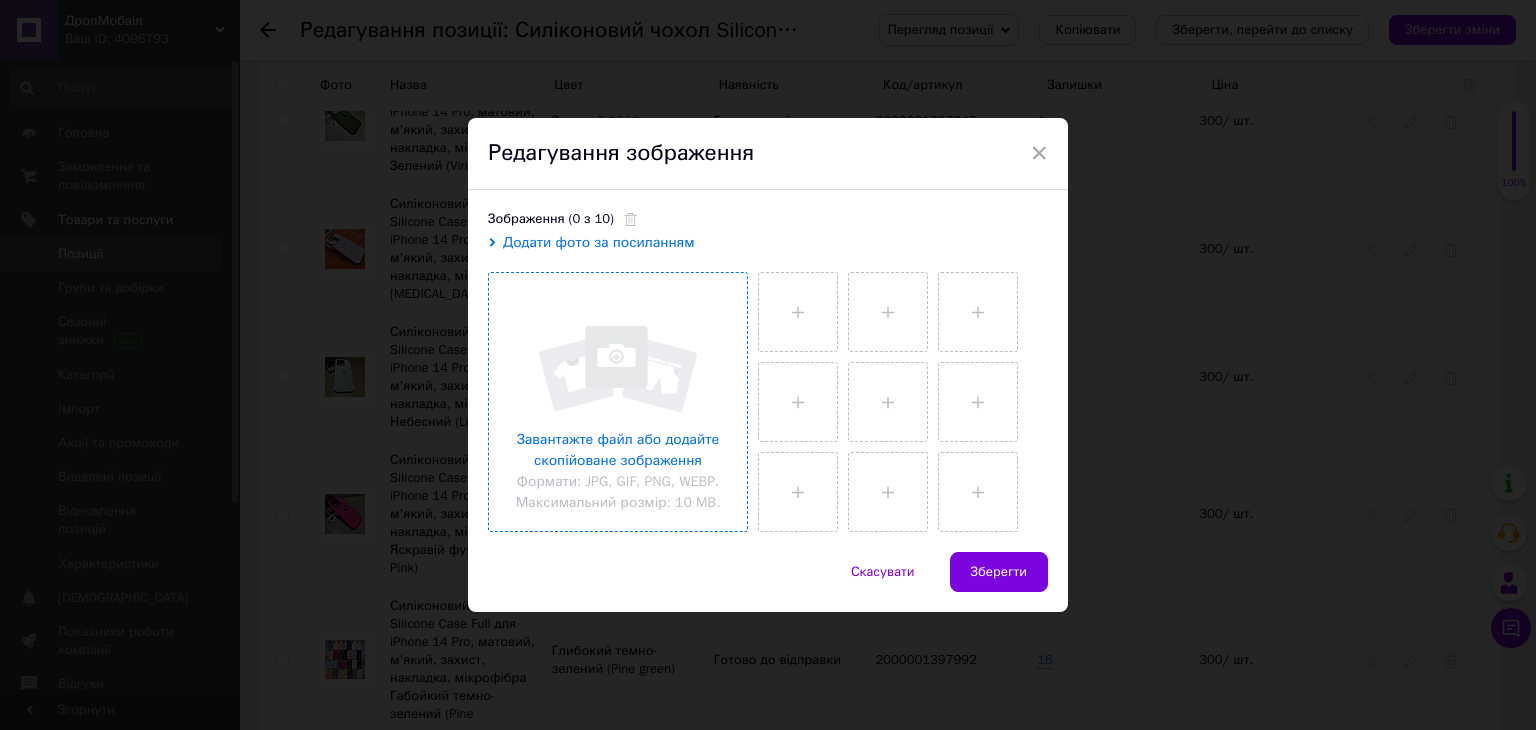 click at bounding box center [618, 402] 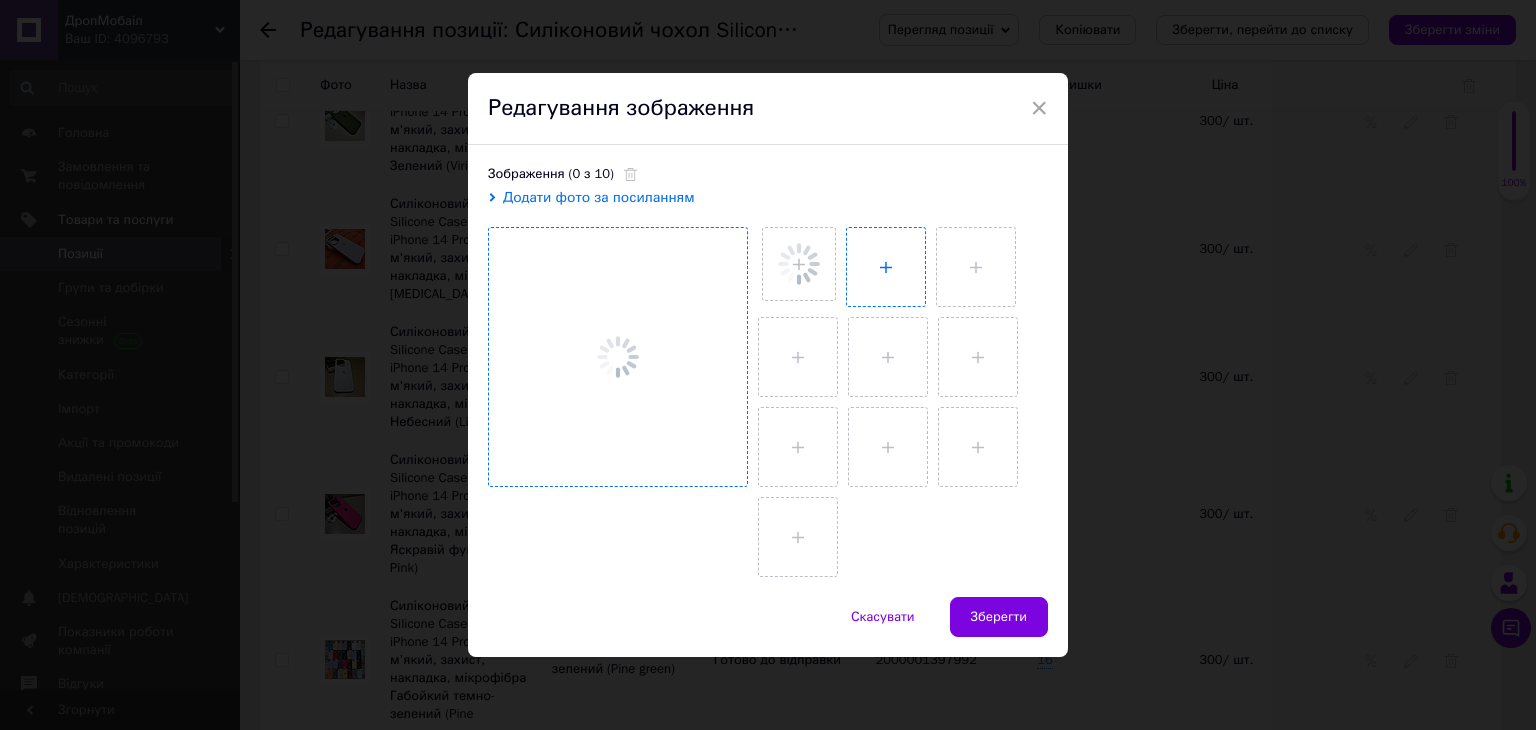 click at bounding box center (886, 267) 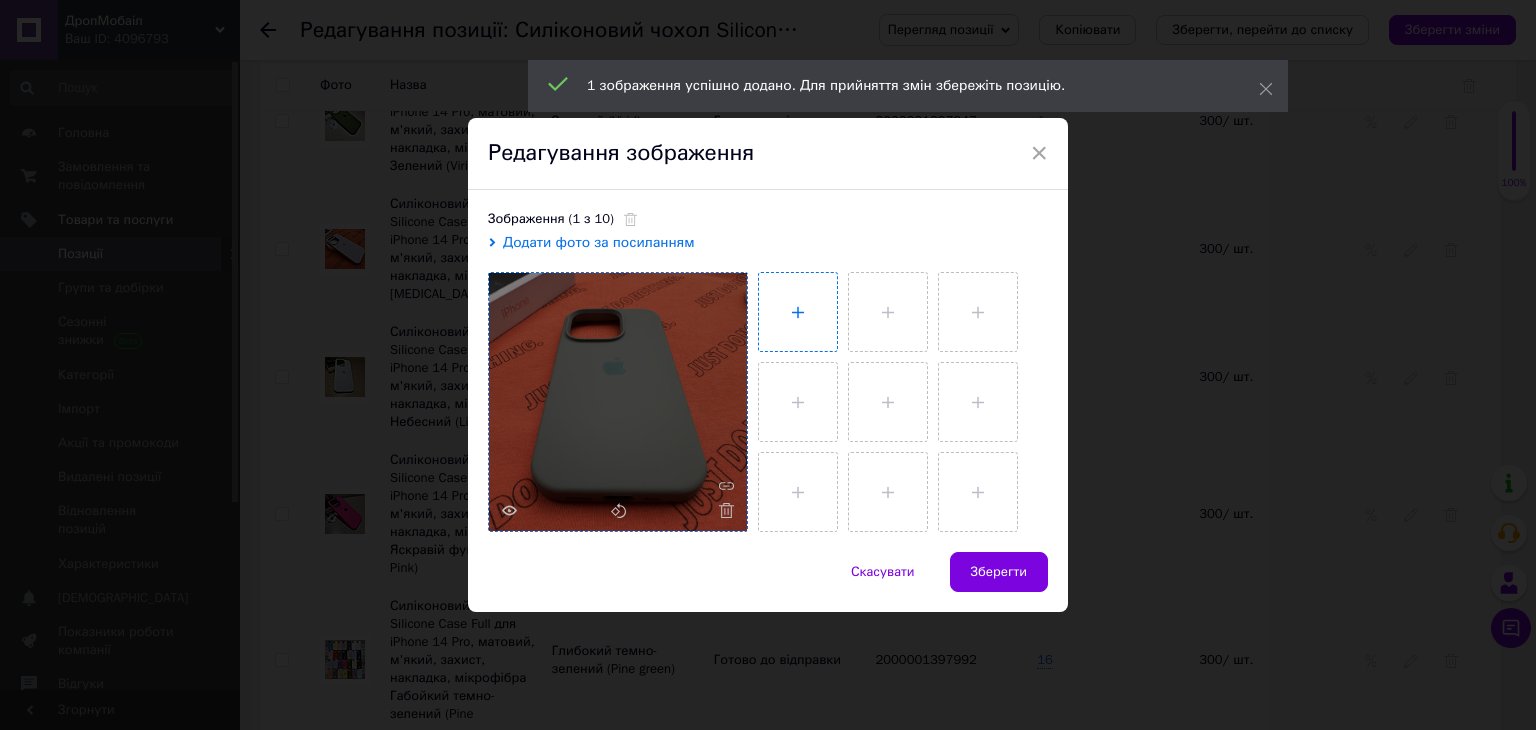 type on "C:\fakepath\IMG_8829.JPG" 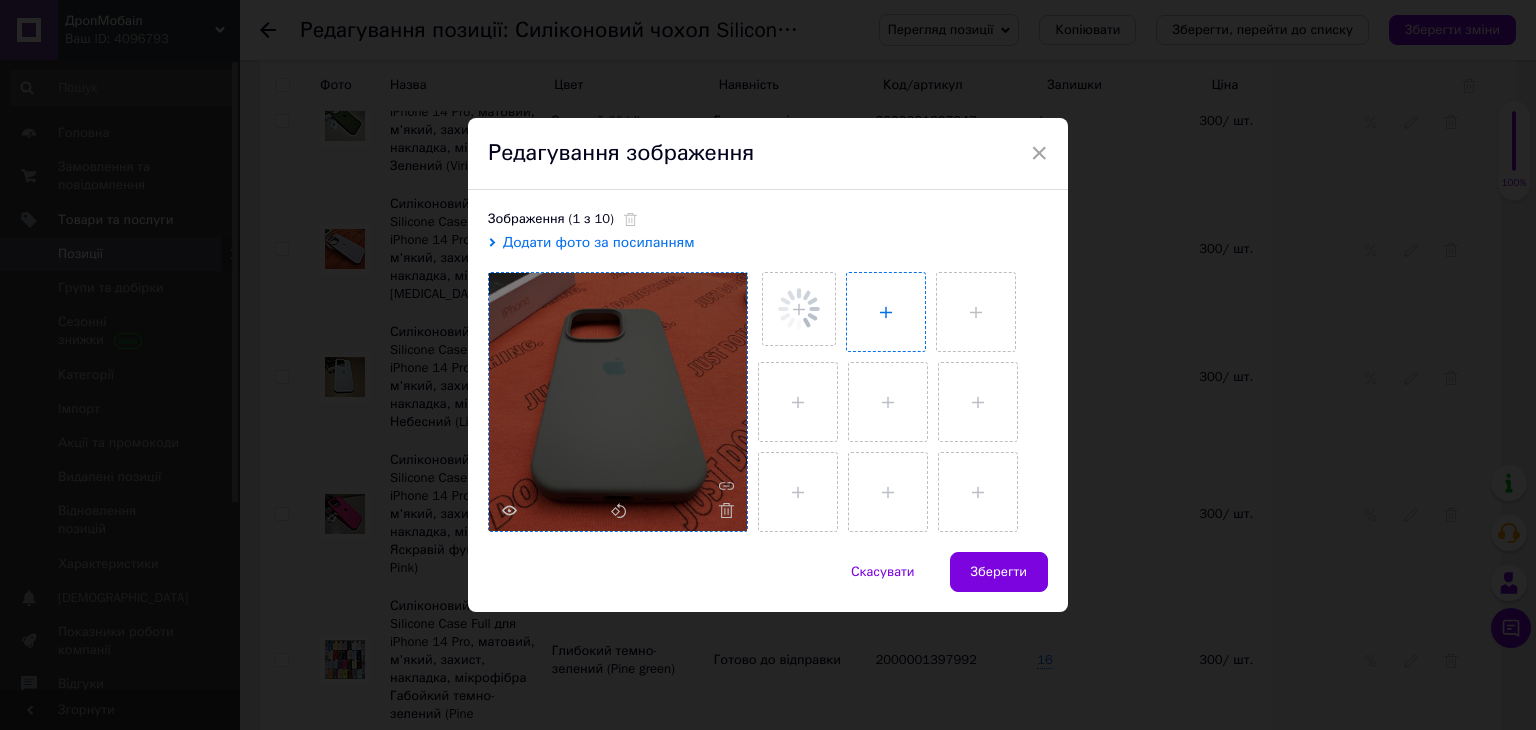 click at bounding box center (886, 312) 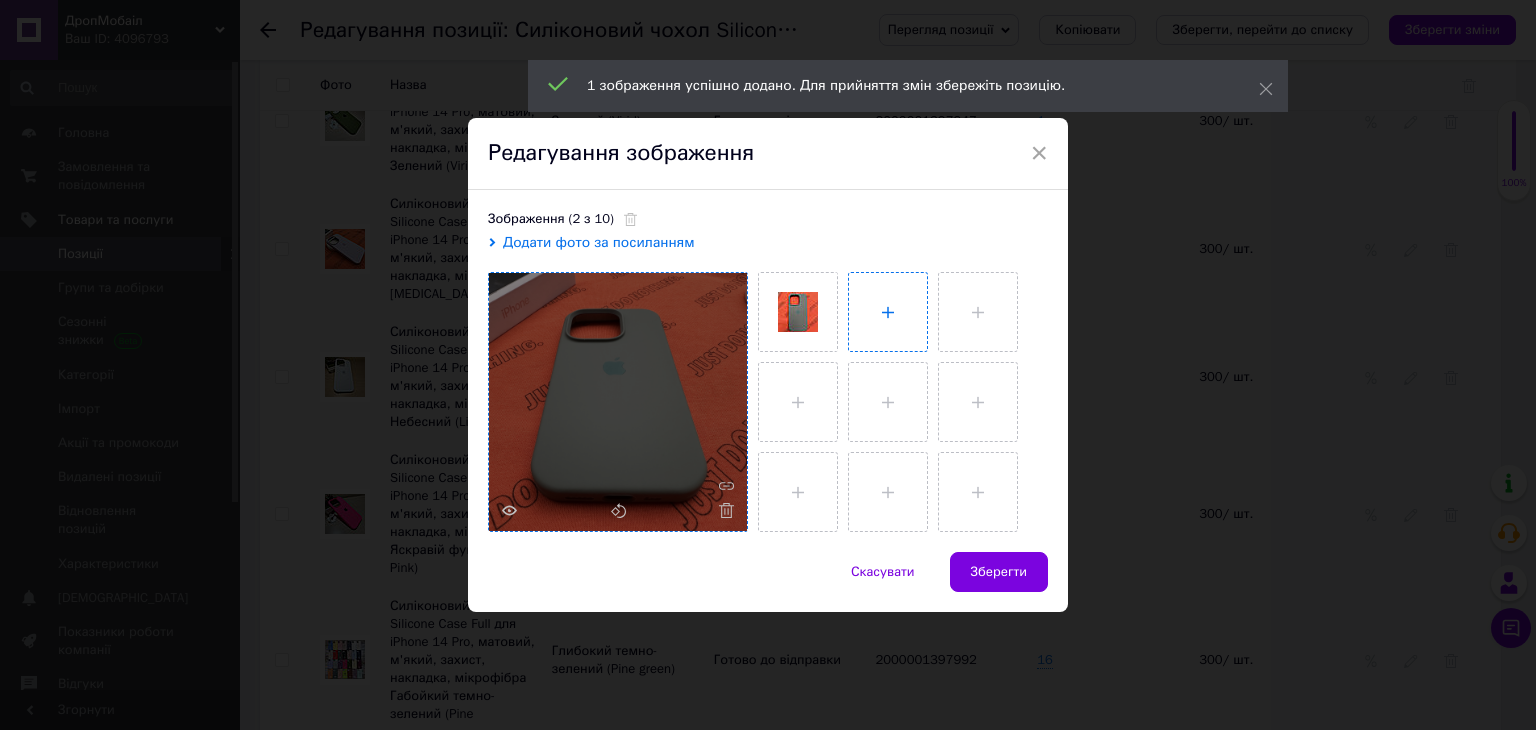 type on "C:\fakepath\IMG_8831.JPG" 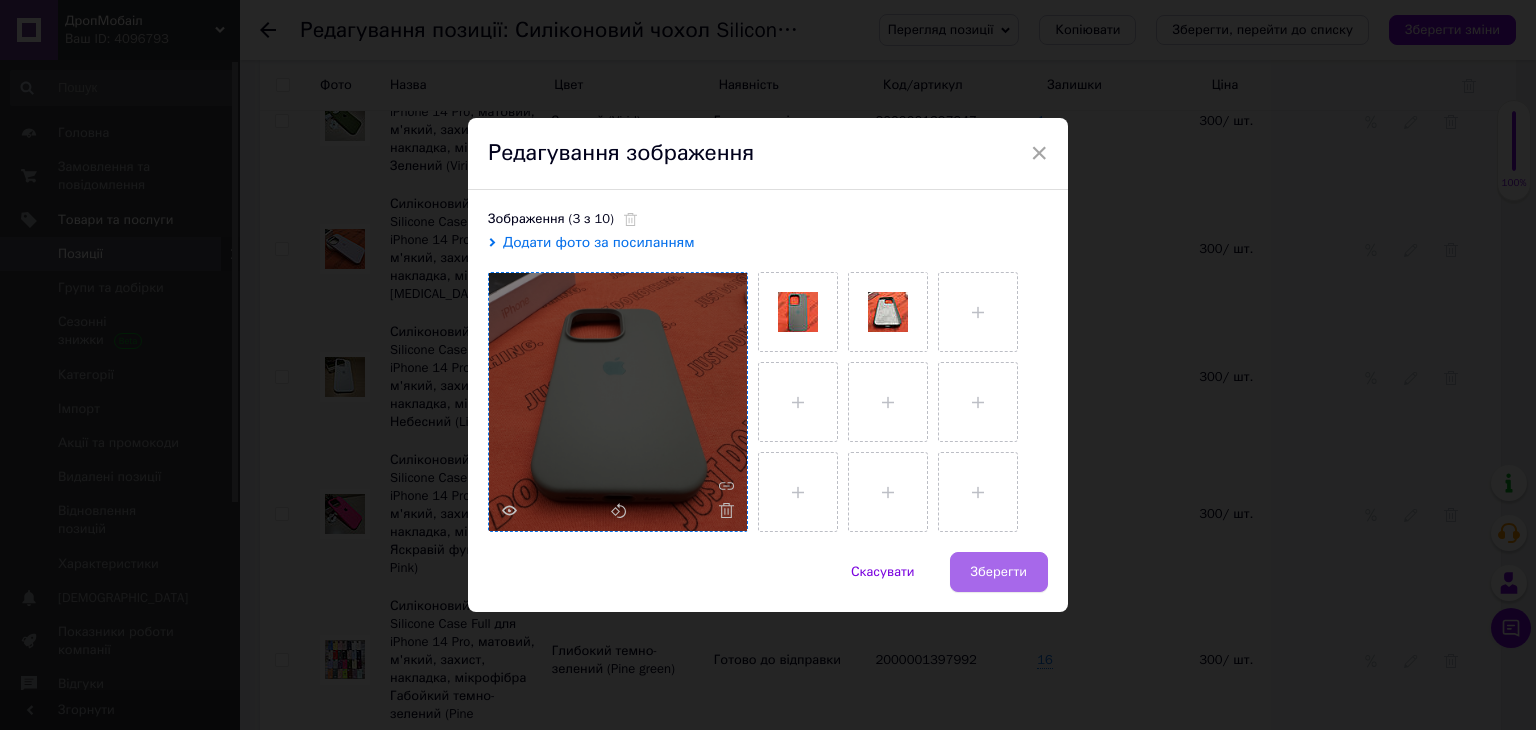 click on "Зберегти" at bounding box center (999, 572) 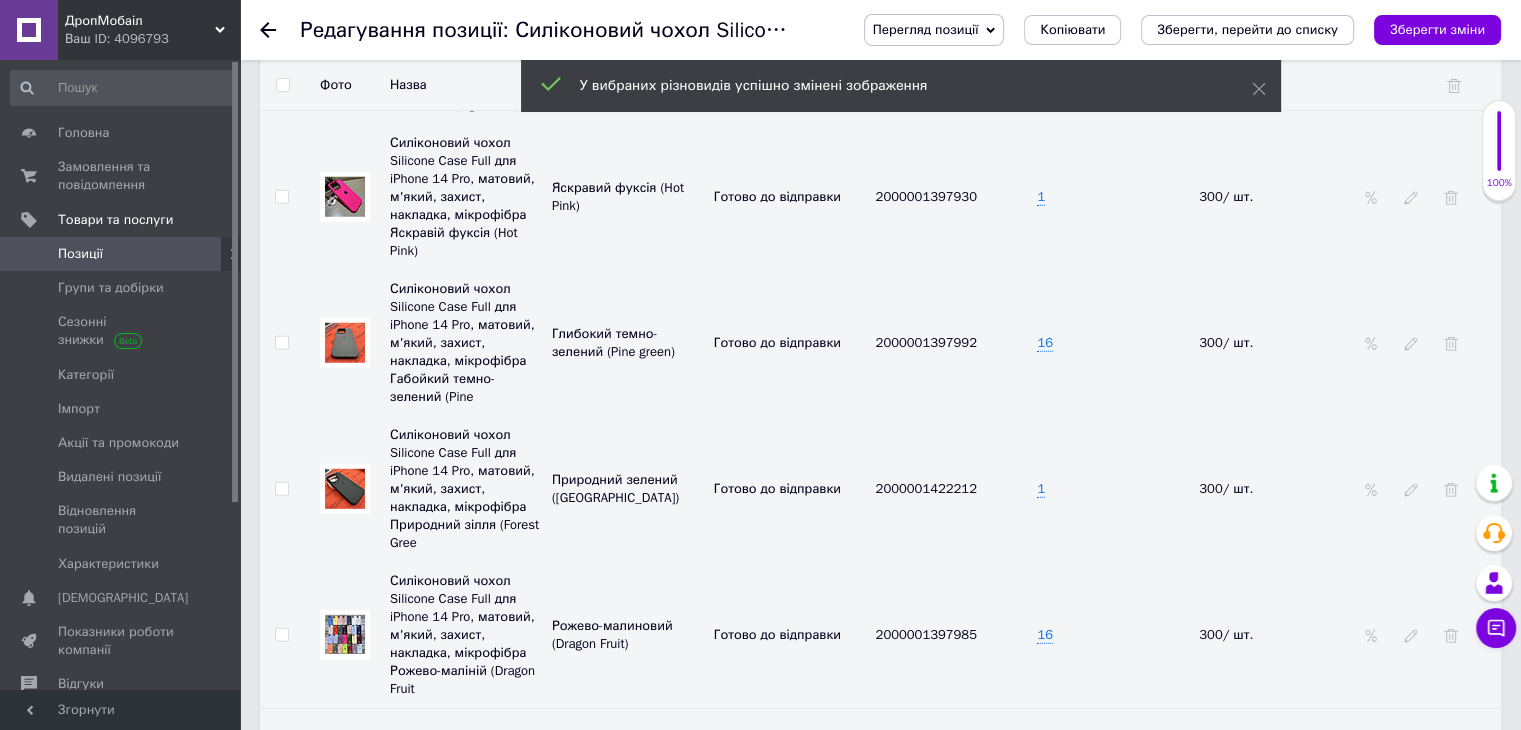 scroll, scrollTop: 5473, scrollLeft: 0, axis: vertical 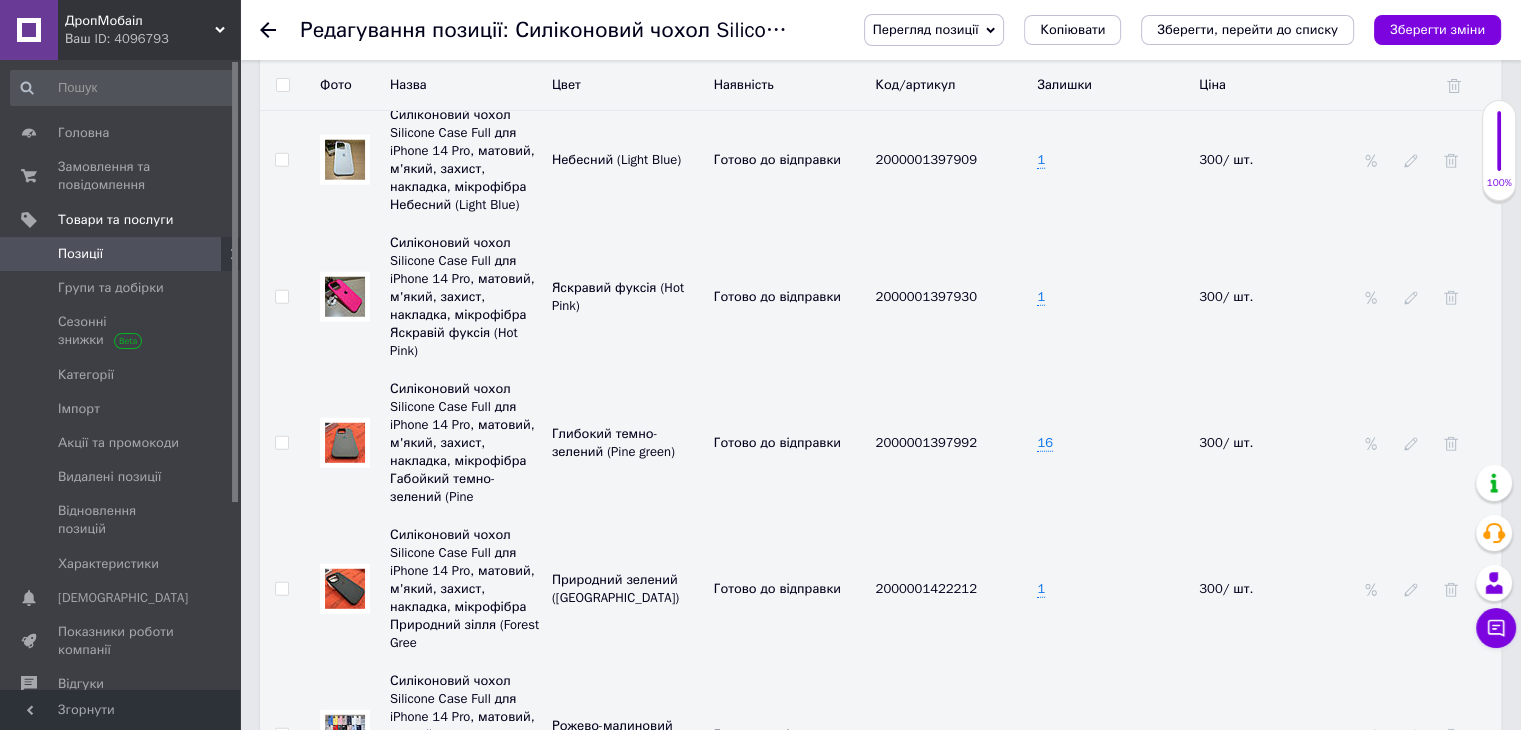 click at bounding box center (345, 734) 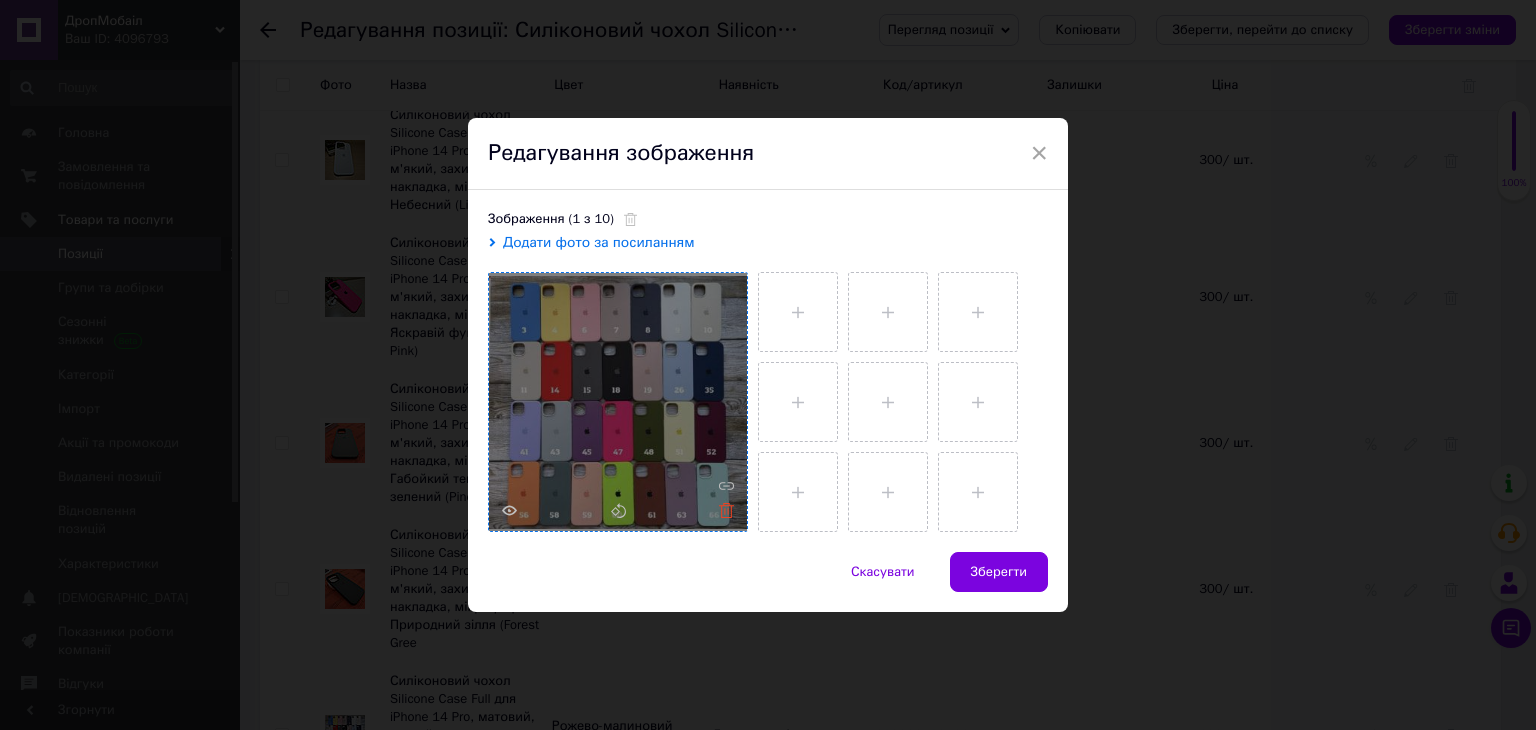 click 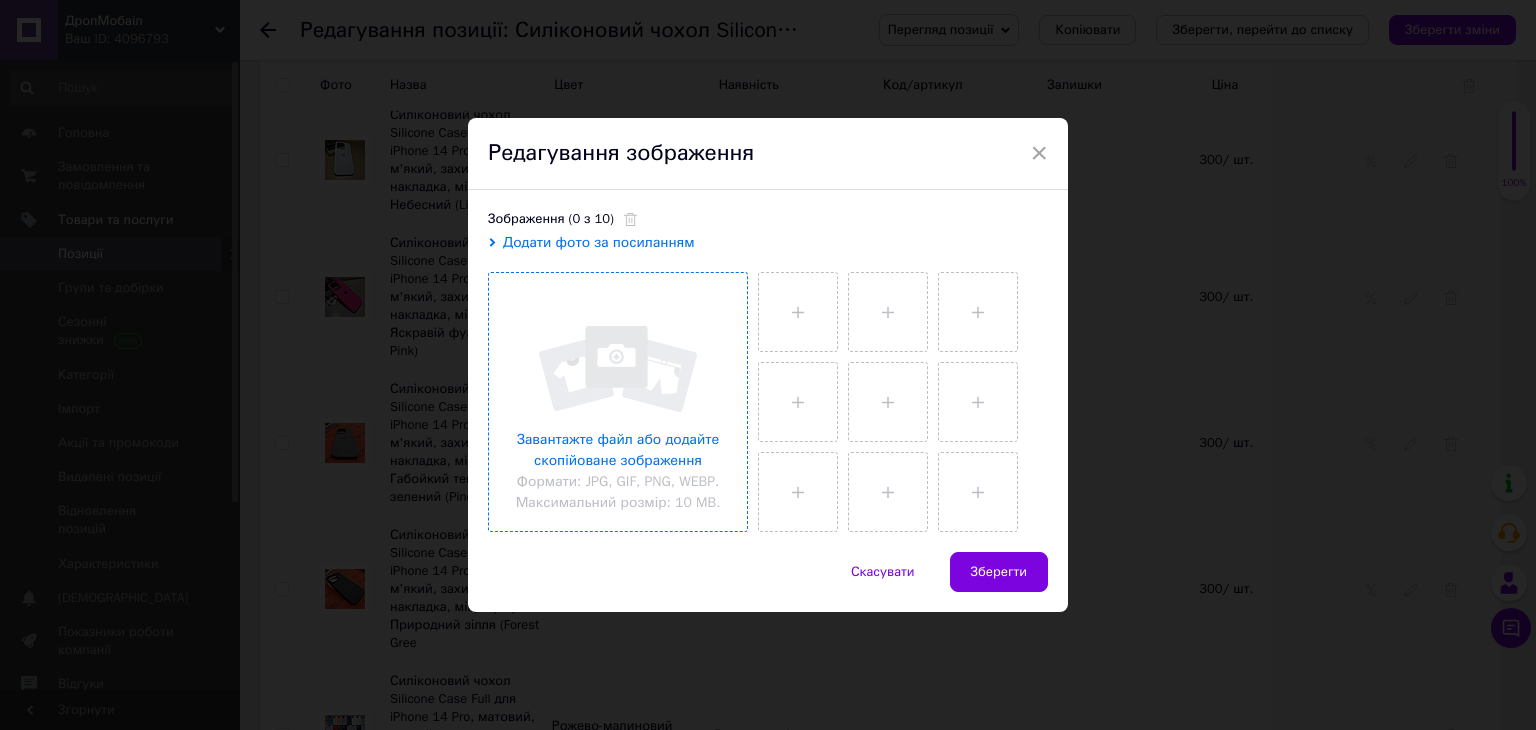 click at bounding box center (618, 402) 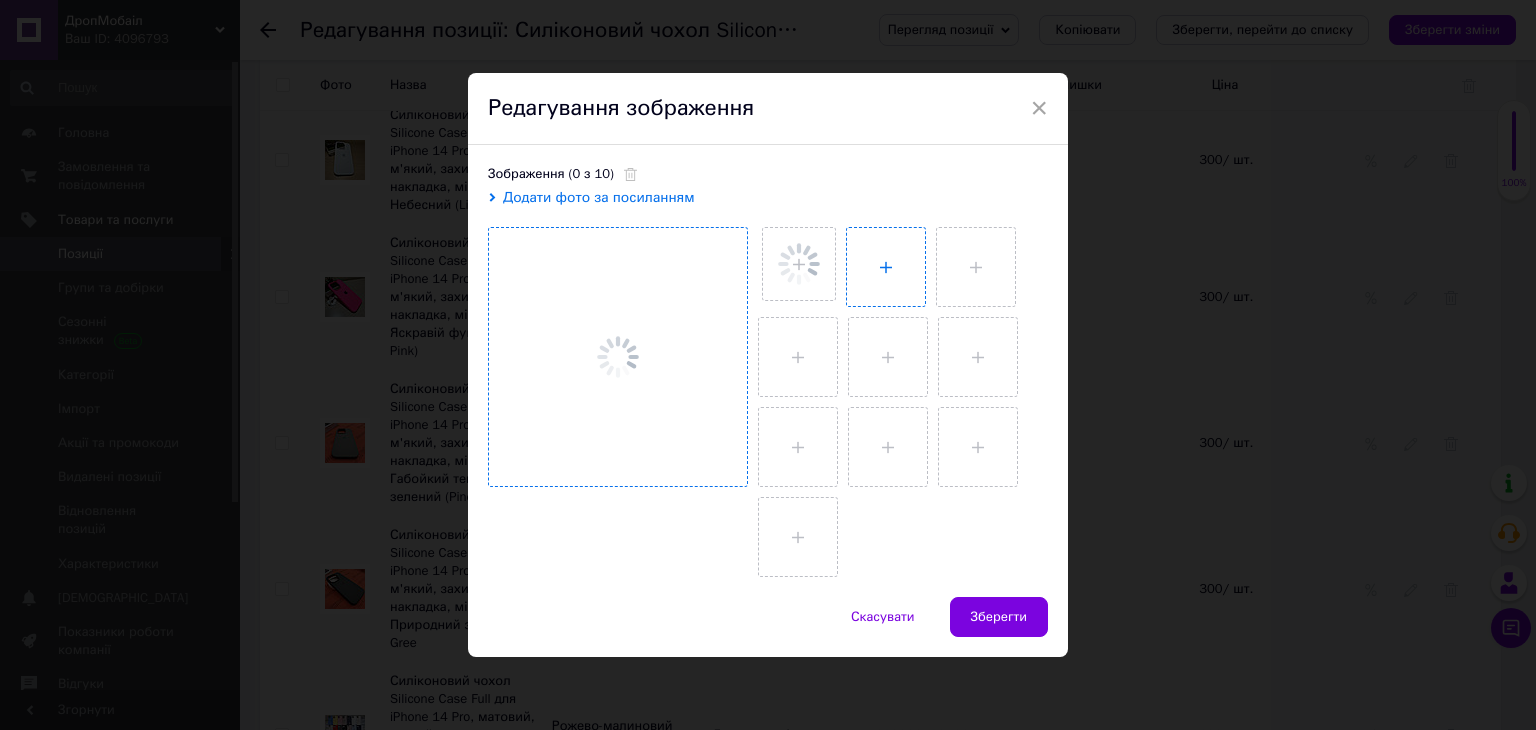 click at bounding box center [886, 267] 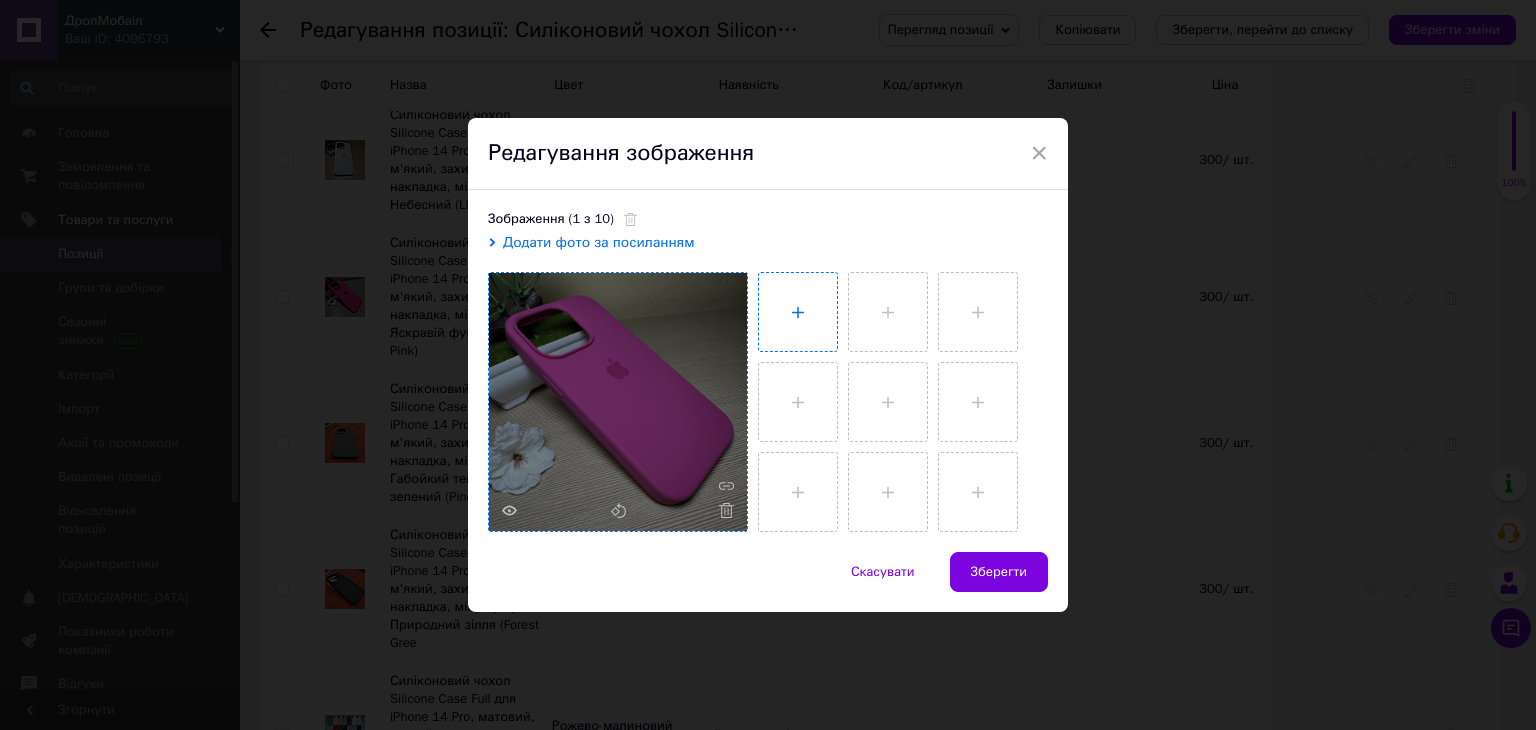 type on "C:\fakepath\IMG_8544.JPG" 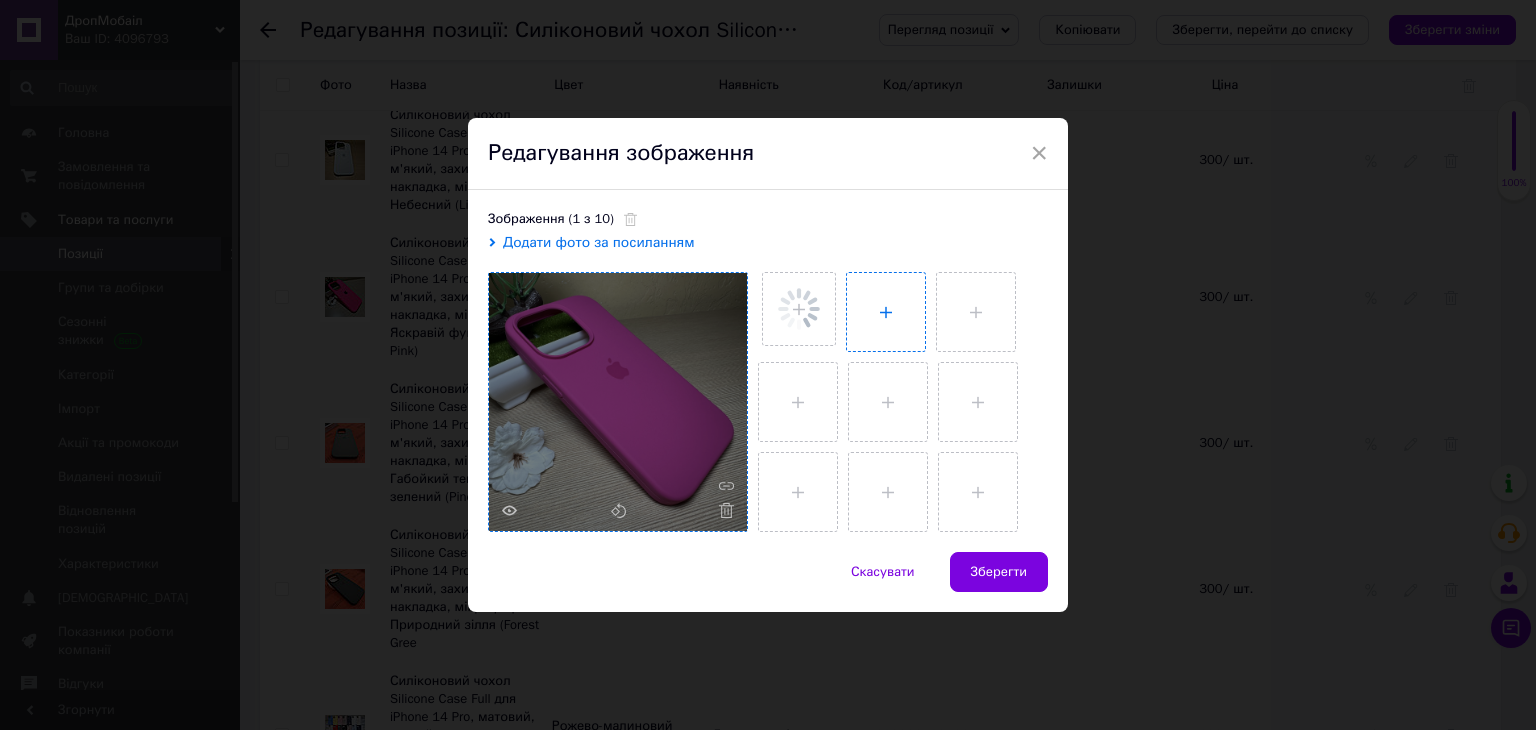 click at bounding box center [886, 312] 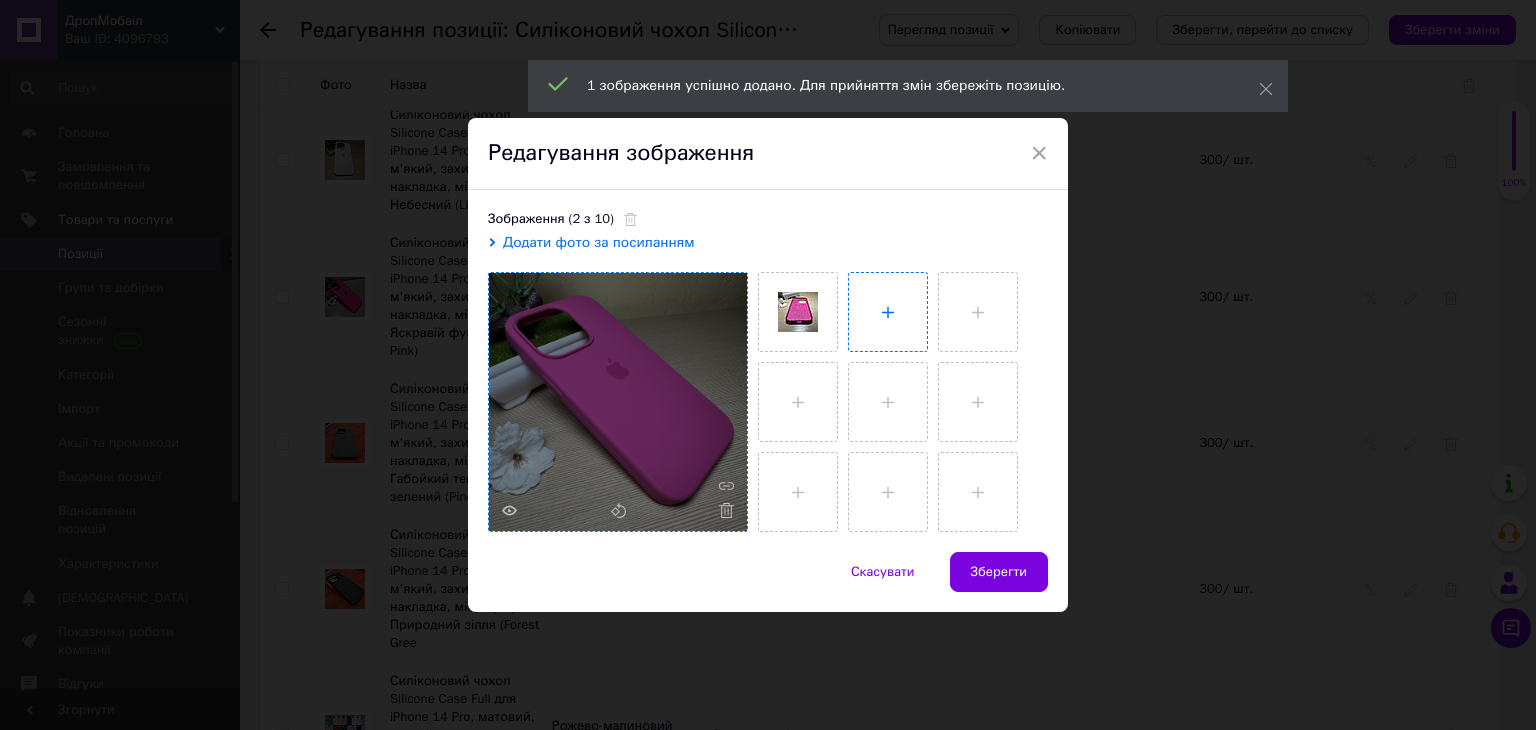 type on "C:\fakepath\IMG_8543.JPG" 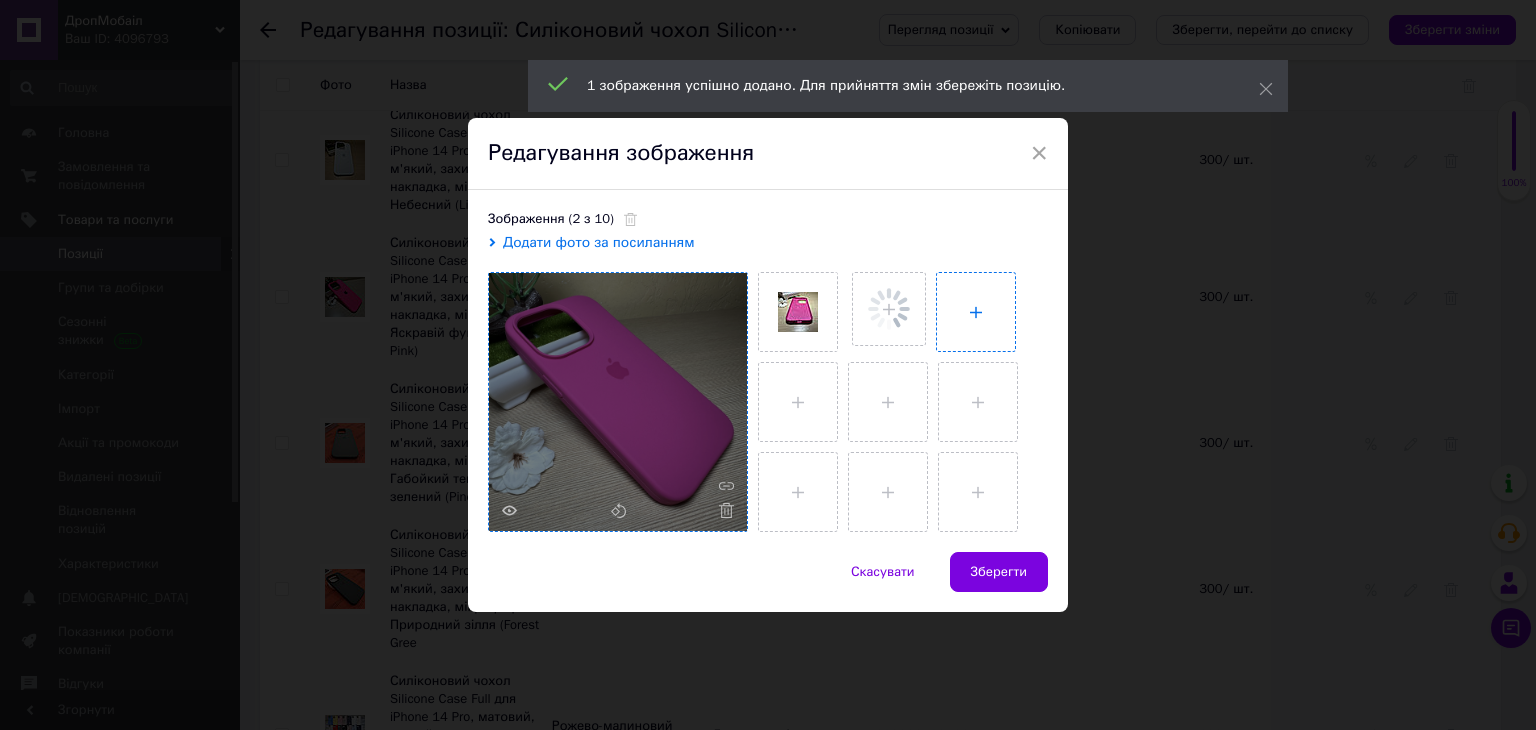click at bounding box center [976, 312] 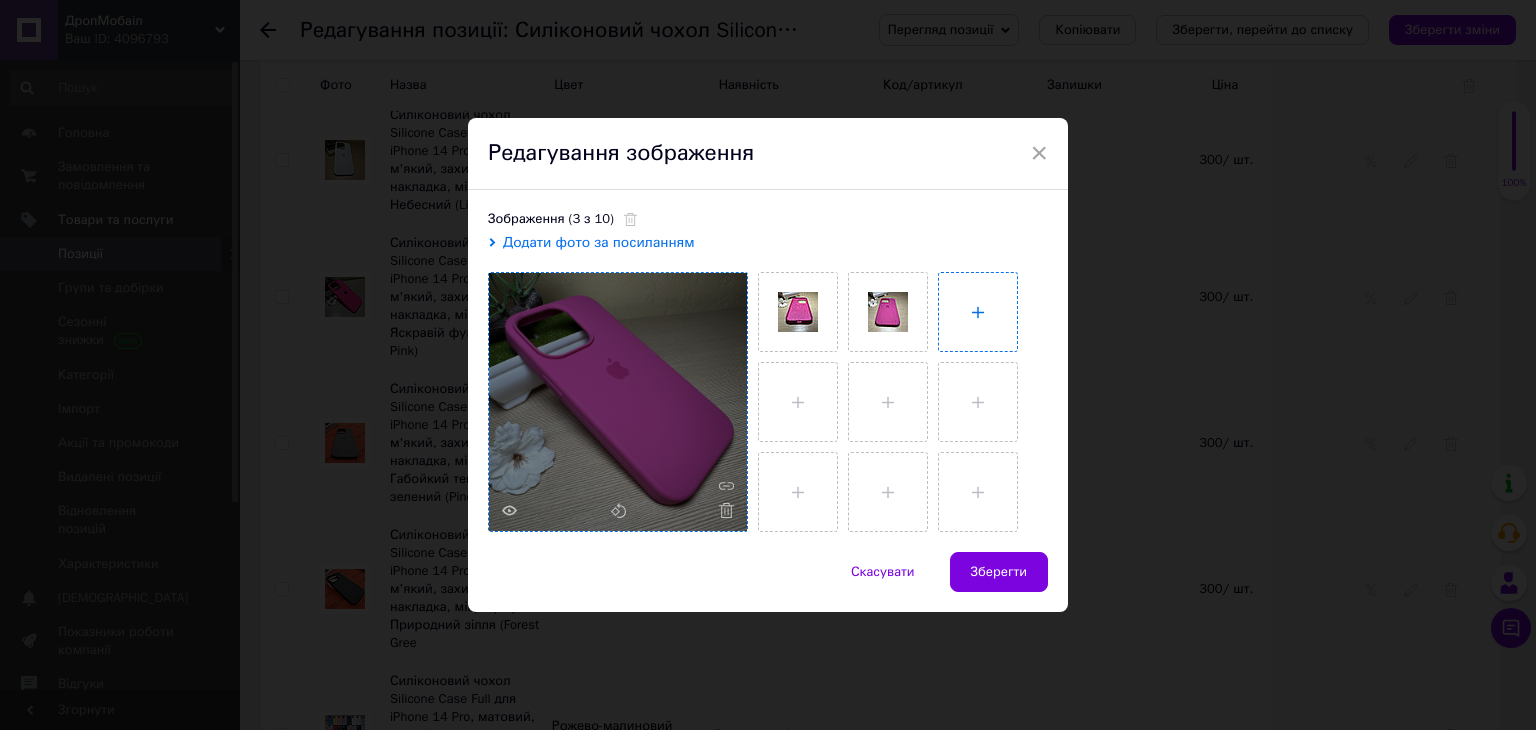 type on "C:\fakepath\IMG_8542.JPG" 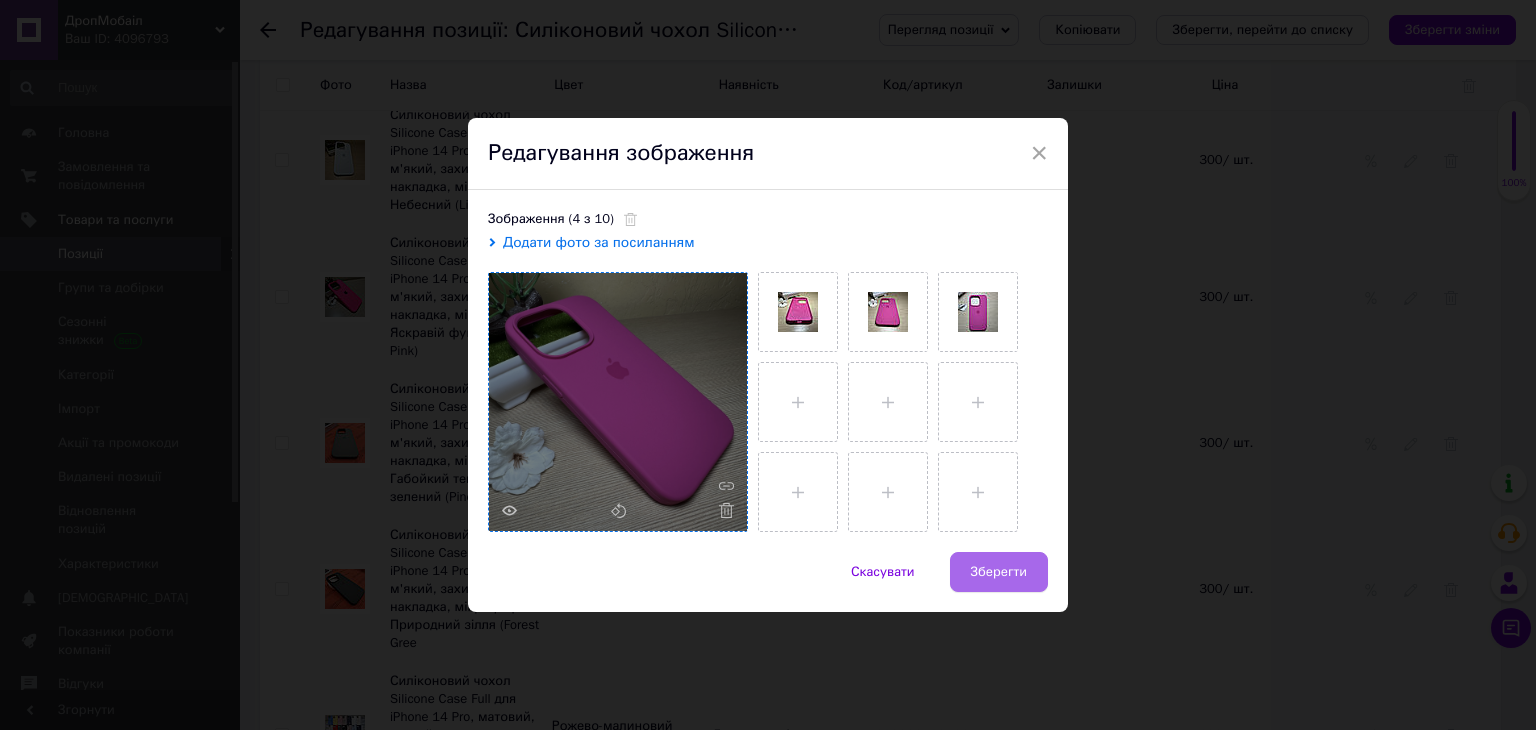 click on "Зберегти" at bounding box center [999, 572] 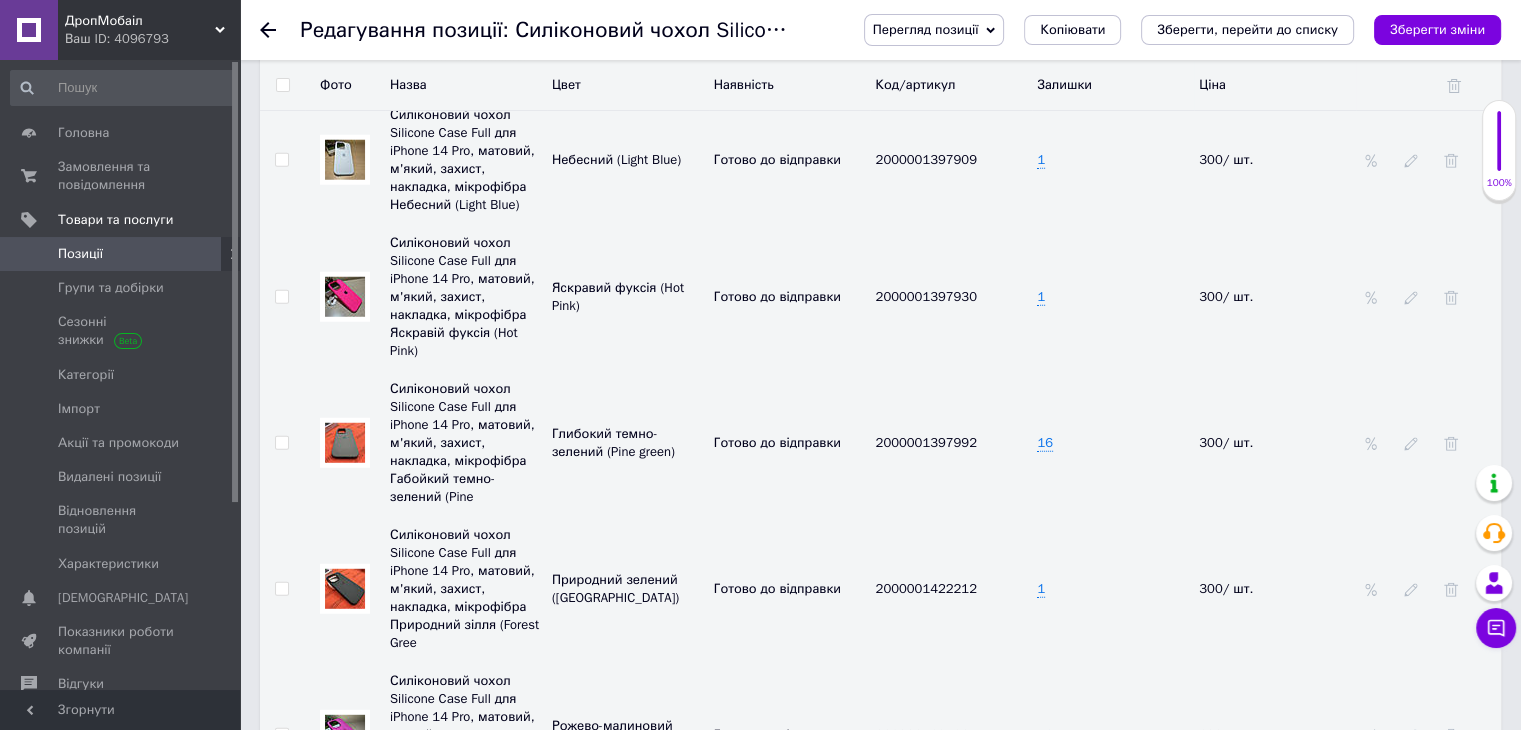 click on "16" at bounding box center [1045, 735] 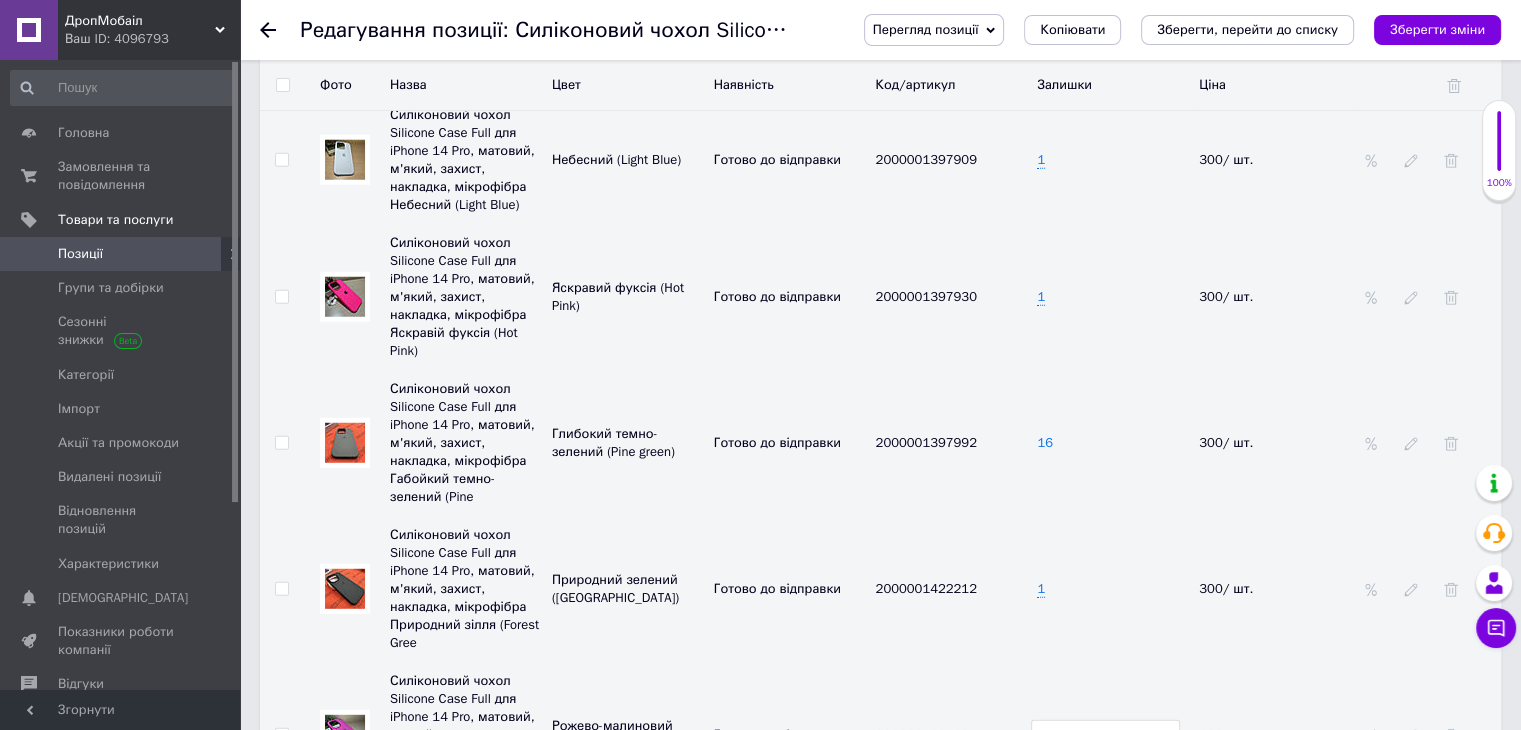 type on "1" 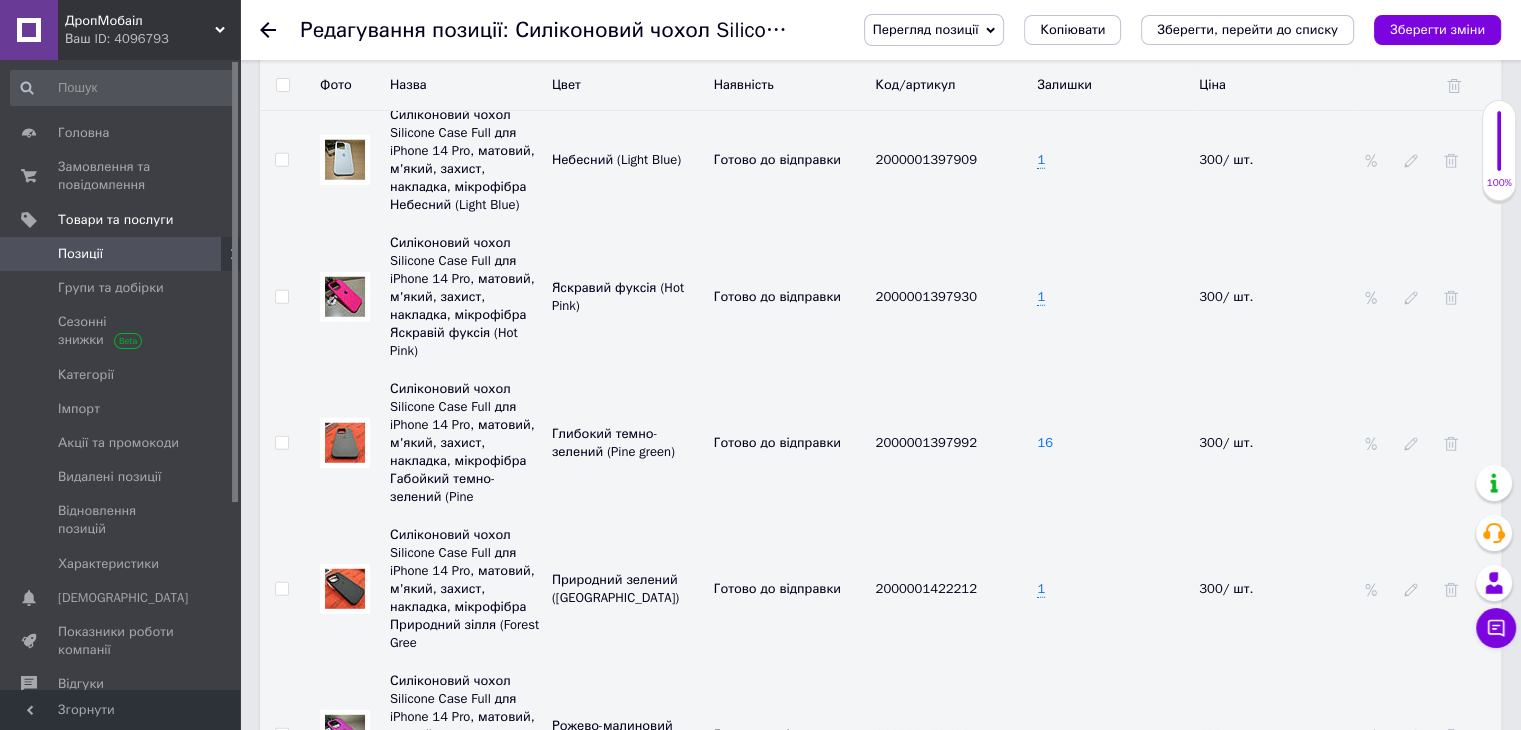 click on "16" at bounding box center (1045, 443) 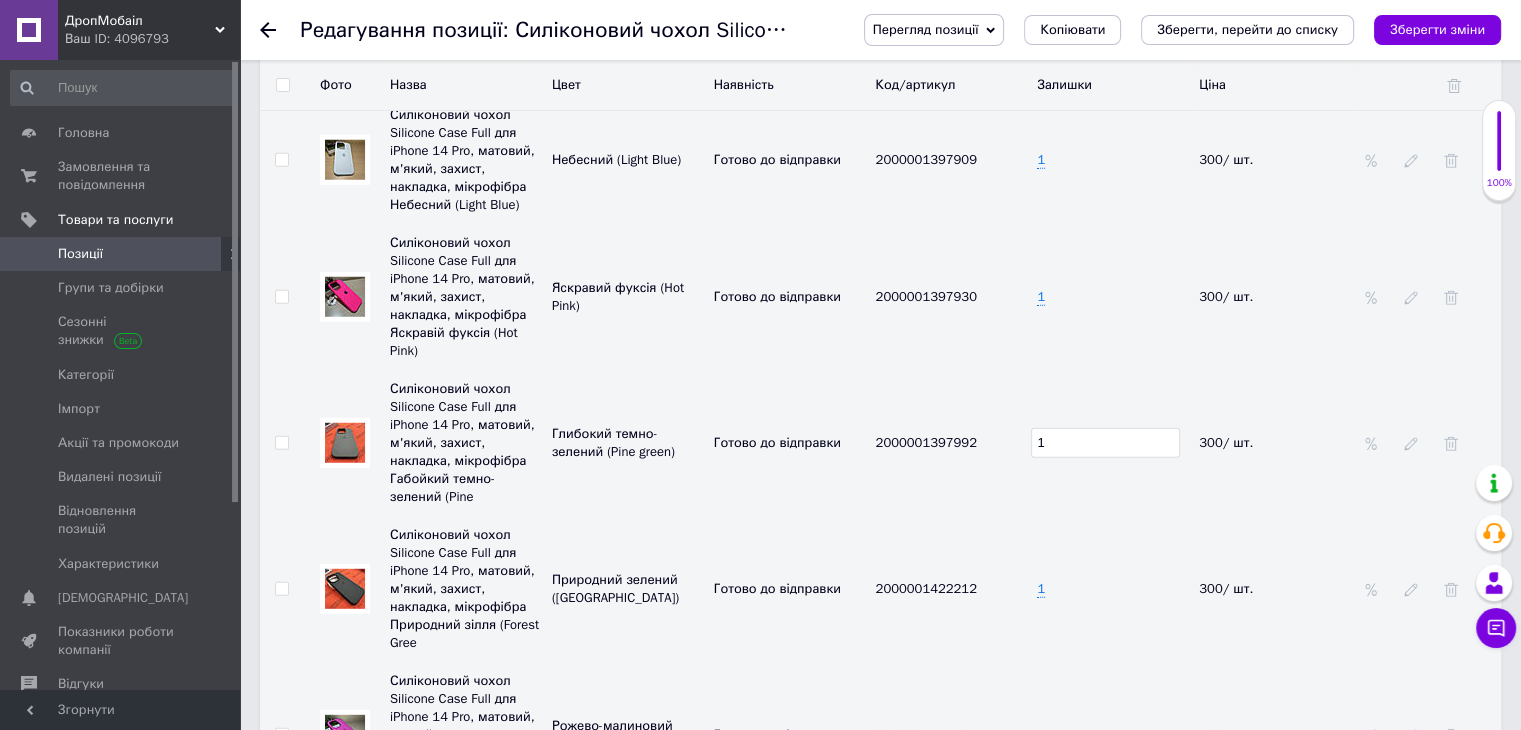 type on "1" 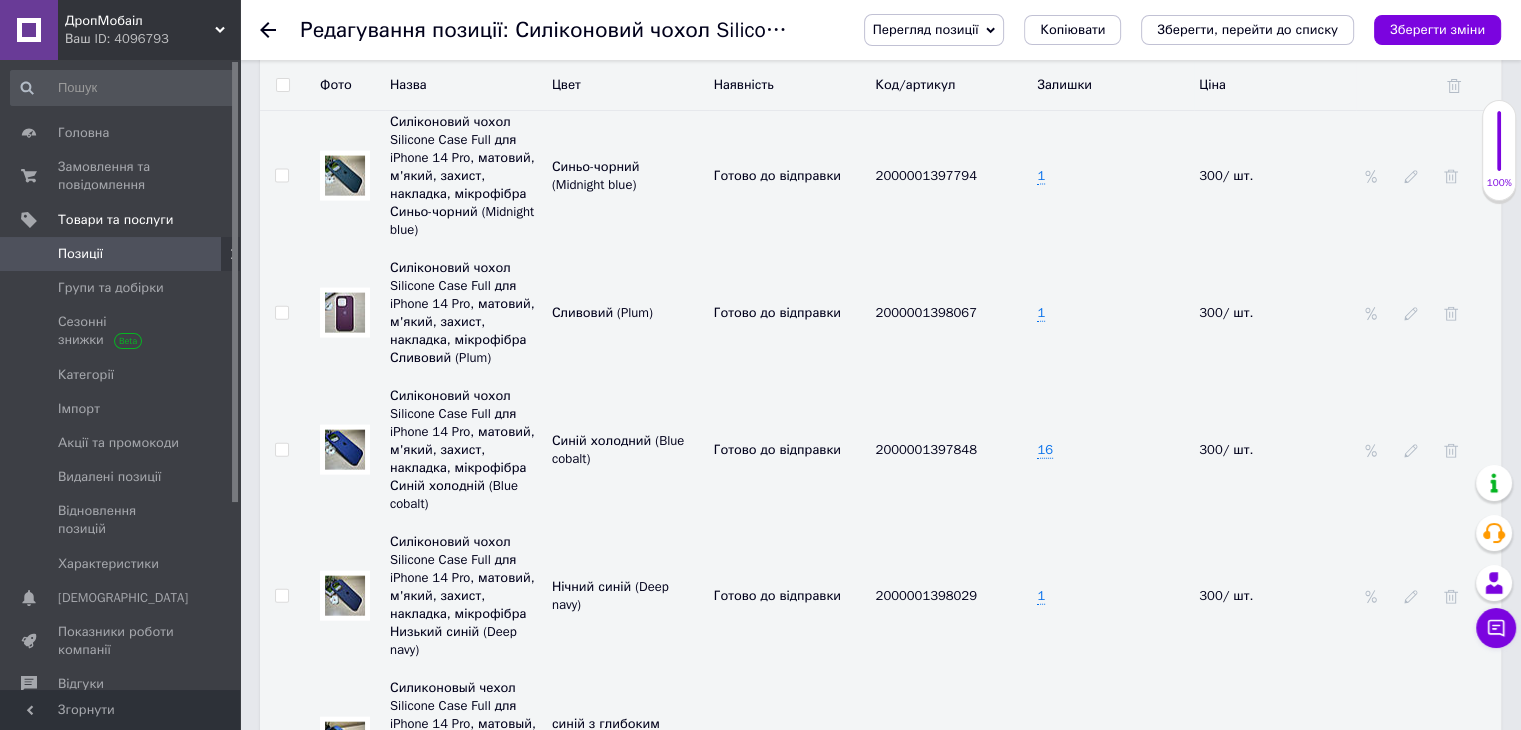 scroll, scrollTop: 4373, scrollLeft: 0, axis: vertical 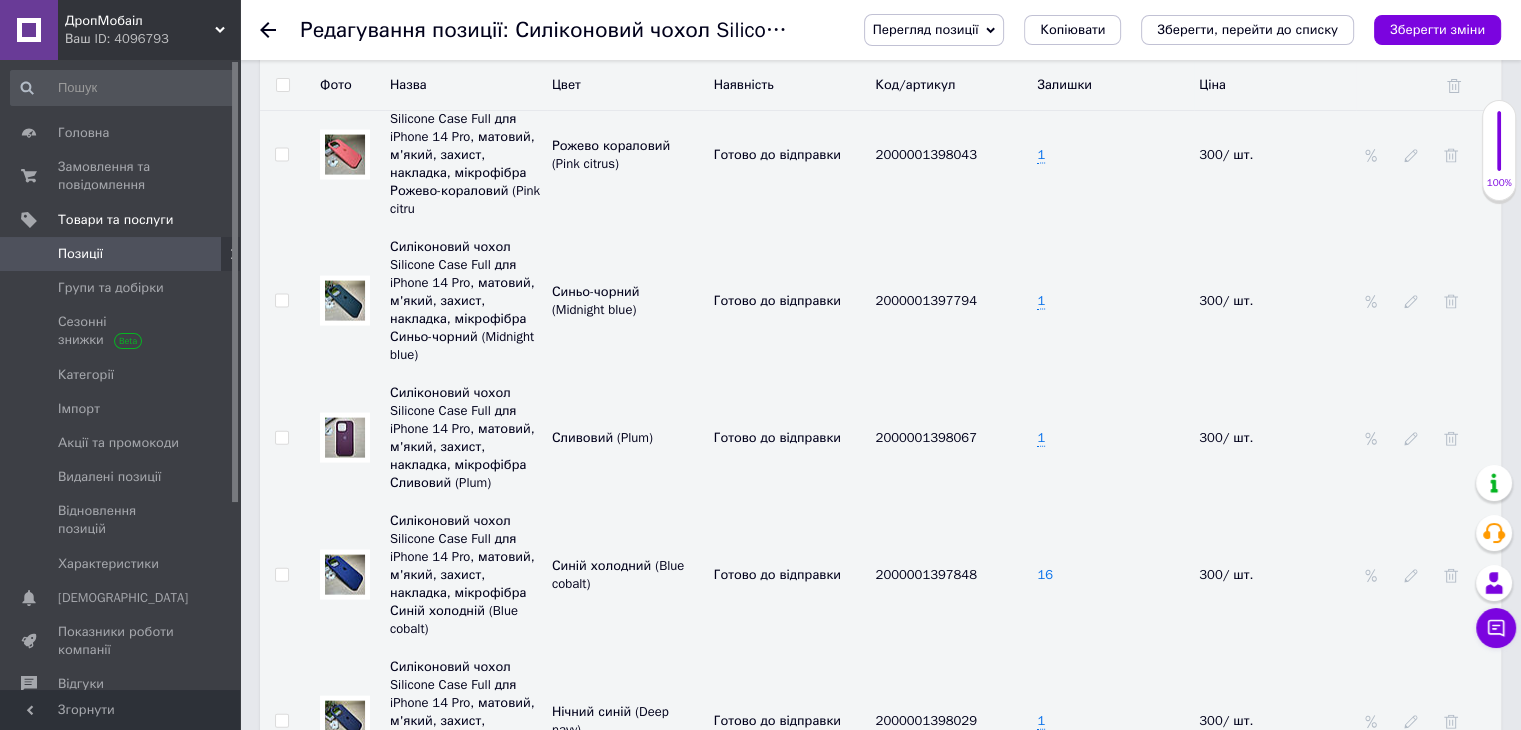 click on "16" at bounding box center (1045, 575) 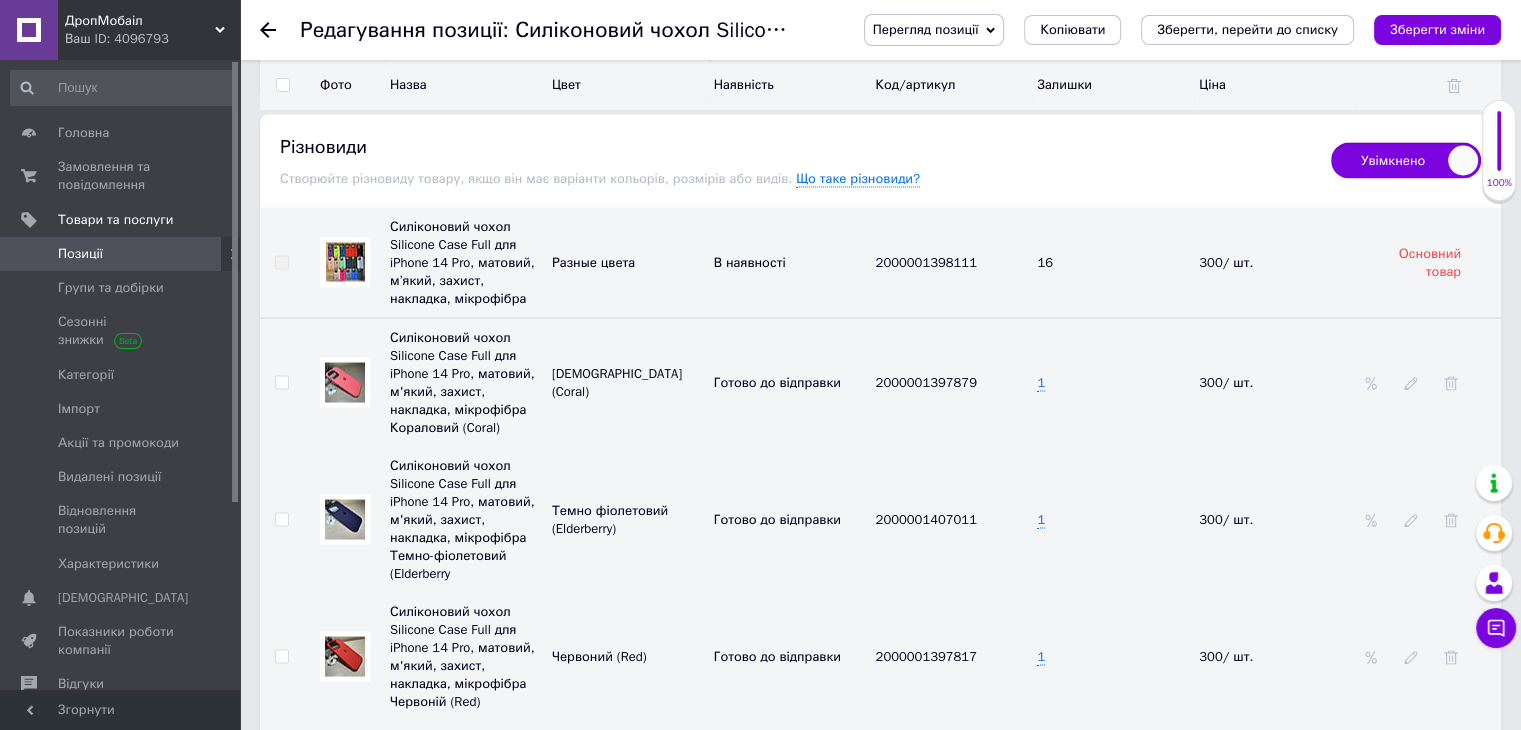 scroll, scrollTop: 3573, scrollLeft: 0, axis: vertical 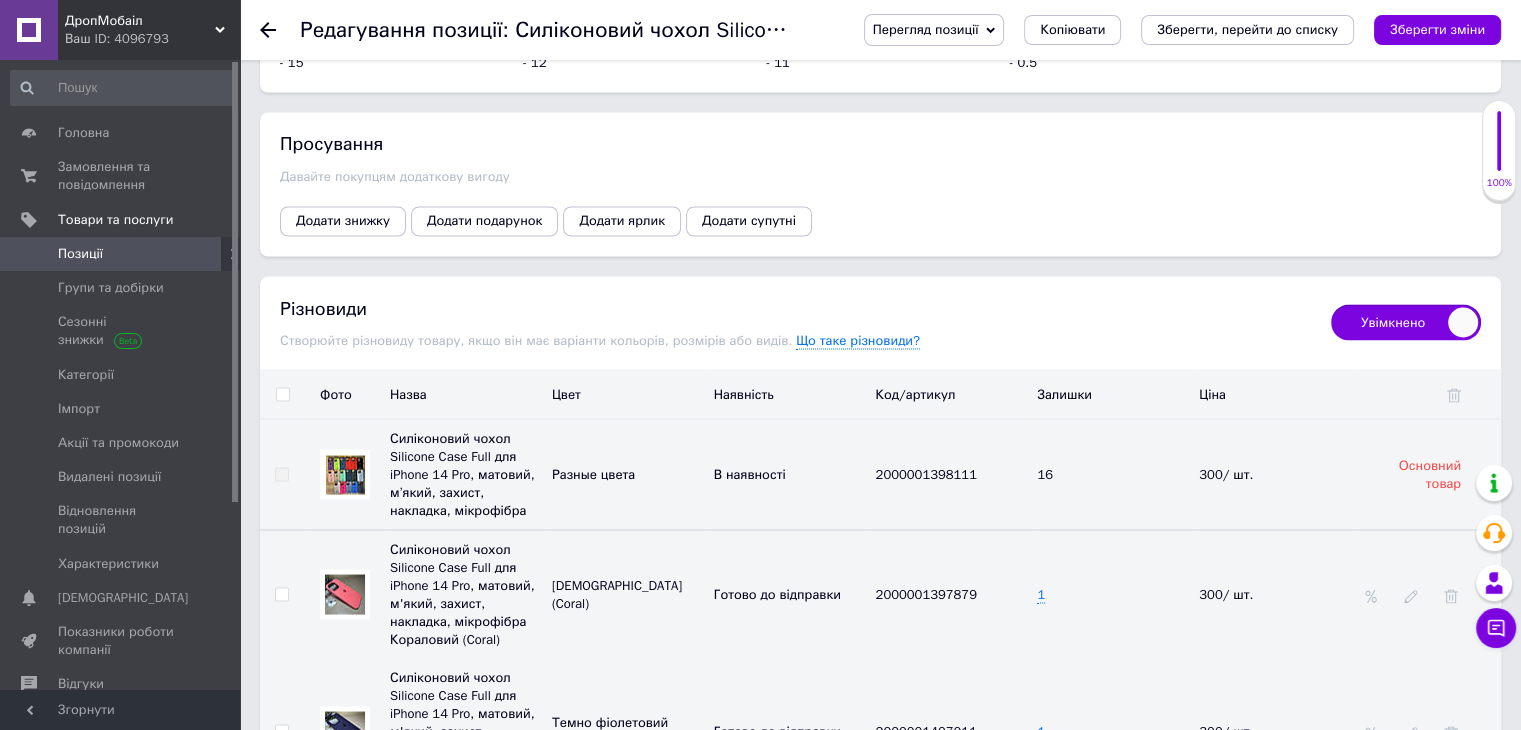 type on "1" 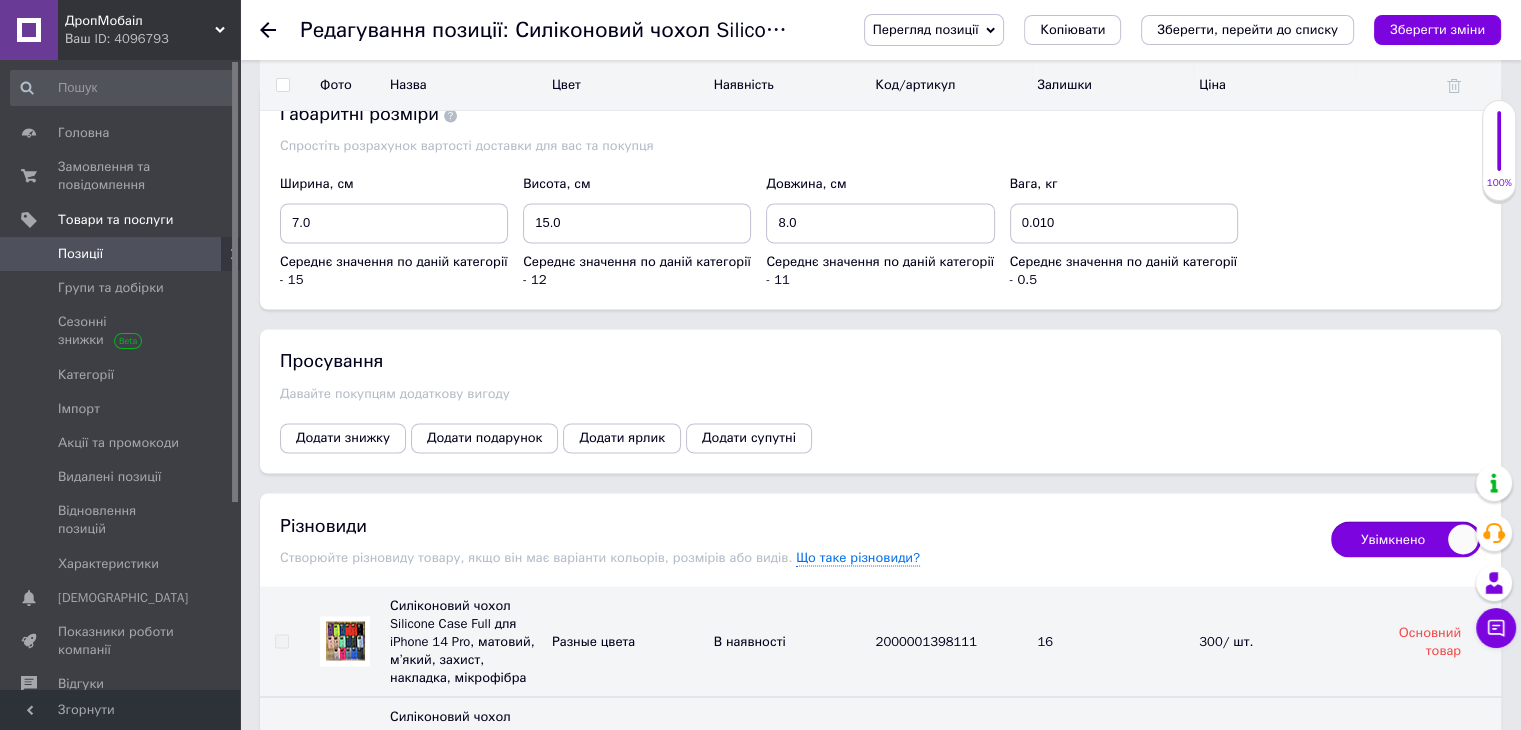 scroll, scrollTop: 3273, scrollLeft: 0, axis: vertical 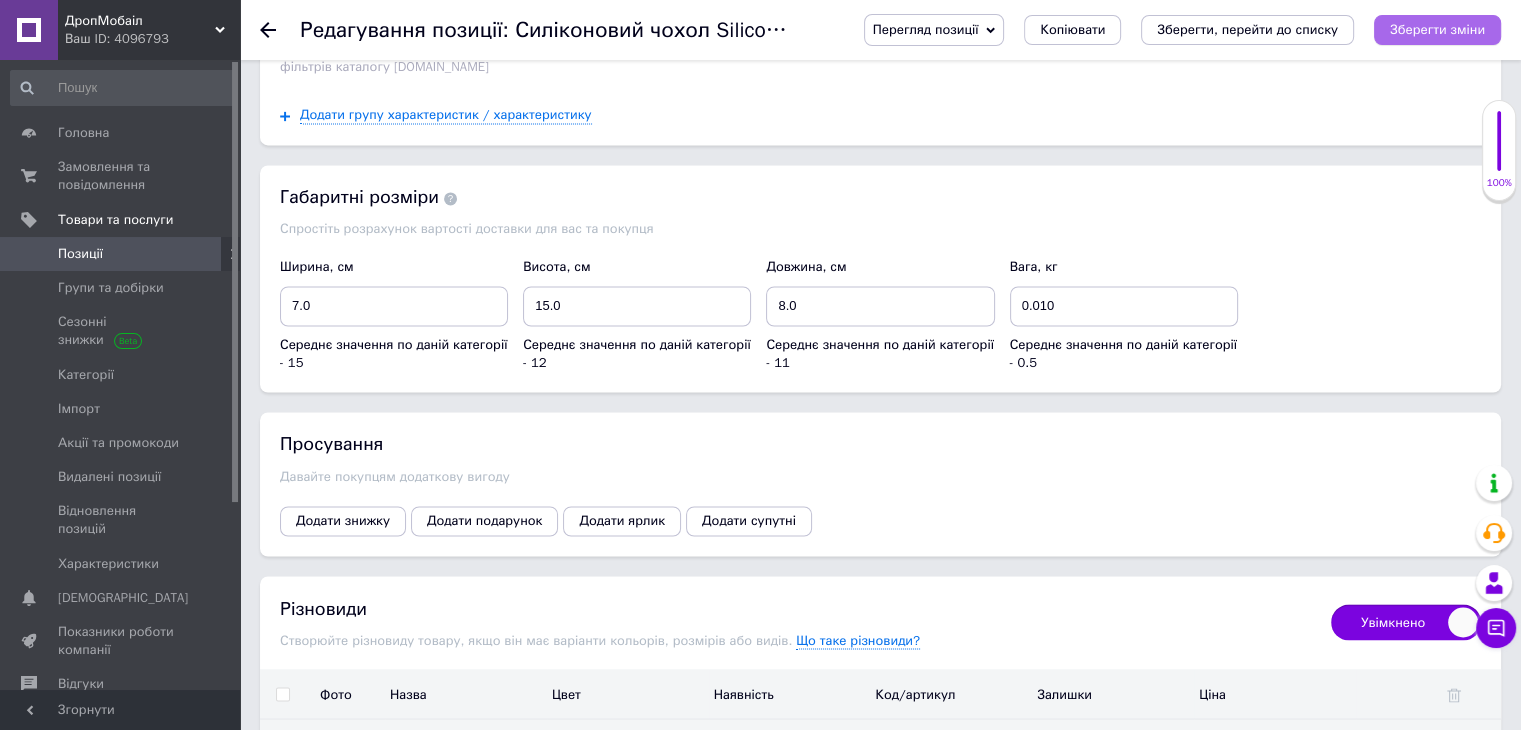 click on "Зберегти зміни" at bounding box center [1437, 30] 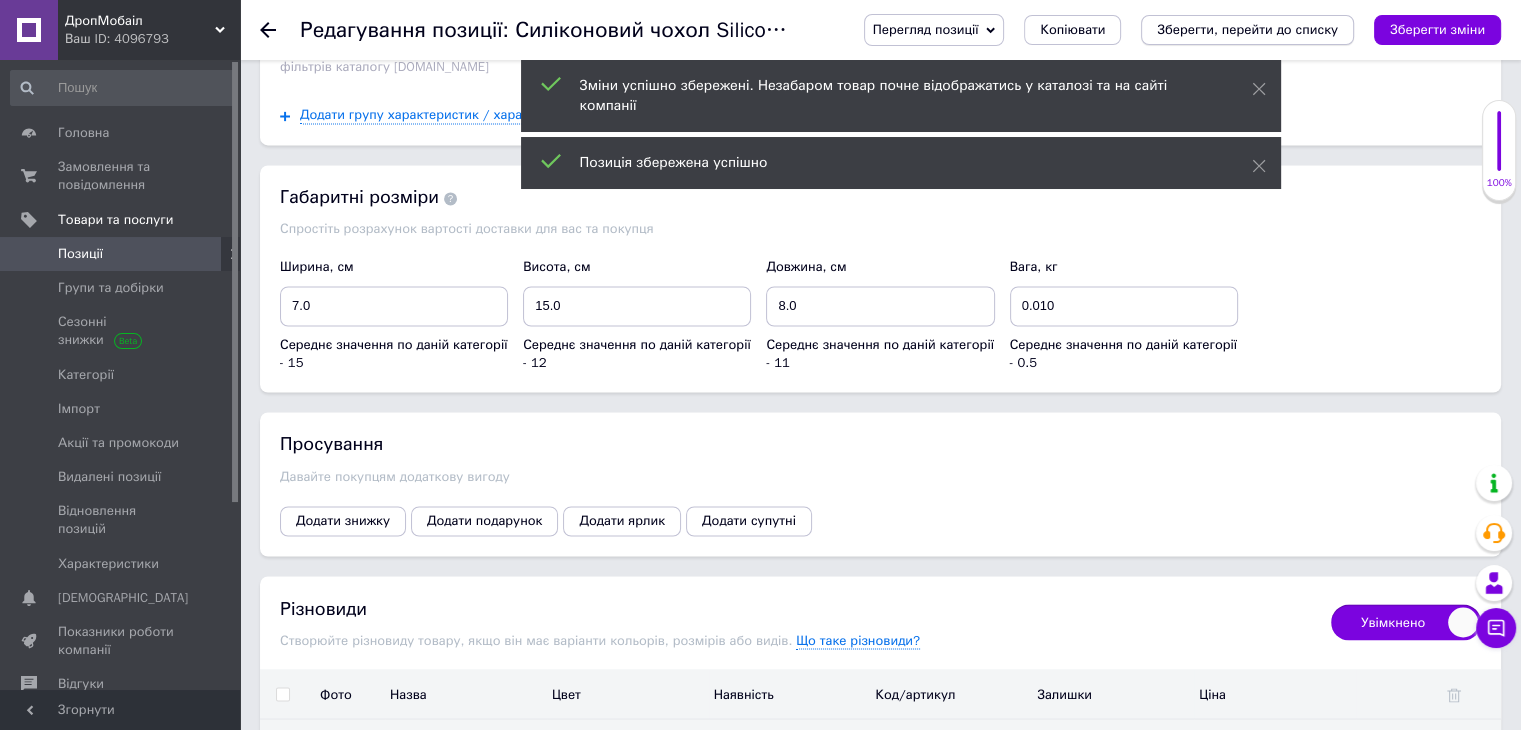click on "Зберегти, перейти до списку" at bounding box center [1247, 29] 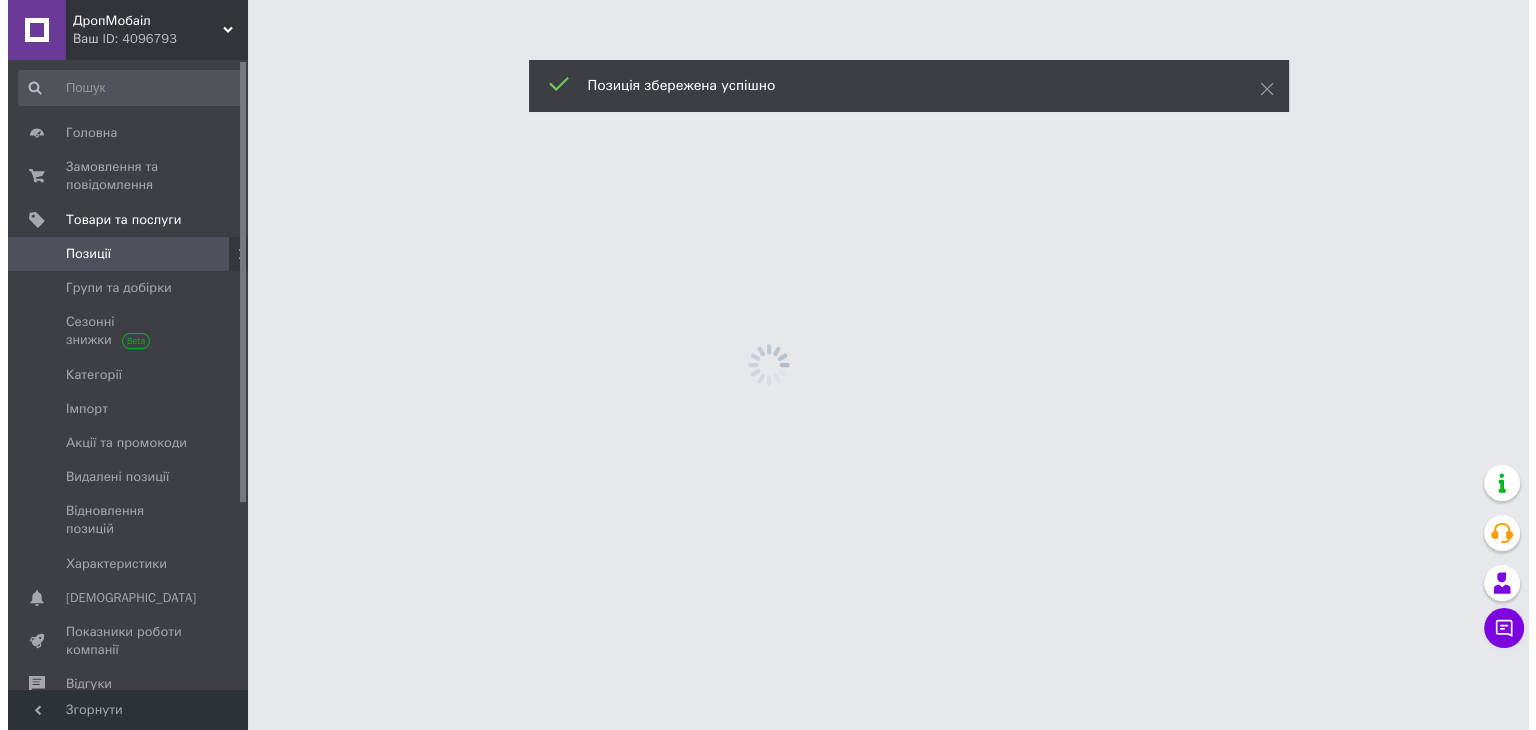 scroll, scrollTop: 0, scrollLeft: 0, axis: both 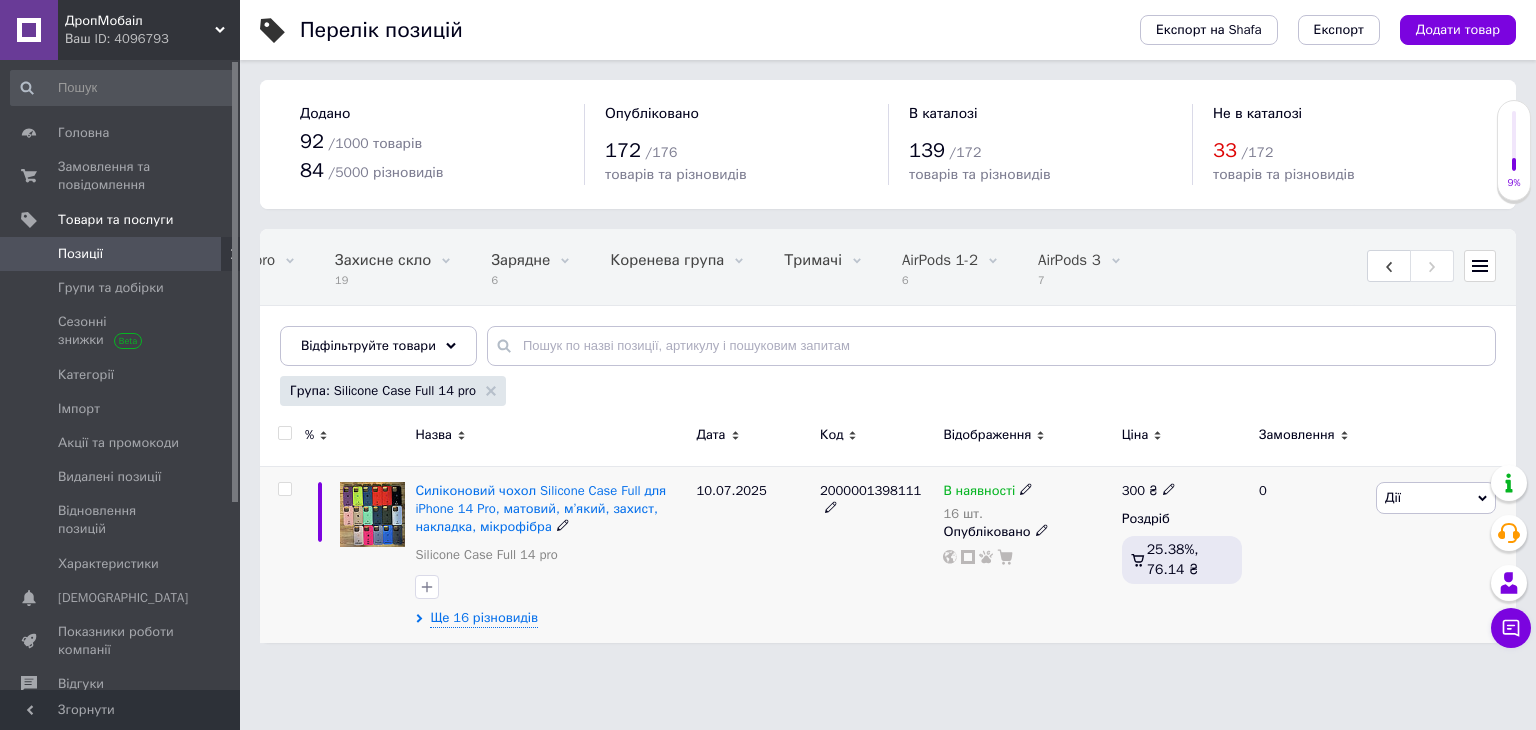 click at bounding box center [284, 489] 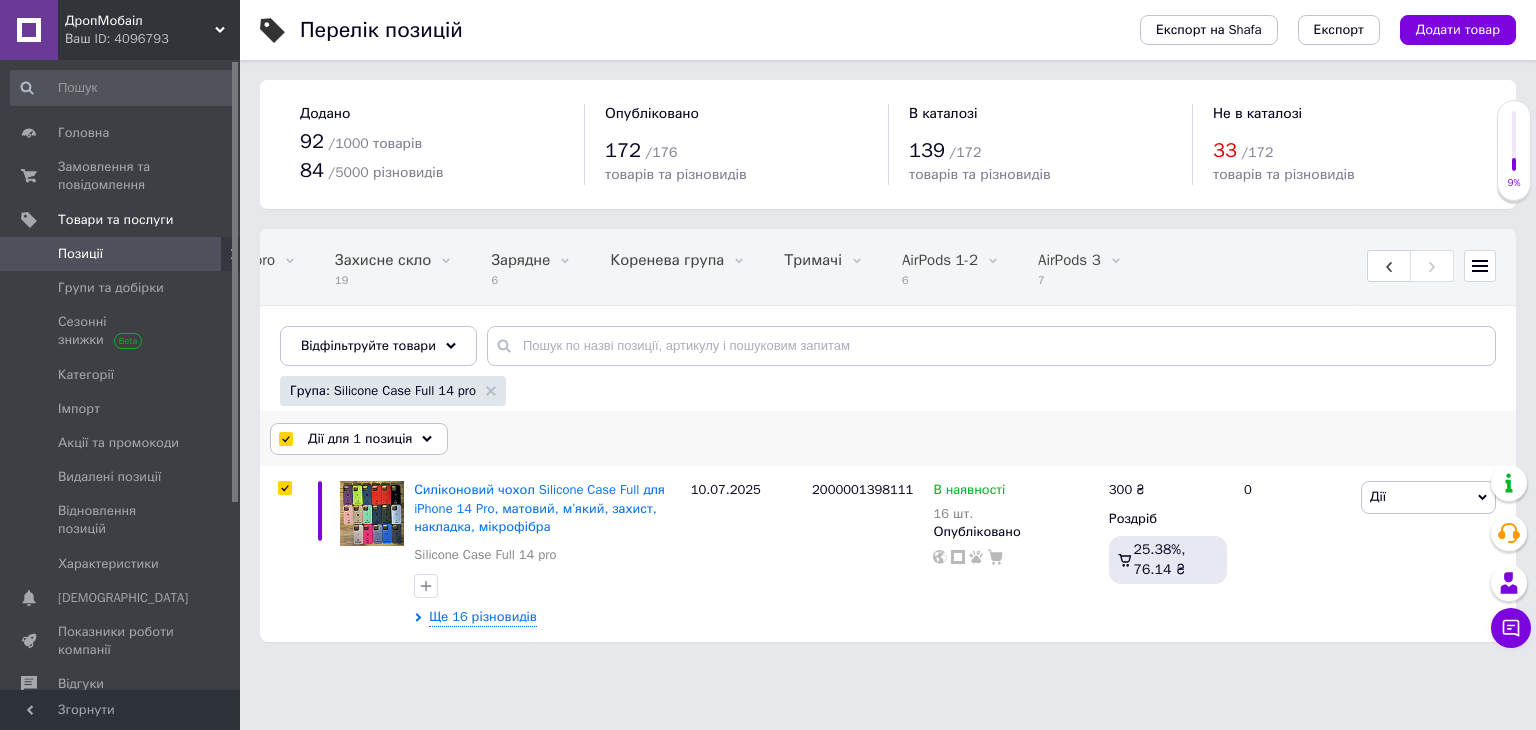 click on "Дії для 1 позиція" at bounding box center (360, 439) 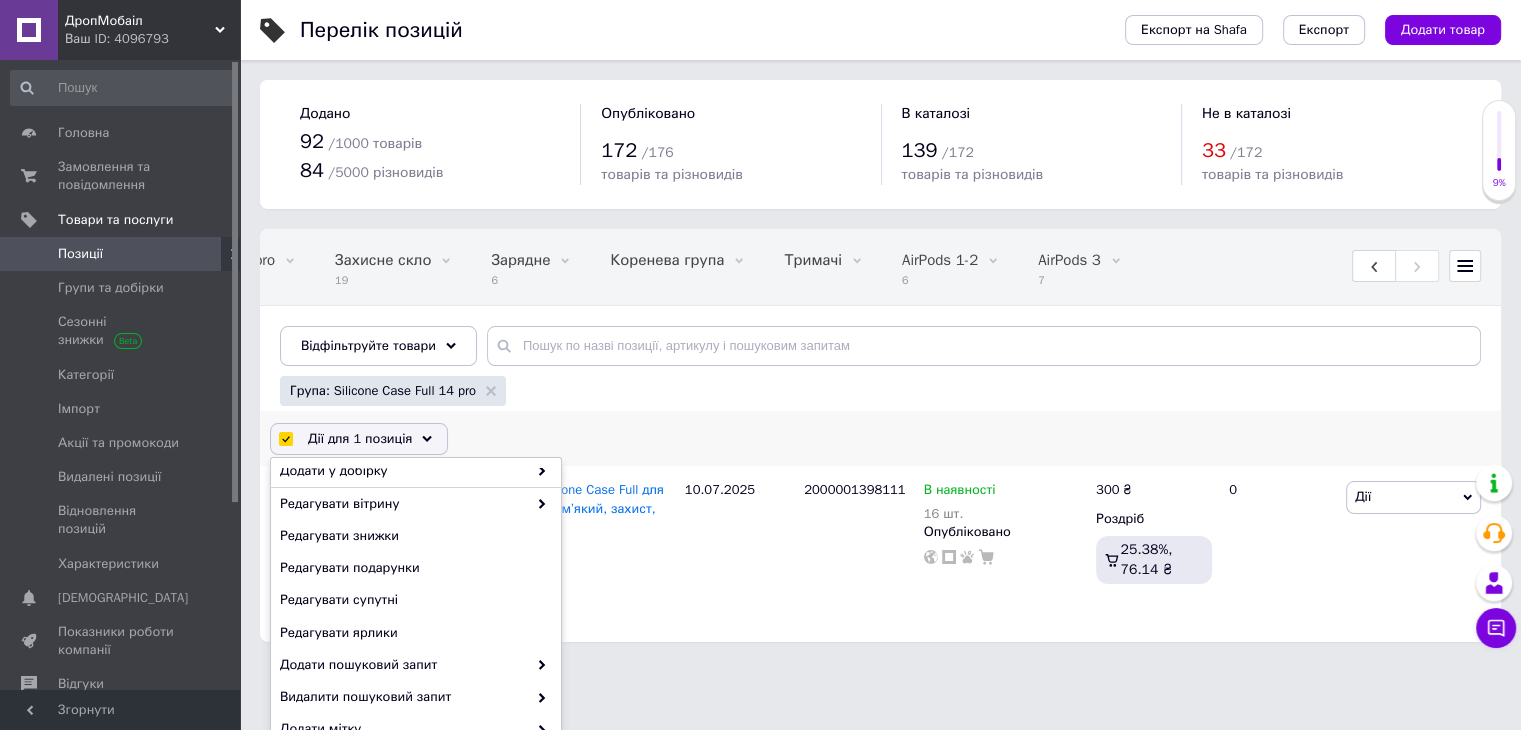 scroll, scrollTop: 164, scrollLeft: 0, axis: vertical 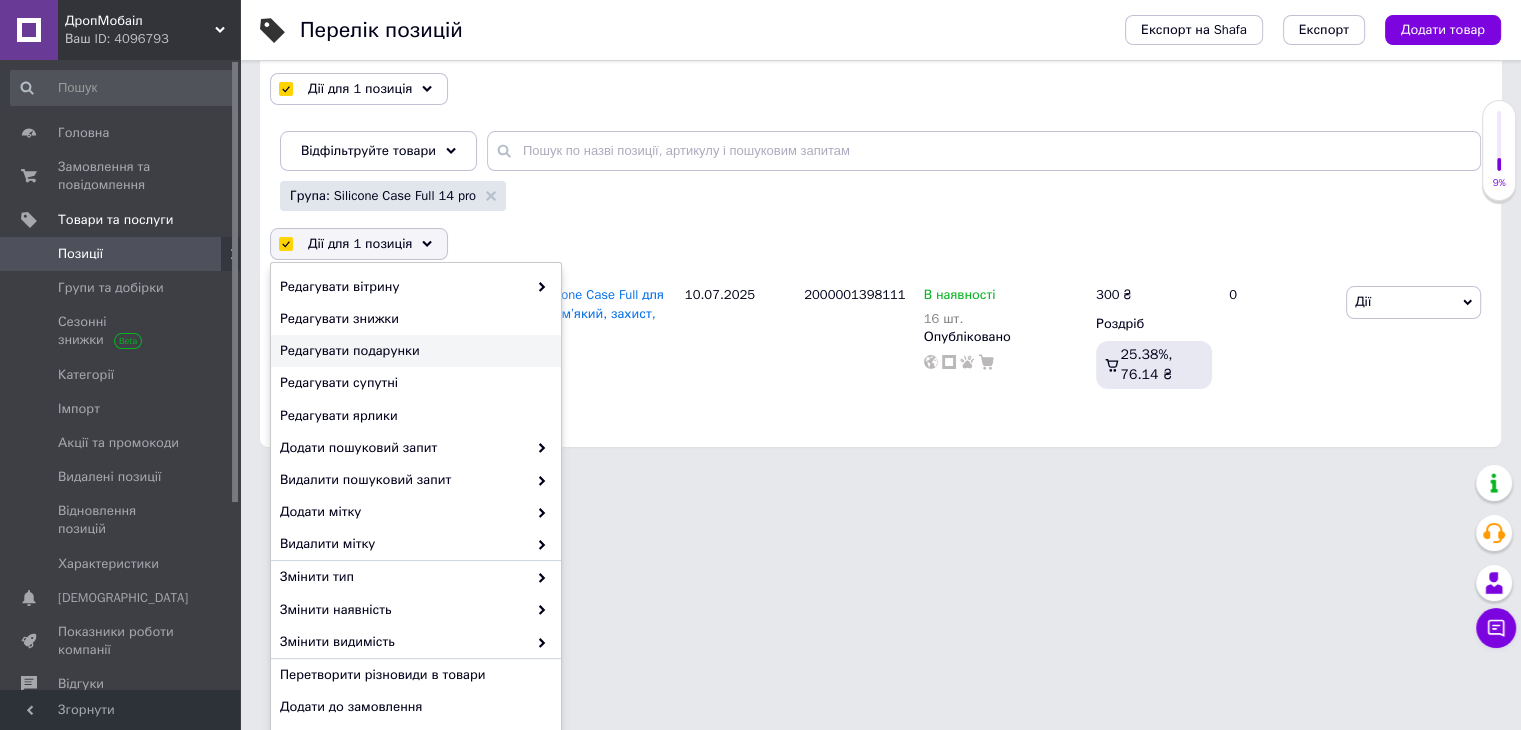 click on "ДропМобаіл Ваш ID: 4096793 Сайт ДропМобаіл Кабінет покупця Перевірити стан системи Сторінка на порталі Довідка Вийти Головна Замовлення та повідомлення 0 0 Товари та послуги Позиції Групи та добірки Сезонні знижки Категорії Імпорт Акції та промокоди Видалені позиції Відновлення позицій Характеристики Сповіщення 0 0 Показники роботи компанії Відгуки Клієнти Каталог ProSale Аналітика Управління сайтом Гаманець компанії [PERSON_NAME] Тарифи та рахунки Prom мікс 1 000 Згорнути
Перелік позицій 92   /" at bounding box center (760, 136) 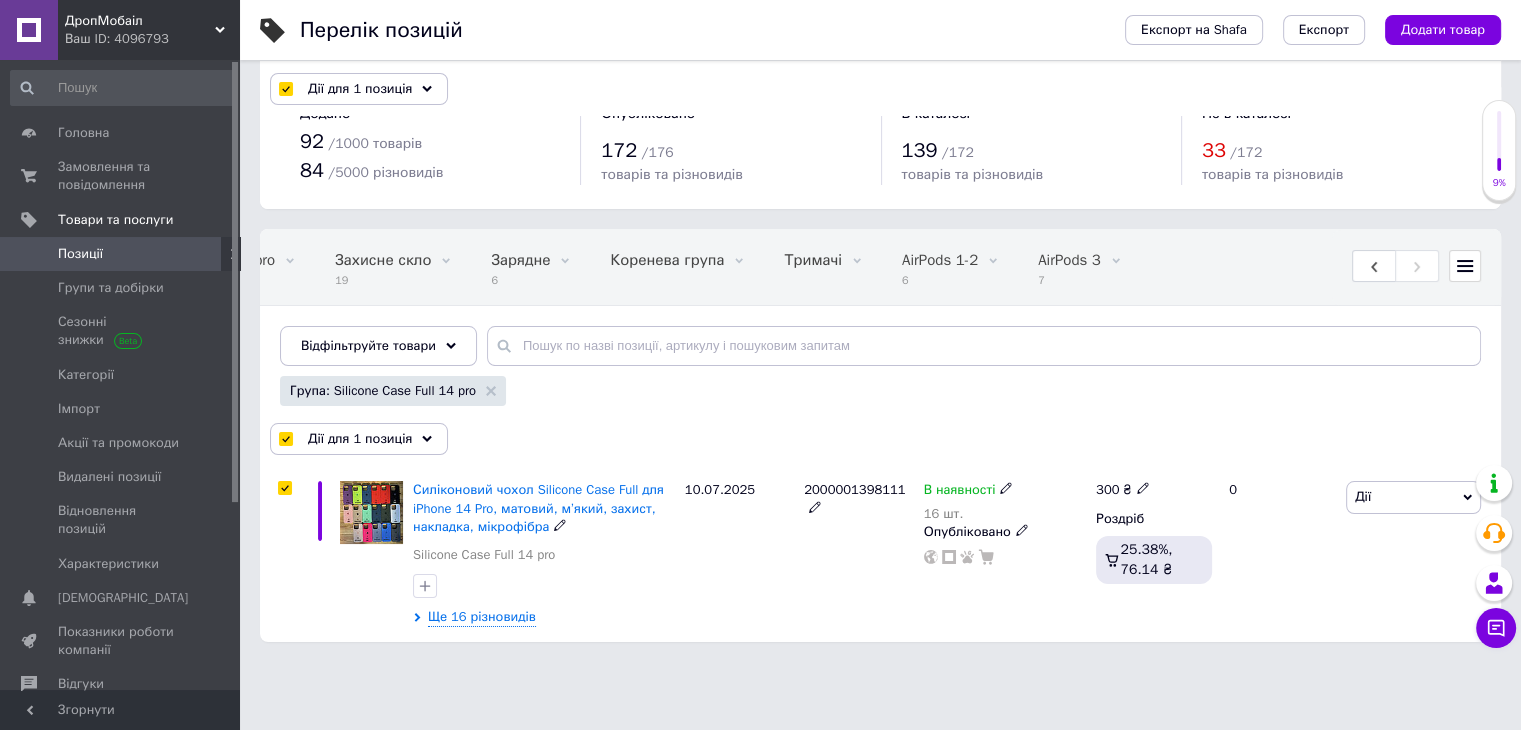 scroll, scrollTop: 0, scrollLeft: 0, axis: both 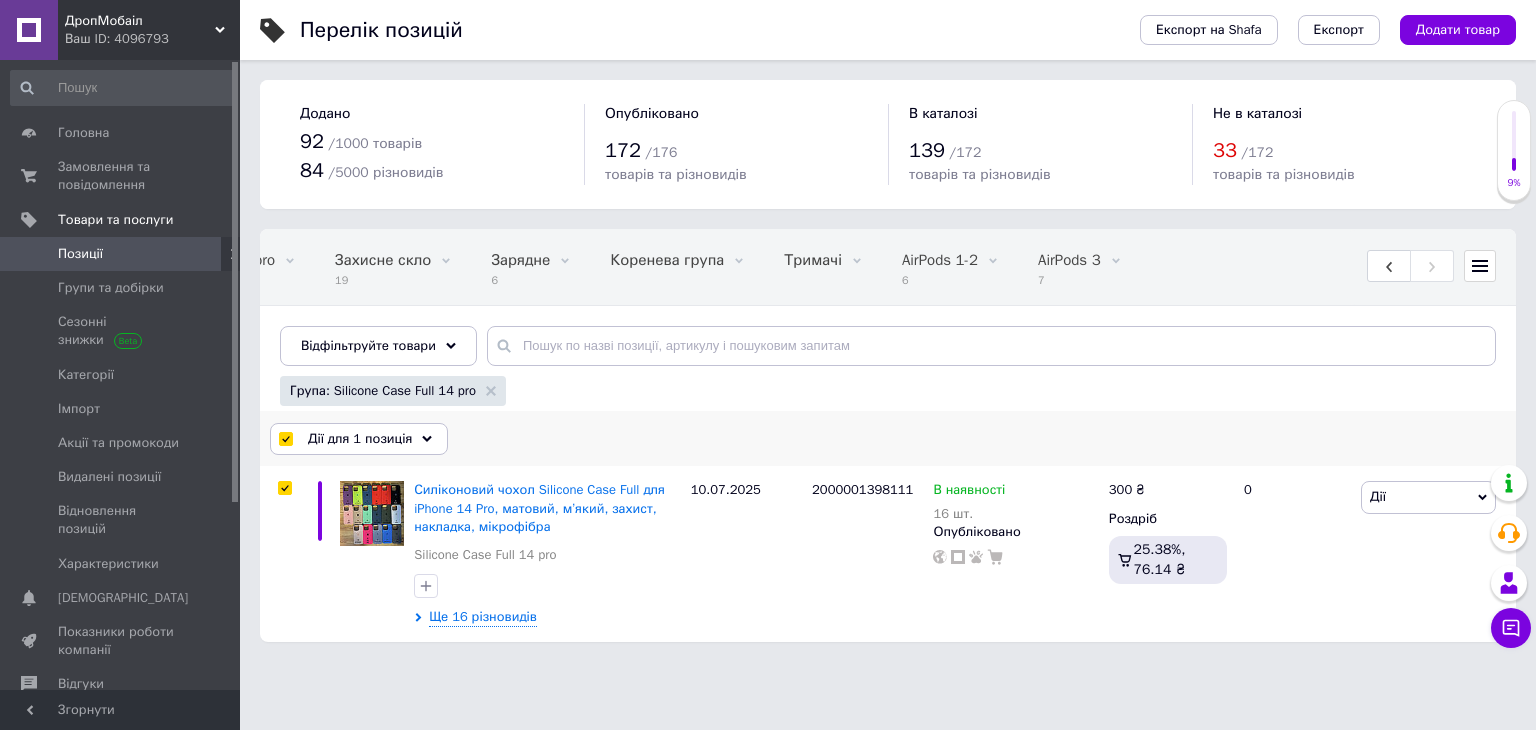 click at bounding box center (285, 439) 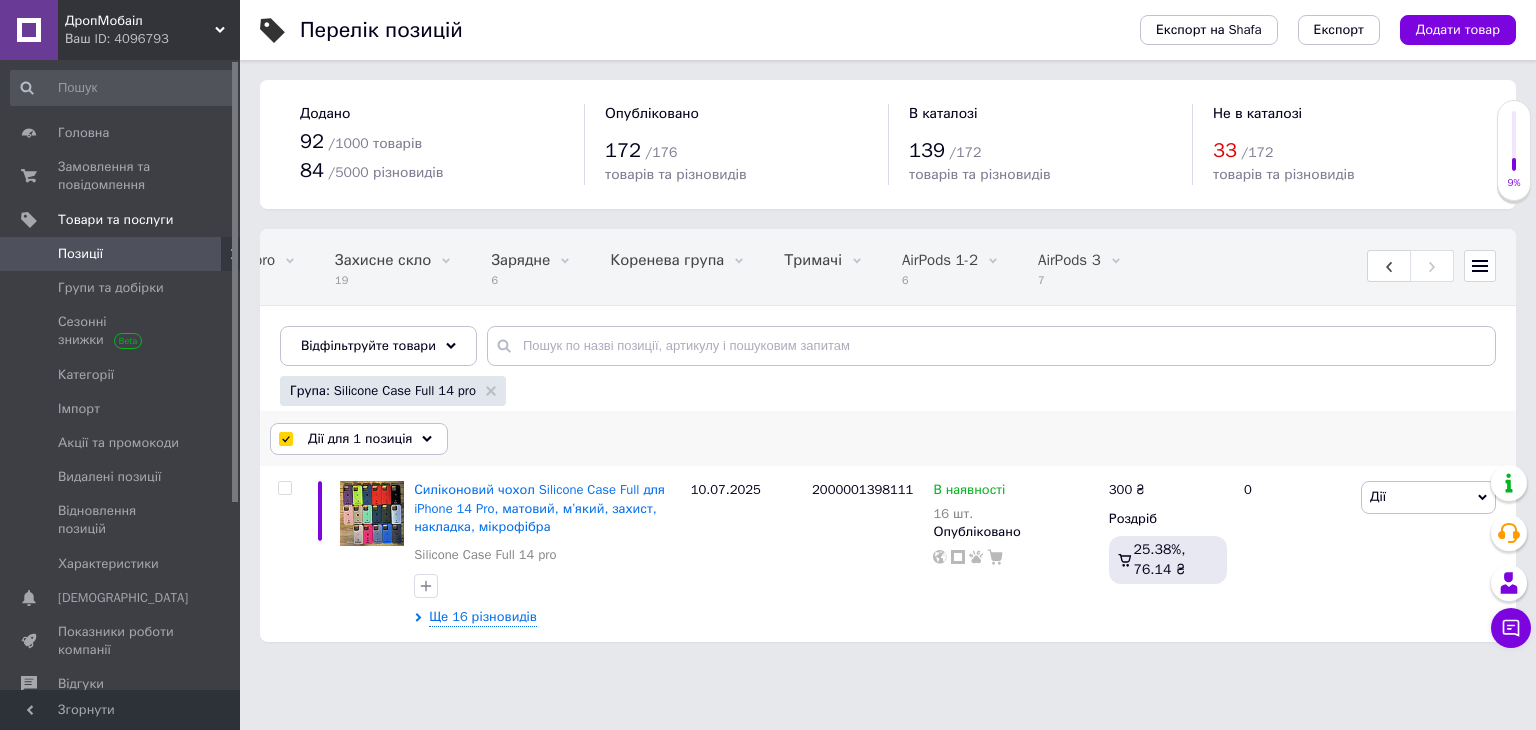 checkbox on "false" 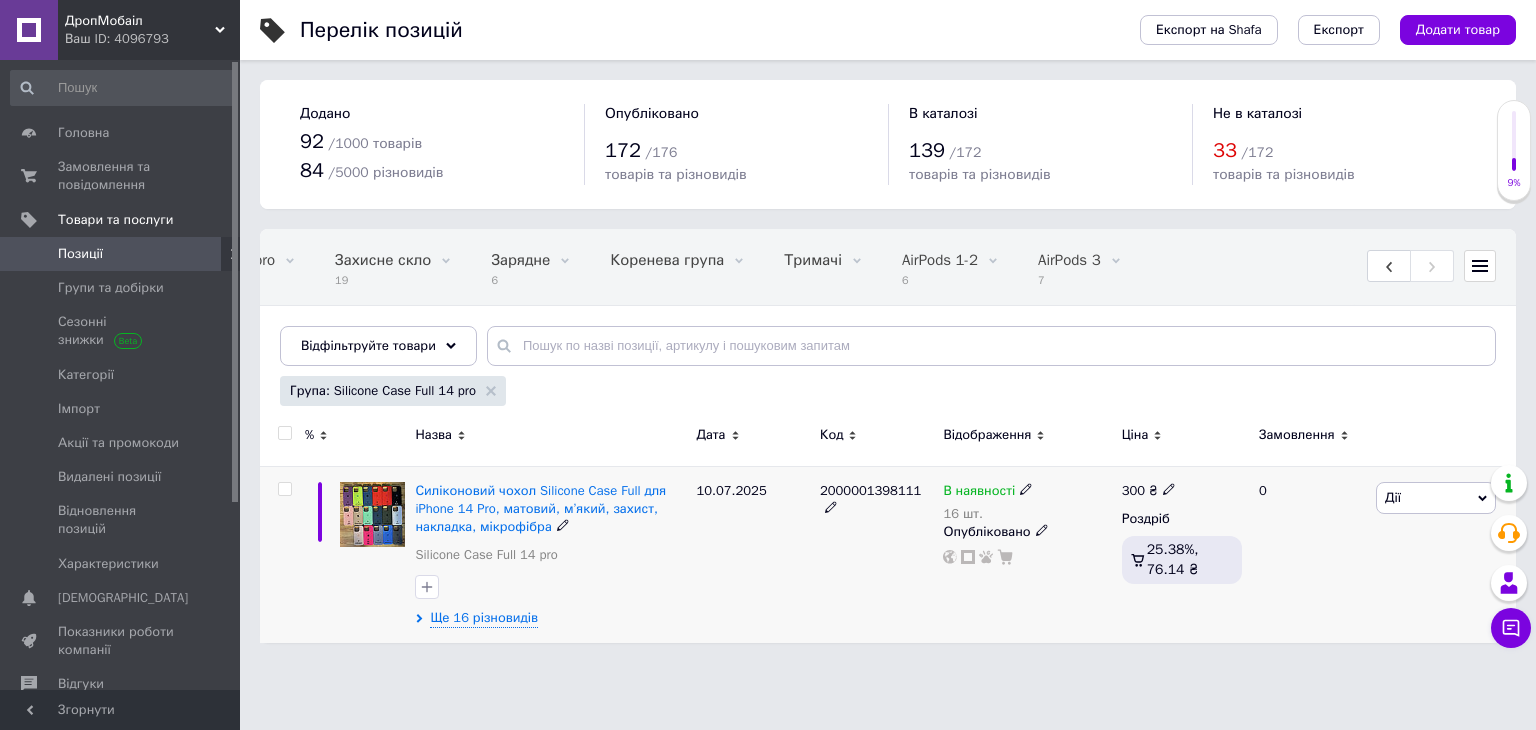 click on "Силіконовий чохол Silicone Case Full для iPhone 14 Pro, матовий, м’який, захист, накладка, мікрофібра Silicone Case Full 14 pro Ще 16 різновидів" at bounding box center (550, 554) 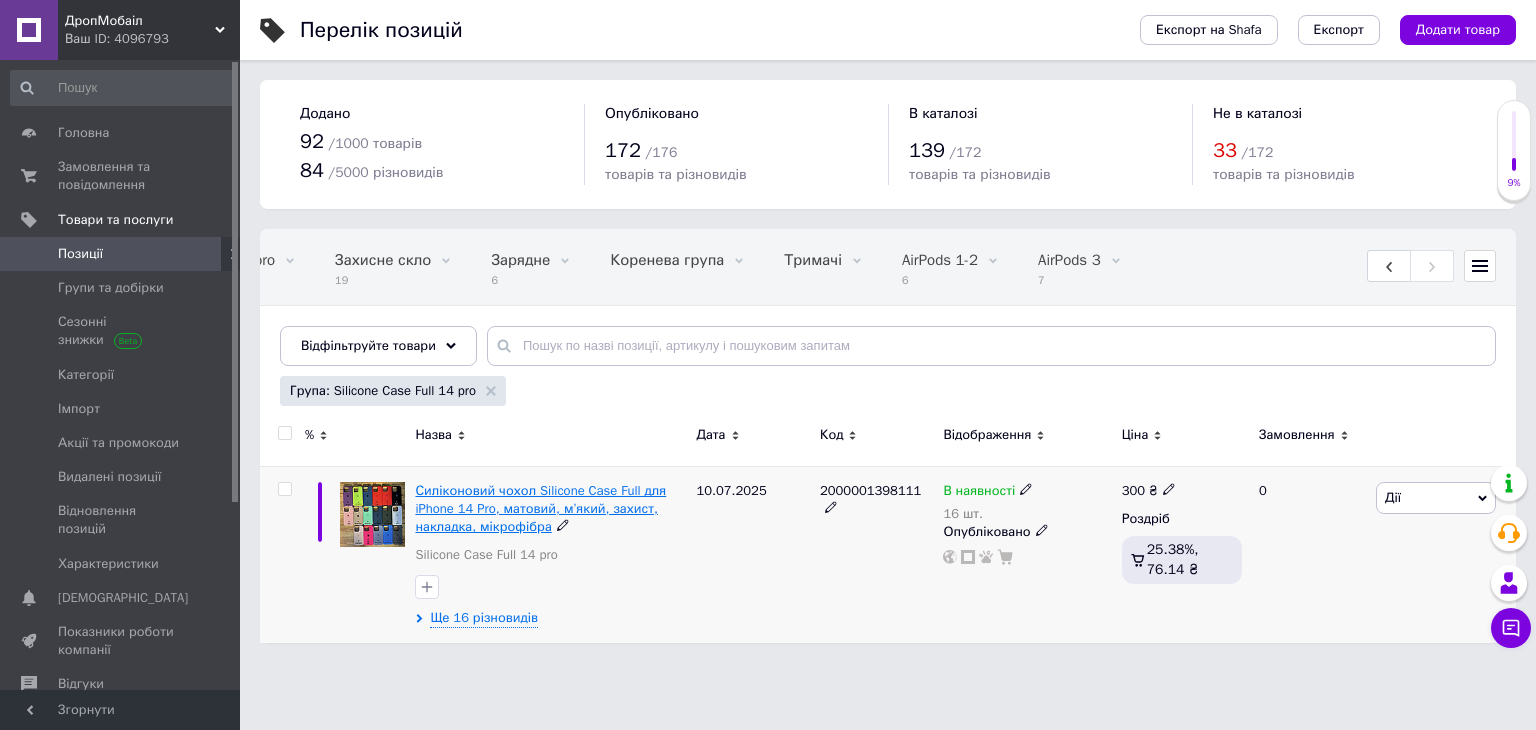 click on "Силіконовий чохол Silicone Case Full для iPhone 14 Pro, матовий, м’який, захист, накладка, мікрофібра" at bounding box center (540, 508) 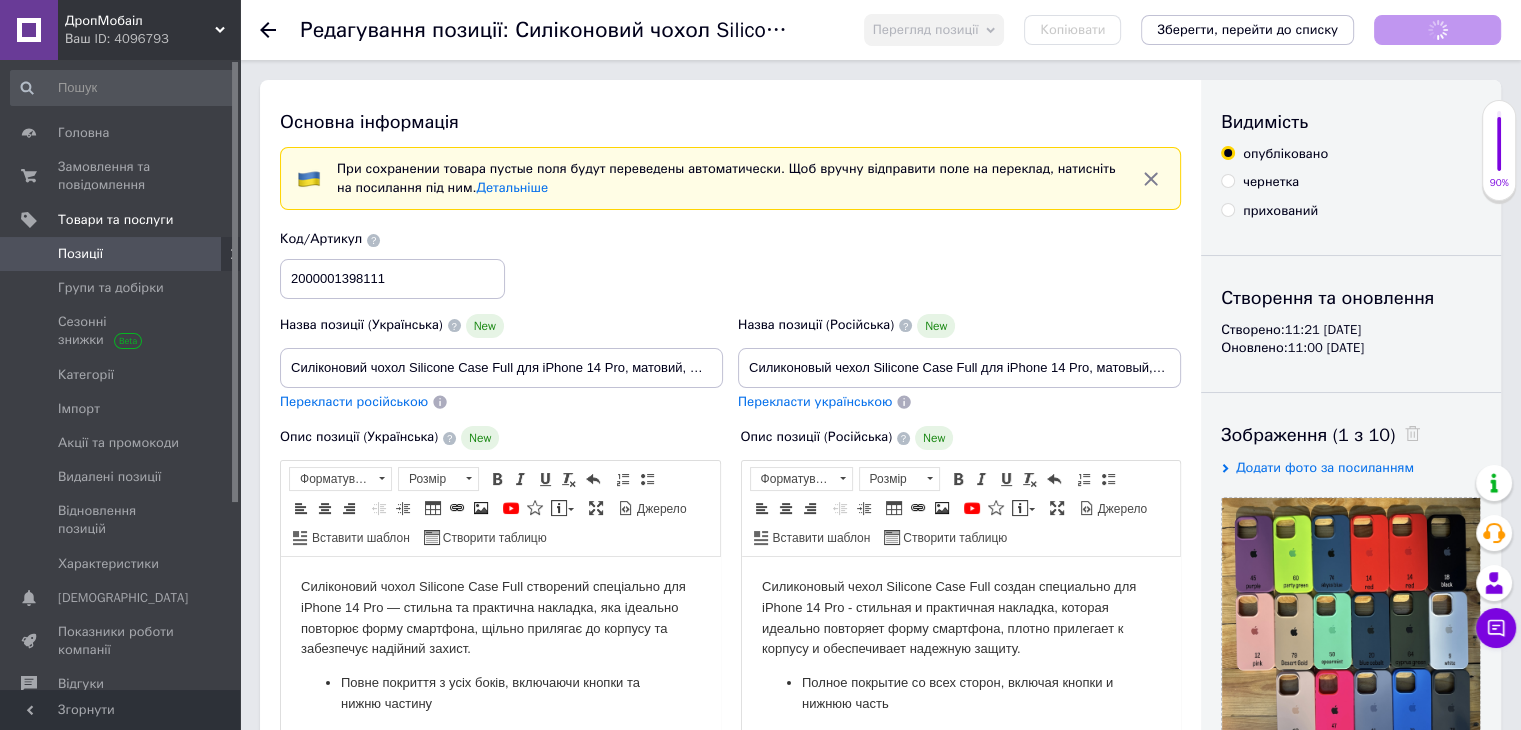 scroll, scrollTop: 0, scrollLeft: 0, axis: both 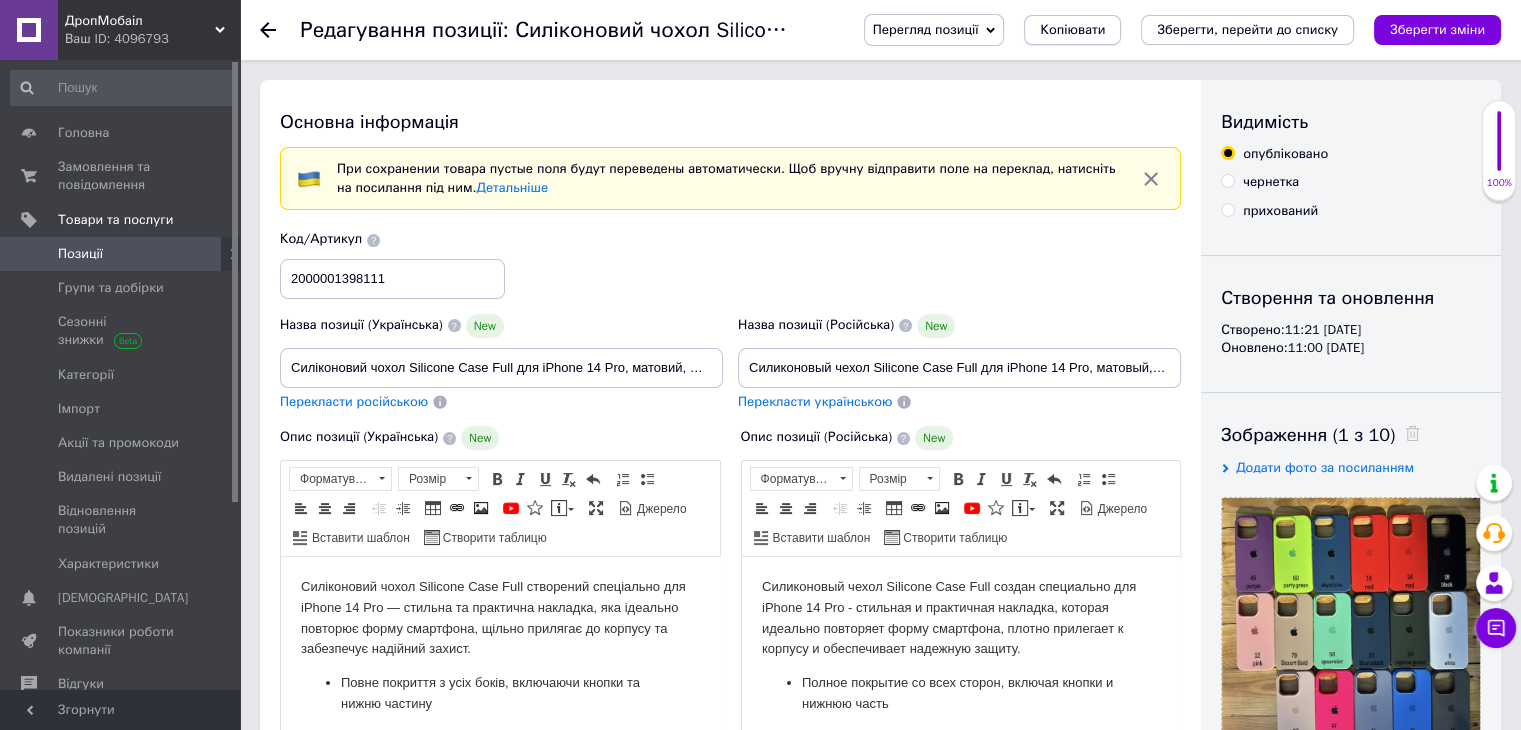 click on "Копіювати" at bounding box center (1072, 30) 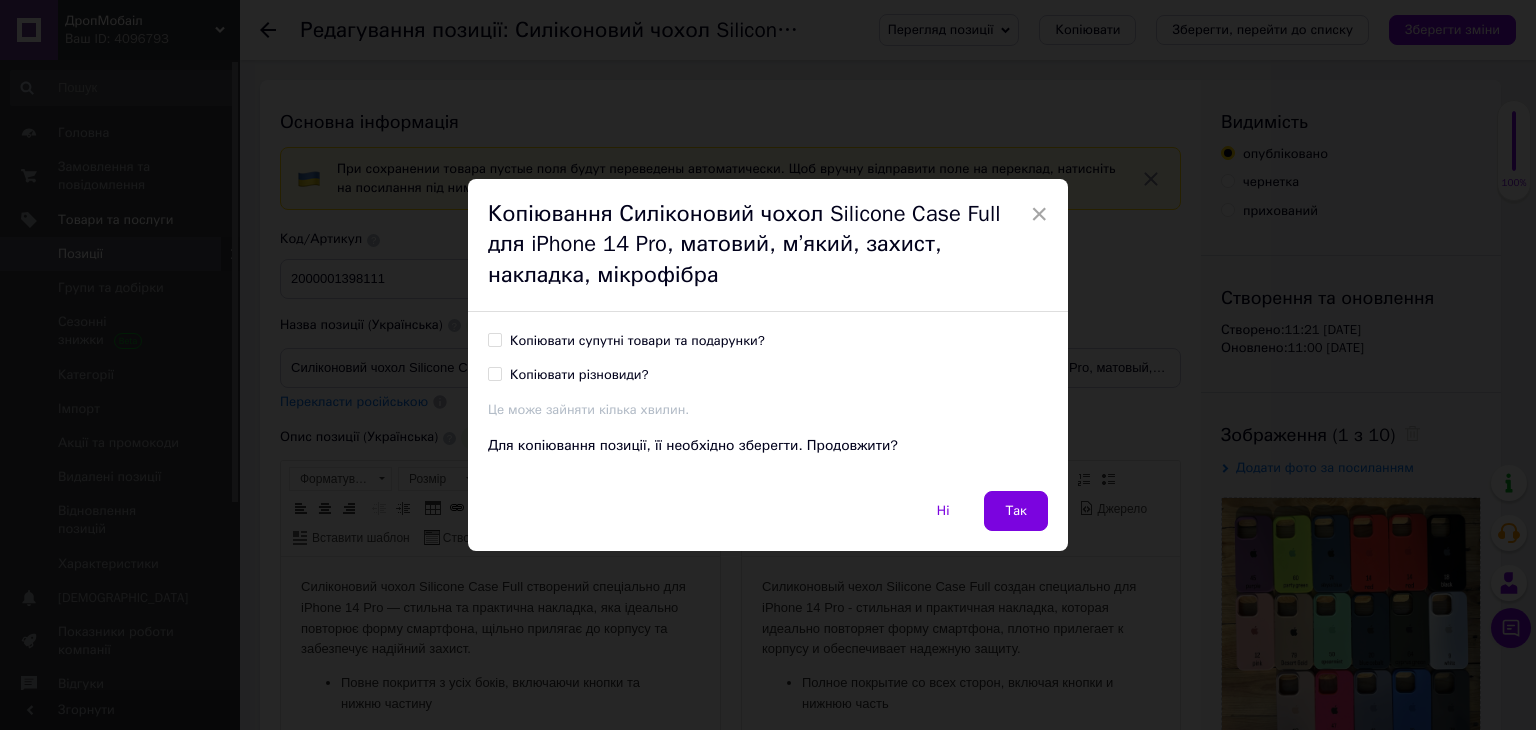 click on "Копіювати різновиди?" at bounding box center [494, 373] 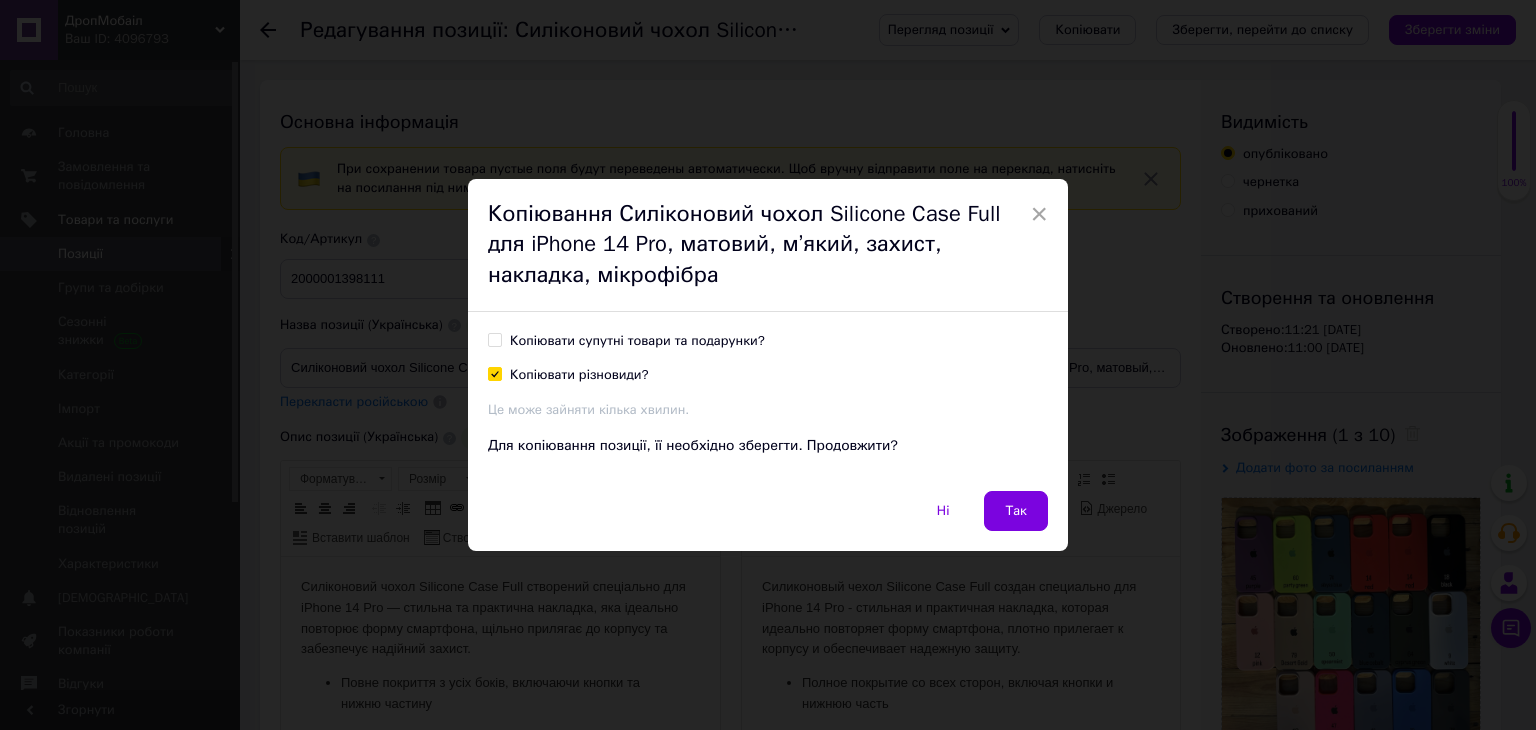 checkbox on "true" 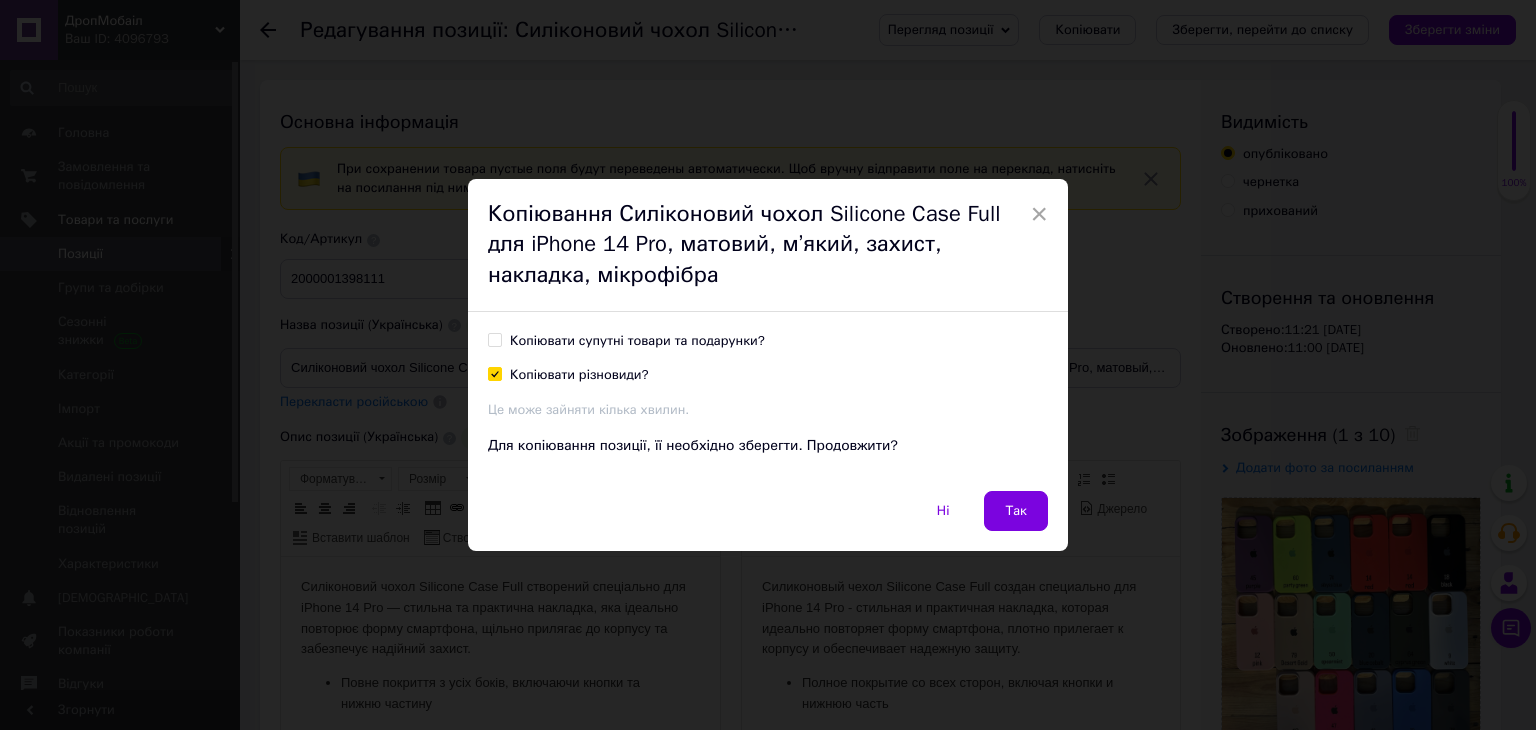 click on "Копіювати супутні товари та подарунки?" at bounding box center (637, 341) 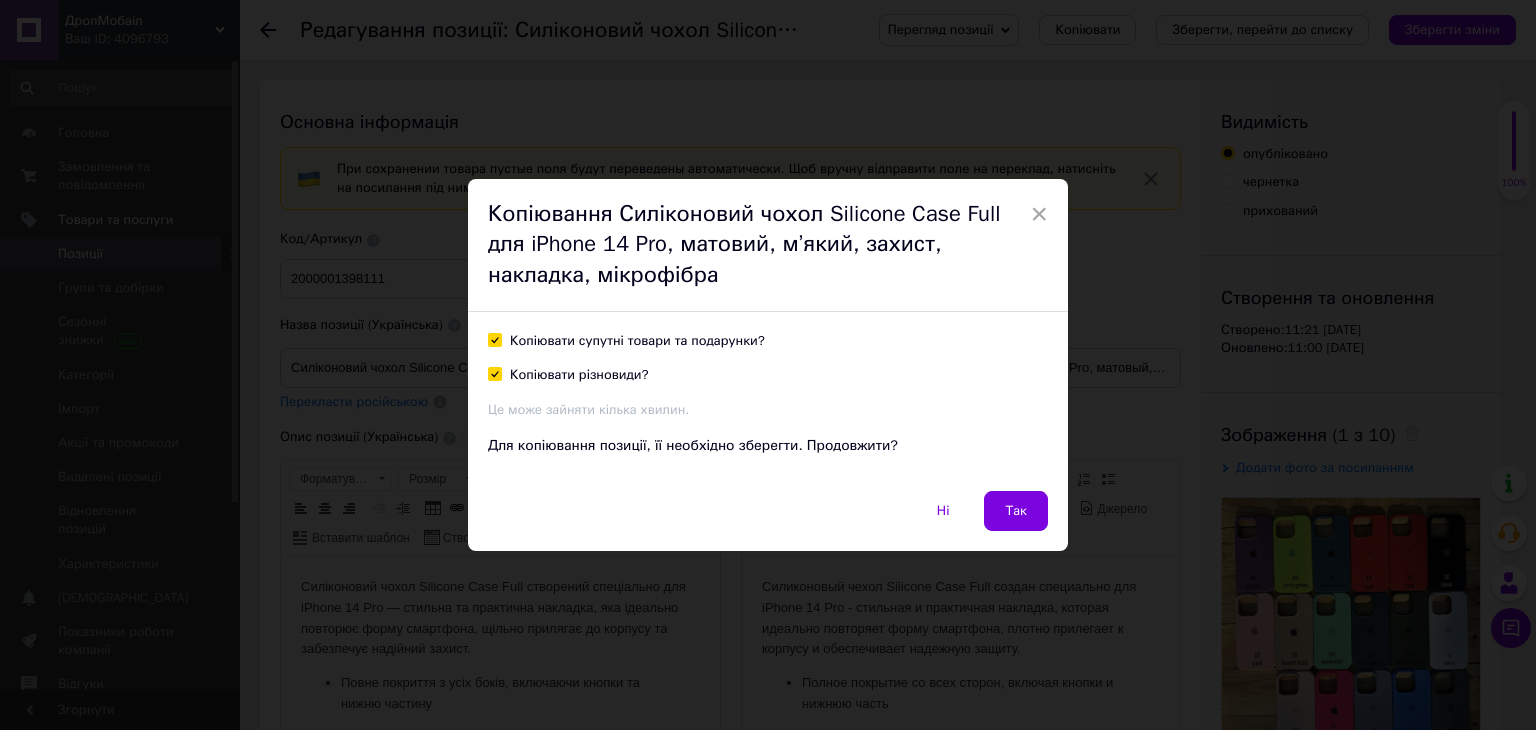 checkbox on "true" 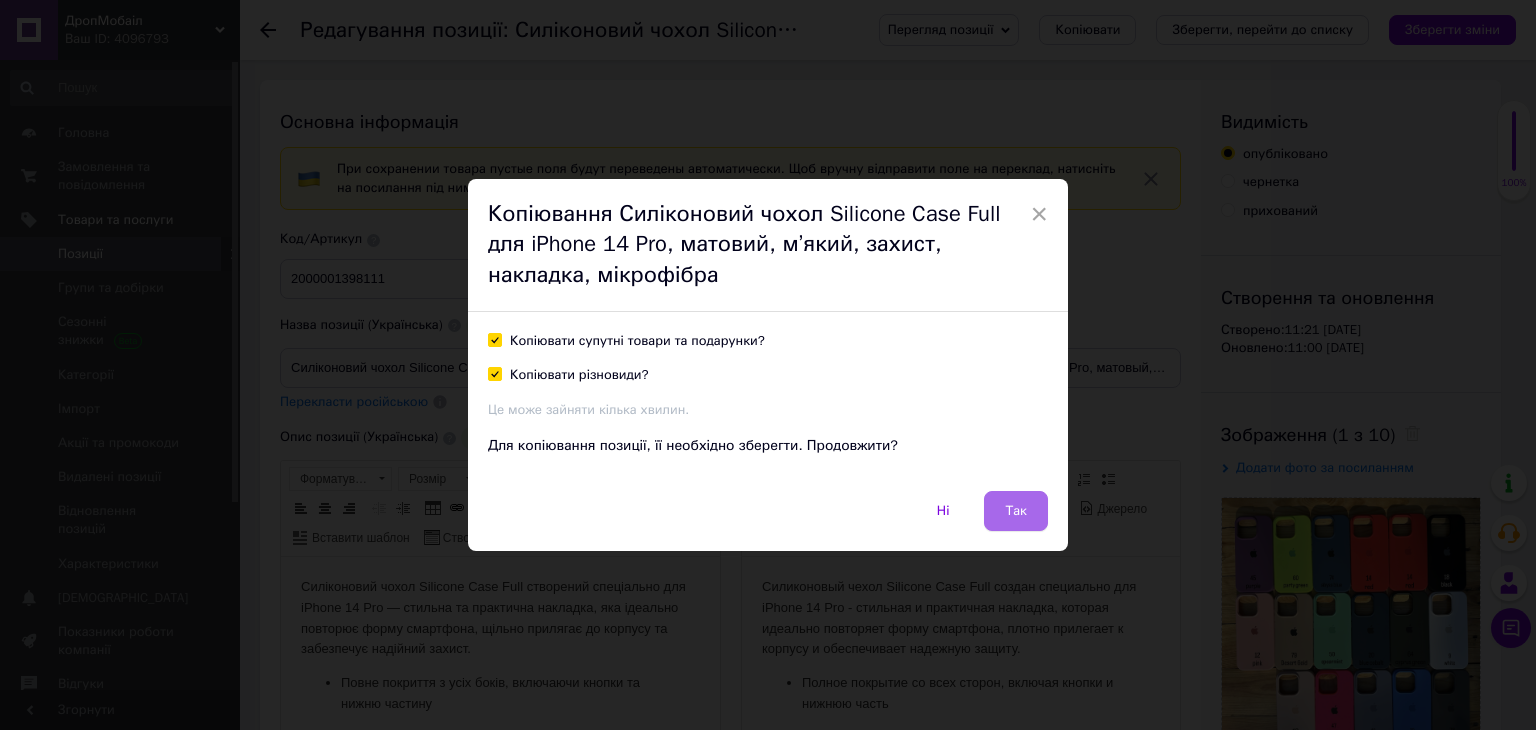 click on "Так" at bounding box center [1016, 511] 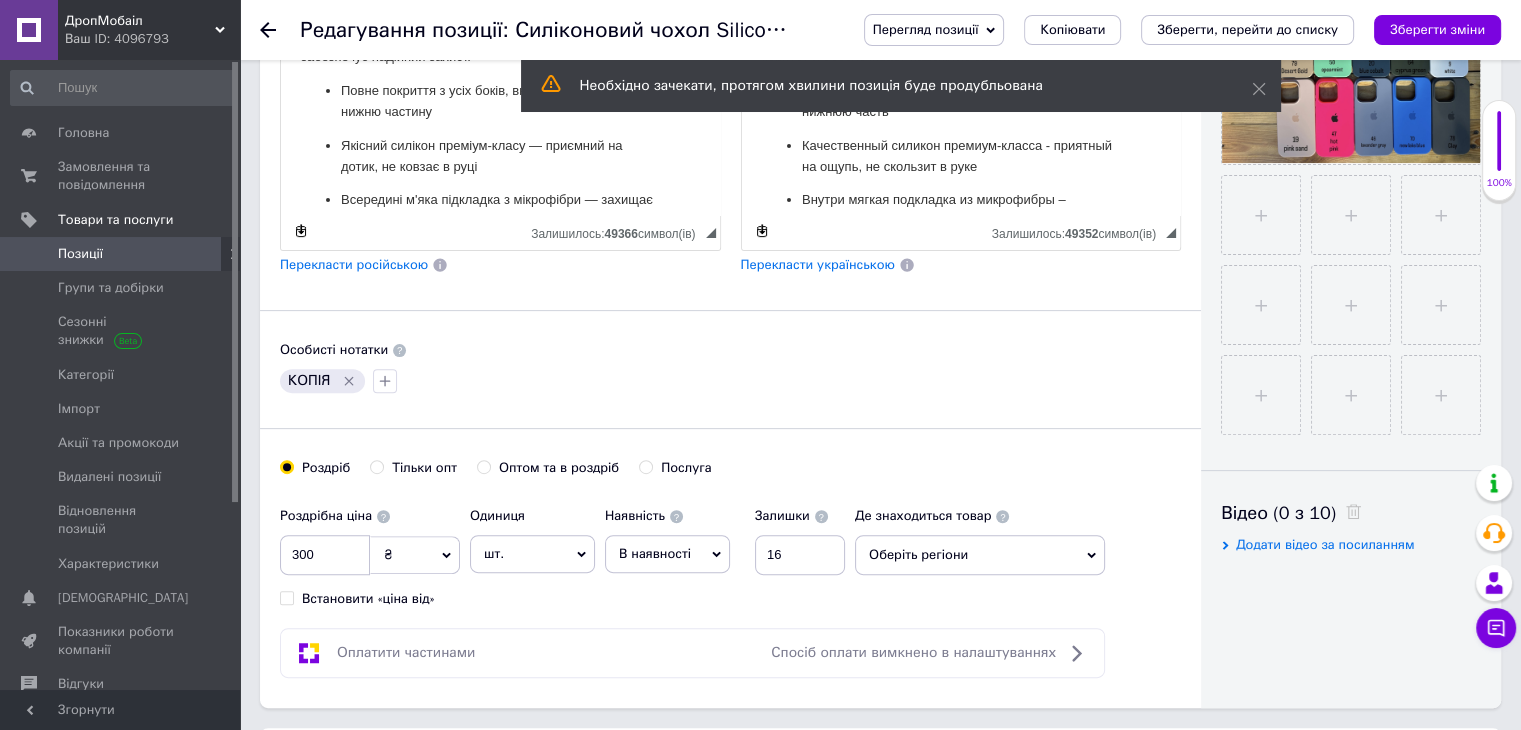 scroll, scrollTop: 700, scrollLeft: 0, axis: vertical 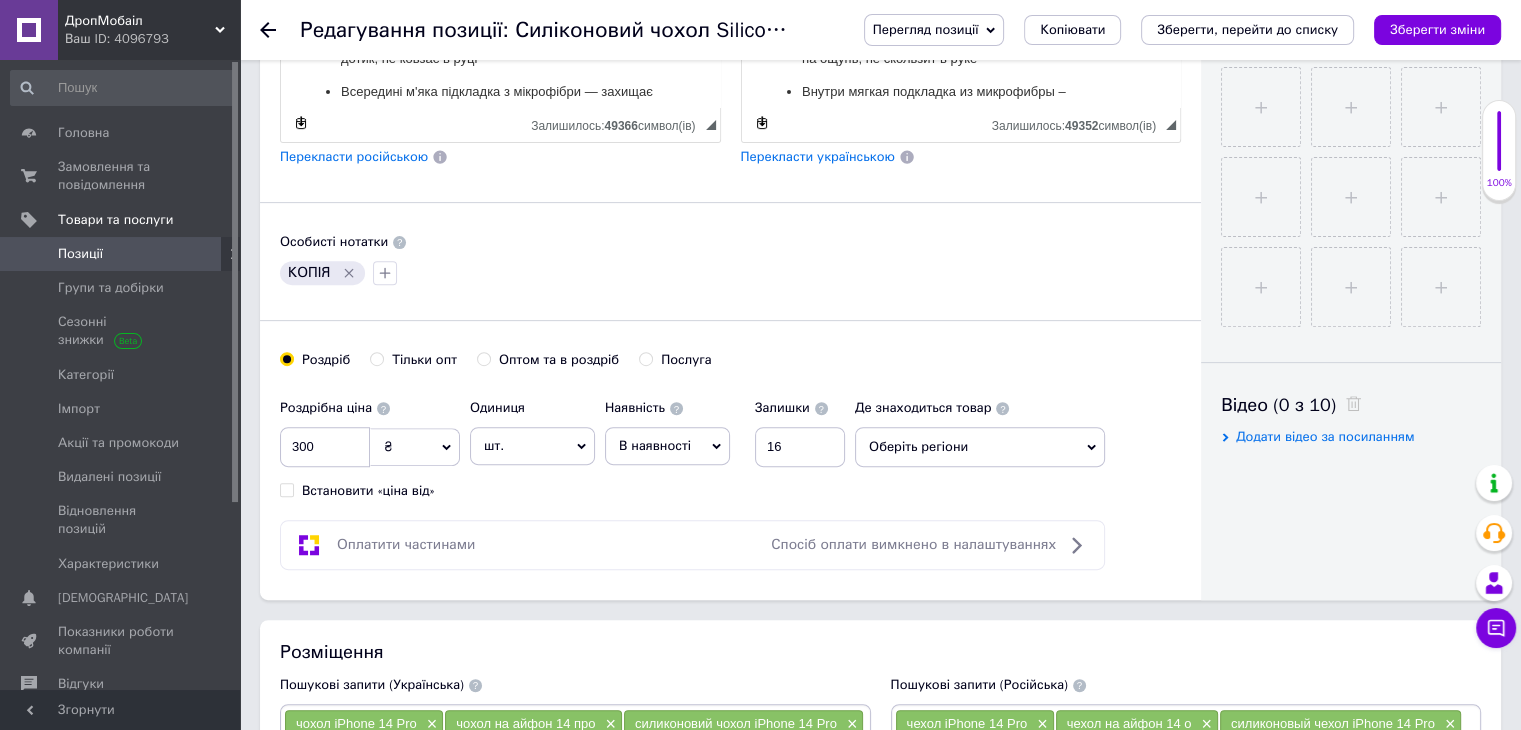 click on "Оберіть регіони" at bounding box center [980, 447] 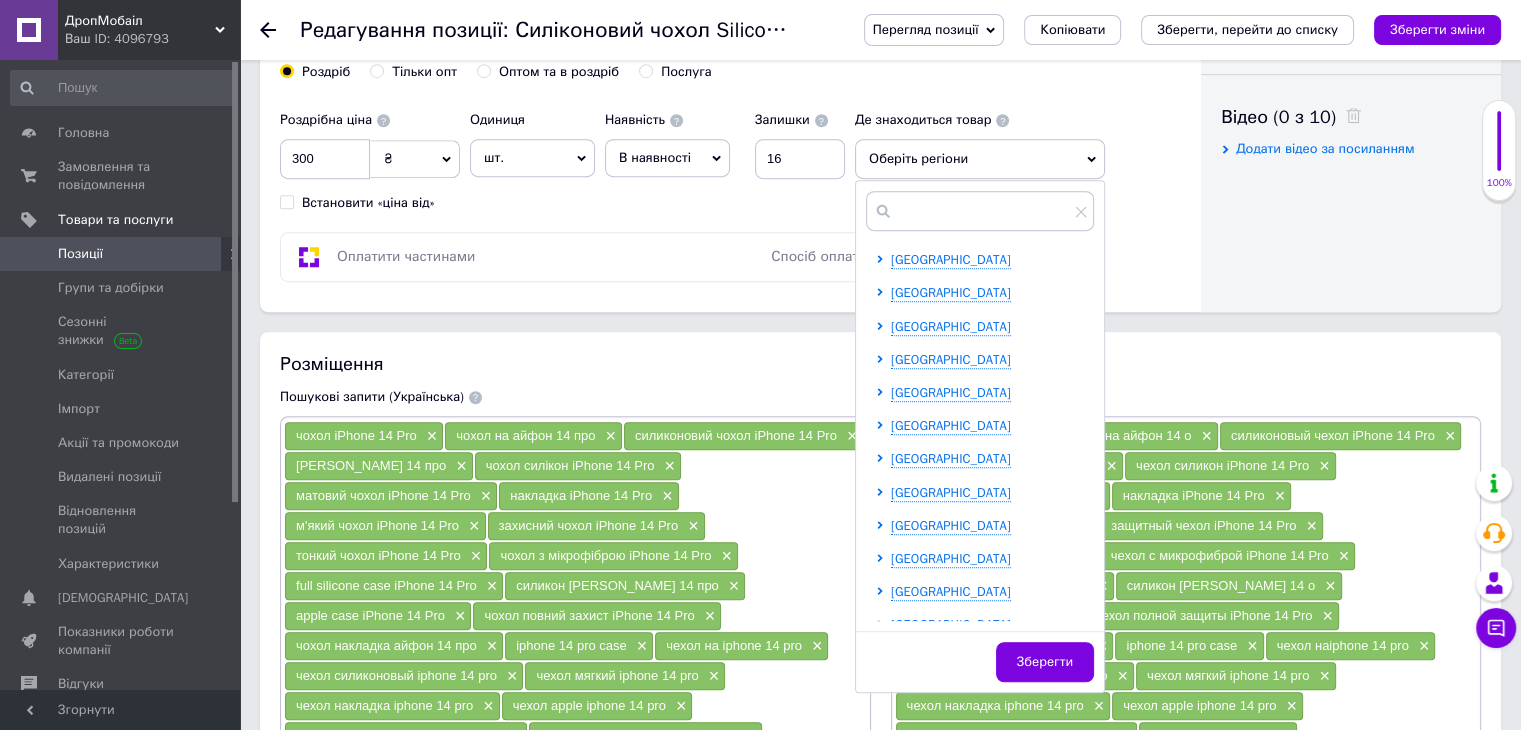scroll, scrollTop: 1000, scrollLeft: 0, axis: vertical 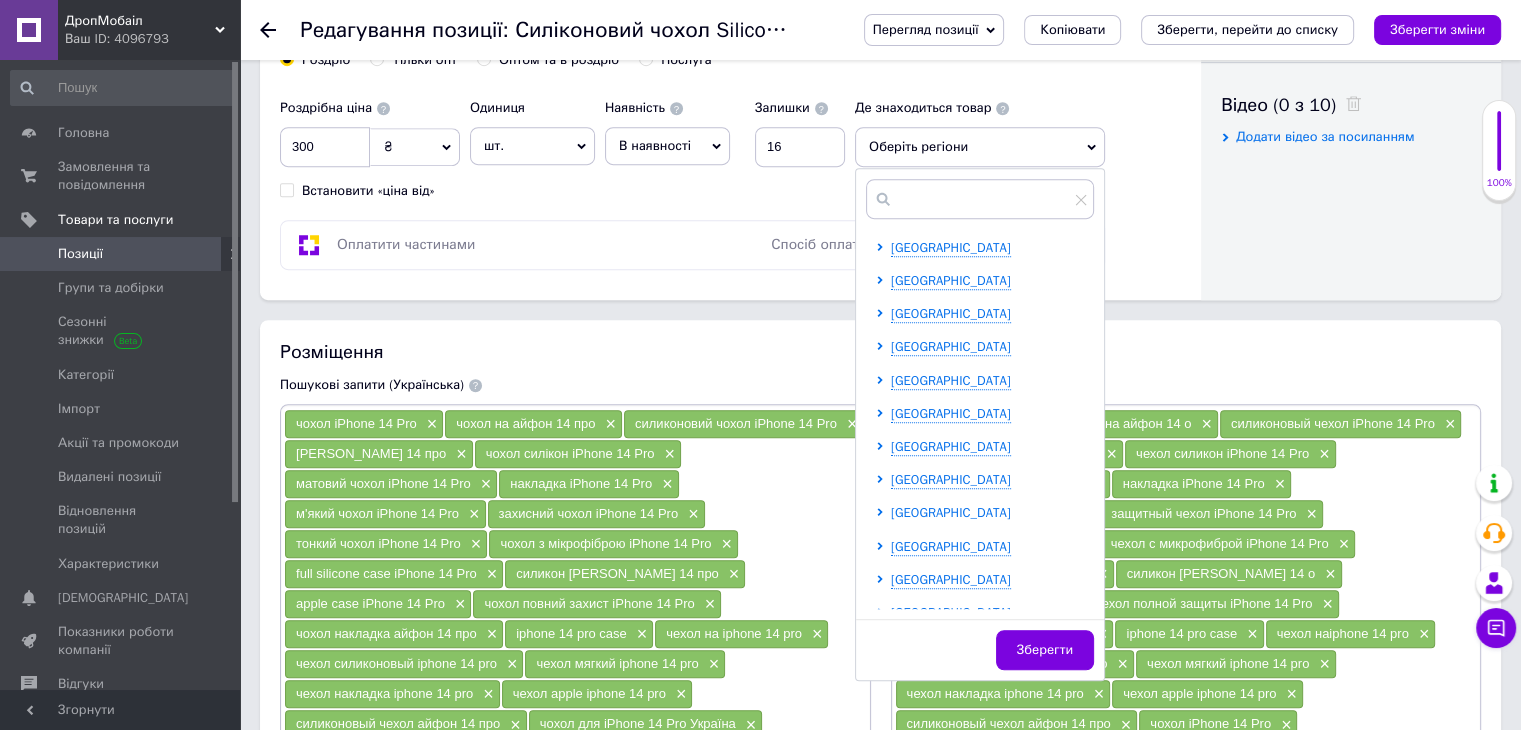click on "[GEOGRAPHIC_DATA]" at bounding box center [951, 512] 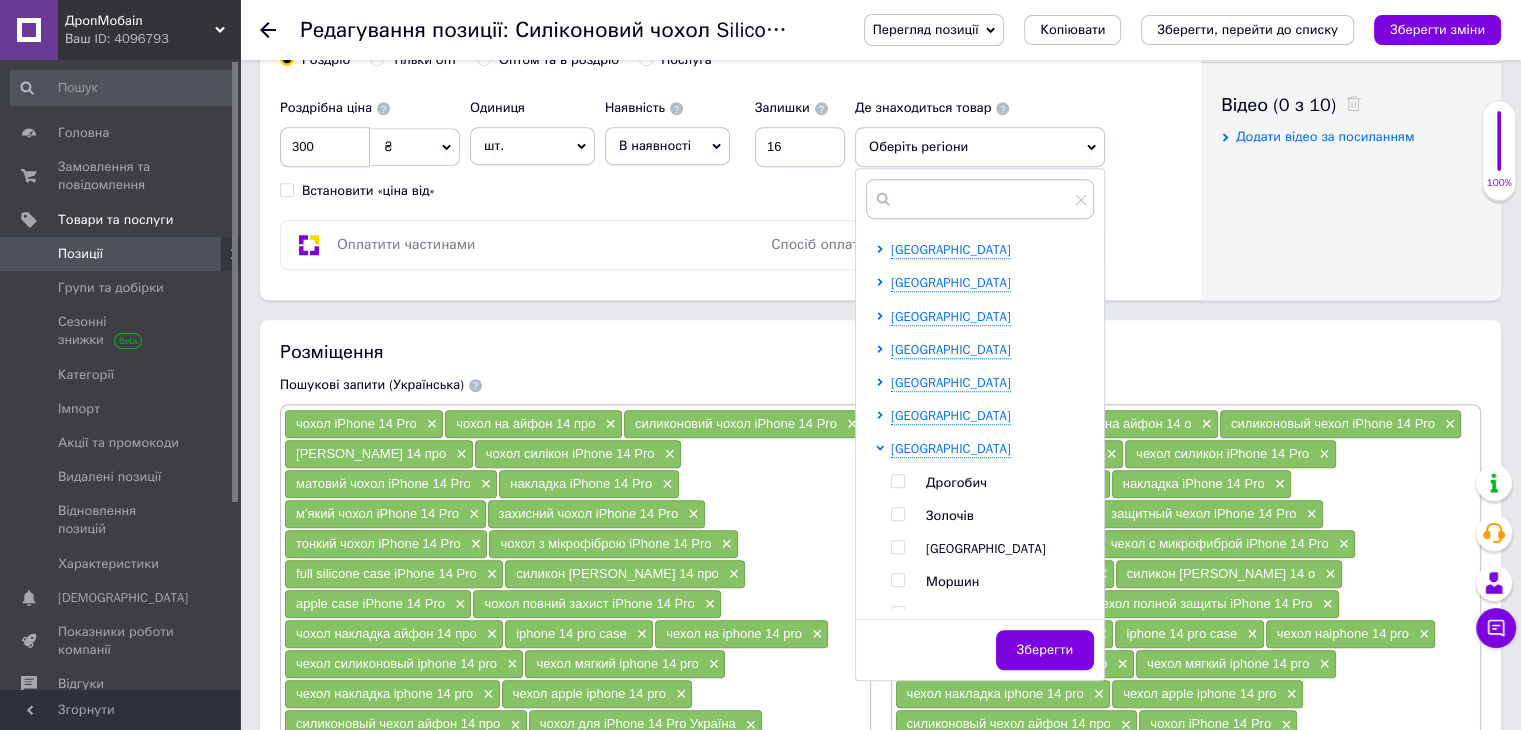 scroll, scrollTop: 200, scrollLeft: 0, axis: vertical 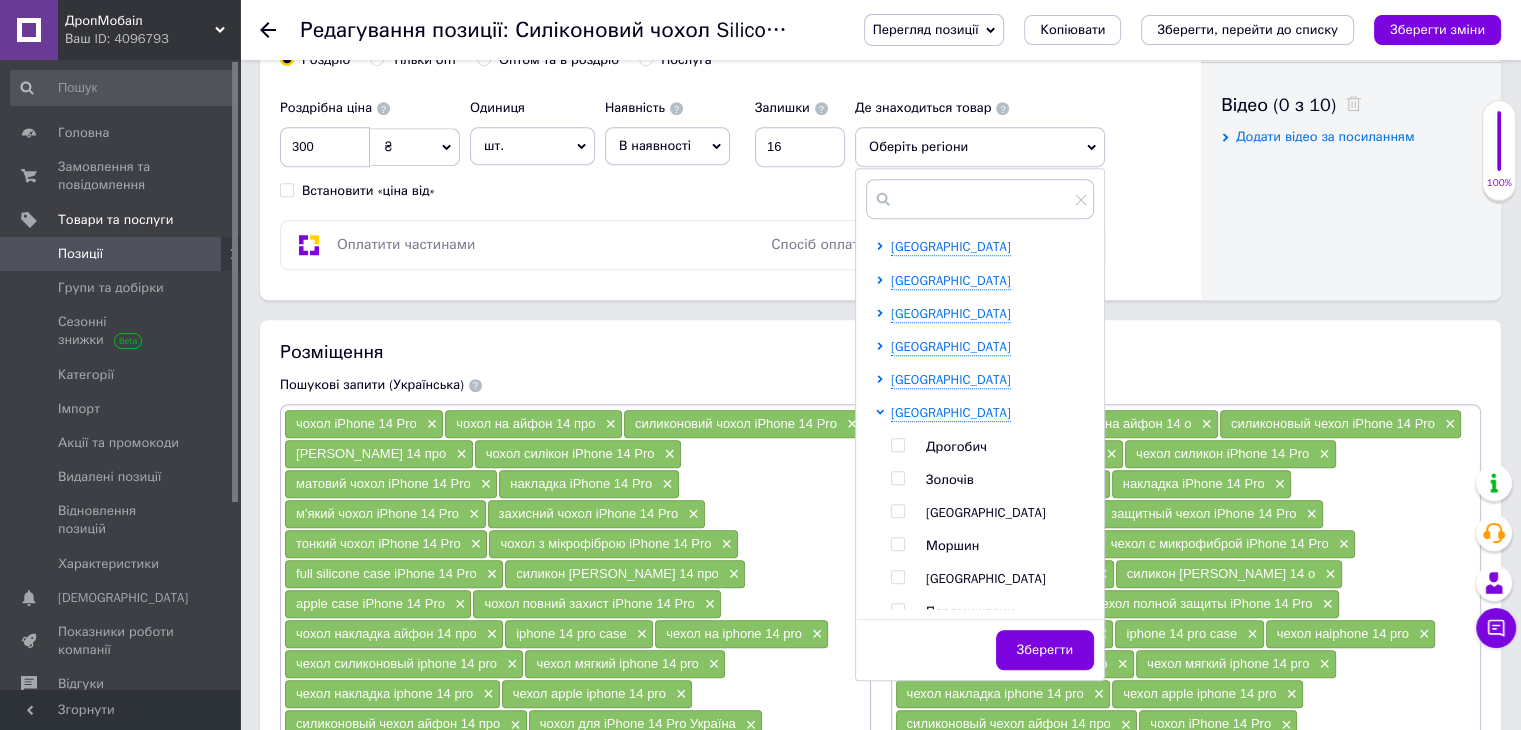 click at bounding box center [897, 511] 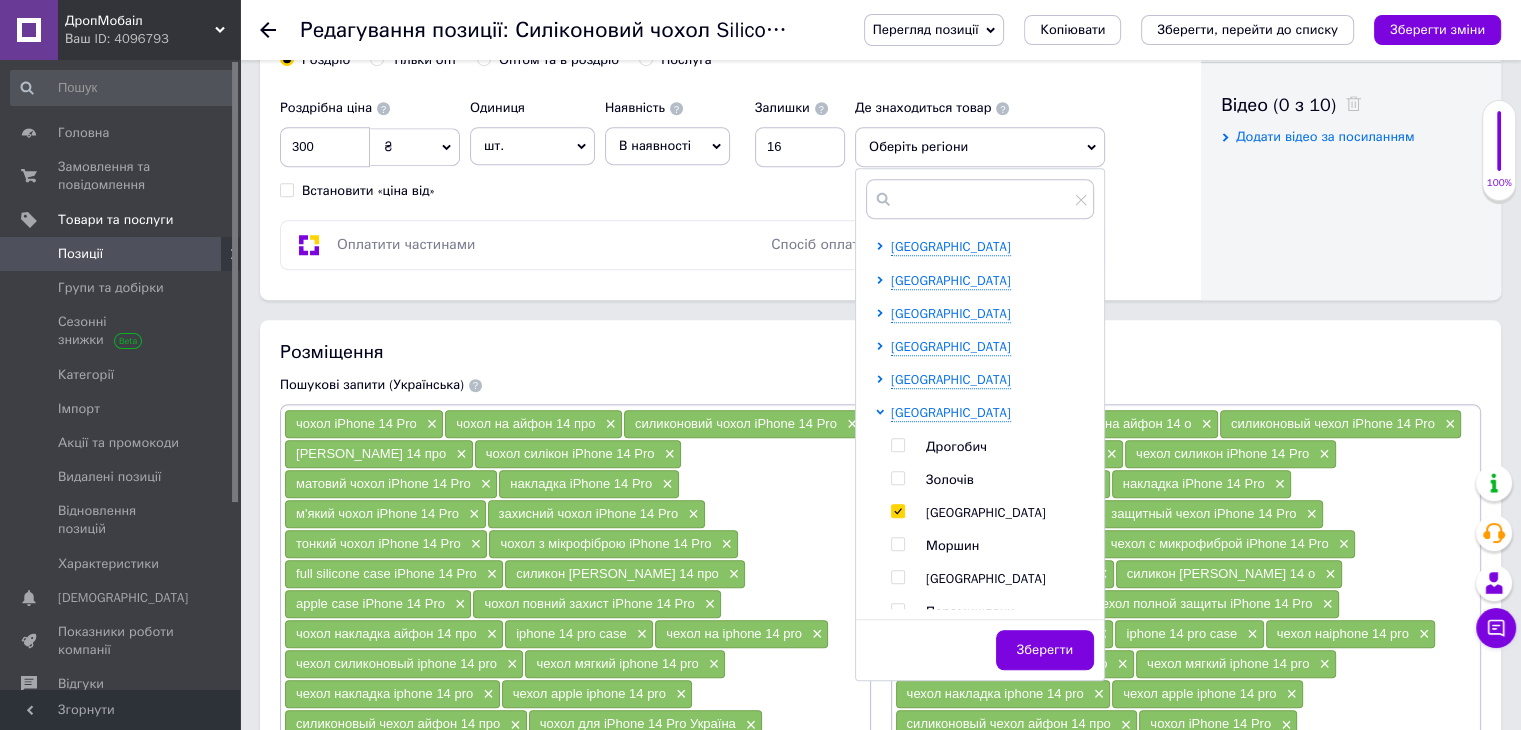 checkbox on "true" 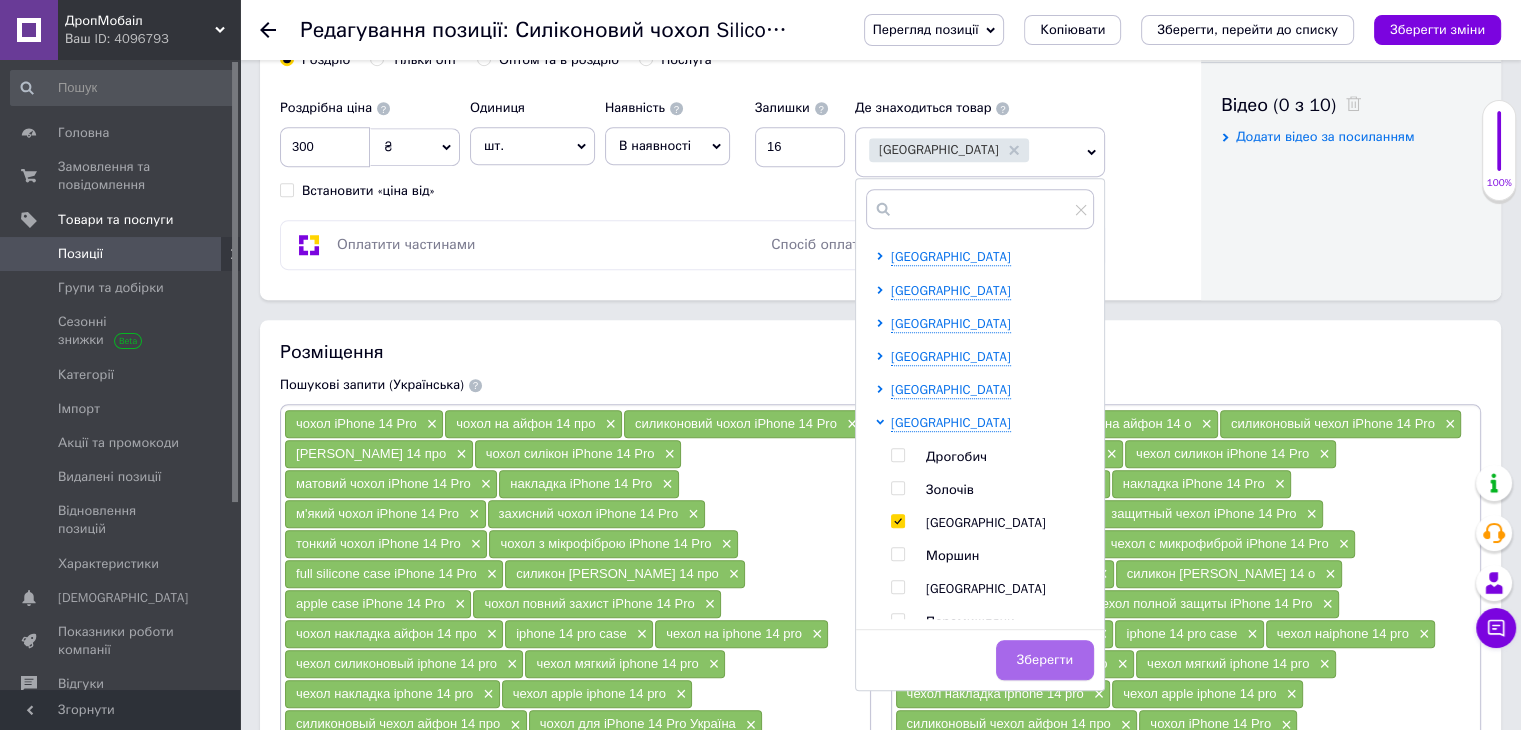 click on "Зберегти" at bounding box center (1045, 660) 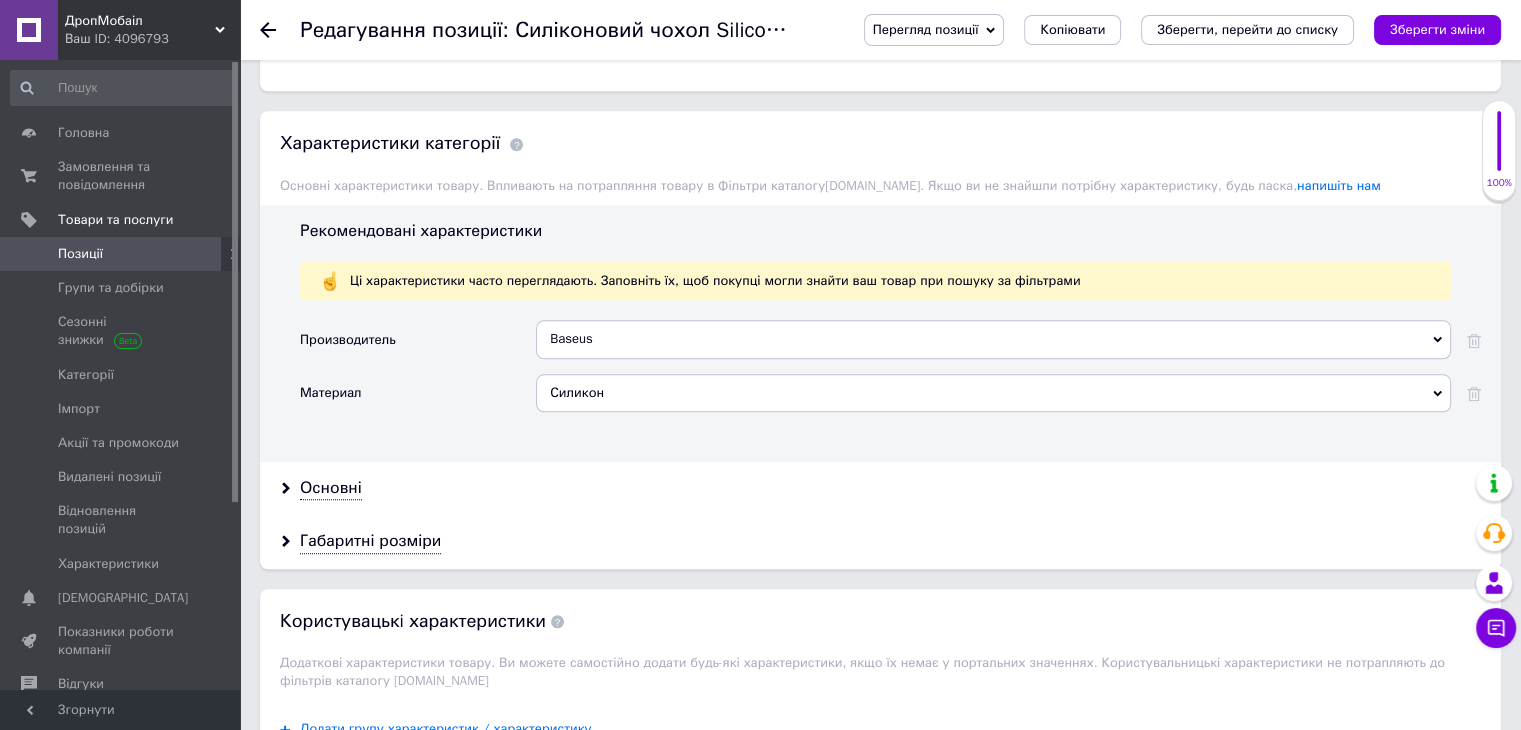 scroll, scrollTop: 2000, scrollLeft: 0, axis: vertical 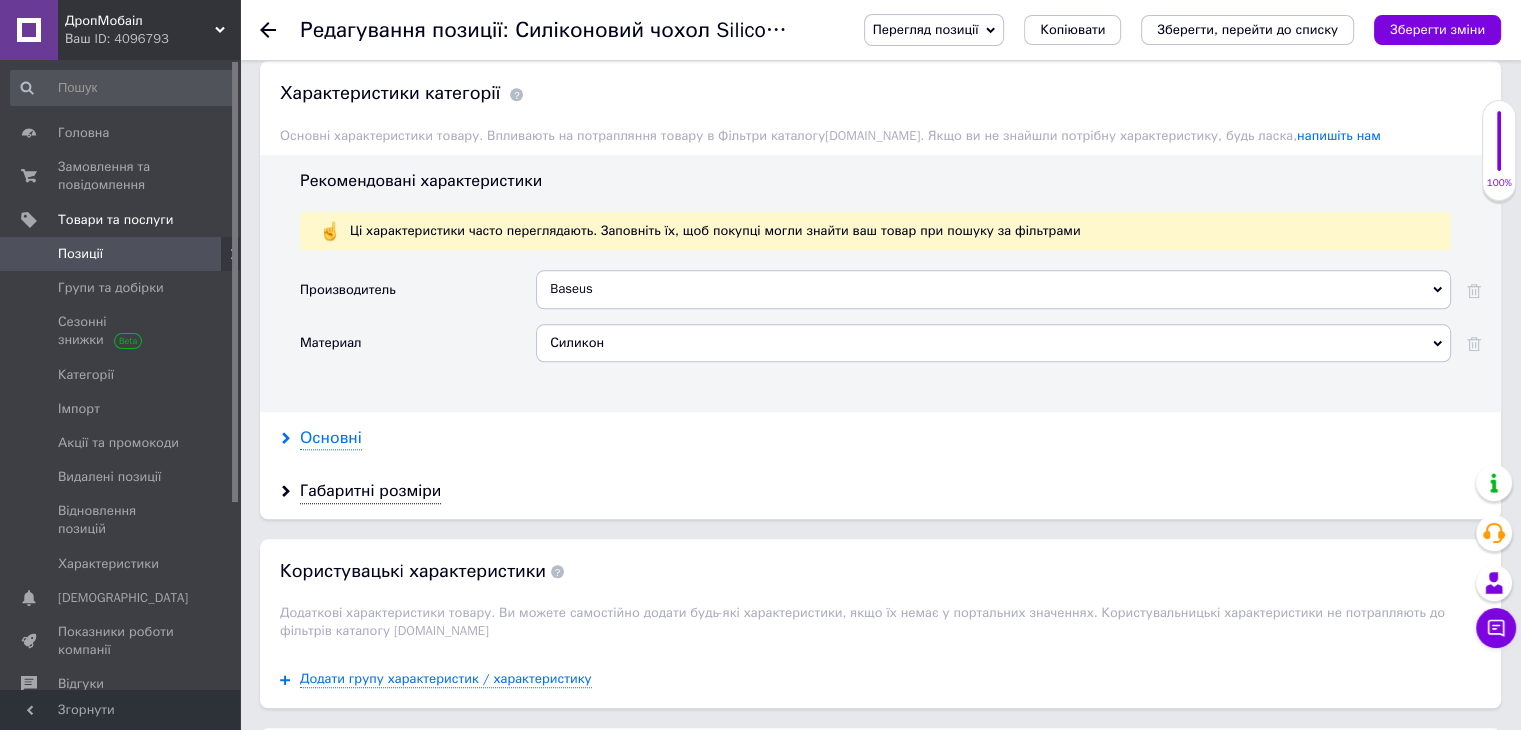 click on "Основні" at bounding box center (331, 438) 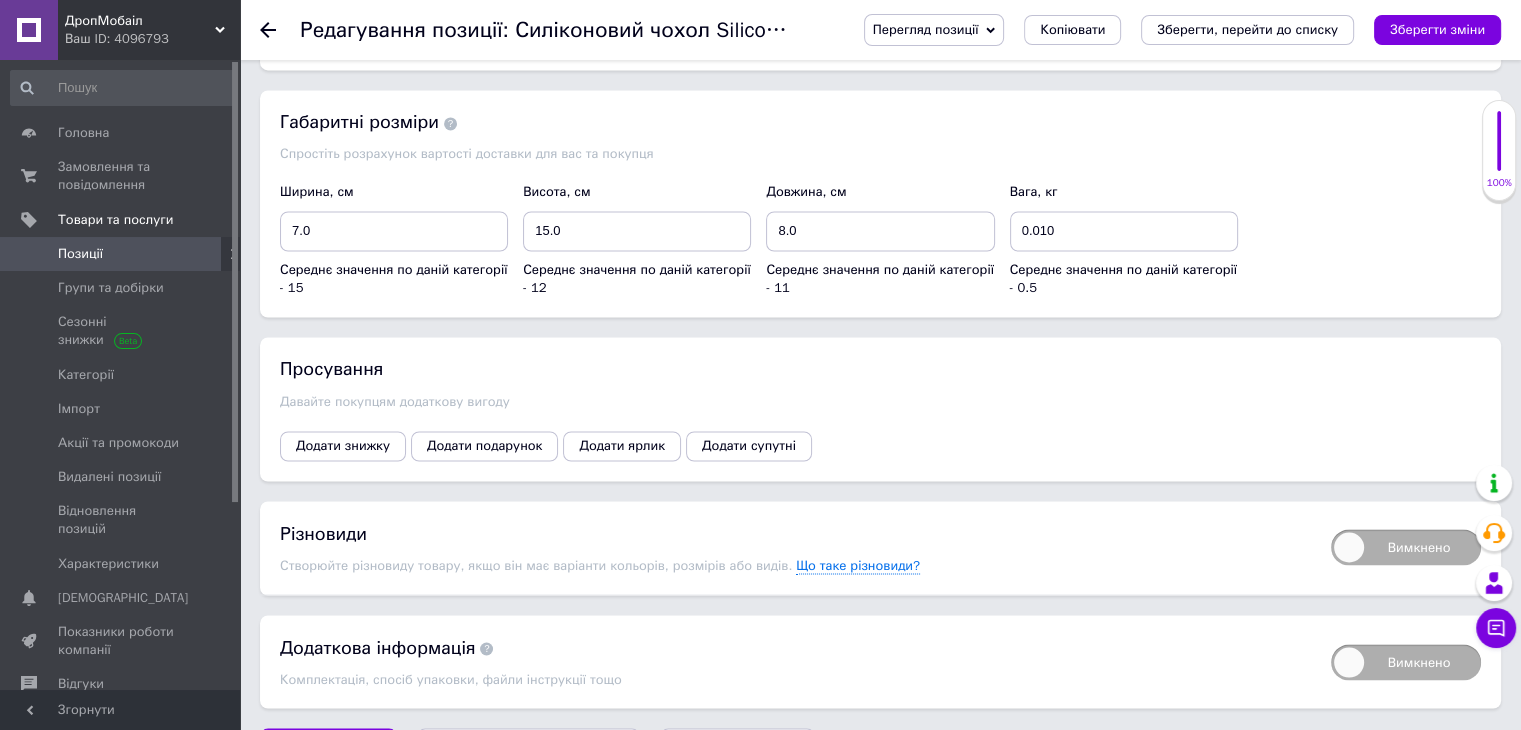 scroll, scrollTop: 3387, scrollLeft: 0, axis: vertical 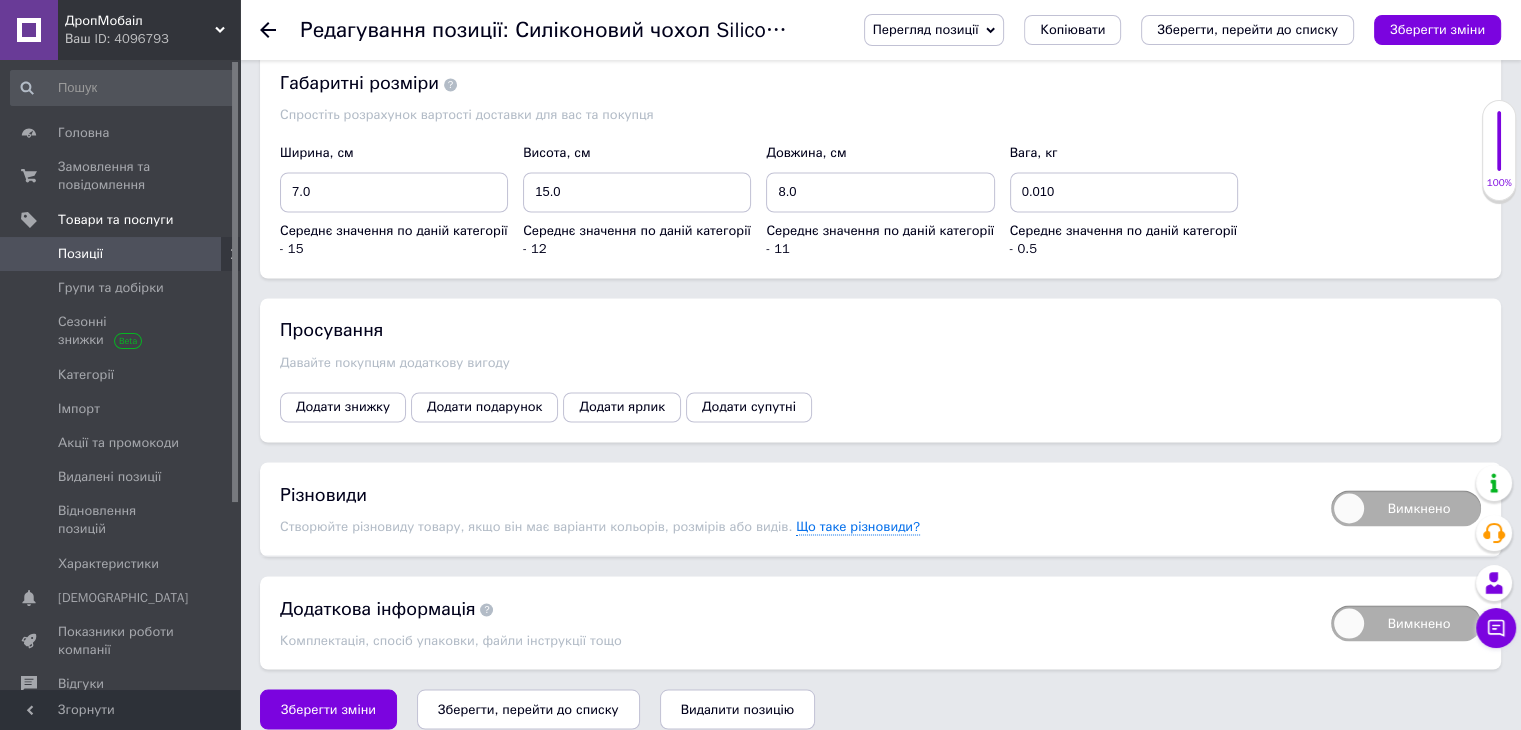 click on "Вимкнено" at bounding box center (1406, 508) 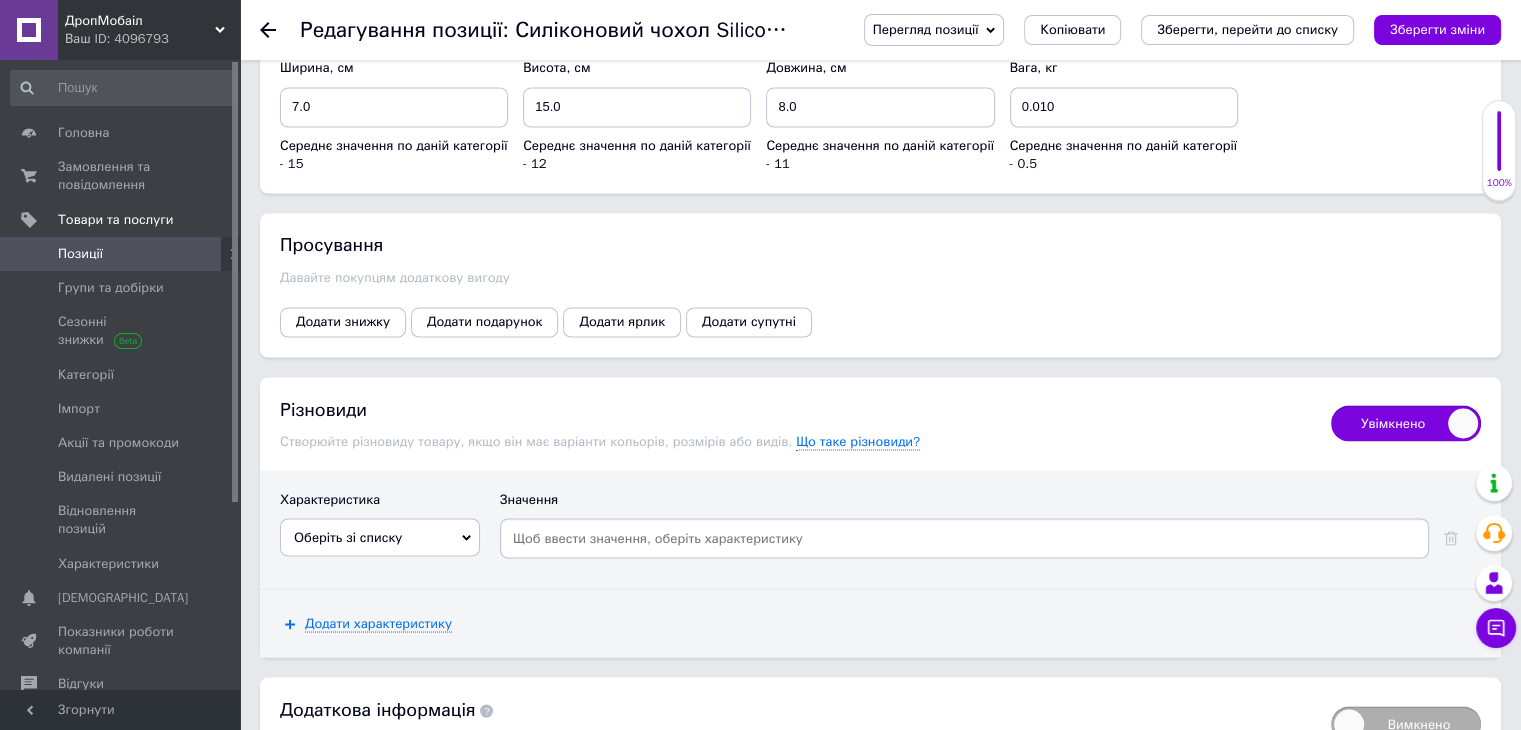 scroll, scrollTop: 3573, scrollLeft: 0, axis: vertical 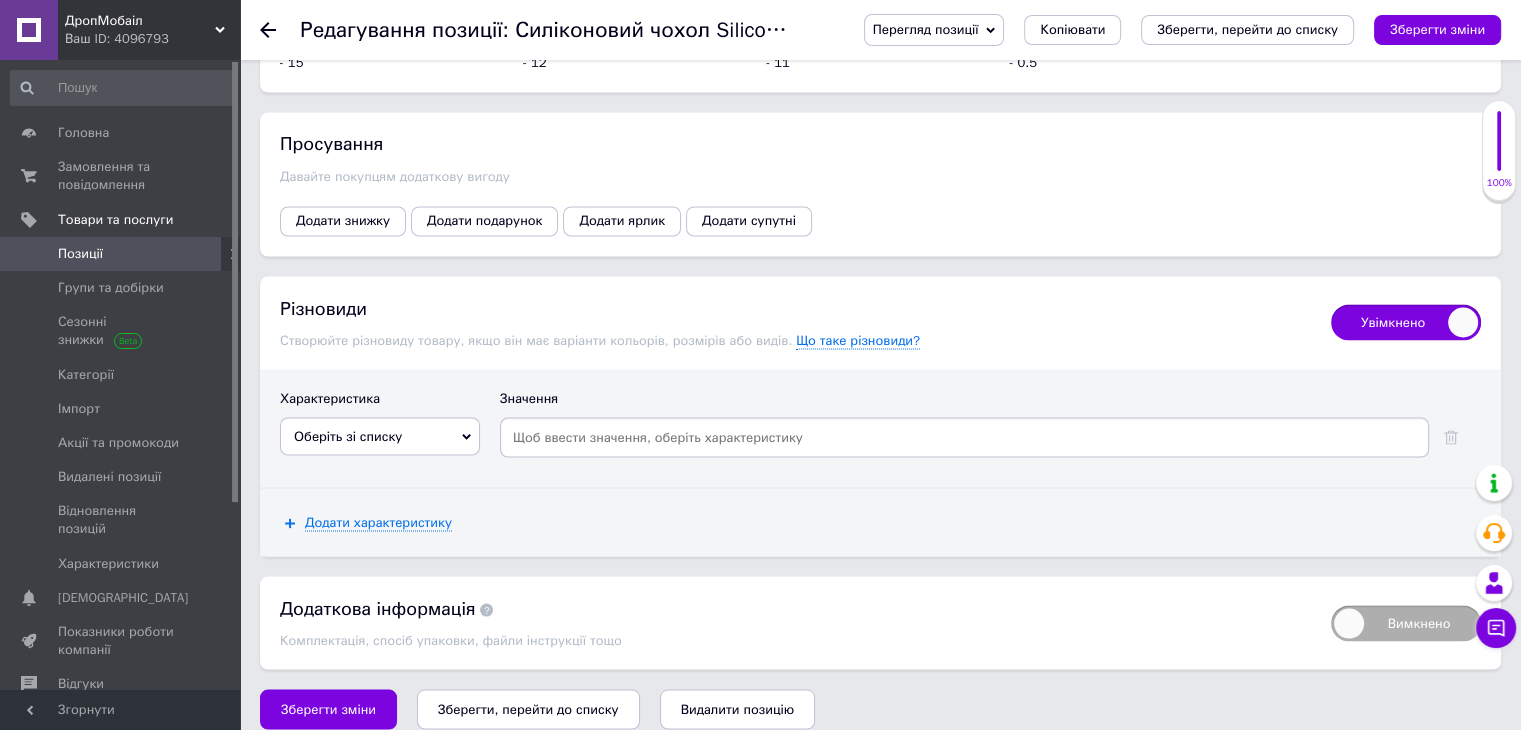 click on "Увімкнено" at bounding box center (1406, 322) 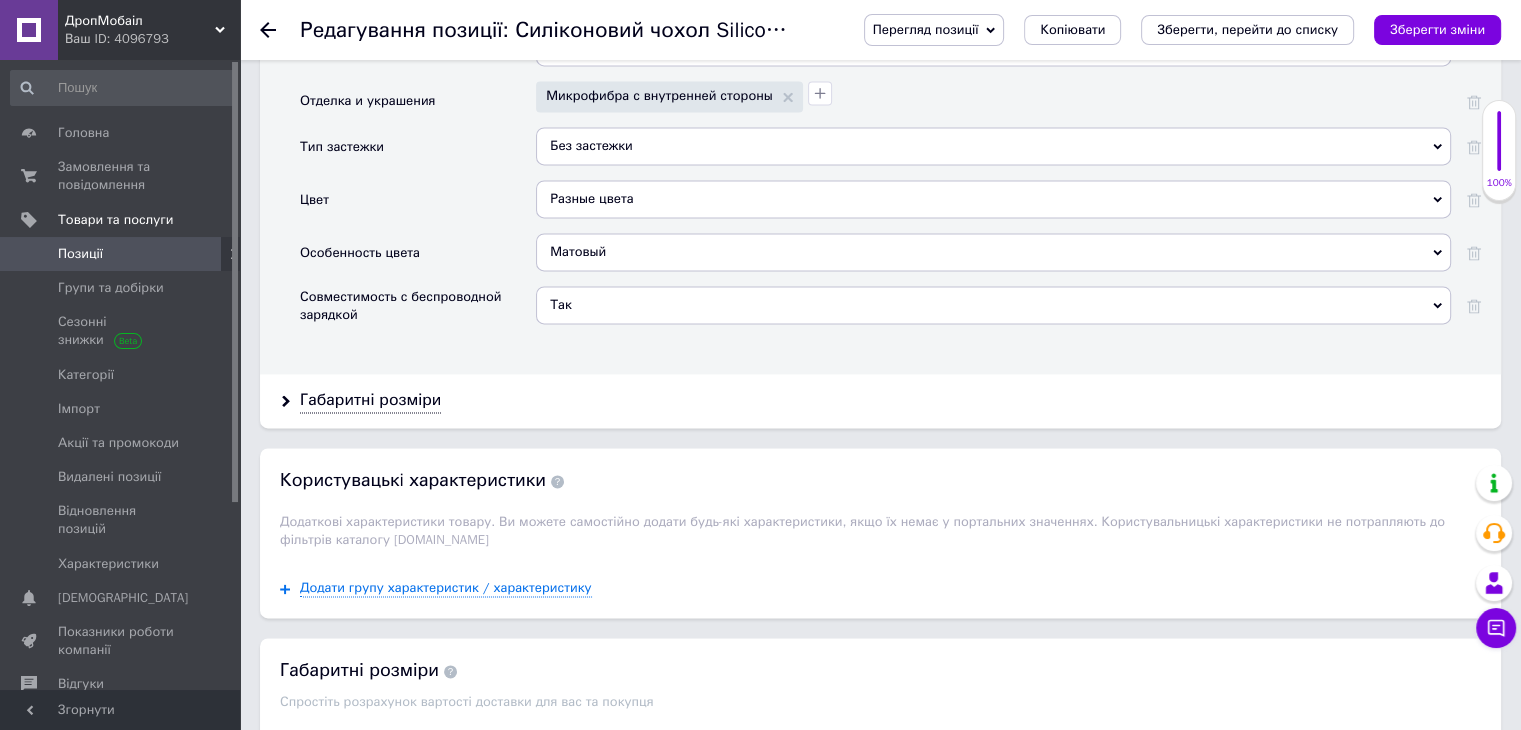 scroll, scrollTop: 3387, scrollLeft: 0, axis: vertical 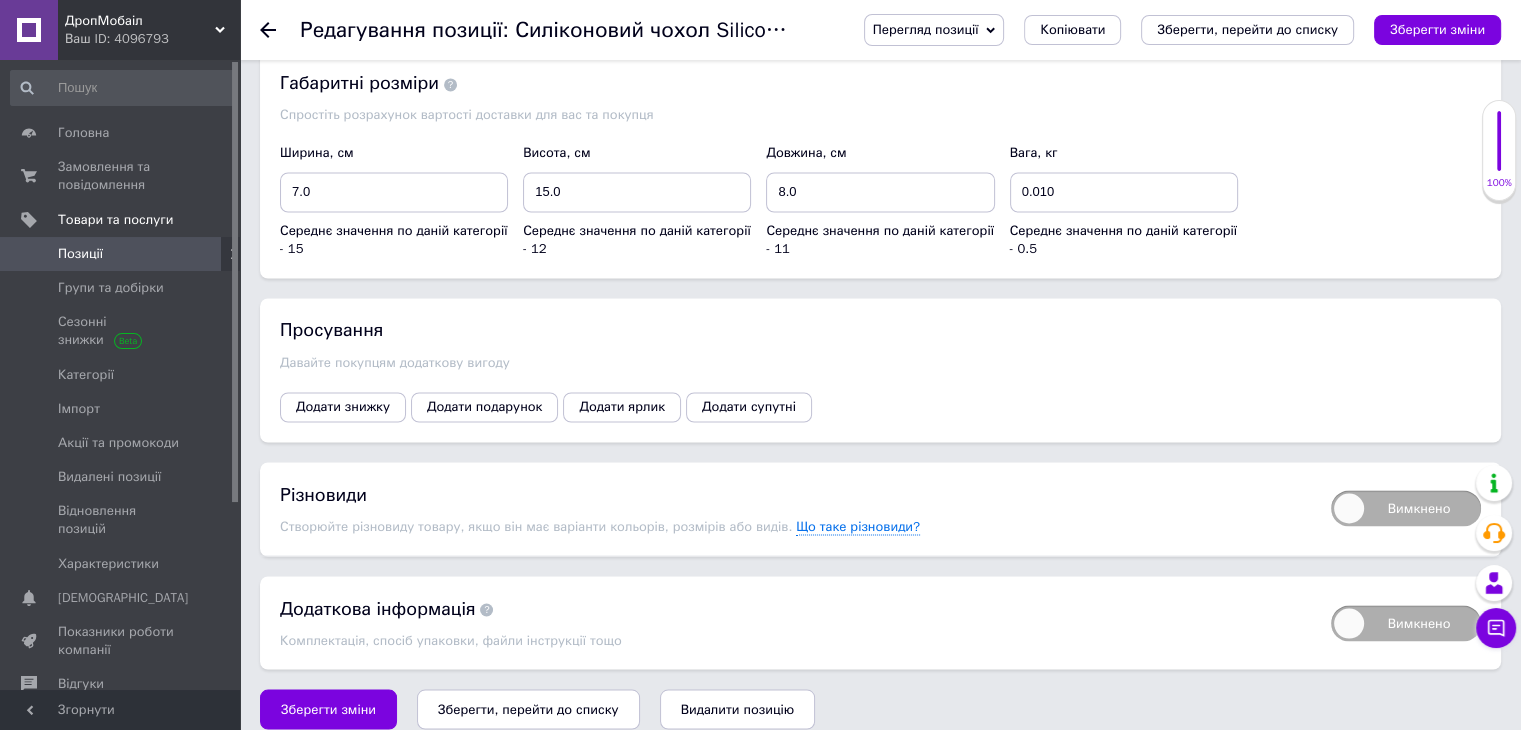 click on "Вимкнено" at bounding box center (1406, 508) 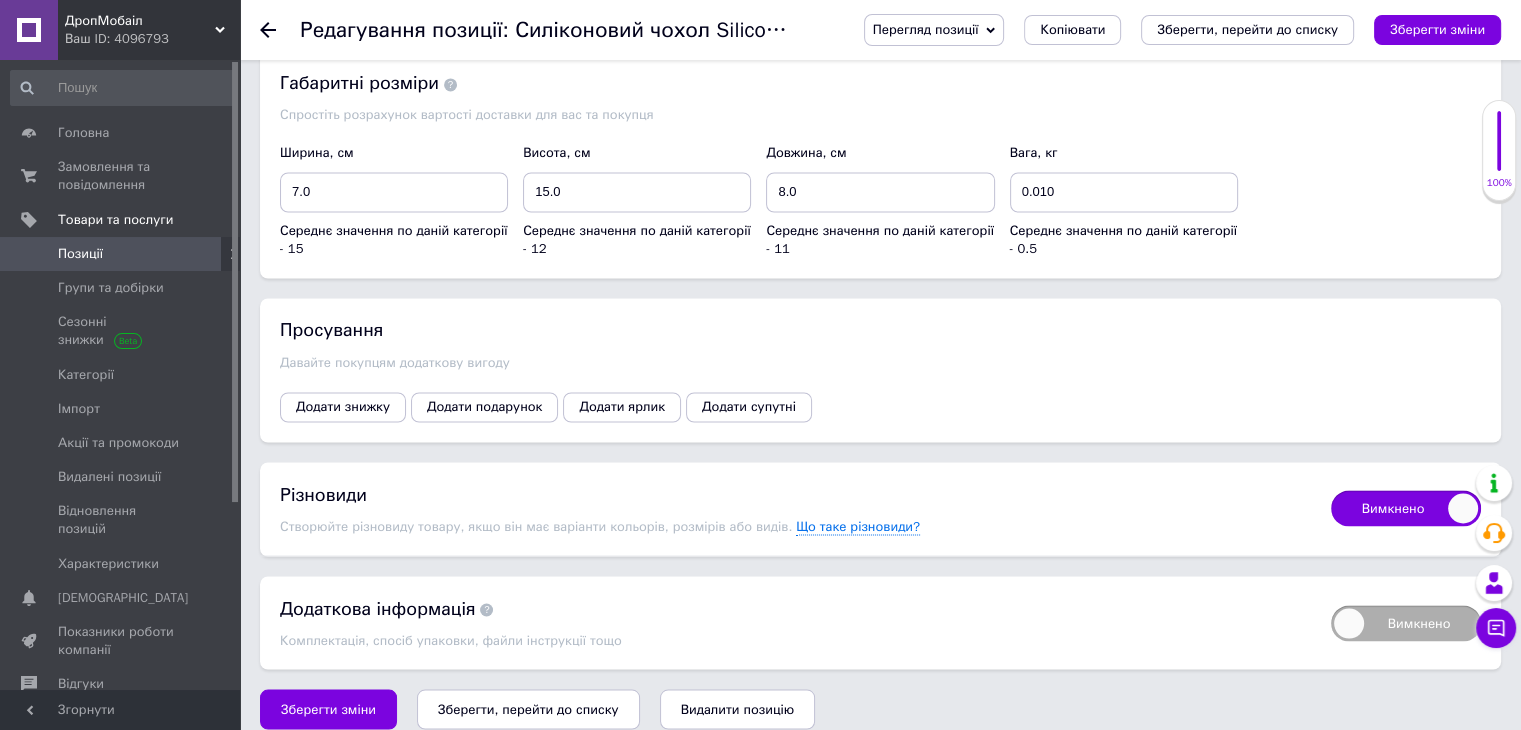 checkbox on "true" 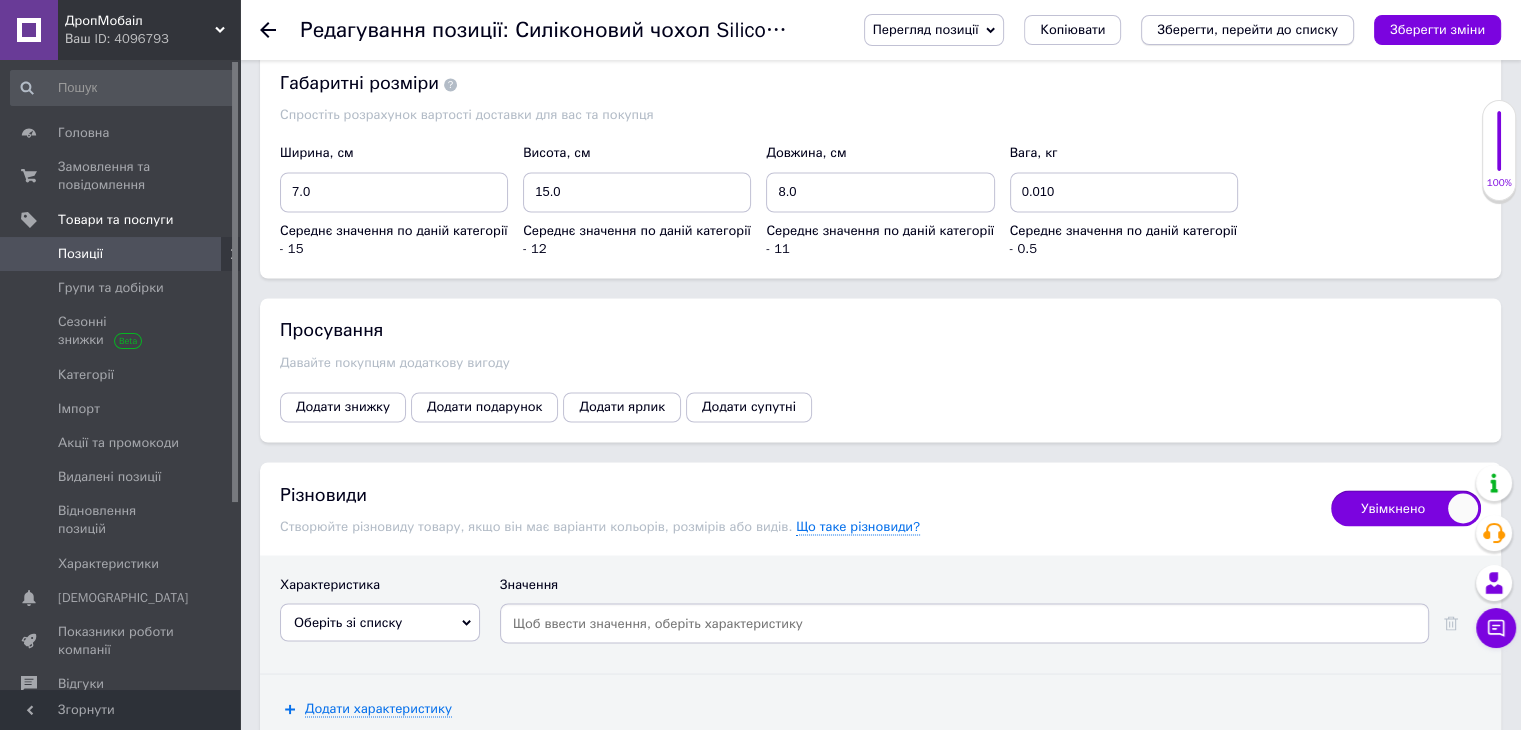 click on "Зберегти, перейти до списку" at bounding box center [1247, 29] 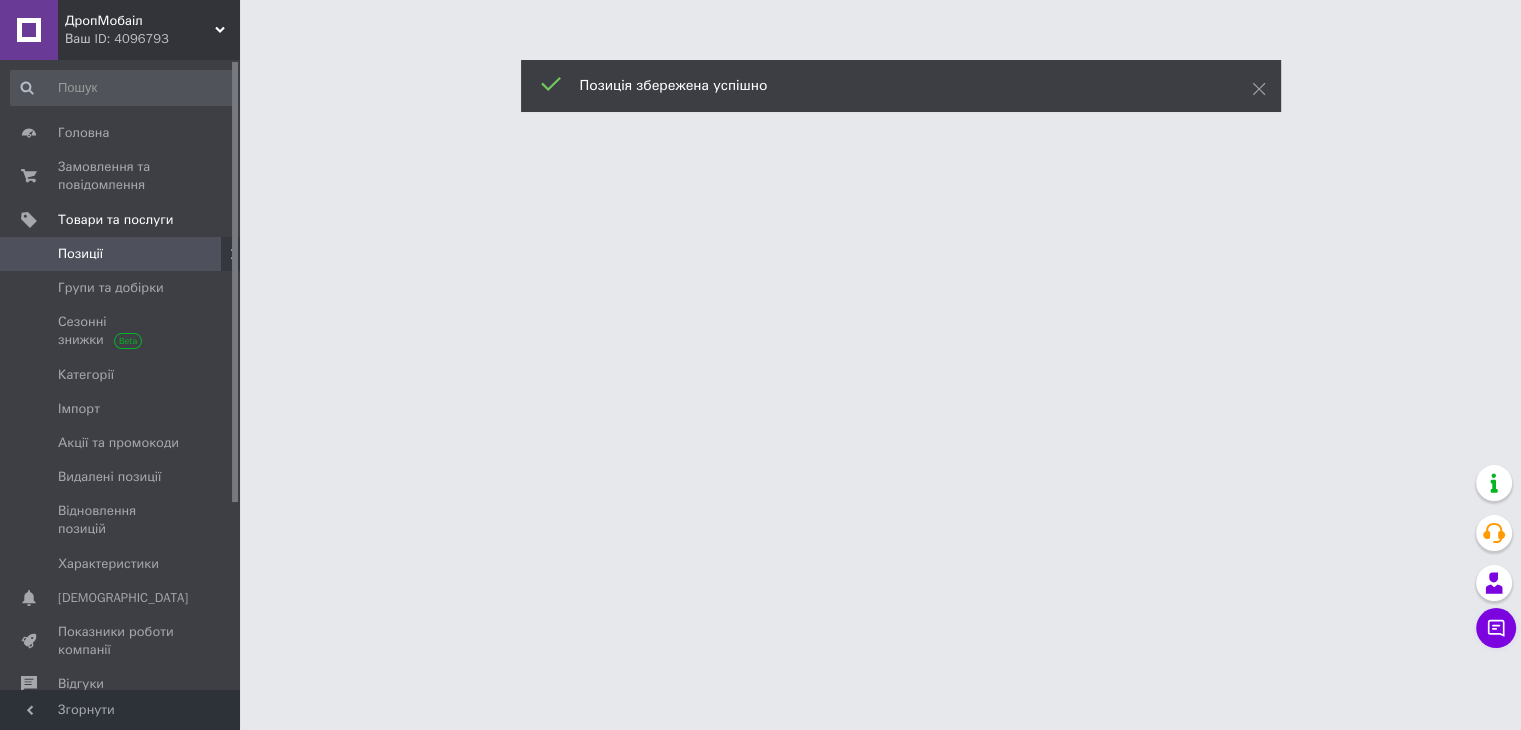 scroll, scrollTop: 0, scrollLeft: 0, axis: both 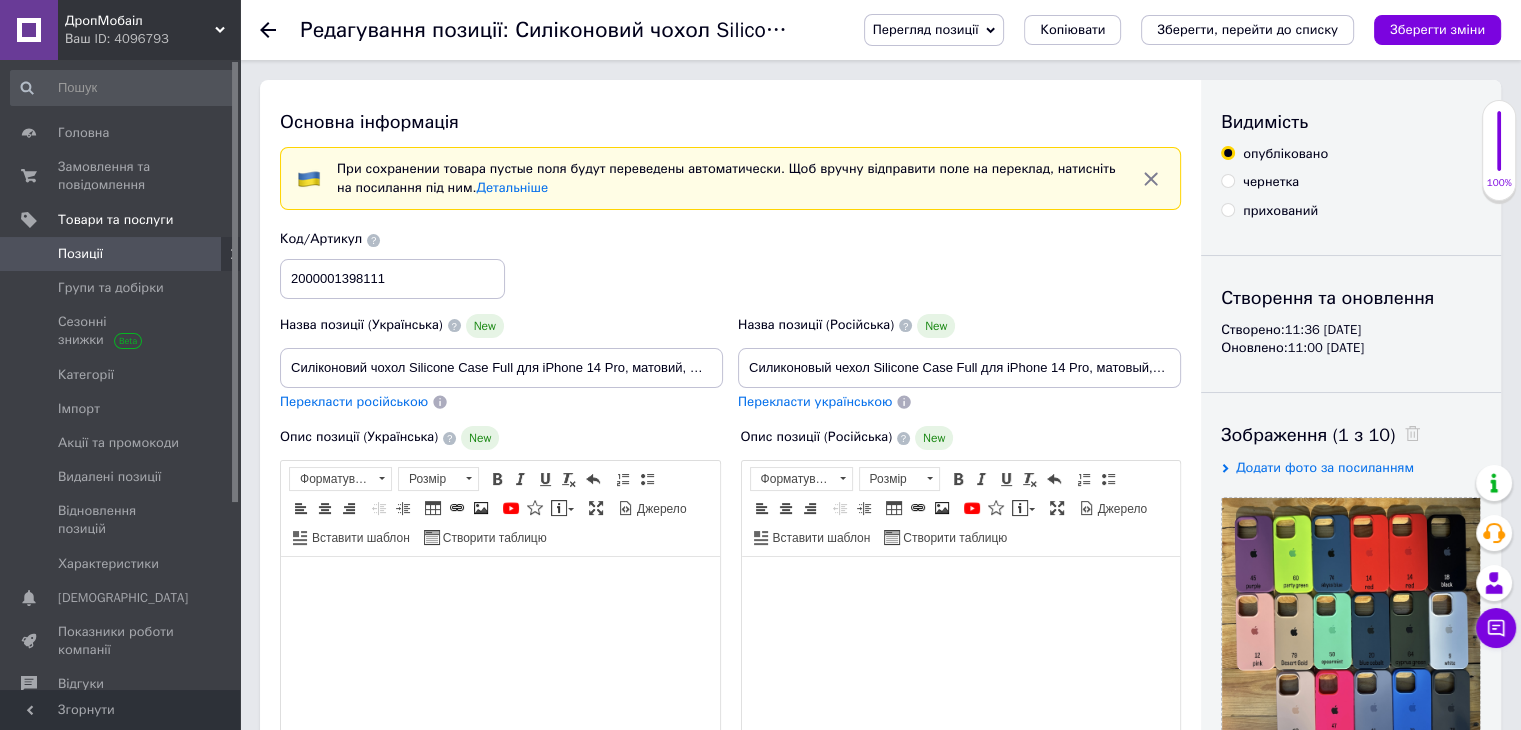 click on "Позиції" at bounding box center [121, 254] 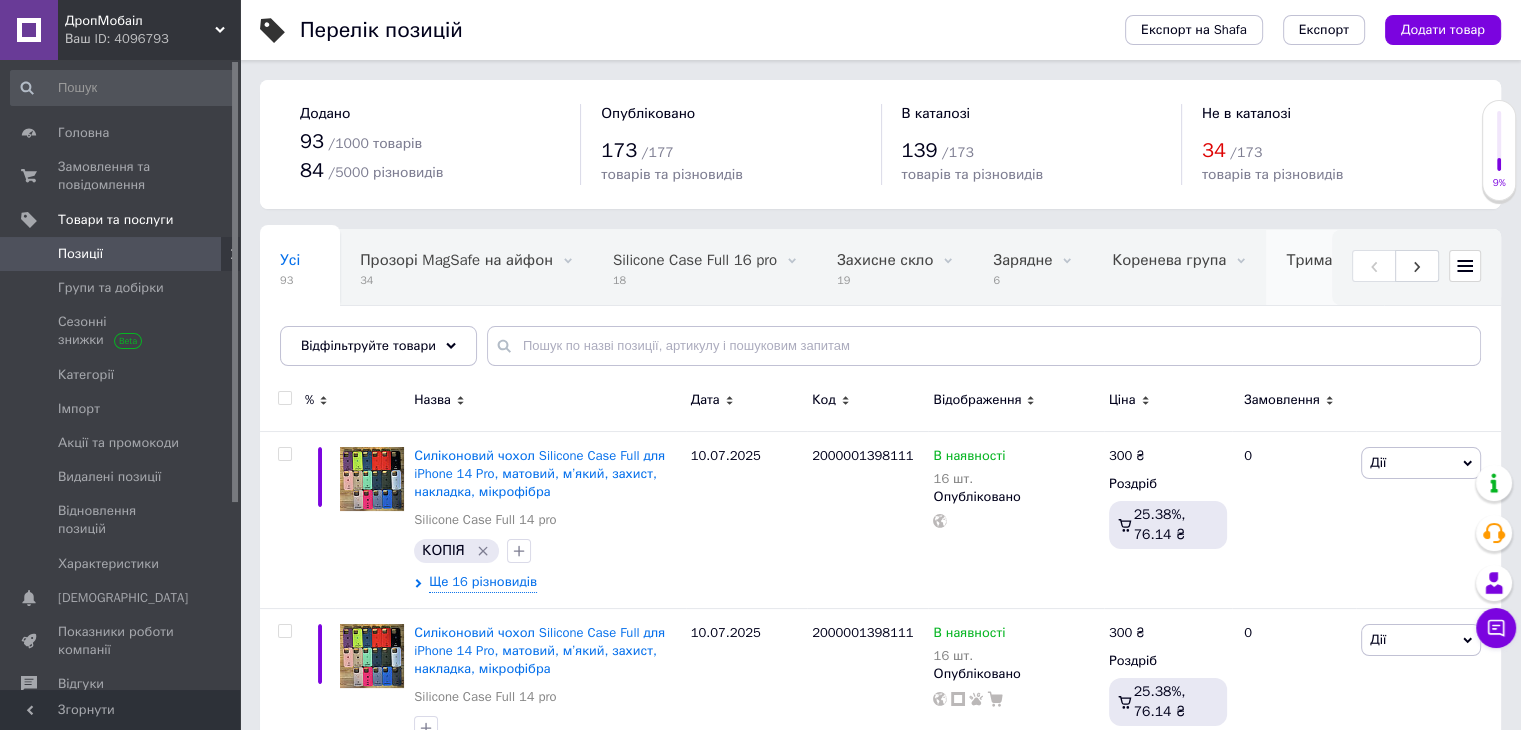 scroll, scrollTop: 188, scrollLeft: 0, axis: vertical 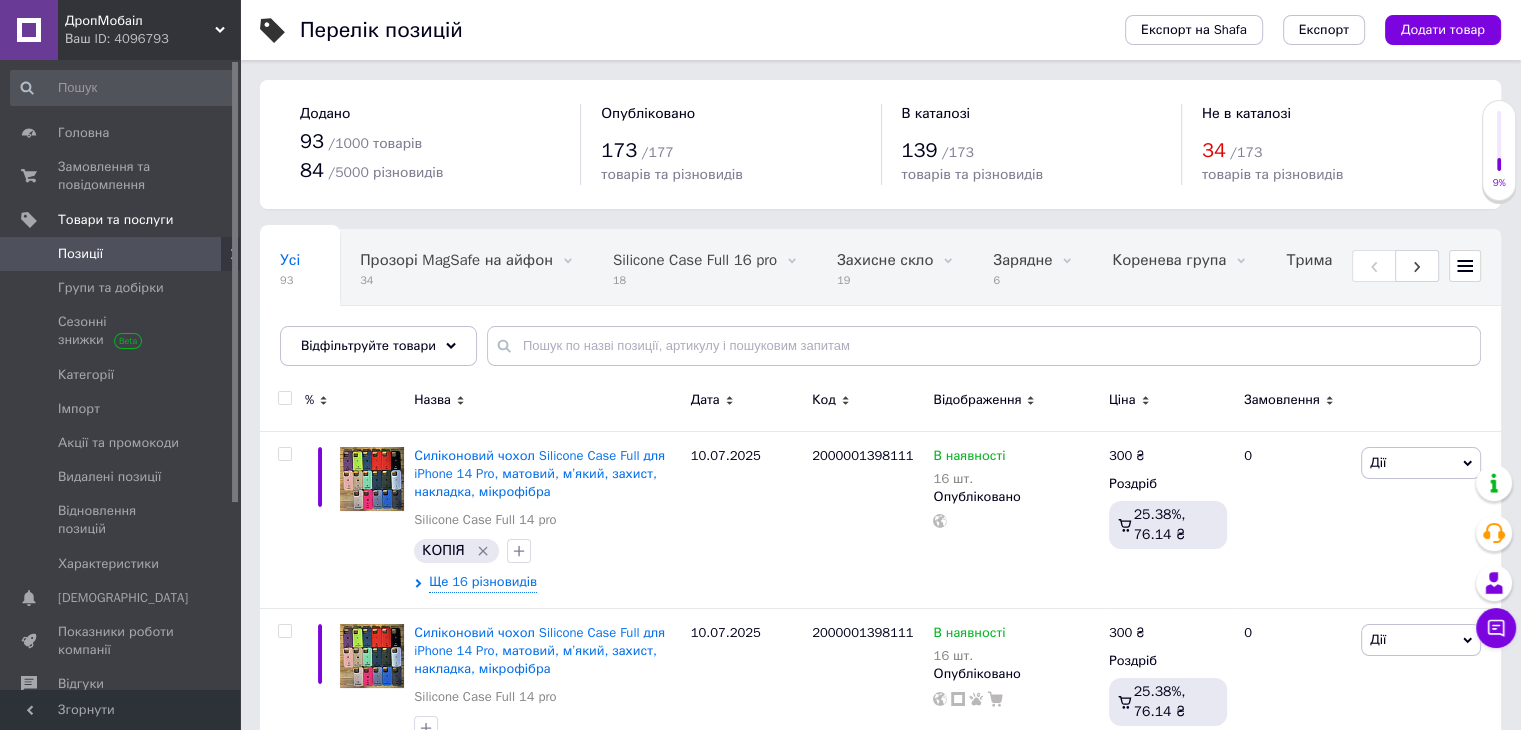 click 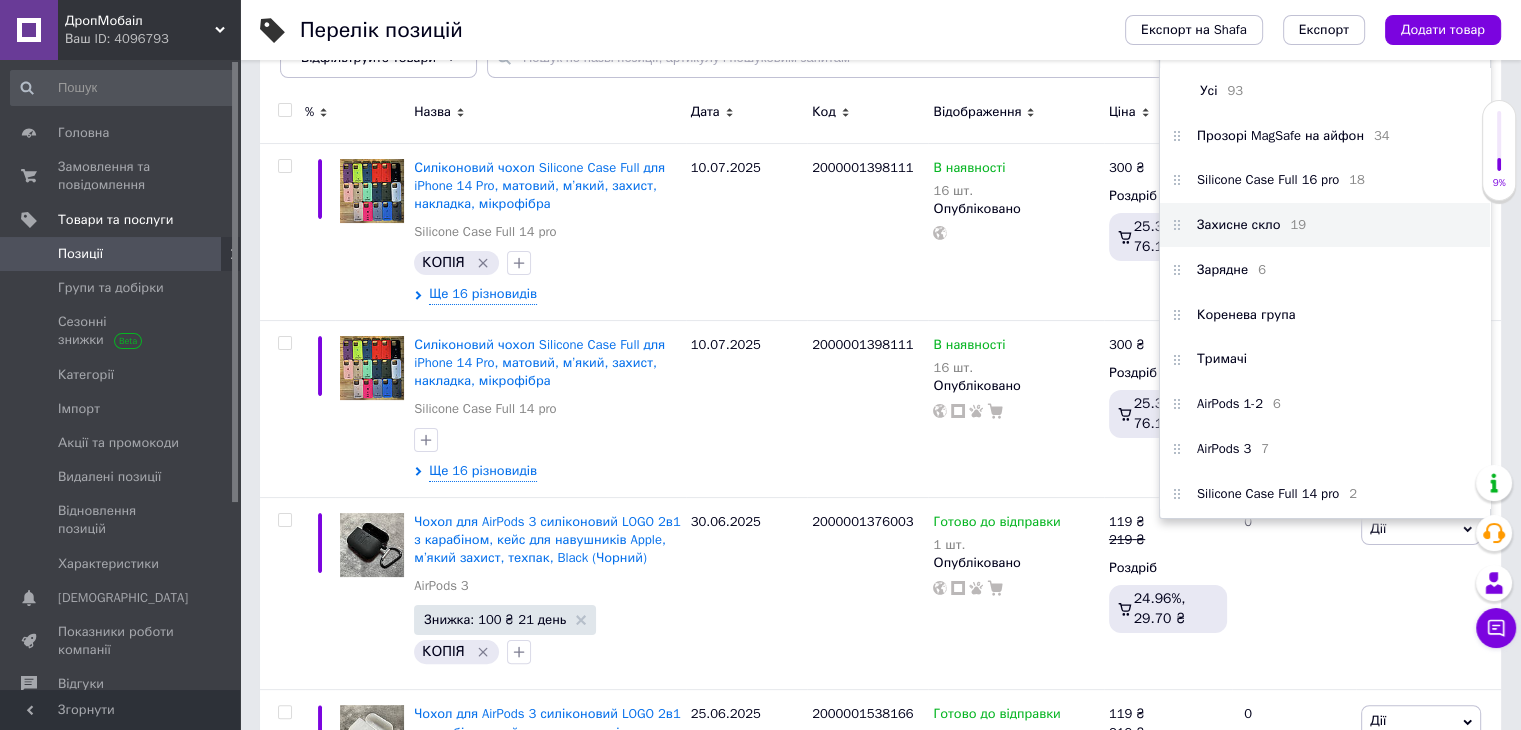 scroll, scrollTop: 300, scrollLeft: 0, axis: vertical 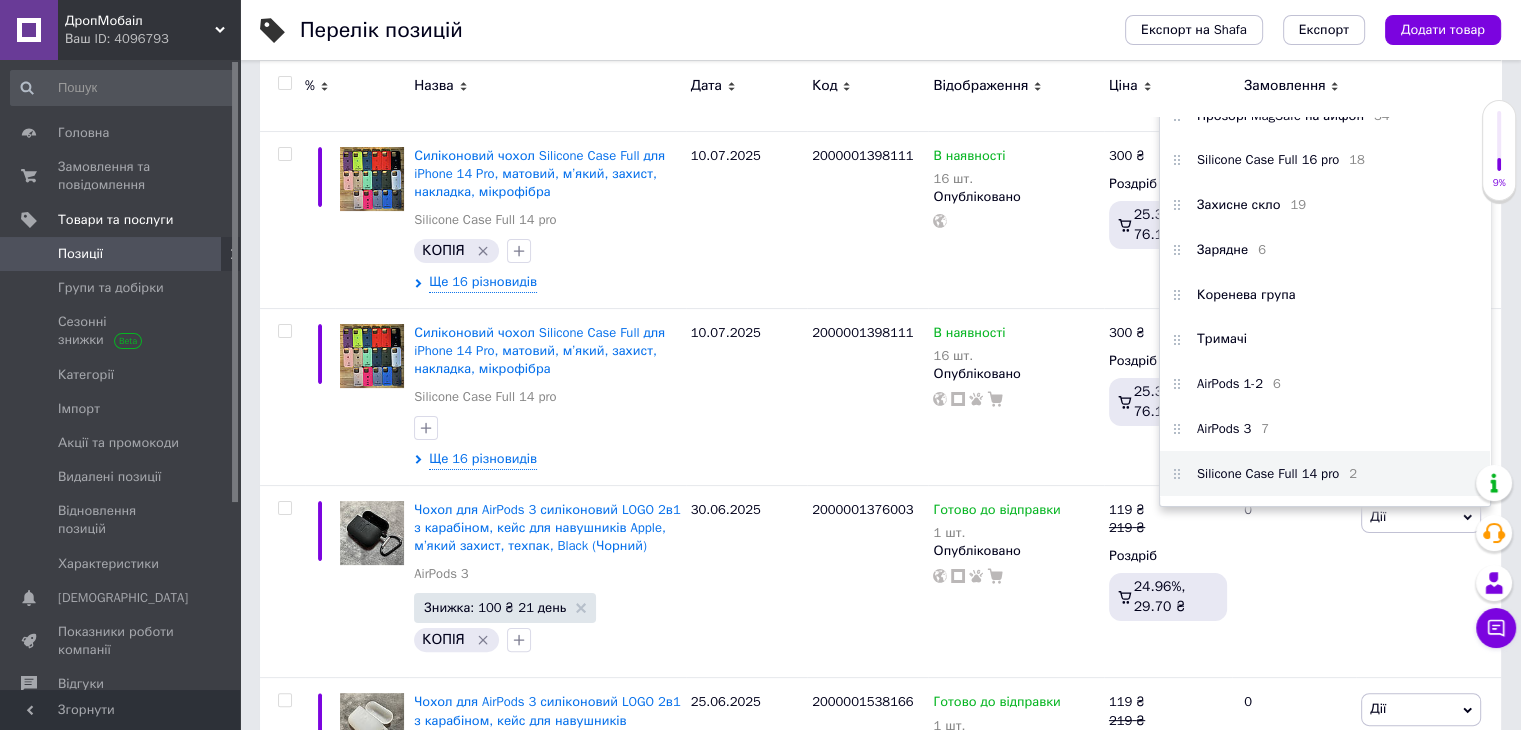 click on "Silicone Case Full 14 pro" at bounding box center [1268, 474] 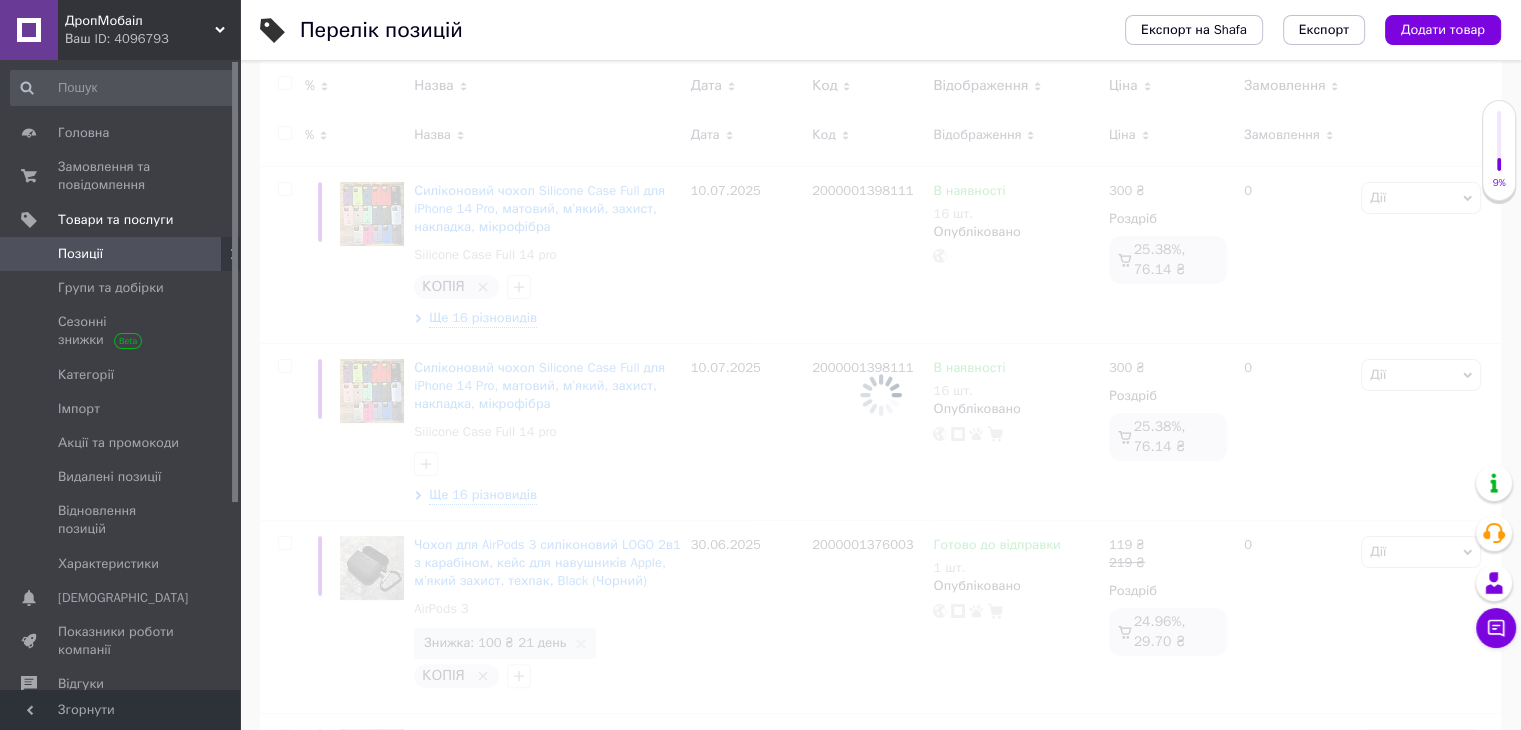 scroll, scrollTop: 108, scrollLeft: 0, axis: vertical 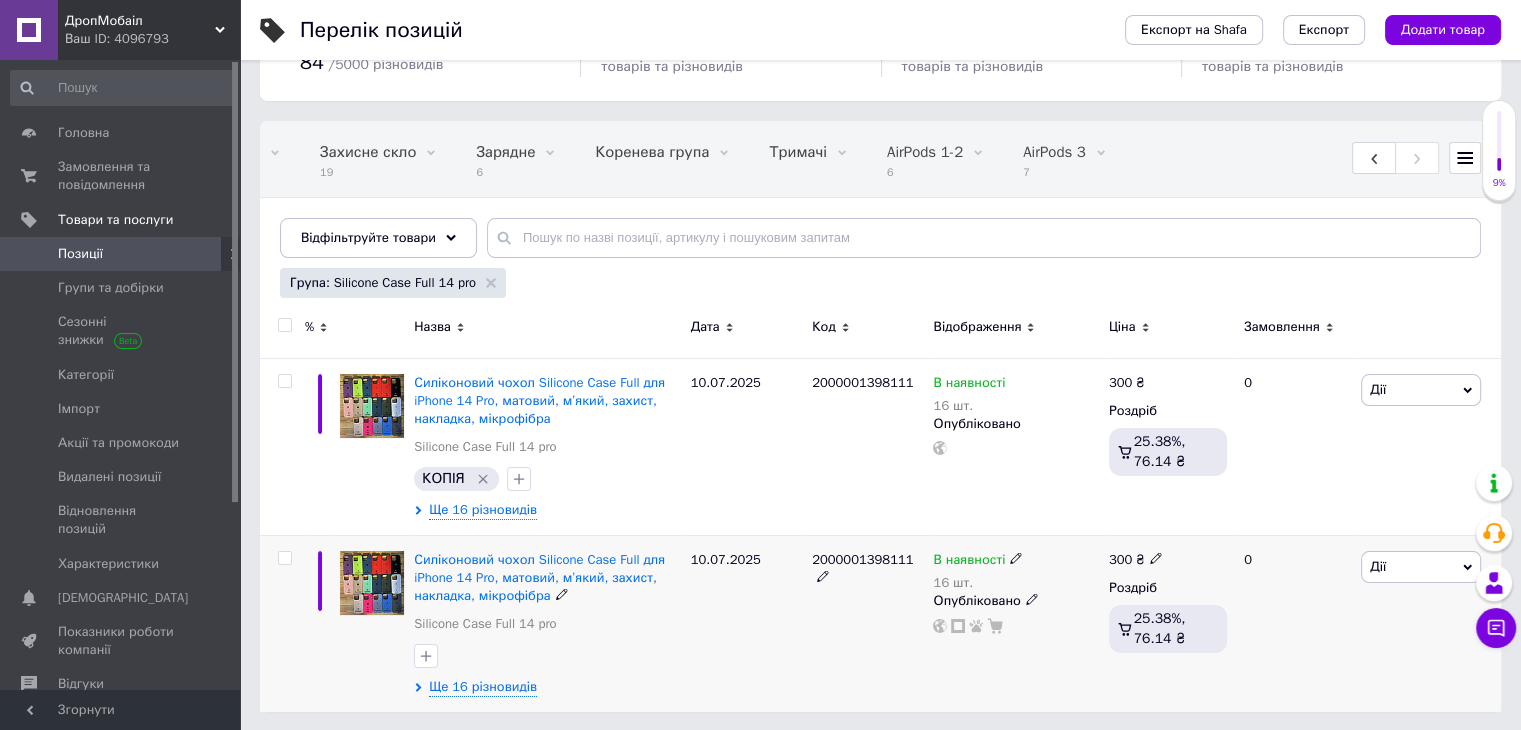click at bounding box center [284, 558] 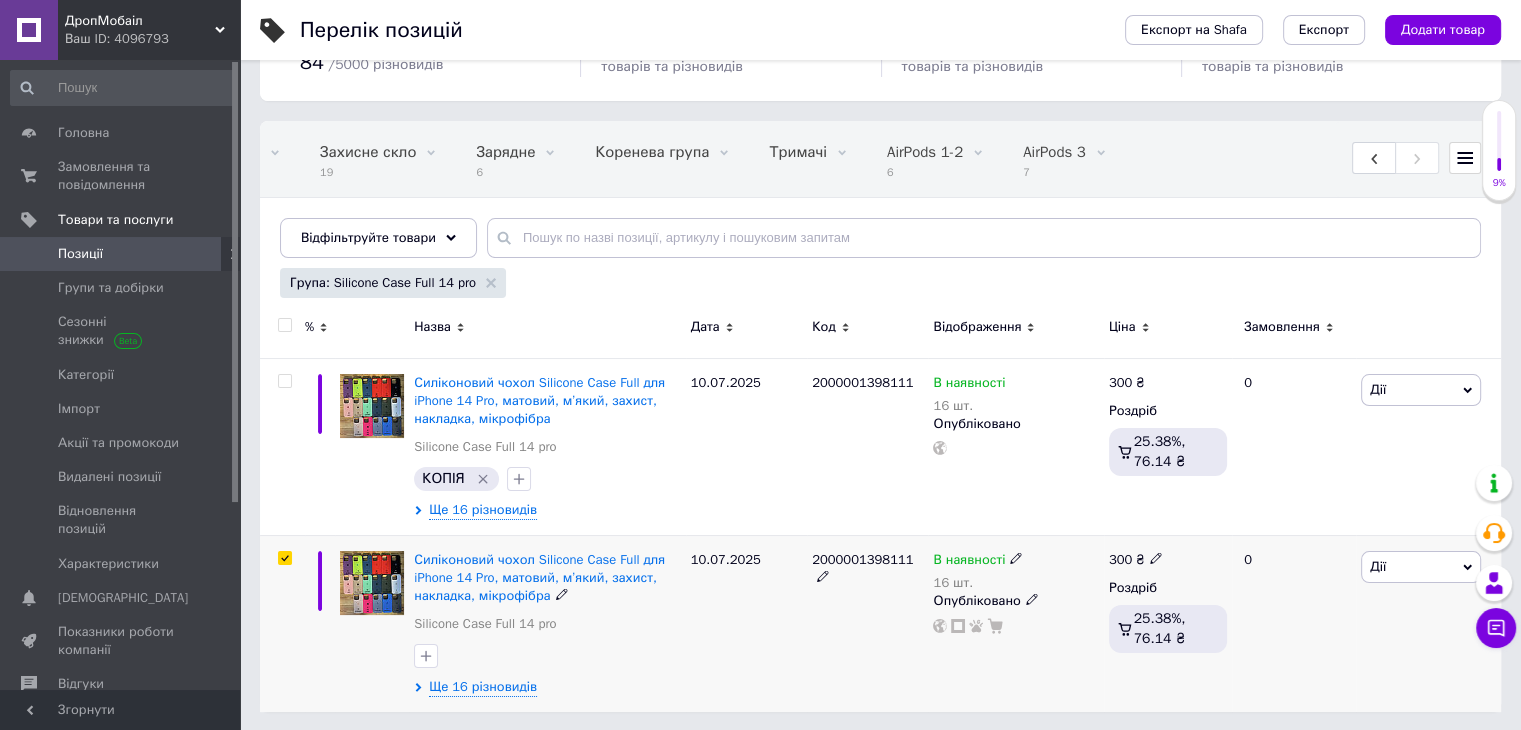checkbox on "true" 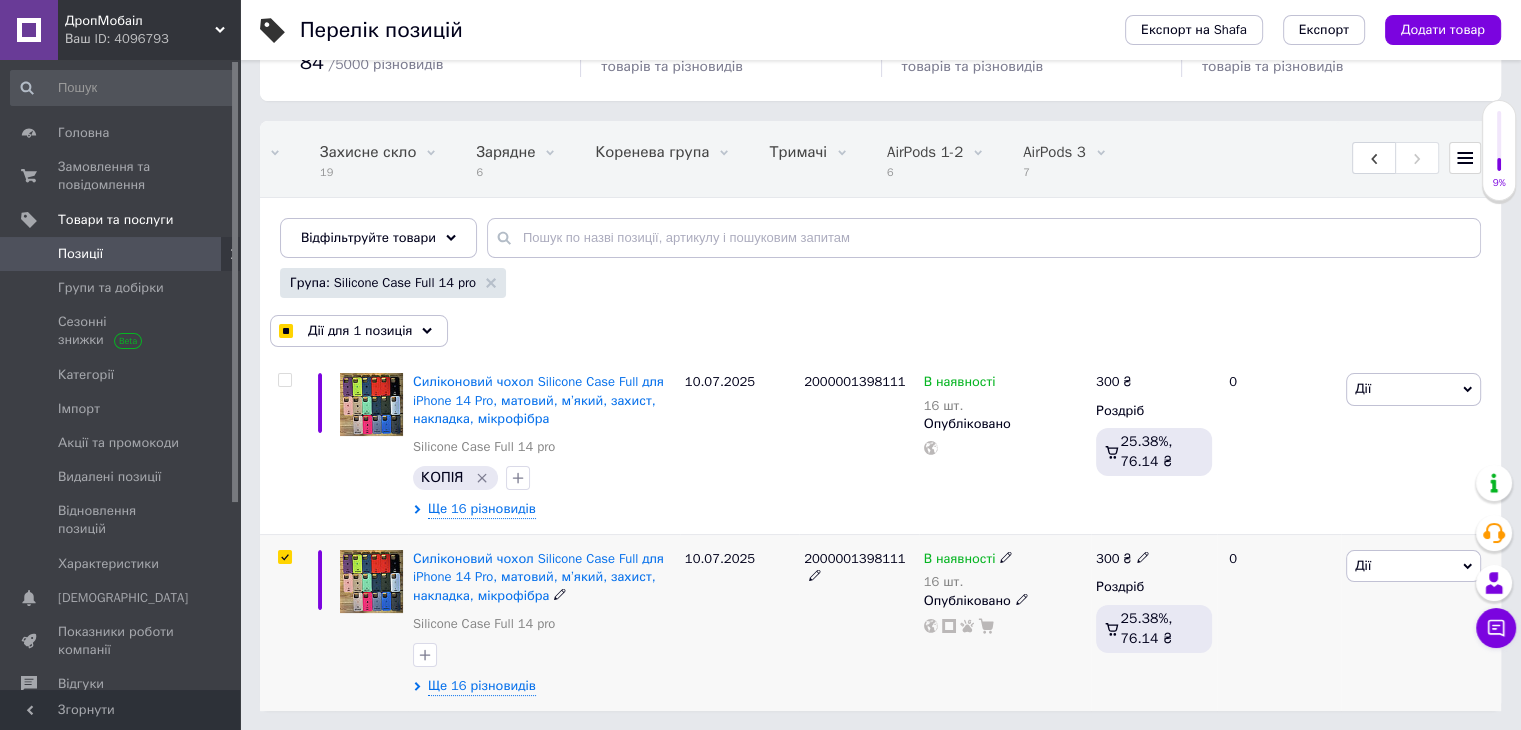scroll, scrollTop: 108, scrollLeft: 0, axis: vertical 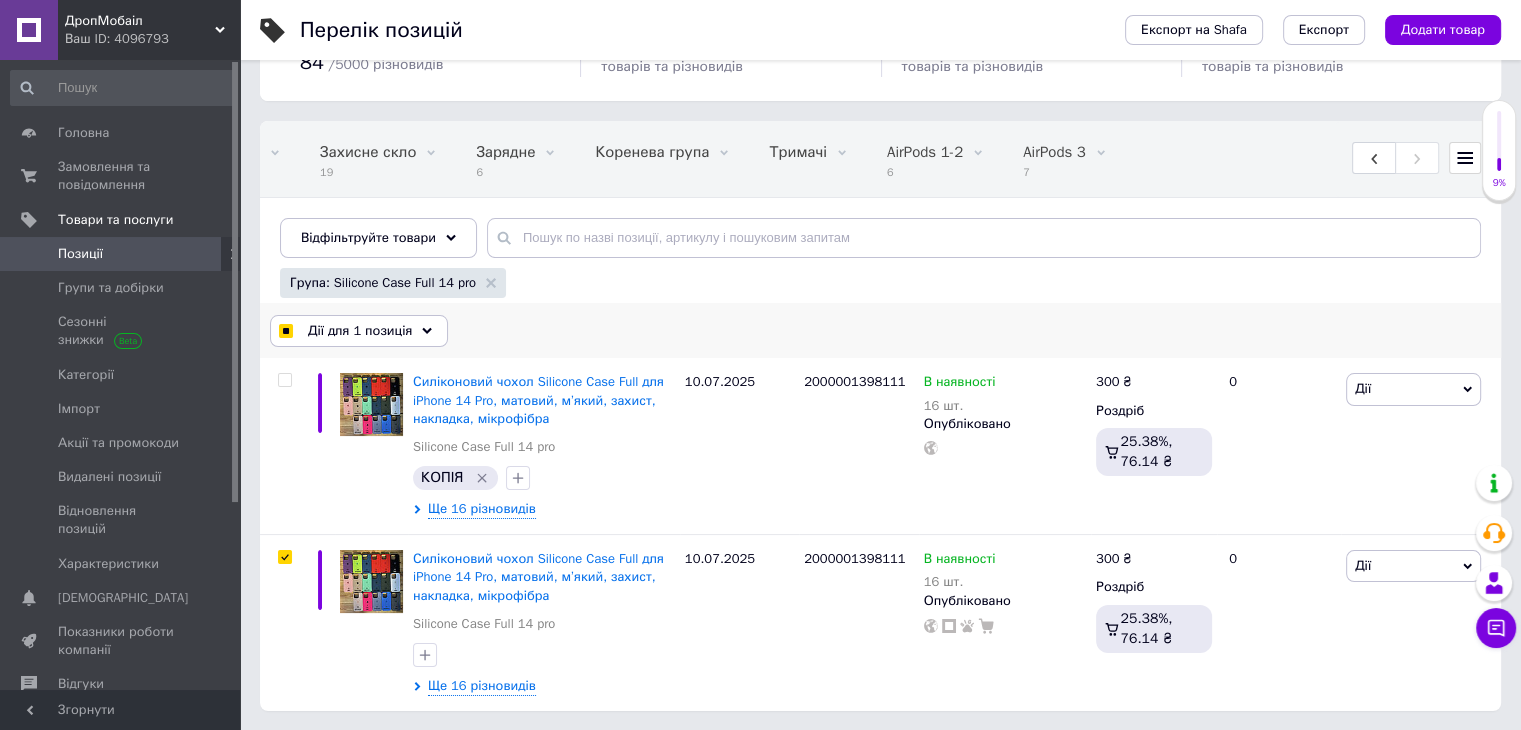 click on "Дії для 1 позиція" at bounding box center [360, 331] 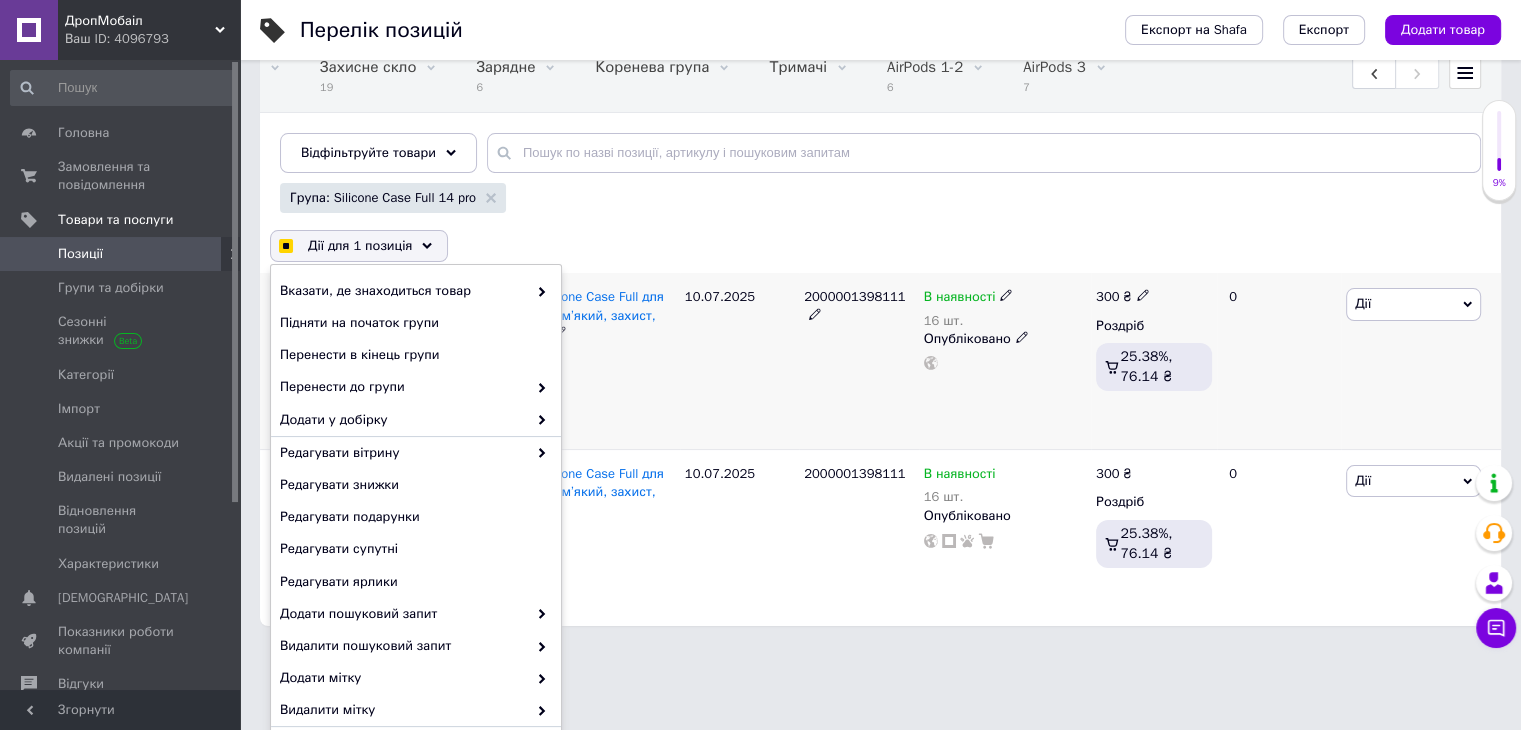 scroll, scrollTop: 295, scrollLeft: 0, axis: vertical 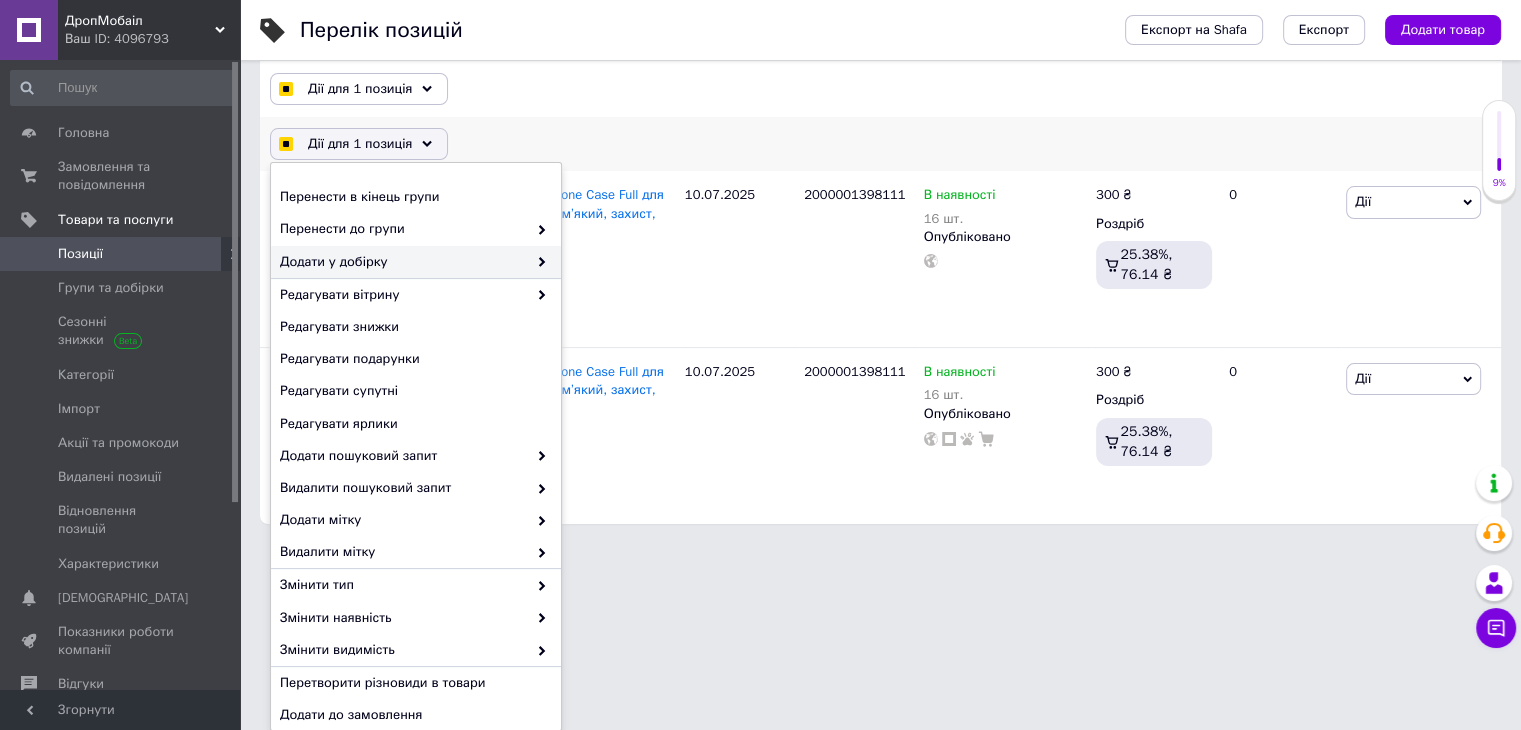 checkbox on "true" 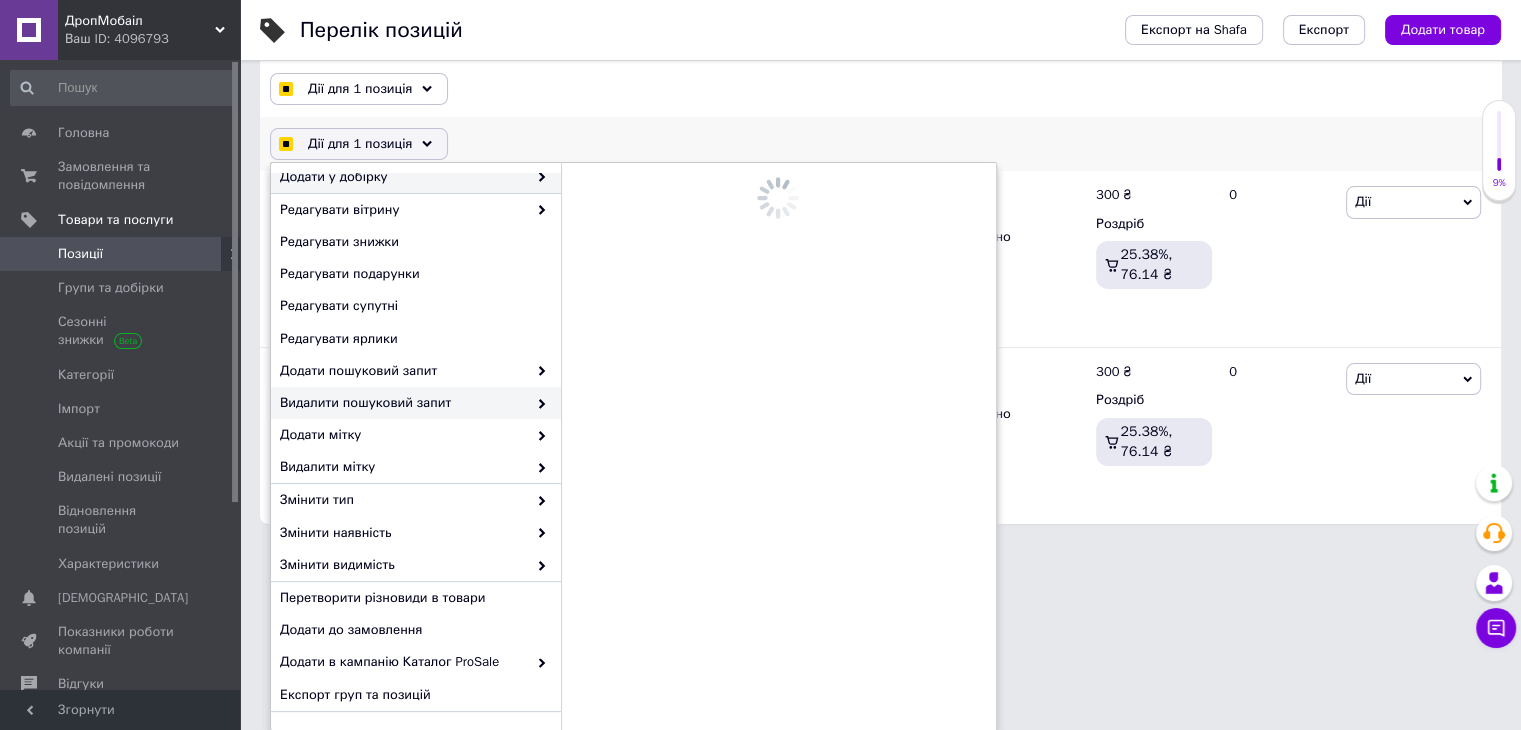scroll, scrollTop: 164, scrollLeft: 0, axis: vertical 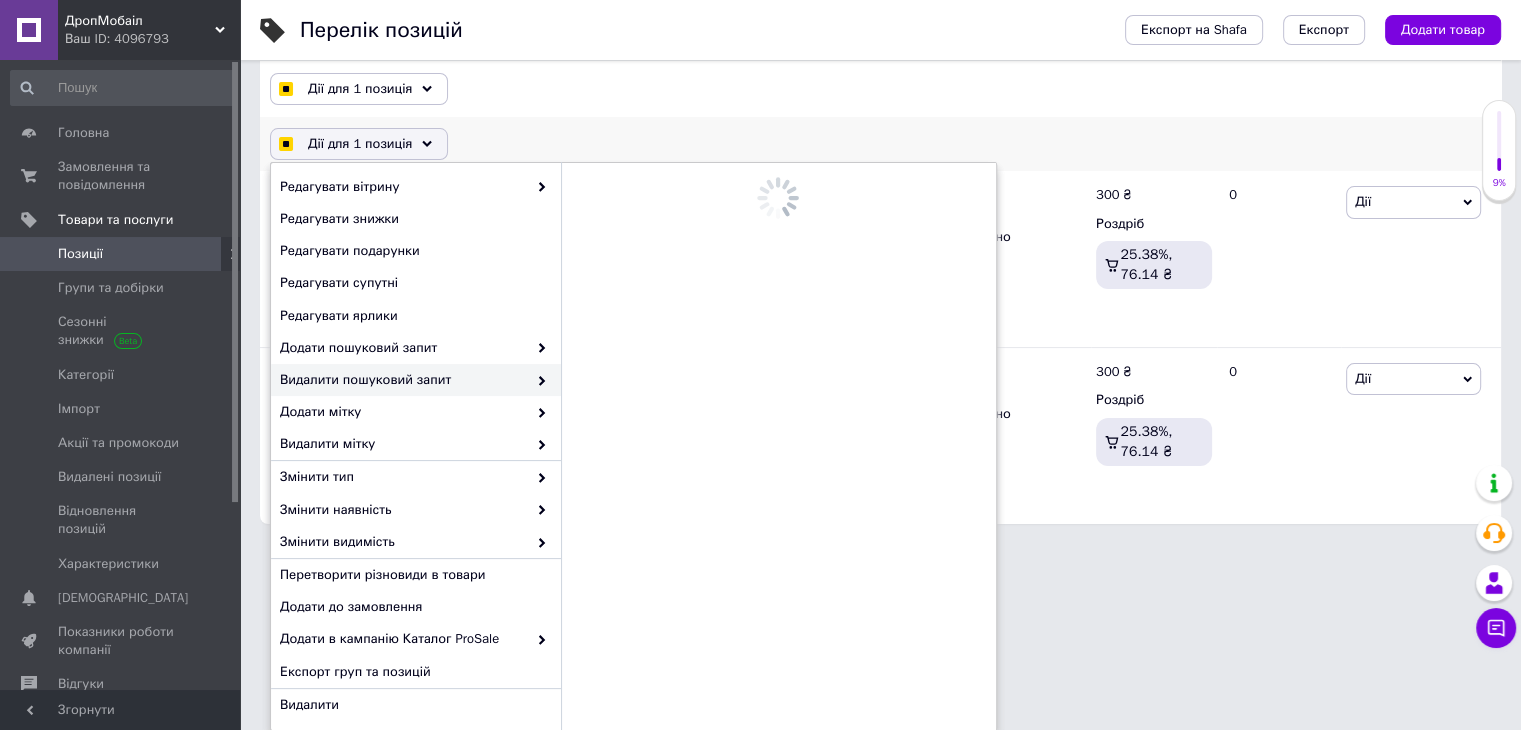 checkbox on "true" 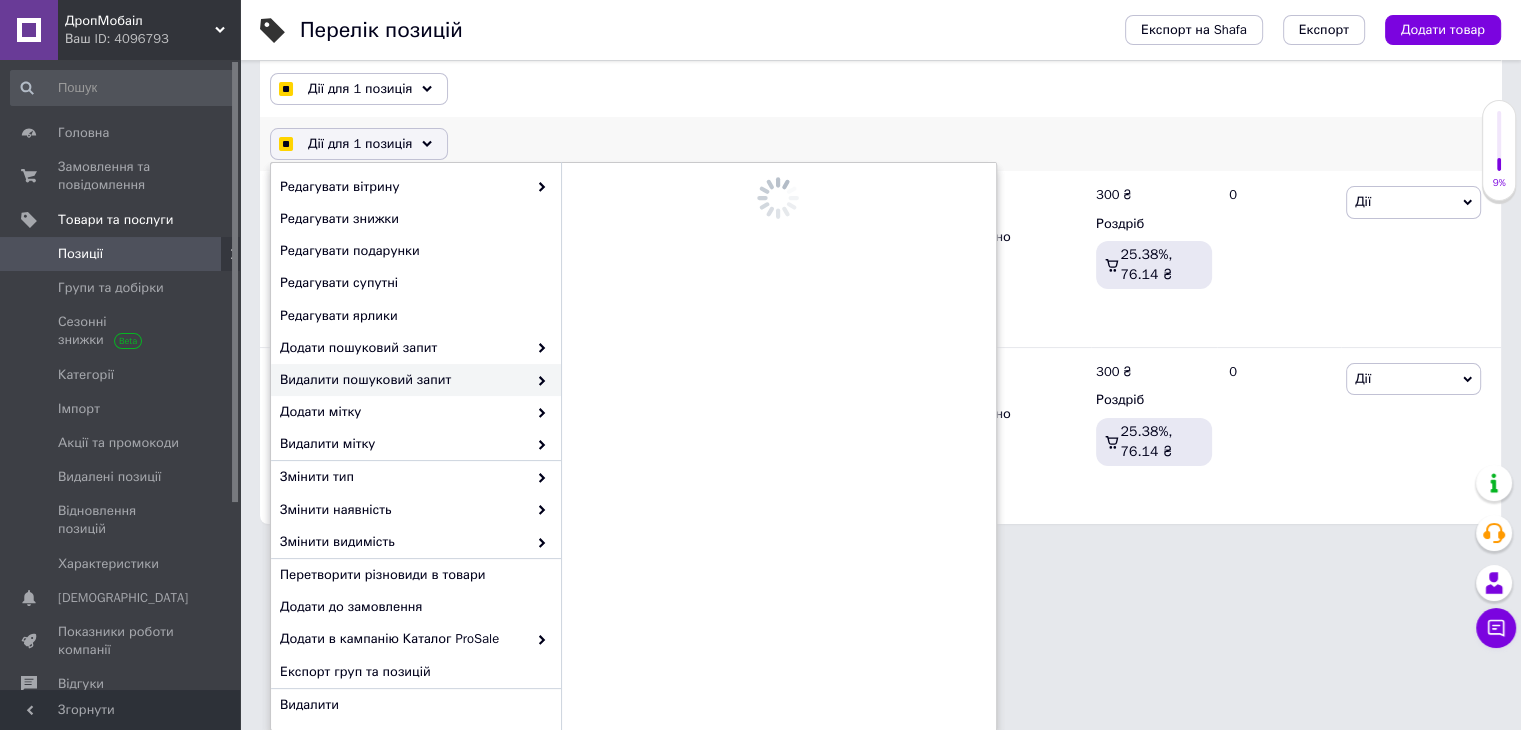 checkbox on "true" 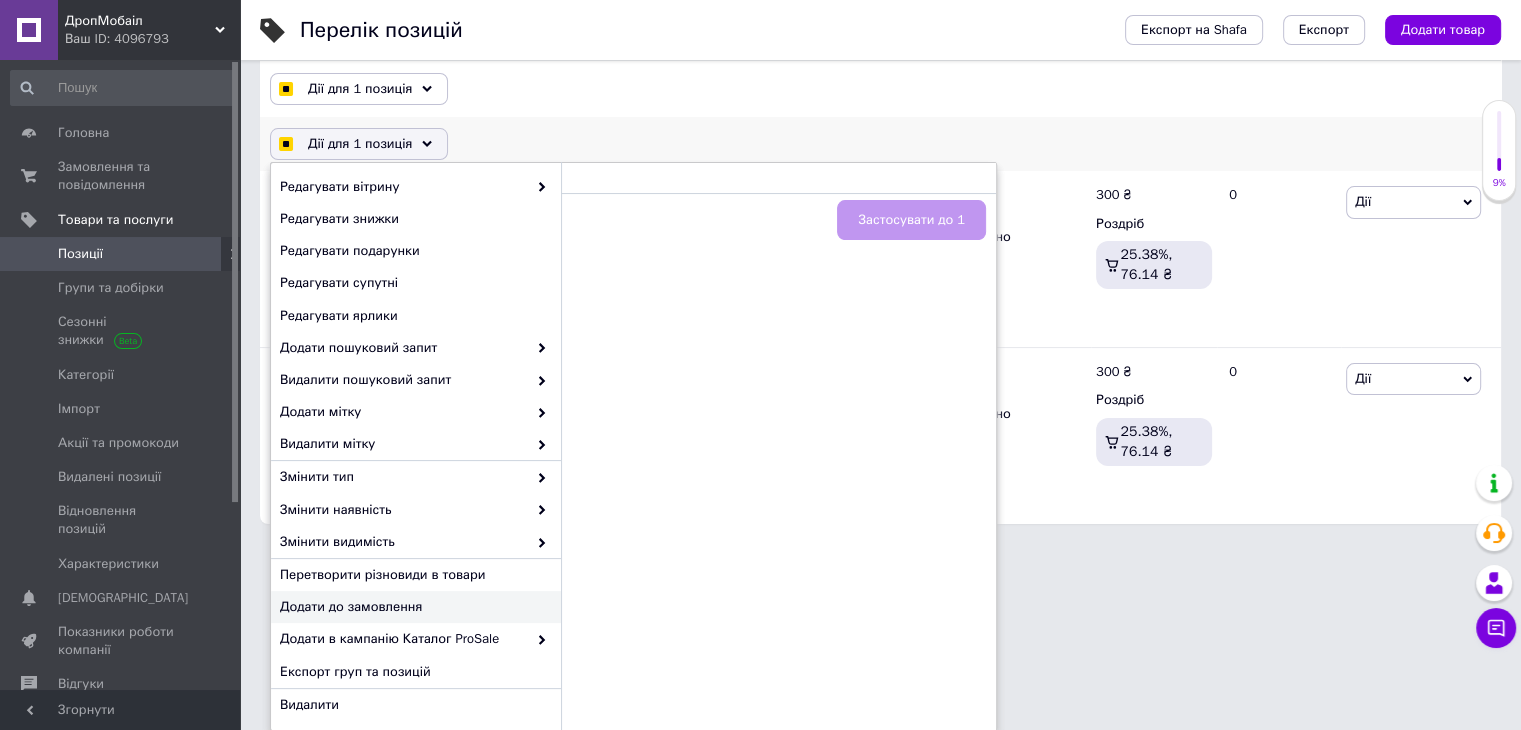 checkbox on "true" 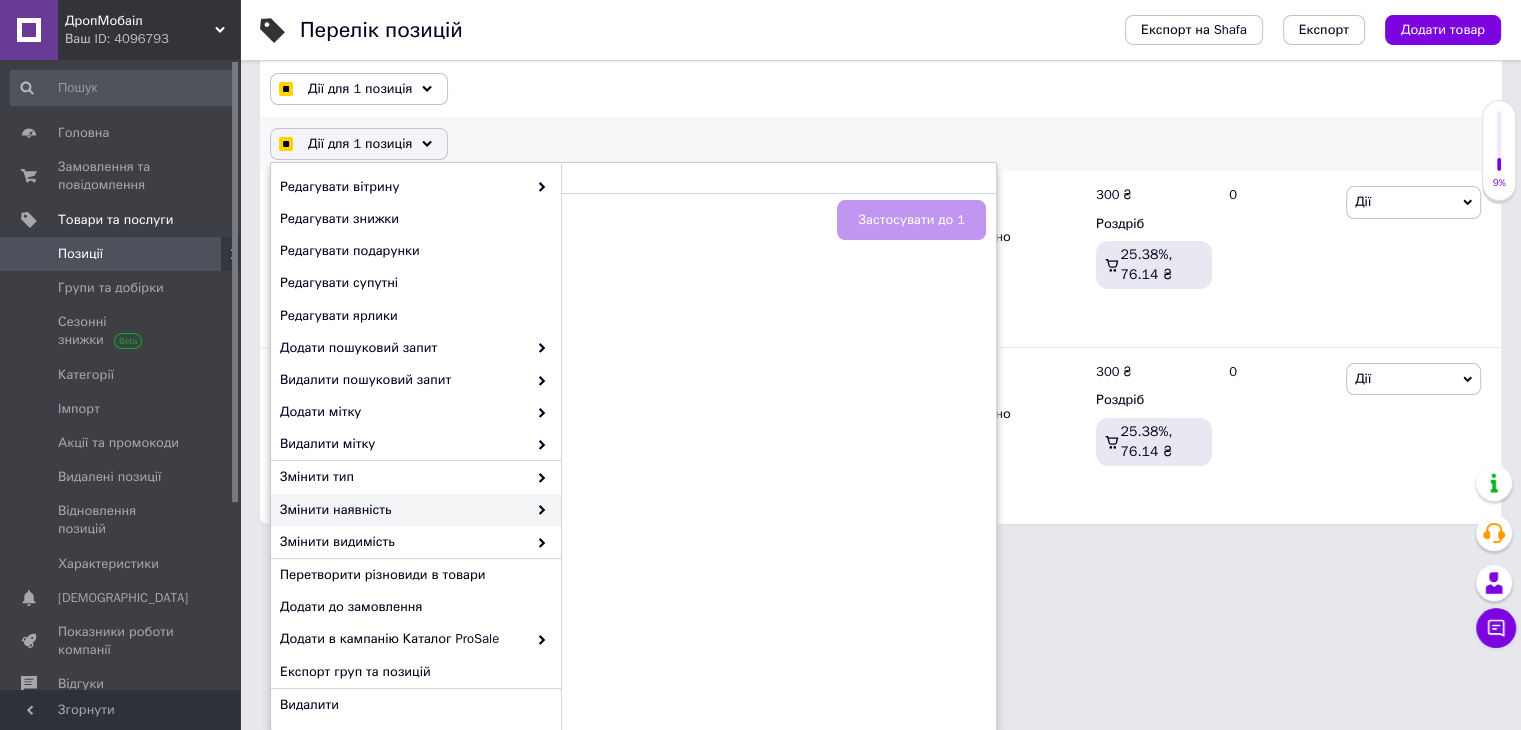 checkbox on "true" 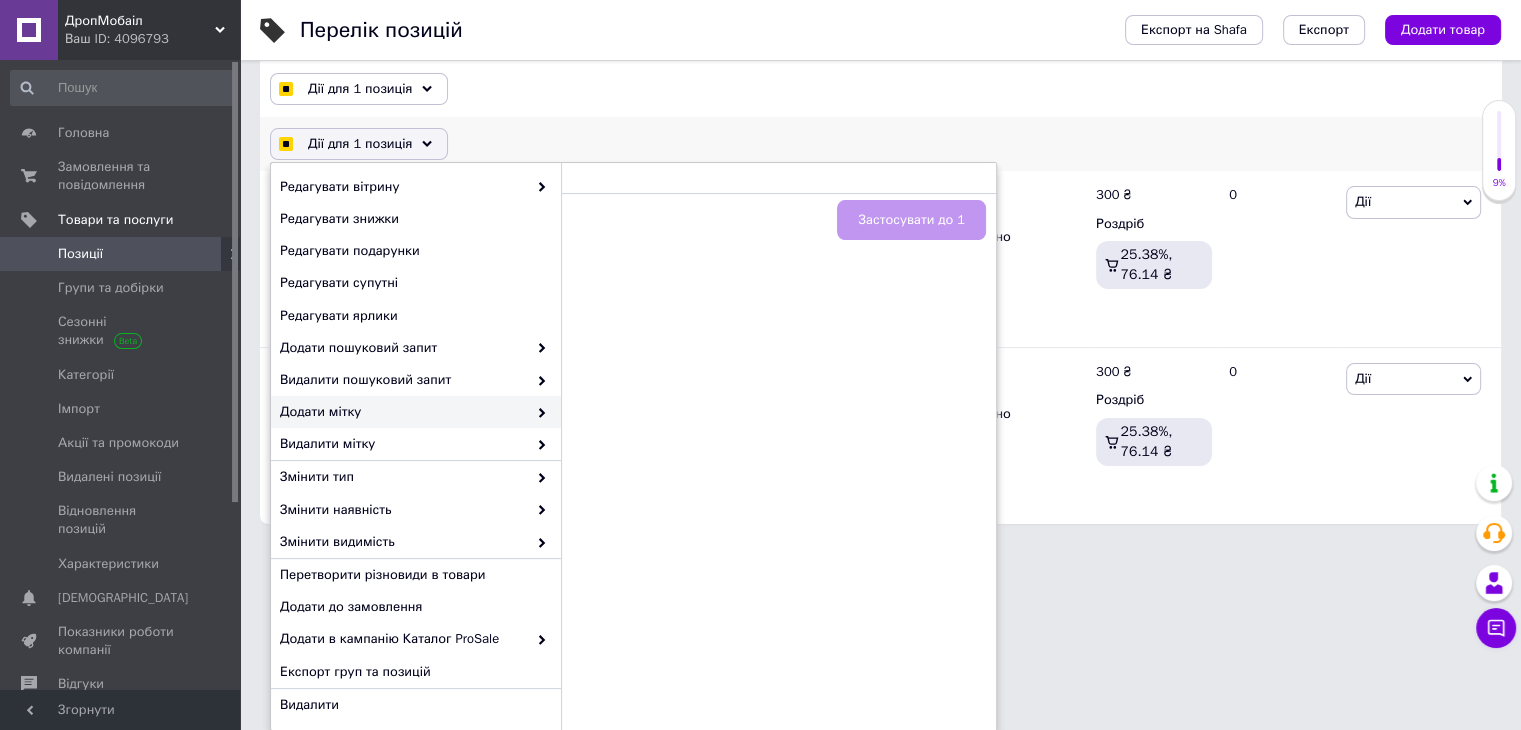 checkbox on "true" 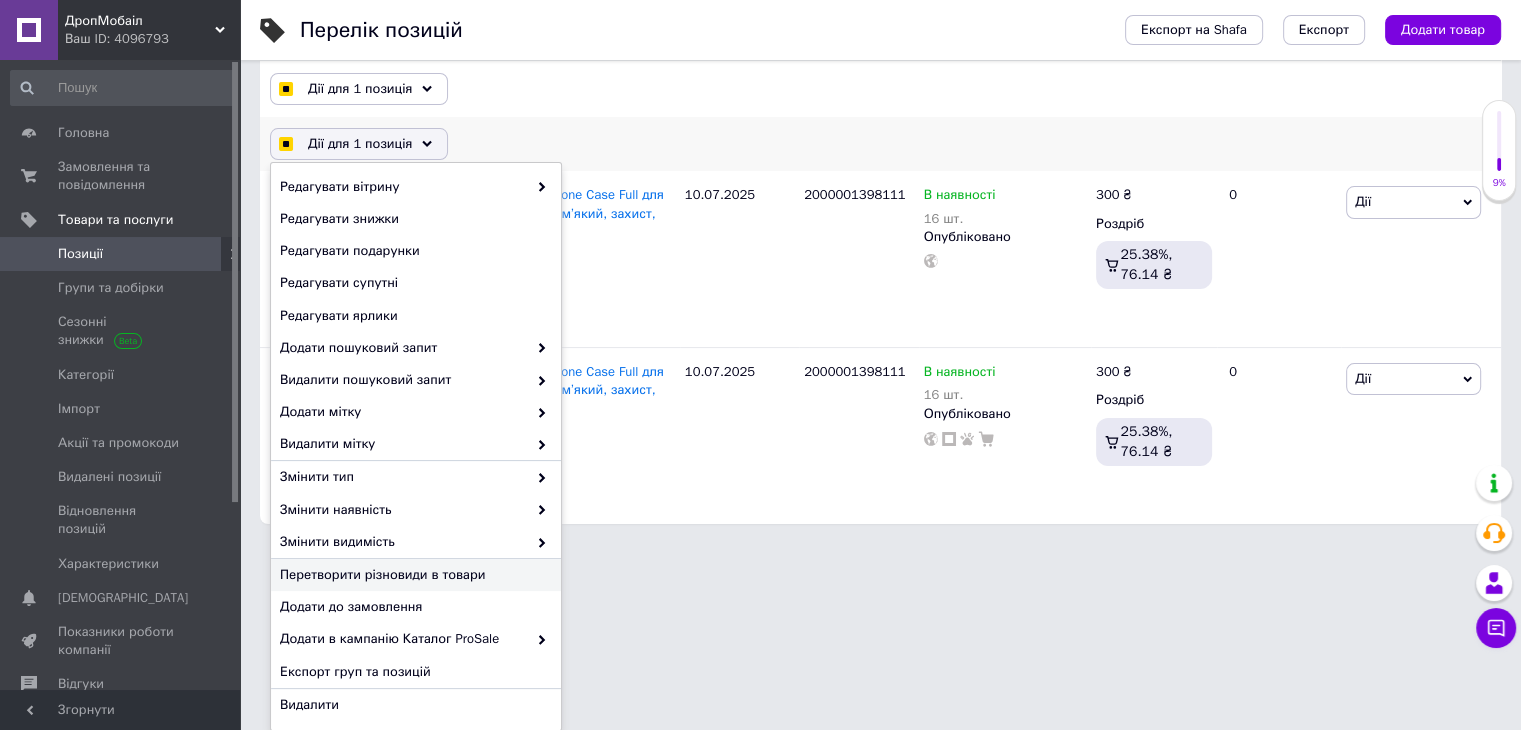 checkbox on "true" 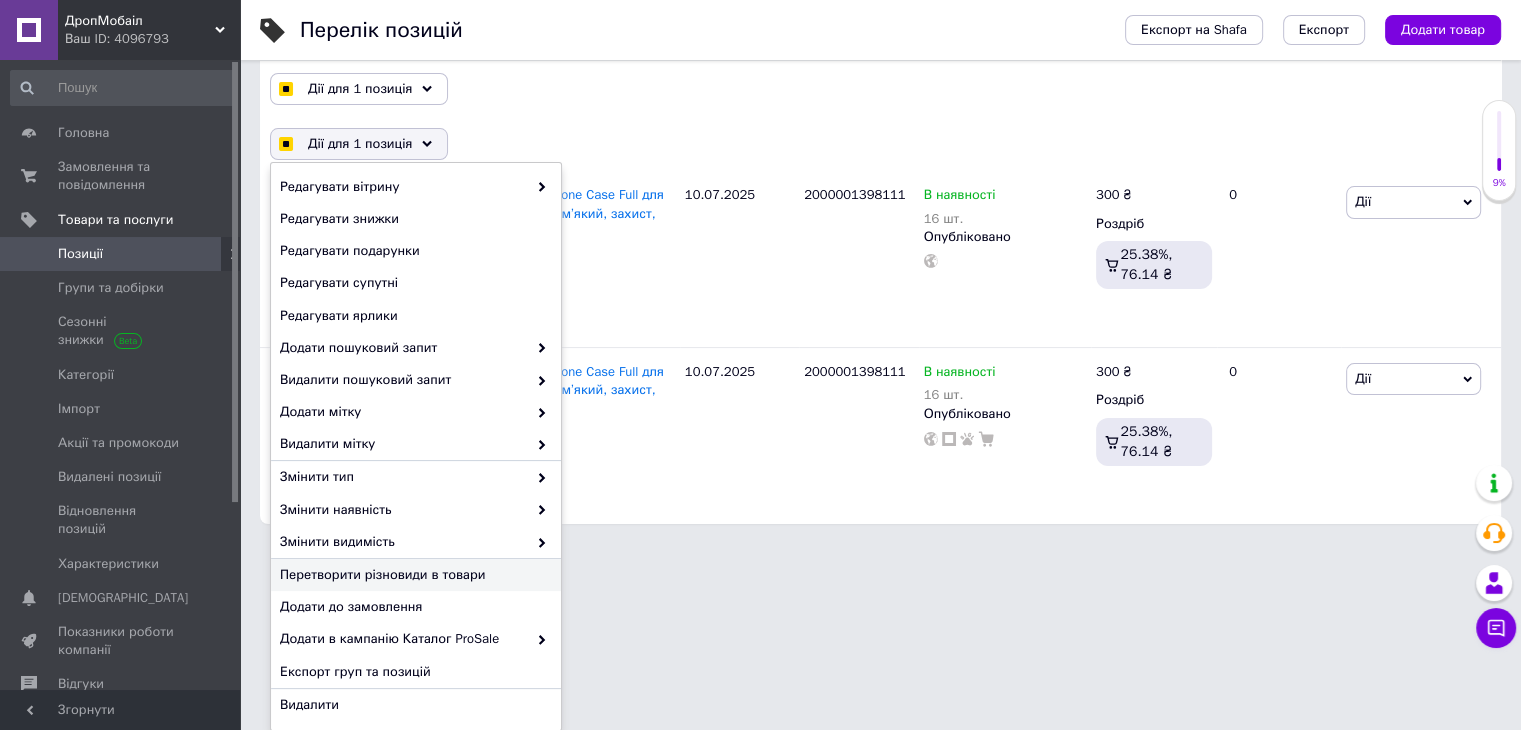 checkbox on "false" 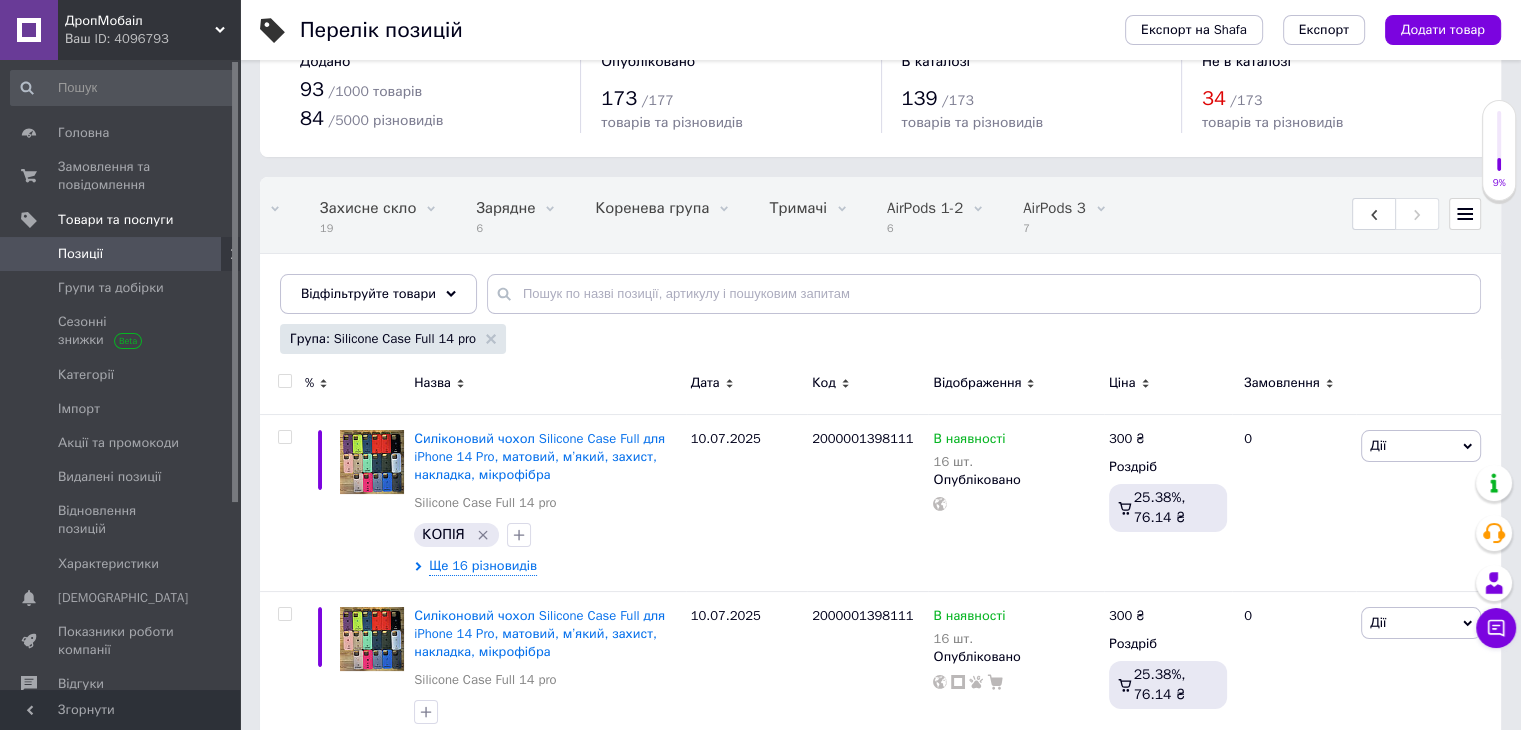 scroll, scrollTop: 0, scrollLeft: 0, axis: both 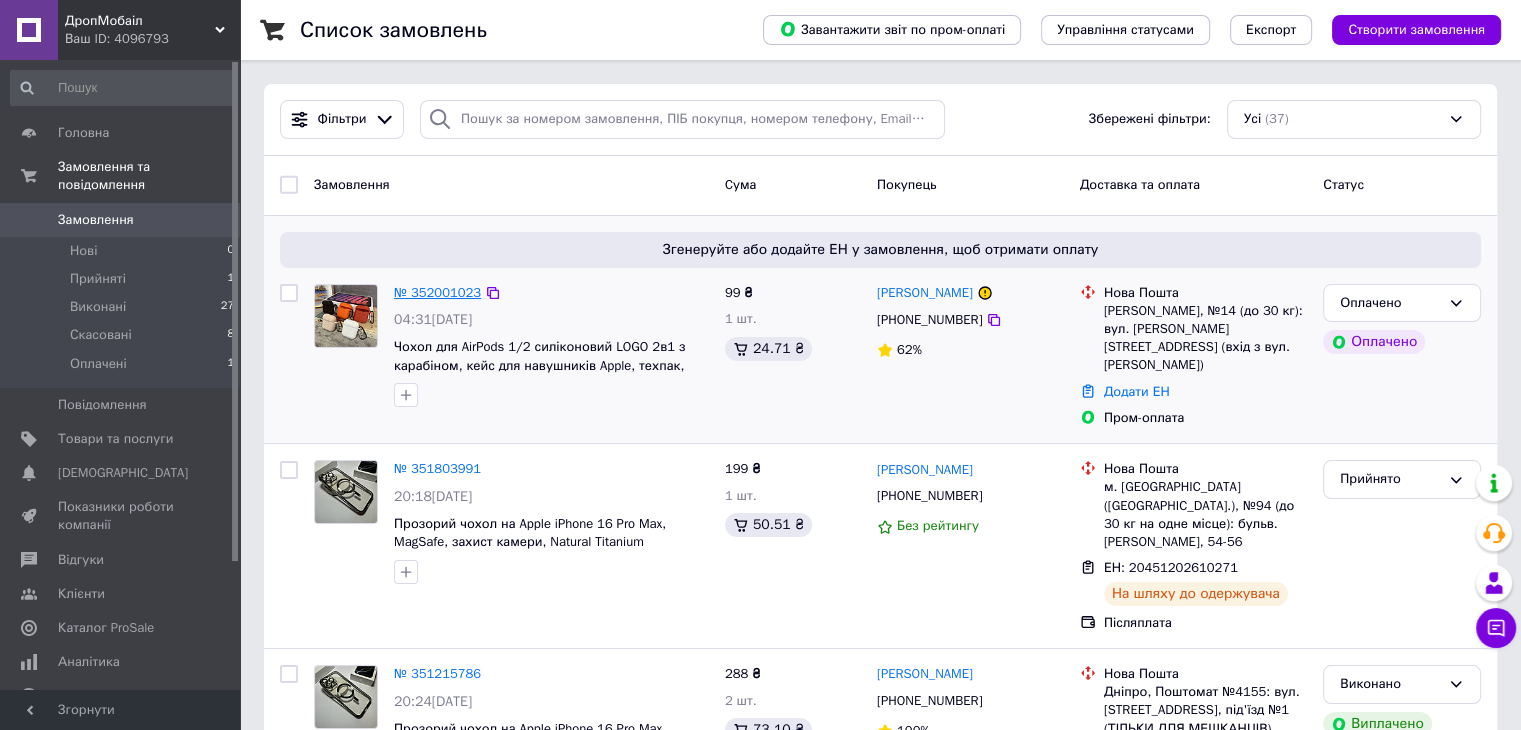 click on "№ 352001023" at bounding box center [437, 292] 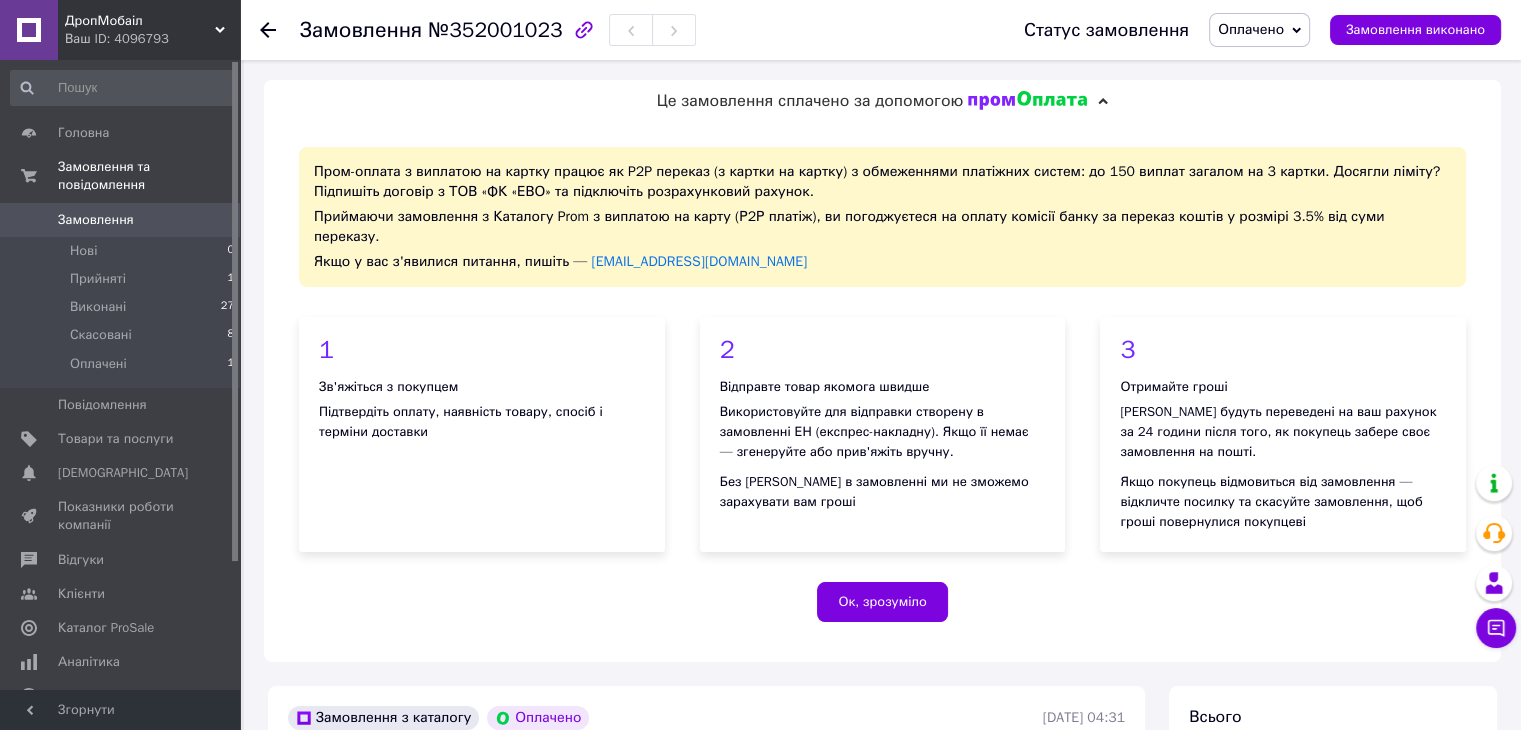 click on "Замовлення" at bounding box center [96, 220] 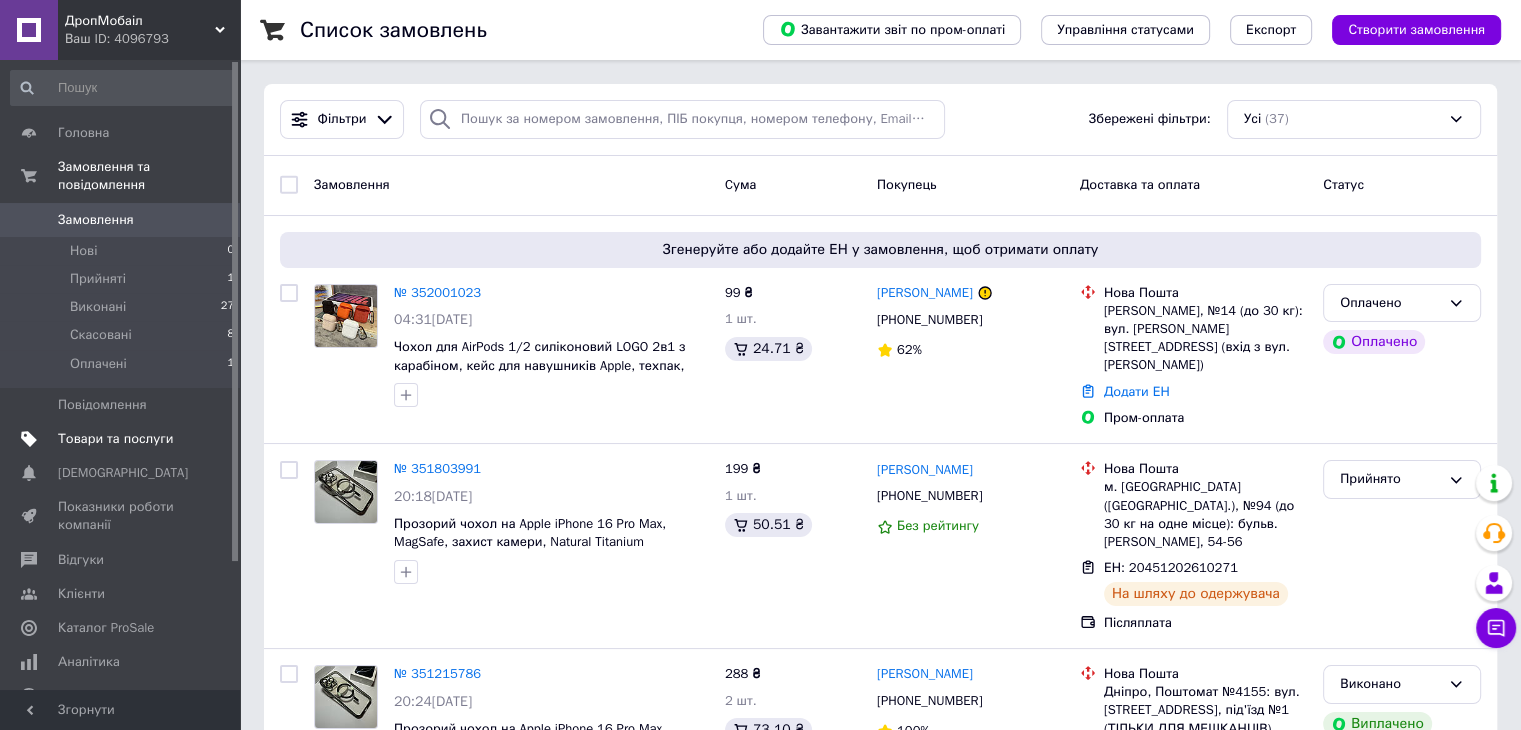 click on "Товари та послуги" at bounding box center [115, 439] 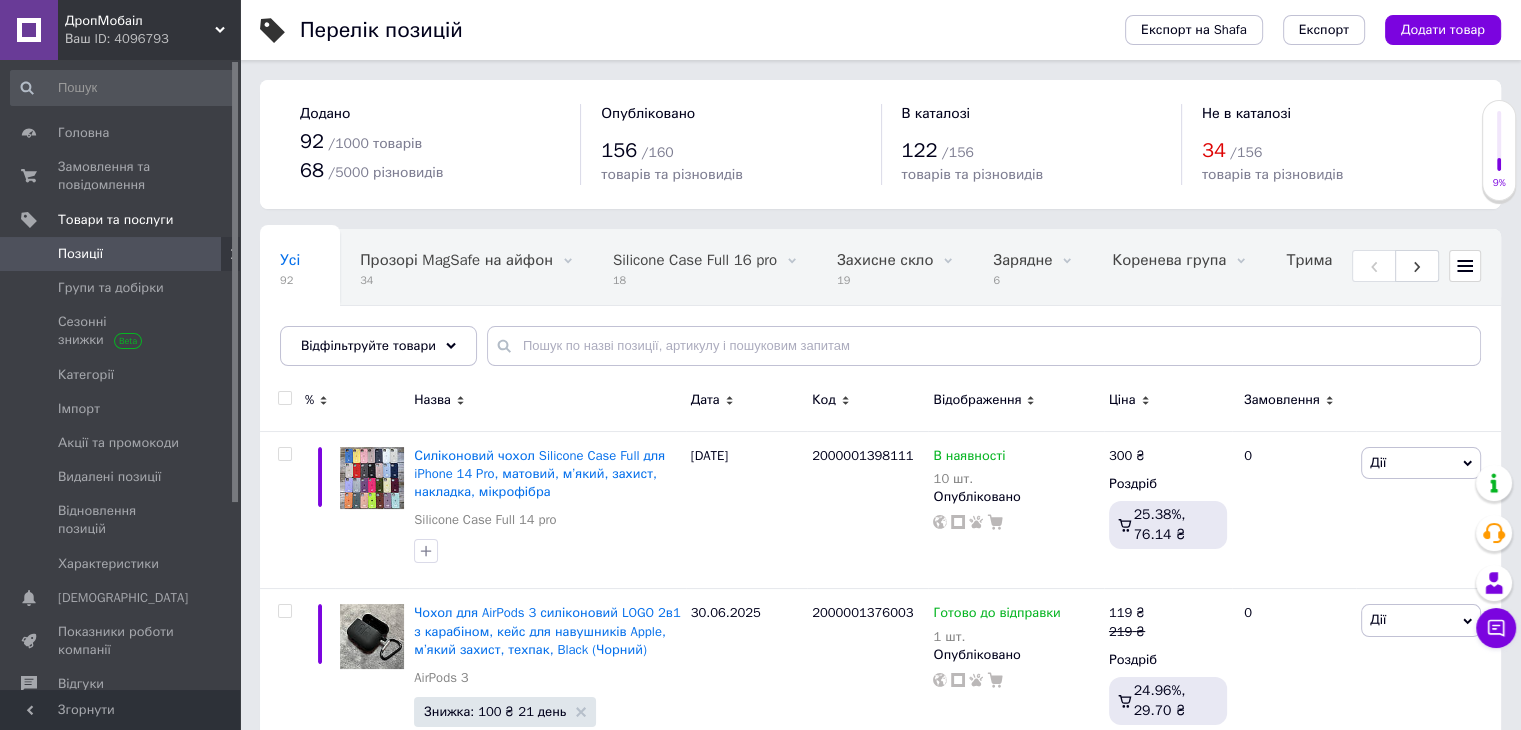click 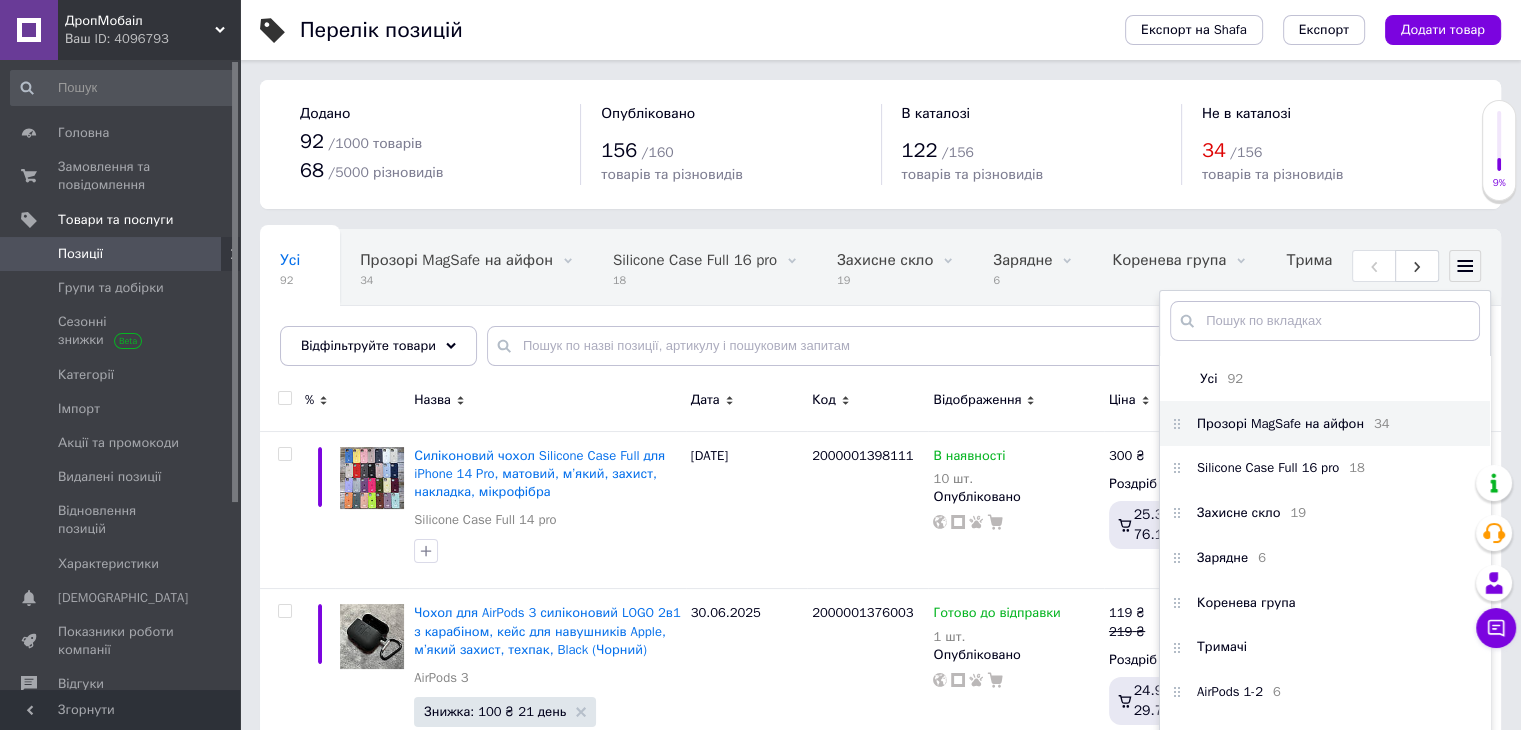 scroll, scrollTop: 22, scrollLeft: 0, axis: vertical 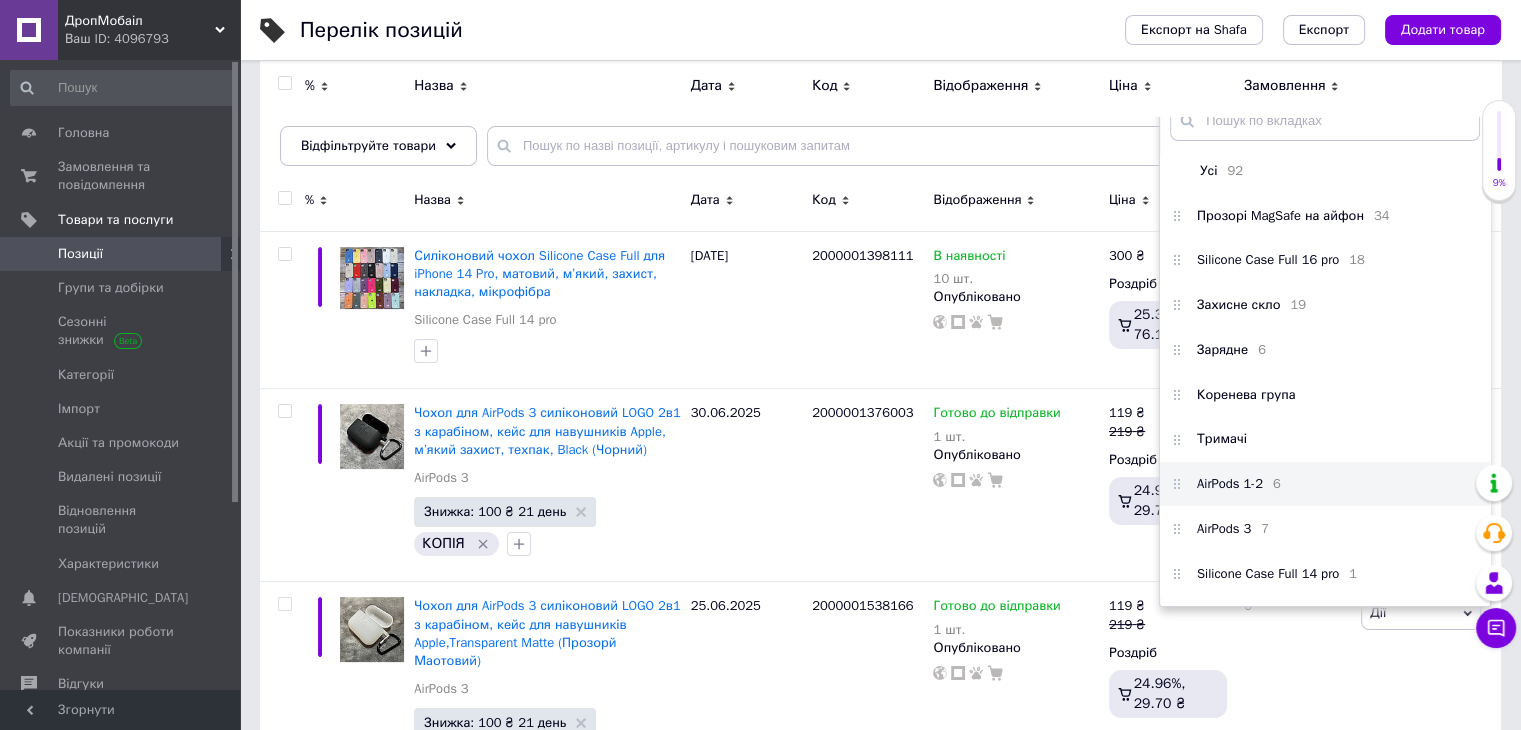 click on "AirPods 1-2 6" at bounding box center (1325, 484) 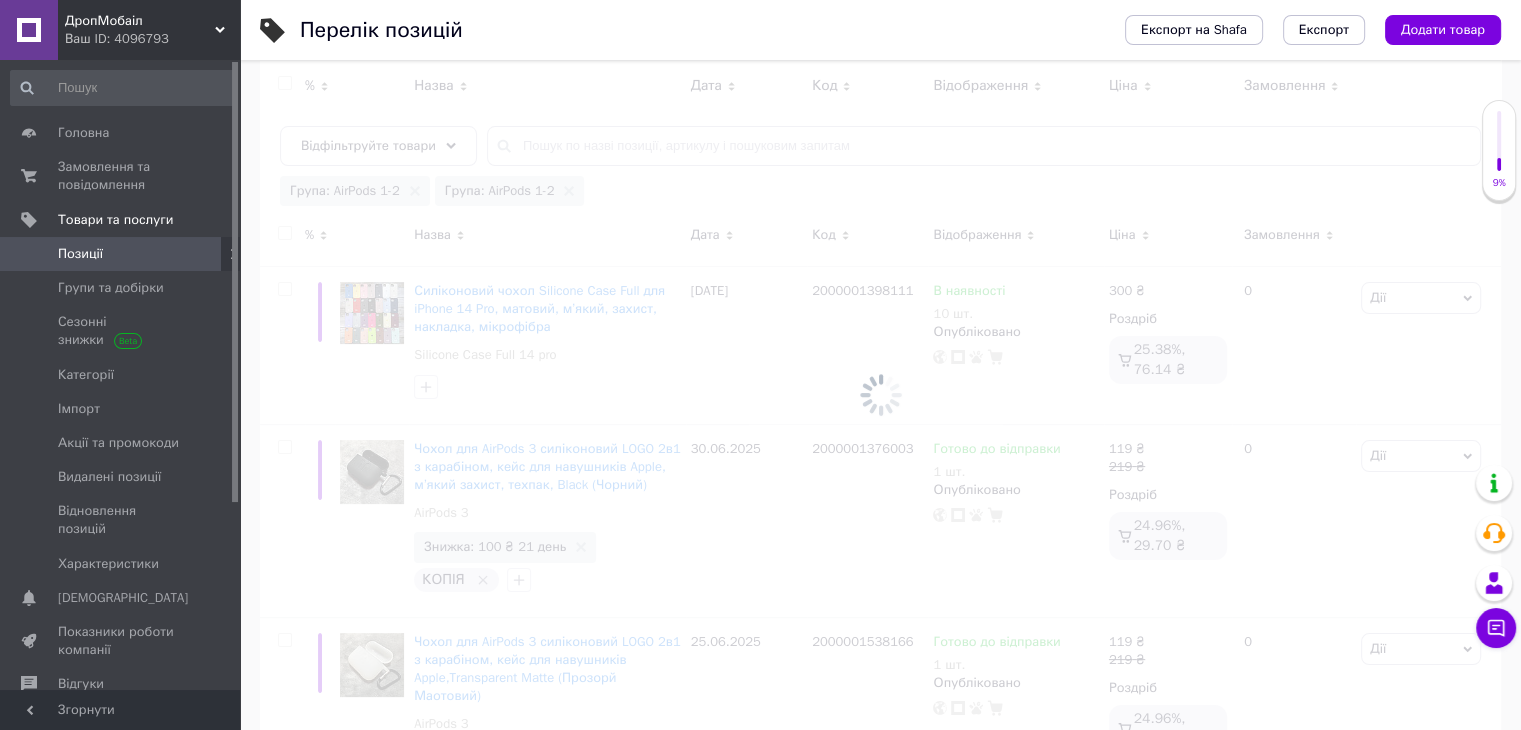 scroll, scrollTop: 0, scrollLeft: 517, axis: horizontal 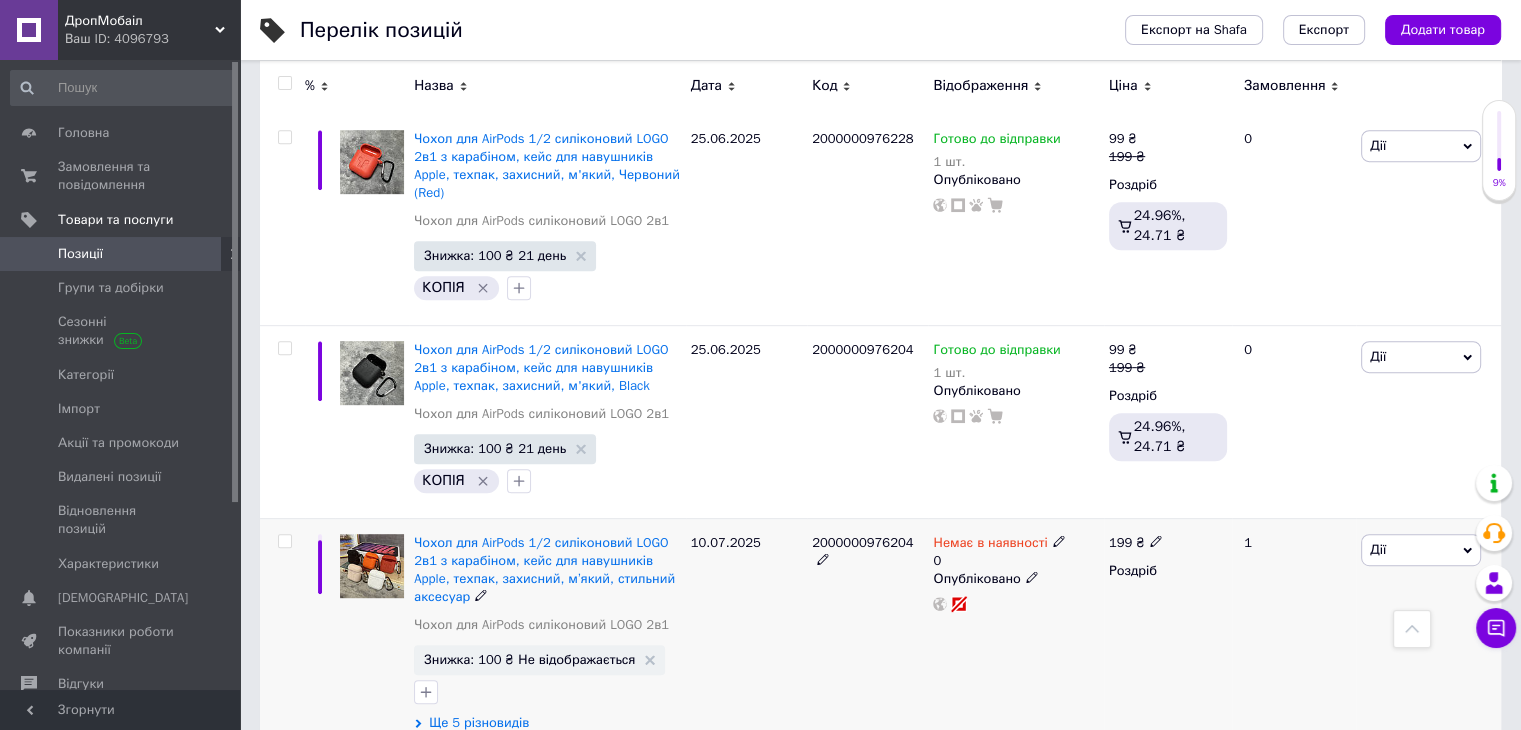 click 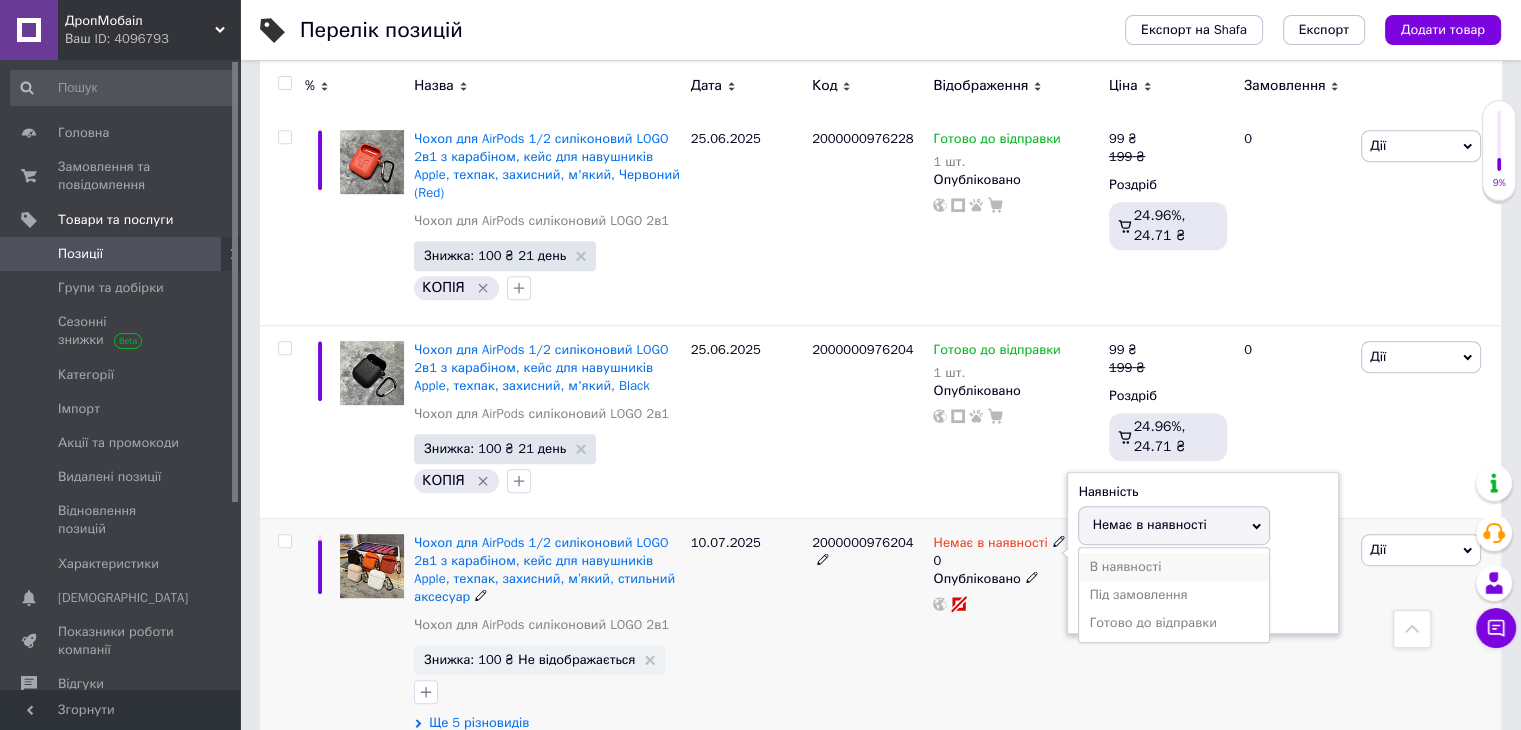 click on "В наявності" at bounding box center (1174, 567) 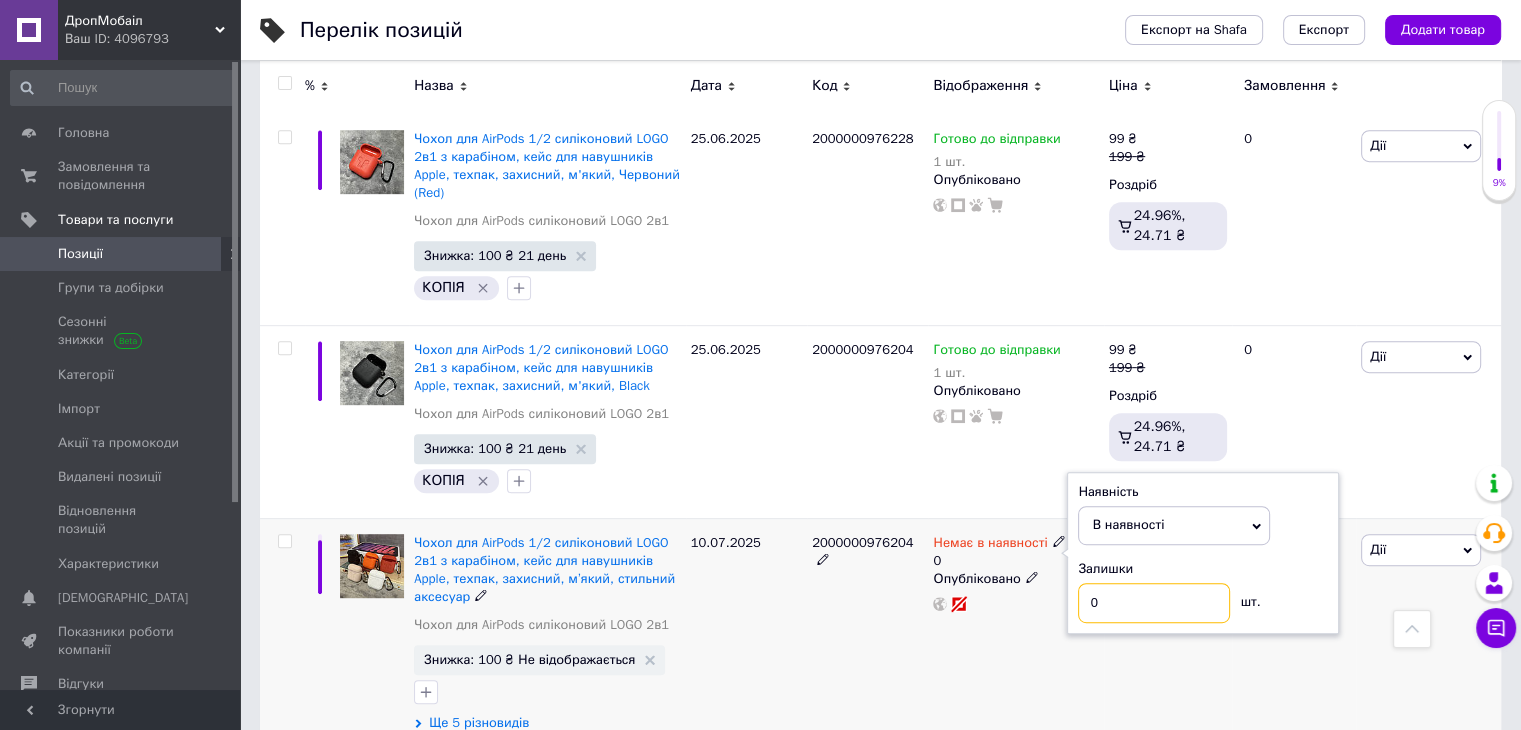 click on "0" at bounding box center [1154, 603] 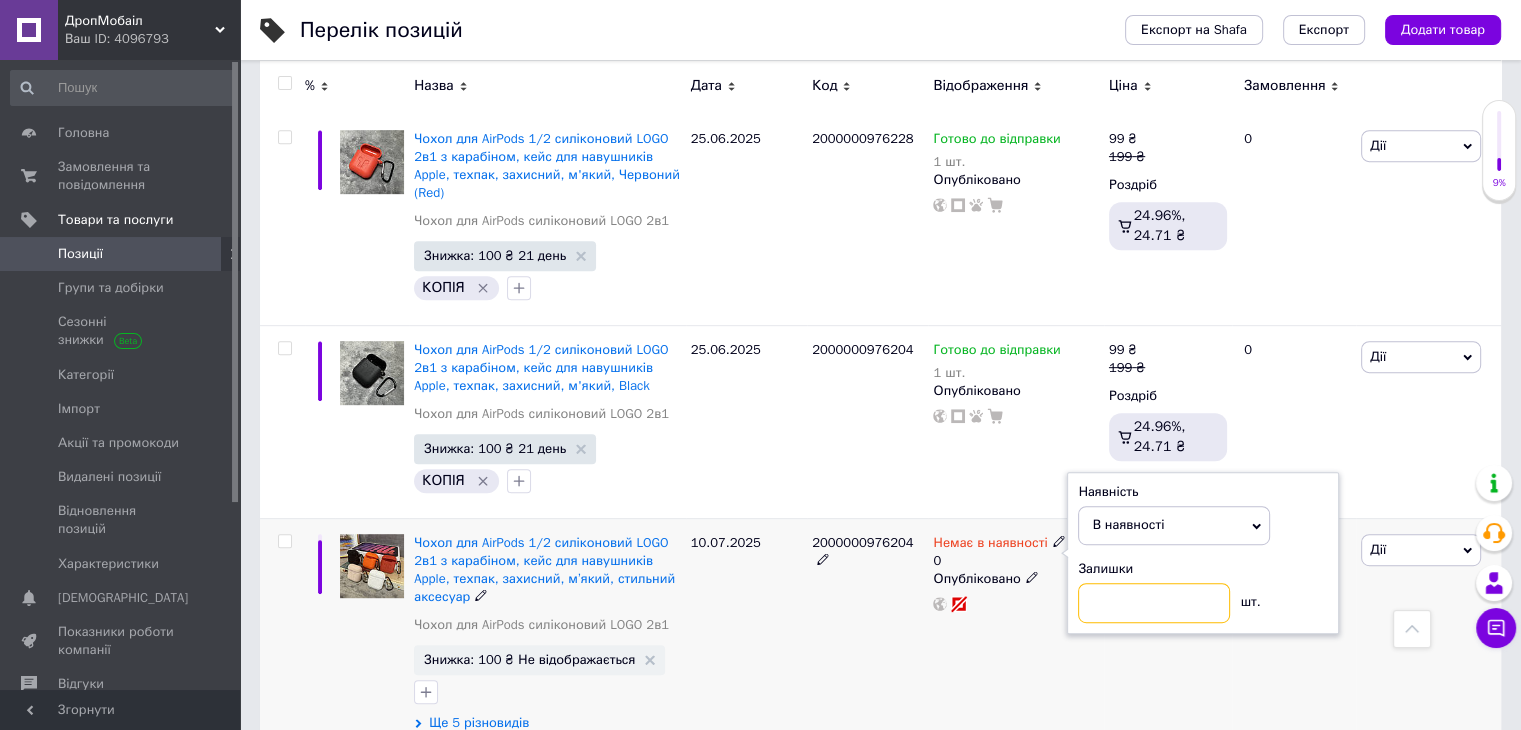 type on "4" 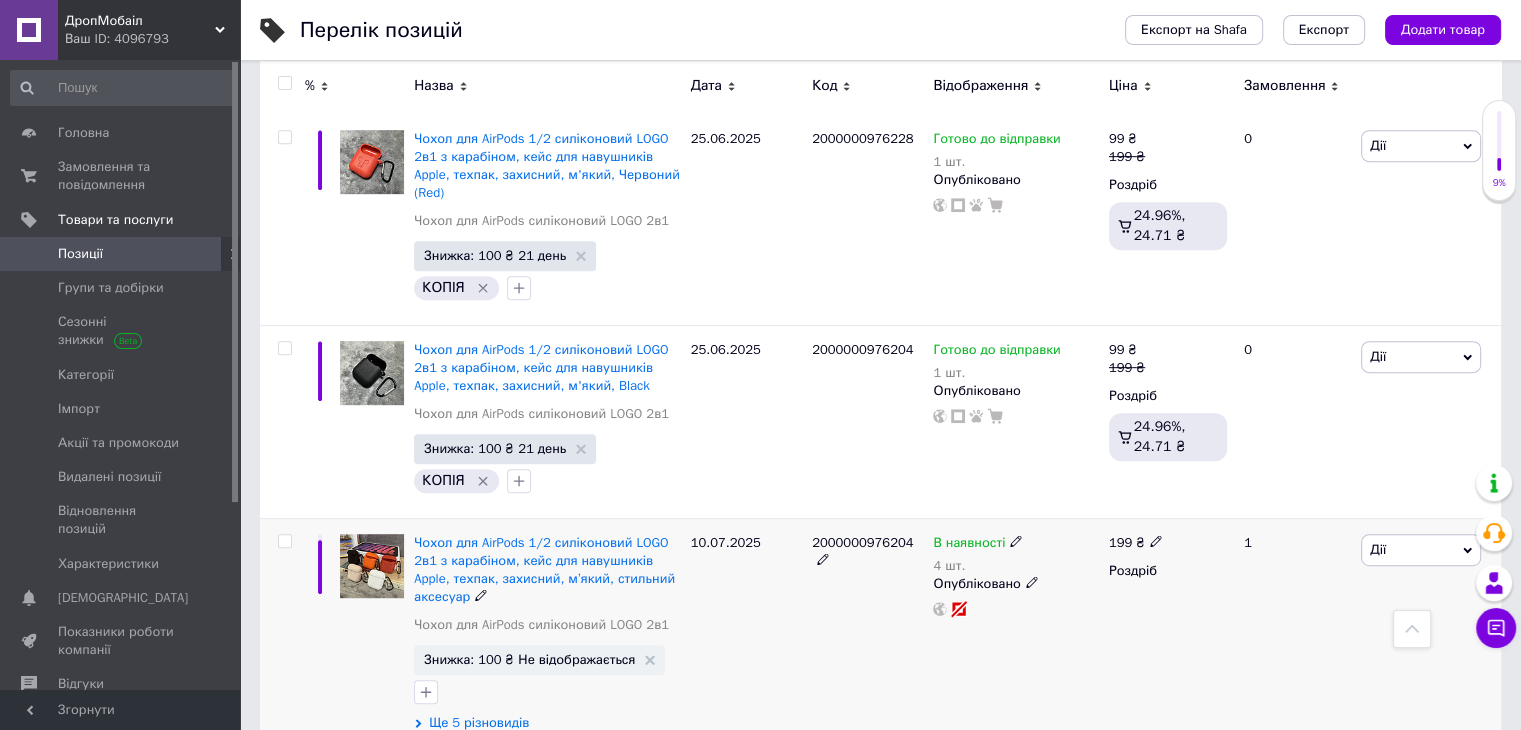 click 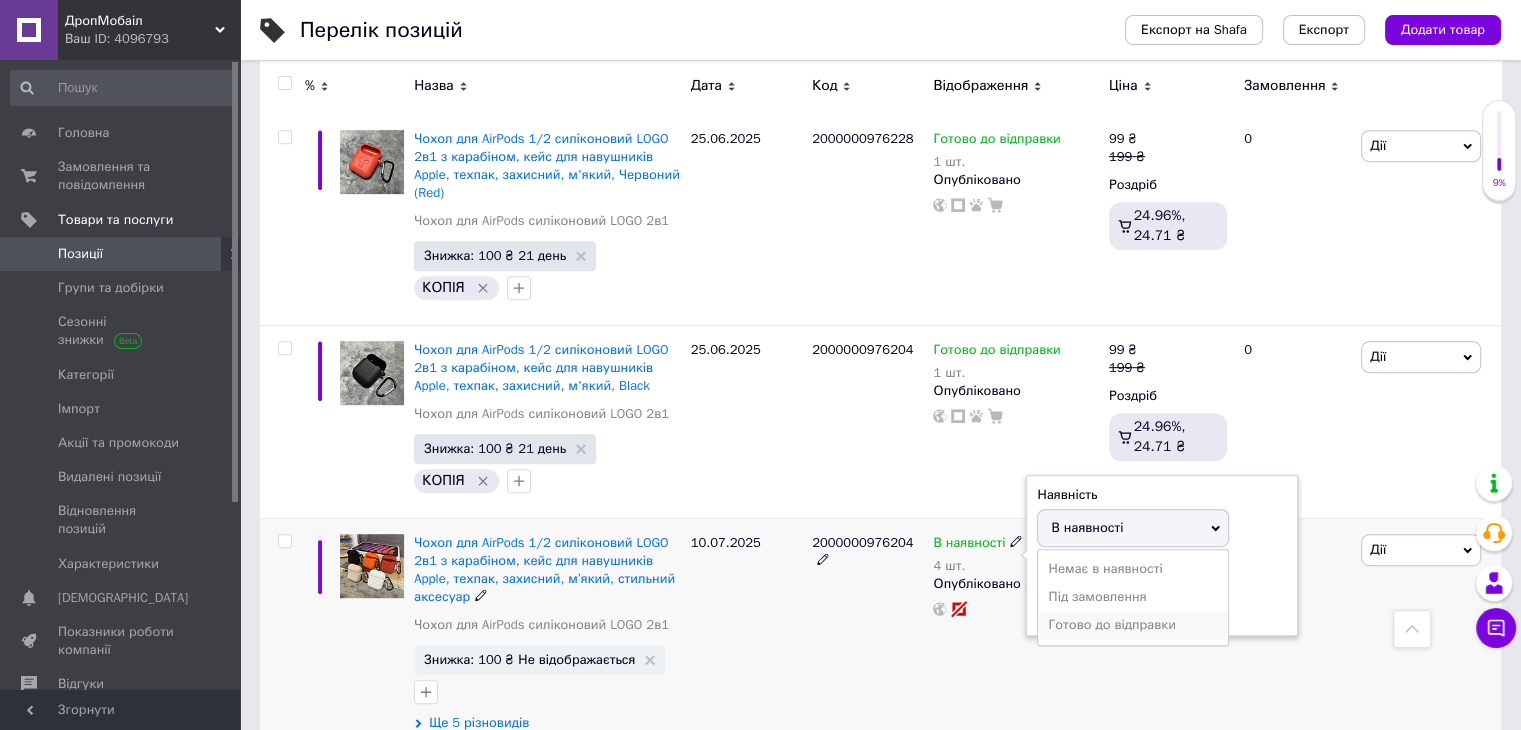 click on "Готово до відправки" at bounding box center [1133, 625] 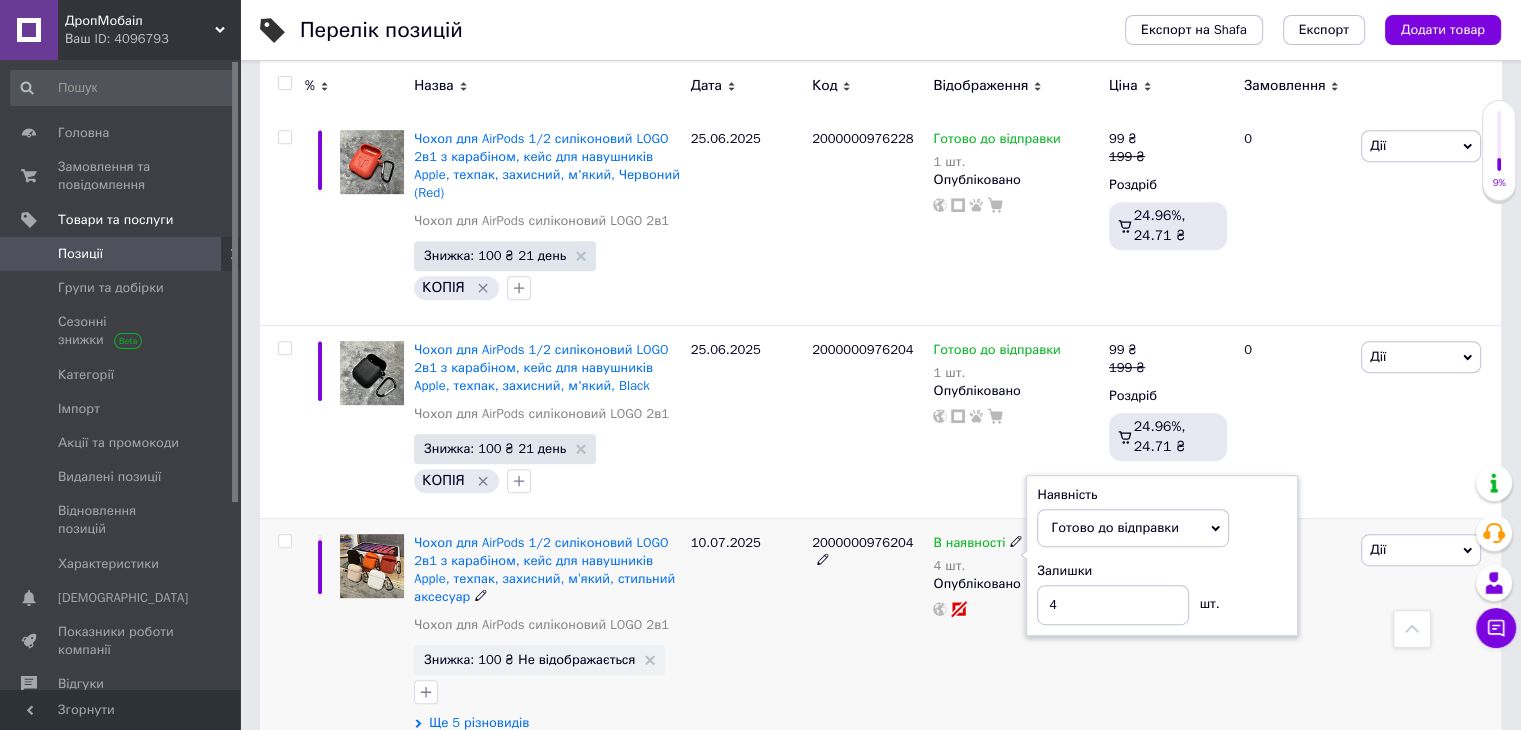 click on "199   ₴ Роздріб" at bounding box center [1168, 633] 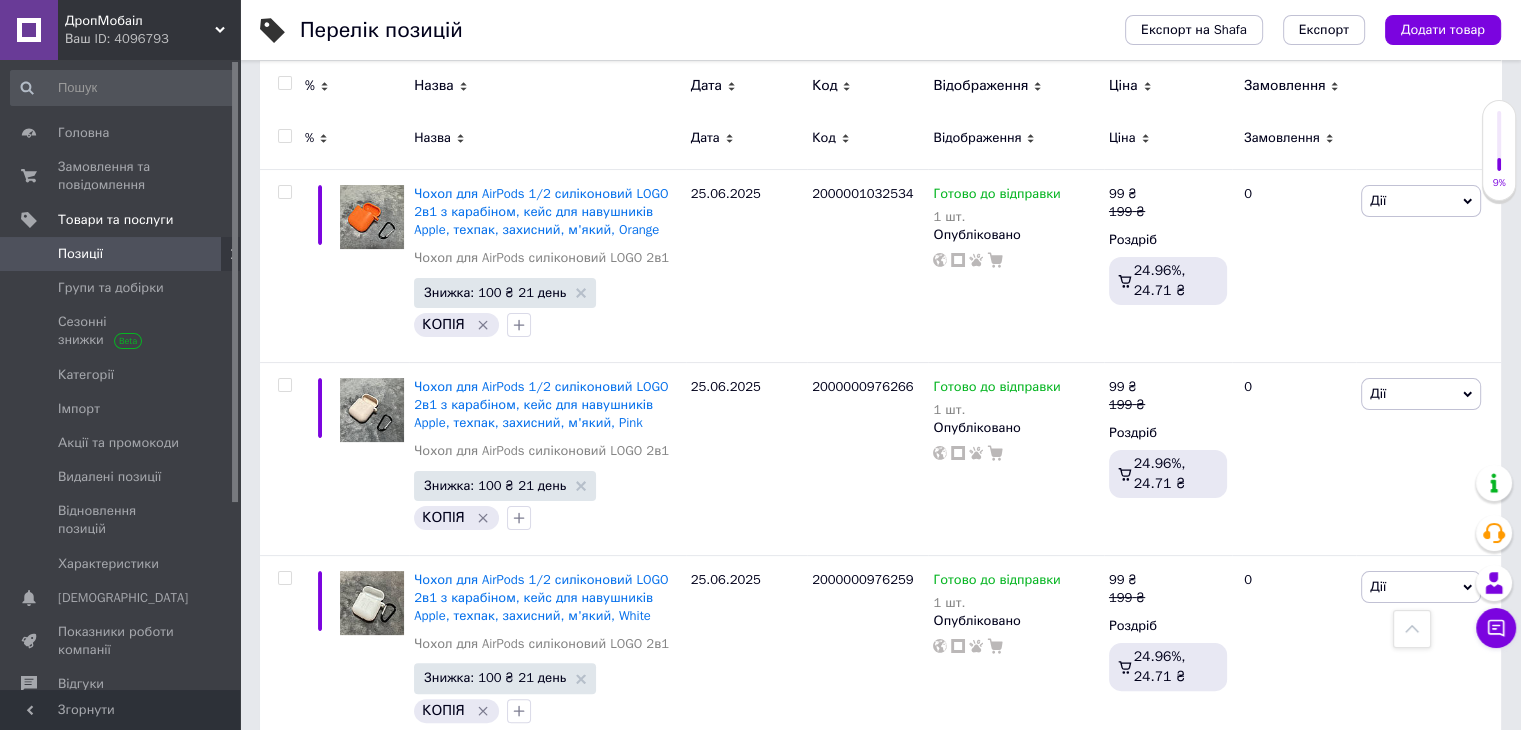 scroll, scrollTop: 31, scrollLeft: 0, axis: vertical 